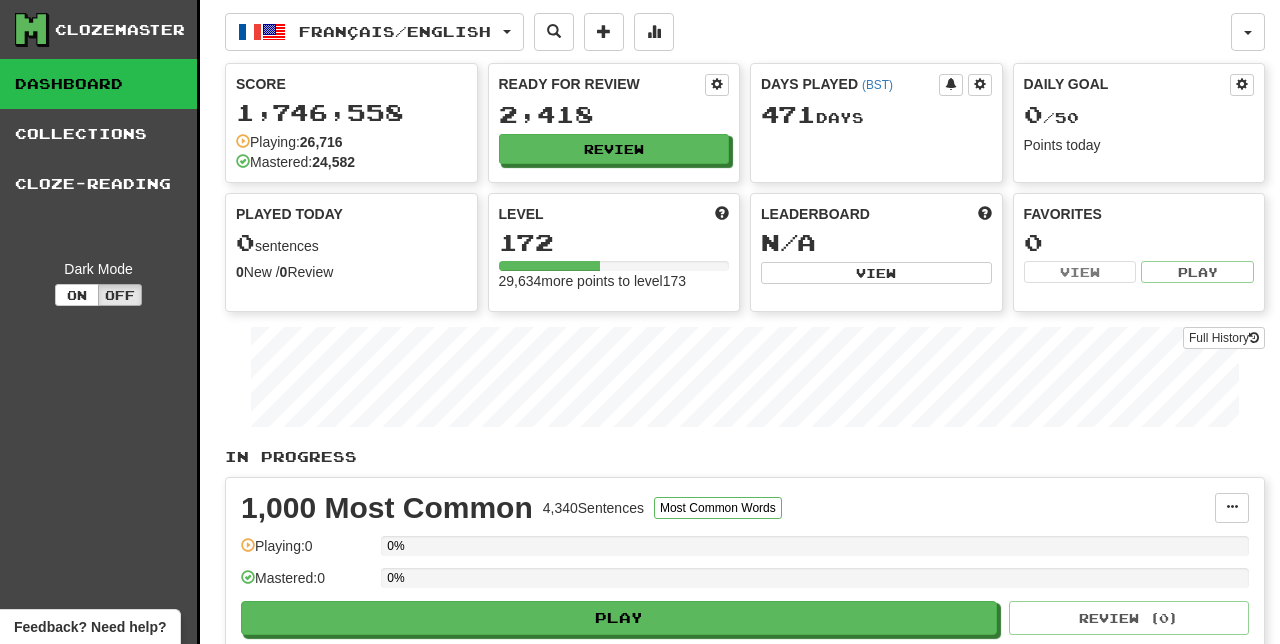 scroll, scrollTop: 0, scrollLeft: 0, axis: both 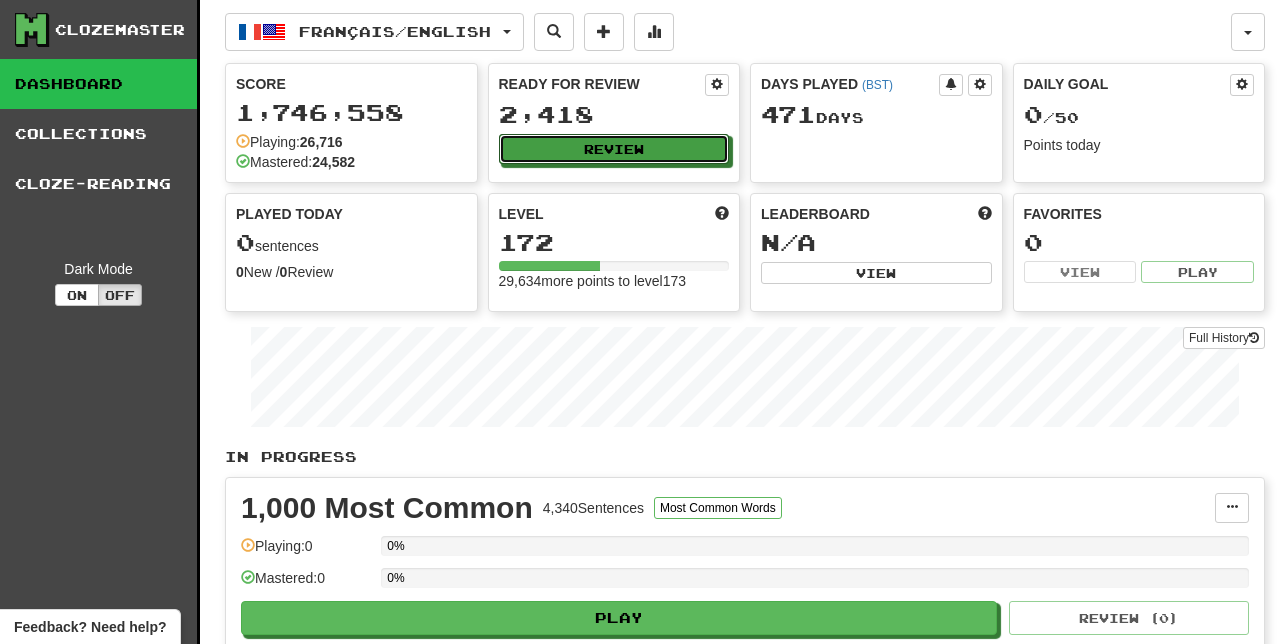 click on "Review" at bounding box center [614, 149] 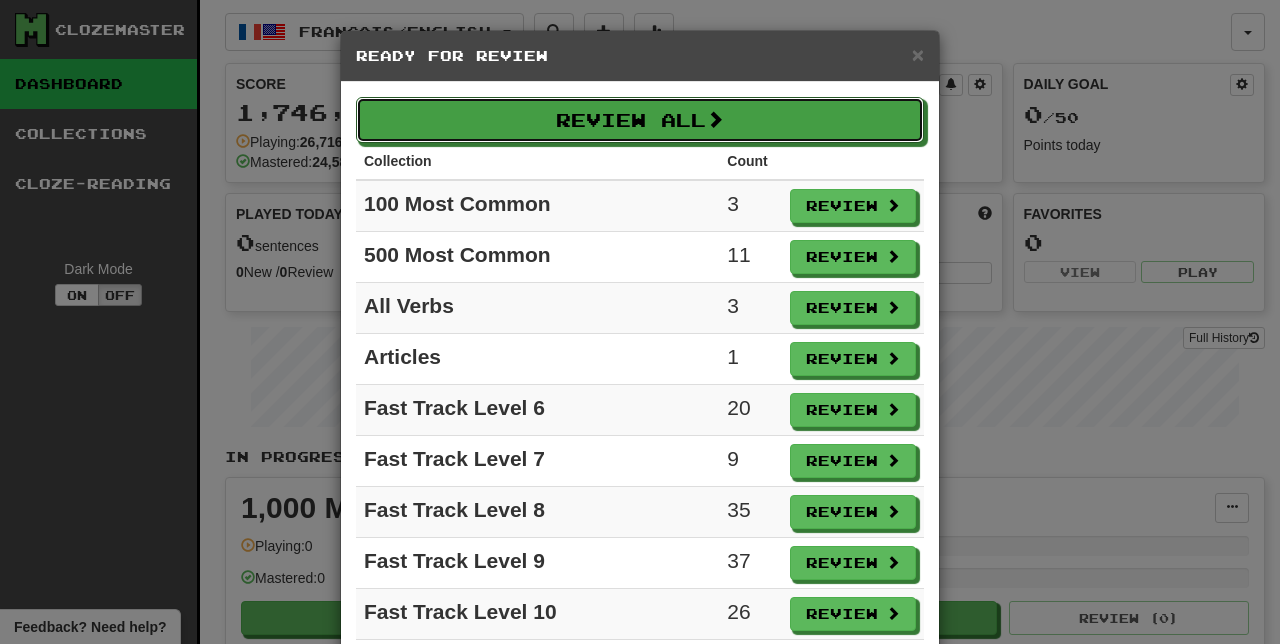 click on "Review All" at bounding box center [640, 120] 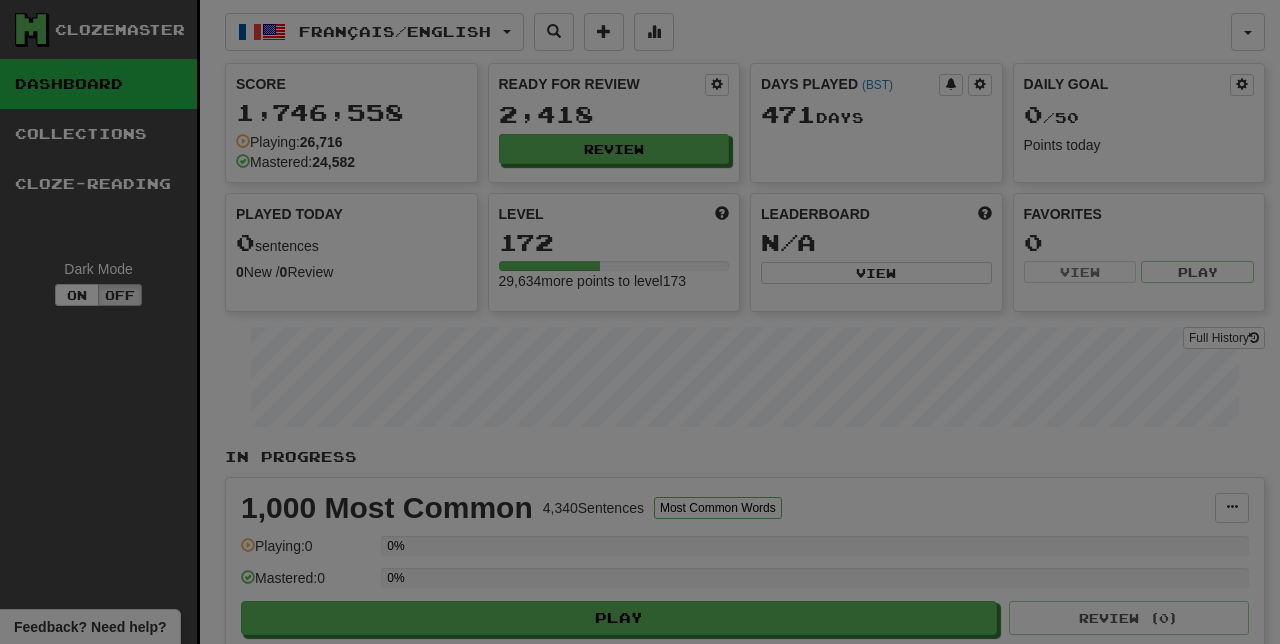 select on "**" 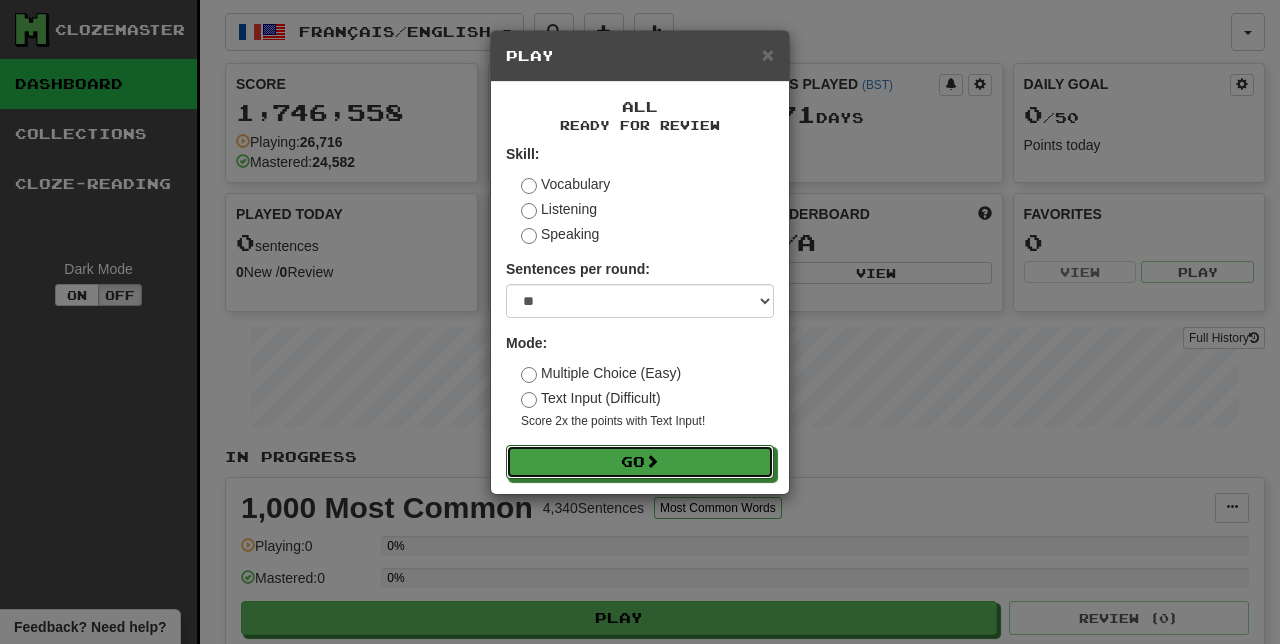click on "Go" at bounding box center (640, 462) 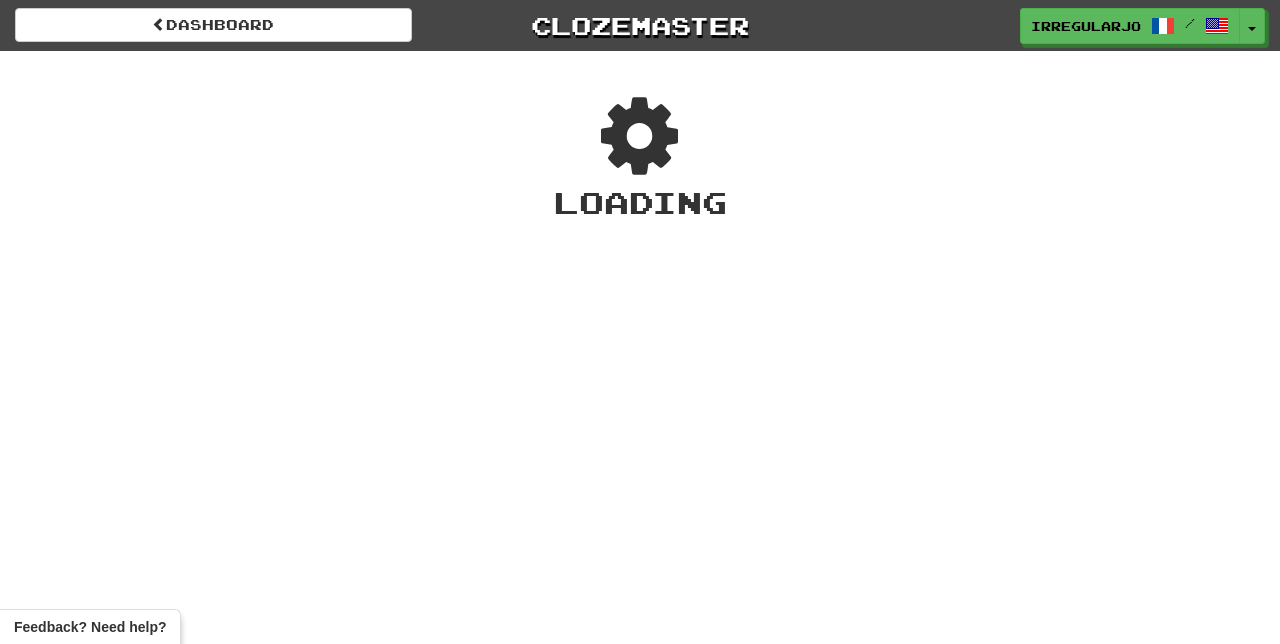 scroll, scrollTop: 0, scrollLeft: 0, axis: both 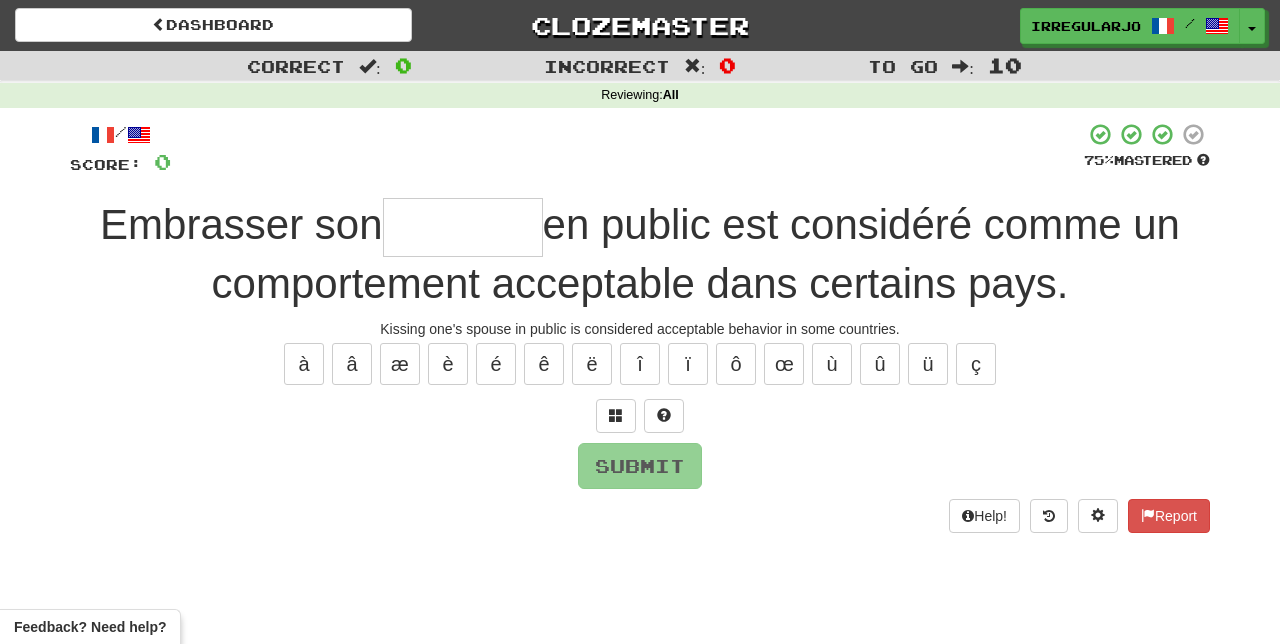 click at bounding box center (463, 227) 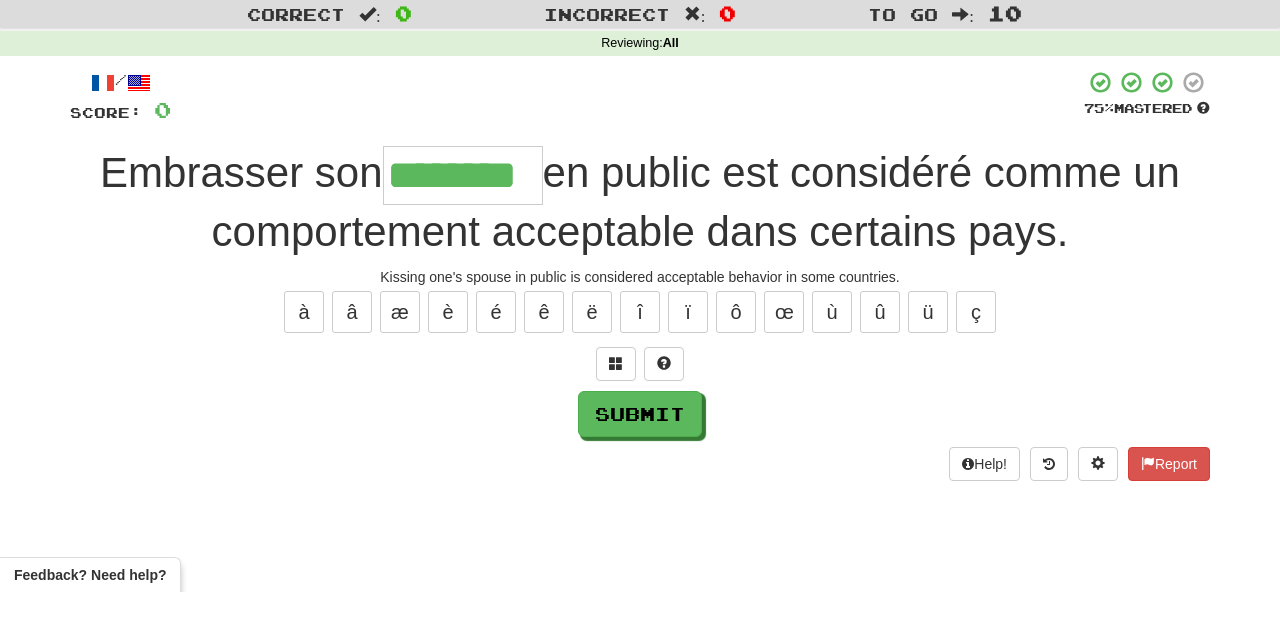 type on "********" 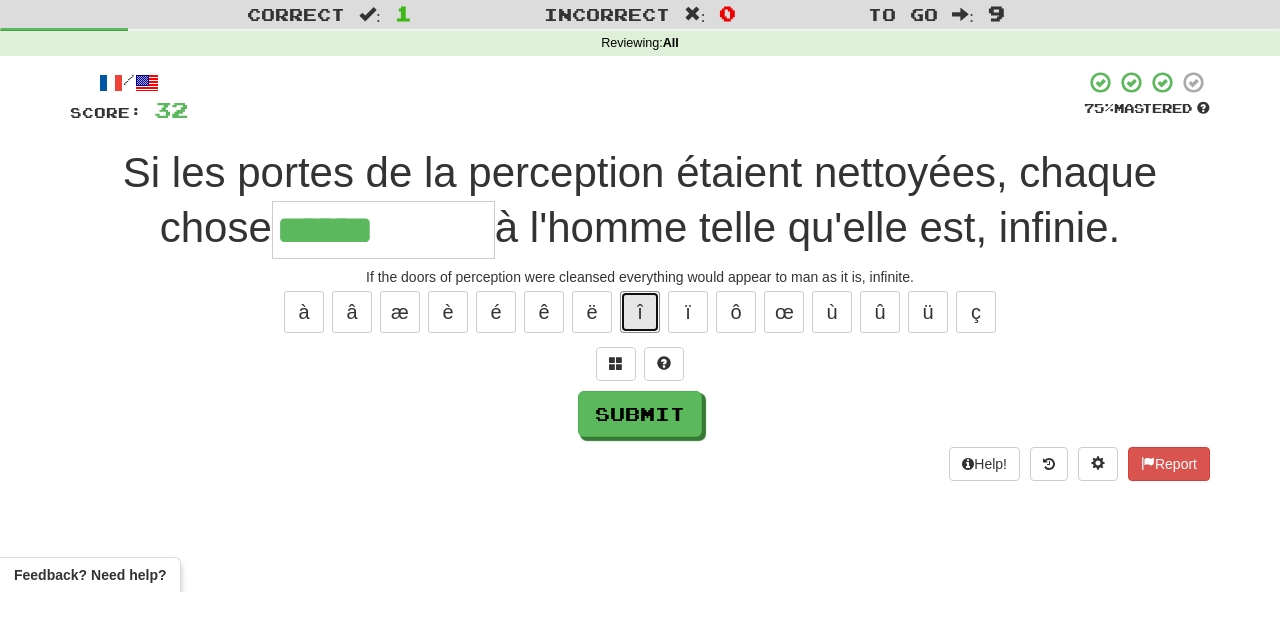 click on "î" at bounding box center [640, 364] 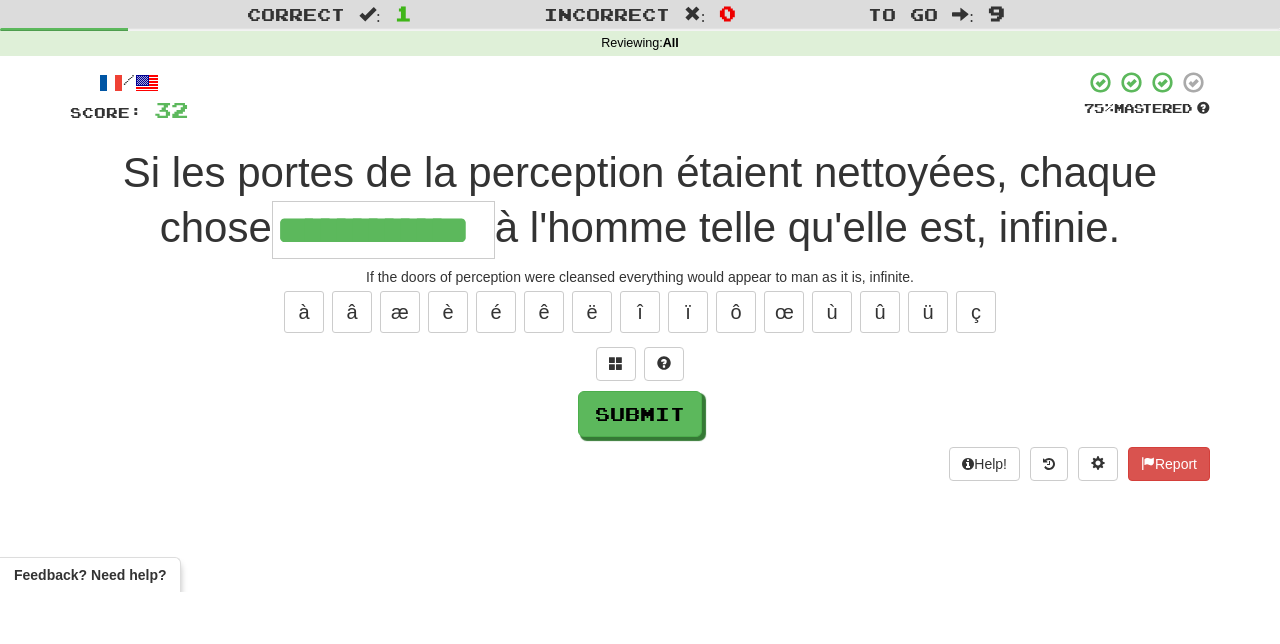 type on "**********" 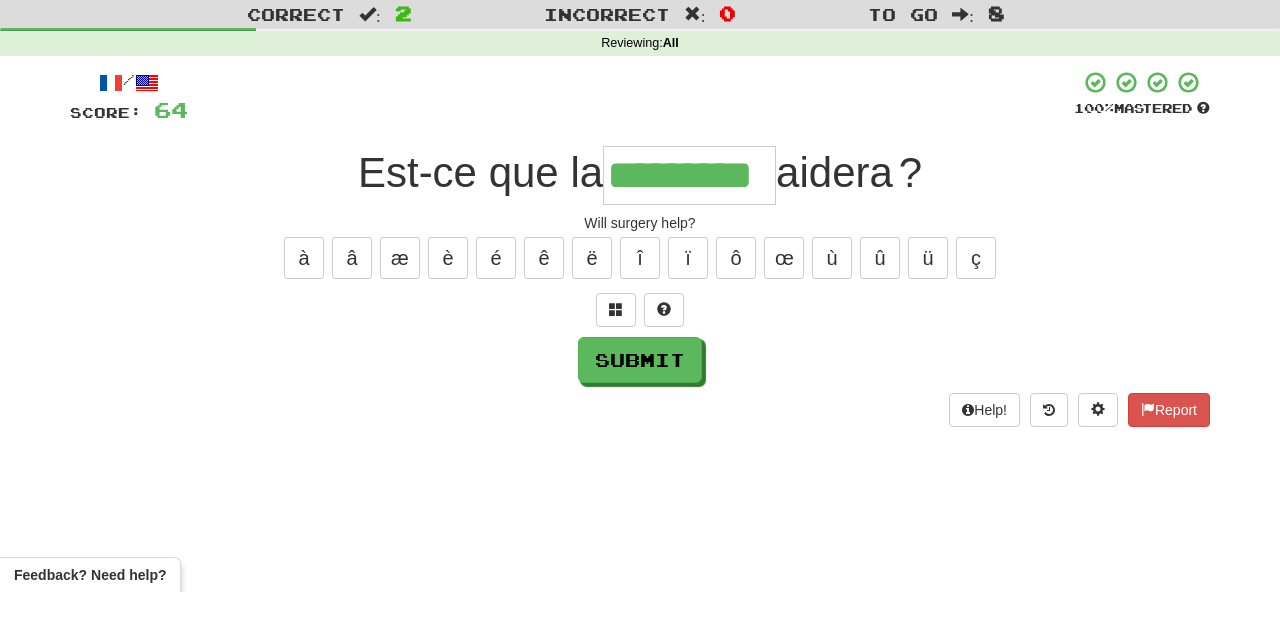 type on "*********" 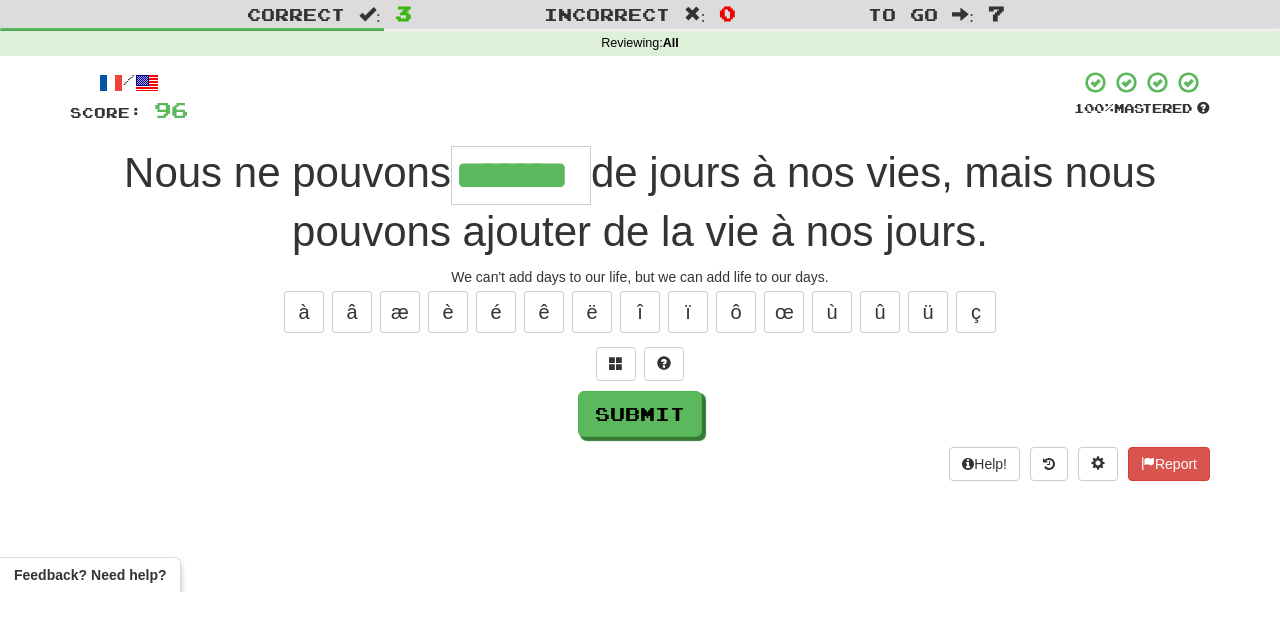 type on "*******" 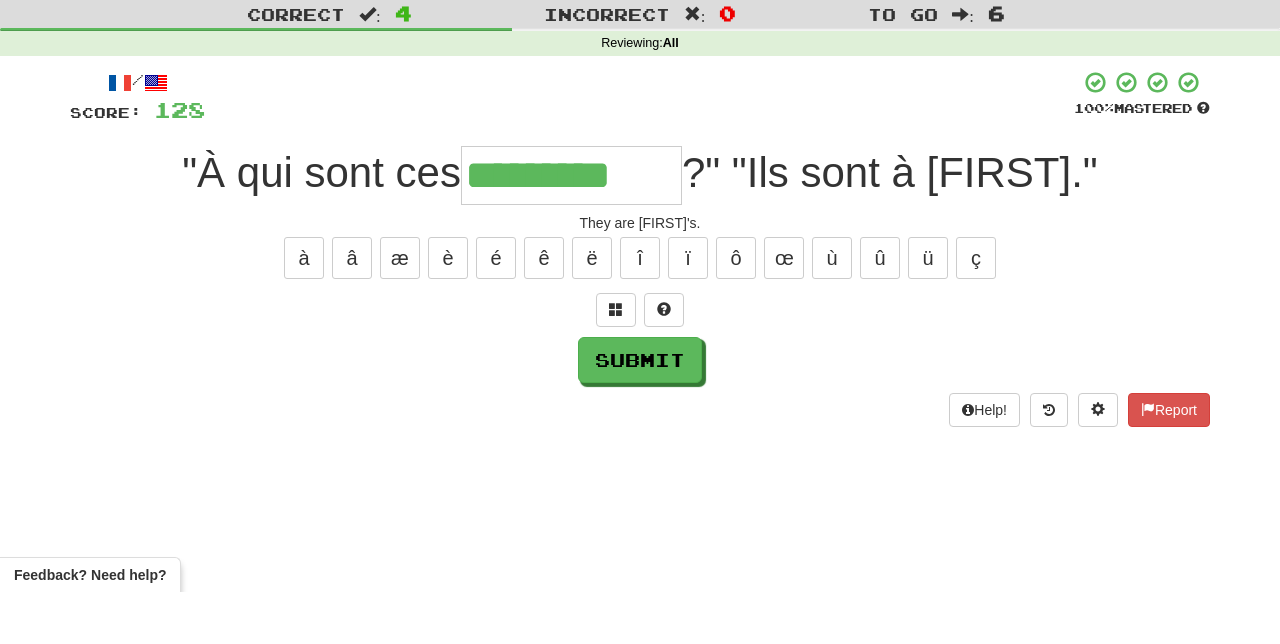 type on "*********" 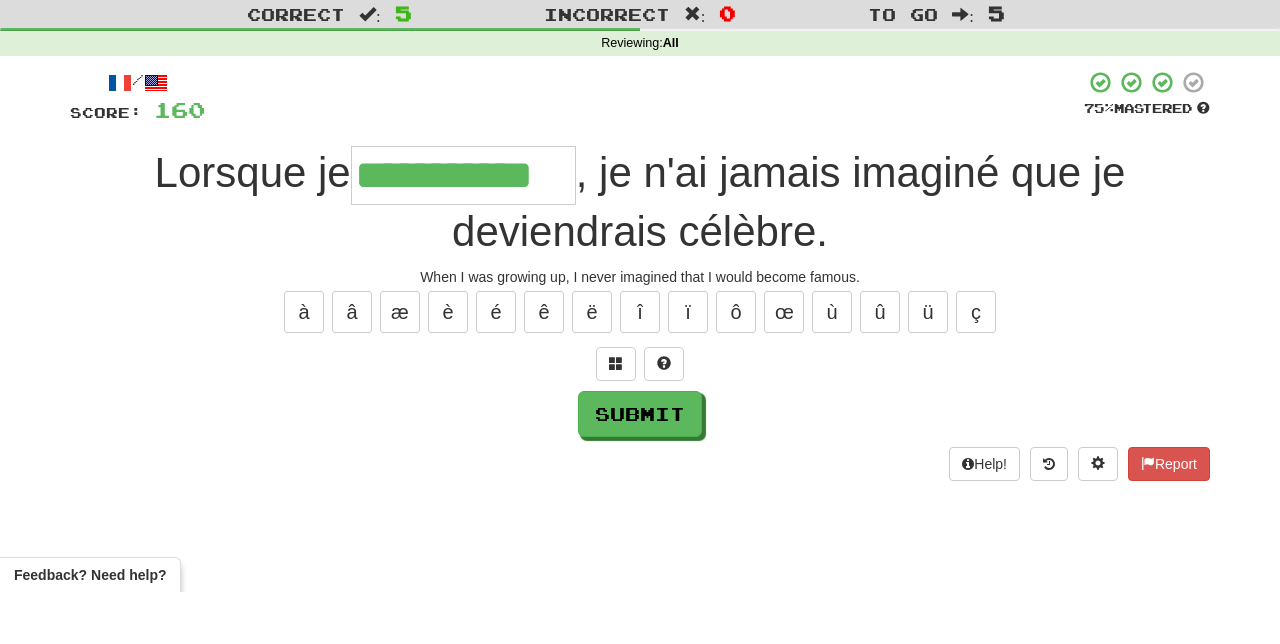 type on "**********" 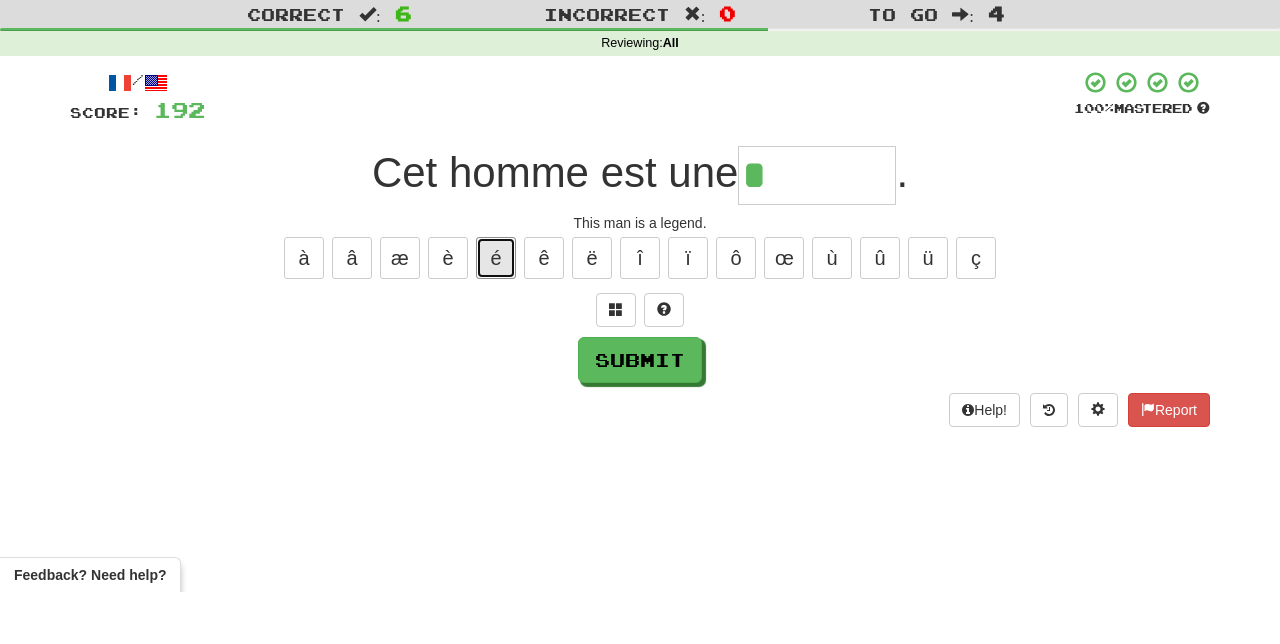 click on "é" at bounding box center [496, 310] 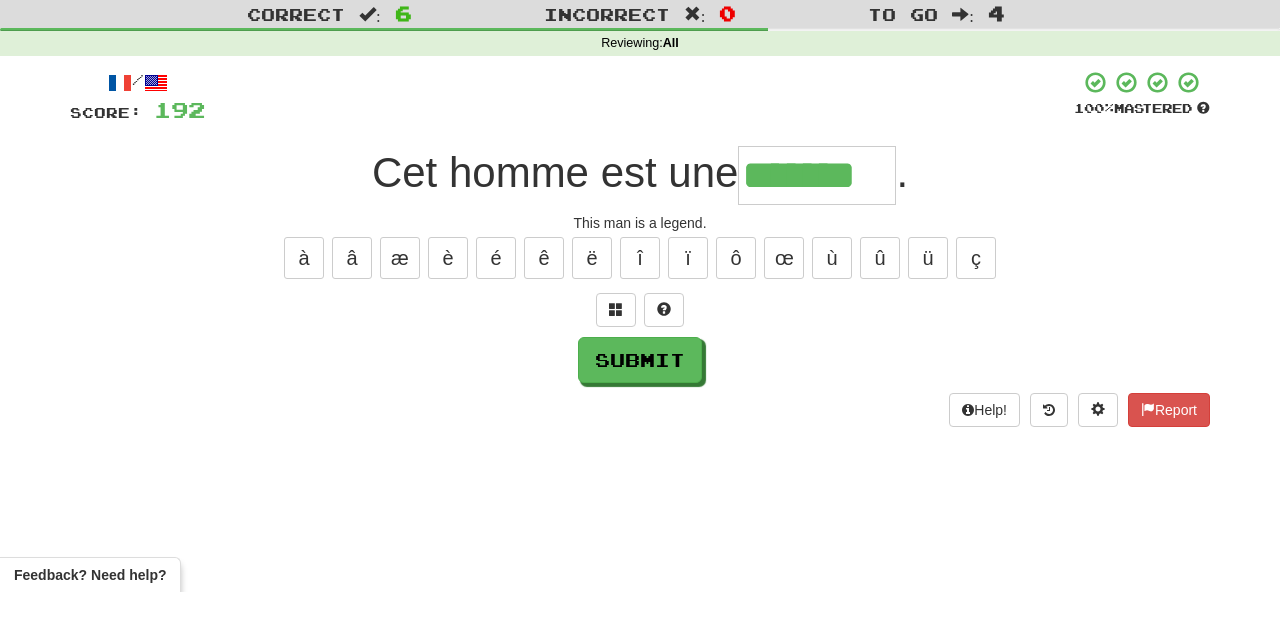 type on "*******" 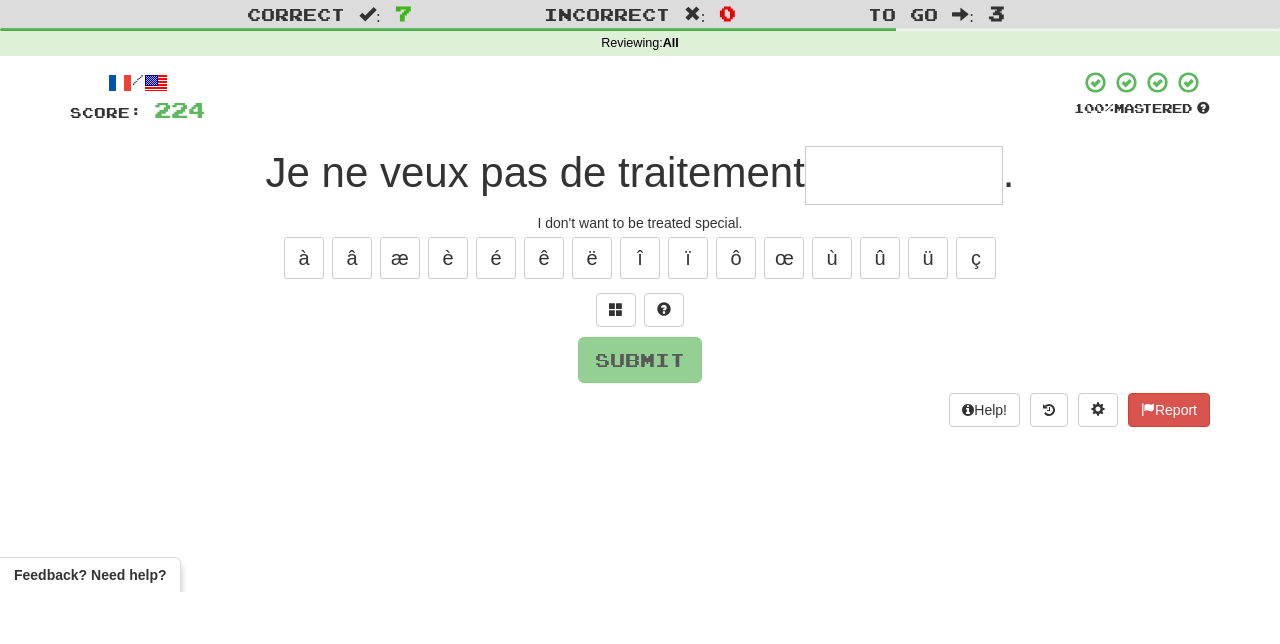 type on "*" 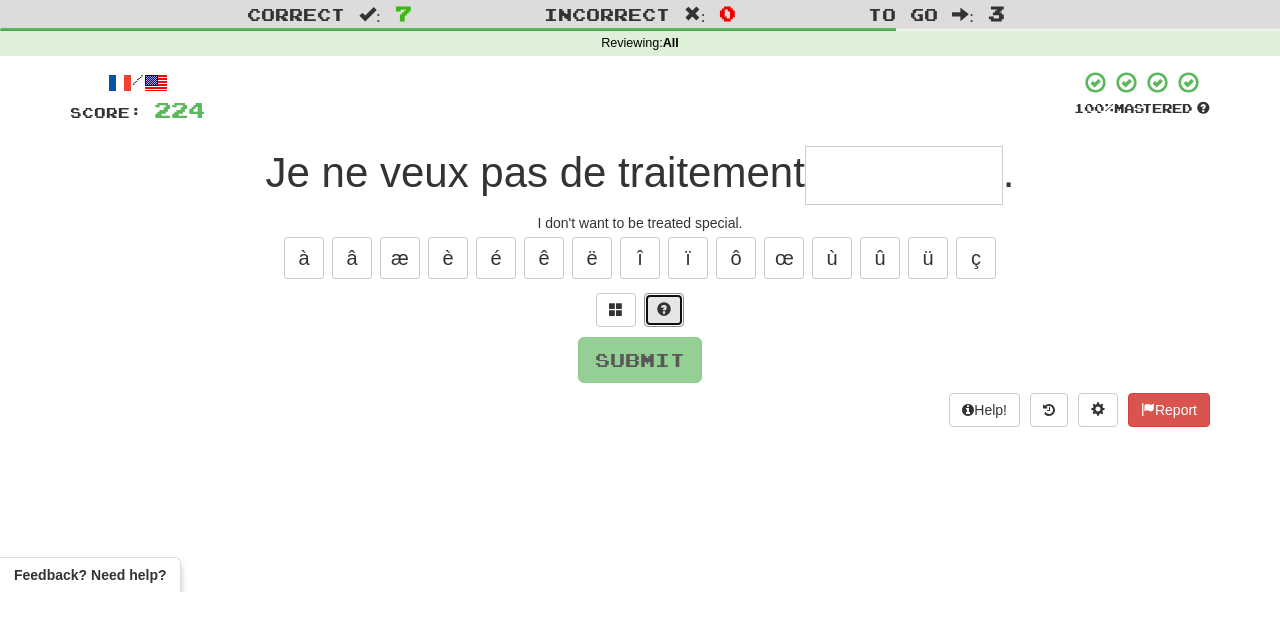 click at bounding box center [664, 362] 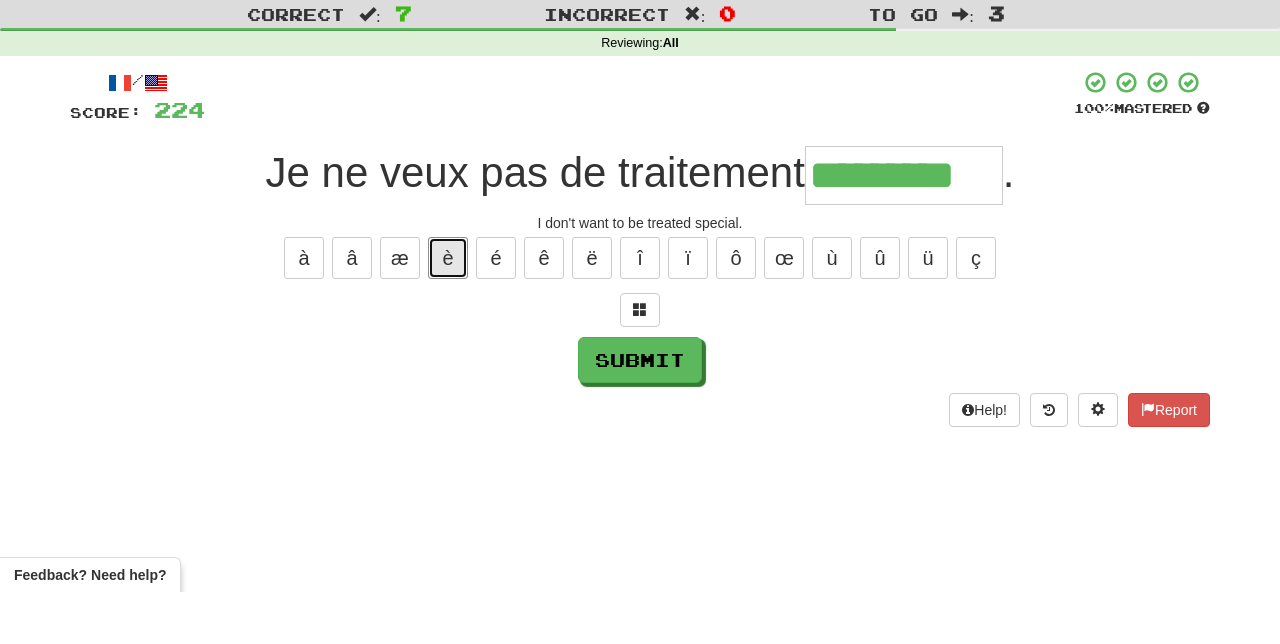 click on "è" at bounding box center [448, 310] 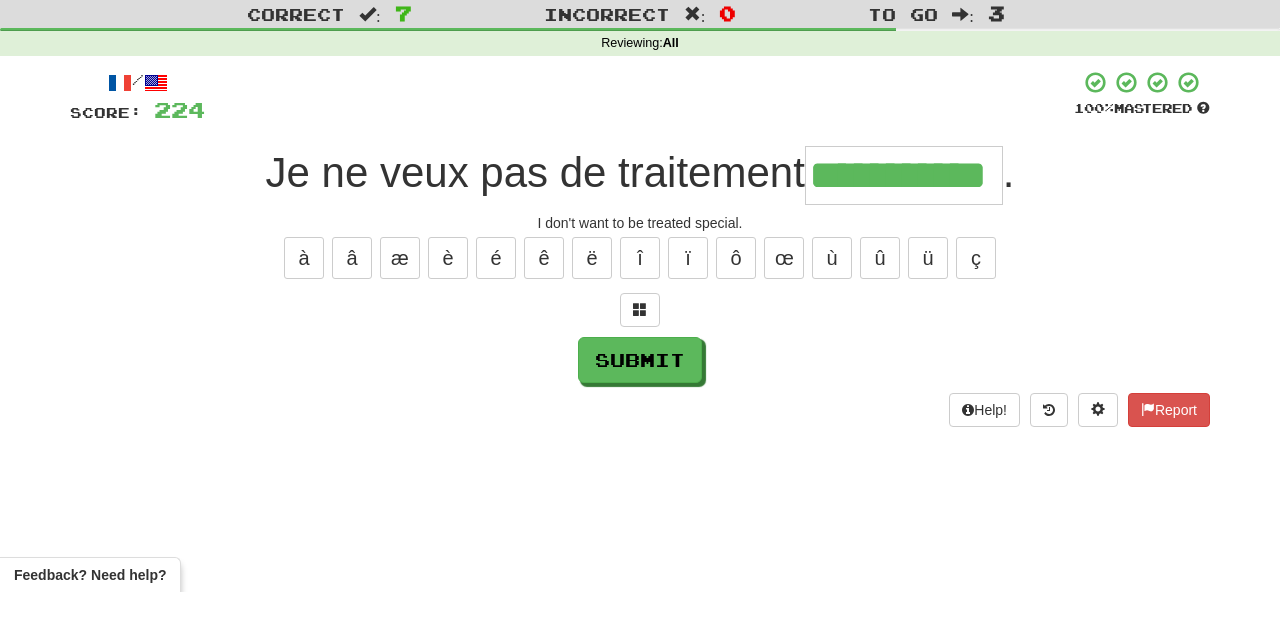 type on "**********" 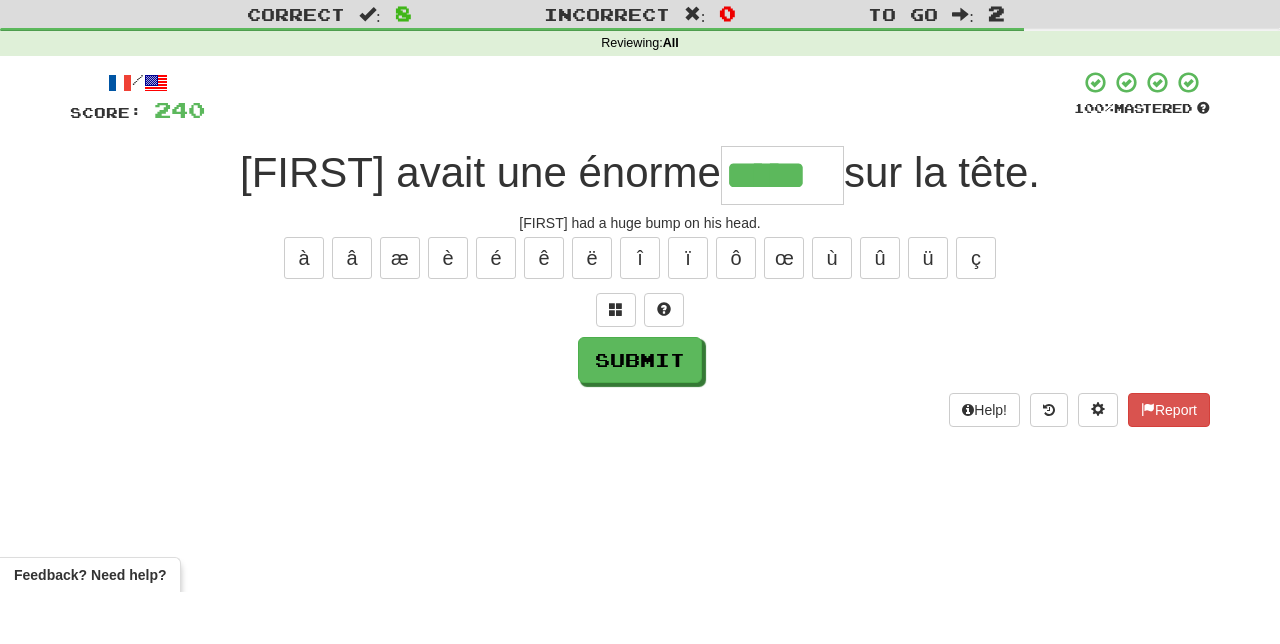 type on "*****" 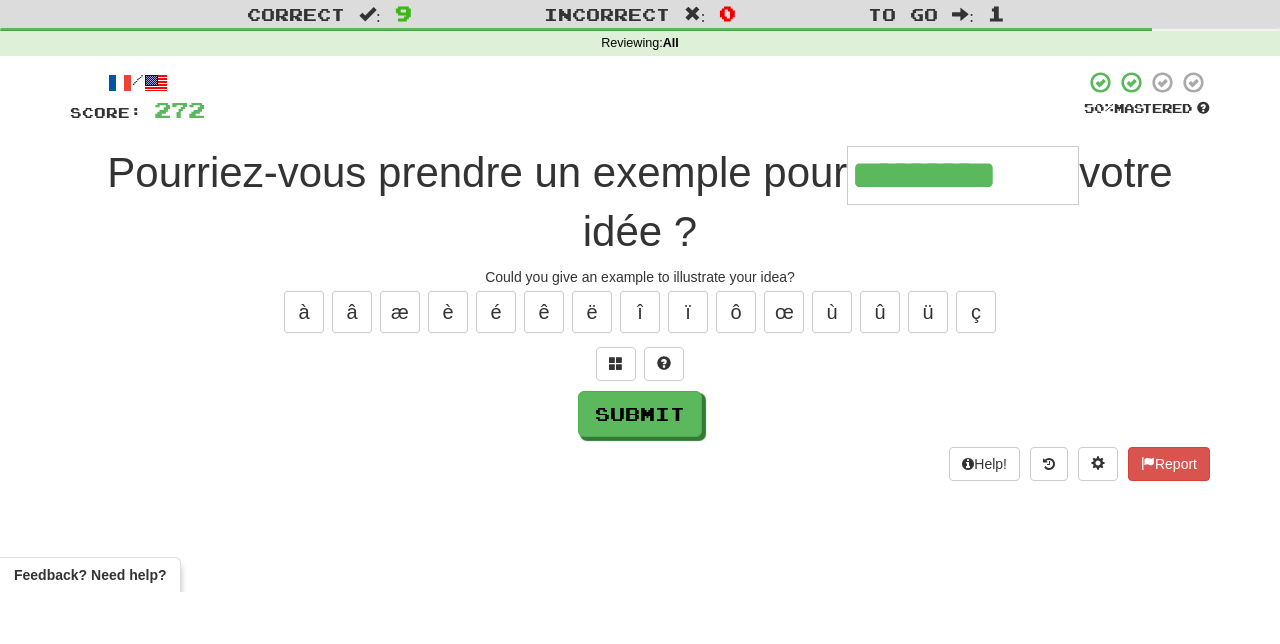 type on "**********" 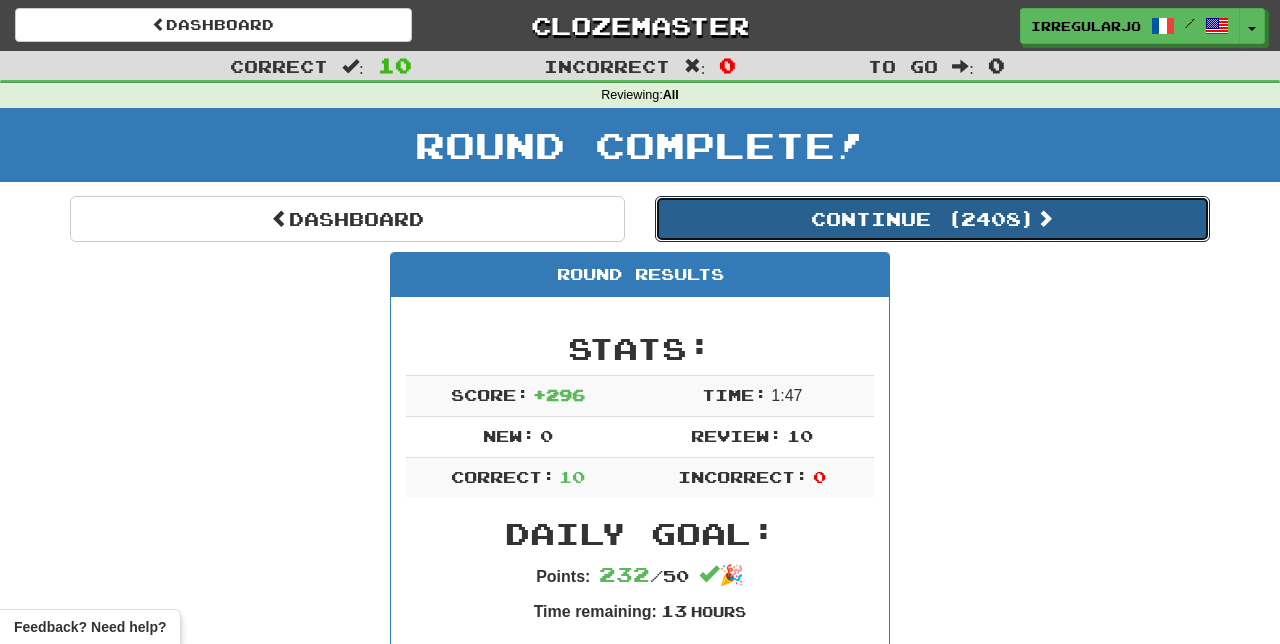 click on "Continue ( 2408 )" at bounding box center [932, 219] 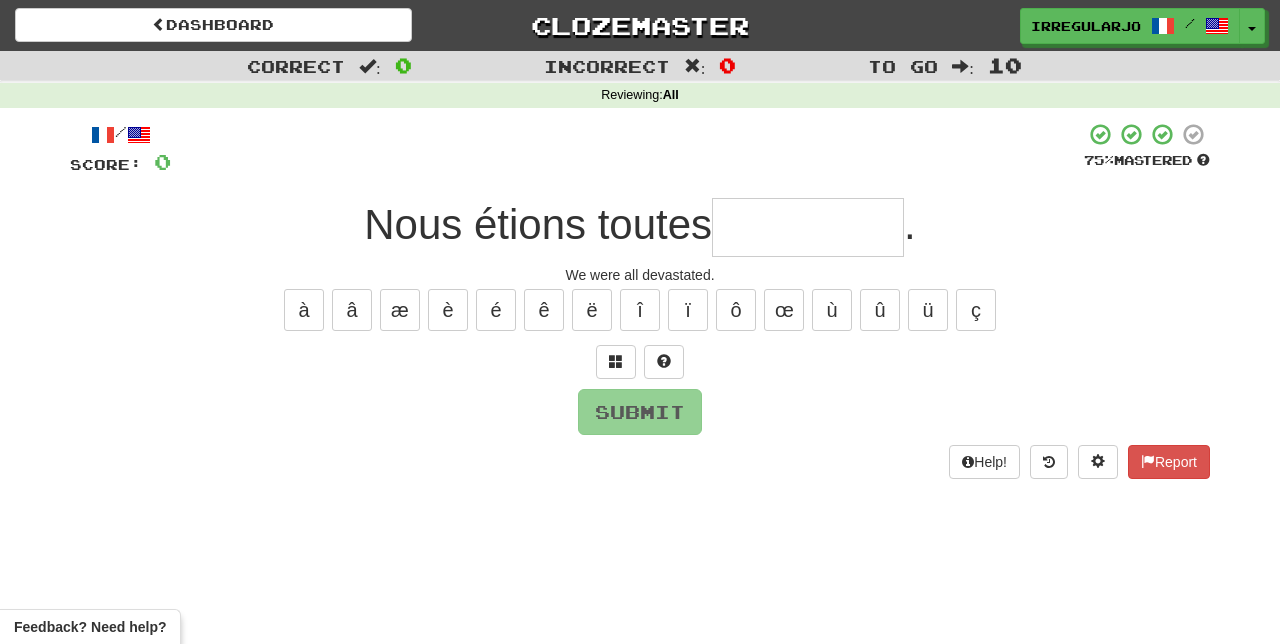 type on "*" 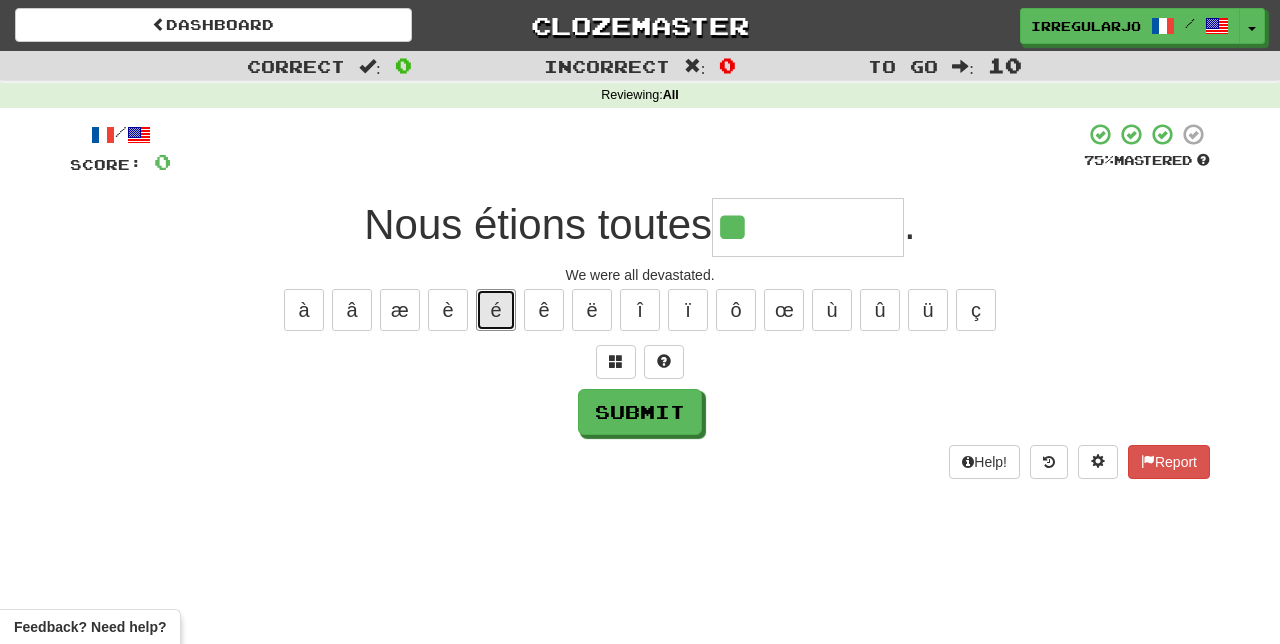 click on "é" at bounding box center (496, 310) 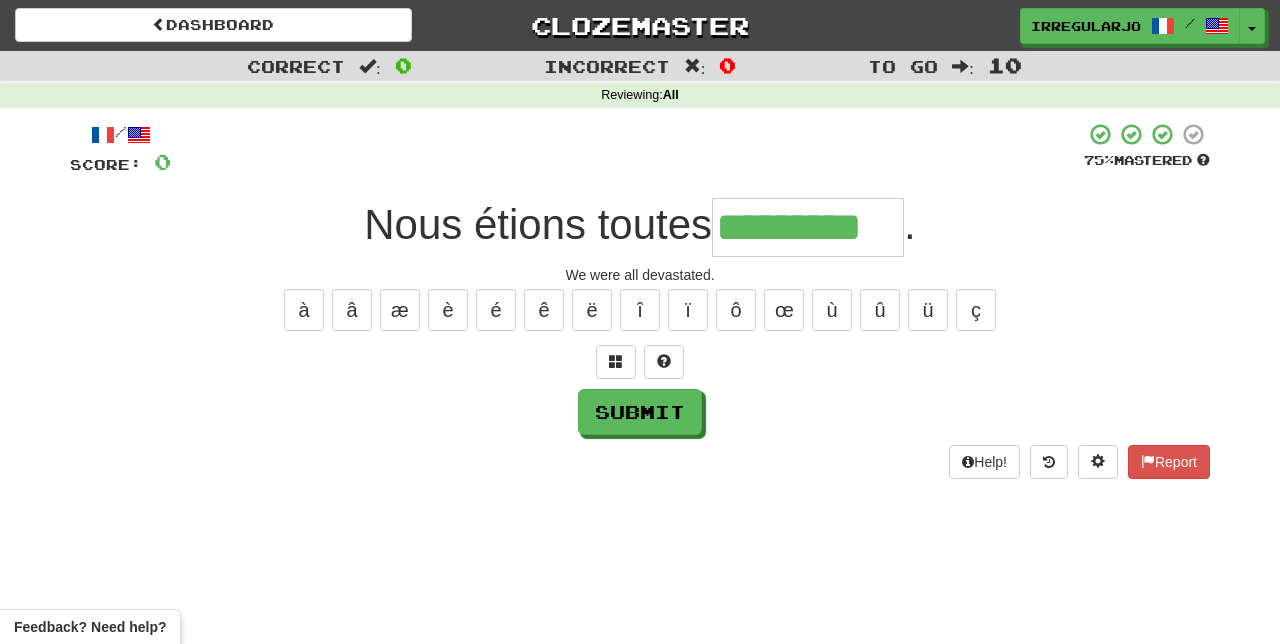 type on "*********" 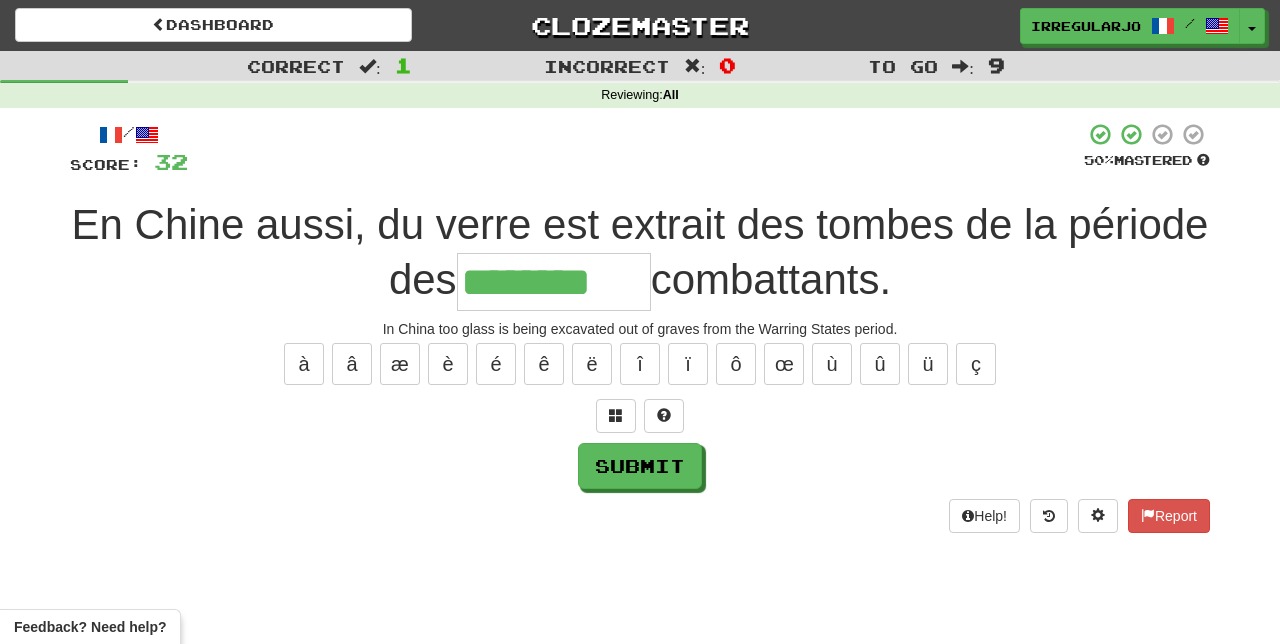 type on "********" 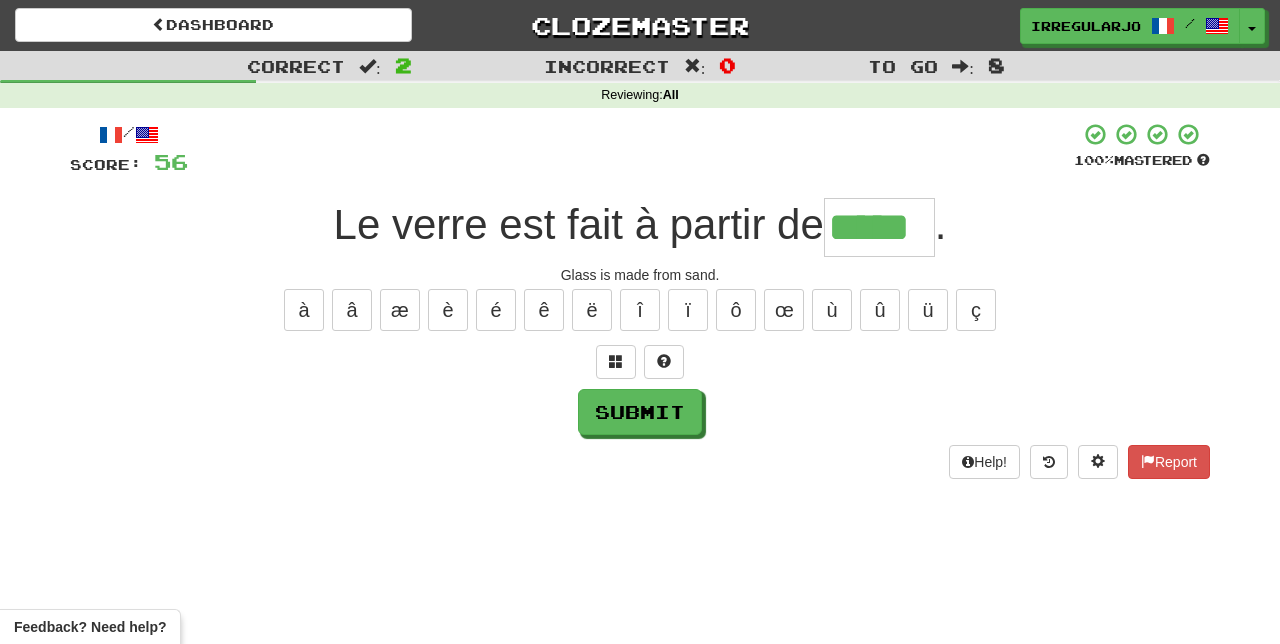 type on "*****" 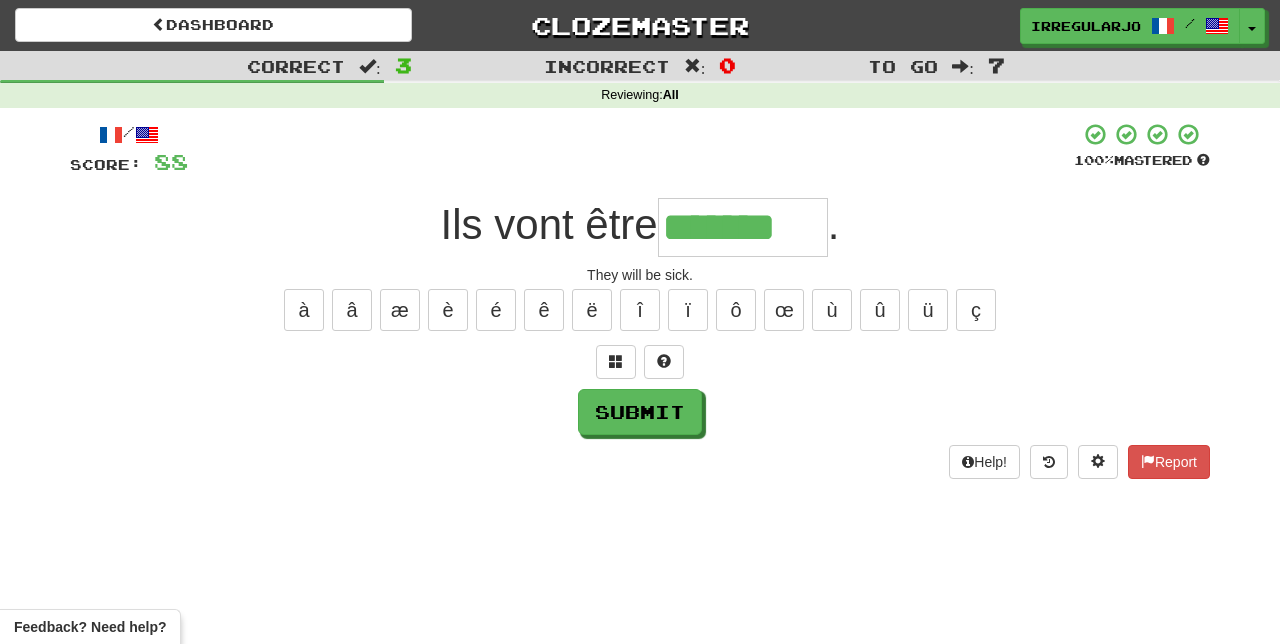 type on "*******" 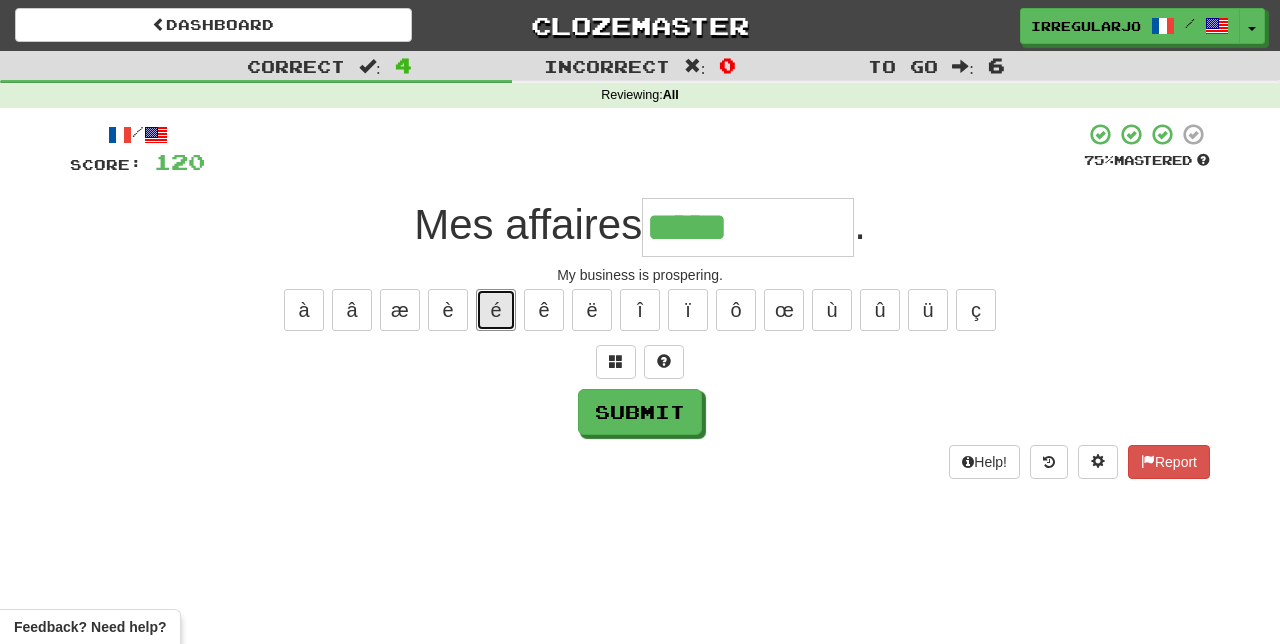 click on "é" at bounding box center [496, 310] 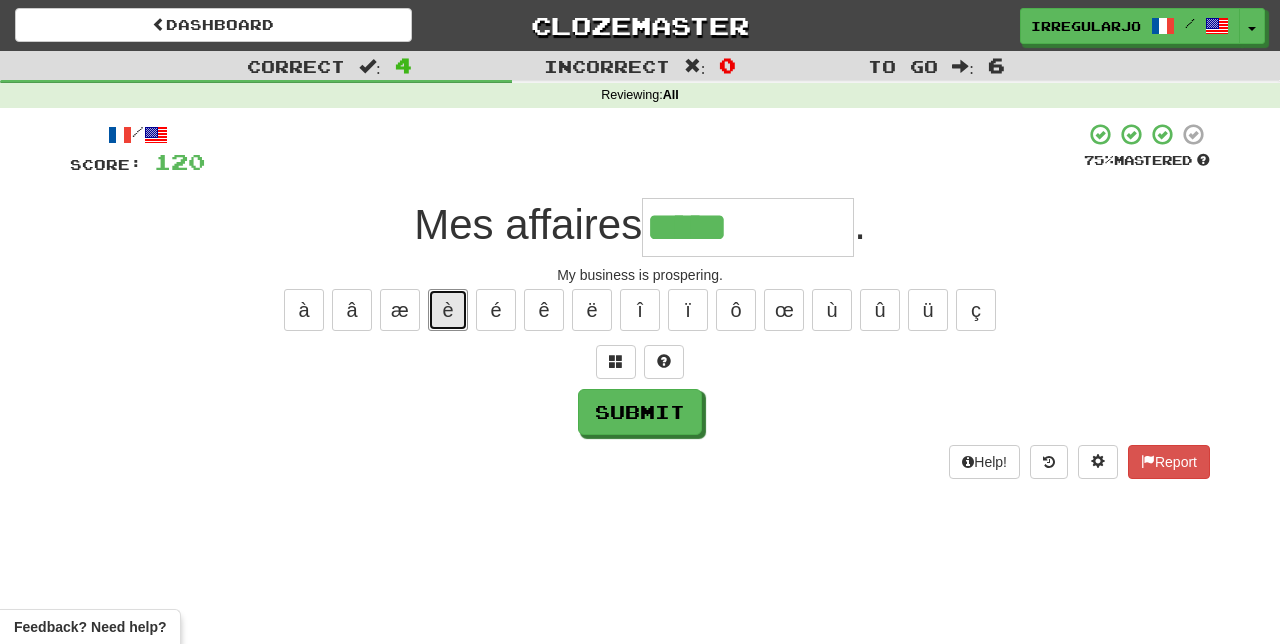 click on "è" at bounding box center (448, 310) 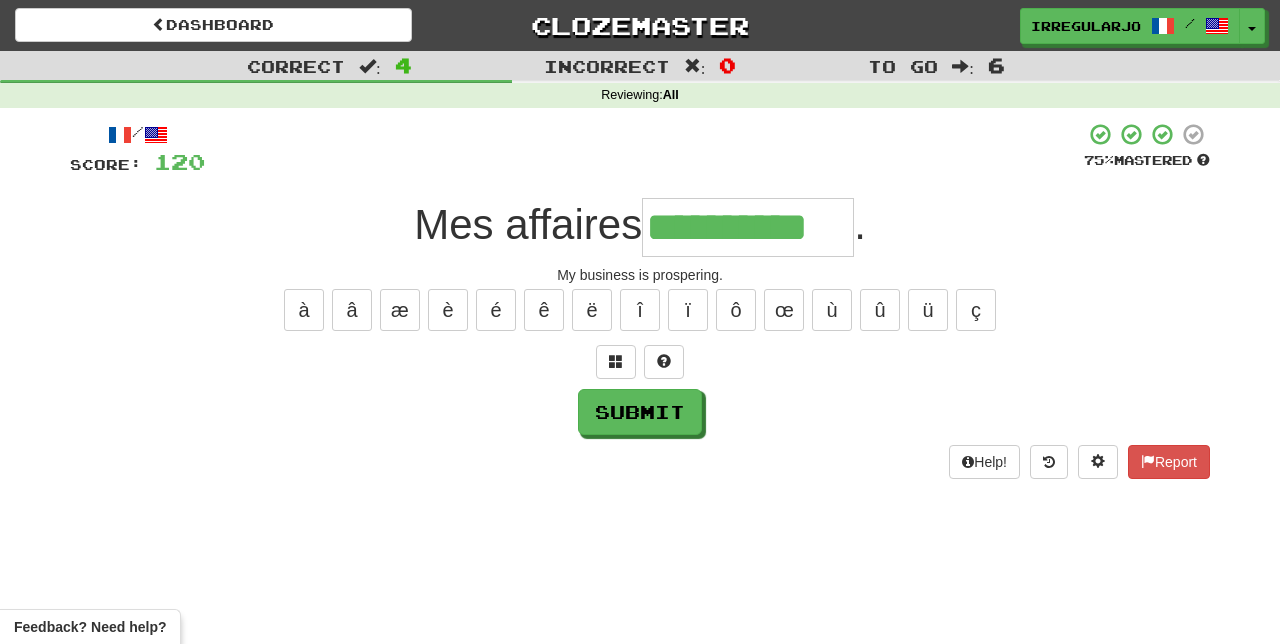 type on "**********" 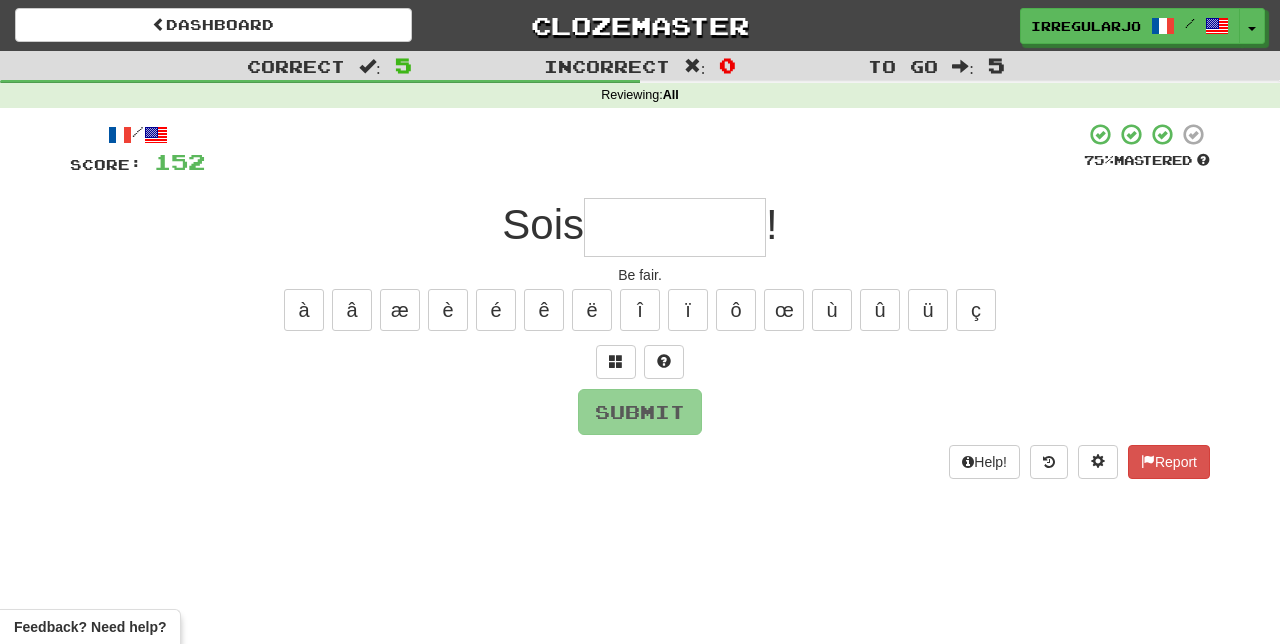 type on "*" 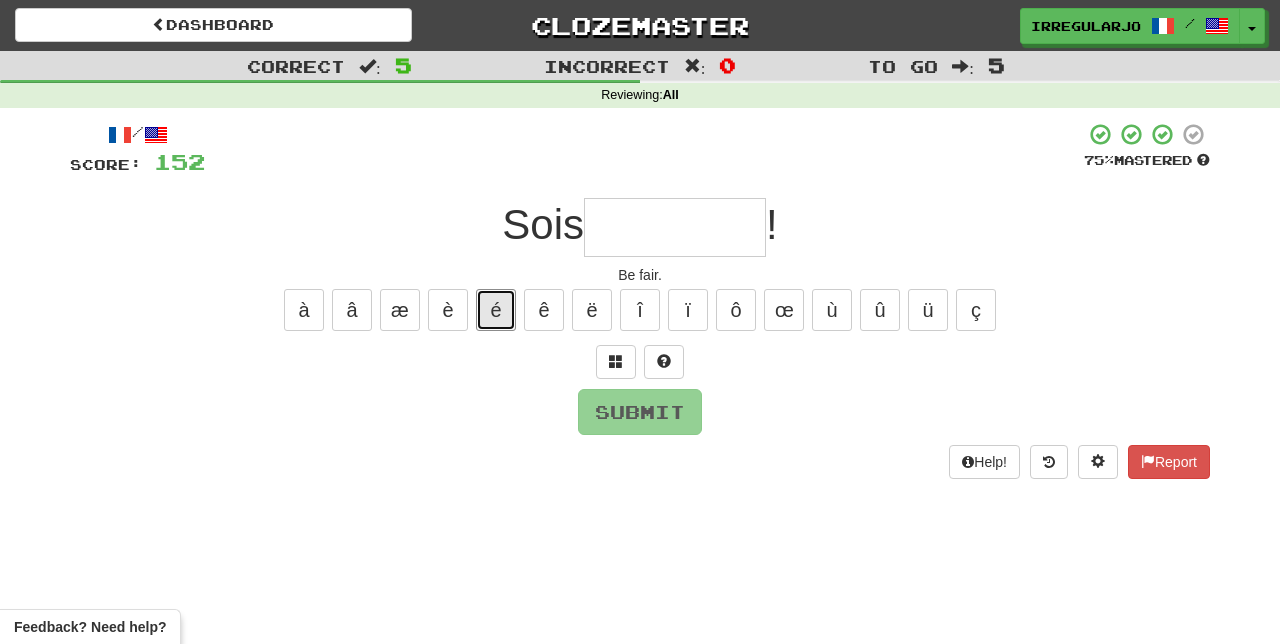 click on "é" at bounding box center [496, 310] 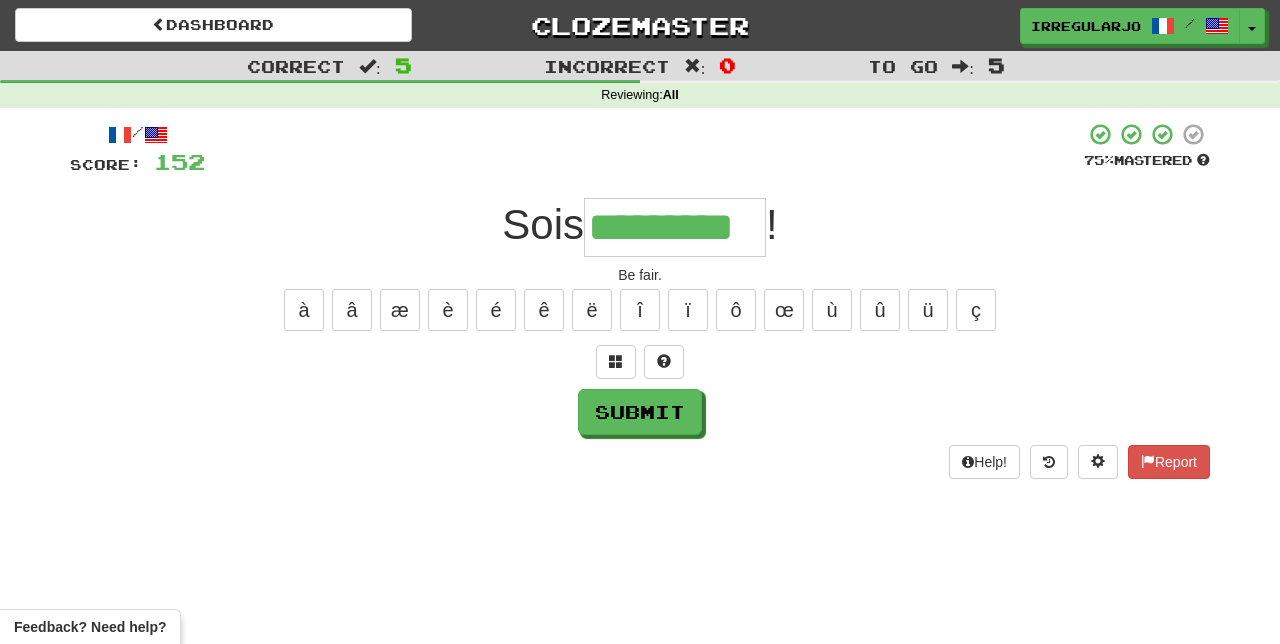 type on "*********" 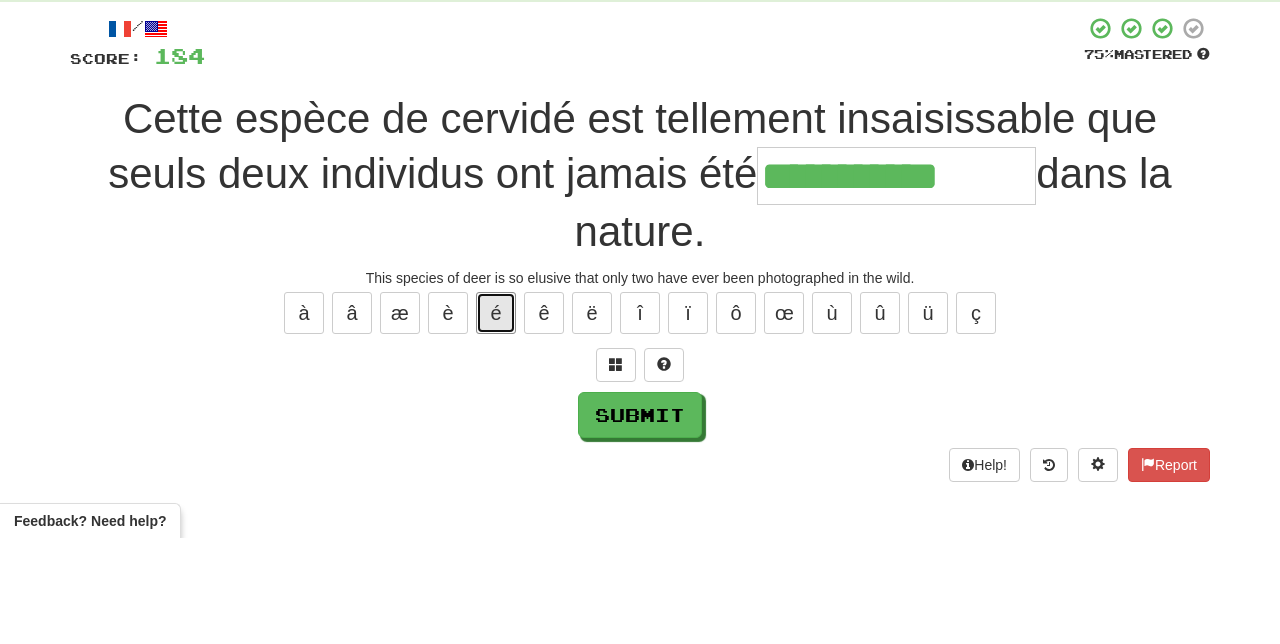 click on "é" at bounding box center [496, 419] 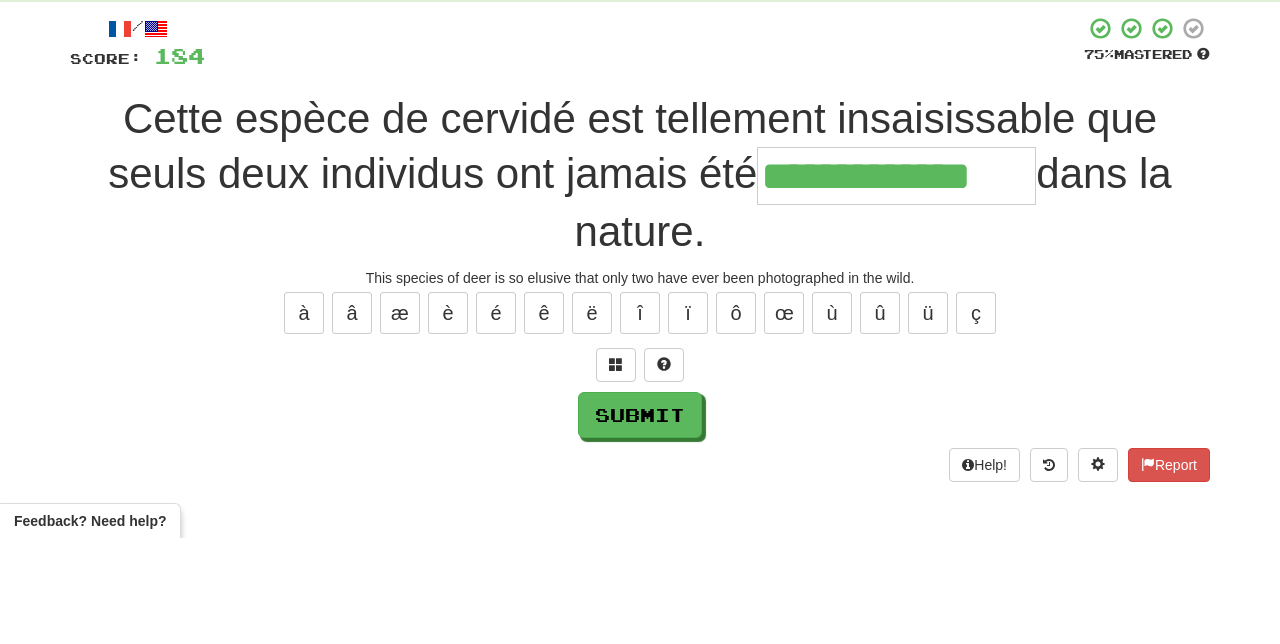 type on "**********" 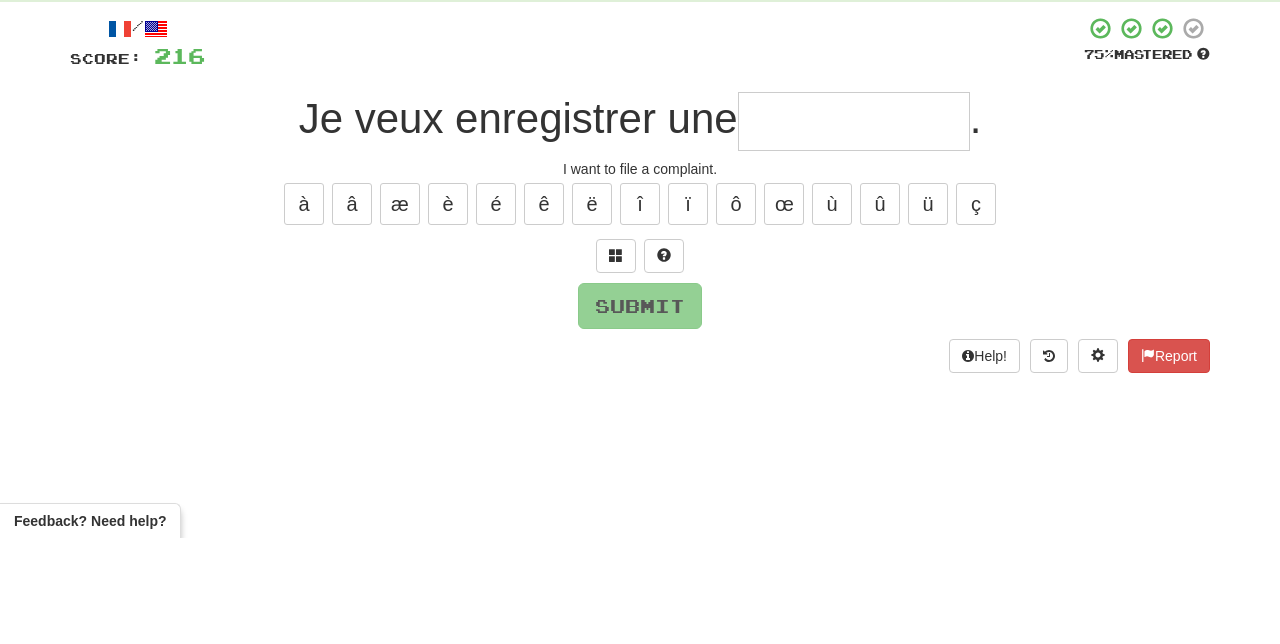 type on "*" 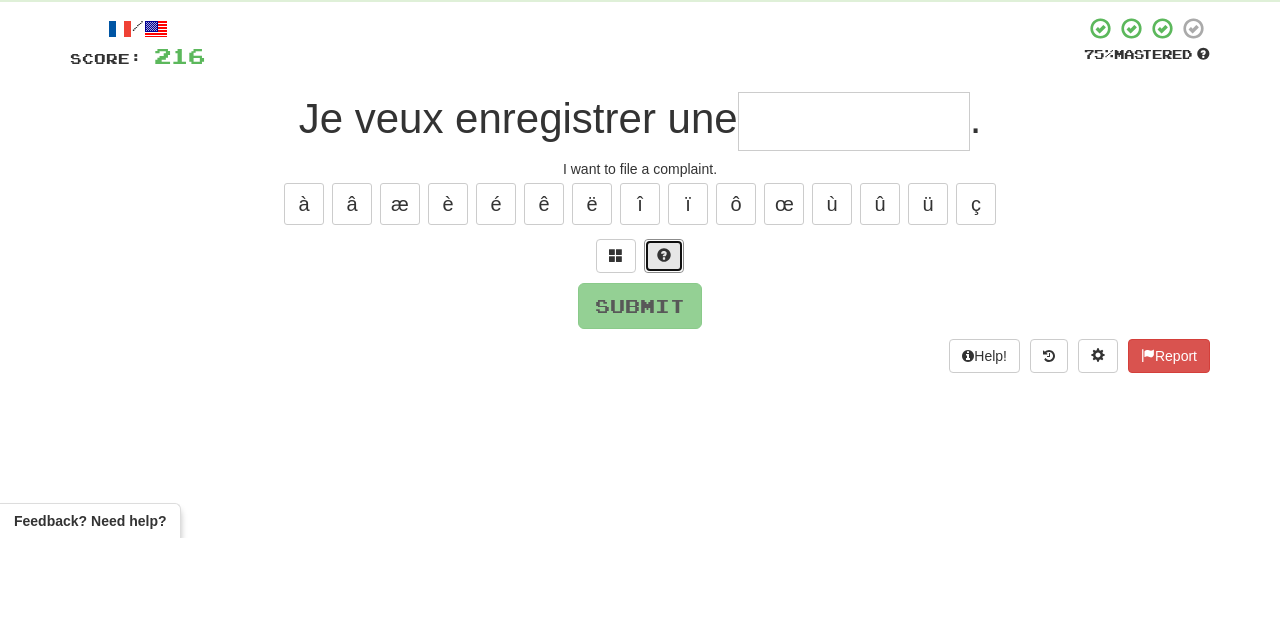 click at bounding box center [664, 361] 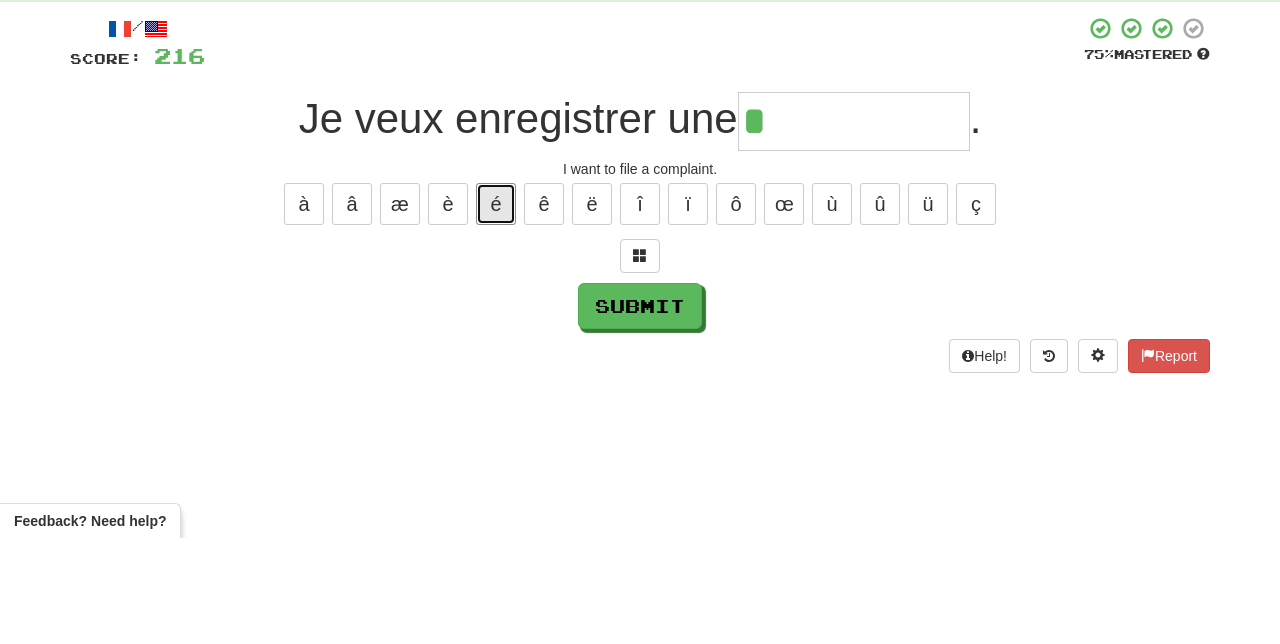 click on "é" at bounding box center [496, 310] 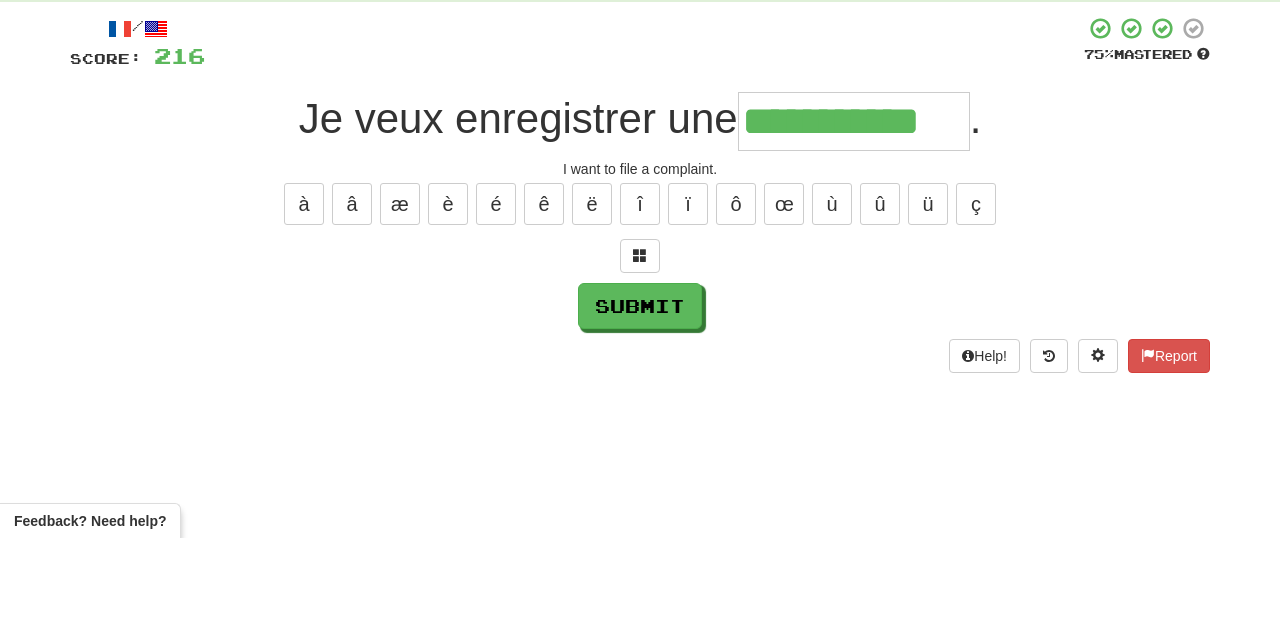 type on "**********" 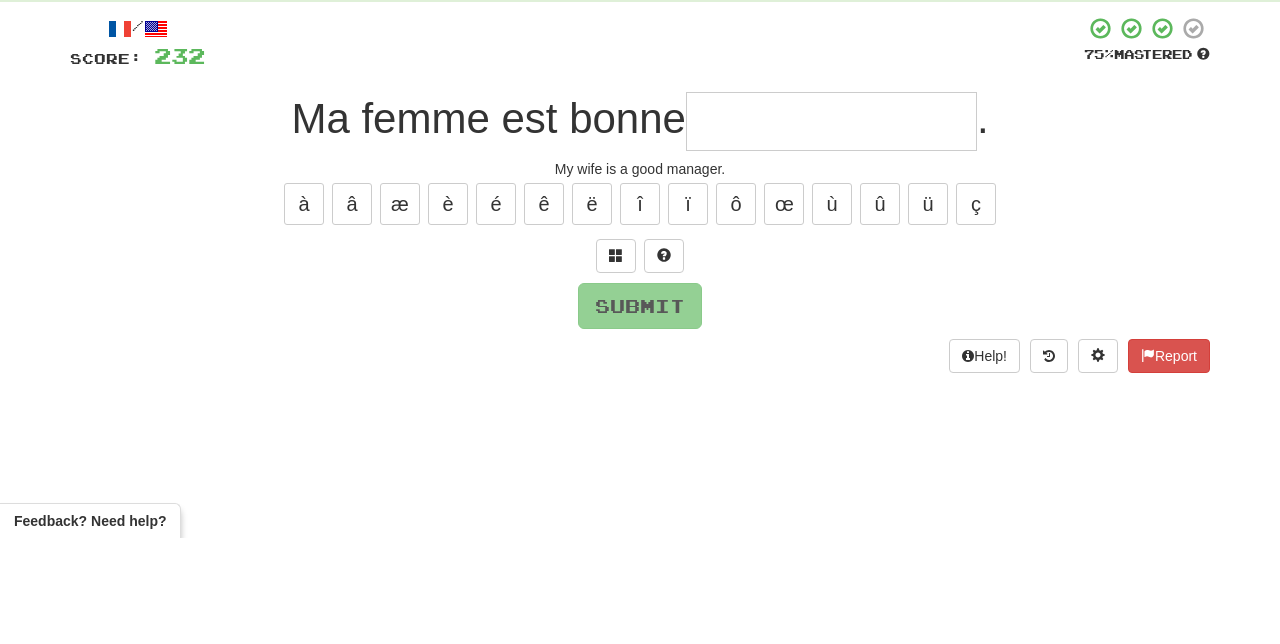 type on "*" 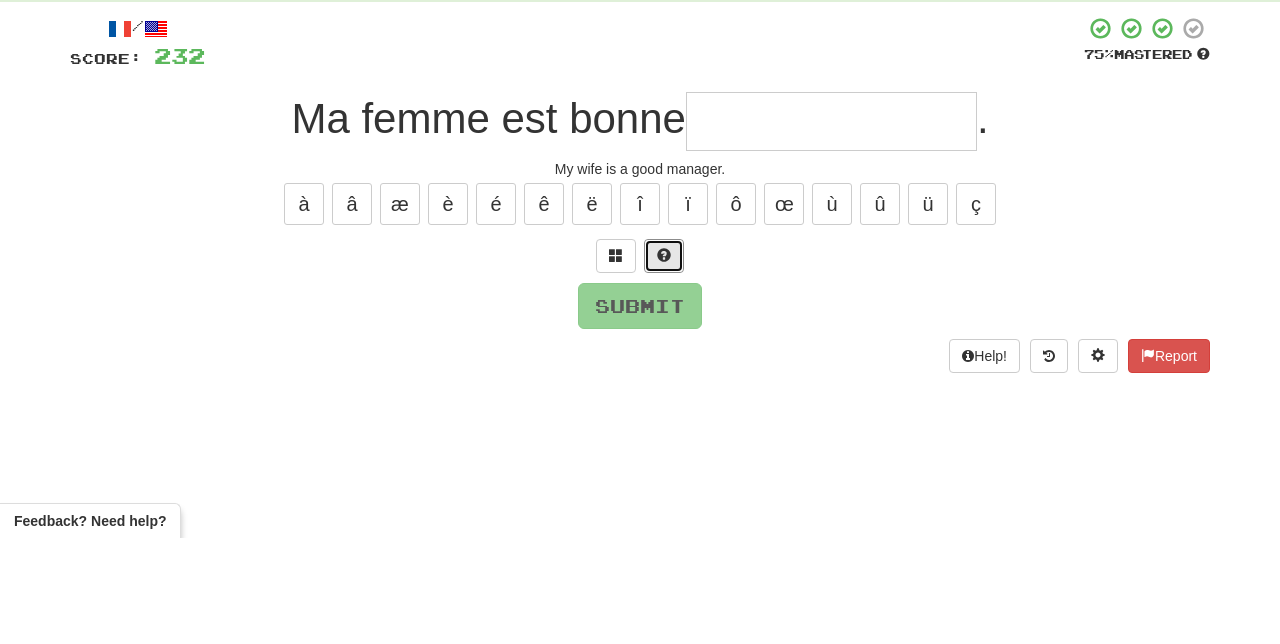 click at bounding box center (664, 361) 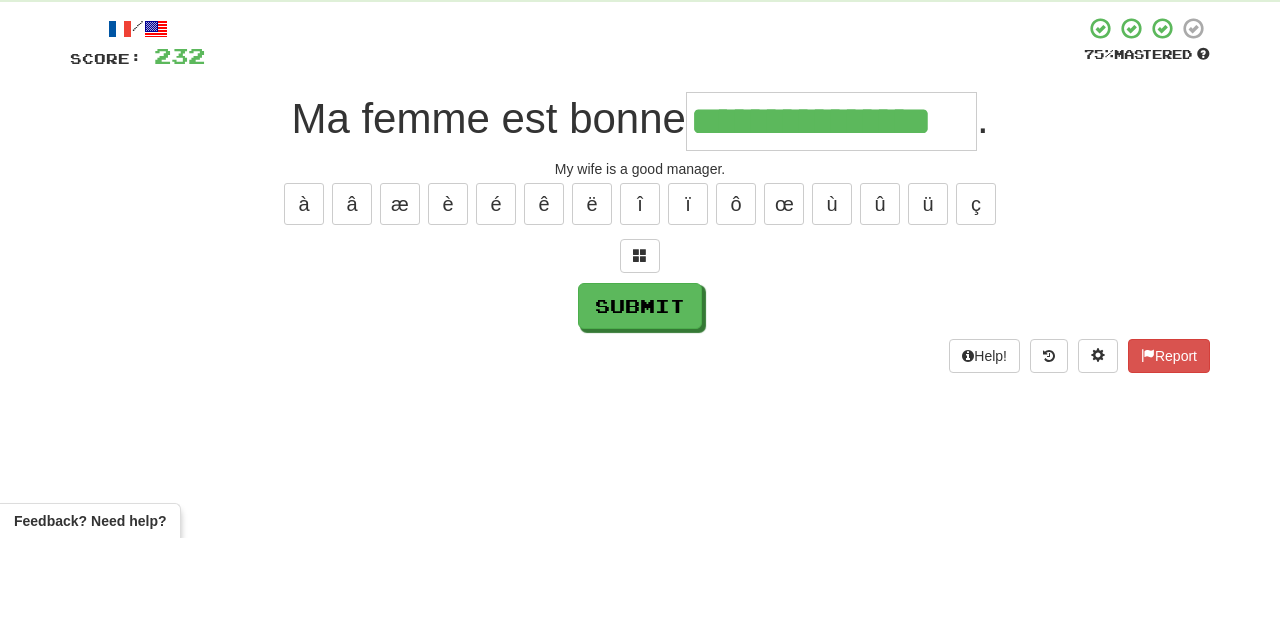 type on "**********" 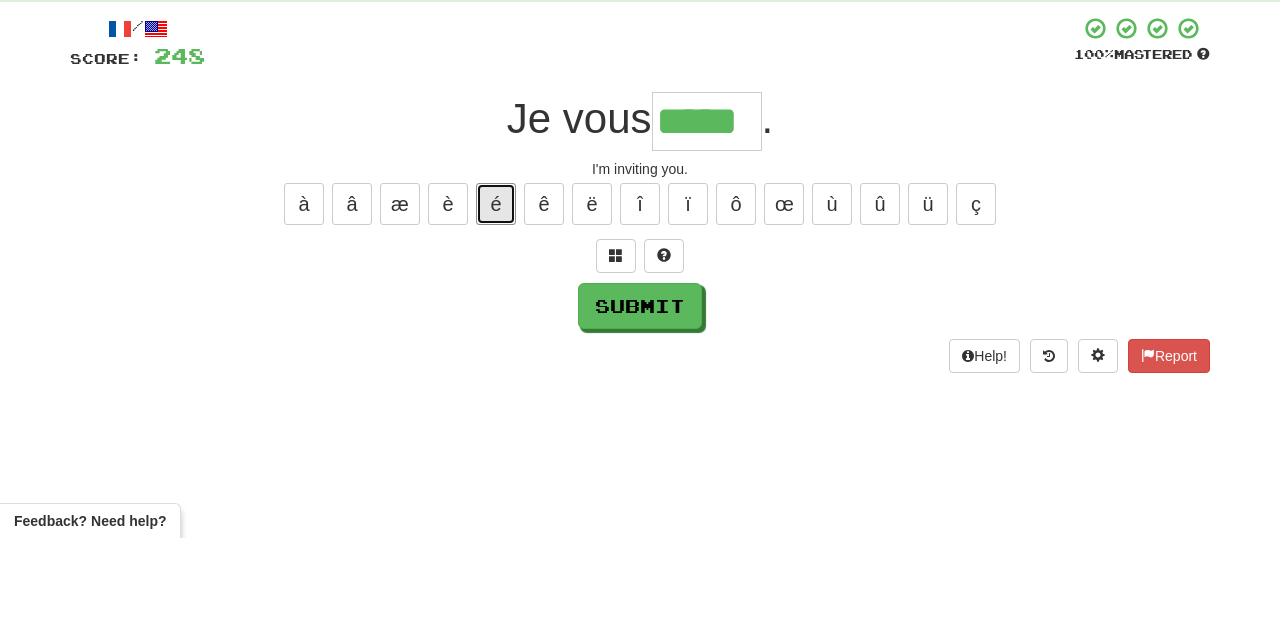 click on "é" at bounding box center [496, 310] 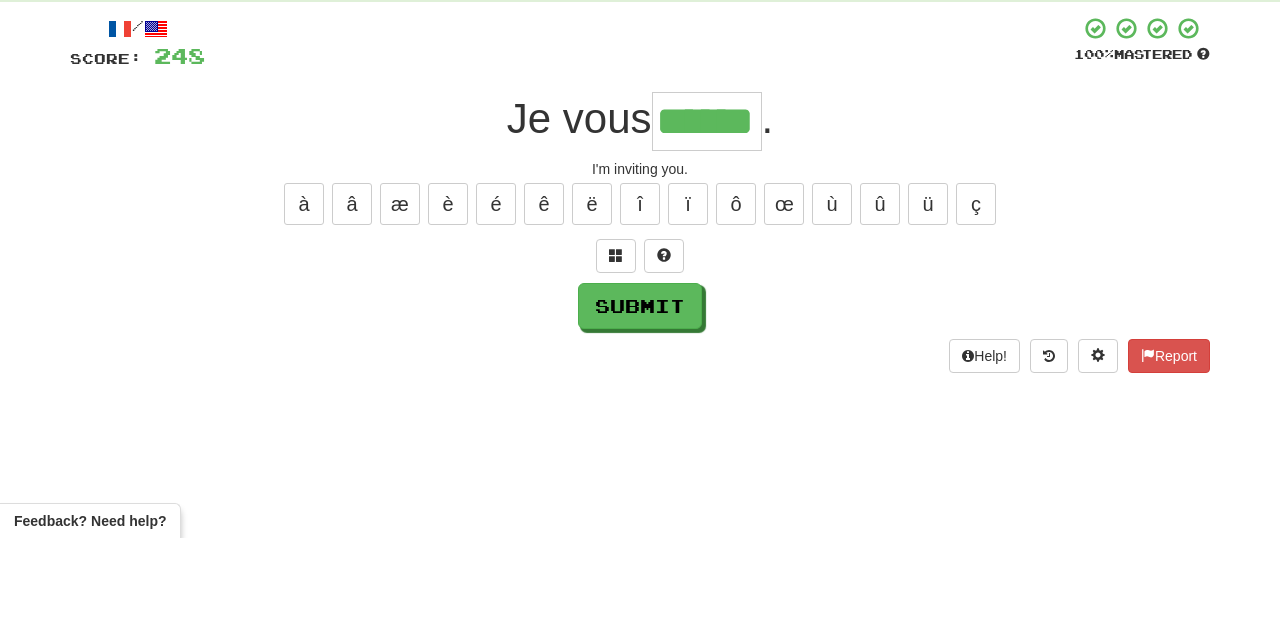 type on "******" 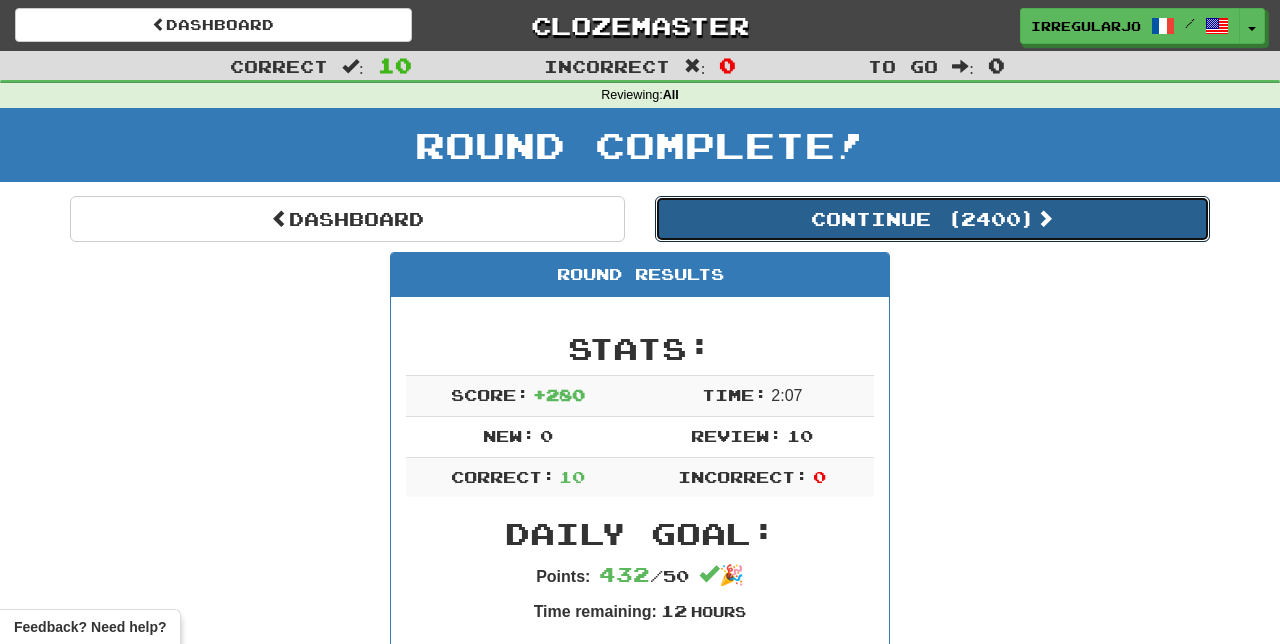 click on "Continue ( 2400 )" at bounding box center [932, 219] 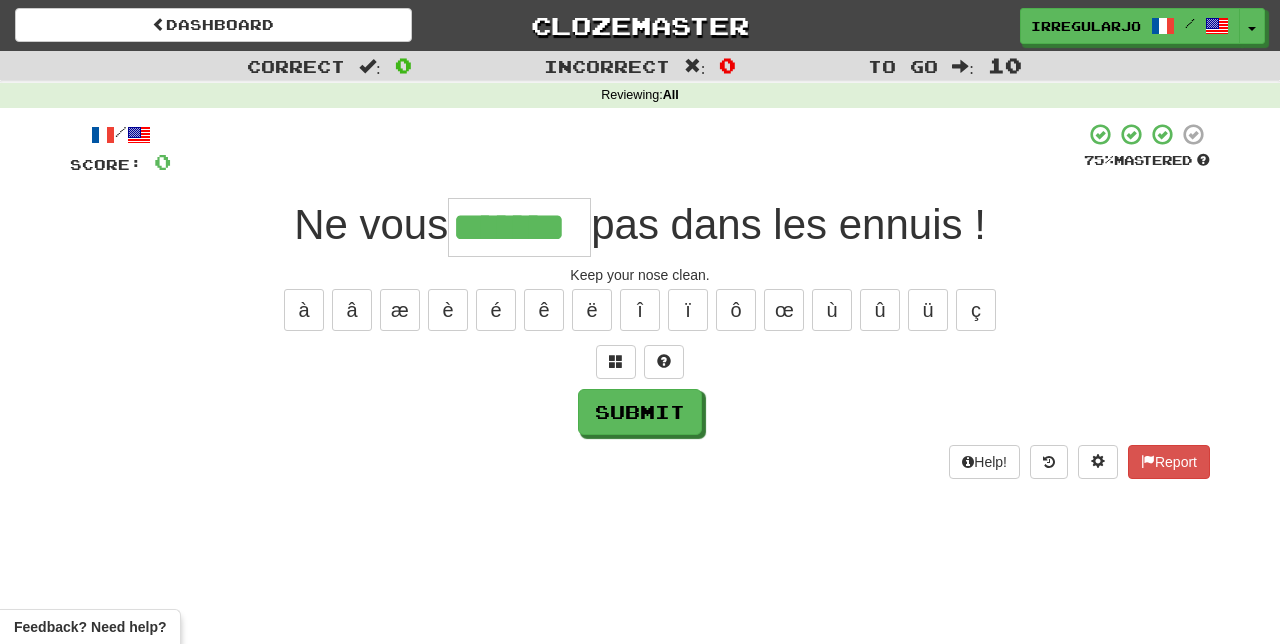 type on "*******" 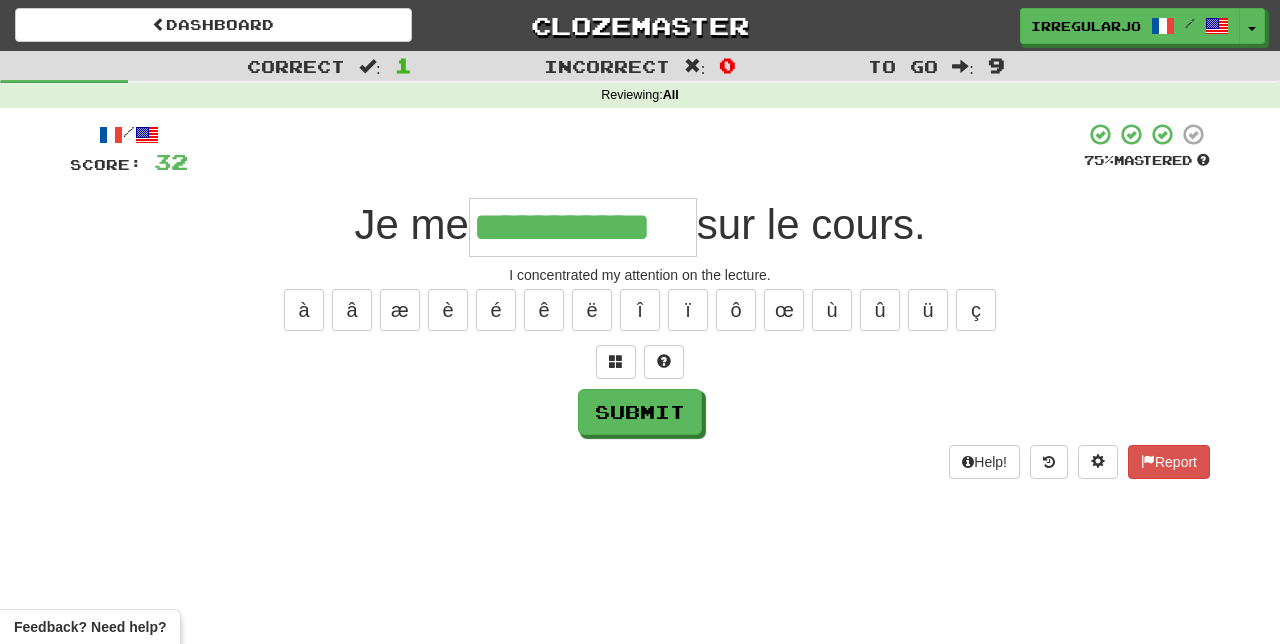 type on "**********" 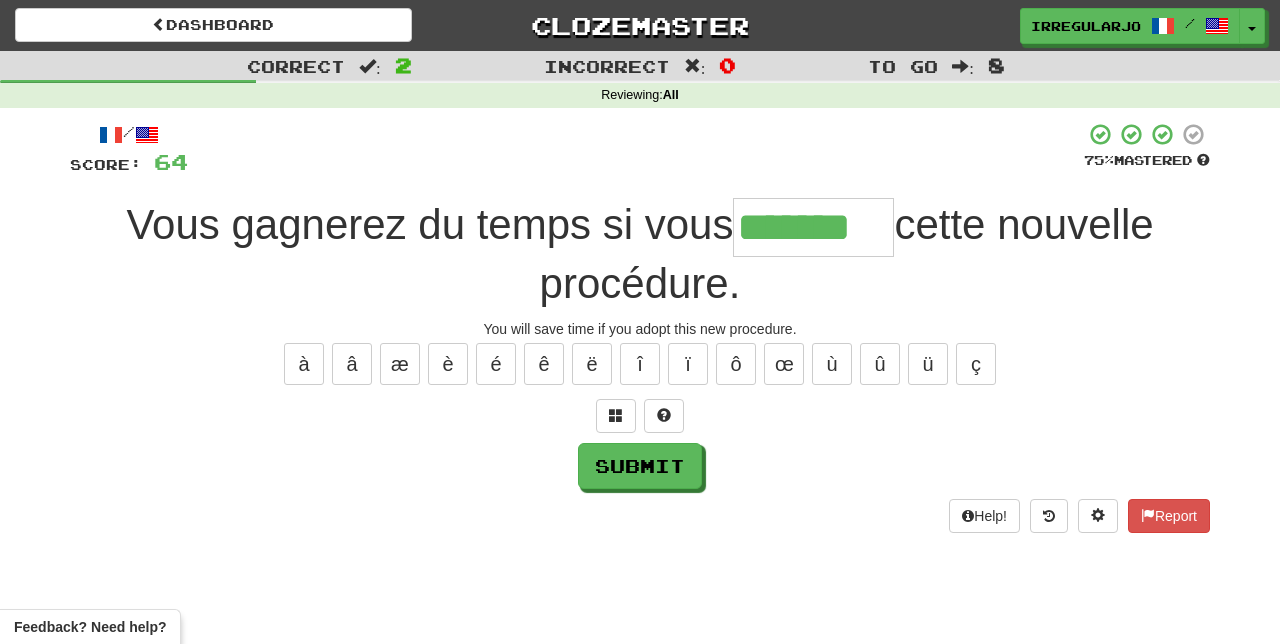 type on "*******" 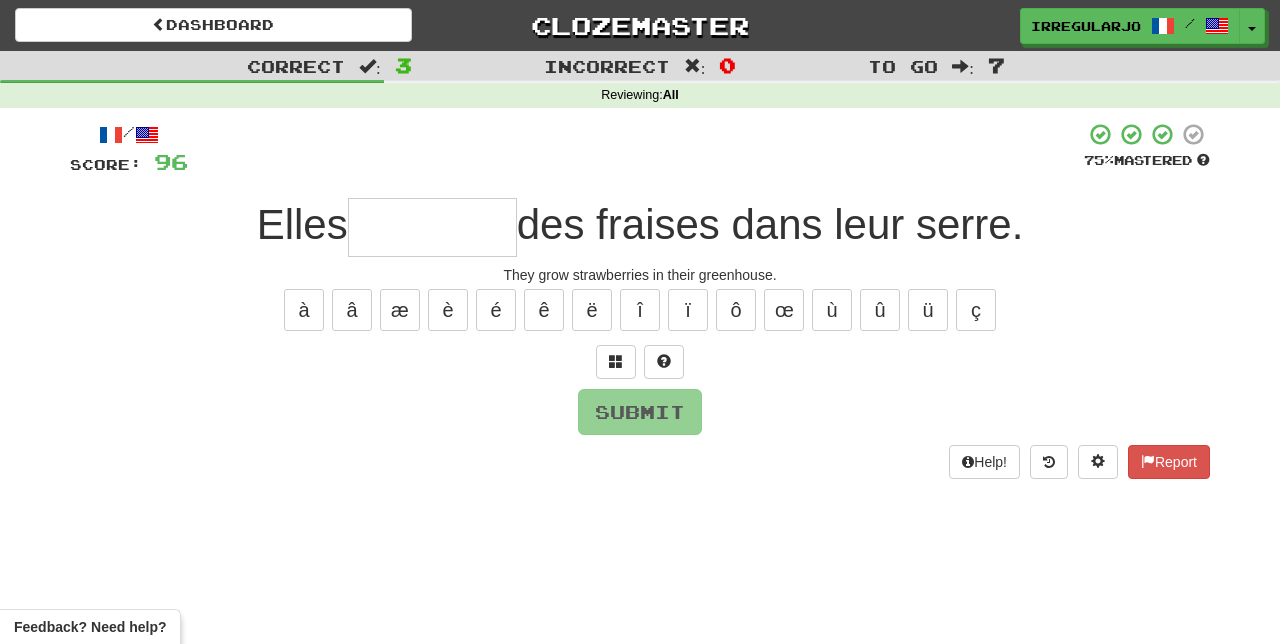 type on "*" 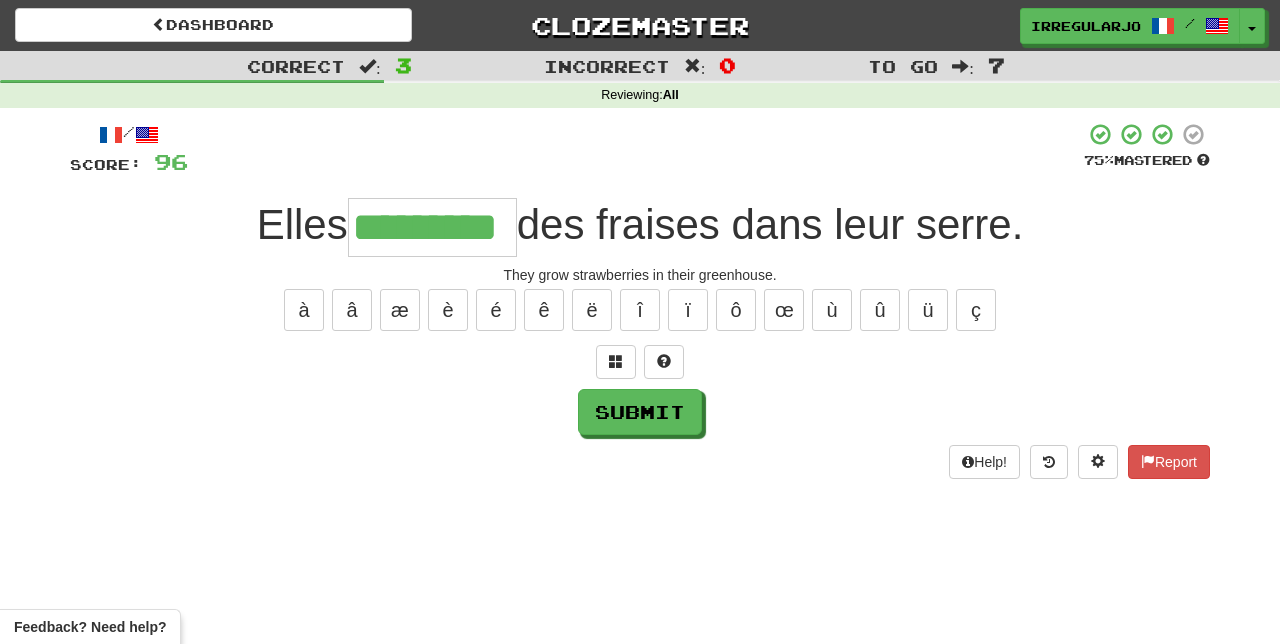 type on "*********" 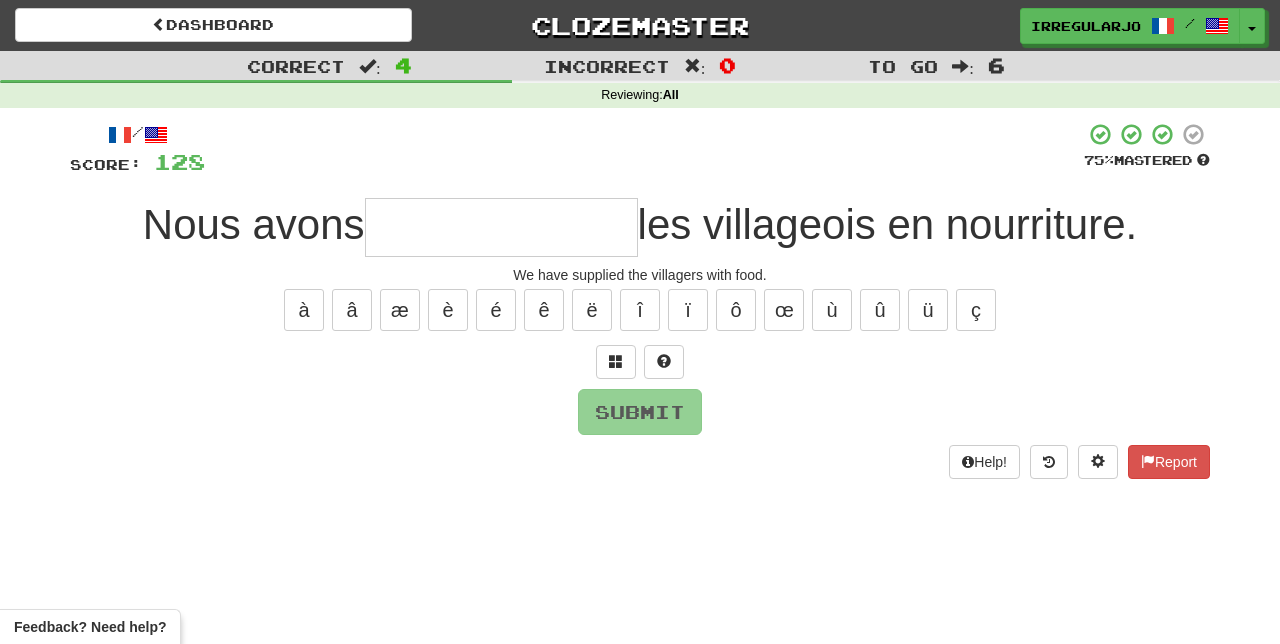 type on "*" 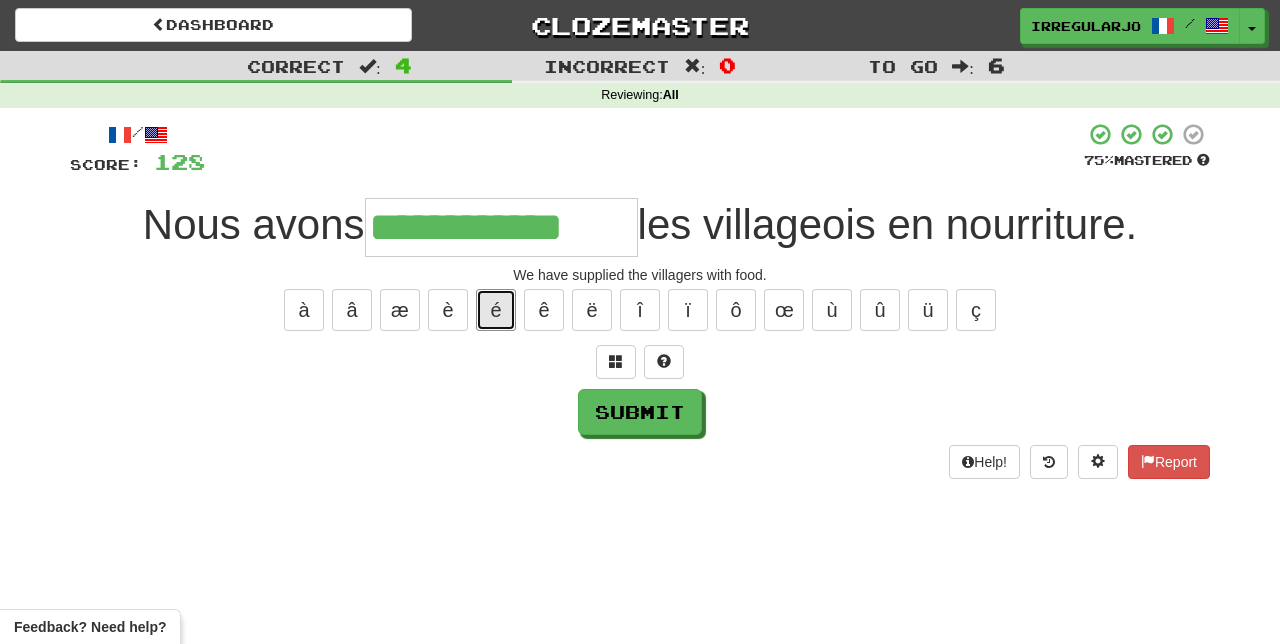 click on "é" at bounding box center [496, 310] 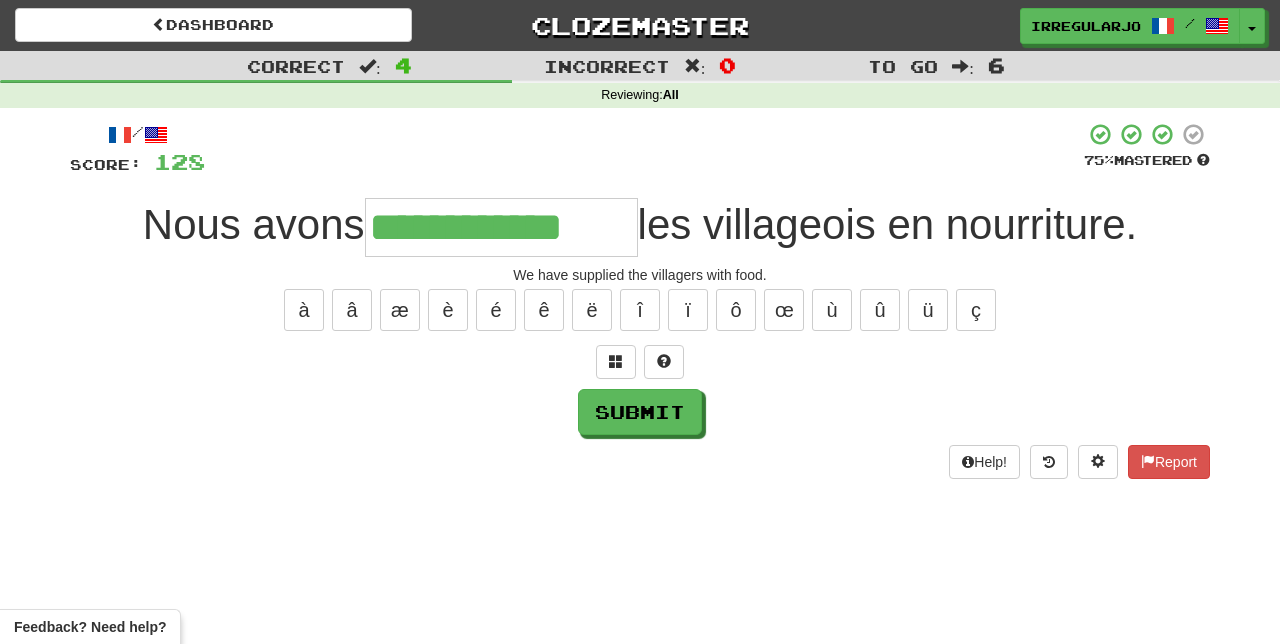 type on "**********" 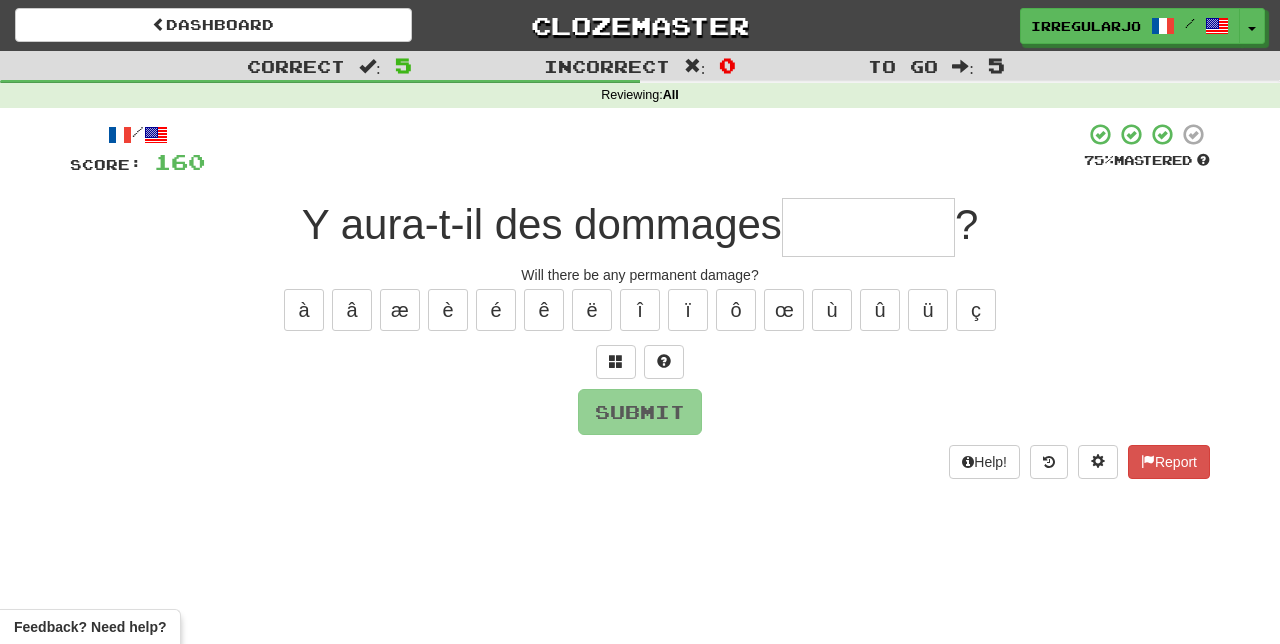 type on "*" 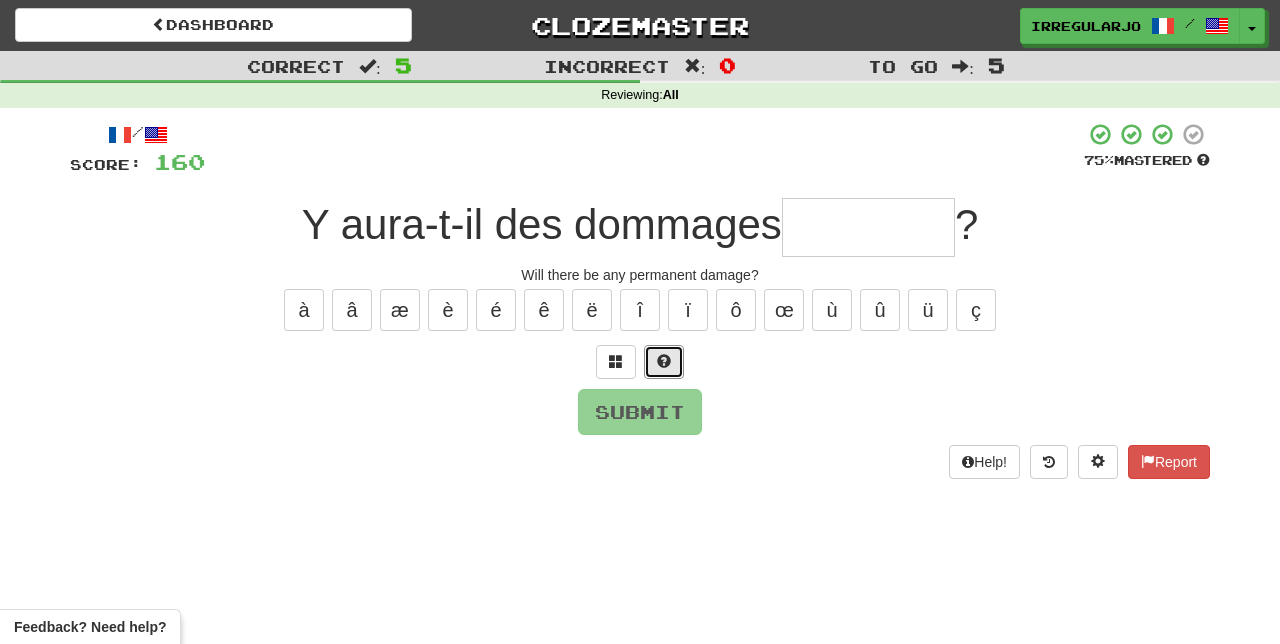 click at bounding box center (664, 362) 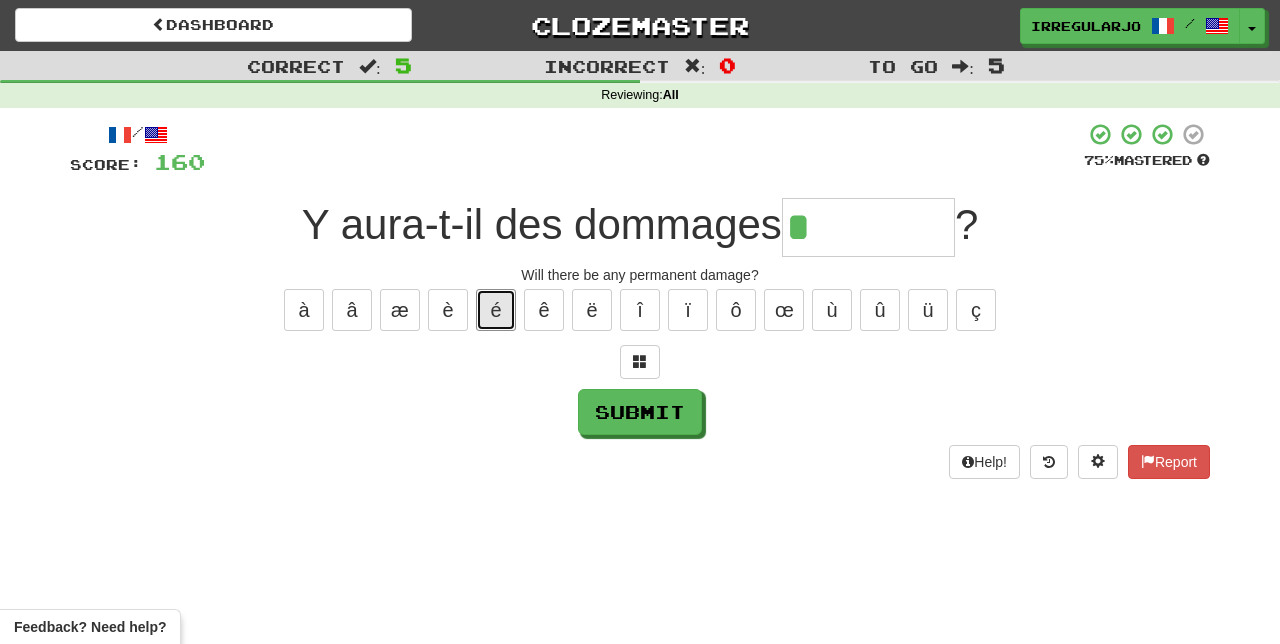 click on "é" at bounding box center [496, 310] 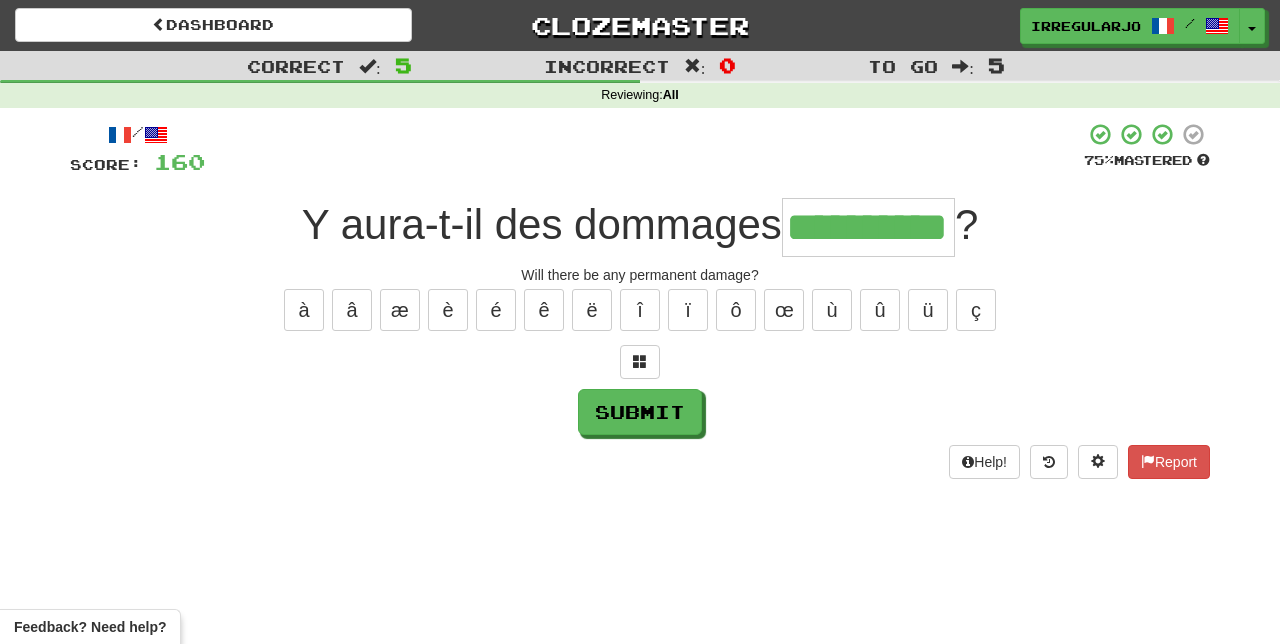 type on "**********" 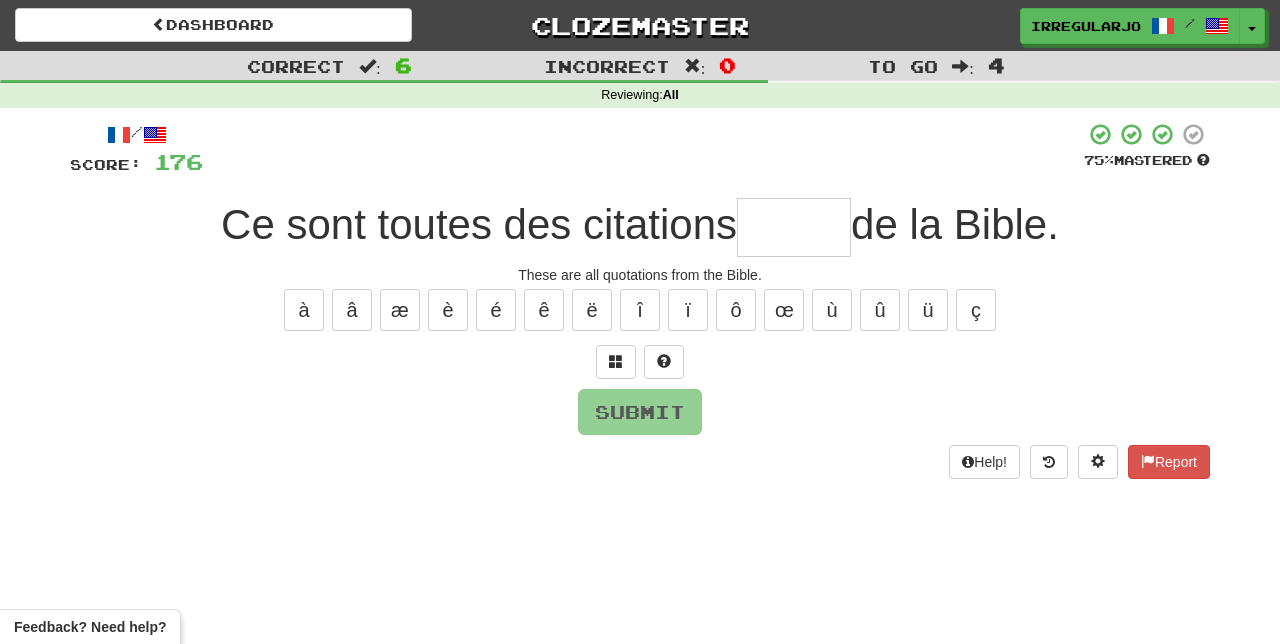 type on "*" 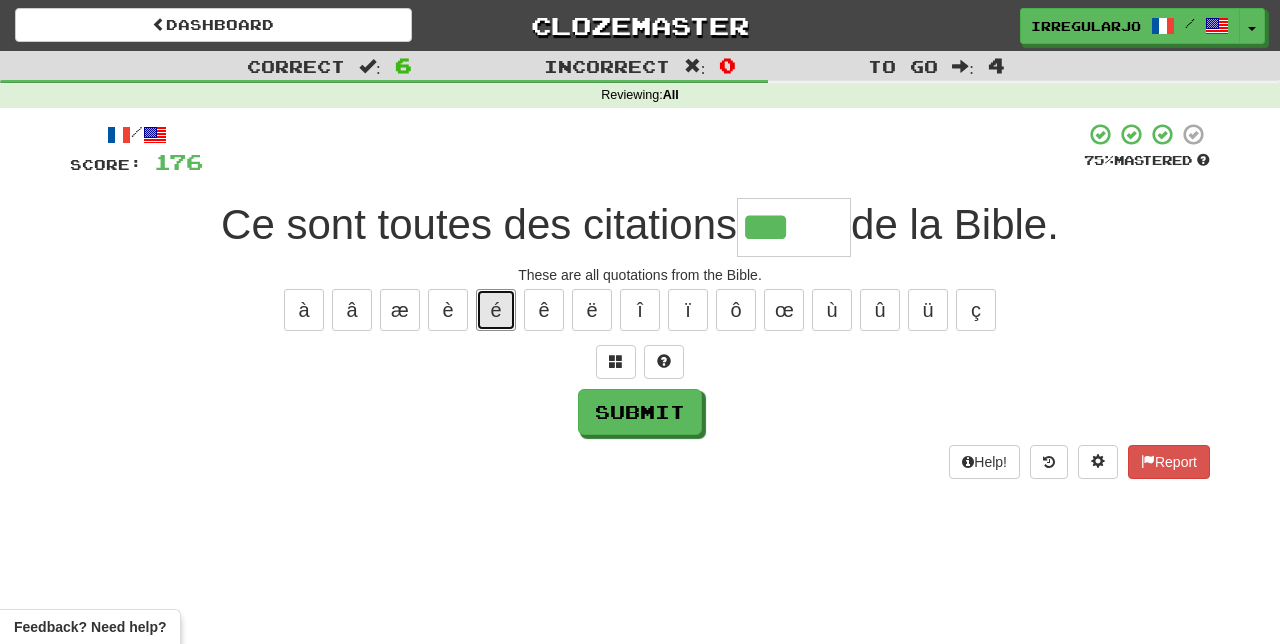 click on "é" at bounding box center (496, 310) 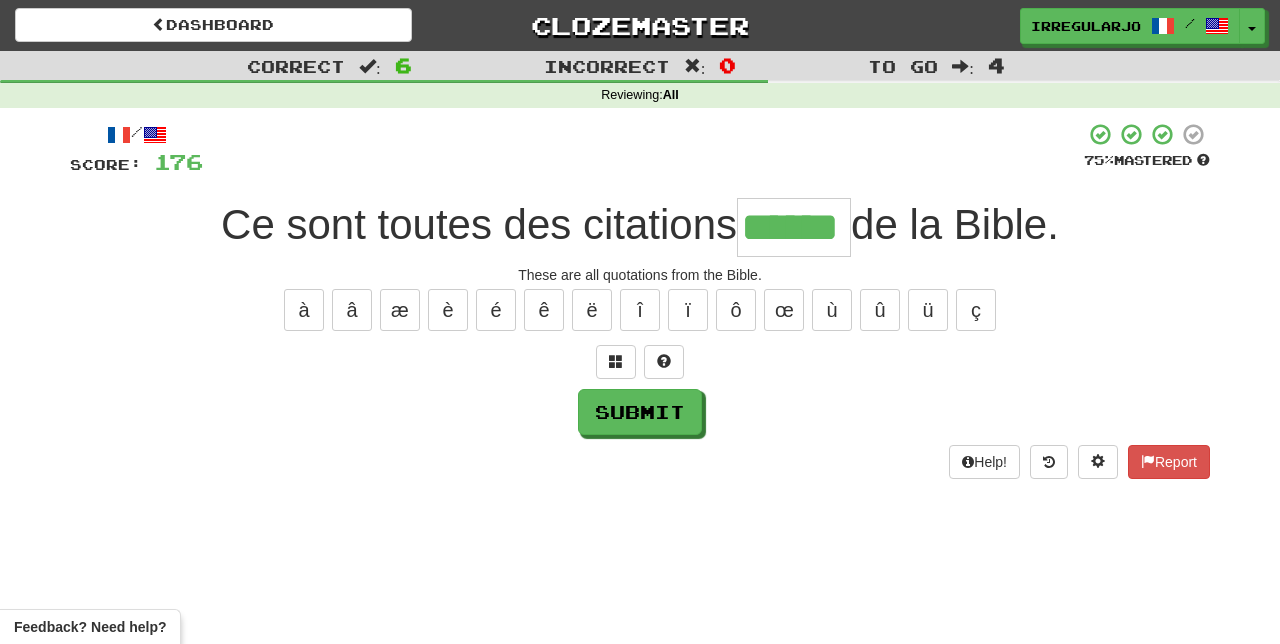 type on "******" 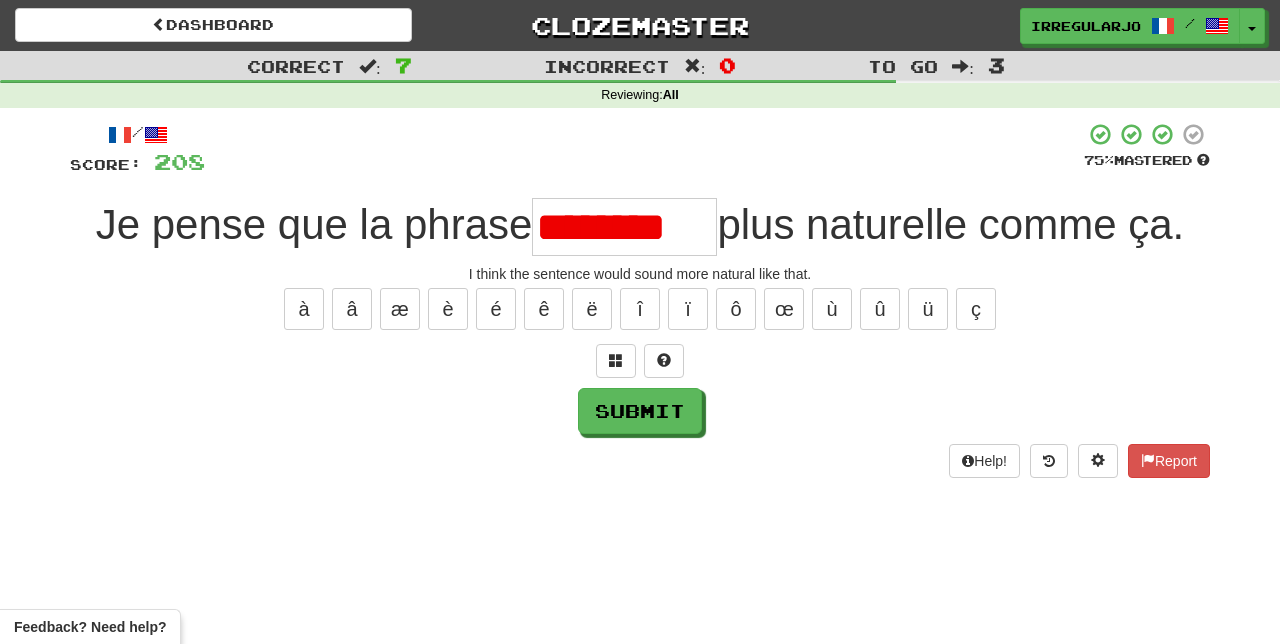 scroll, scrollTop: 0, scrollLeft: 0, axis: both 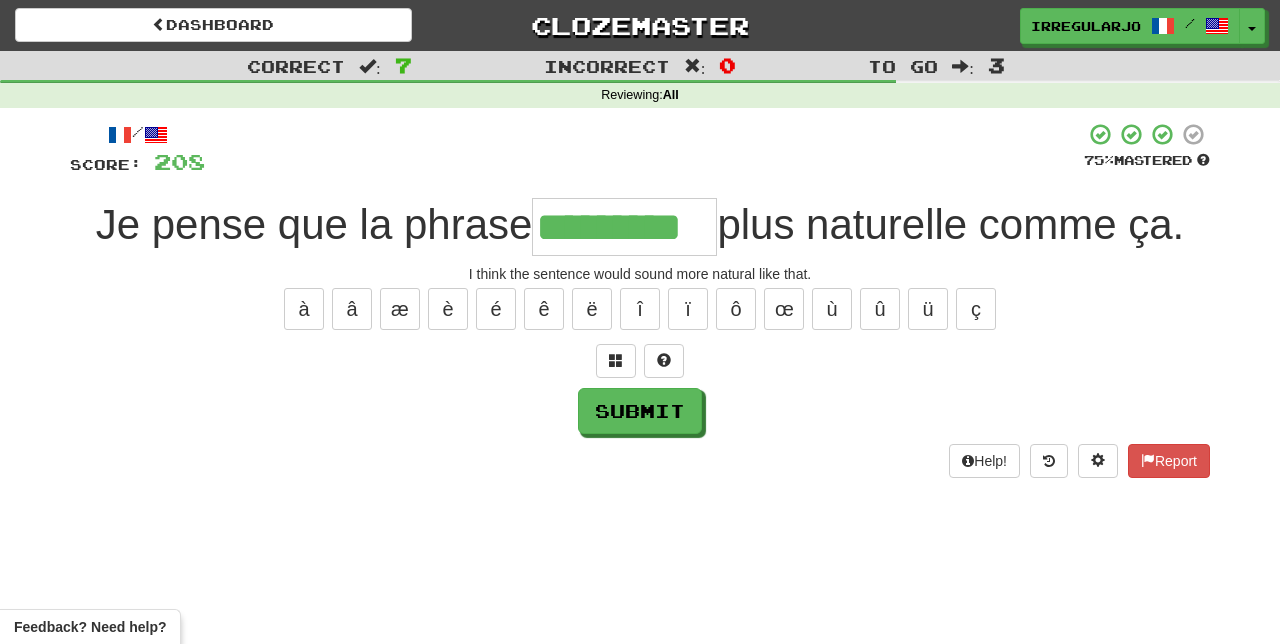type on "*********" 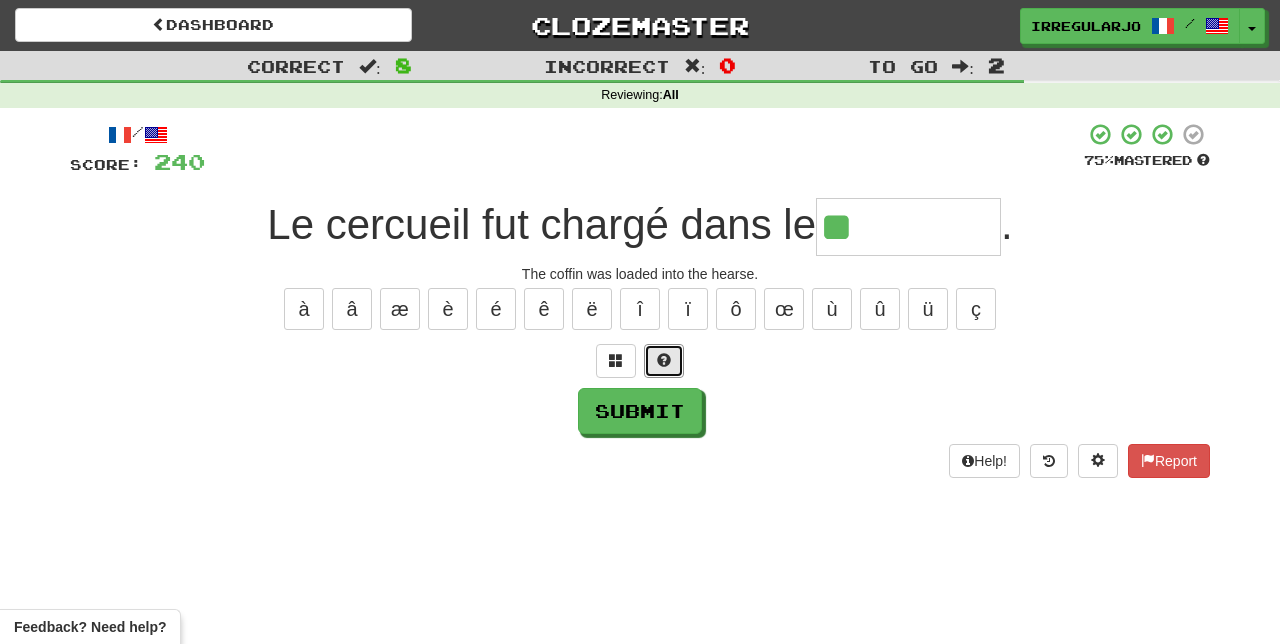 click at bounding box center (664, 360) 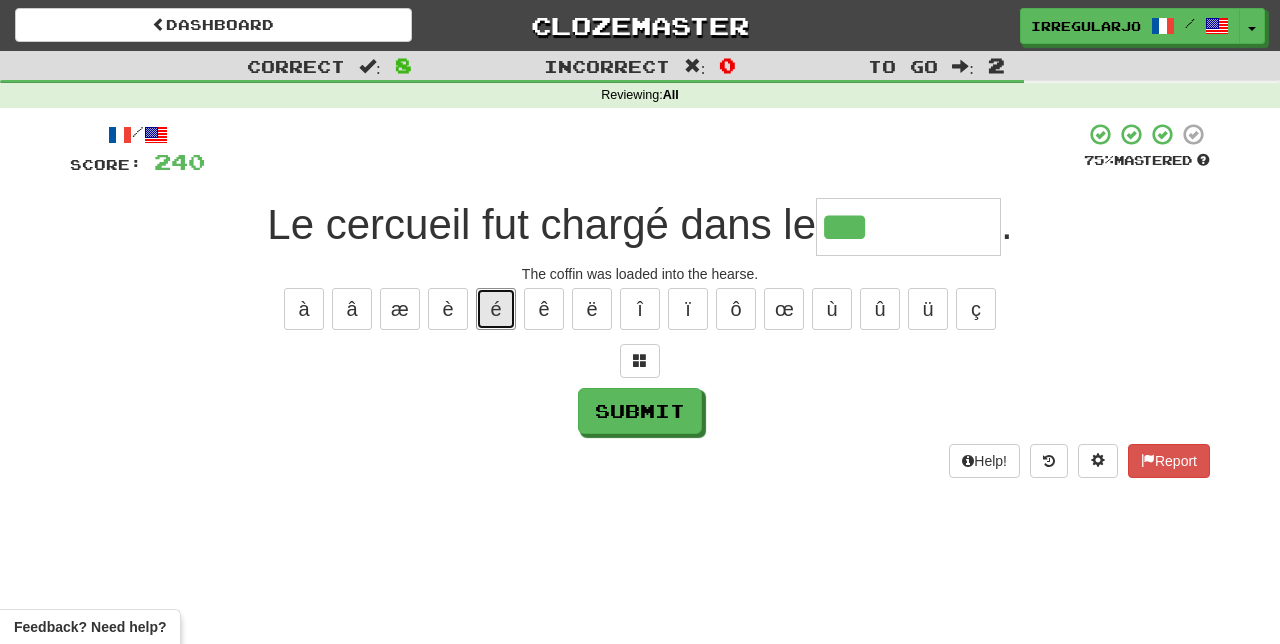 click on "é" at bounding box center (496, 309) 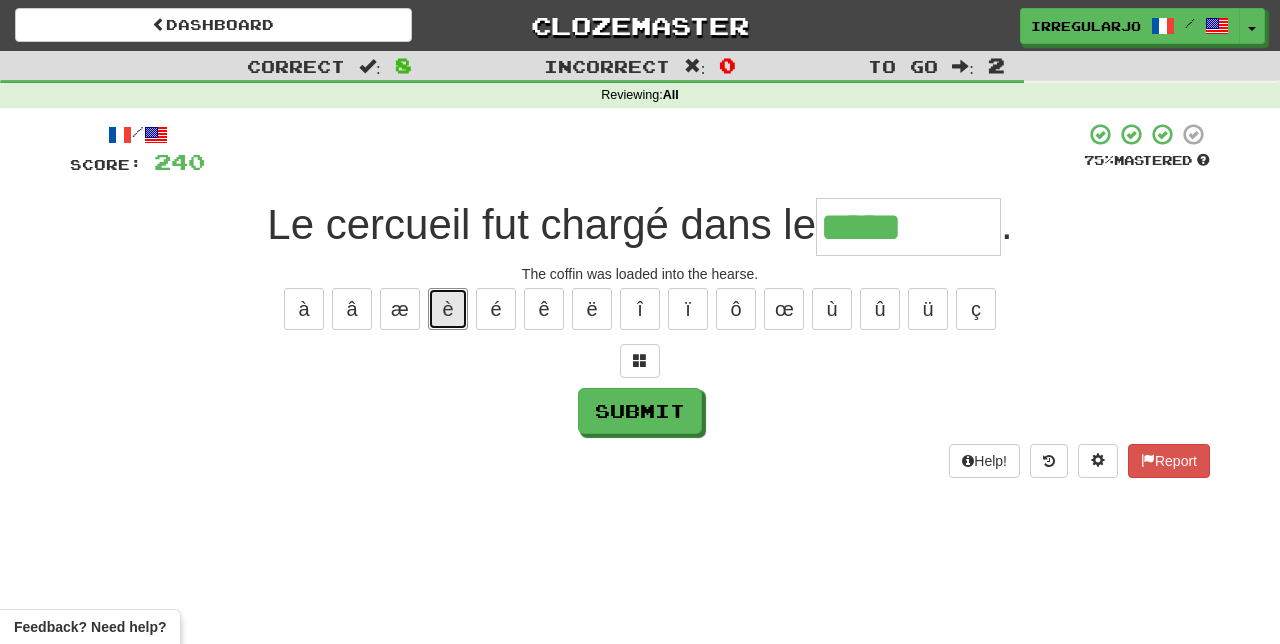 click on "è" at bounding box center [448, 309] 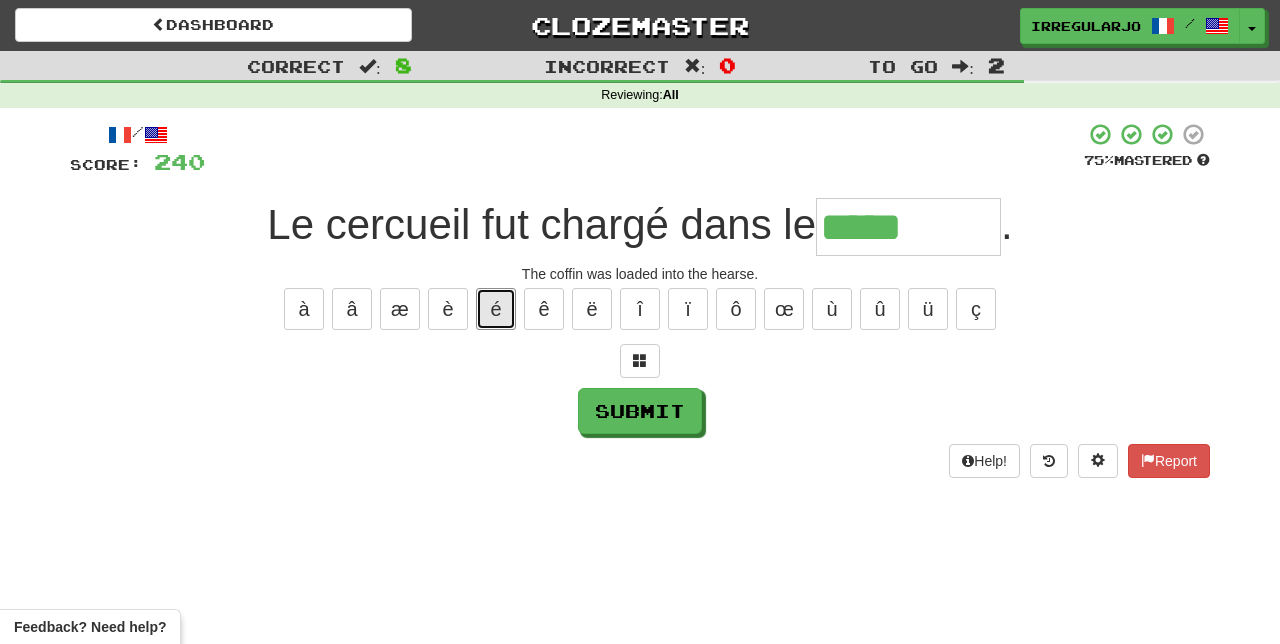 click on "é" at bounding box center [496, 309] 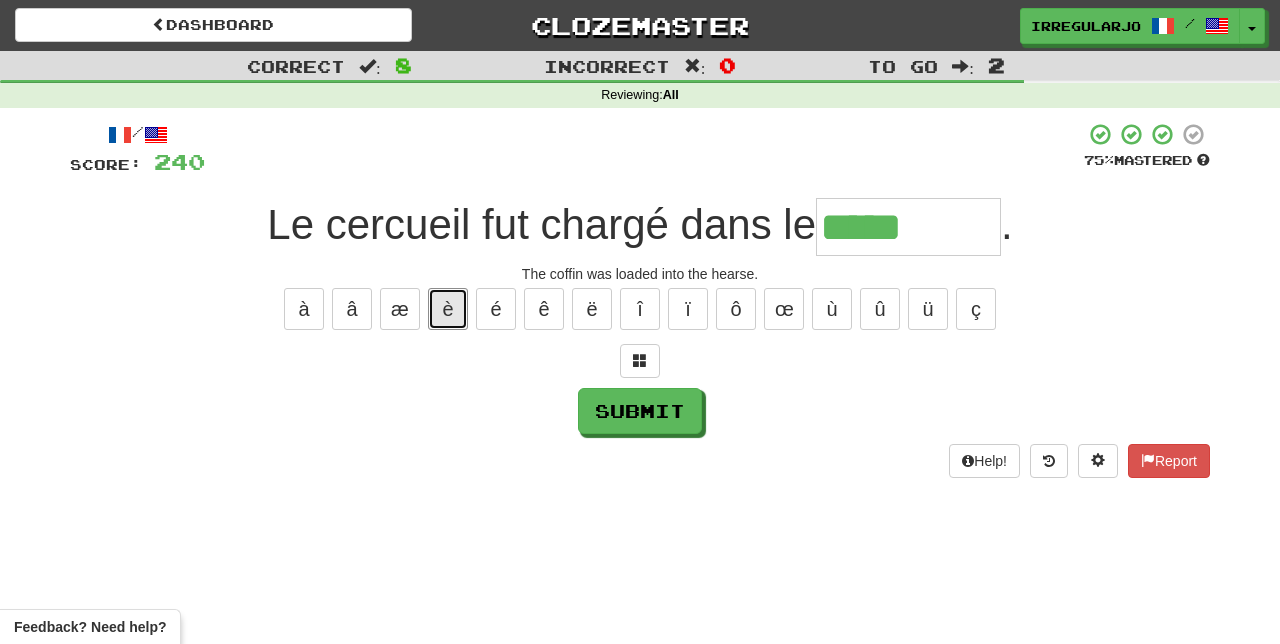 click on "è" at bounding box center [448, 309] 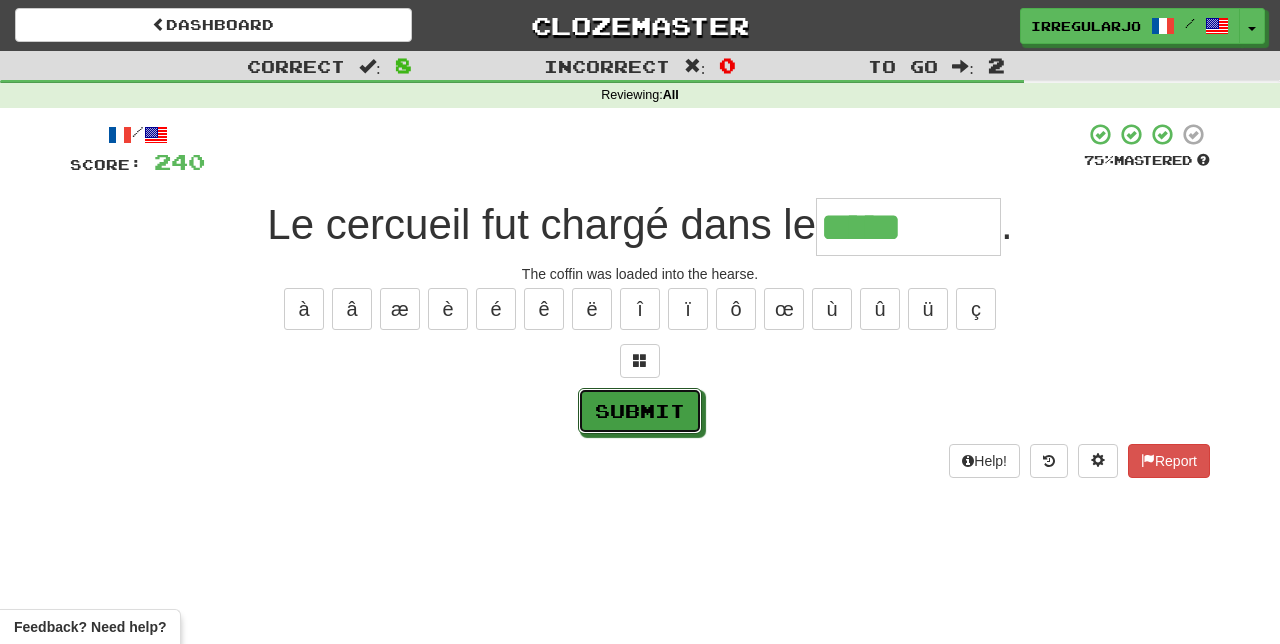 click on "Submit" at bounding box center (640, 411) 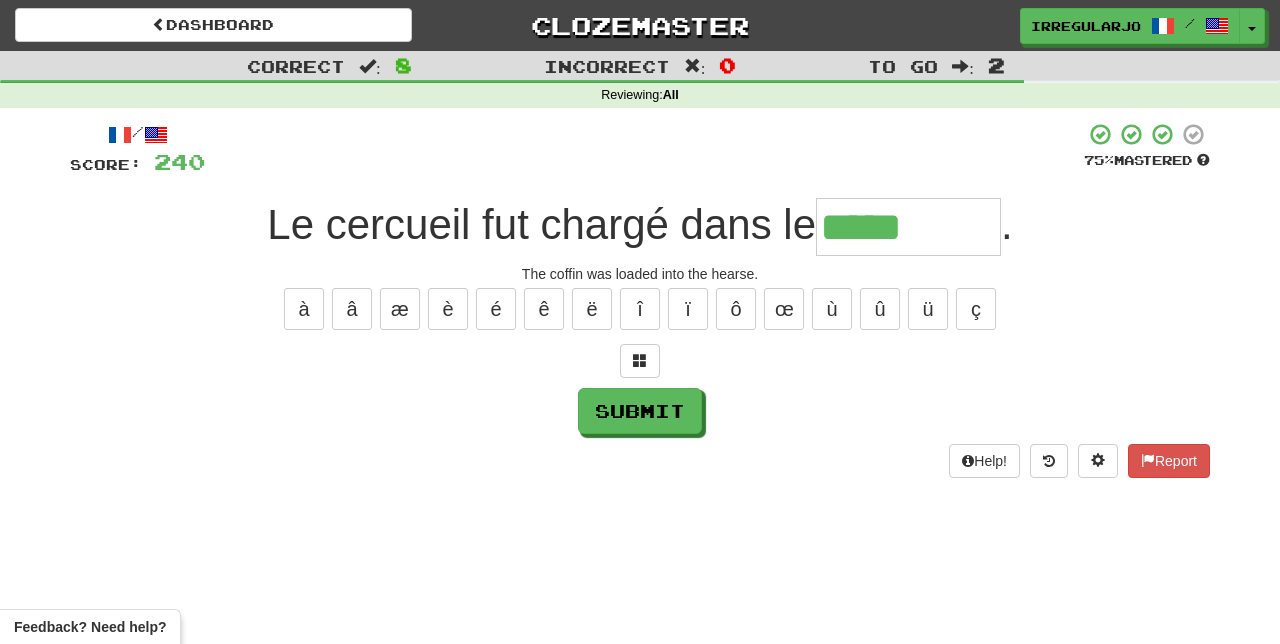 type on "**********" 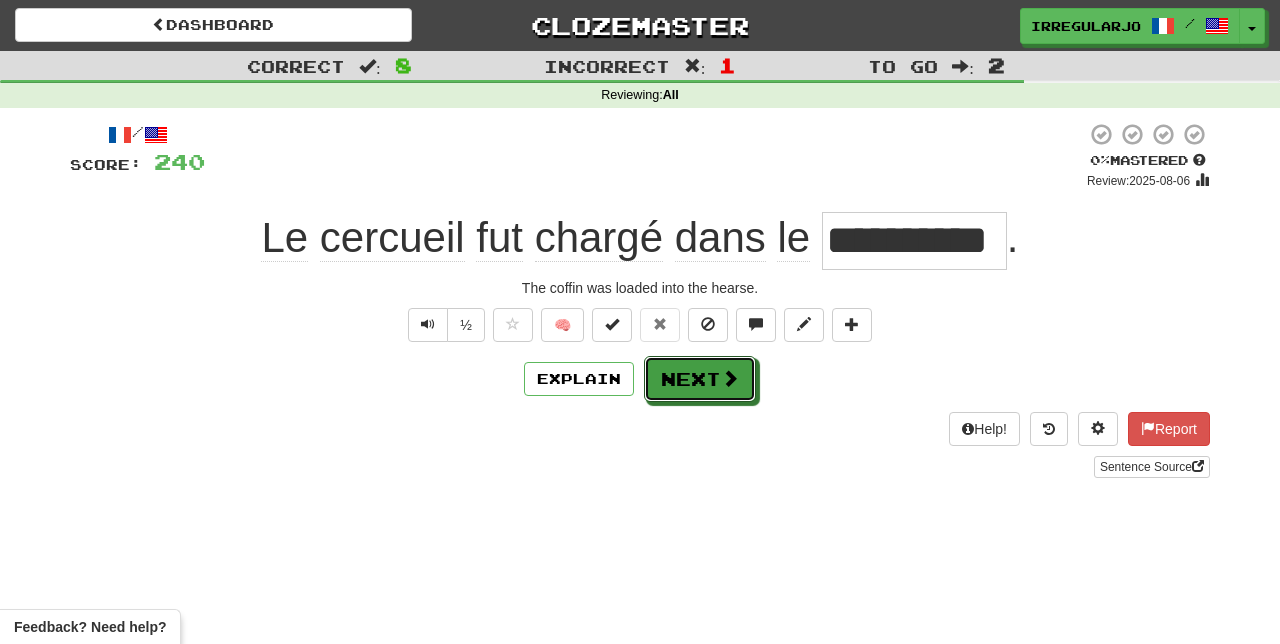 click on "Next" at bounding box center [700, 379] 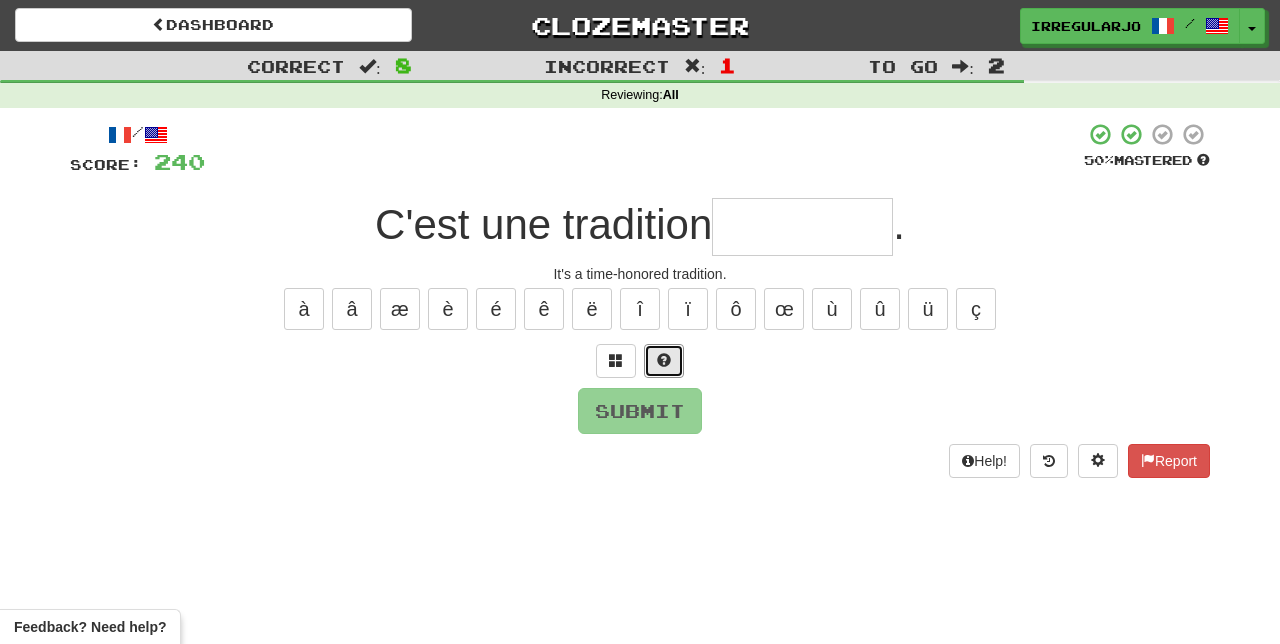 click at bounding box center [664, 361] 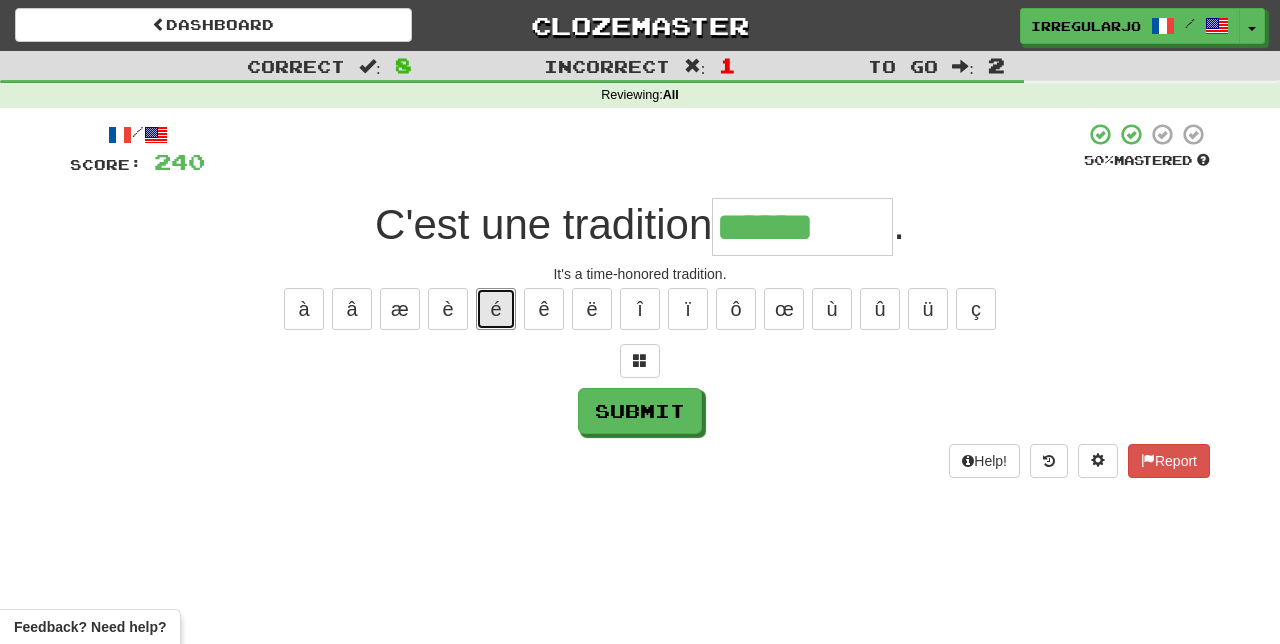 click on "é" at bounding box center [496, 309] 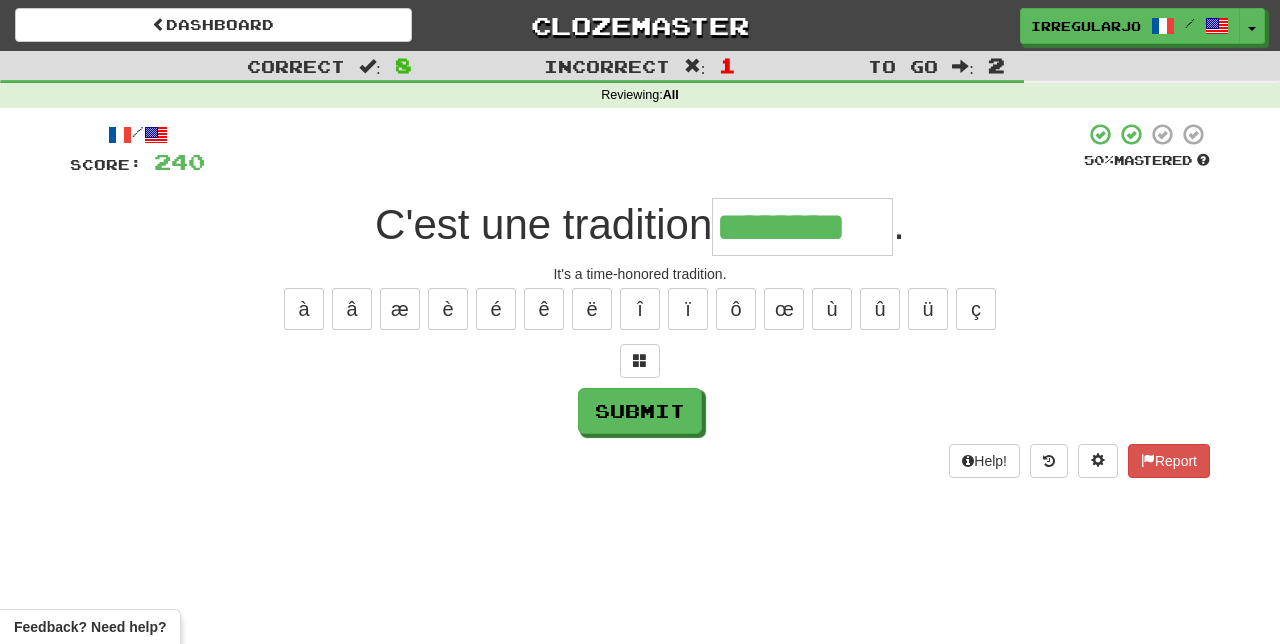 type on "********" 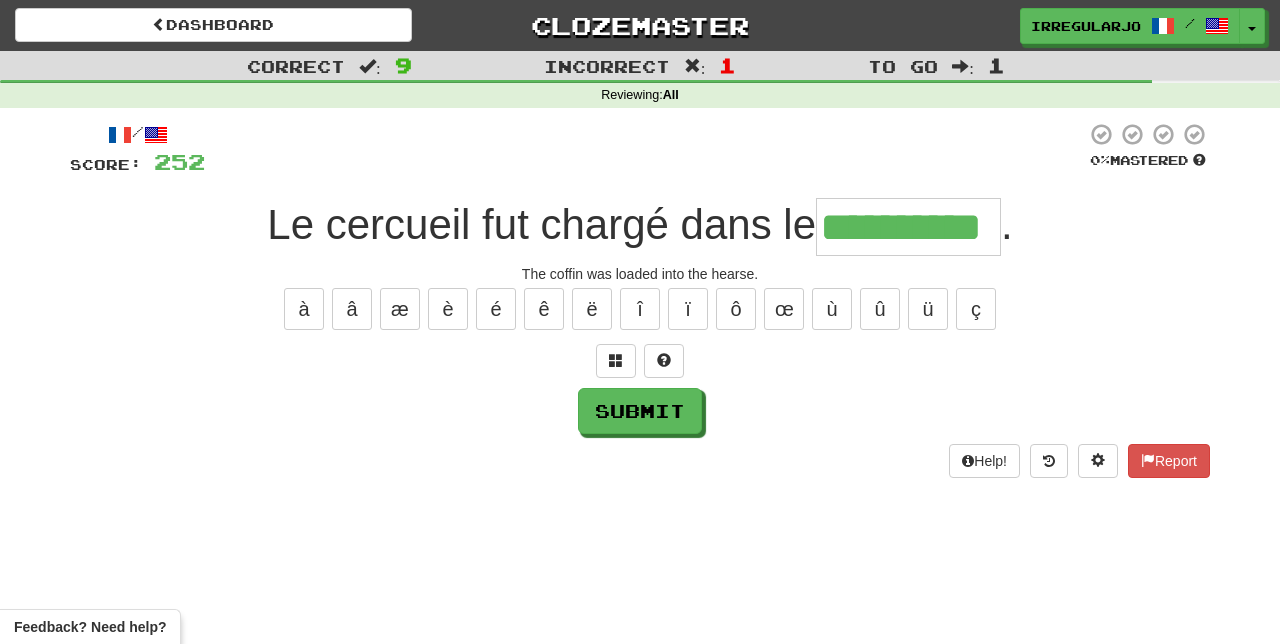 type on "**********" 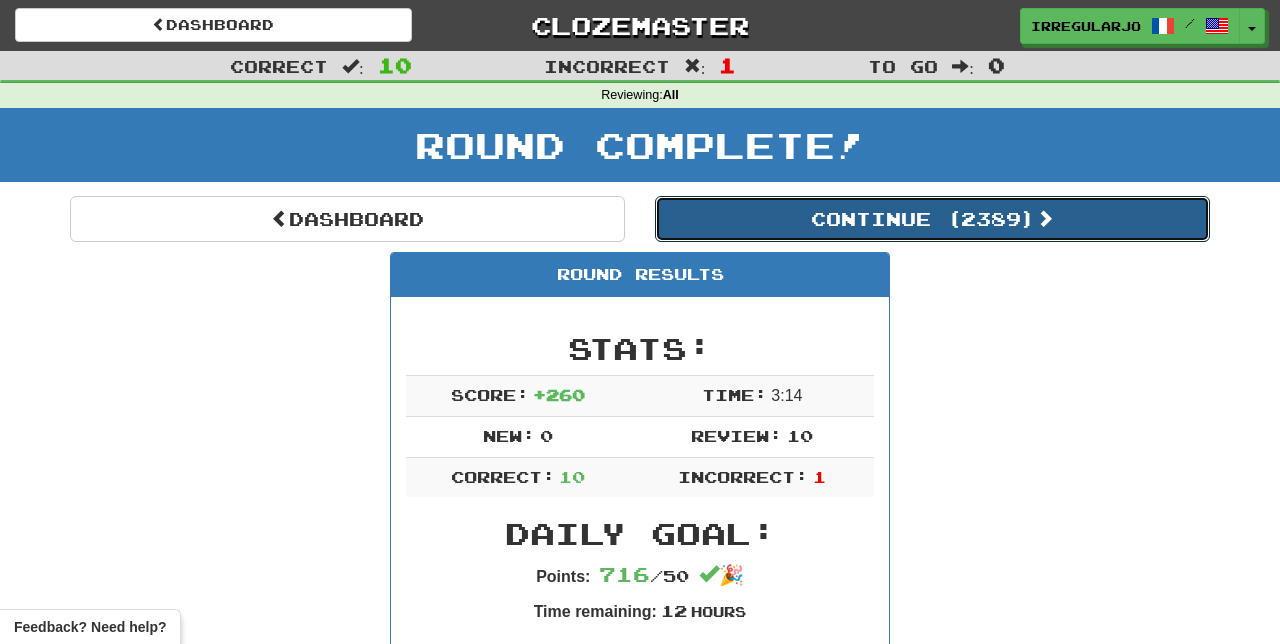 click on "Continue ( 2389 )" at bounding box center [932, 219] 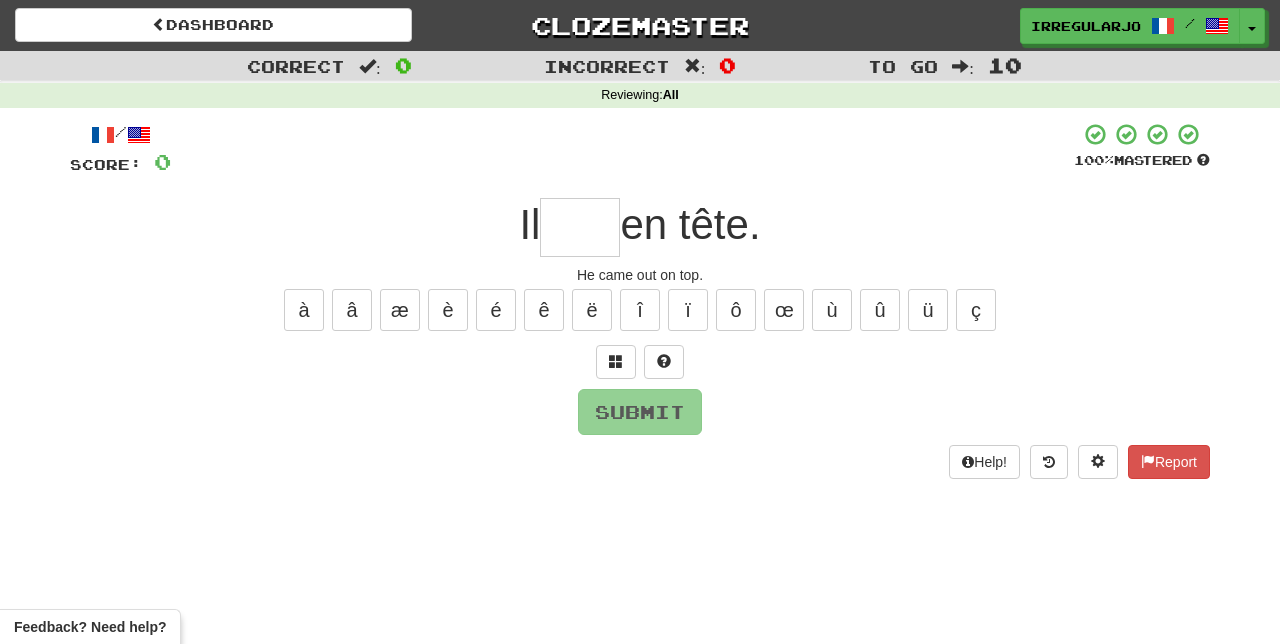 type on "*" 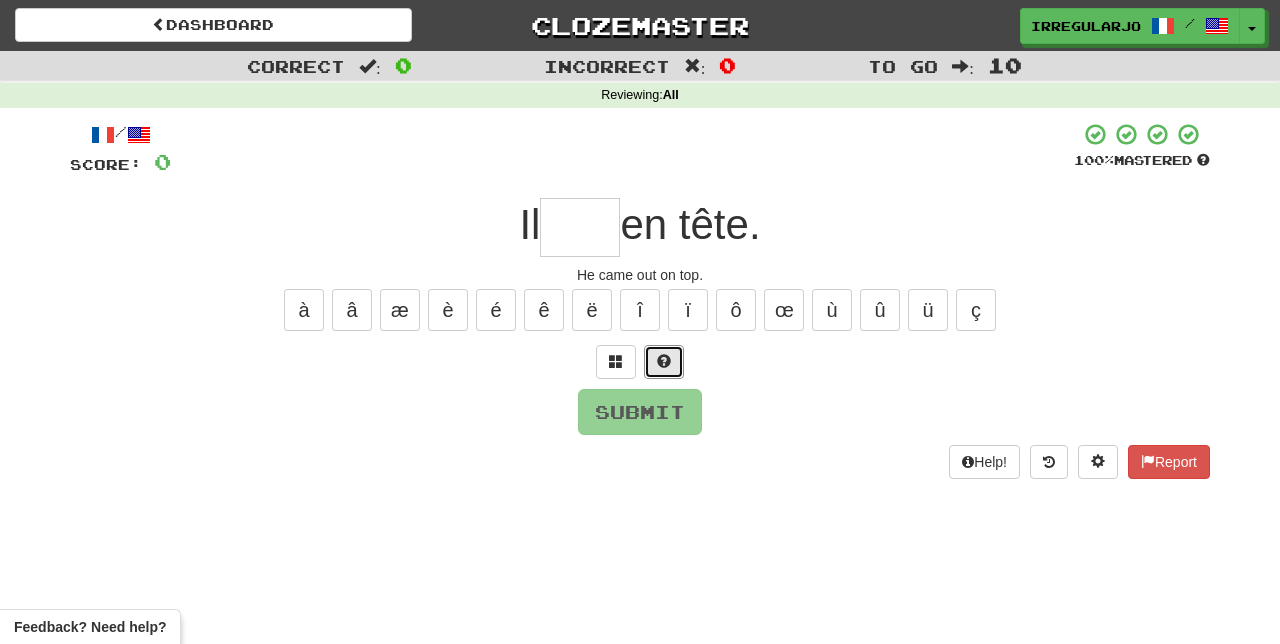 click at bounding box center (664, 362) 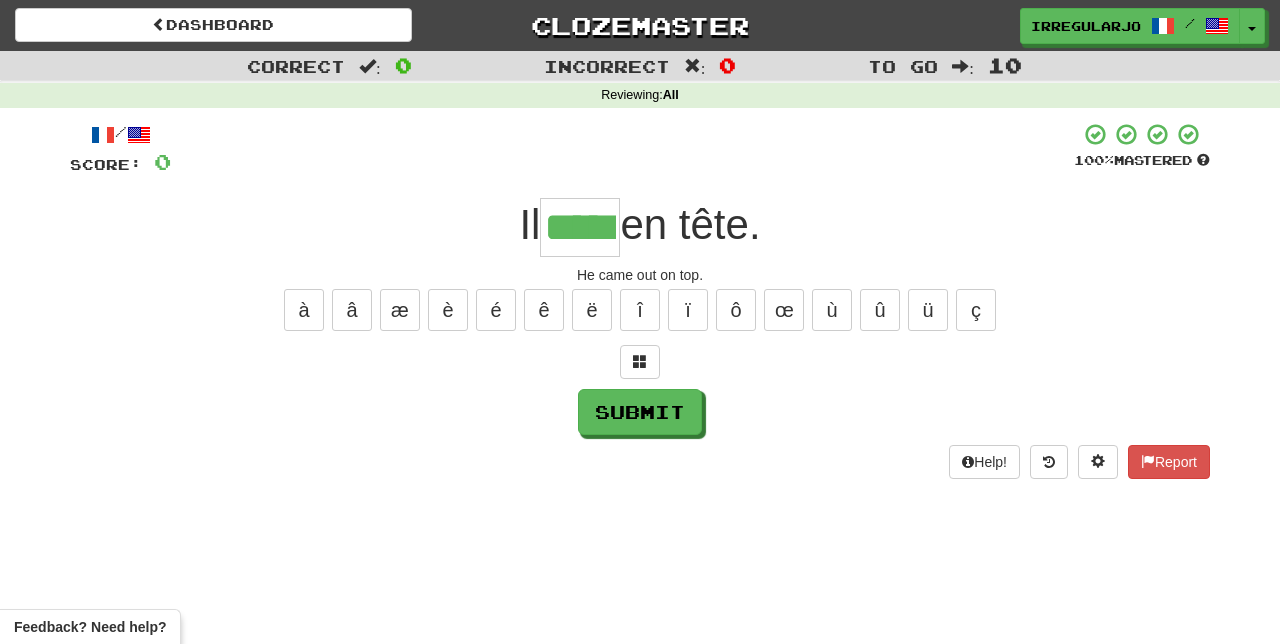 type on "*****" 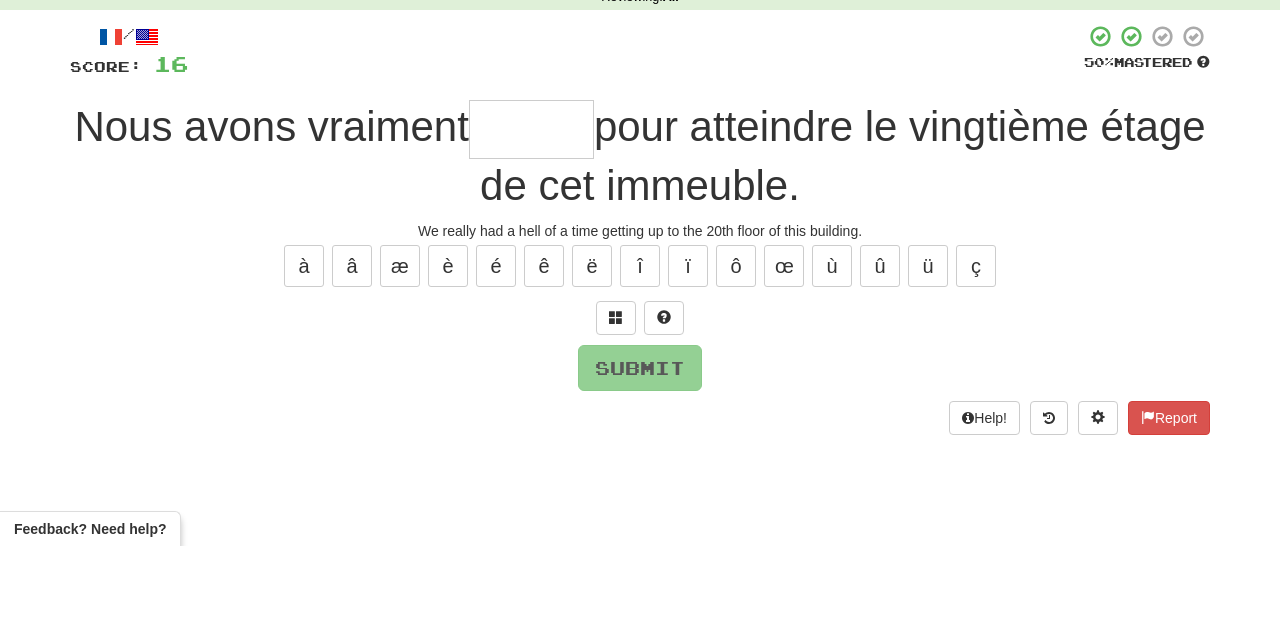 type on "*" 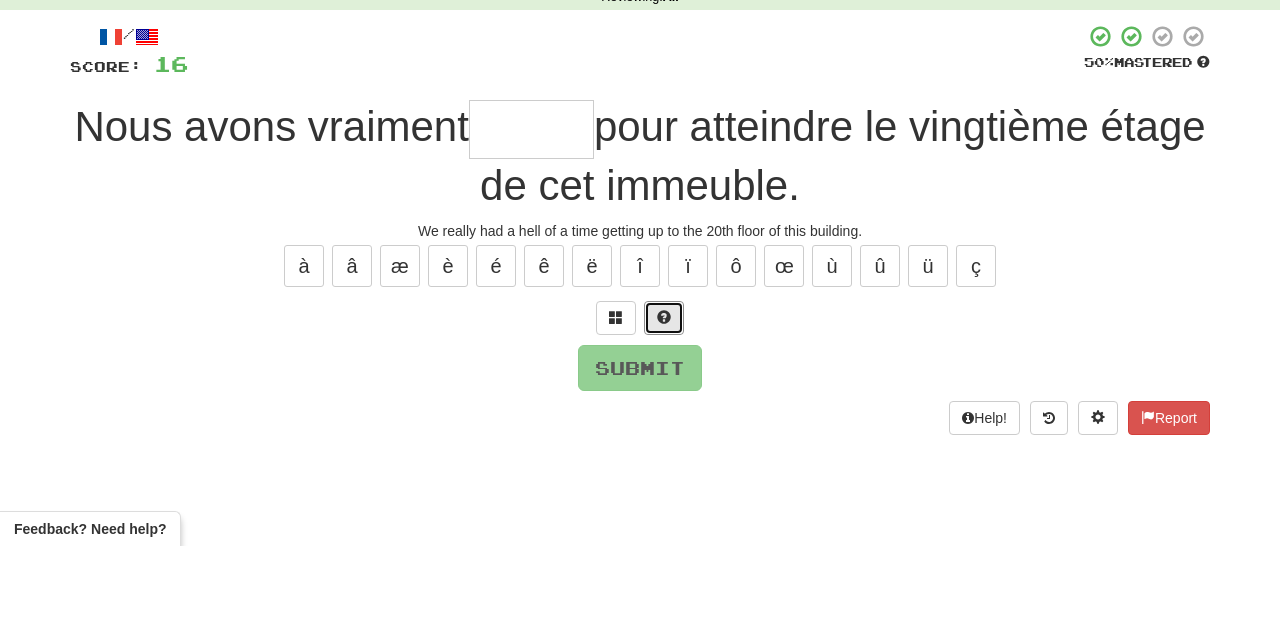 click at bounding box center [664, 416] 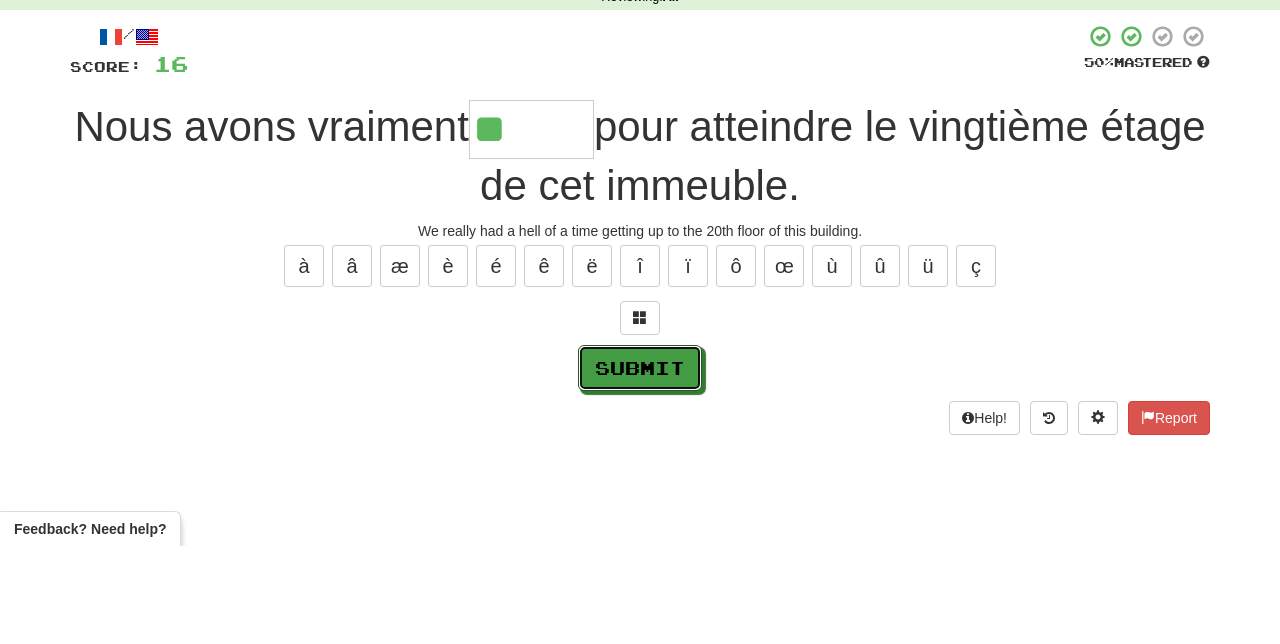 click on "Submit" at bounding box center (640, 466) 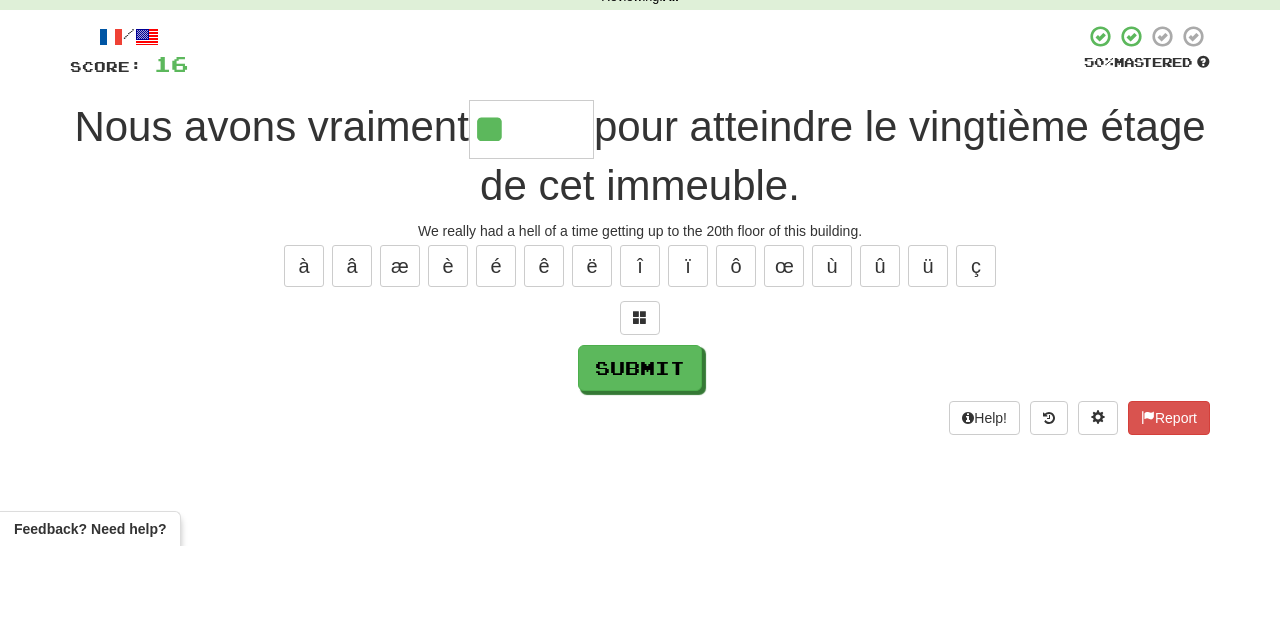 type on "******" 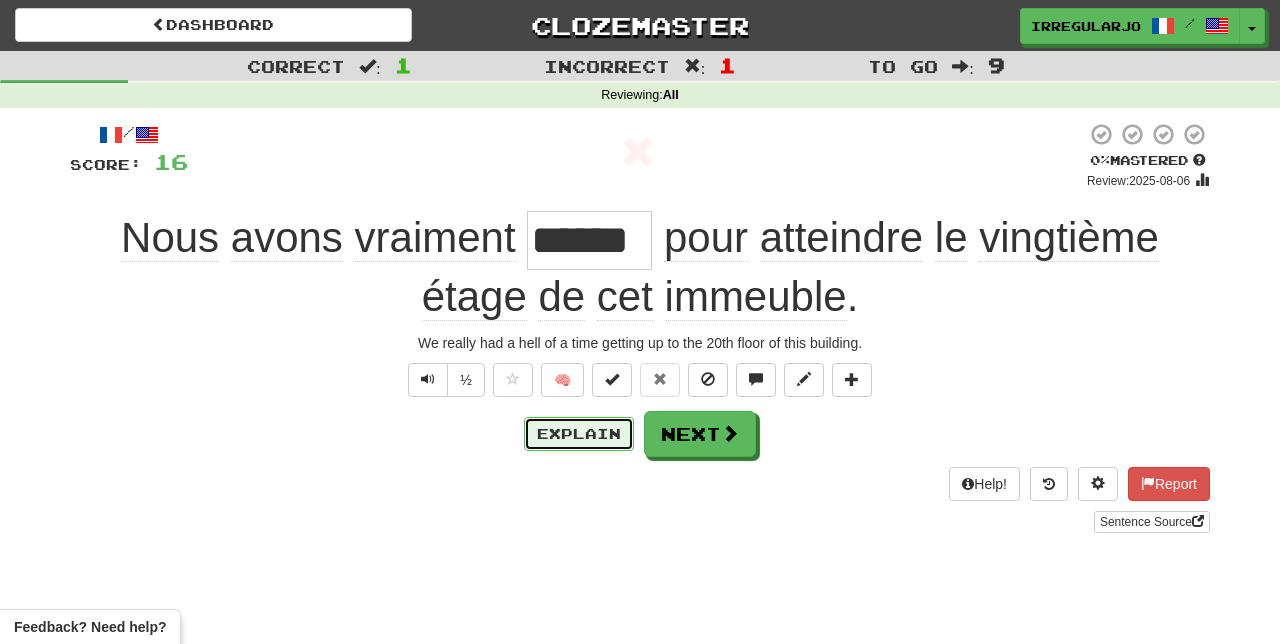 click on "Explain" at bounding box center [579, 434] 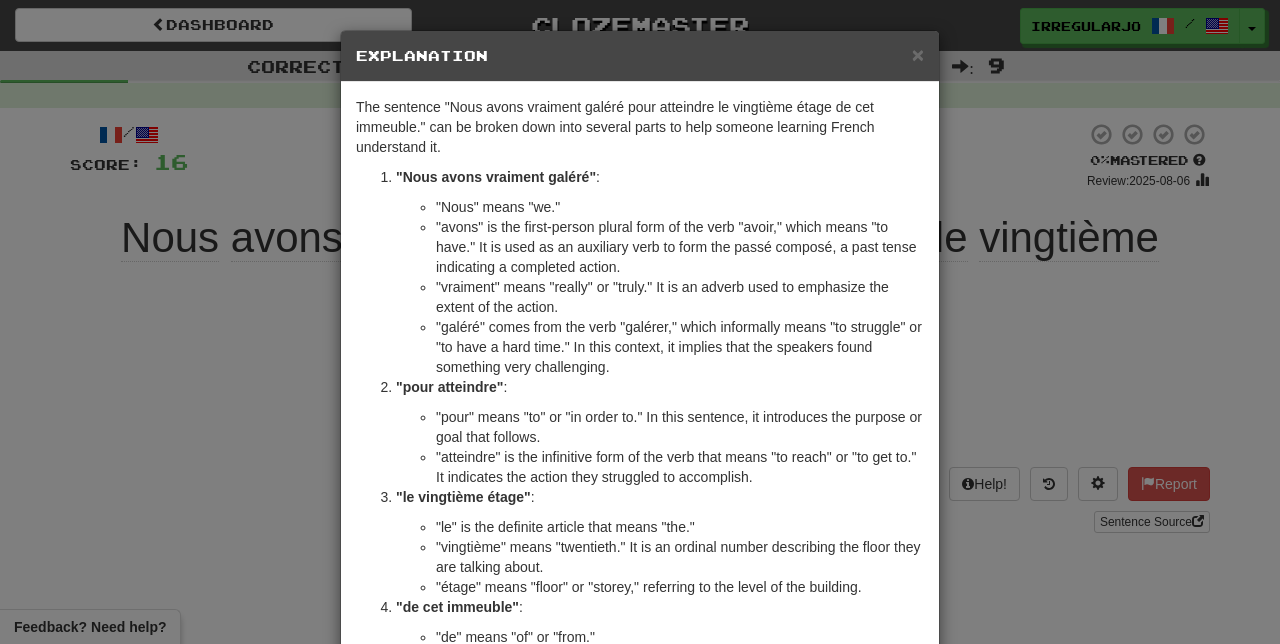 click on "× Explanation The sentence "Nous avons vraiment galéré pour atteindre le vingtième étage de cet immeuble." can be broken down into several parts to help someone learning French understand it.
"Nous avons vraiment galéré" :
"Nous" means "we."
"avons" is the first-person plural form of the verb "avoir," which means "to have." It is used as an auxiliary verb to form the passé composé, a past tense indicating a completed action.
"vraiment" means "really" or "truly." It is an adverb used to emphasize the extent of the action.
"galéré" comes from the verb "galérer," which informally means "to struggle" or "to have a hard time." In this context, it implies that the speakers found something very challenging.
"pour atteindre" :
"pour" means "to" or "in order to." In this sentence, it introduces the purpose or goal that follows.
"atteindre" is the infinitive form of the verb that means "to reach" or "to get to." It indicates the action they struggled to accomplish.
:" at bounding box center (640, 322) 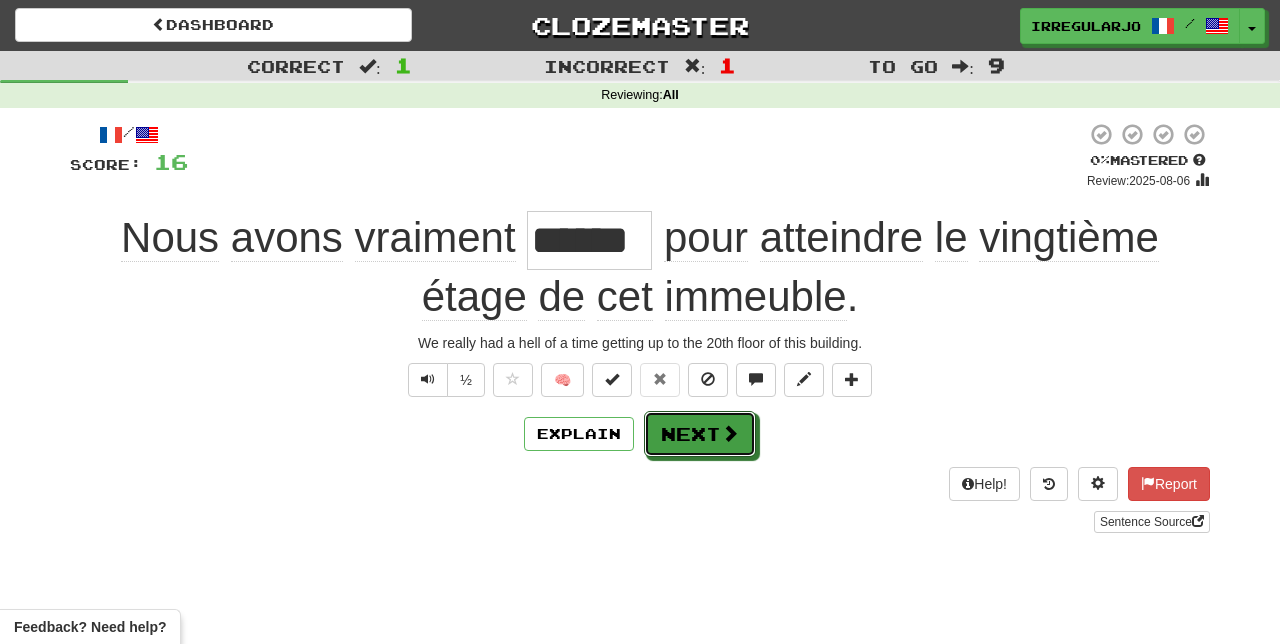 click on "Next" at bounding box center [700, 434] 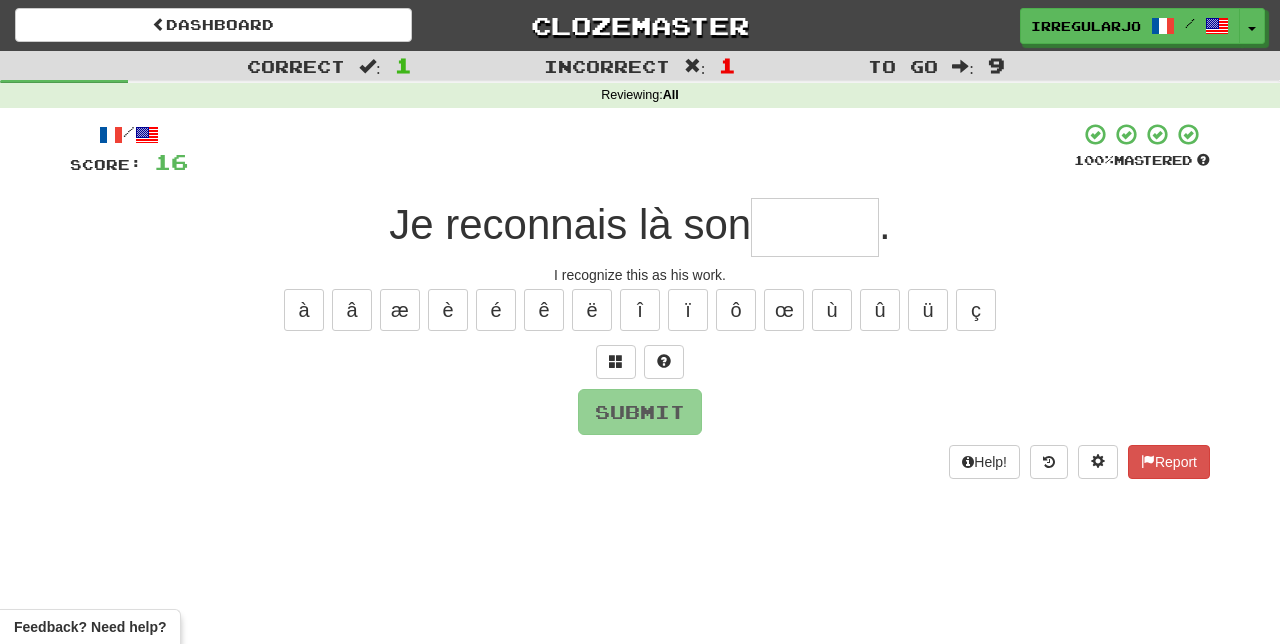type on "*" 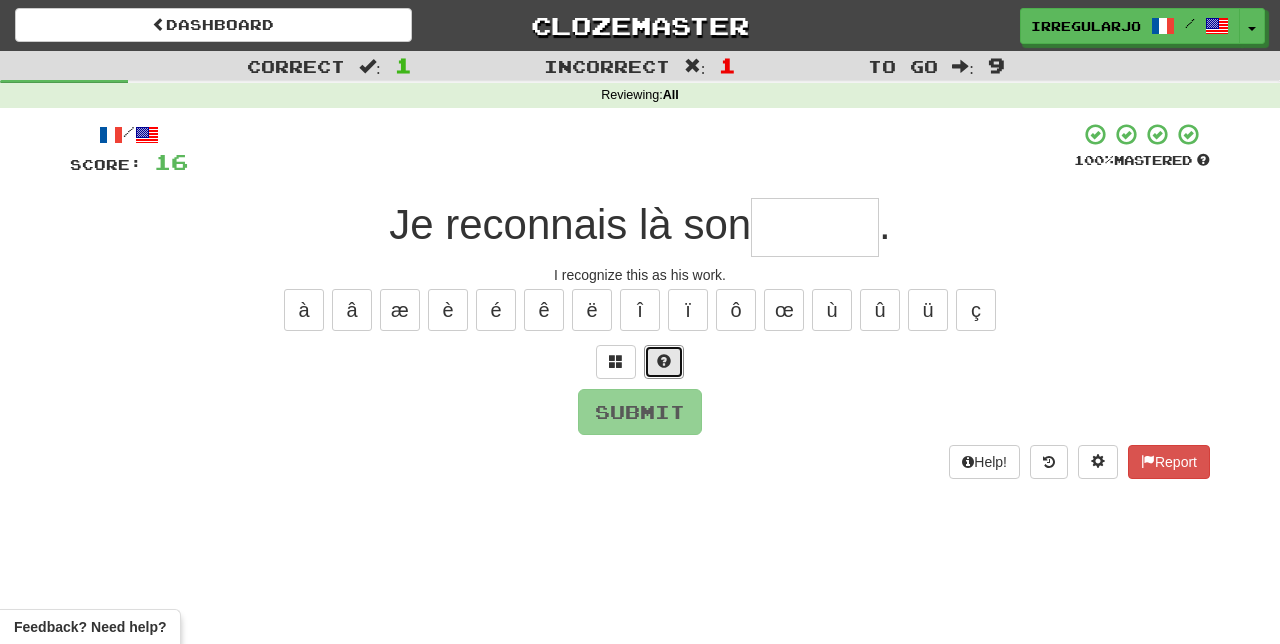 click at bounding box center (664, 362) 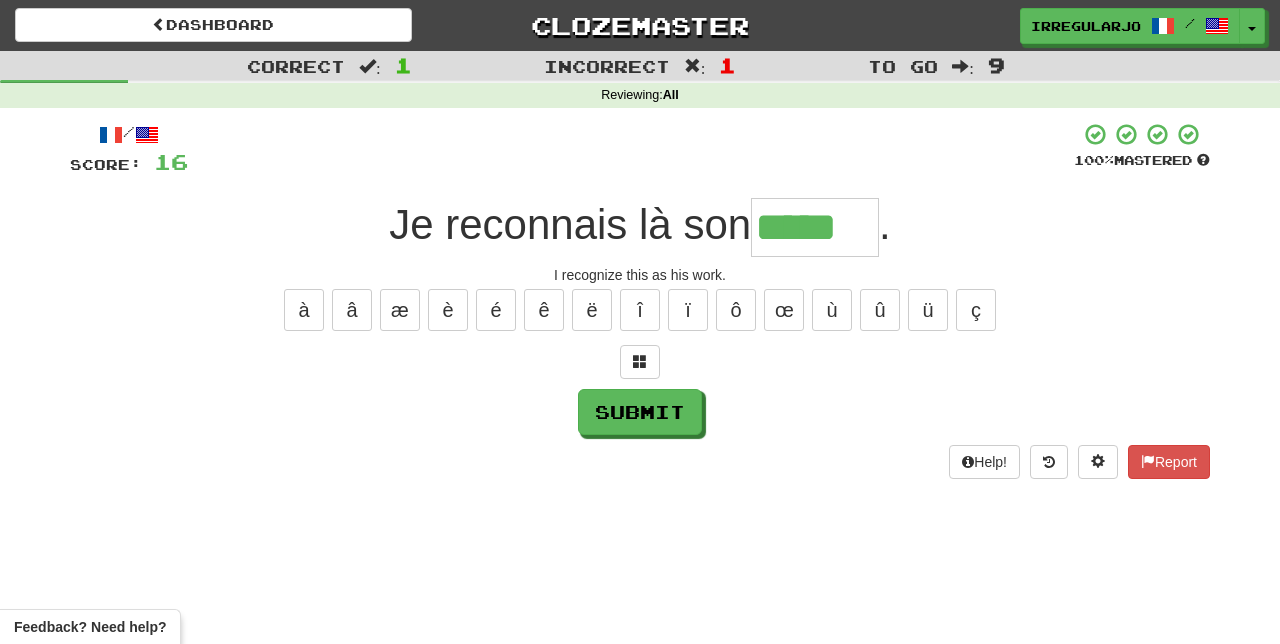 type on "*****" 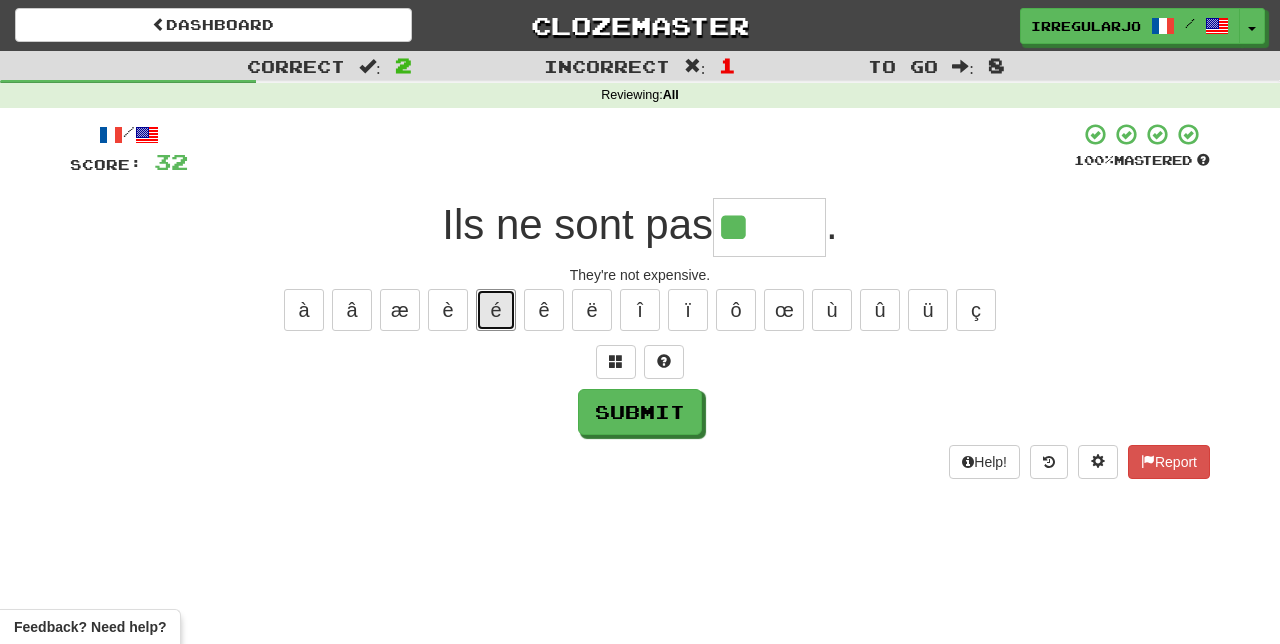 click on "é" at bounding box center (496, 310) 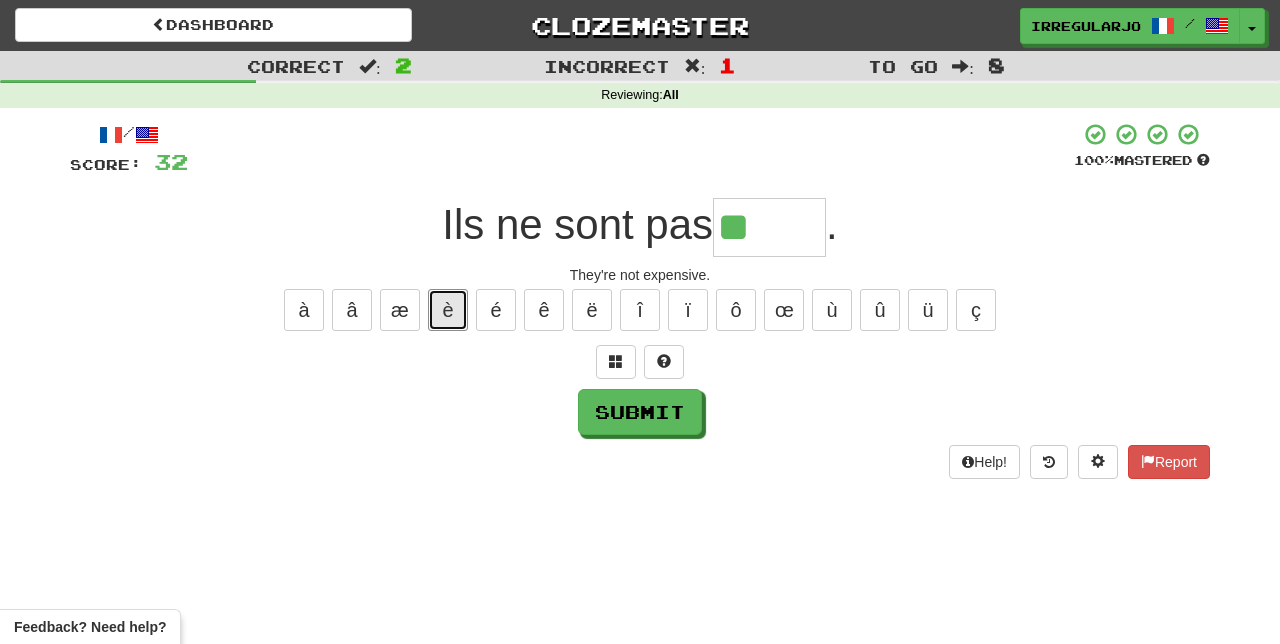 click on "è" at bounding box center (448, 310) 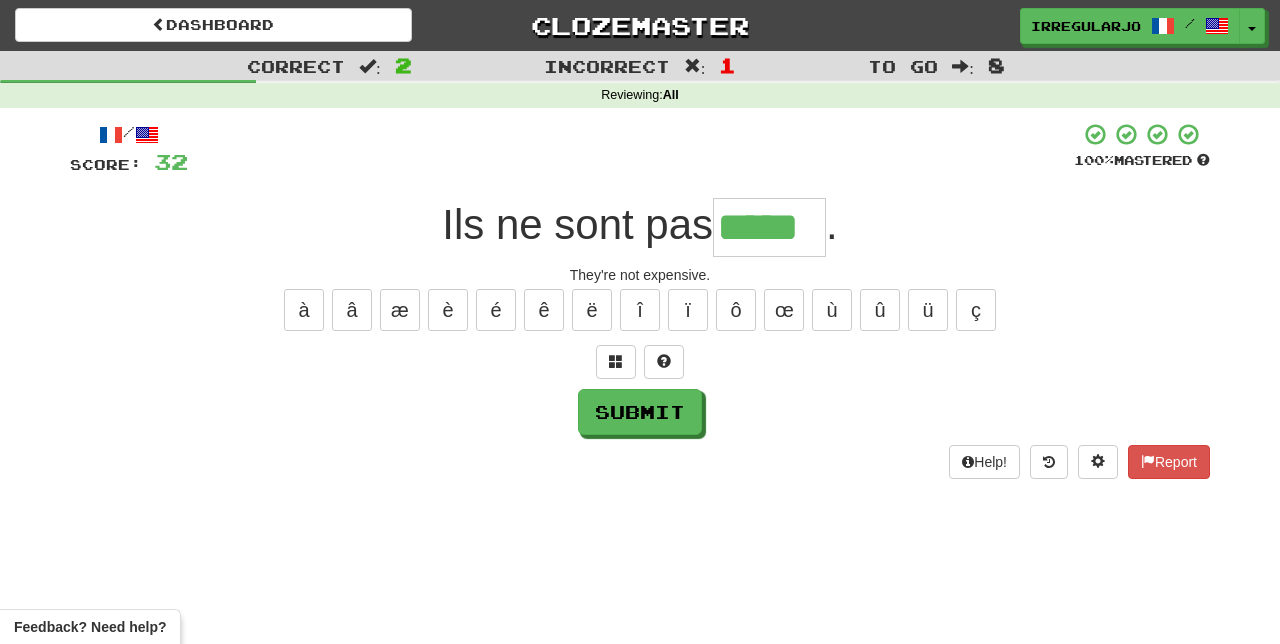 type on "*****" 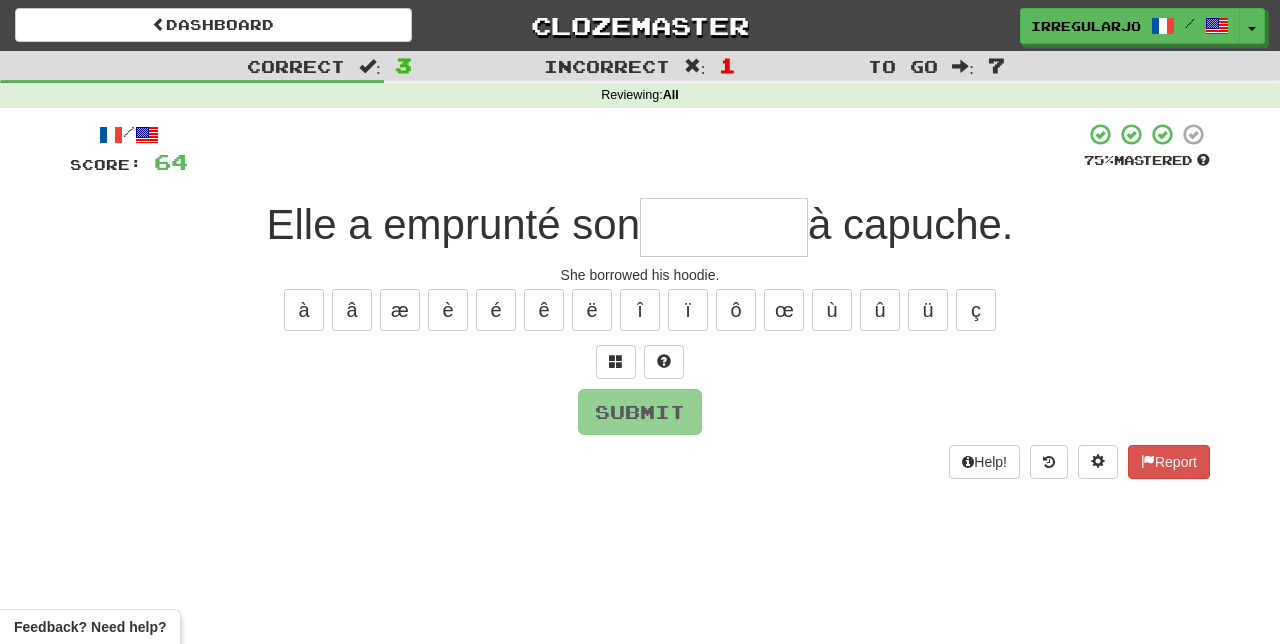 type on "*" 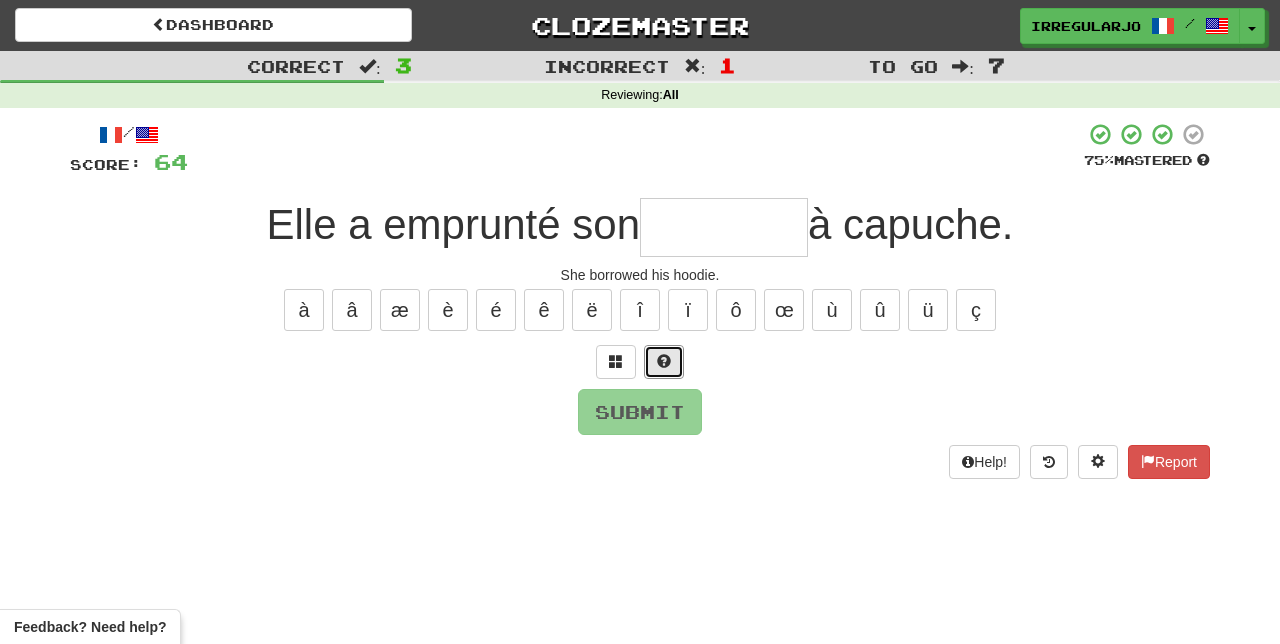 click at bounding box center [664, 361] 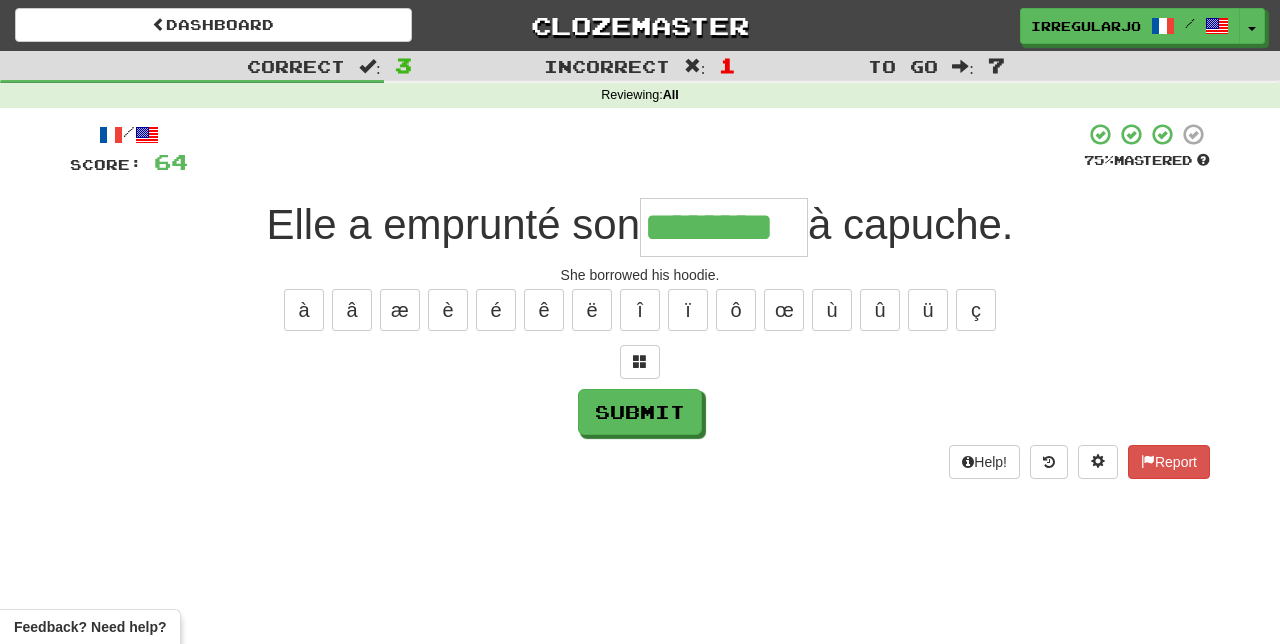 type on "********" 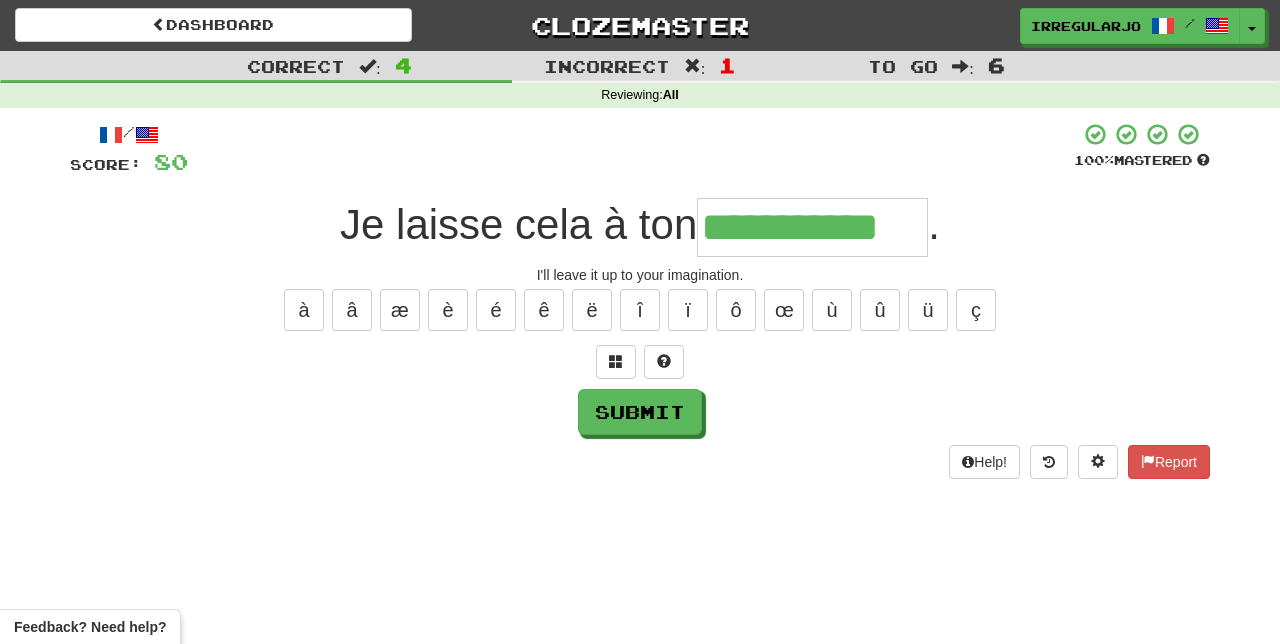 type on "**********" 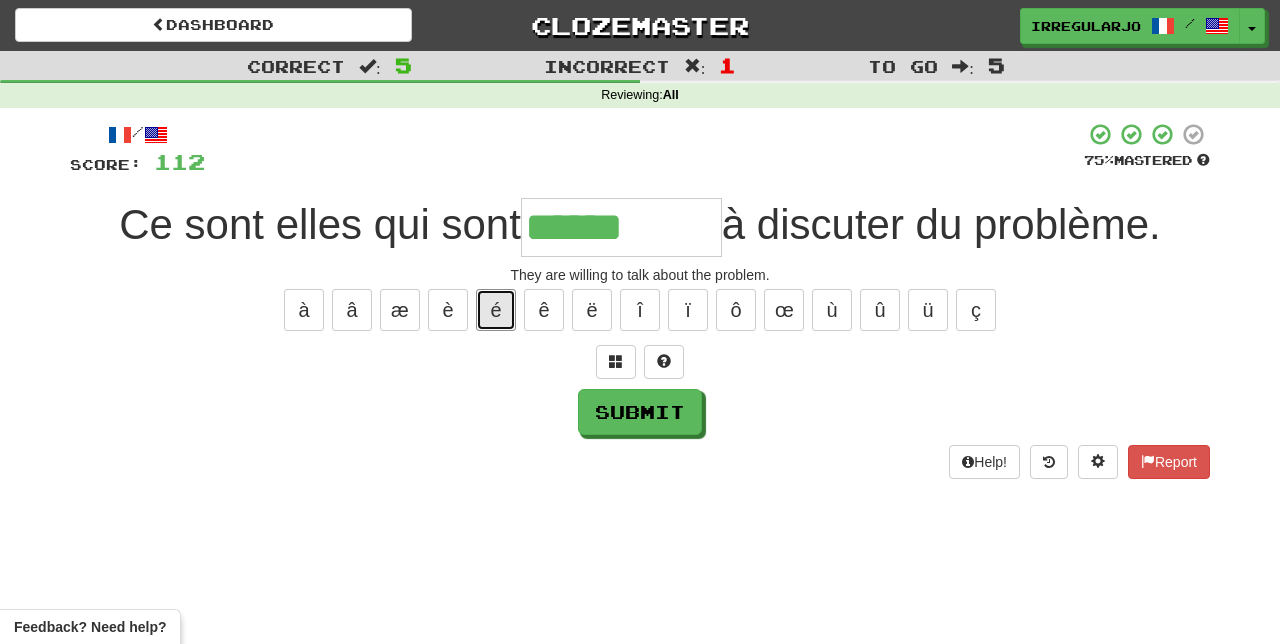 click on "é" at bounding box center (496, 310) 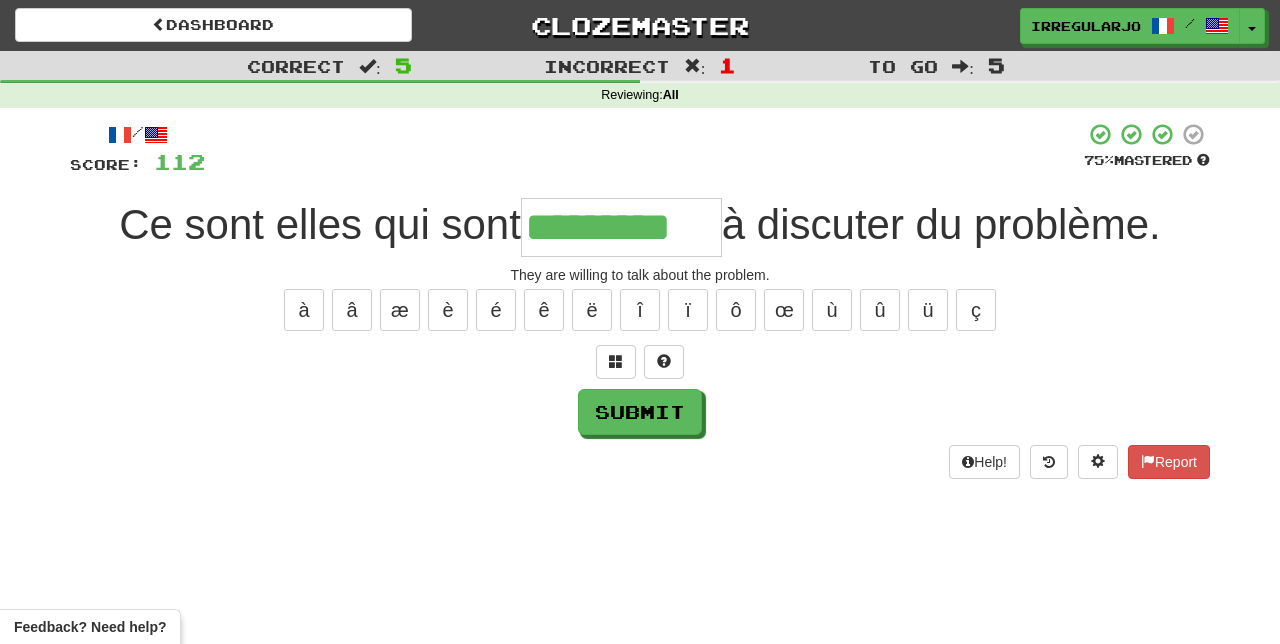 type on "*********" 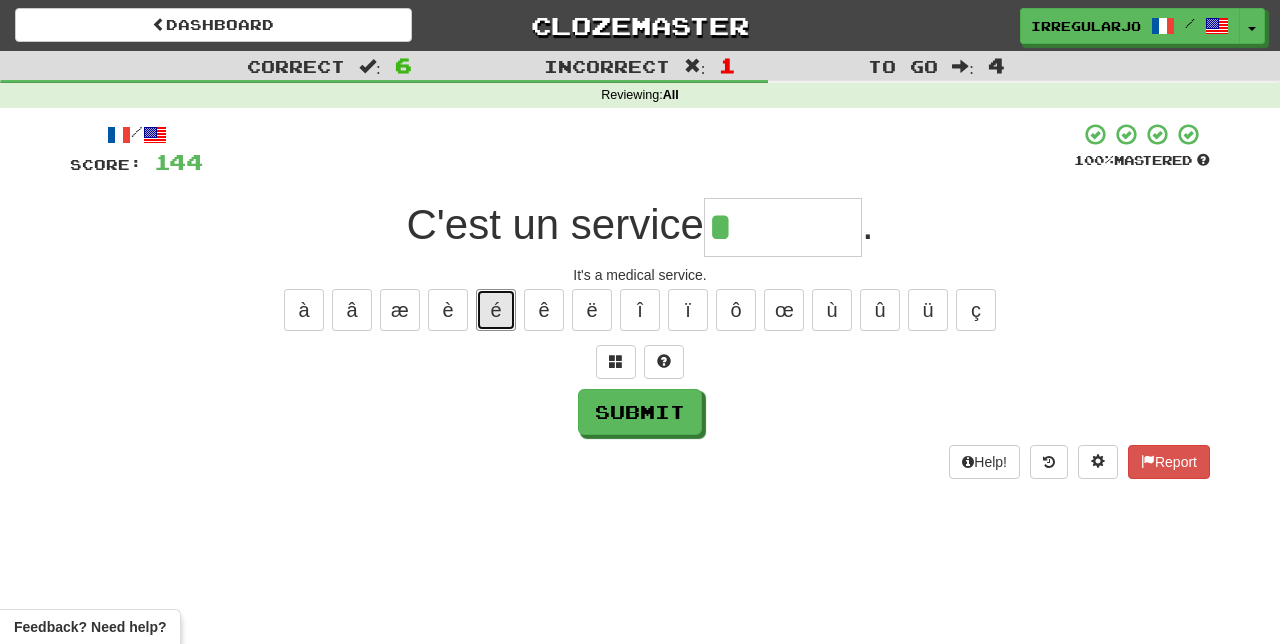click on "é" at bounding box center (496, 310) 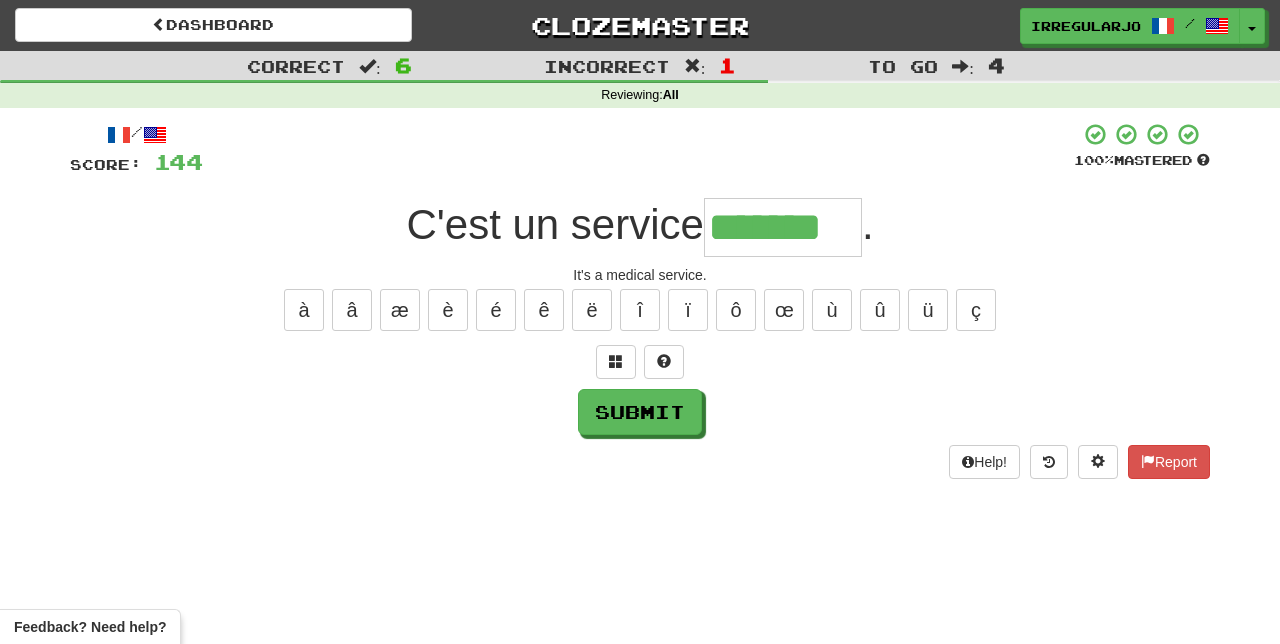 type on "*******" 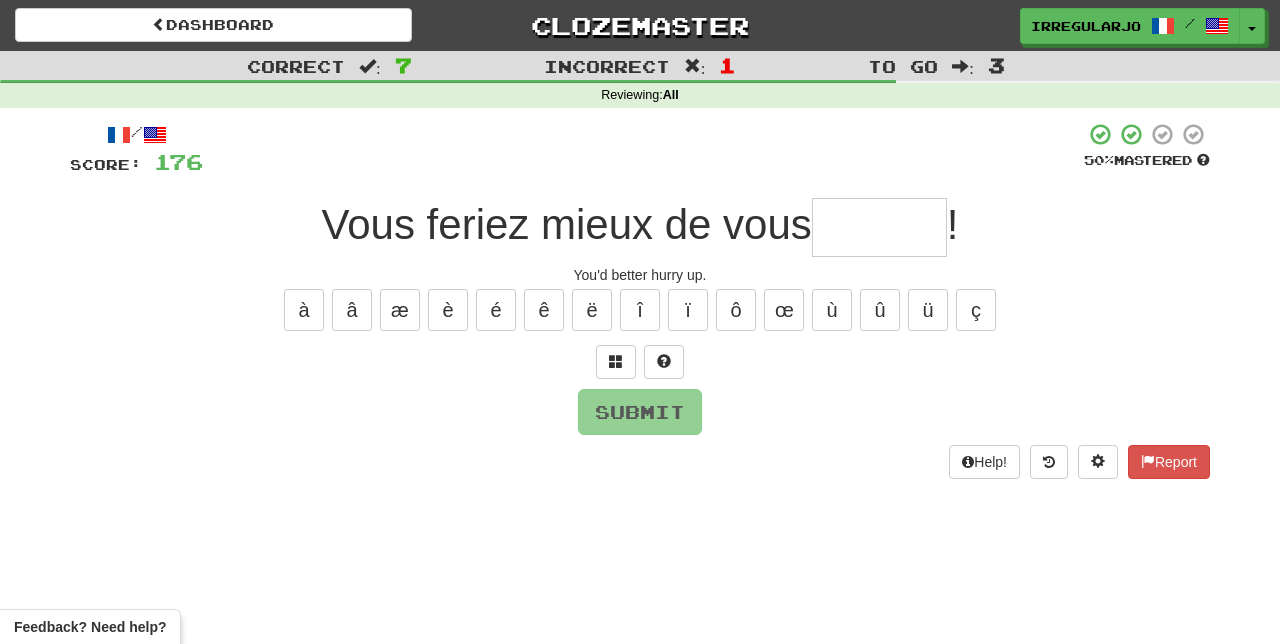 type on "*" 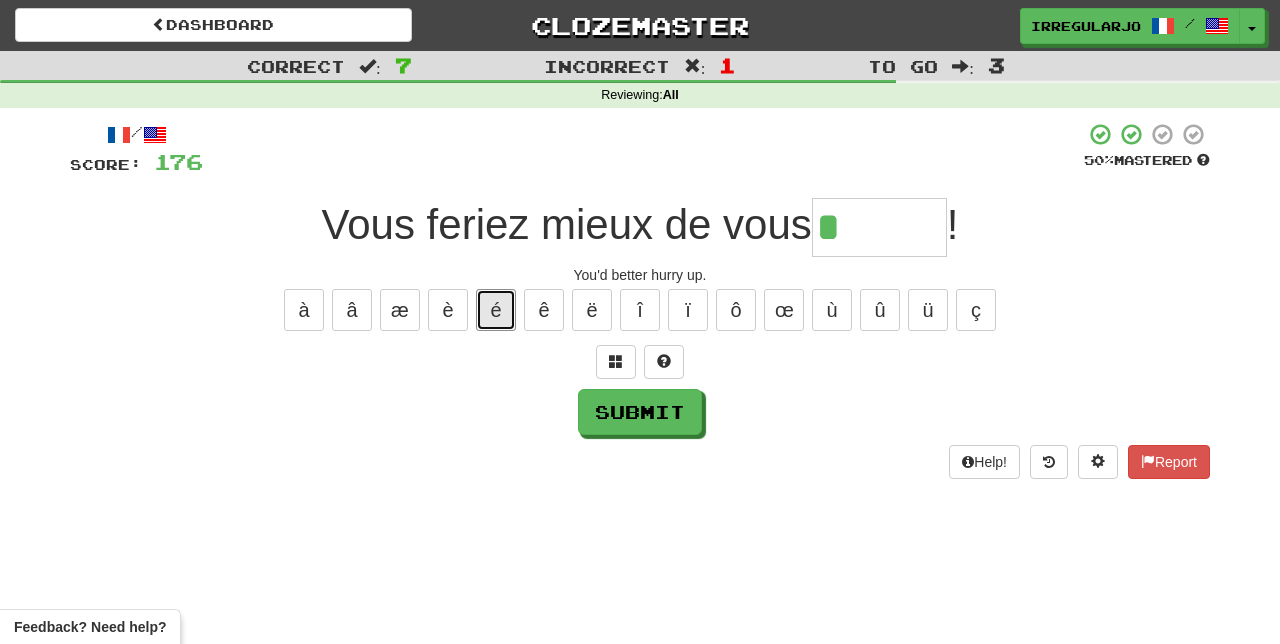 click on "é" at bounding box center [496, 310] 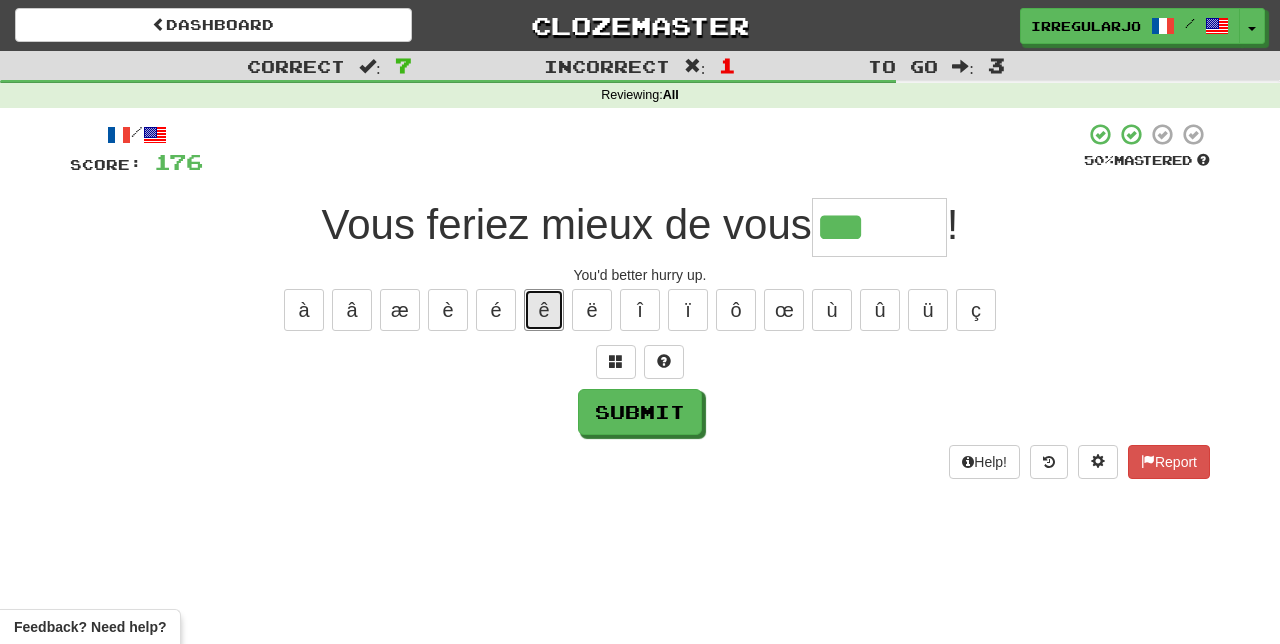 click on "ê" at bounding box center [544, 310] 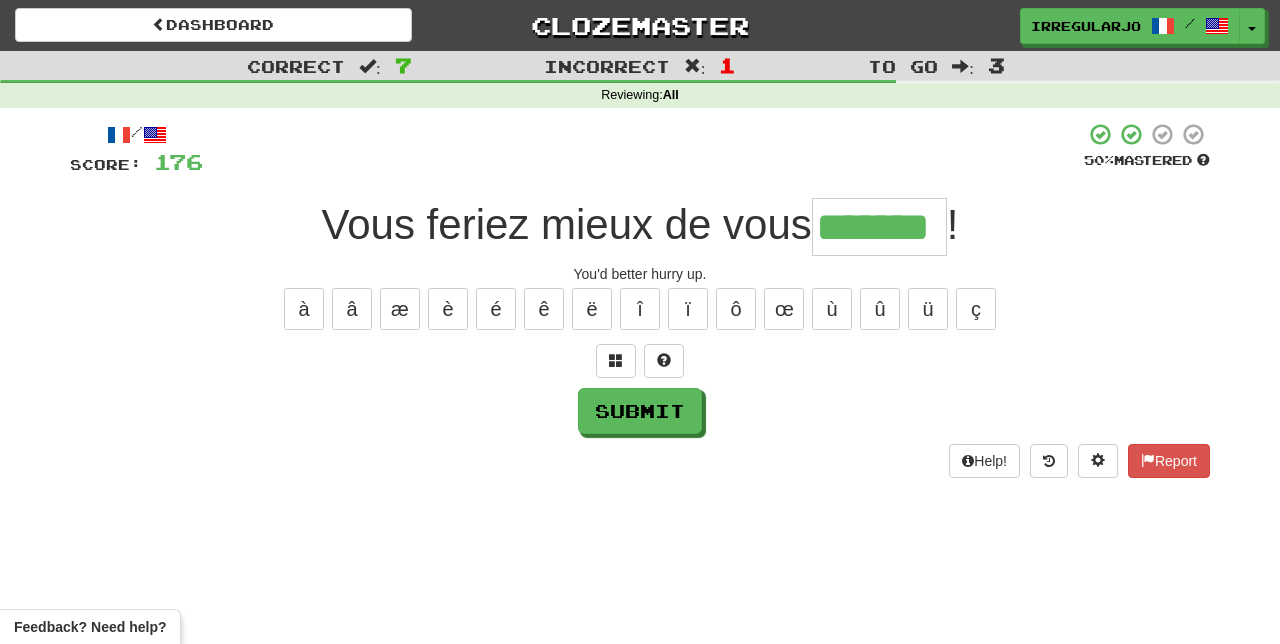 scroll, scrollTop: 0, scrollLeft: 31, axis: horizontal 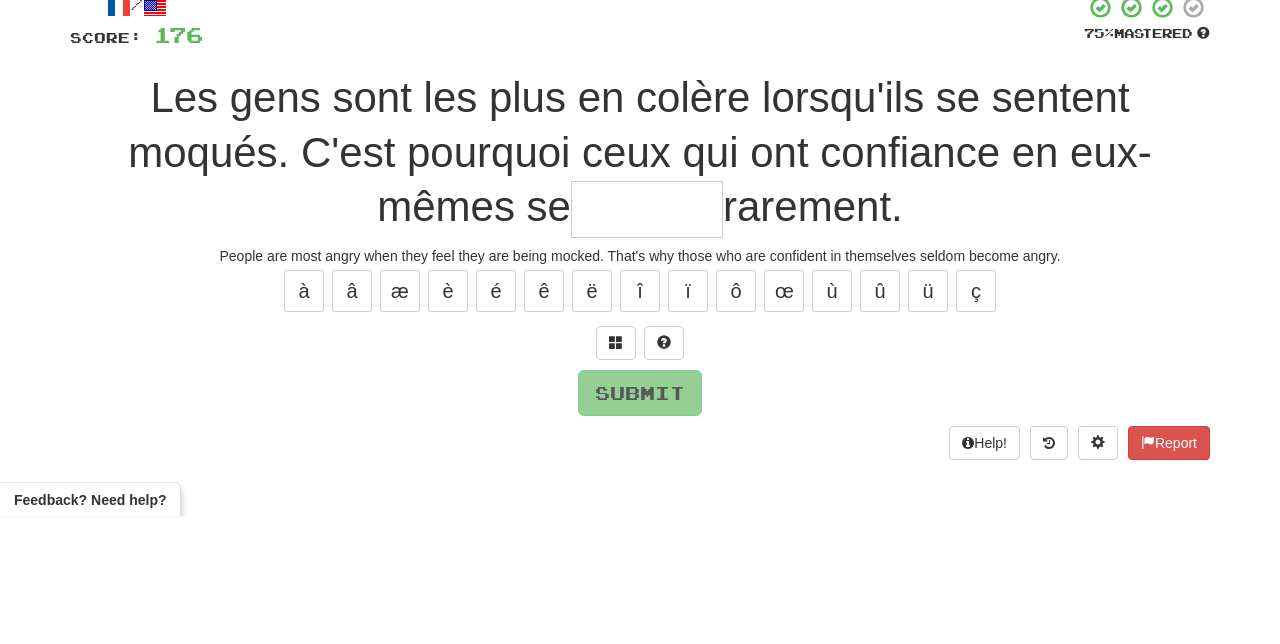 type on "*" 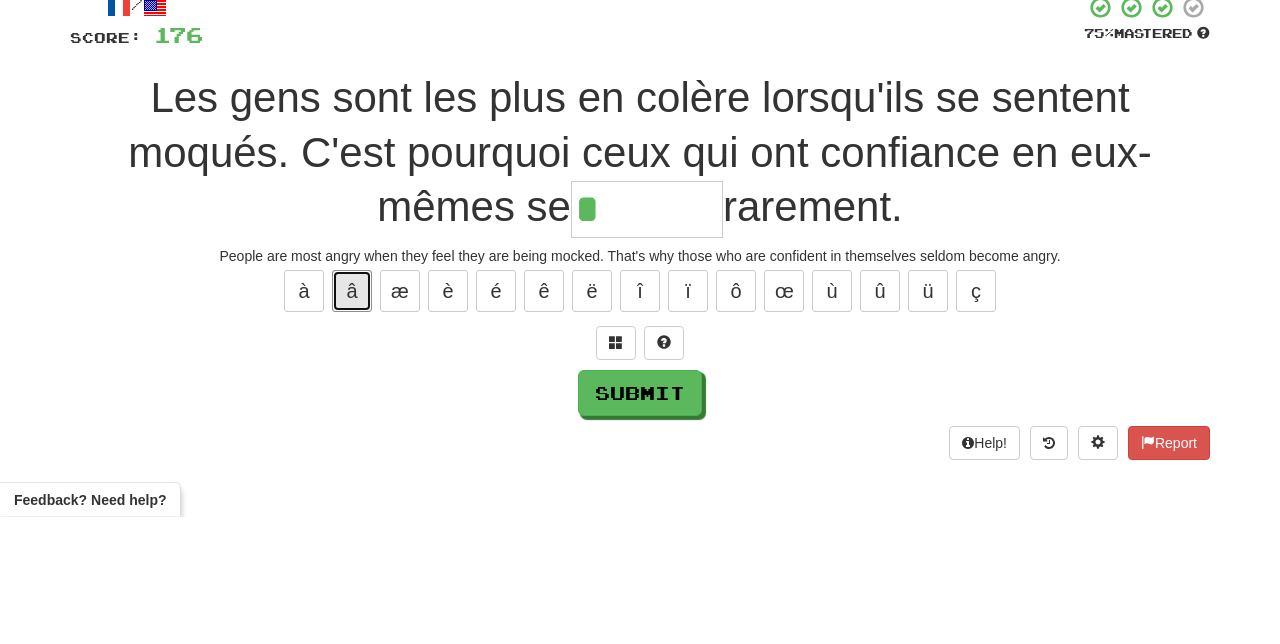 click on "â" at bounding box center [352, 418] 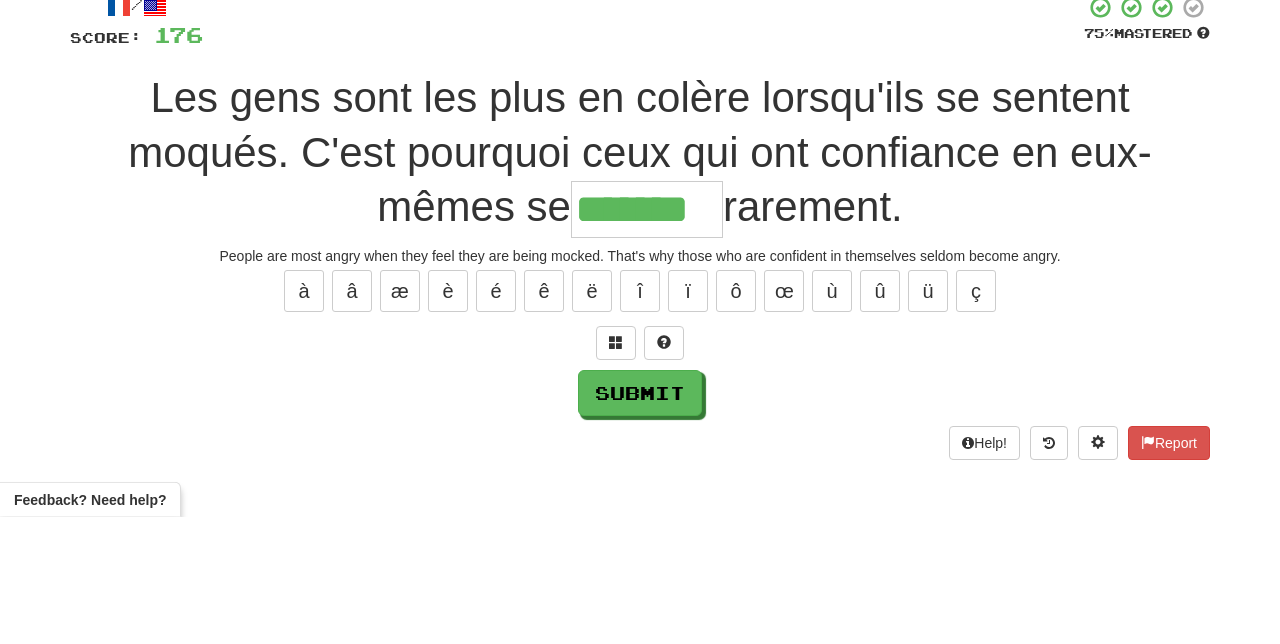 type on "*******" 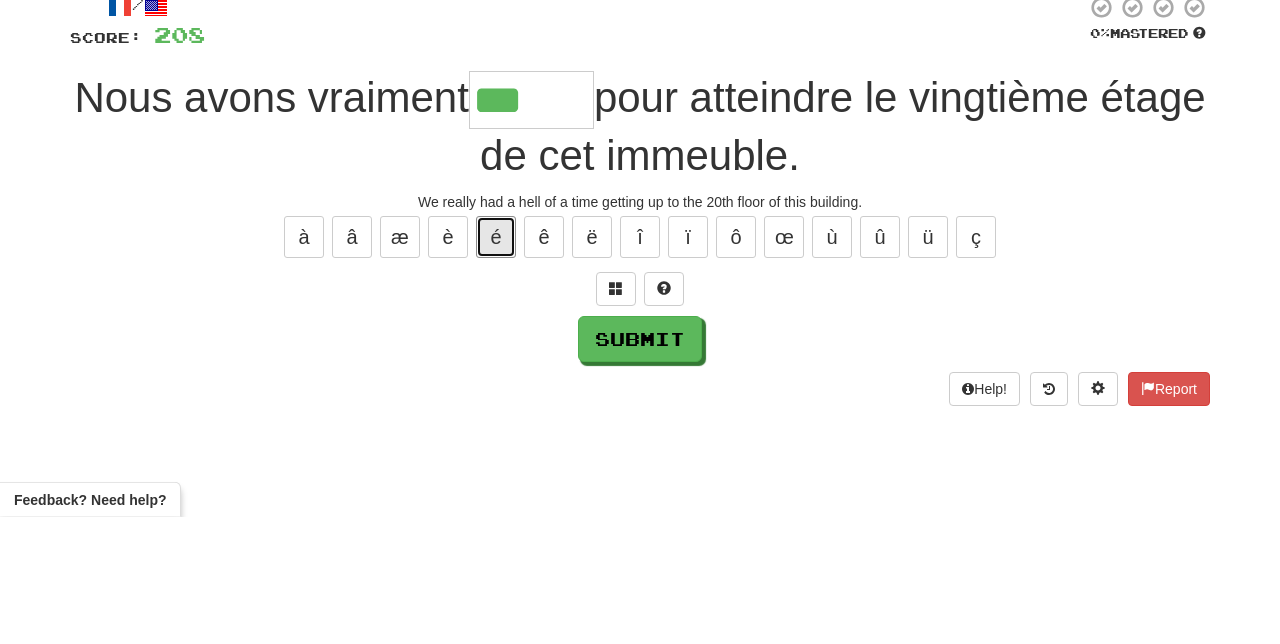 click on "é" at bounding box center (496, 364) 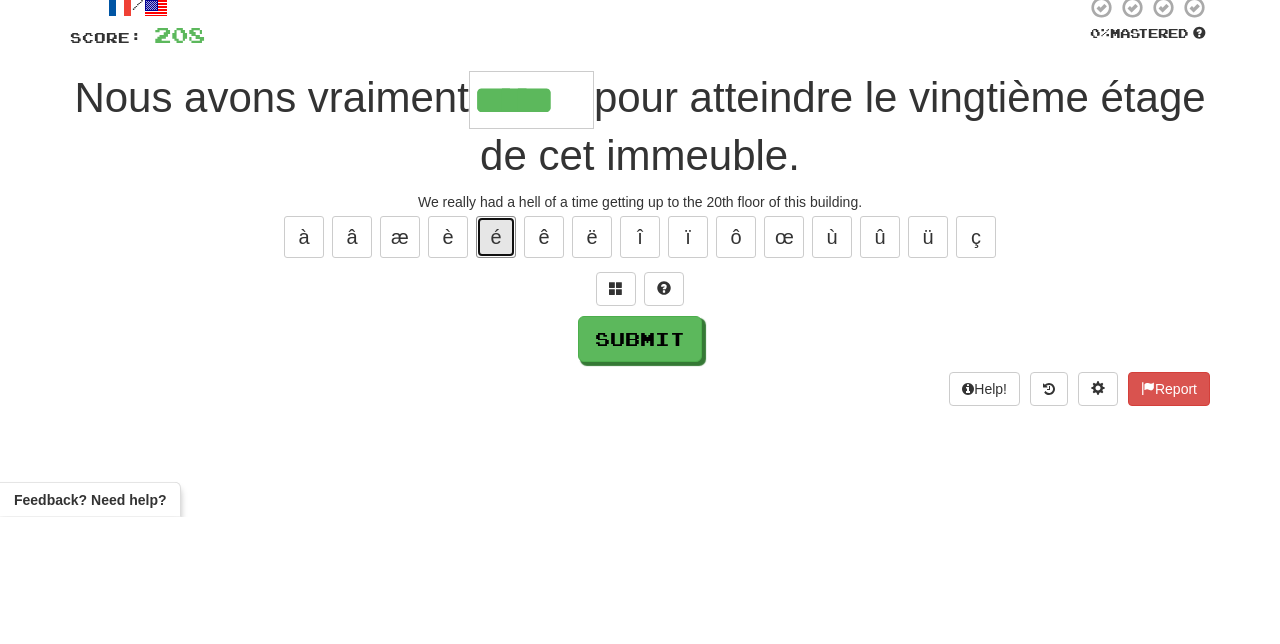 click on "é" at bounding box center [496, 364] 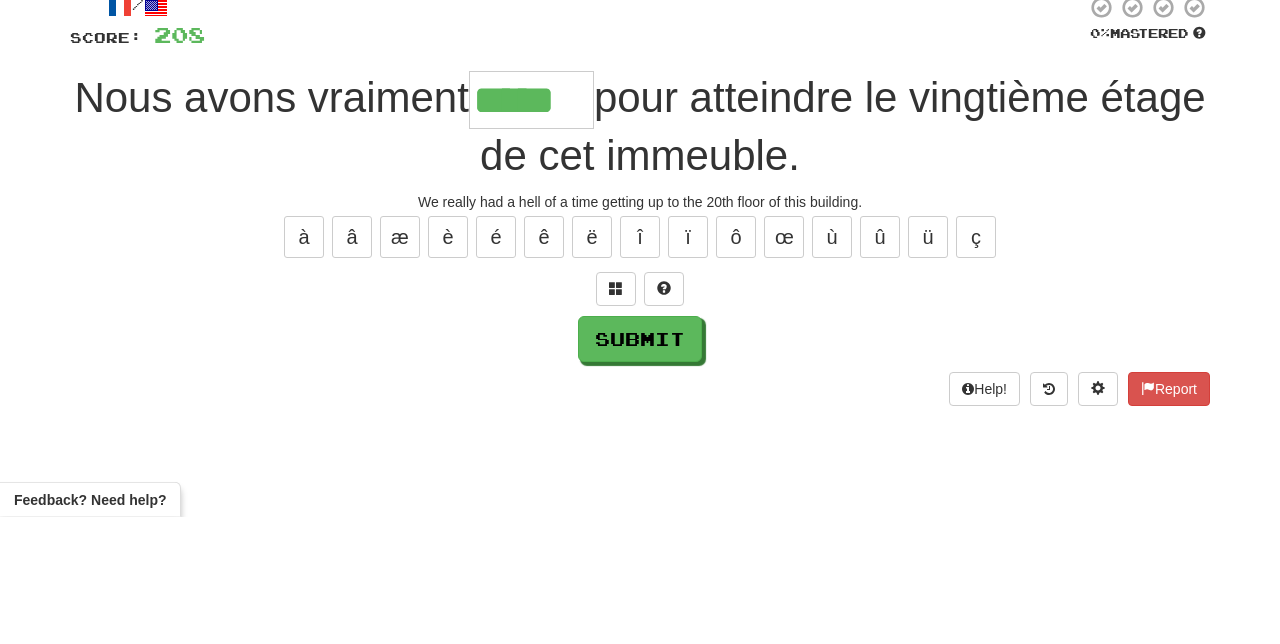 type on "******" 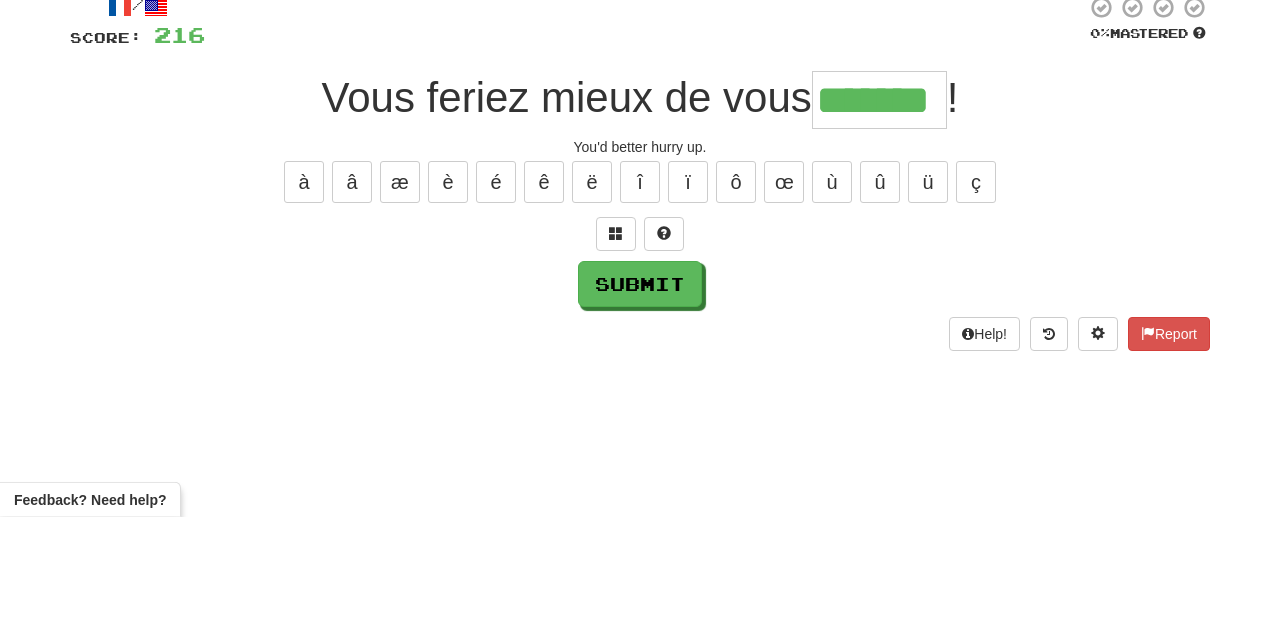 type on "*******" 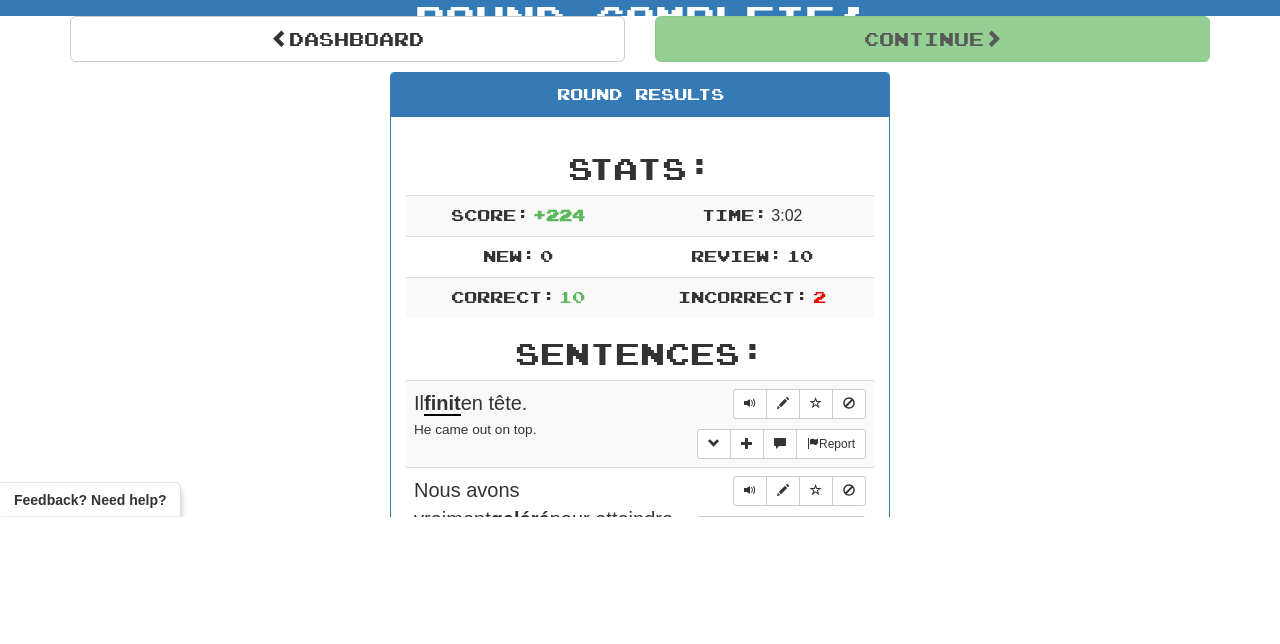 scroll, scrollTop: 8, scrollLeft: 0, axis: vertical 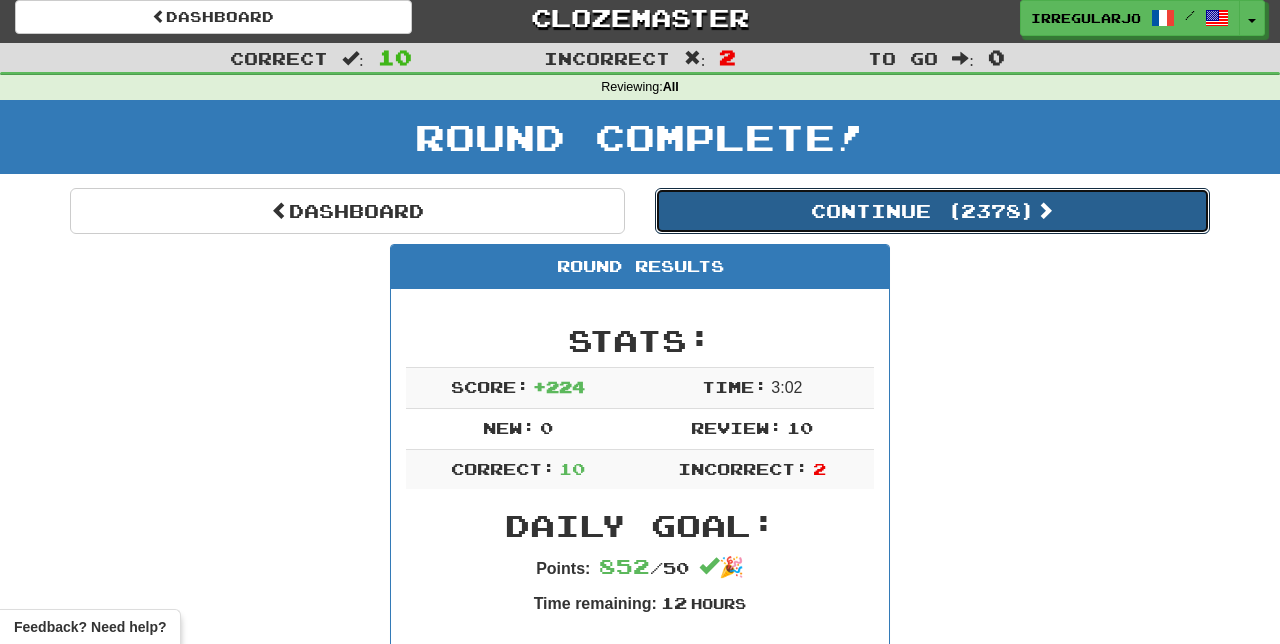 click on "Continue ( 2378 )" at bounding box center (932, 211) 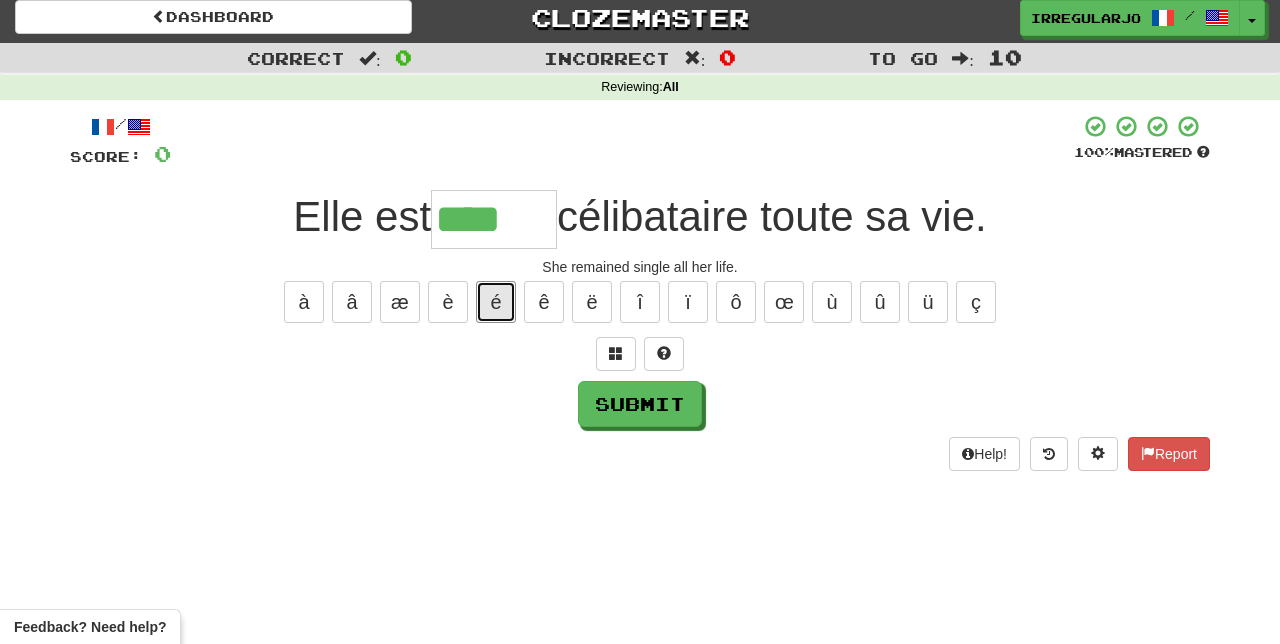 click on "é" at bounding box center (496, 302) 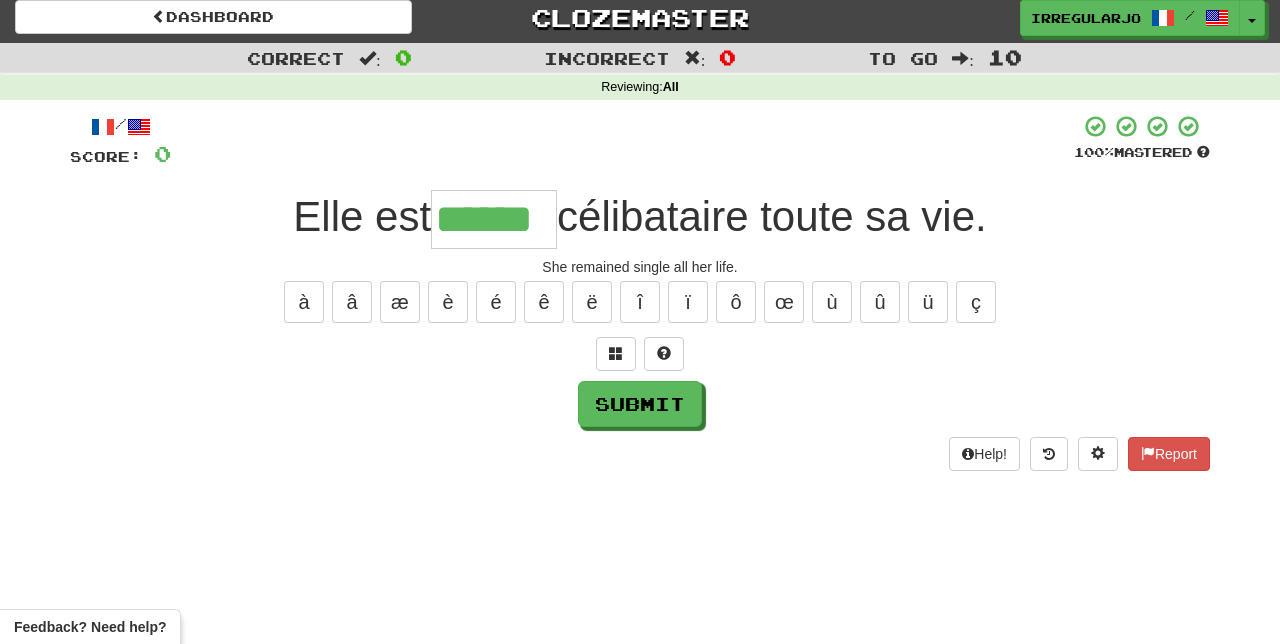type on "******" 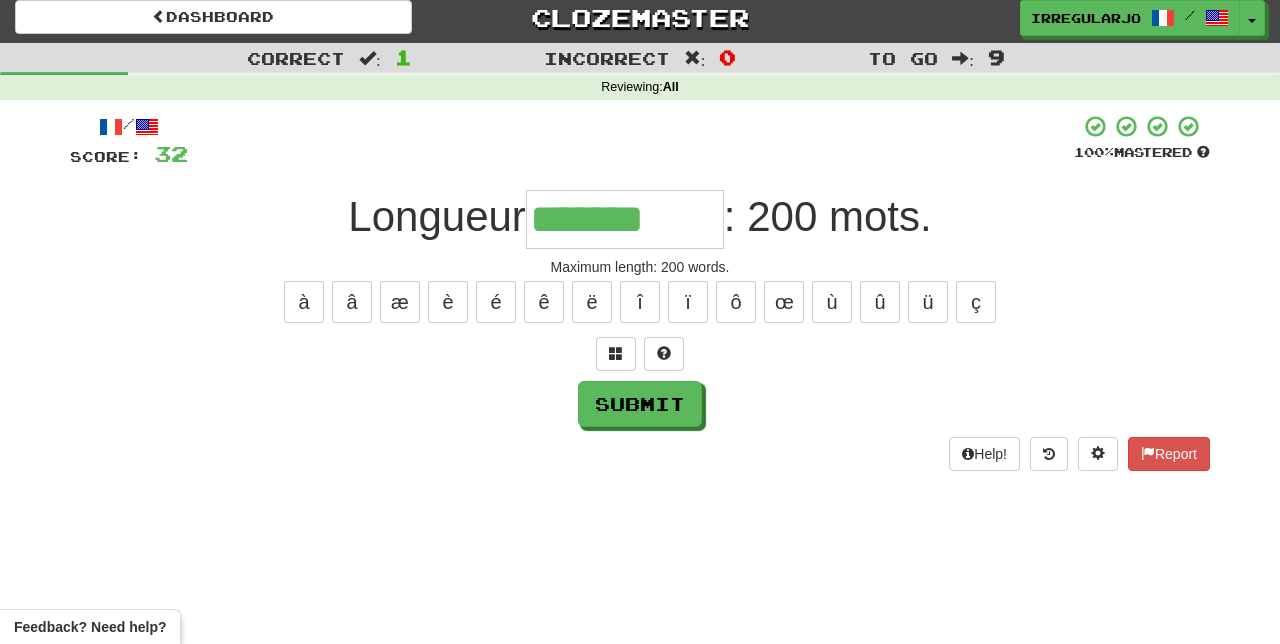 type on "*******" 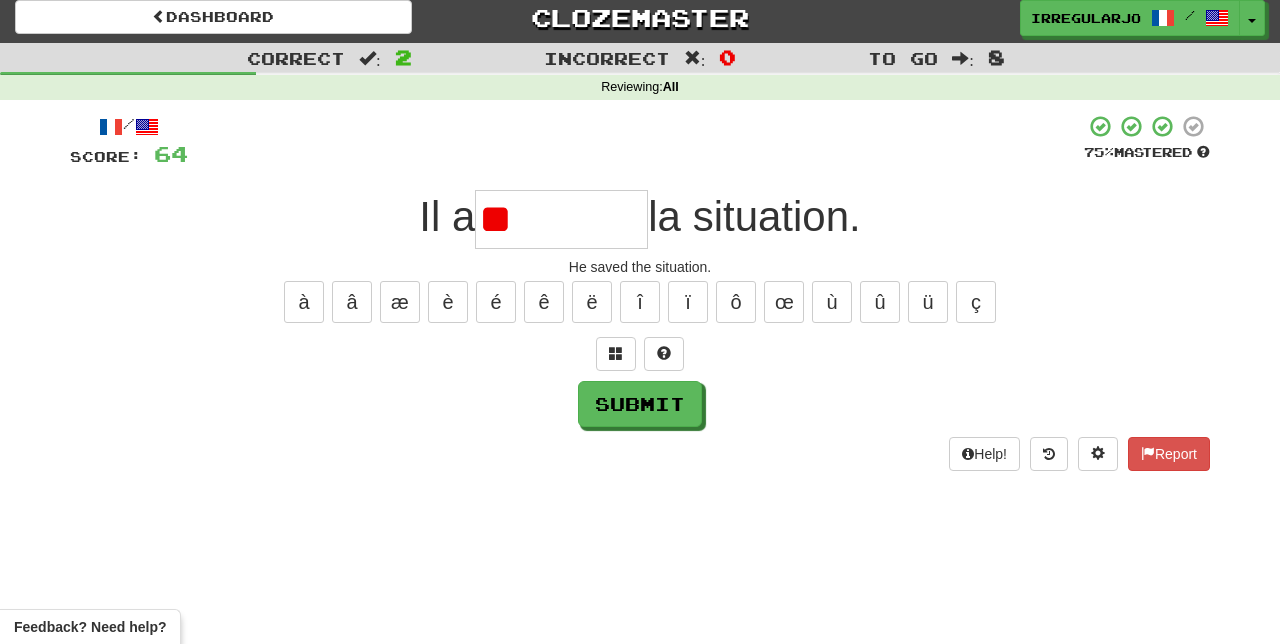 type on "*" 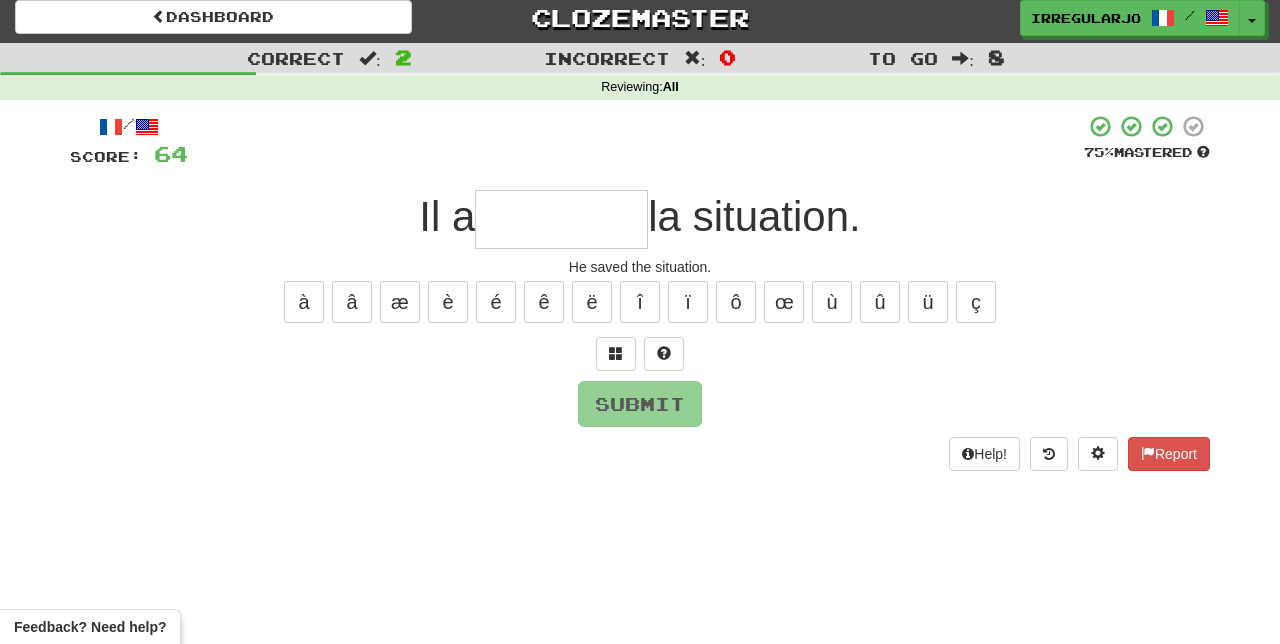 type on "*" 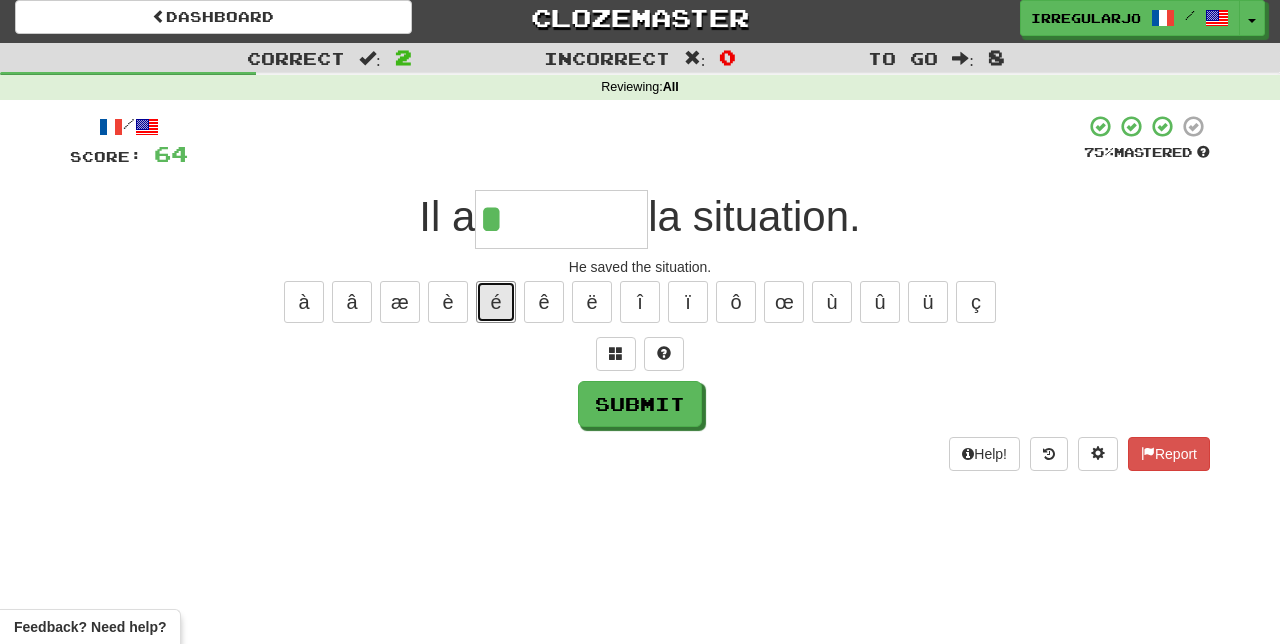 click on "é" at bounding box center [496, 302] 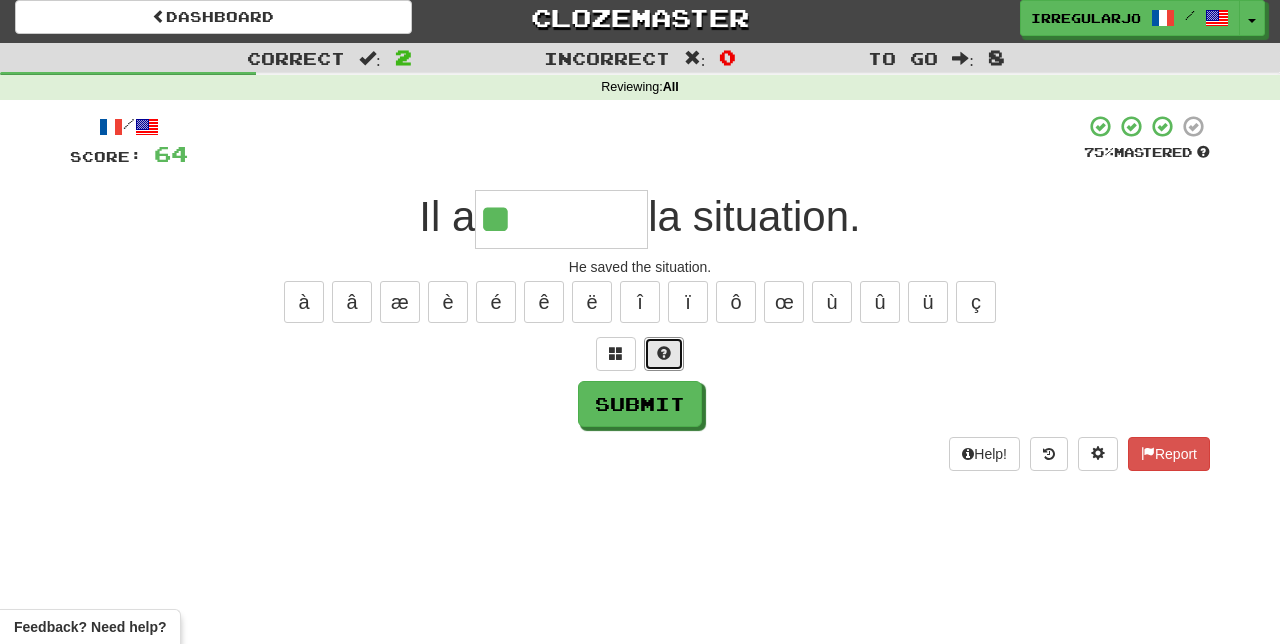 click at bounding box center [664, 353] 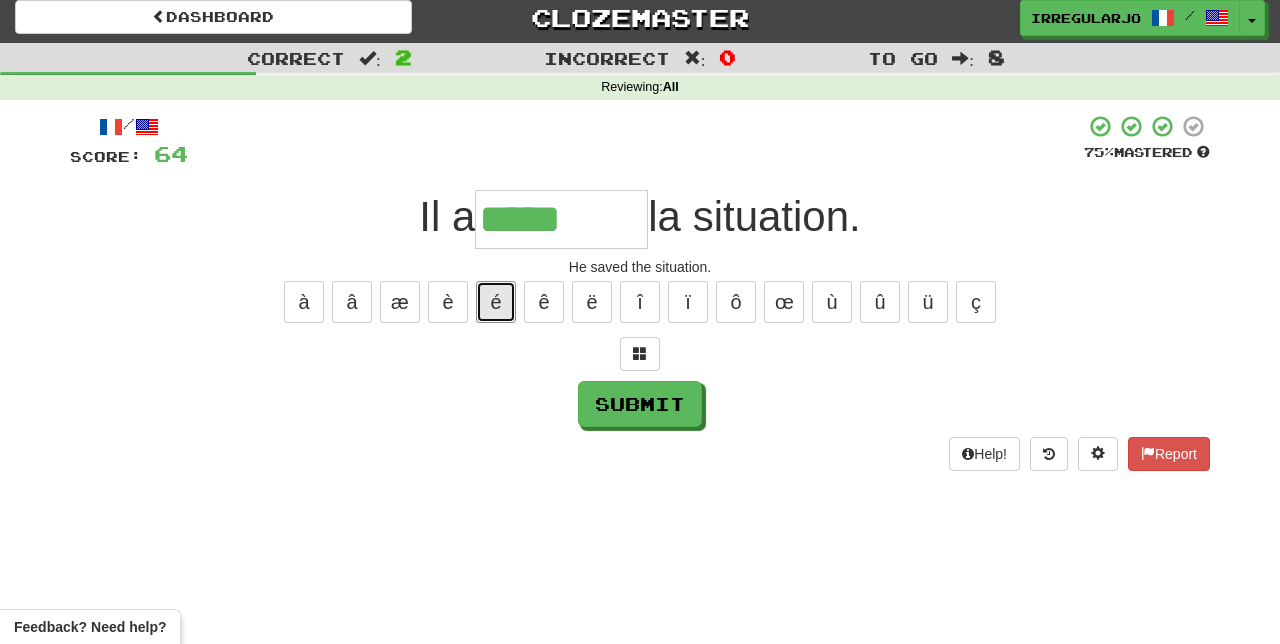 click on "é" at bounding box center [496, 302] 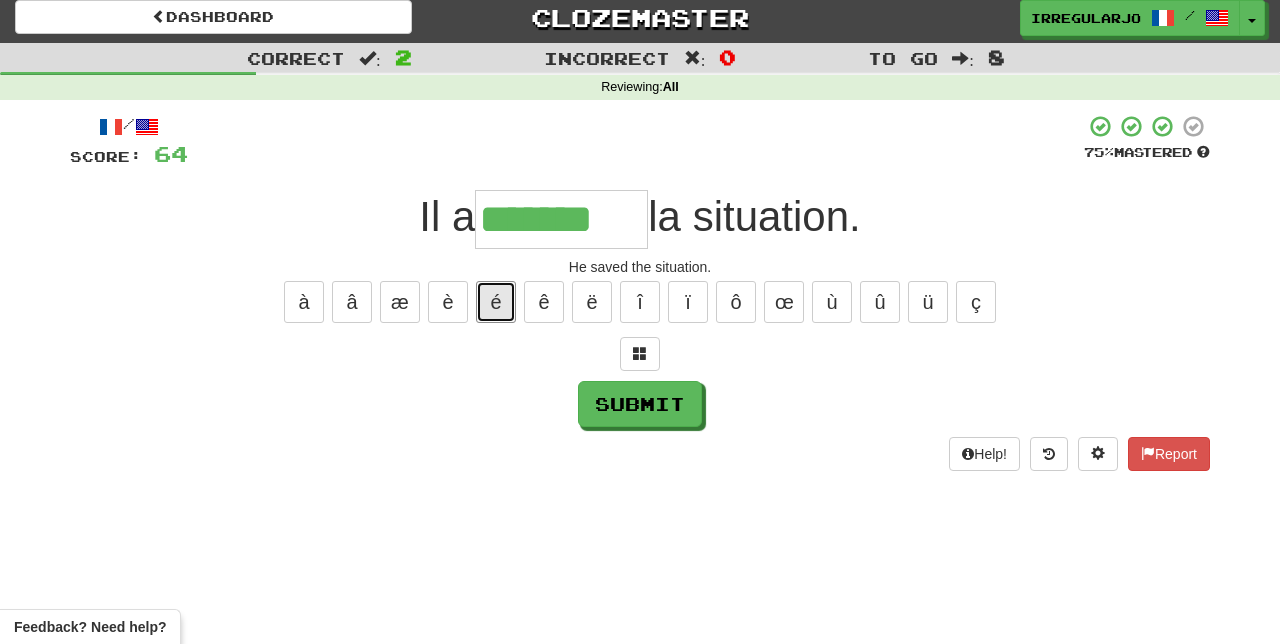 click on "é" at bounding box center [496, 302] 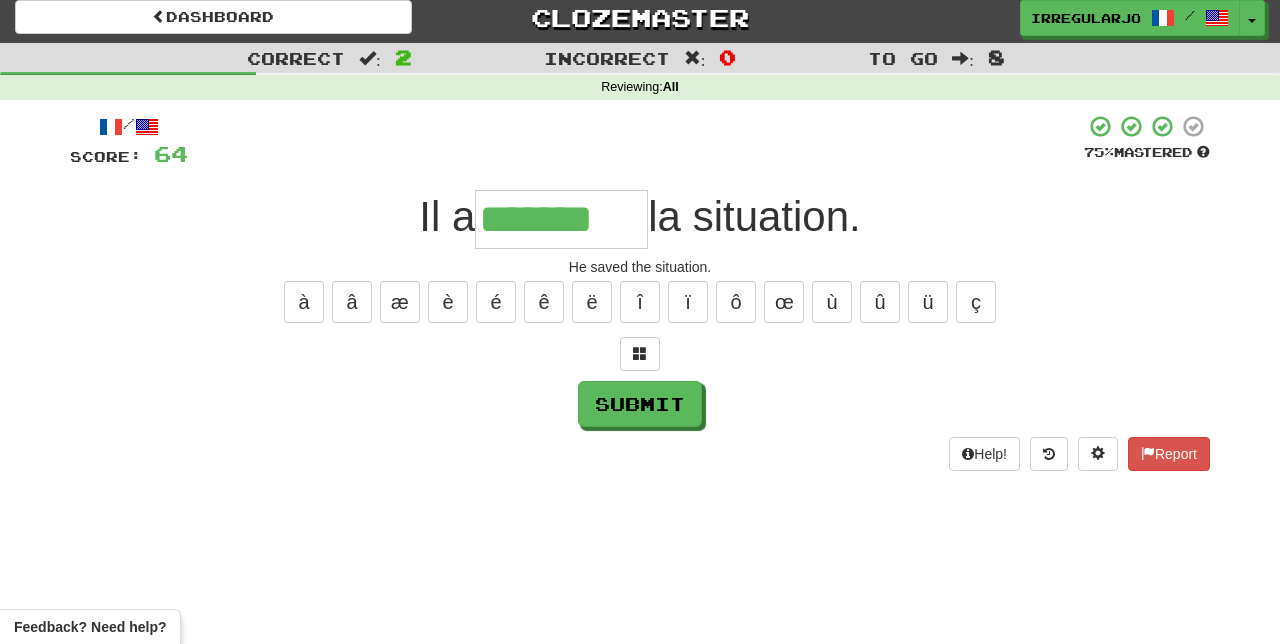 type on "********" 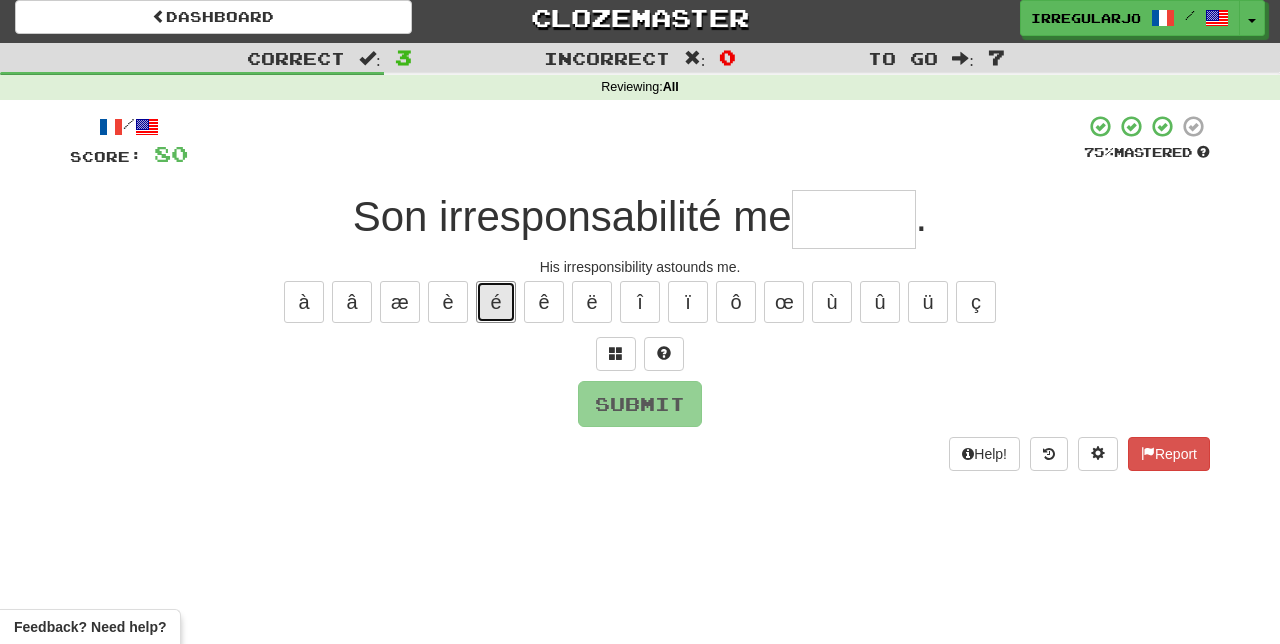 click on "é" at bounding box center [496, 302] 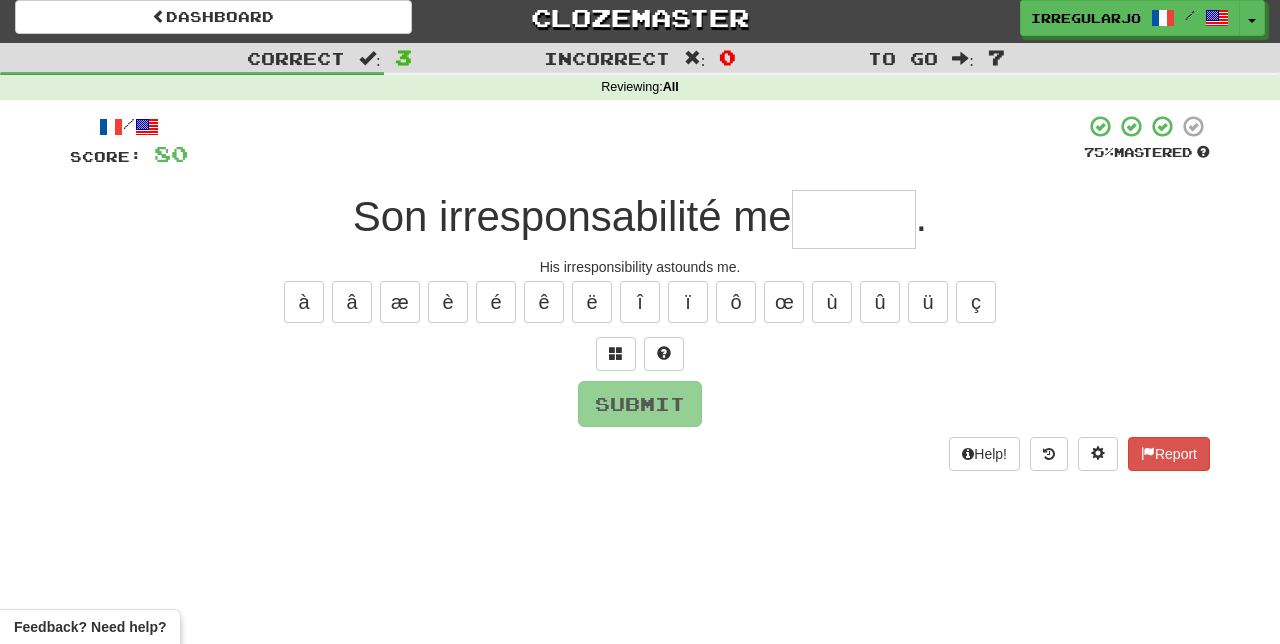 type on "*" 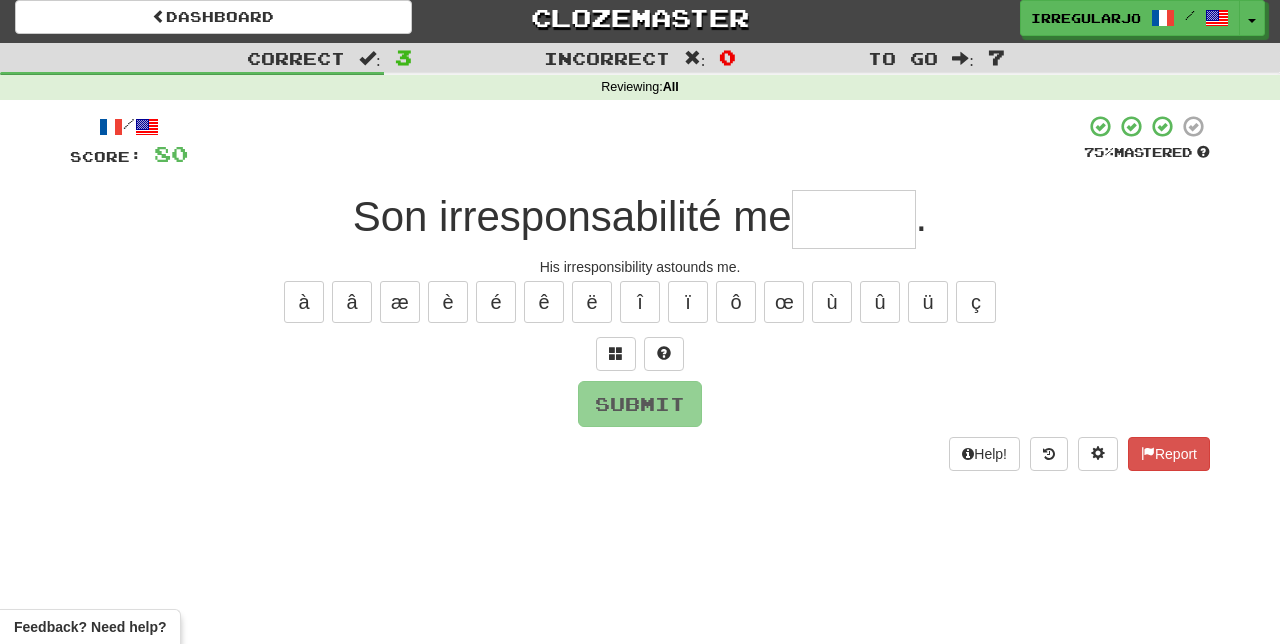 type on "*" 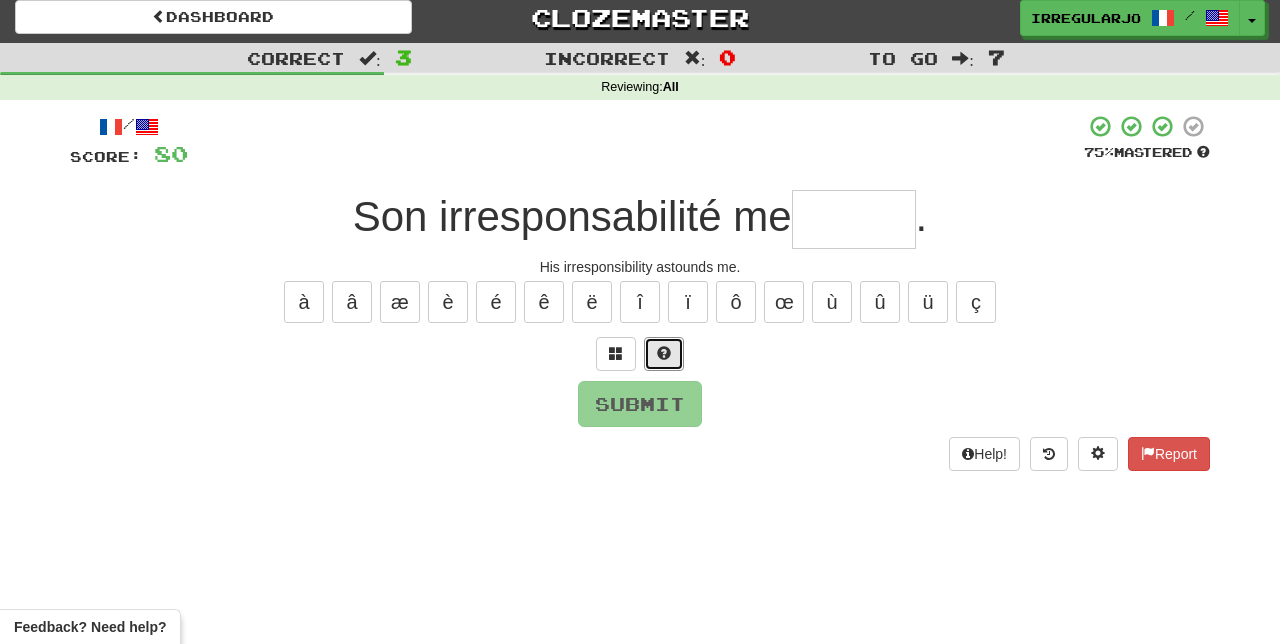 click at bounding box center [664, 354] 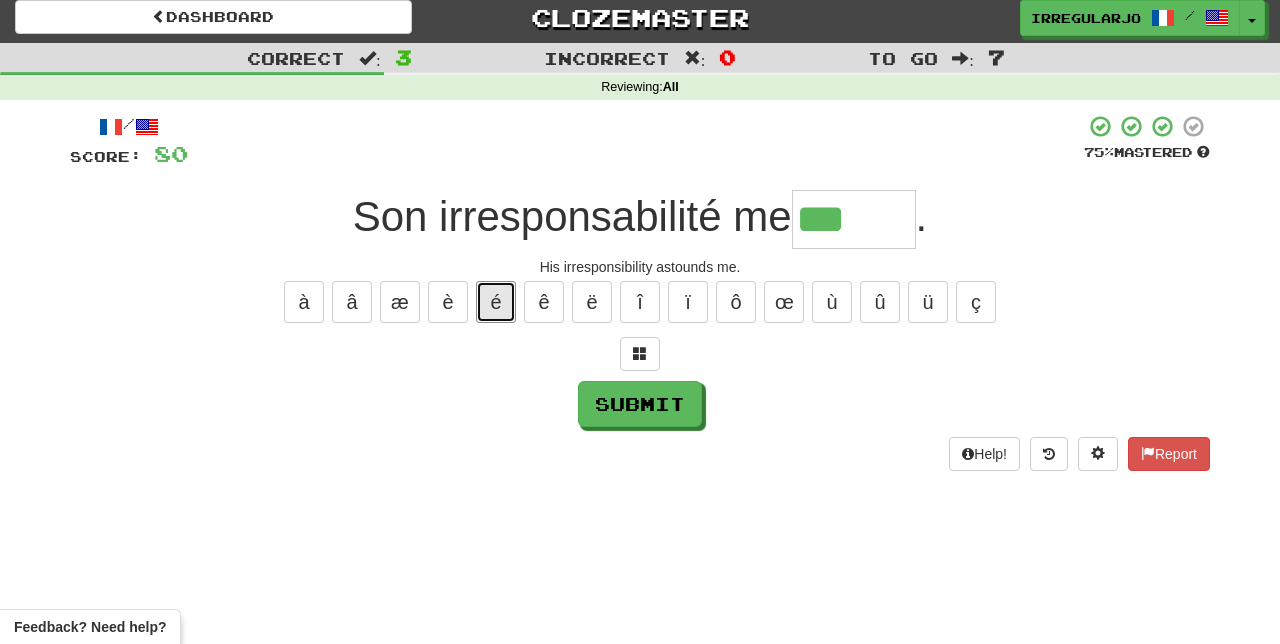 click on "é" at bounding box center [496, 302] 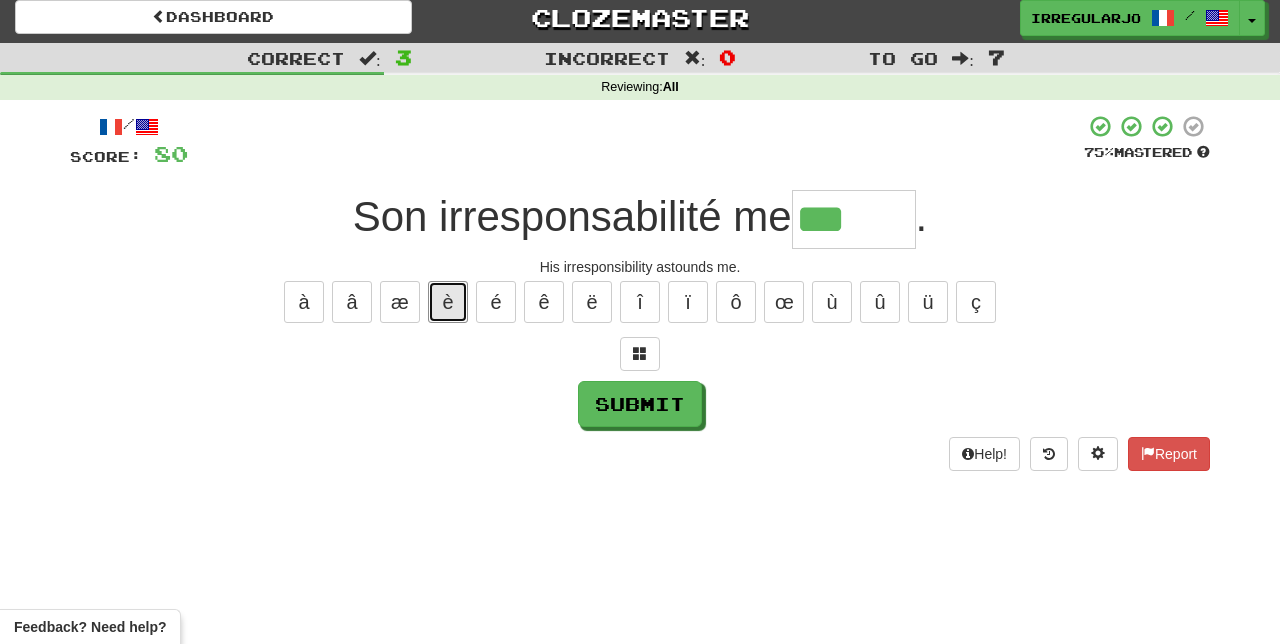 click on "è" at bounding box center (448, 302) 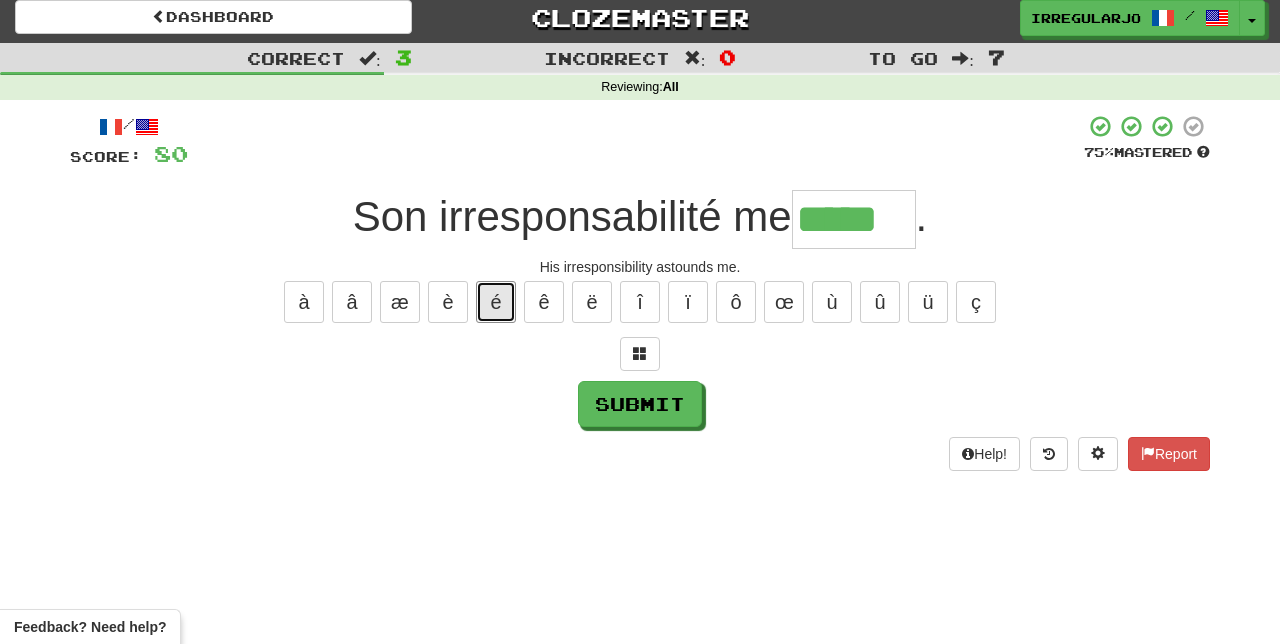 click on "é" at bounding box center (496, 302) 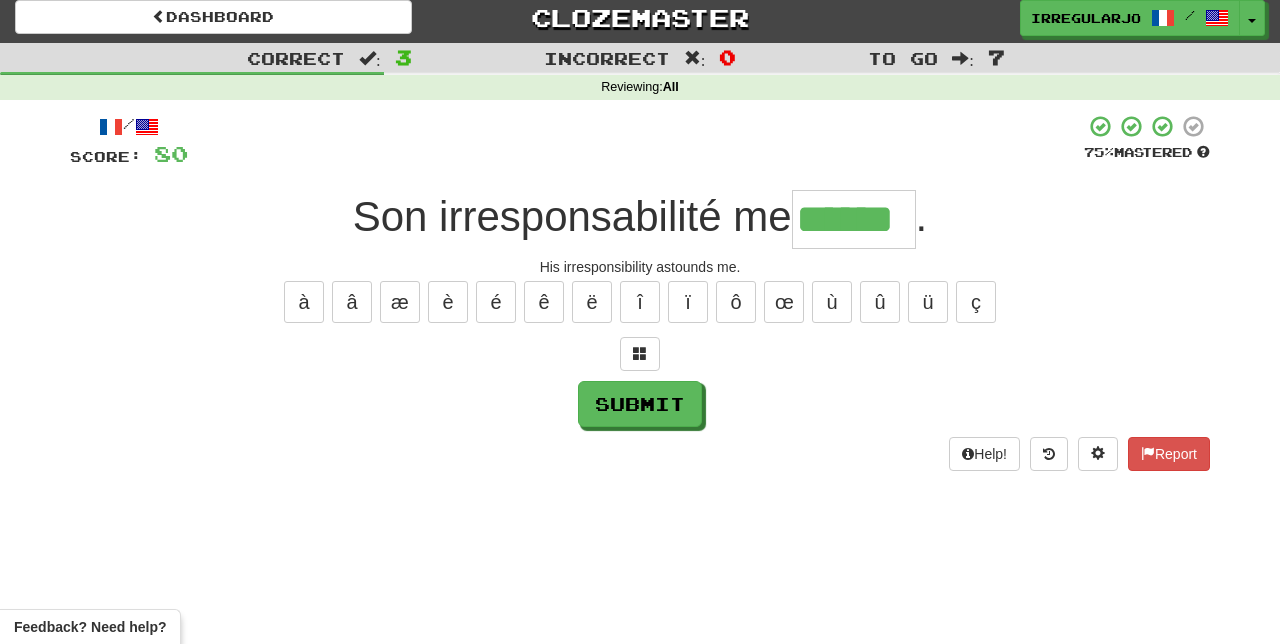 type on "******" 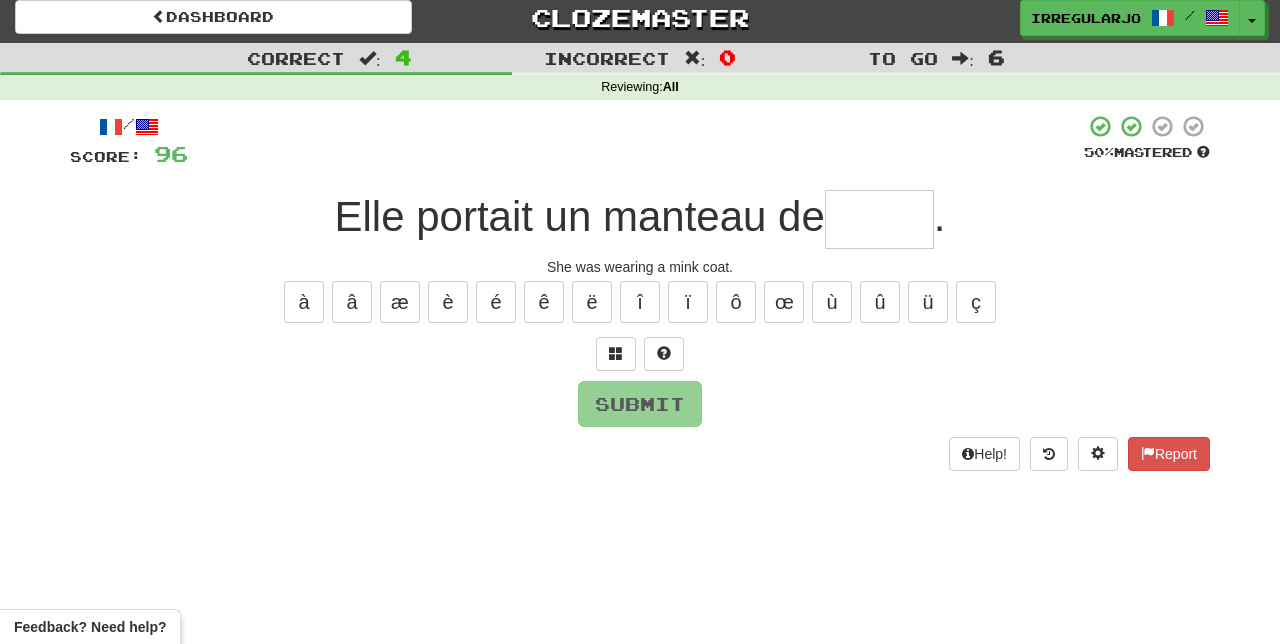 type on "*" 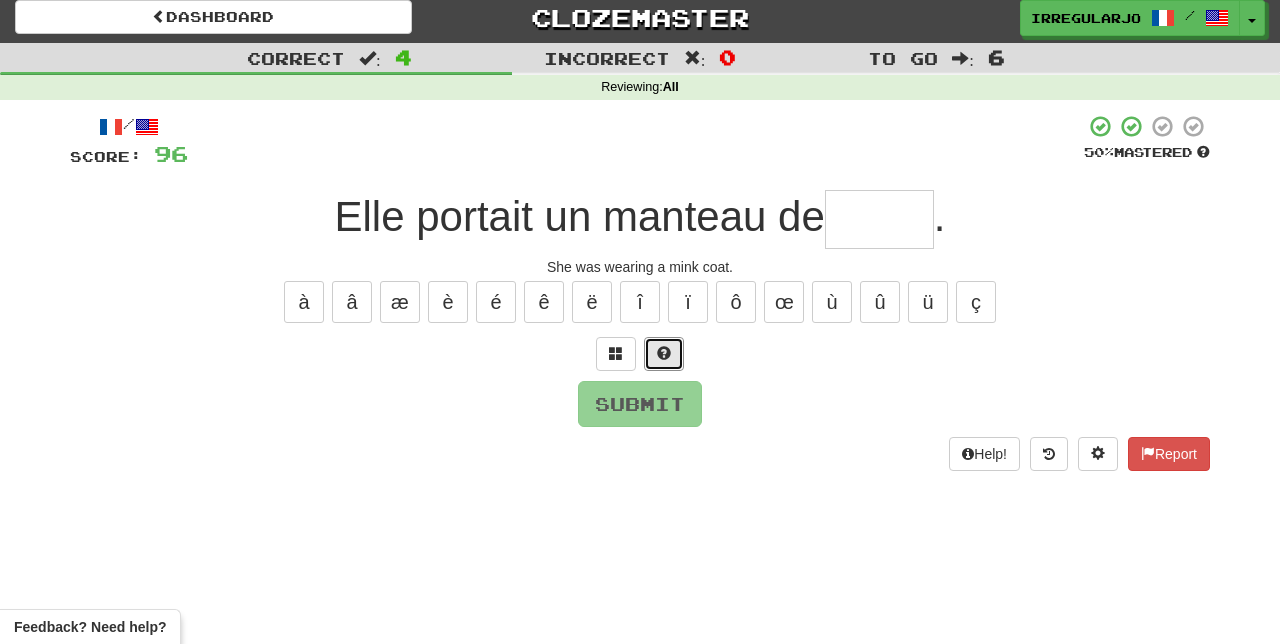 click at bounding box center [664, 354] 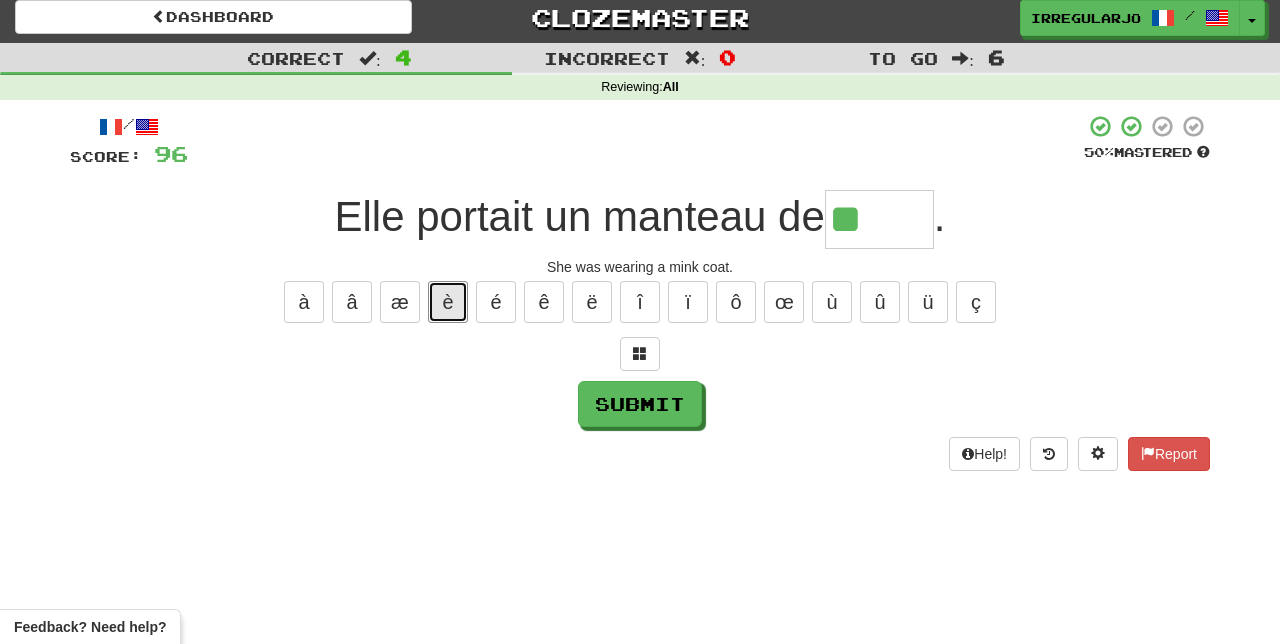 click on "è" at bounding box center [448, 302] 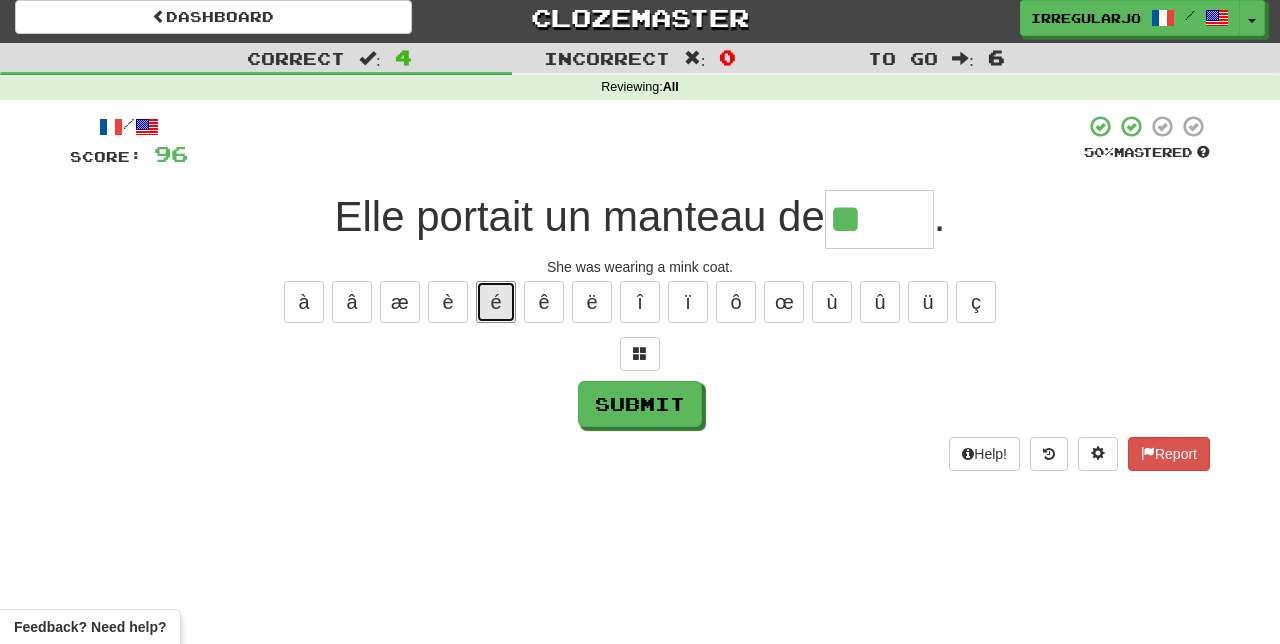 click on "é" at bounding box center (496, 302) 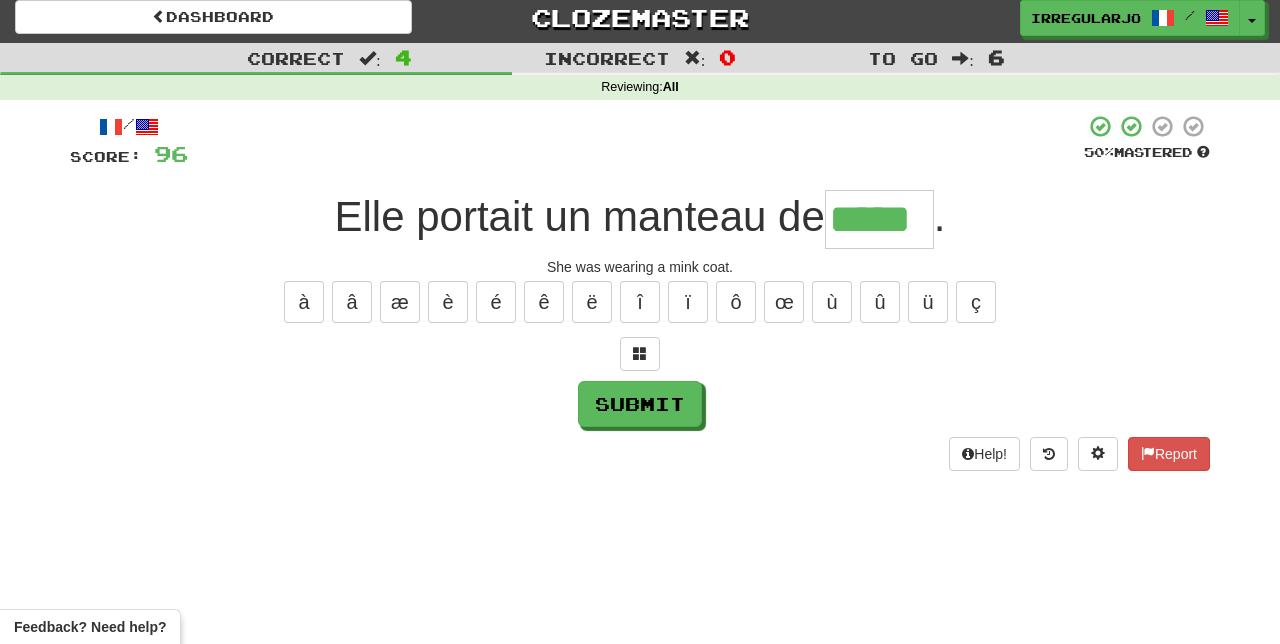 type on "*****" 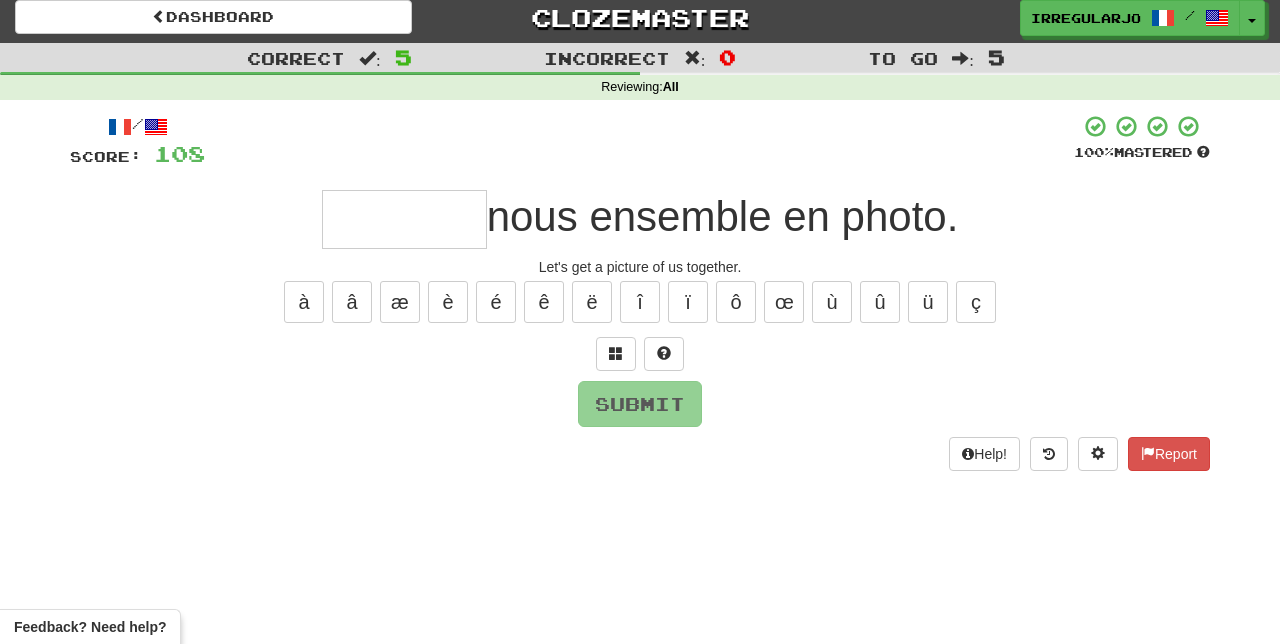 type on "*" 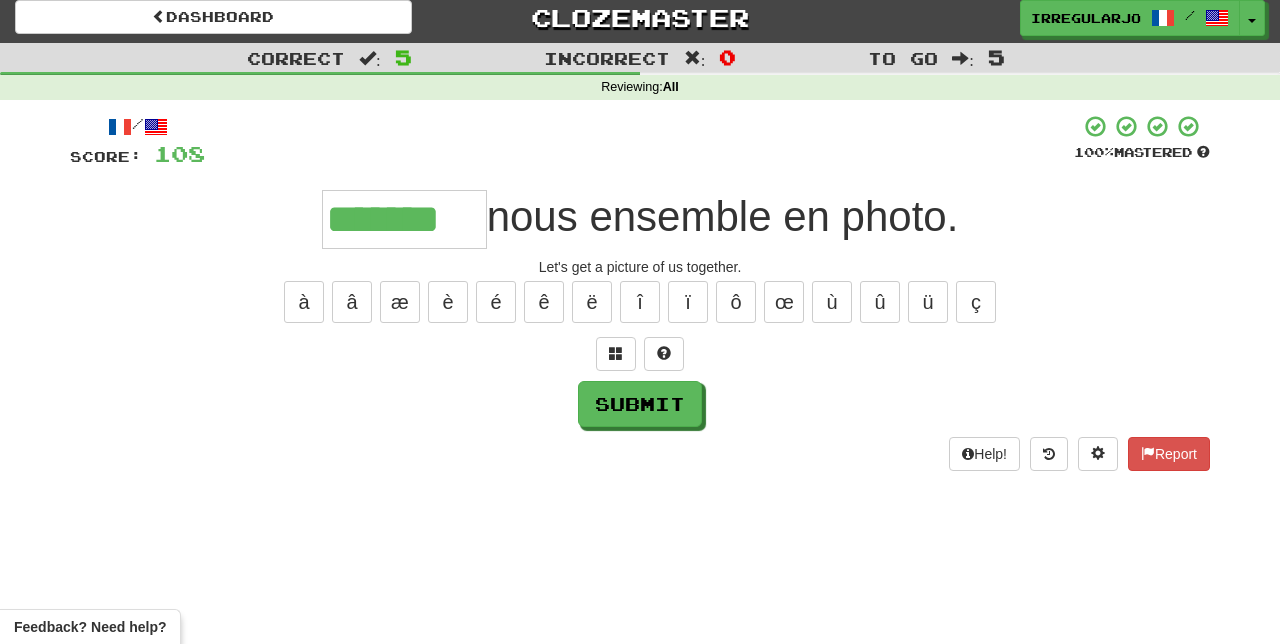 type on "*******" 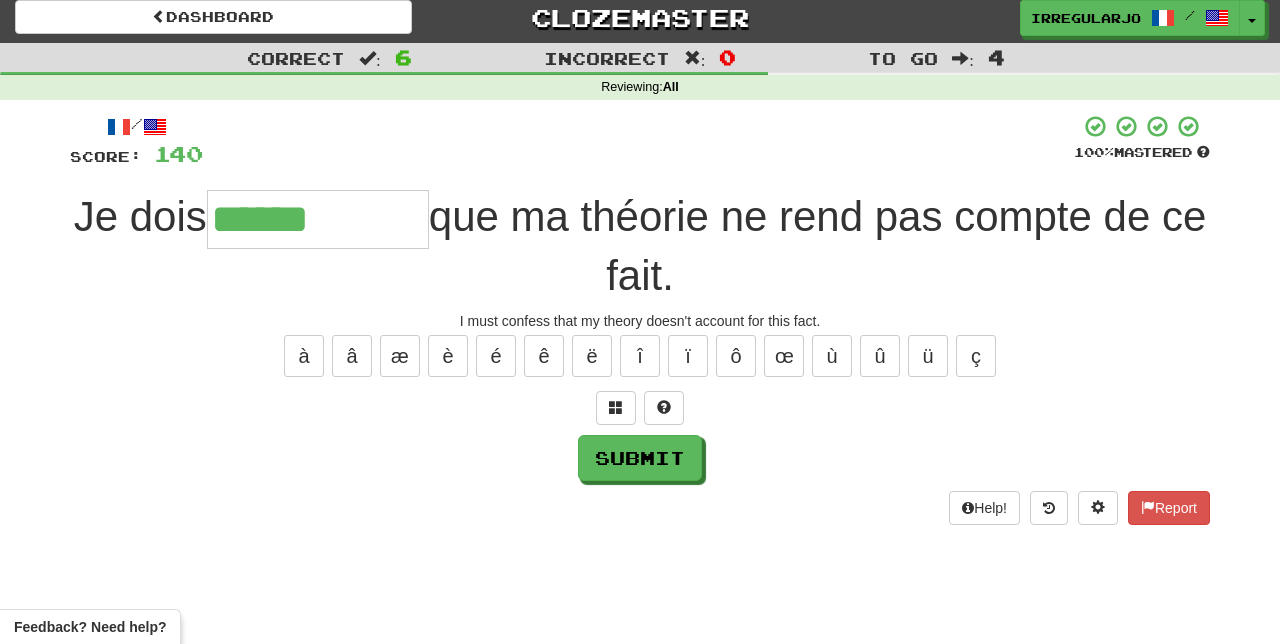 type on "**********" 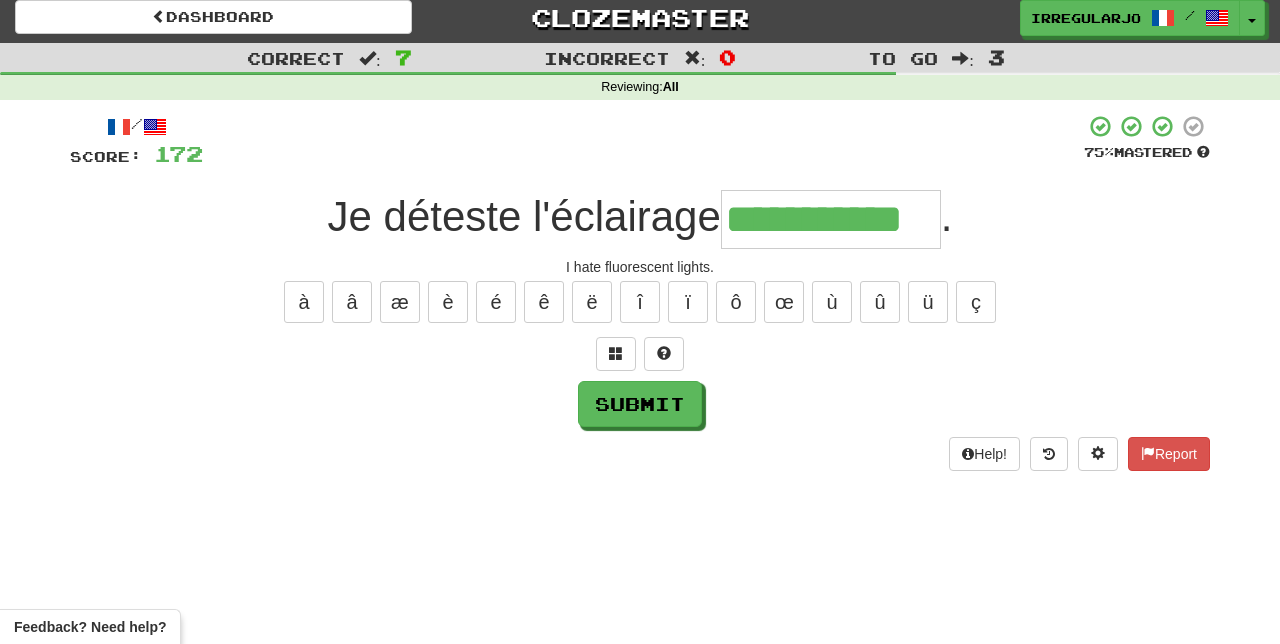 type on "**********" 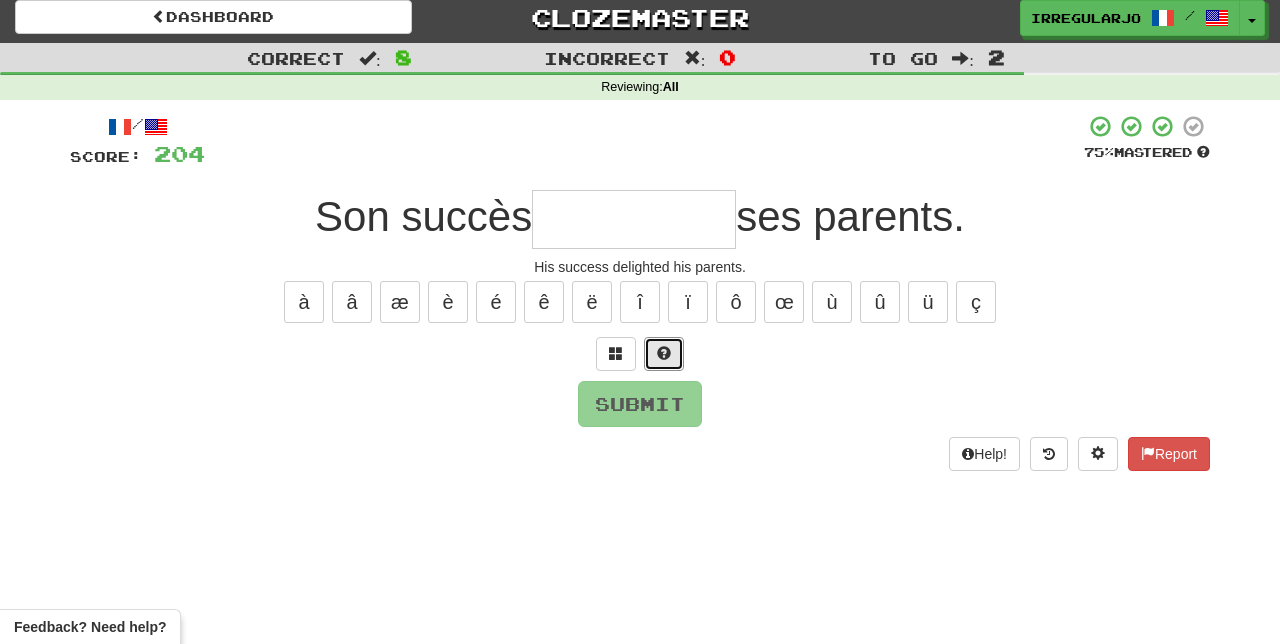 click at bounding box center [664, 354] 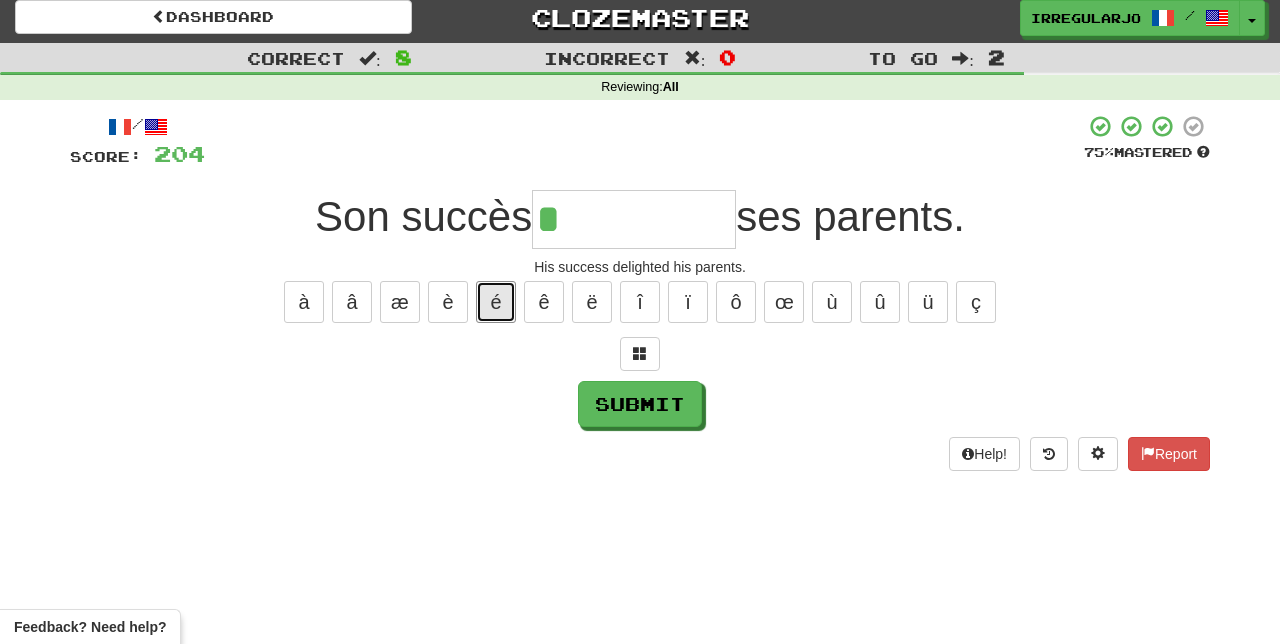 click on "é" at bounding box center [496, 302] 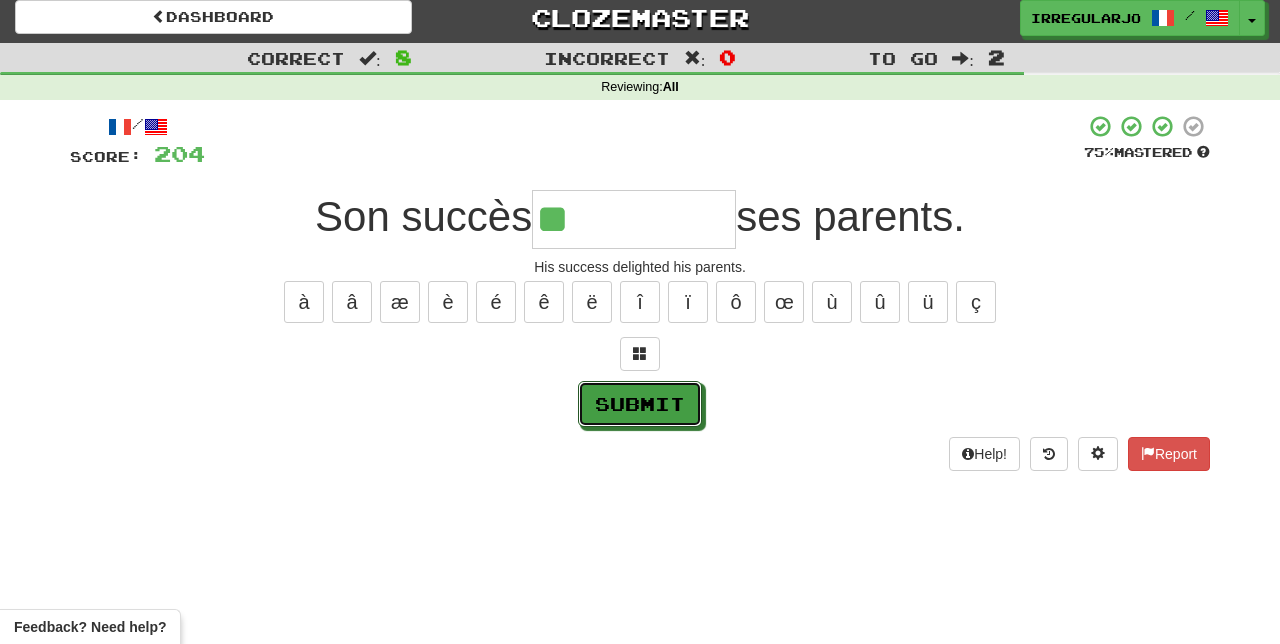 click on "Submit" at bounding box center (640, 404) 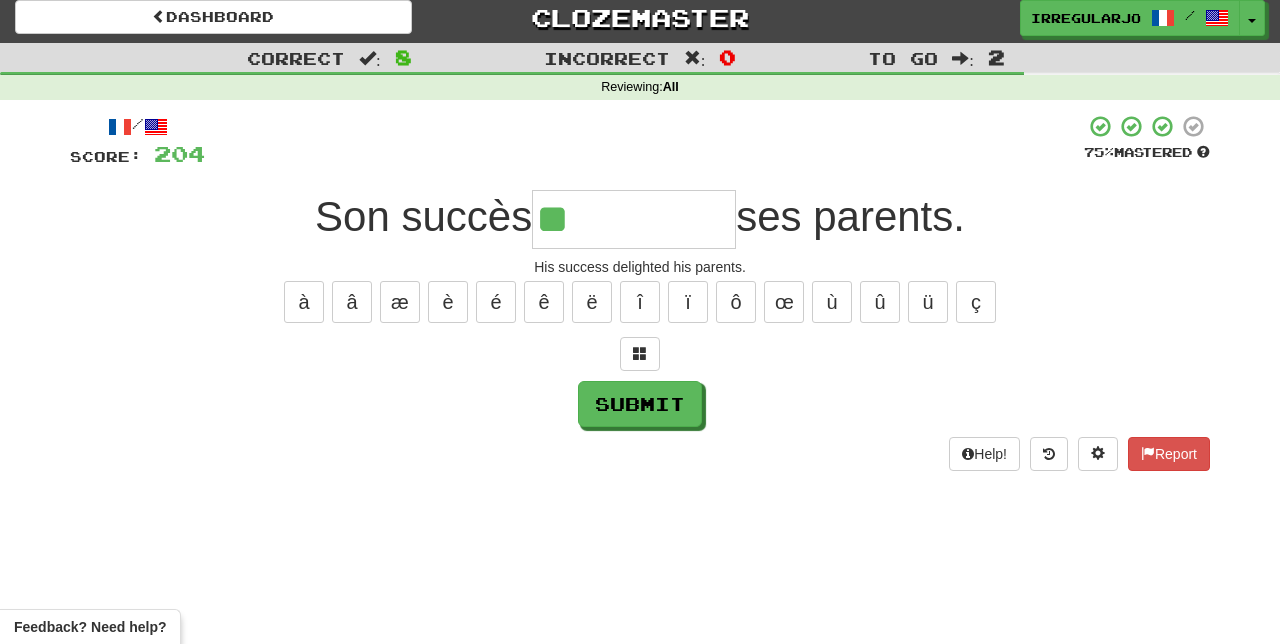 type on "**********" 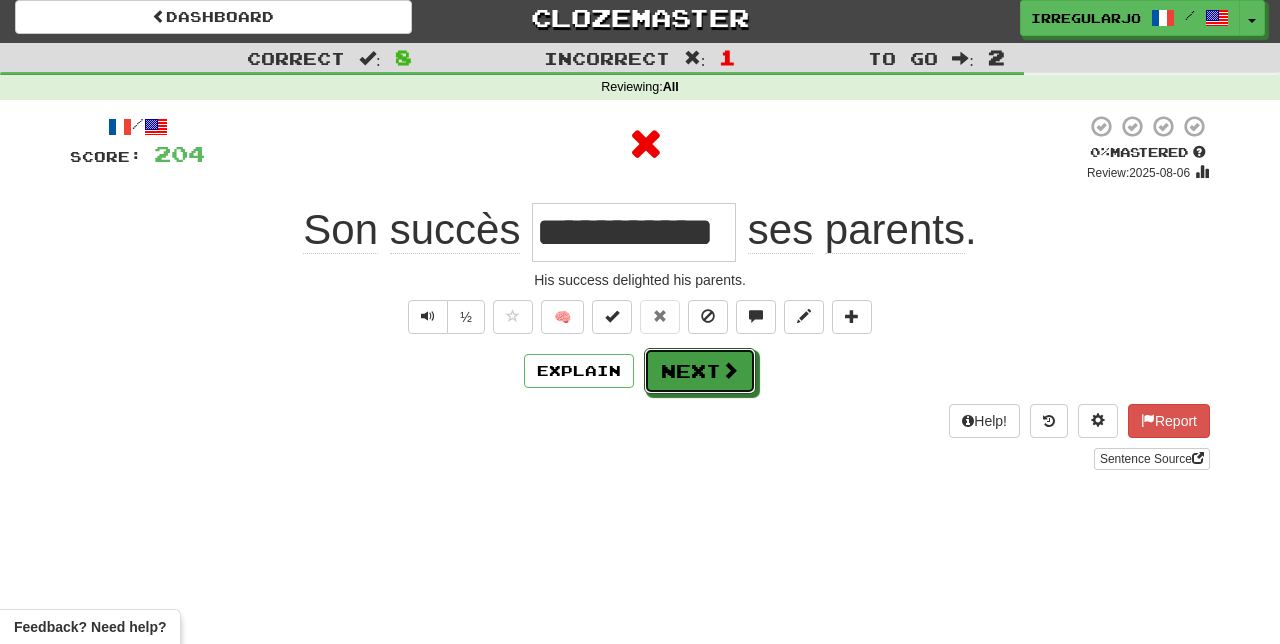 click on "Next" at bounding box center [700, 371] 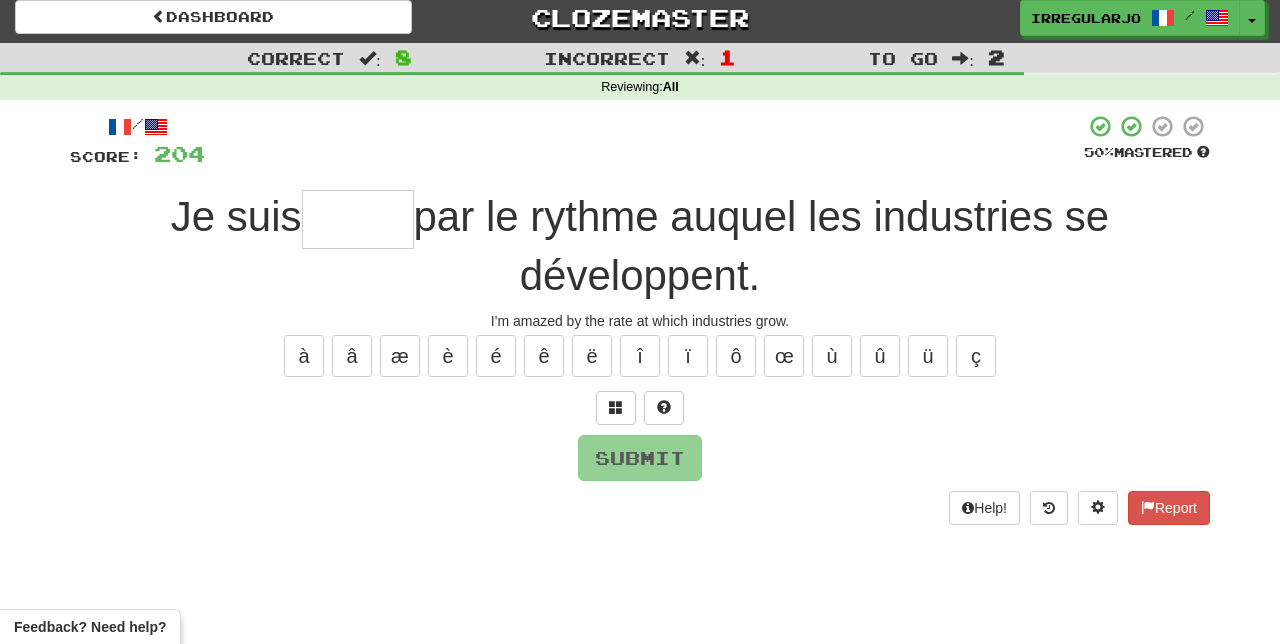 type on "*" 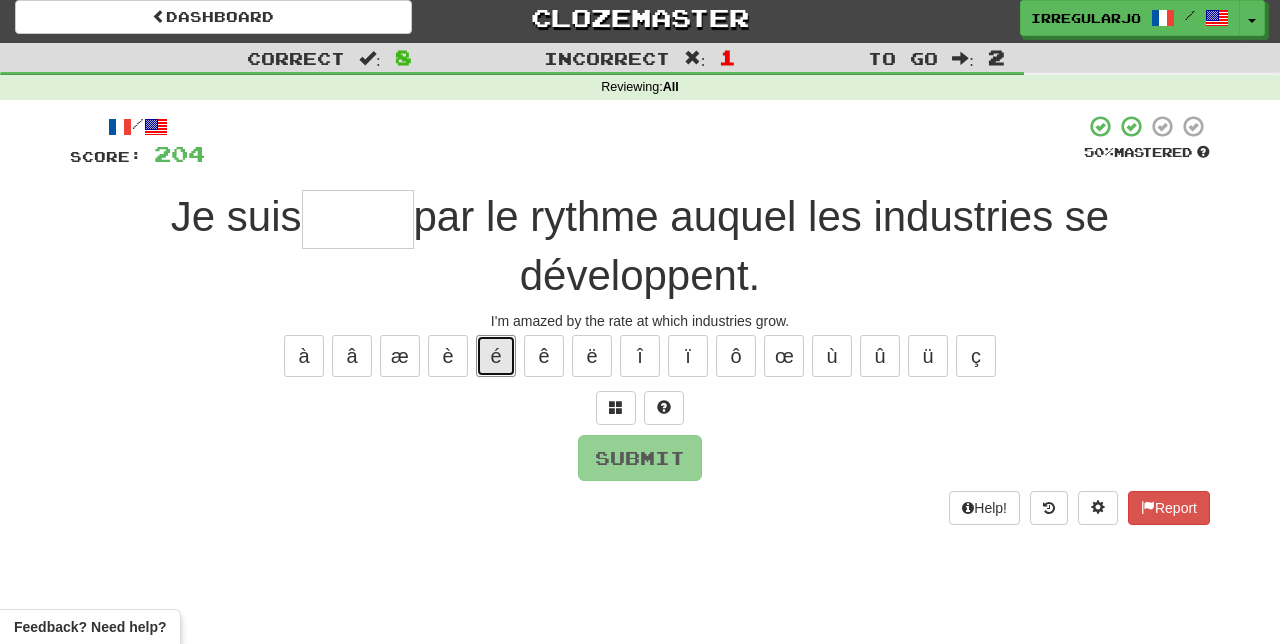 click on "é" at bounding box center (496, 356) 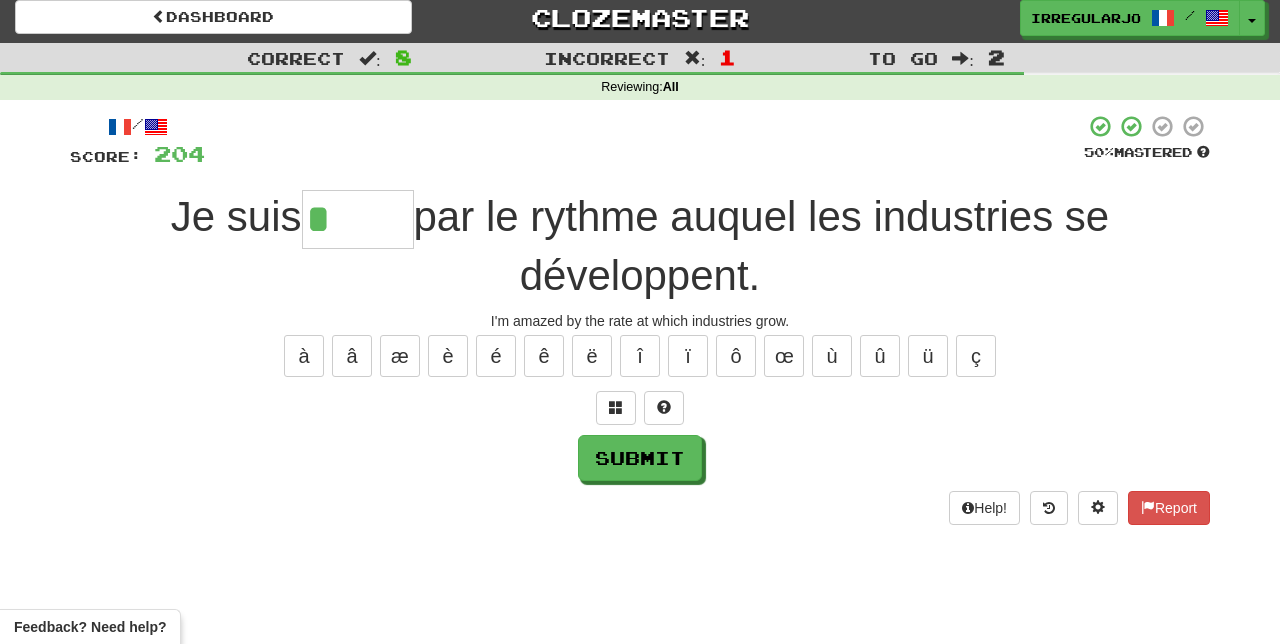 scroll, scrollTop: 8, scrollLeft: 0, axis: vertical 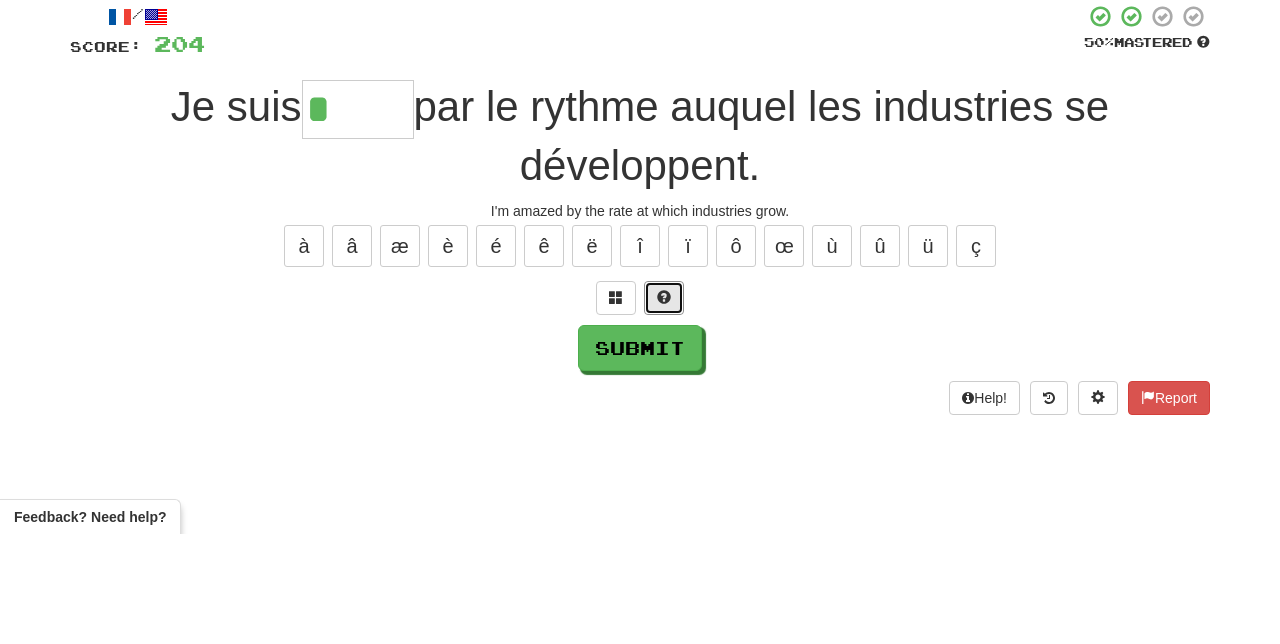 click at bounding box center [664, 407] 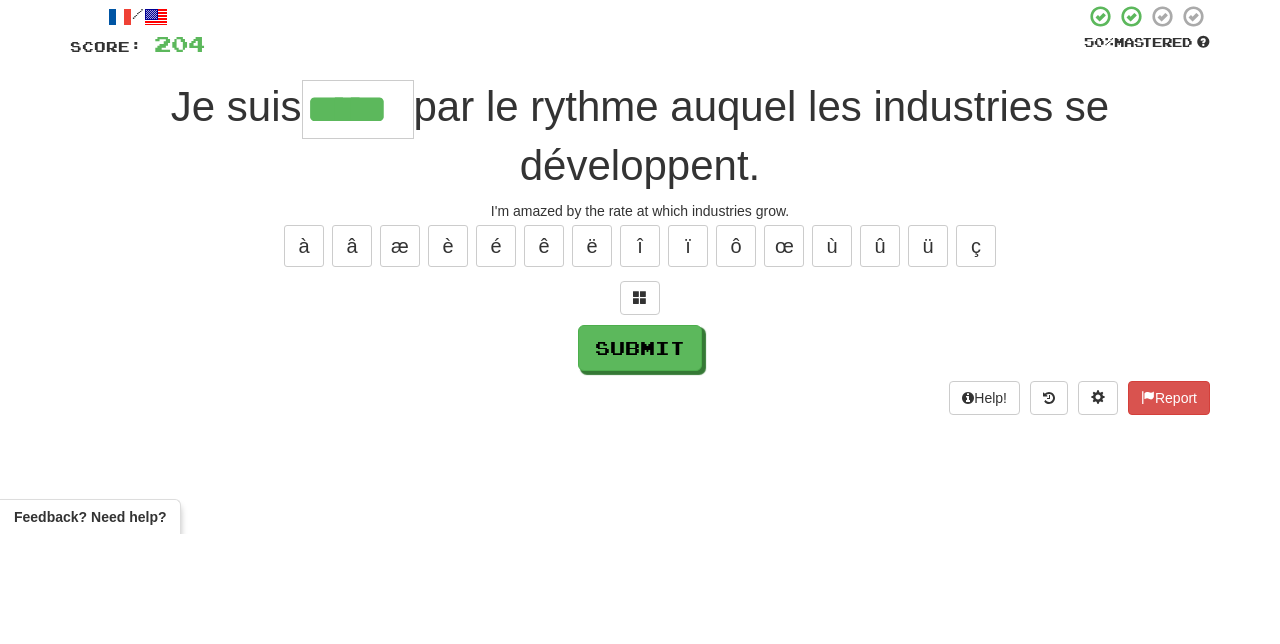 type on "*****" 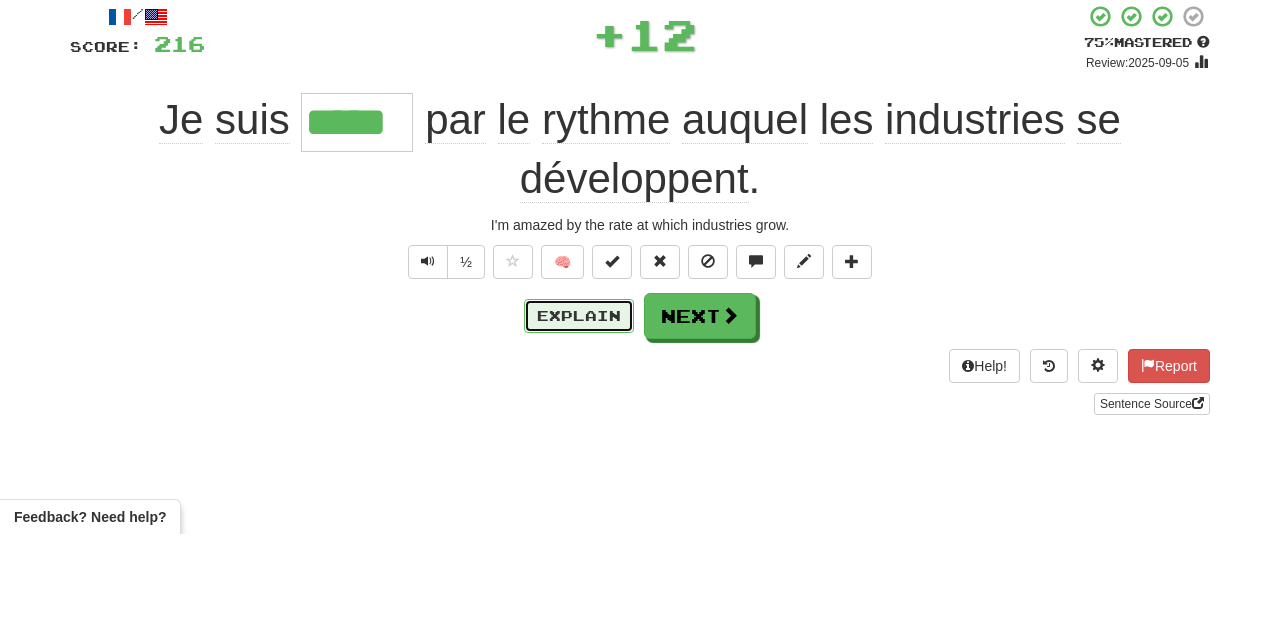 click on "Explain" at bounding box center [579, 426] 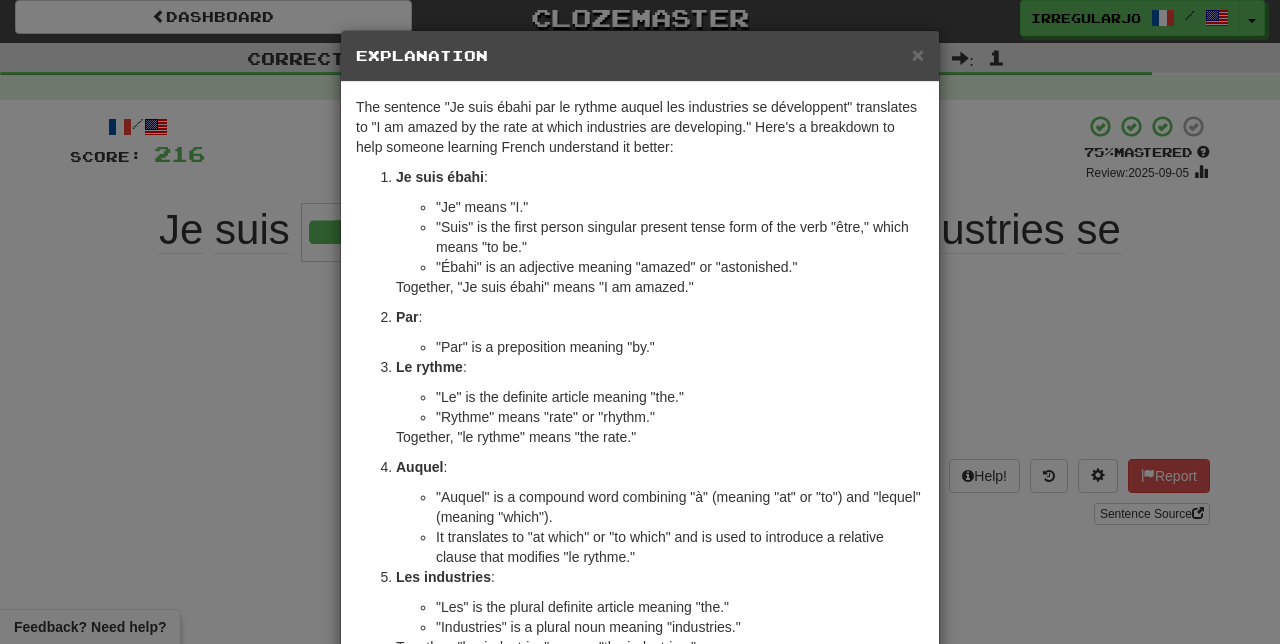 click on "× Explanation The sentence "Je suis ébahi par le rythme auquel les industries se développent" translates to "I am amazed by the rate at which industries are developing." Here's a breakdown to help someone learning French understand it better:
Je suis ébahi :
"Je" means "I."
"Suis" is the first person singular present tense form of the verb "être," which means "to be."
"Ébahi" is an adjective meaning "amazed" or "astonished."
Together, "Je suis ébahi" means "I am amazed."
Par :
"Par" is a preposition meaning "by."
Le rythme :
"Le" is the definite article meaning "the."
"Rythme" means "rate" or "rhythm."
Together, "le rythme" means "the rate."
Auquel :
"Auquel" is a compound word combining "à" (meaning "at" or "to") and "lequel" (meaning "which").
It translates to "at which" or "to which" and is used to introduce a relative clause that modifies "le rythme."
Les industries :
"Les" is the plural definite article meaning "the."" at bounding box center [640, 322] 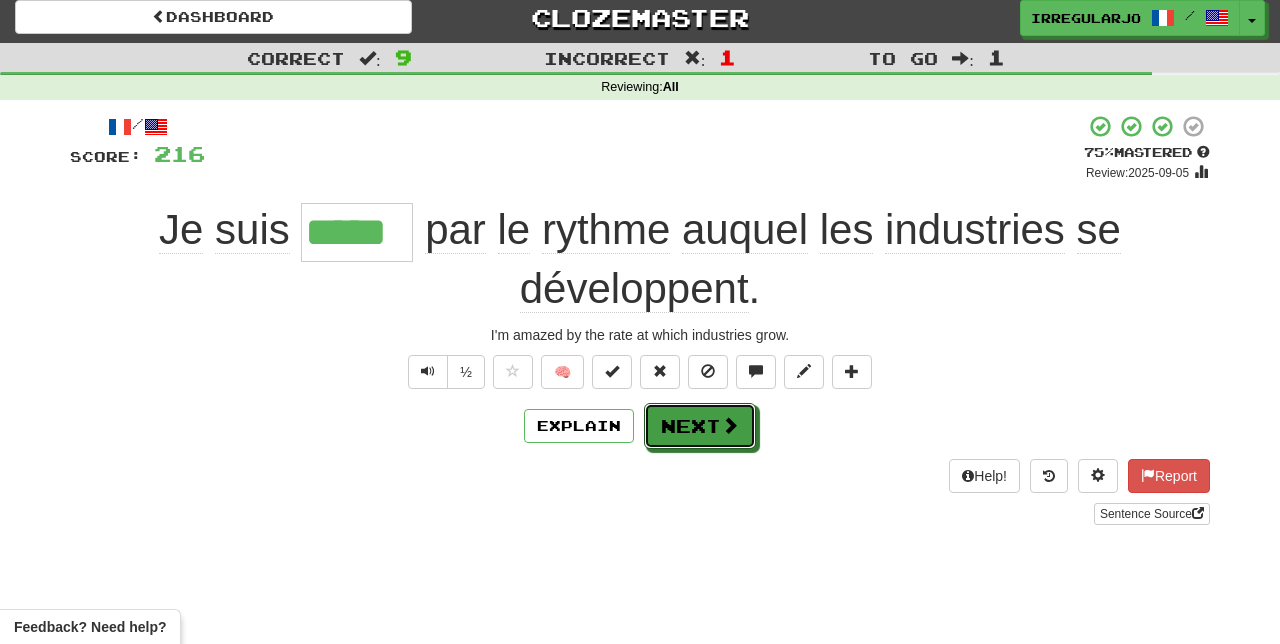 click on "Next" at bounding box center (700, 426) 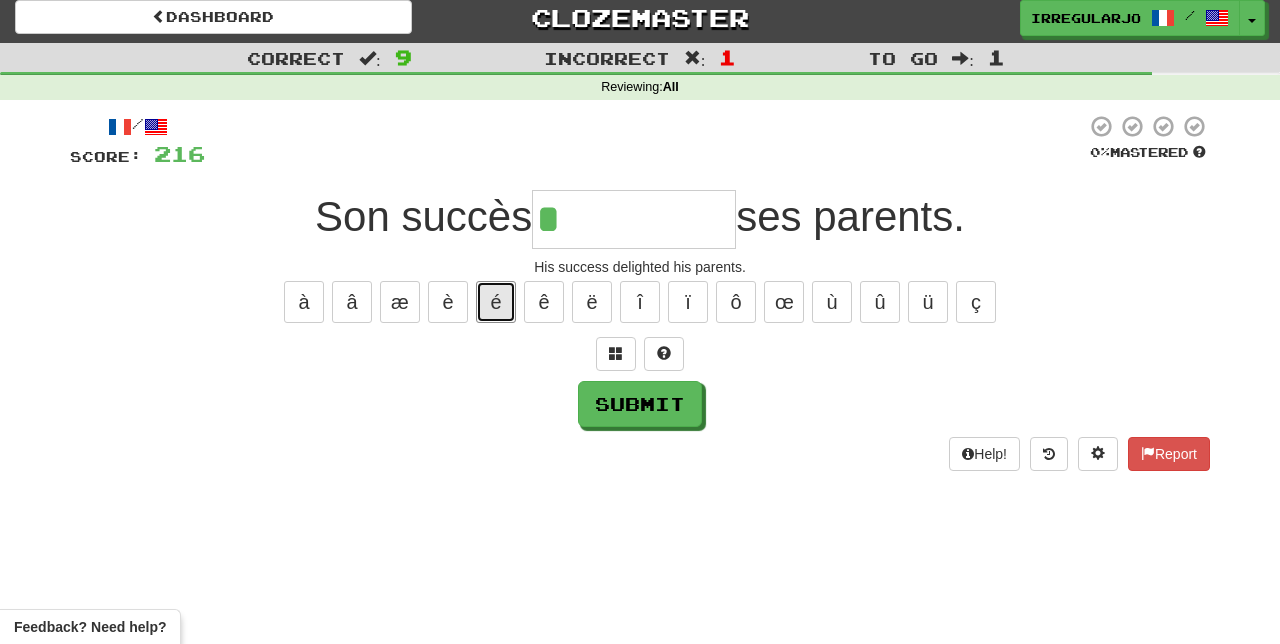 click on "é" at bounding box center (496, 302) 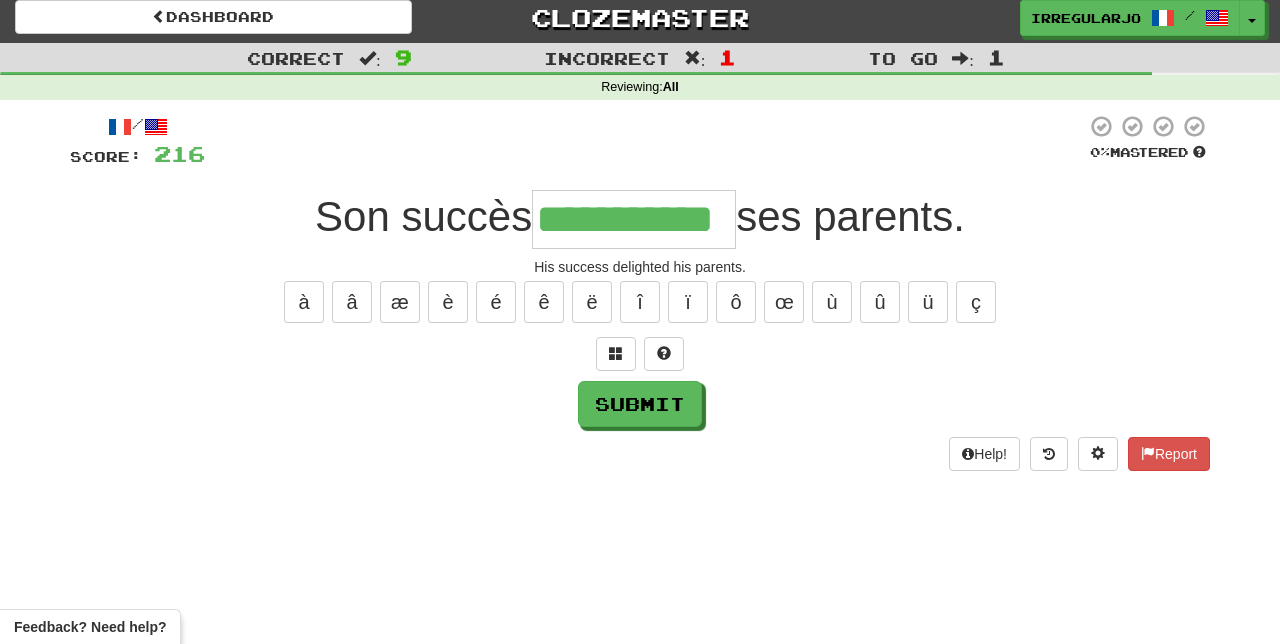 type on "**********" 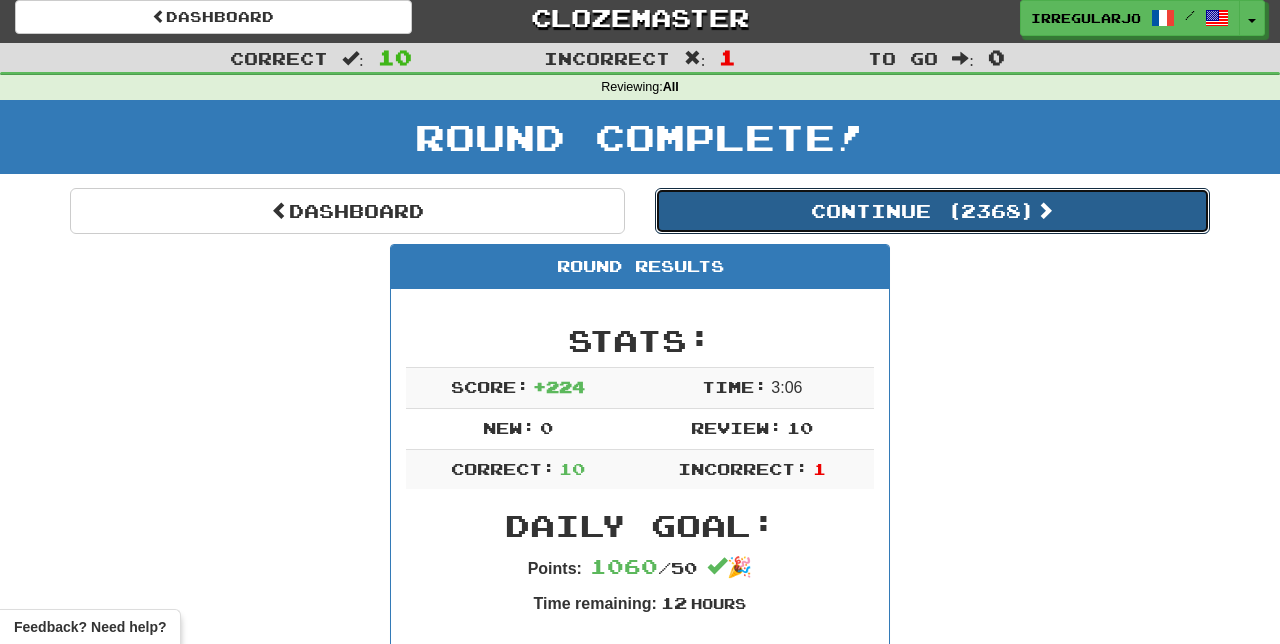 click on "Continue ( 2368 )" at bounding box center (932, 211) 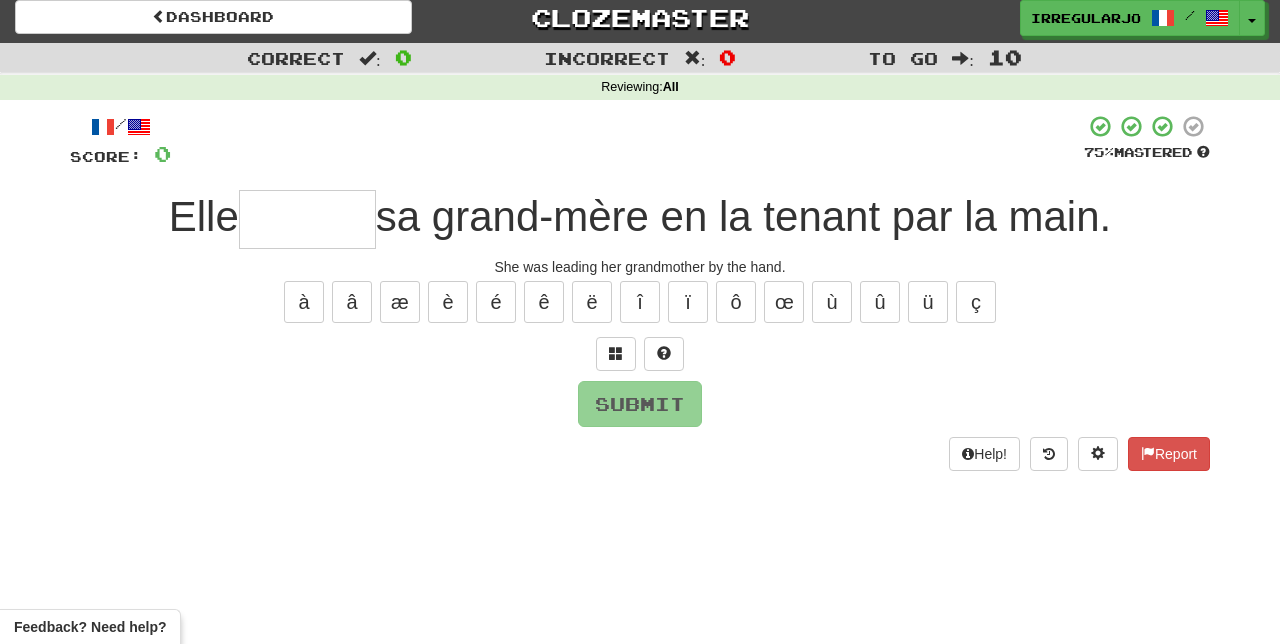 type on "*" 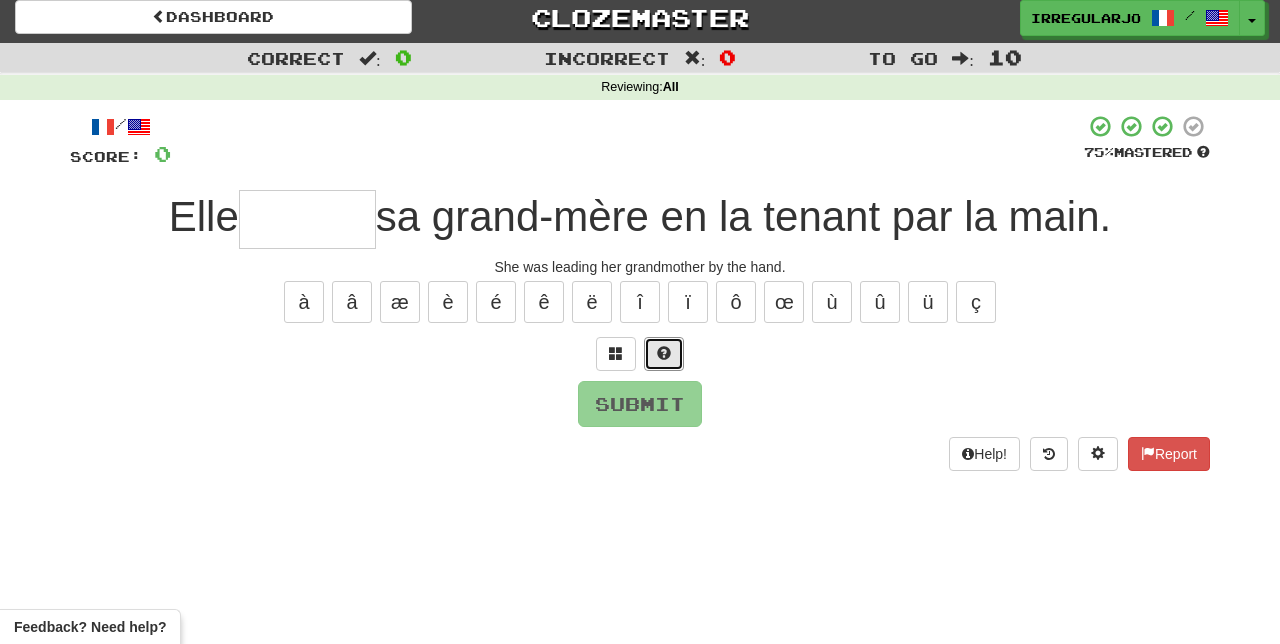 click at bounding box center (664, 354) 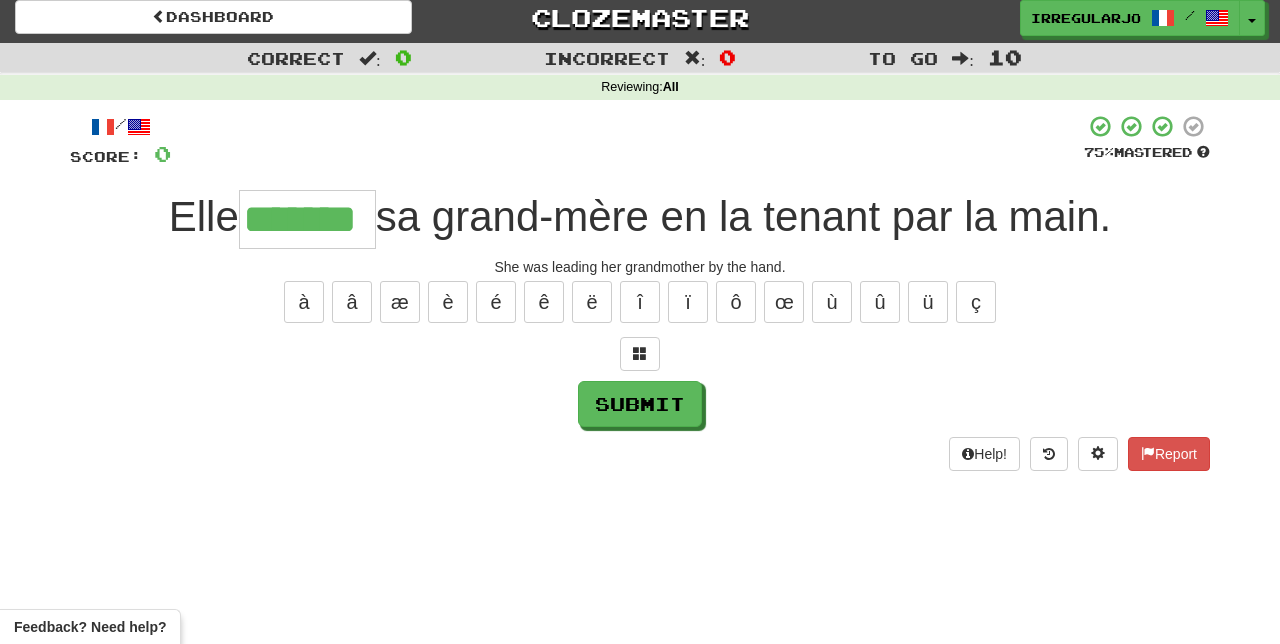 type on "*******" 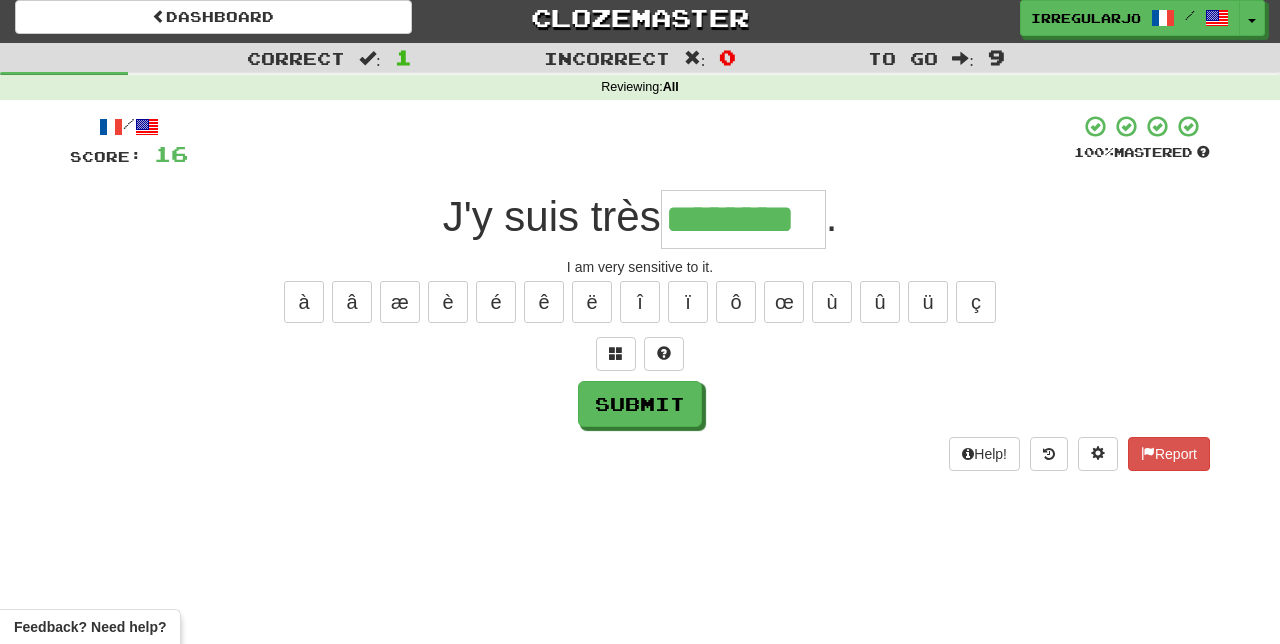 type on "********" 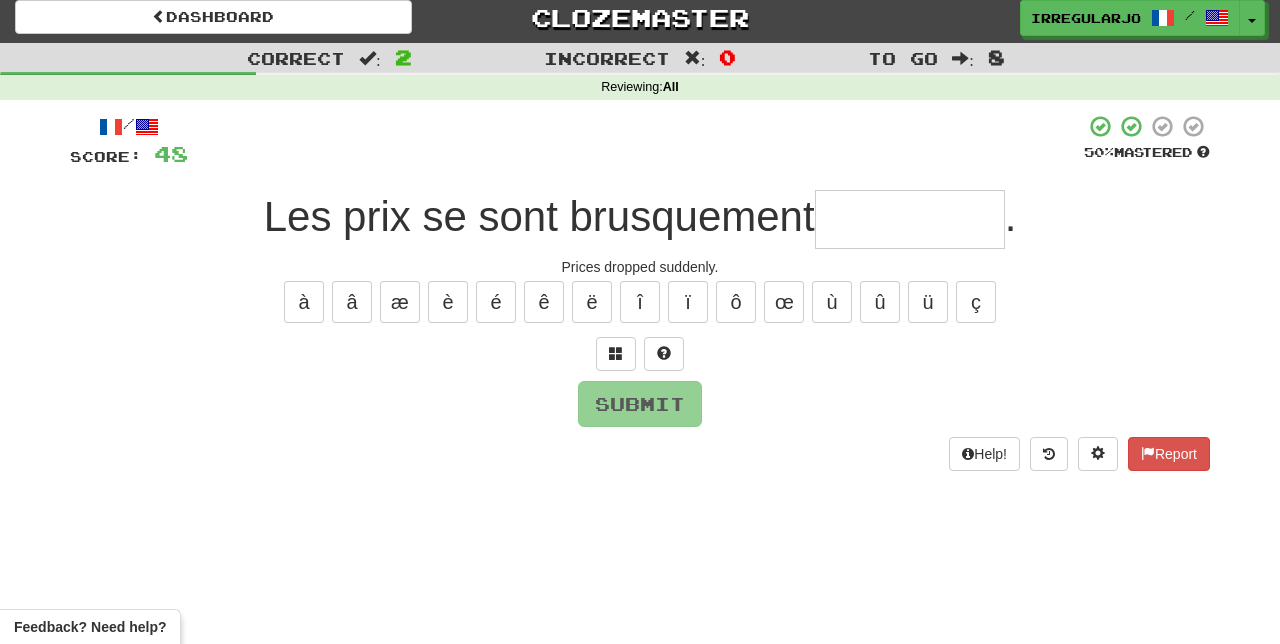 type on "*" 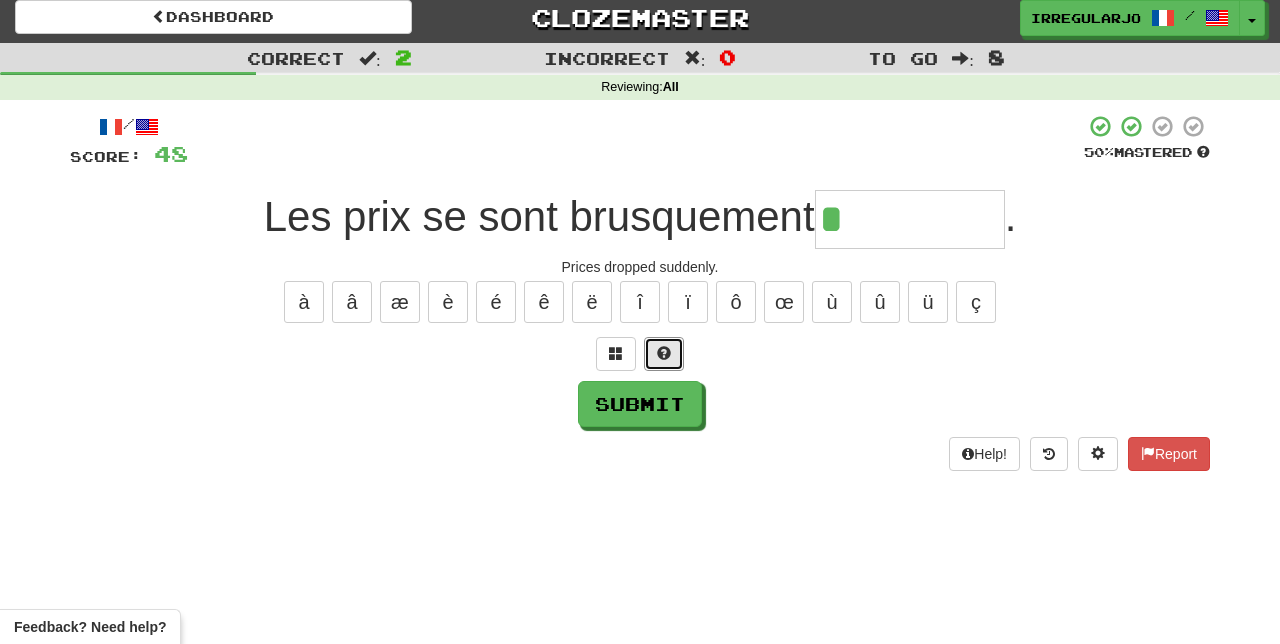 click at bounding box center [664, 354] 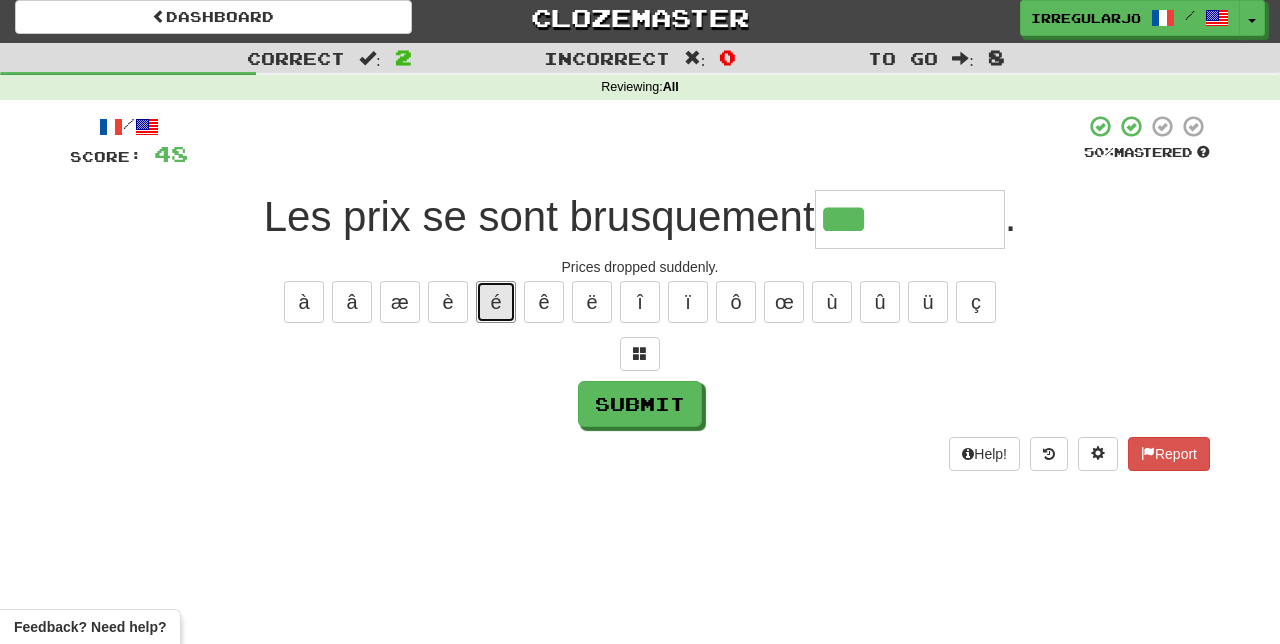 click on "é" at bounding box center (496, 302) 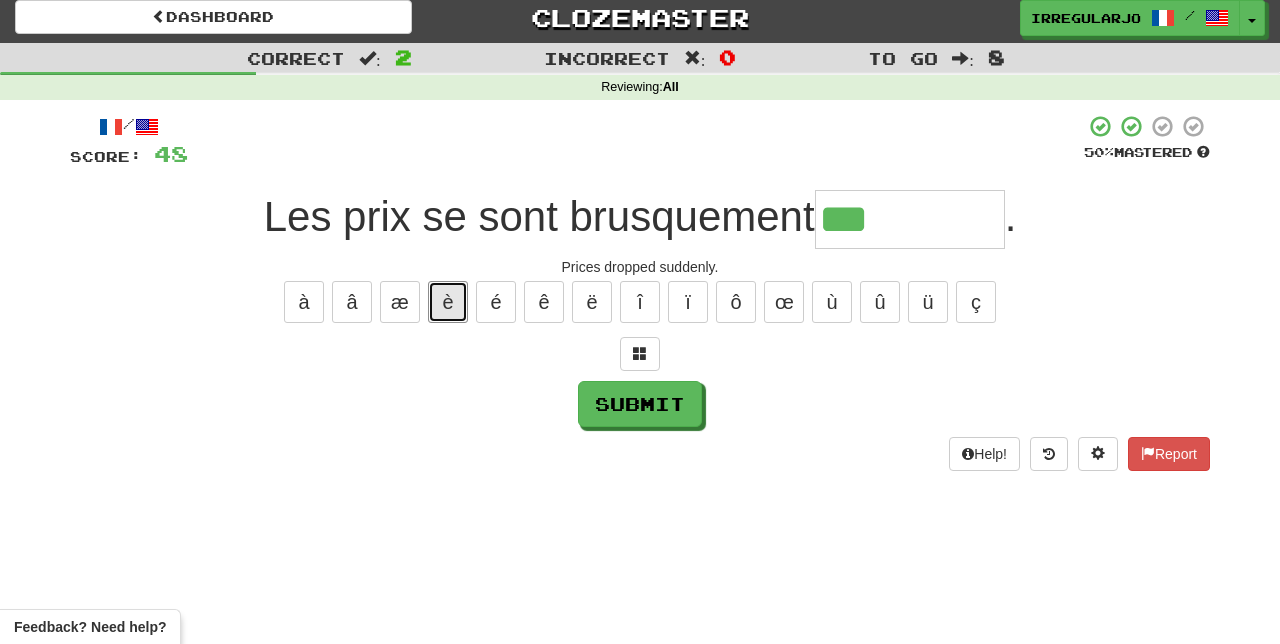 click on "è" at bounding box center (448, 302) 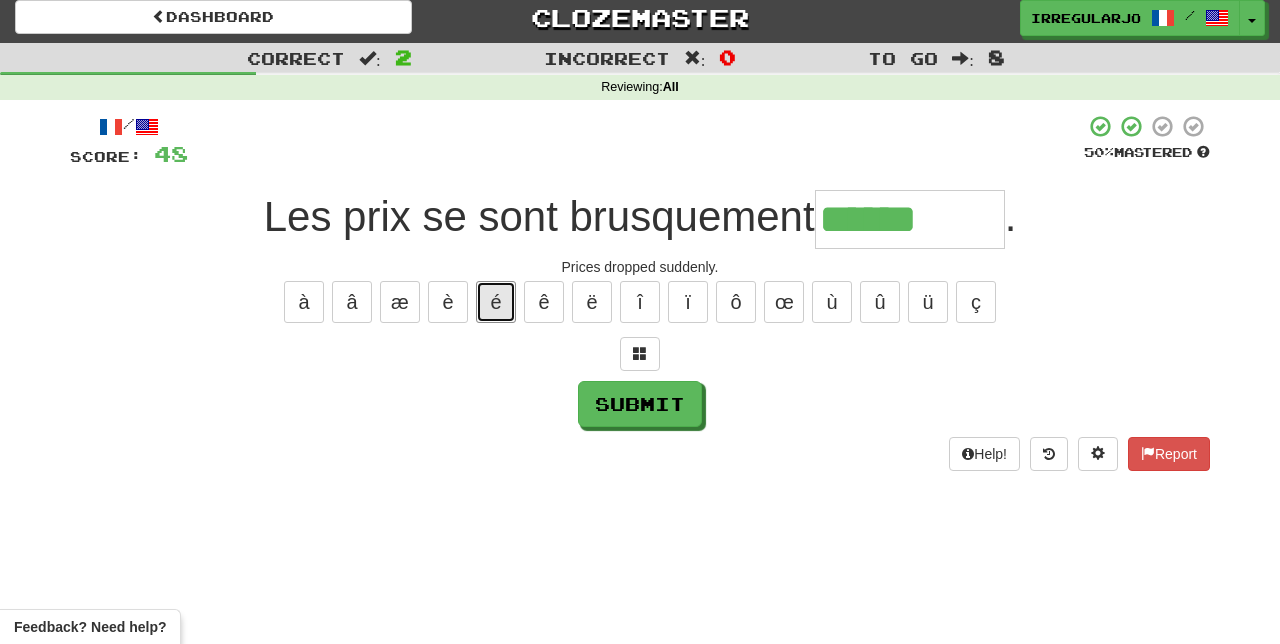 click on "é" at bounding box center [496, 302] 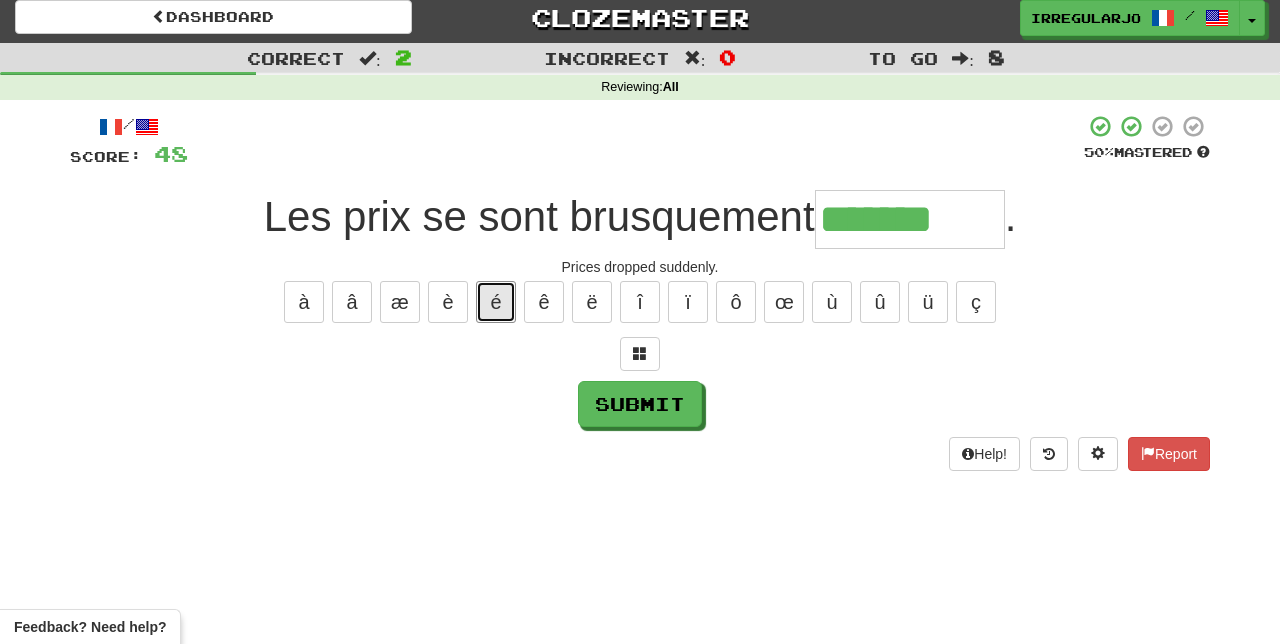 click on "é" at bounding box center (496, 302) 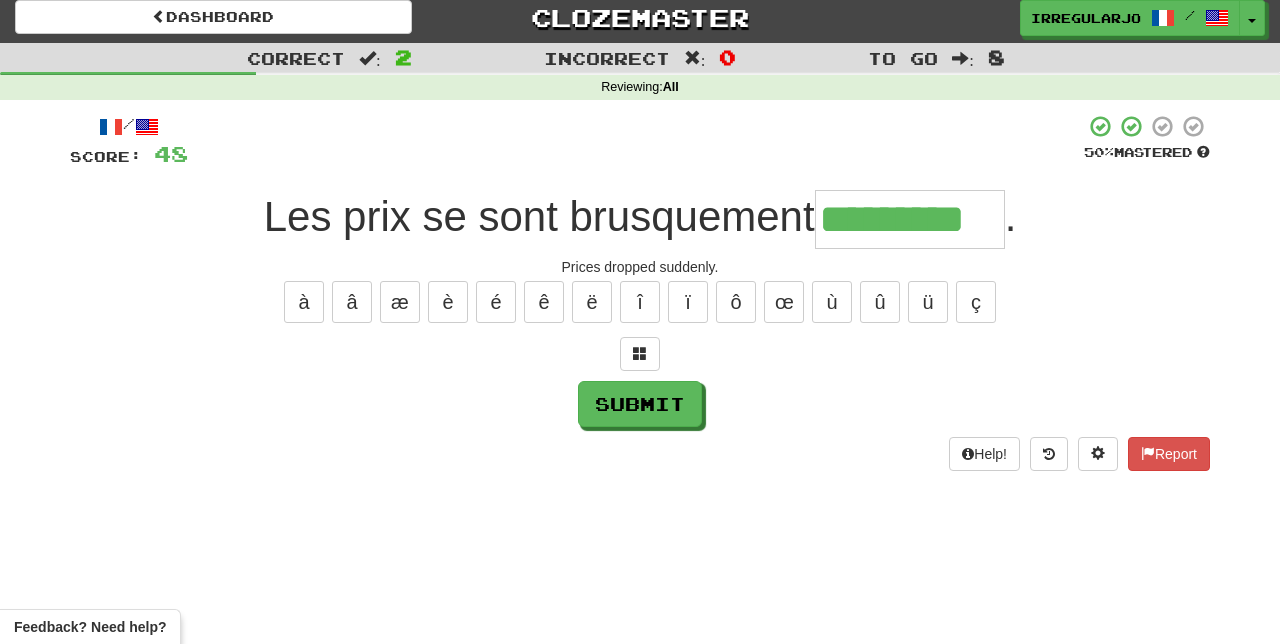 type on "*********" 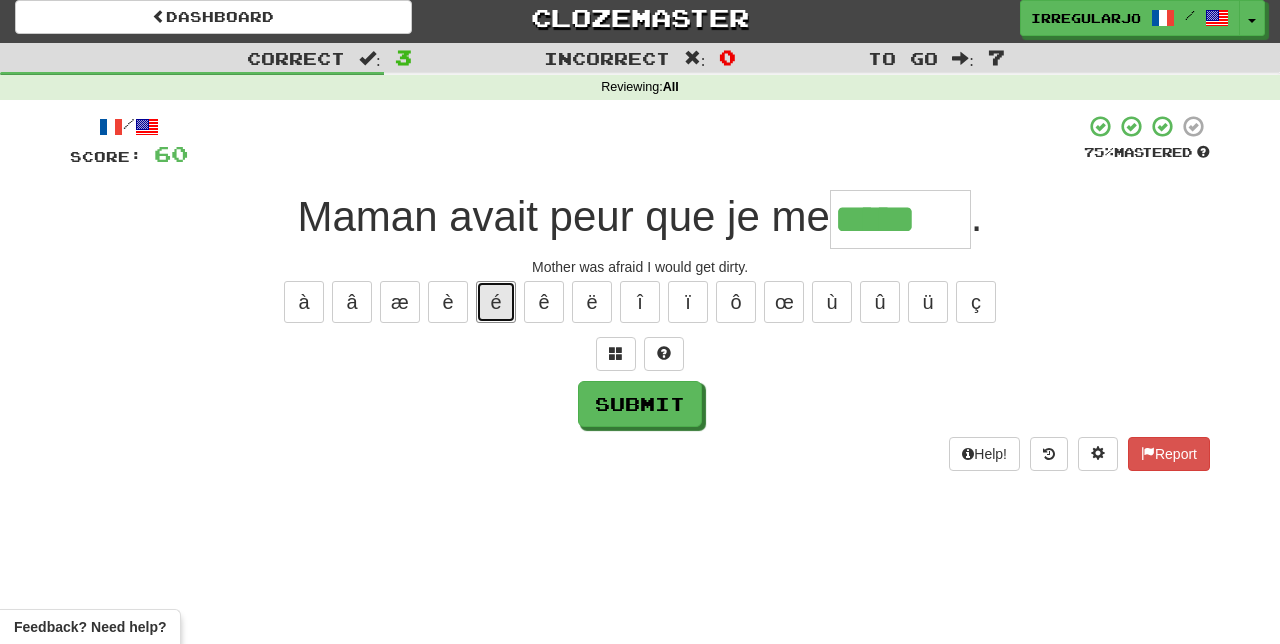 click on "é" at bounding box center (496, 302) 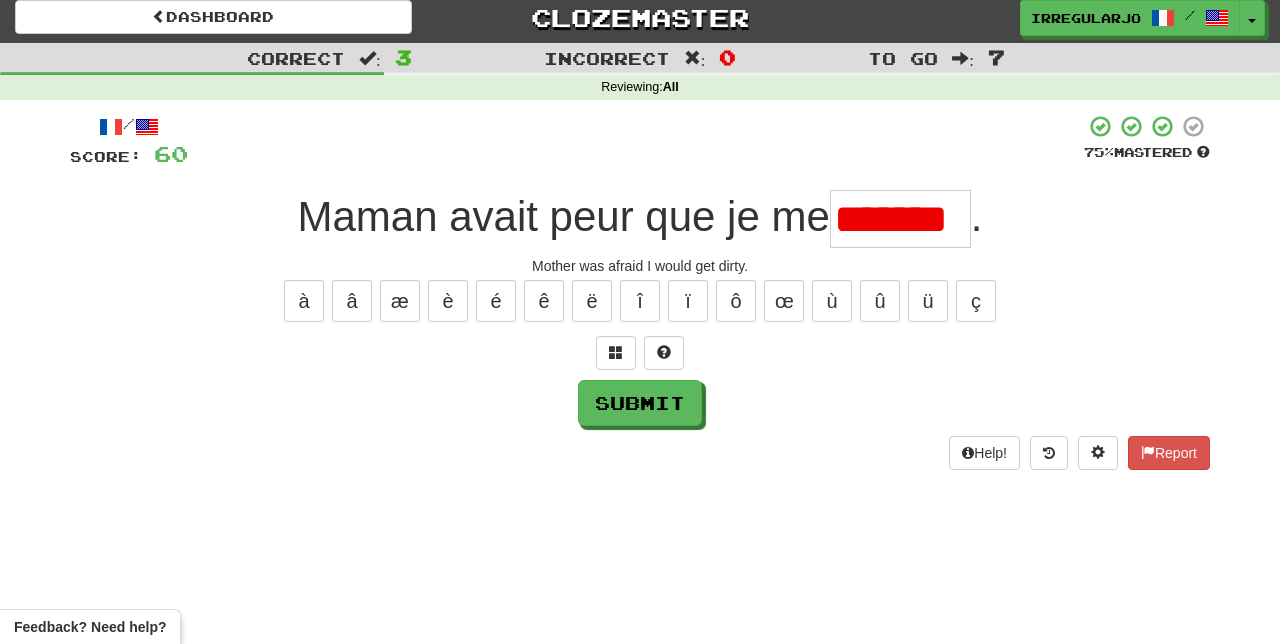 scroll, scrollTop: 0, scrollLeft: 0, axis: both 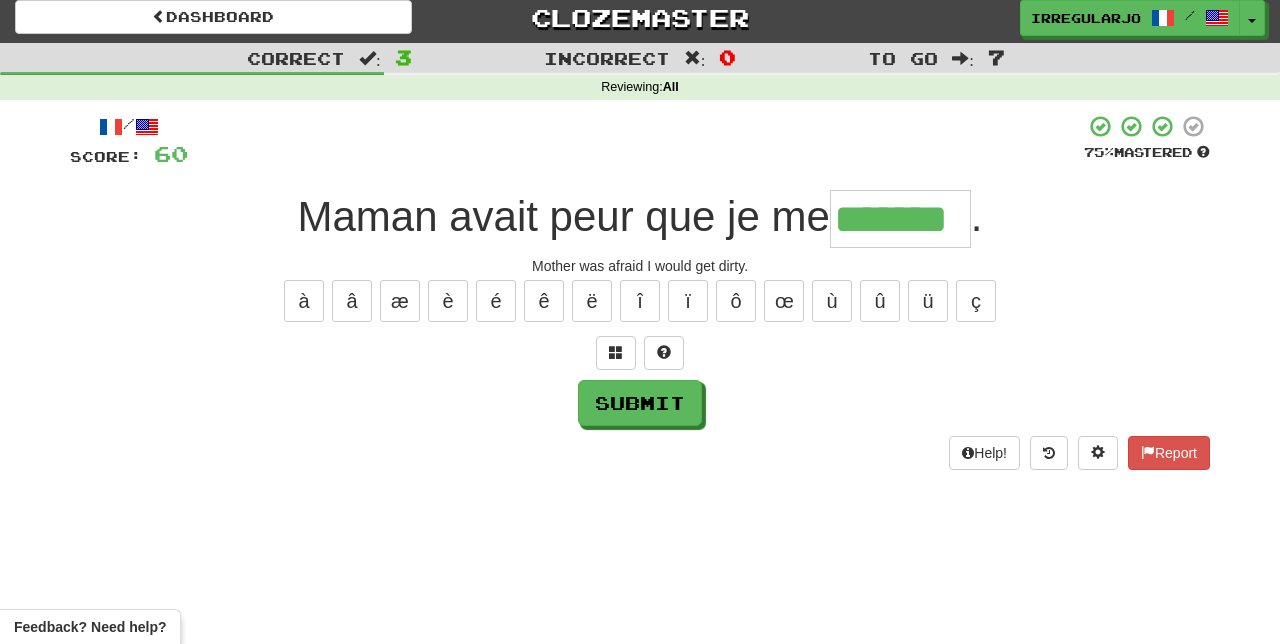 type on "*******" 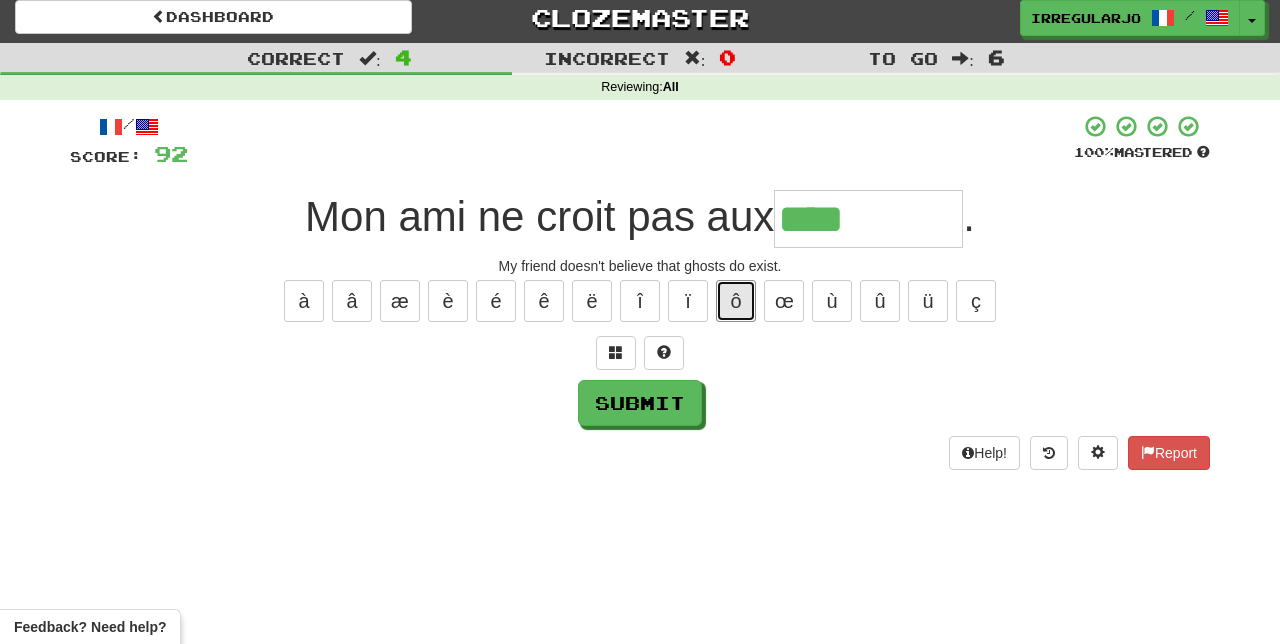 click on "ô" at bounding box center [736, 301] 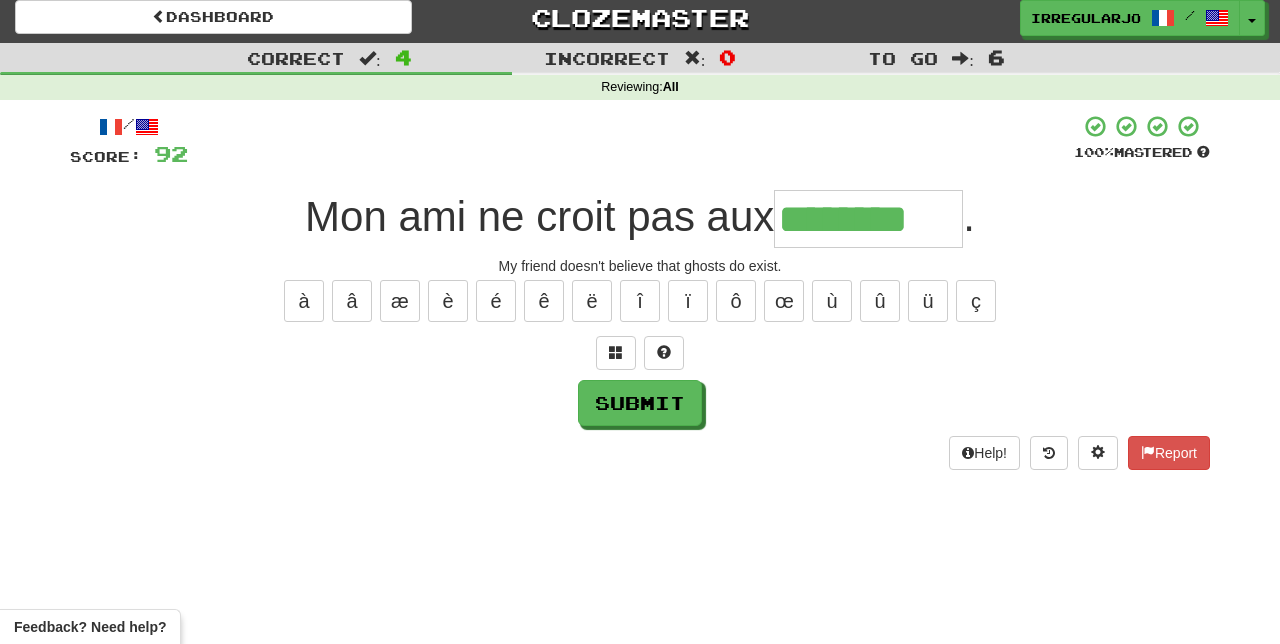 type on "********" 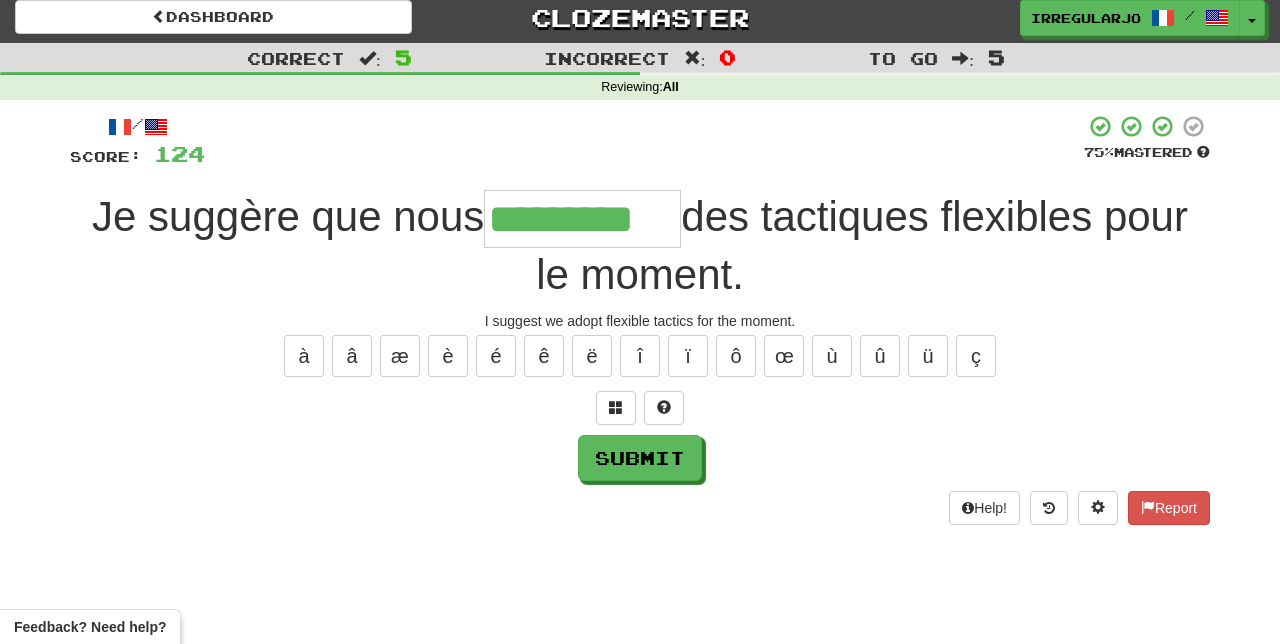 type on "*********" 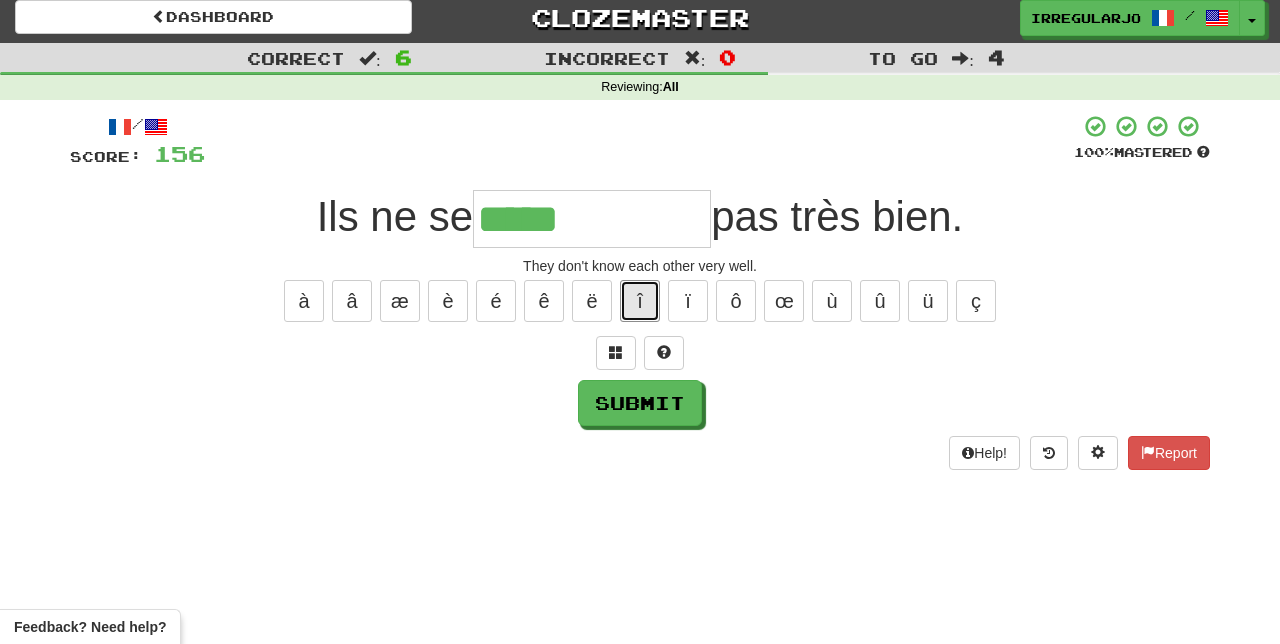 click on "î" at bounding box center (640, 301) 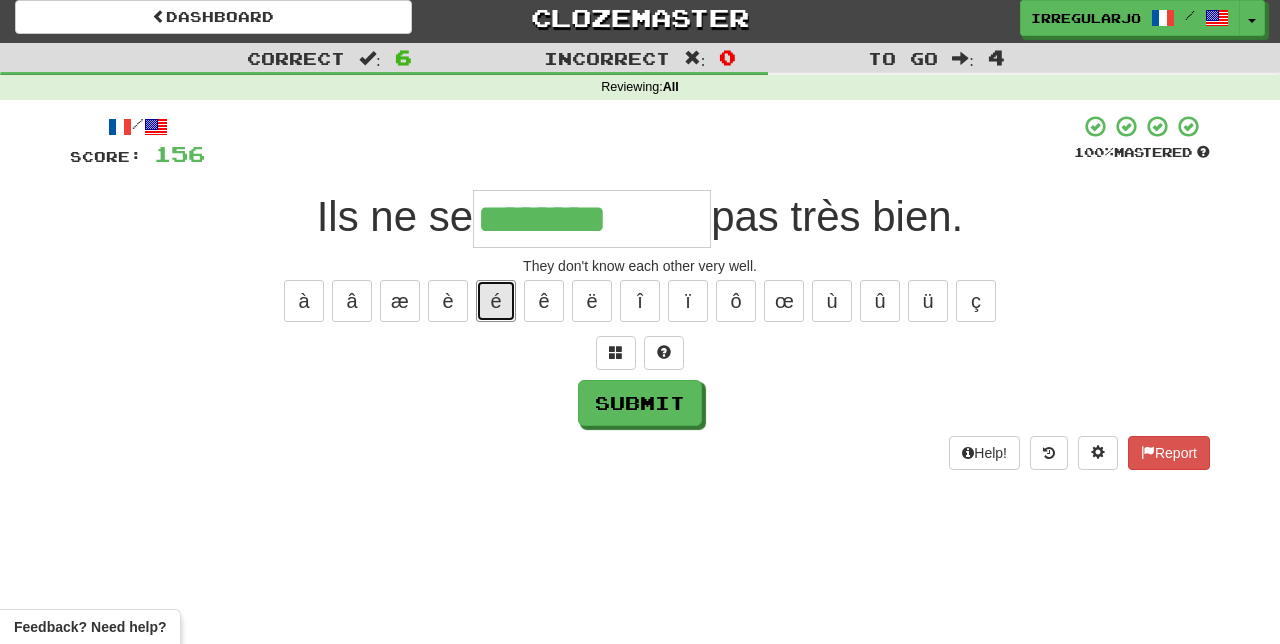 click on "é" at bounding box center (496, 301) 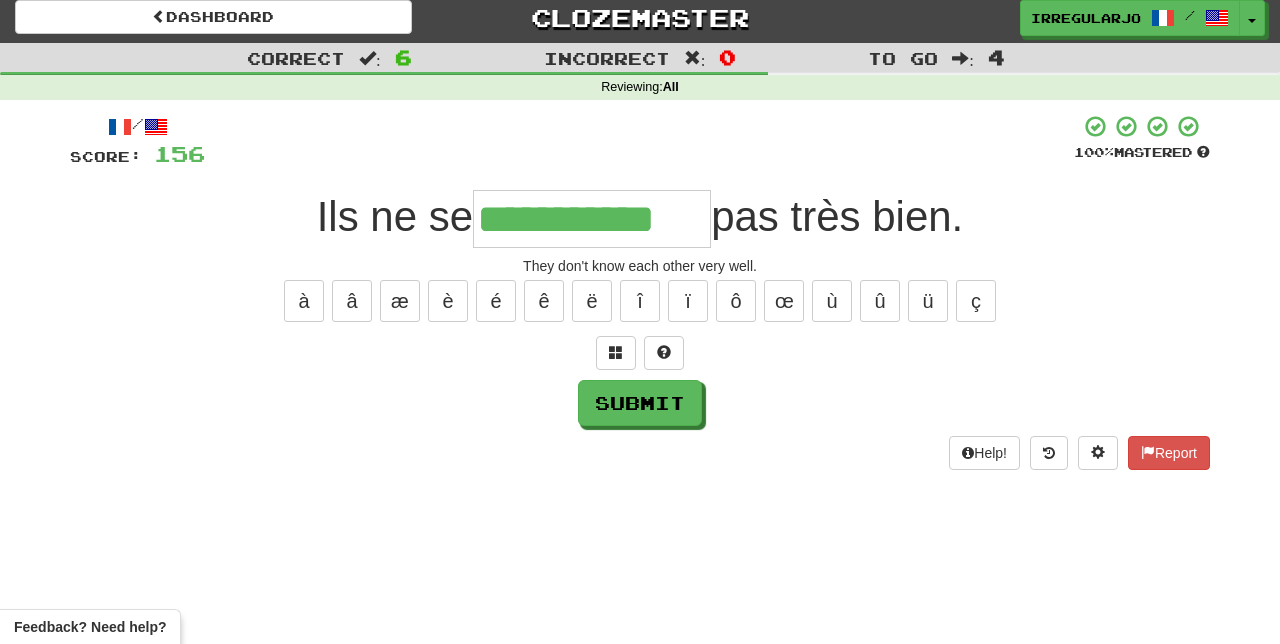 type on "**********" 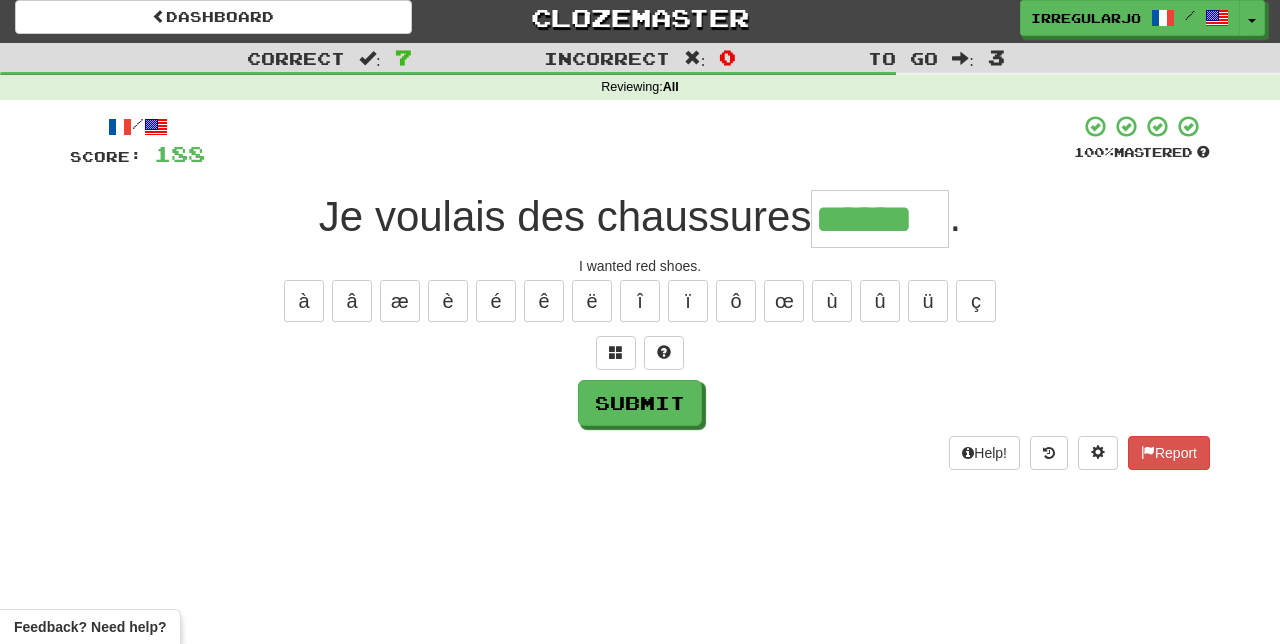 type on "******" 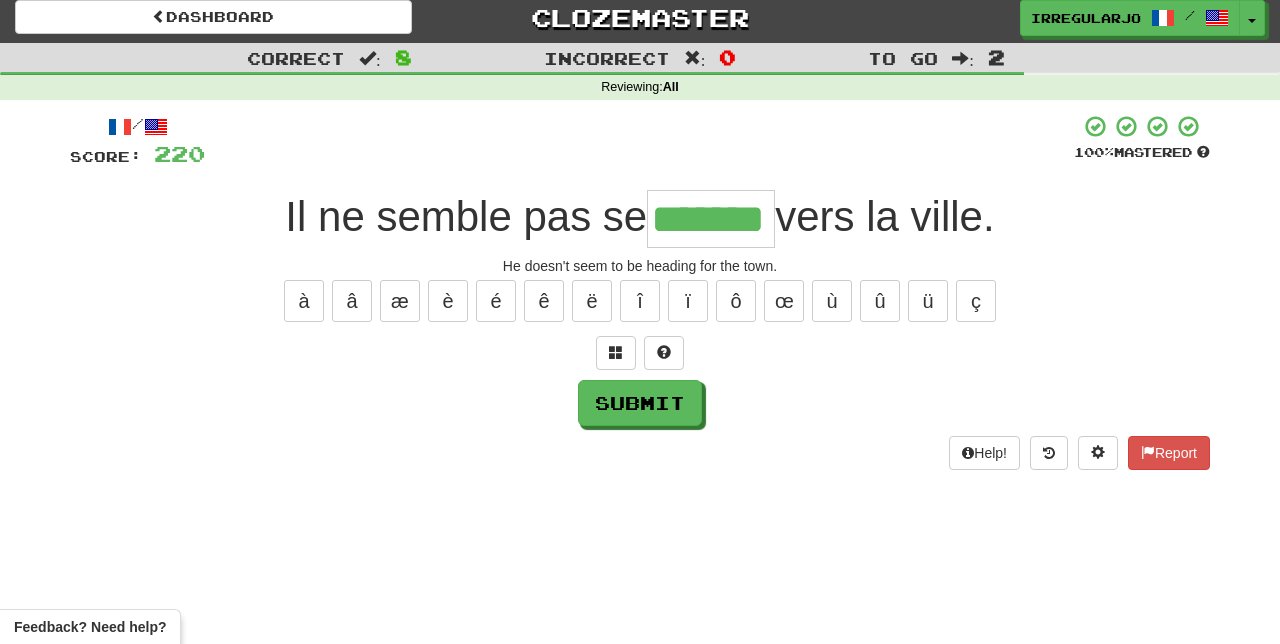 type on "*******" 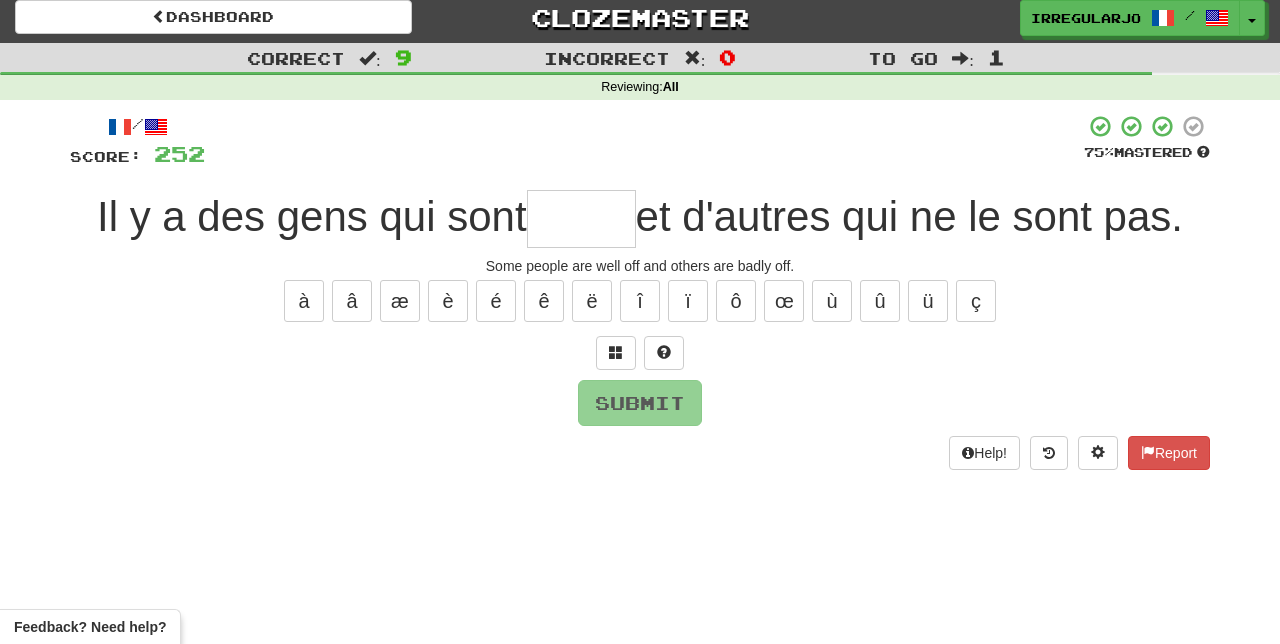 type on "*" 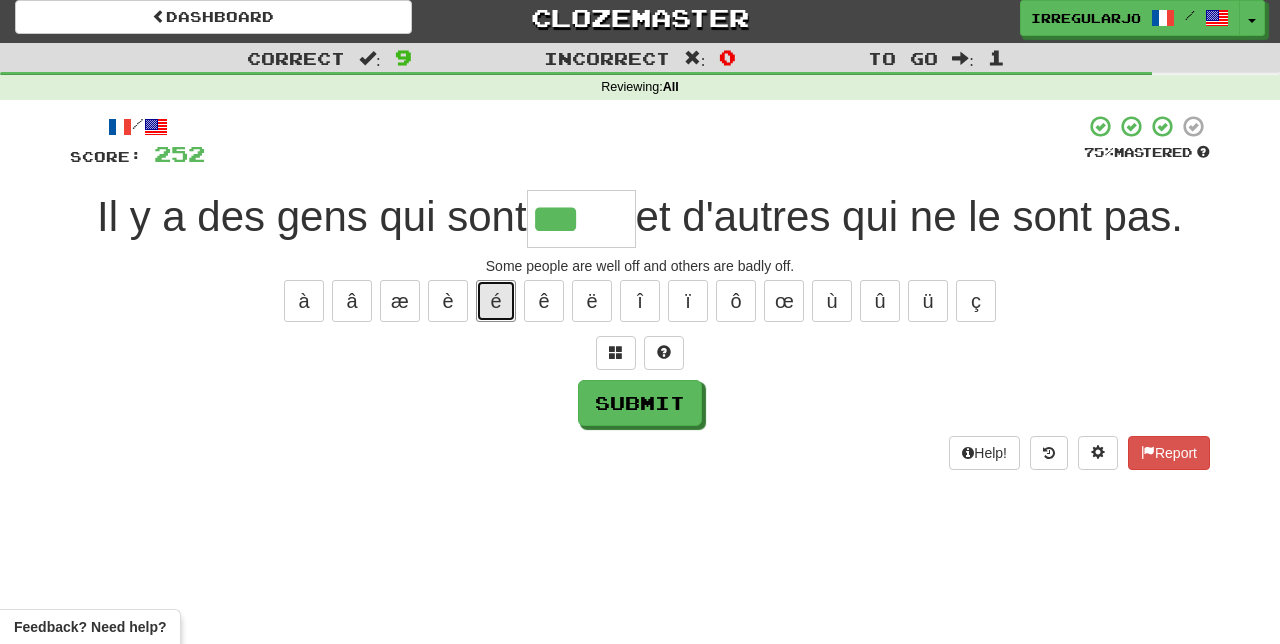 click on "é" at bounding box center [496, 301] 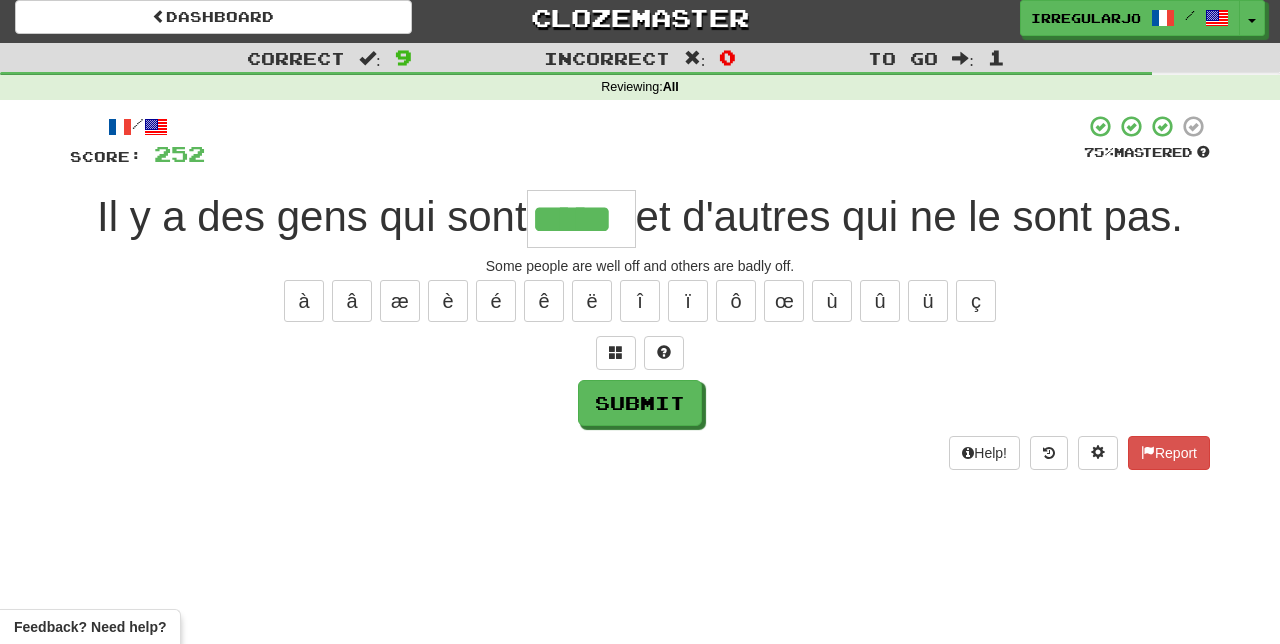 type on "*****" 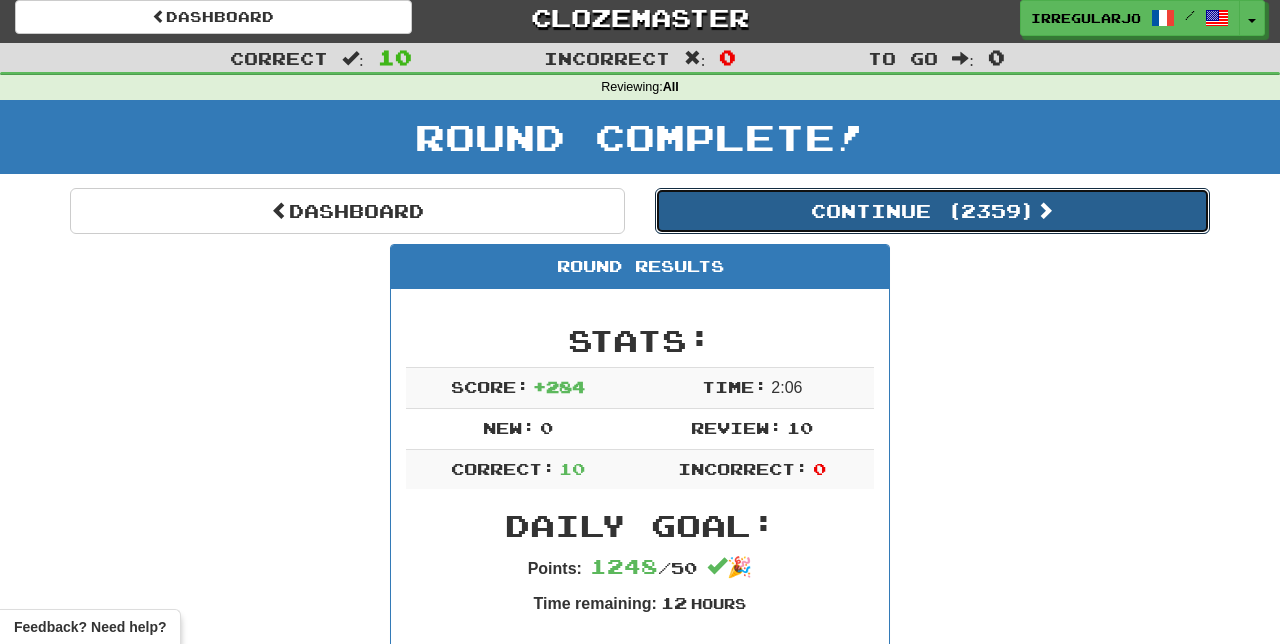 click on "Continue ( 2359 )" at bounding box center (932, 211) 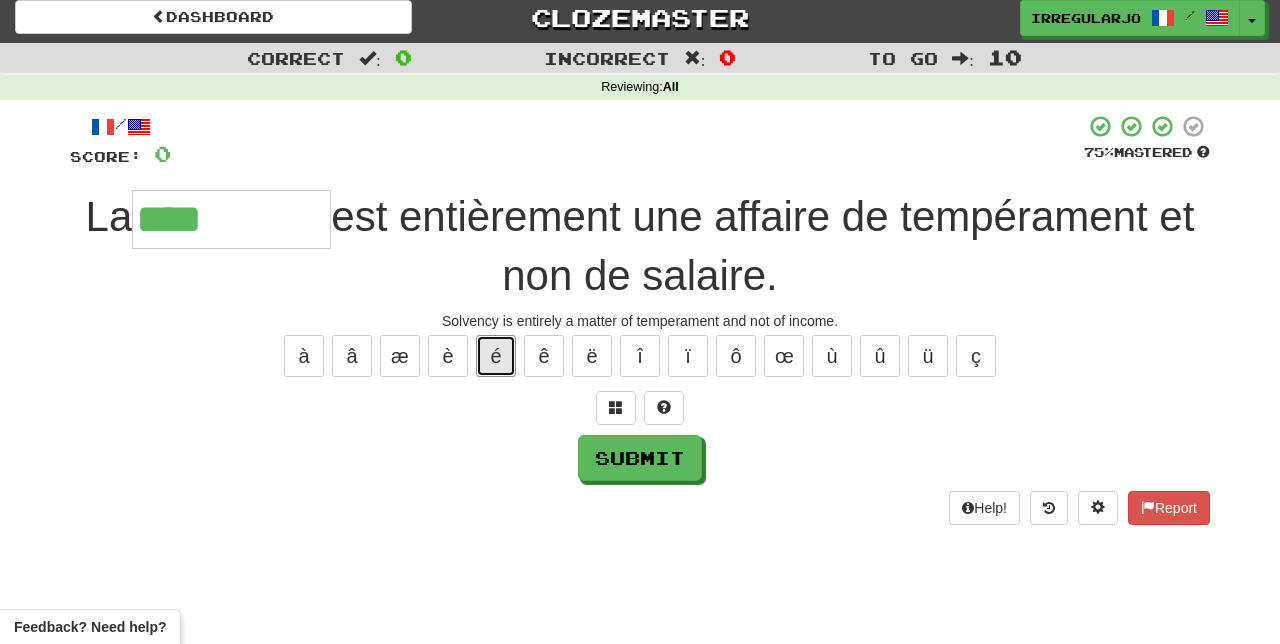 click on "é" at bounding box center [496, 356] 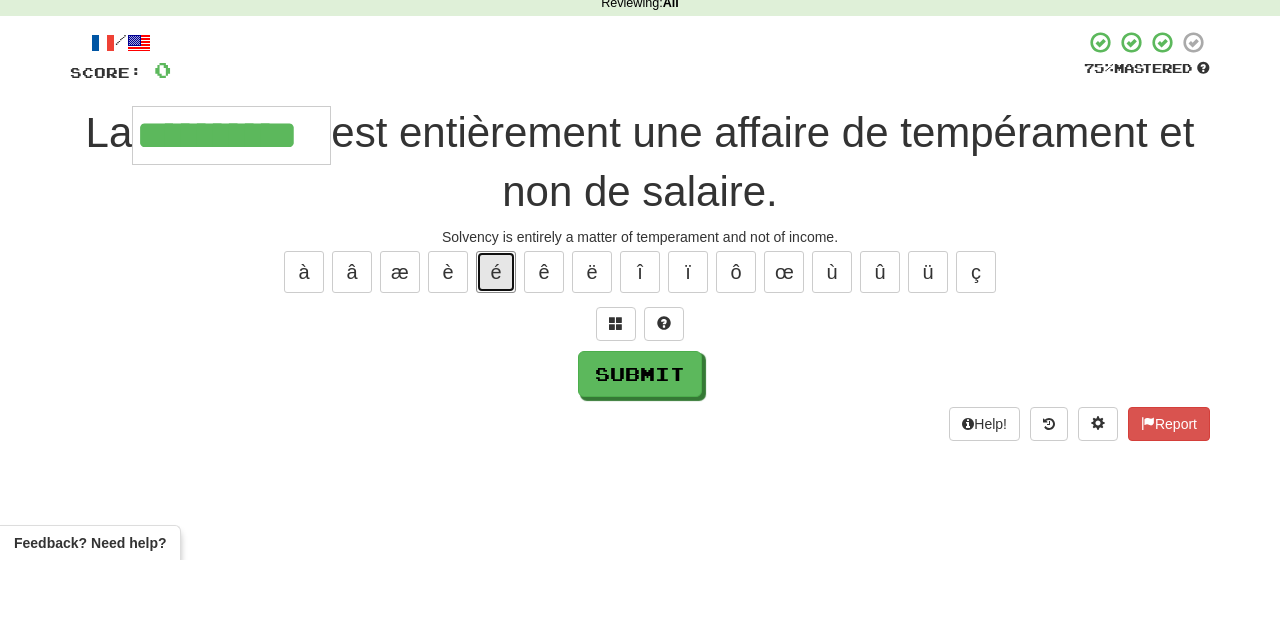 click on "é" at bounding box center [496, 356] 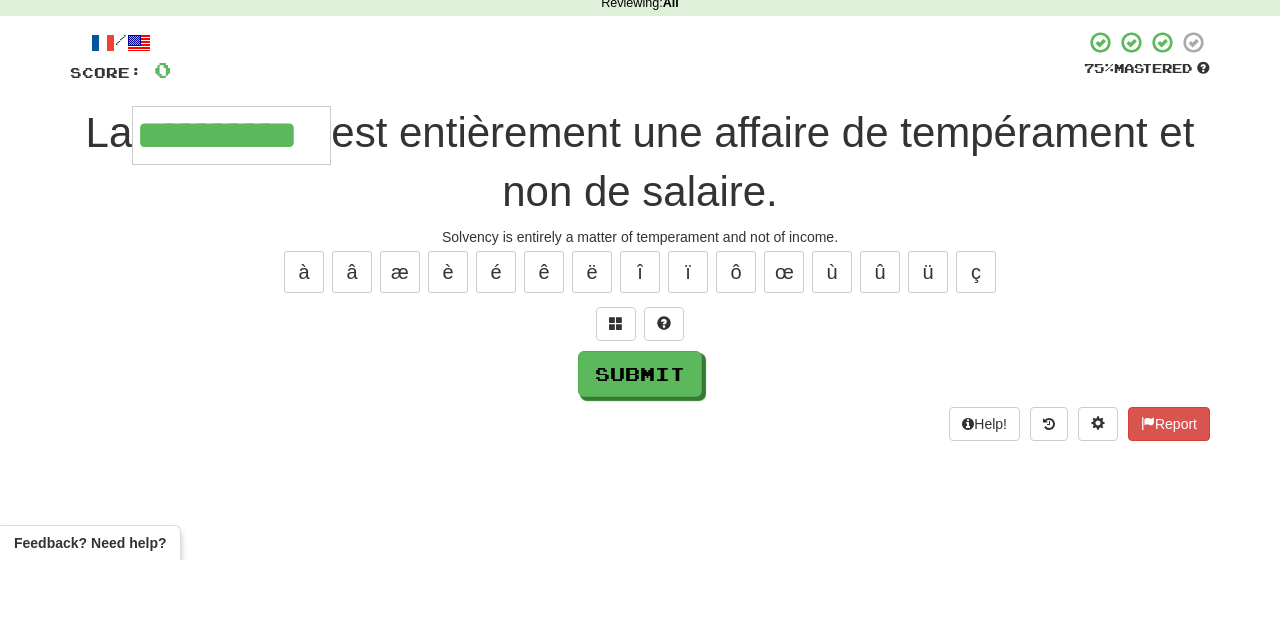 type on "**********" 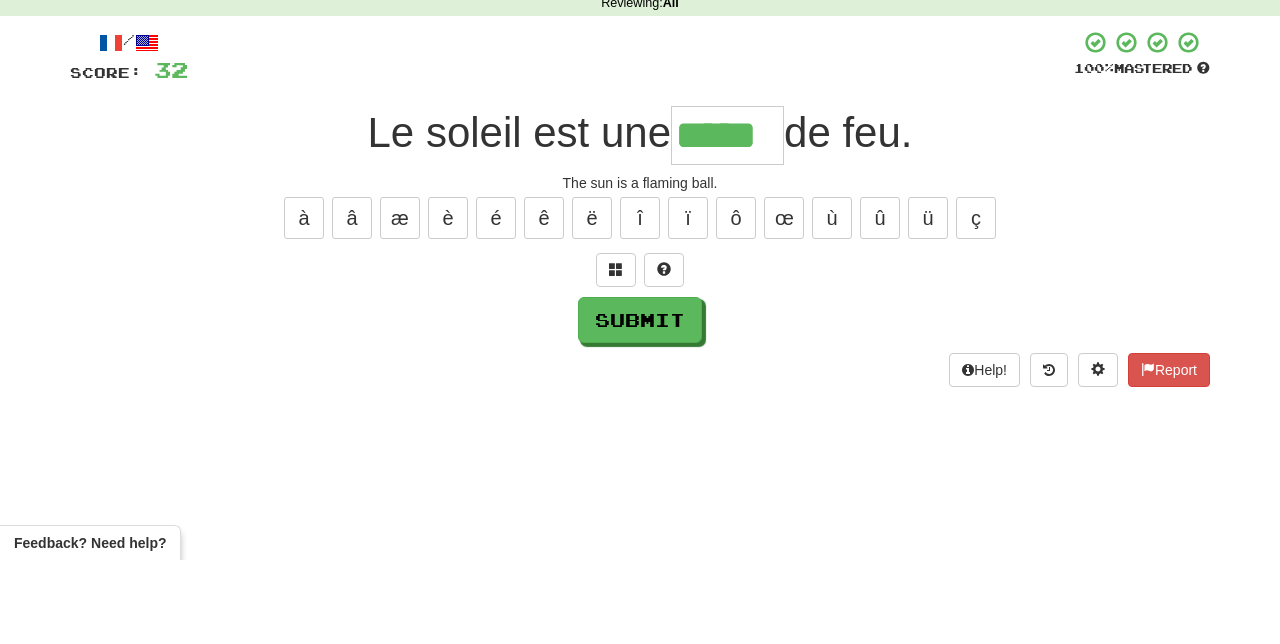 type on "*****" 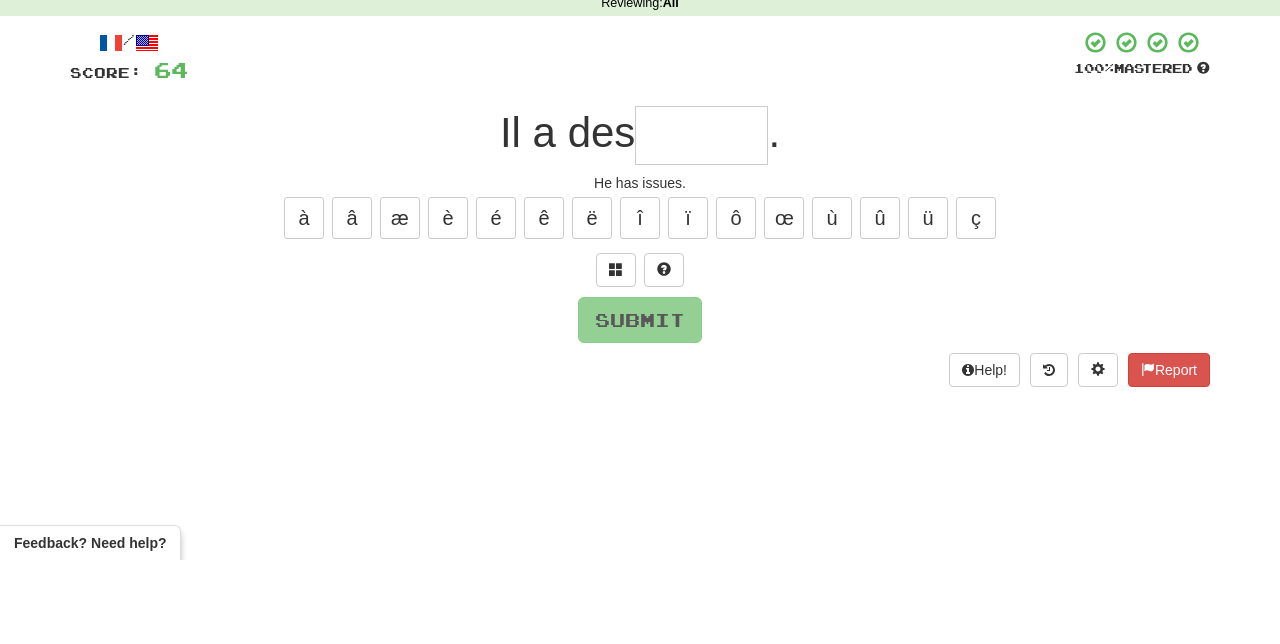 type on "*" 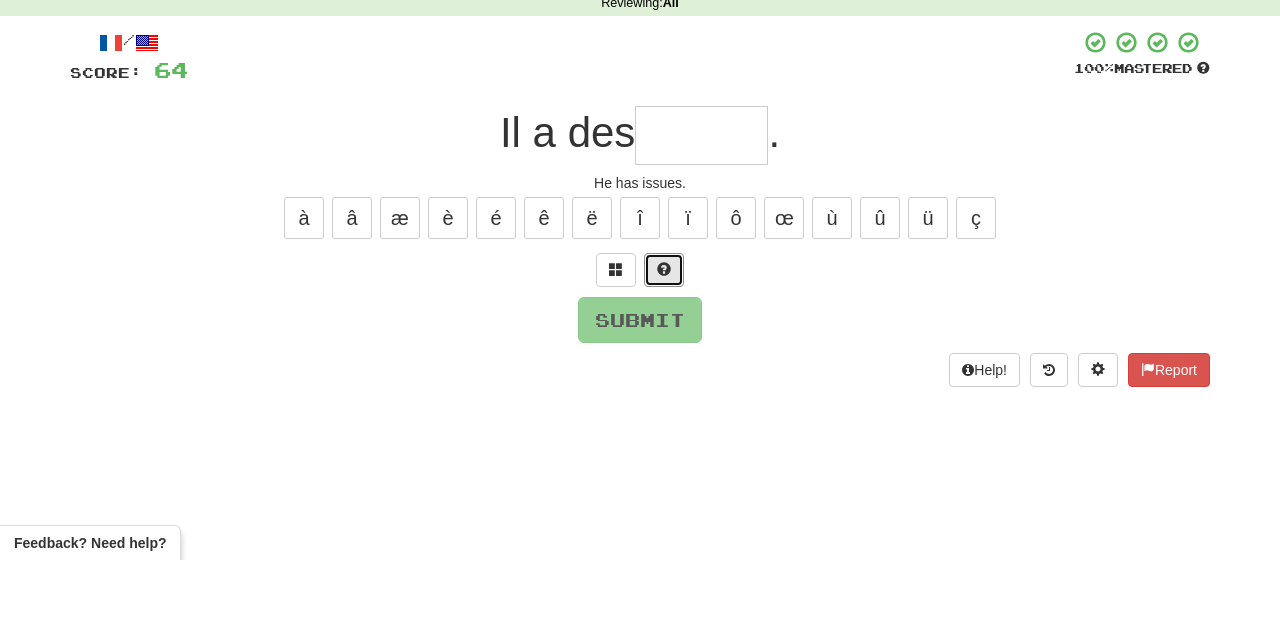 click at bounding box center (664, 354) 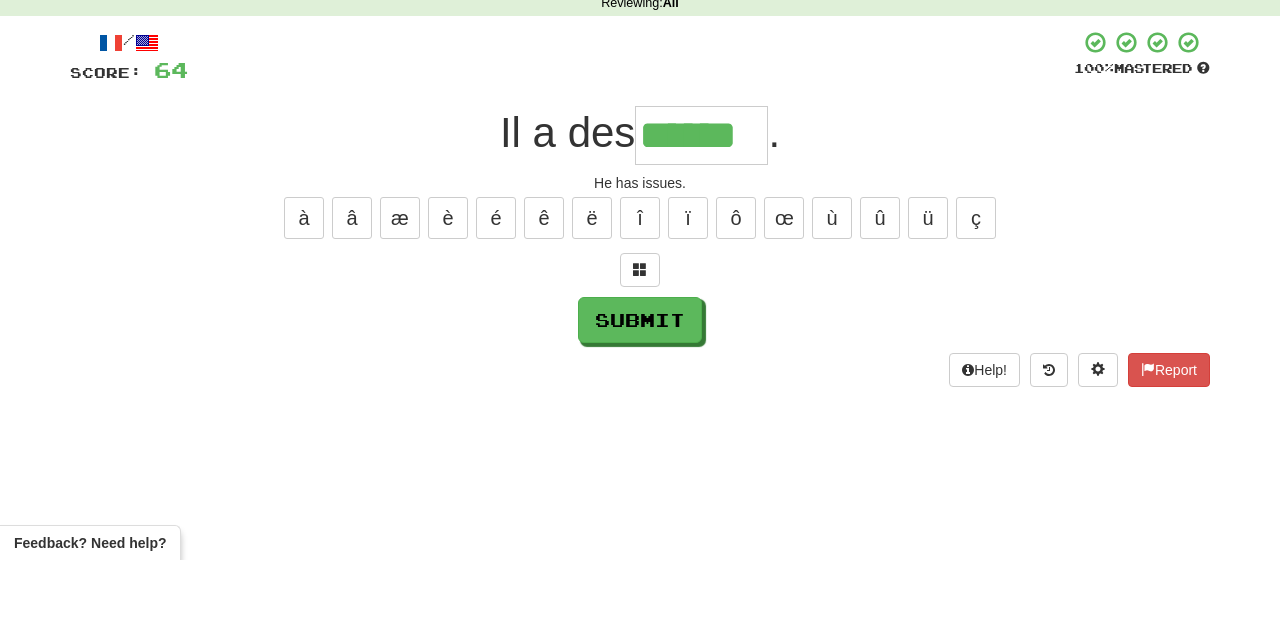 type on "******" 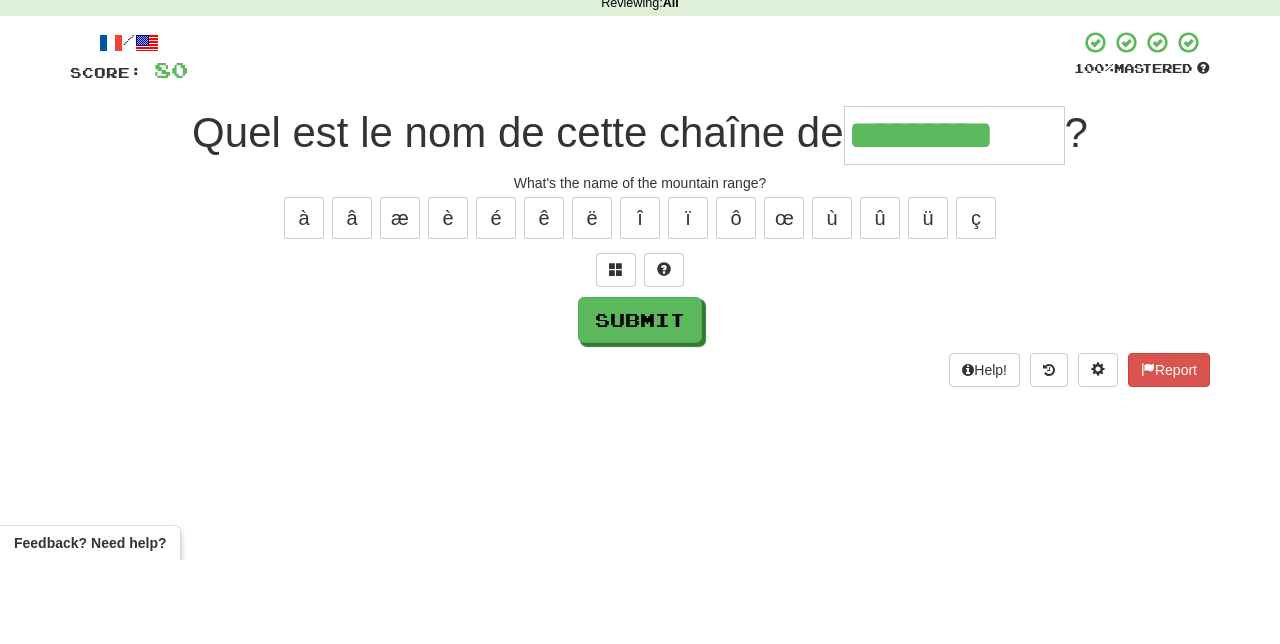 type on "*********" 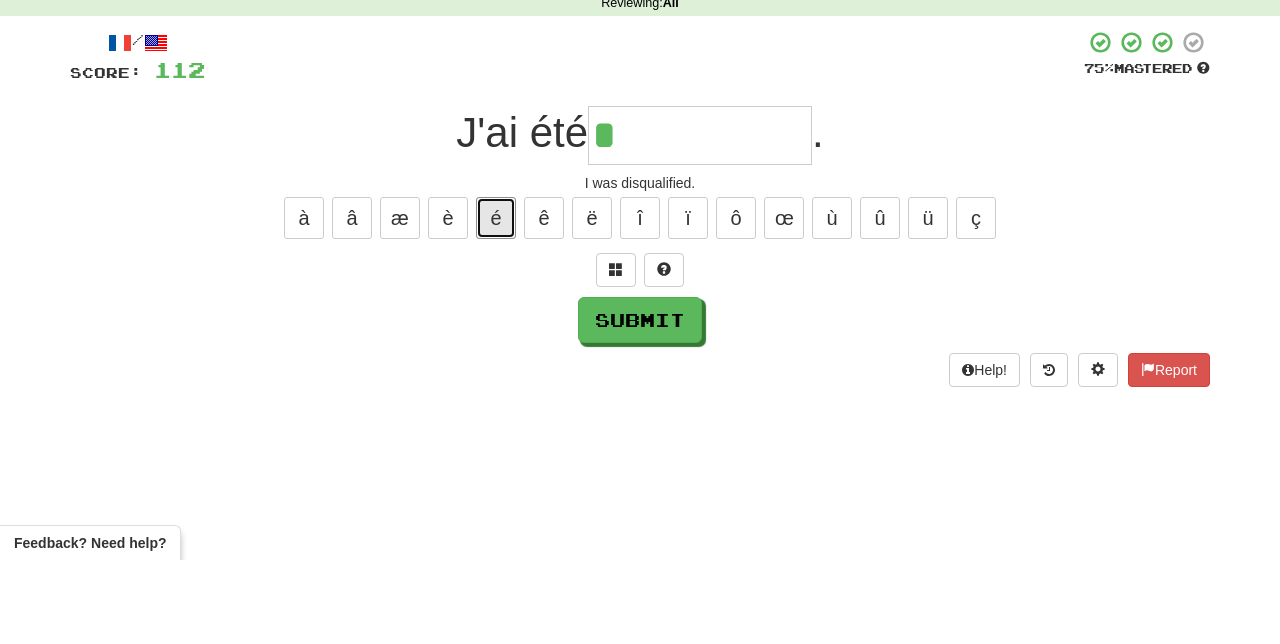 click on "é" at bounding box center (496, 302) 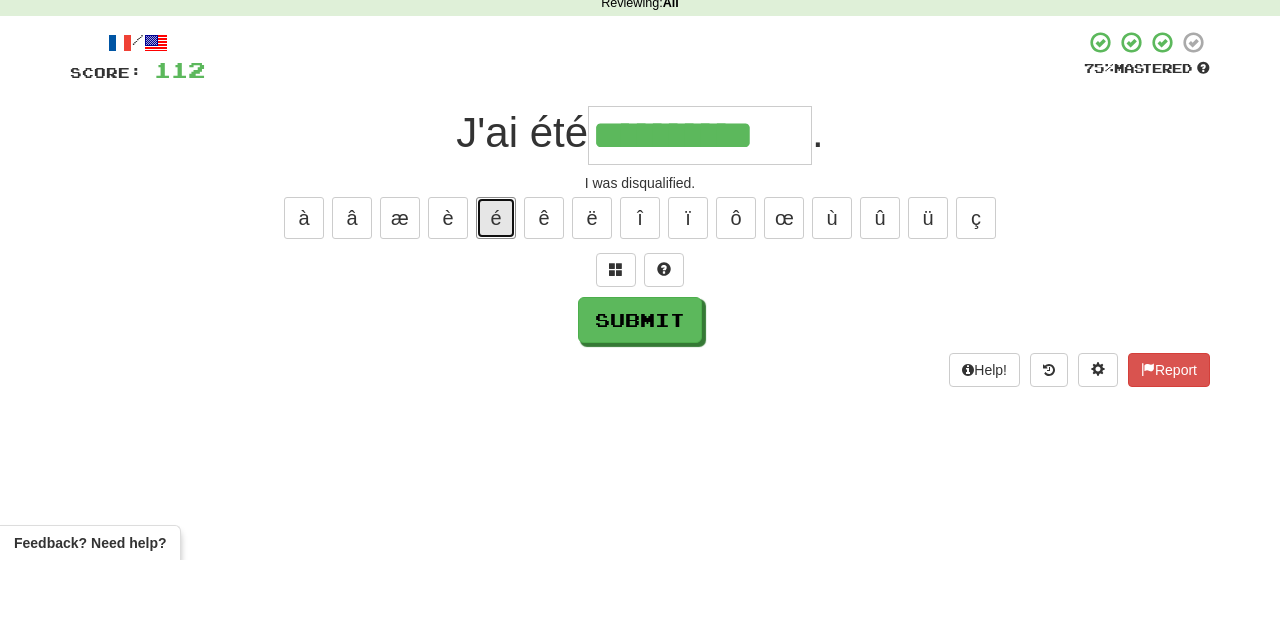 click on "é" at bounding box center (496, 302) 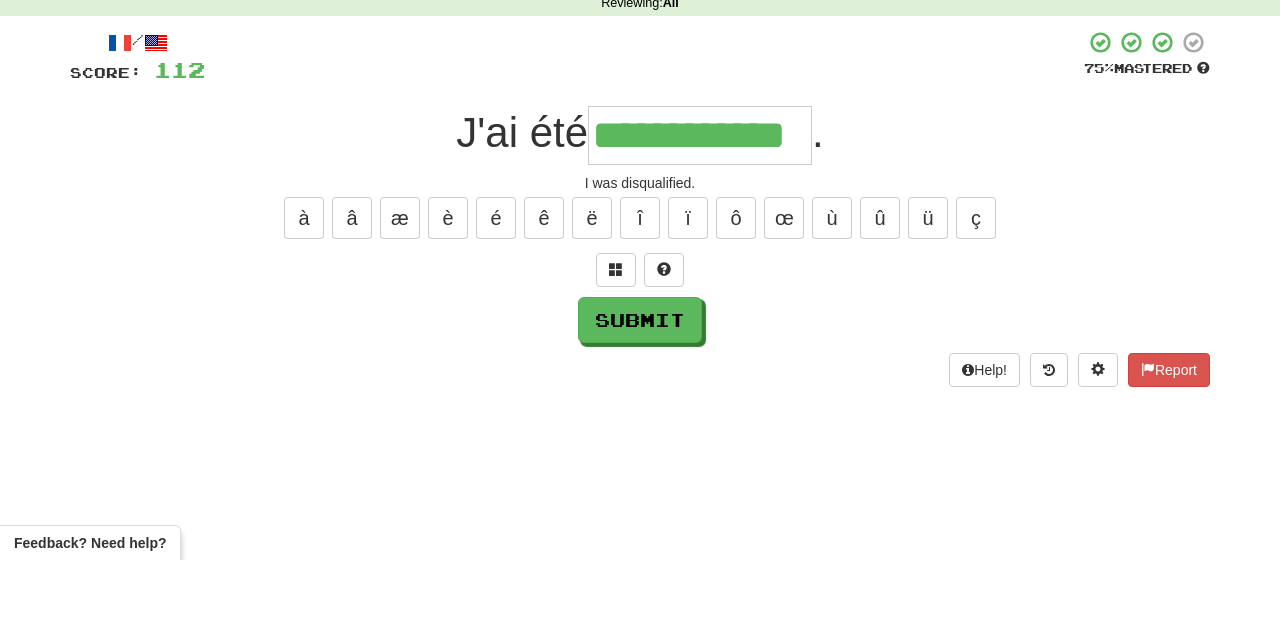 type on "**********" 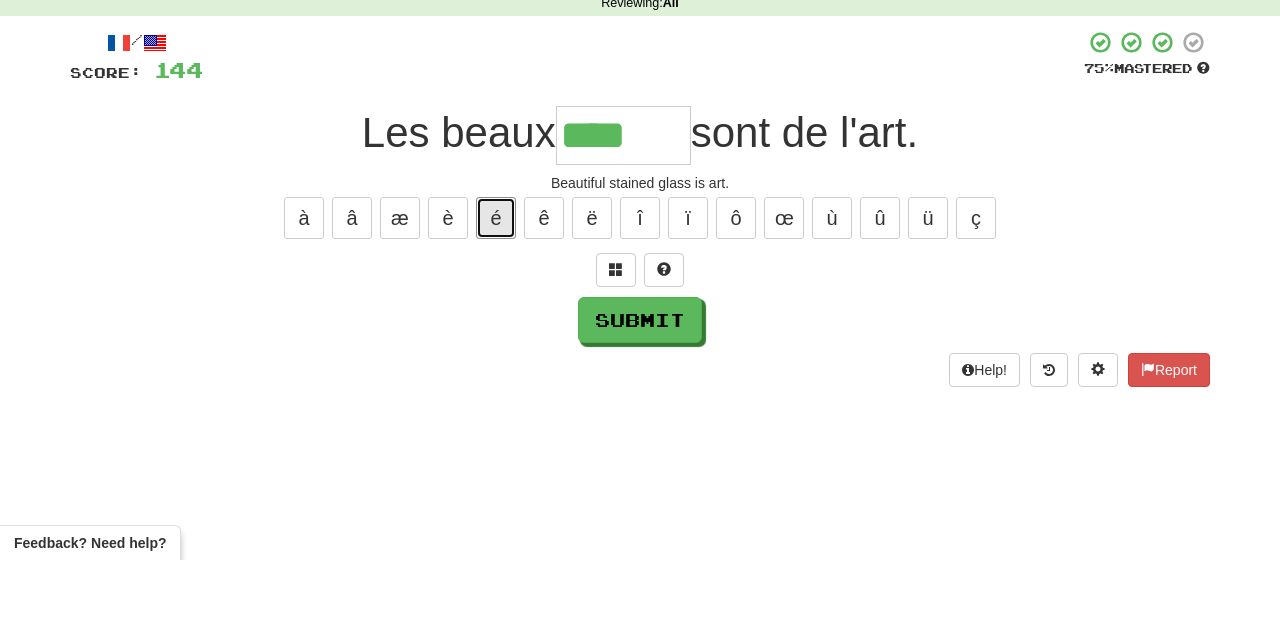 click on "é" at bounding box center [496, 302] 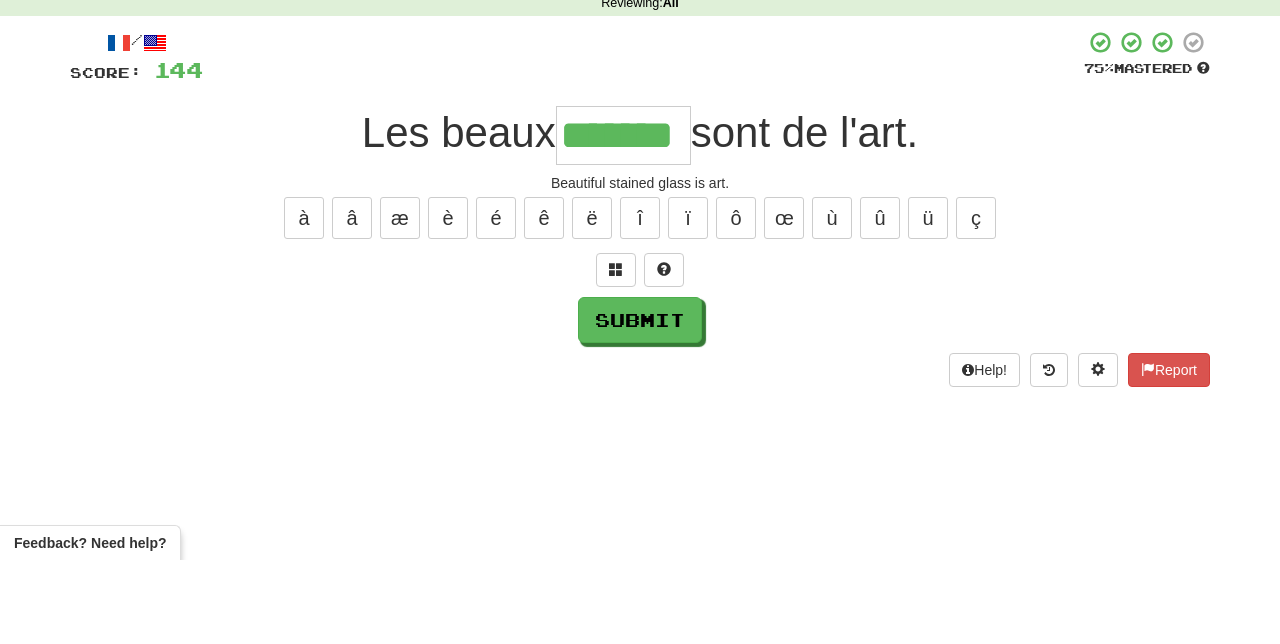 type on "*******" 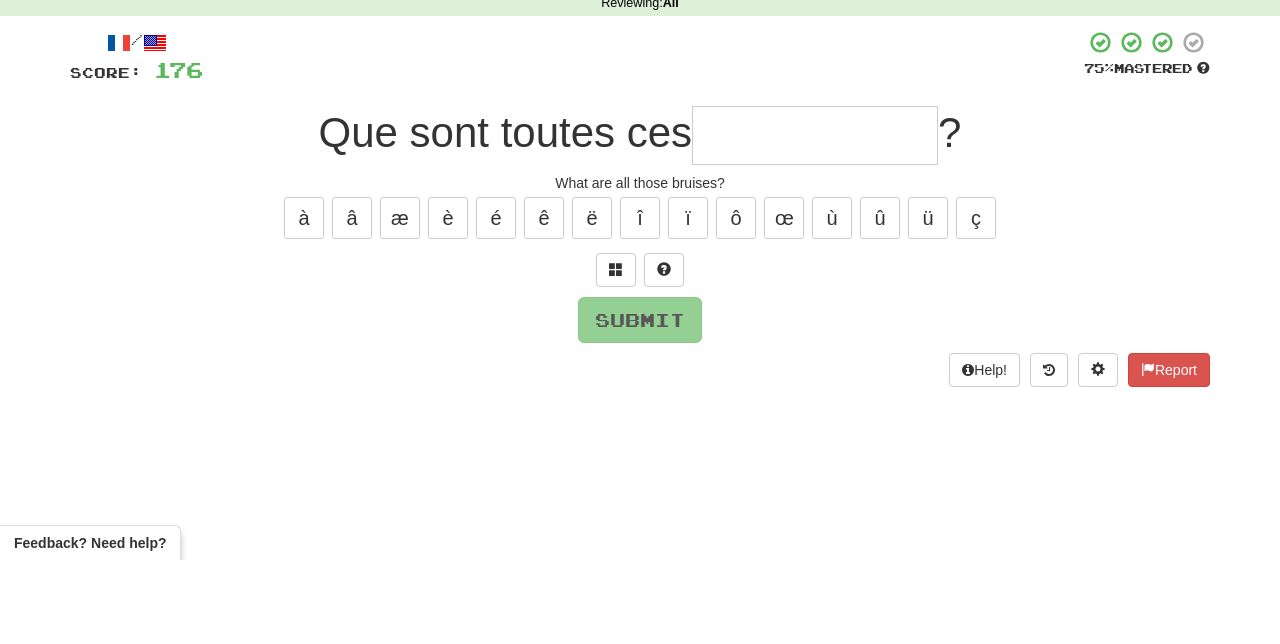 type on "*" 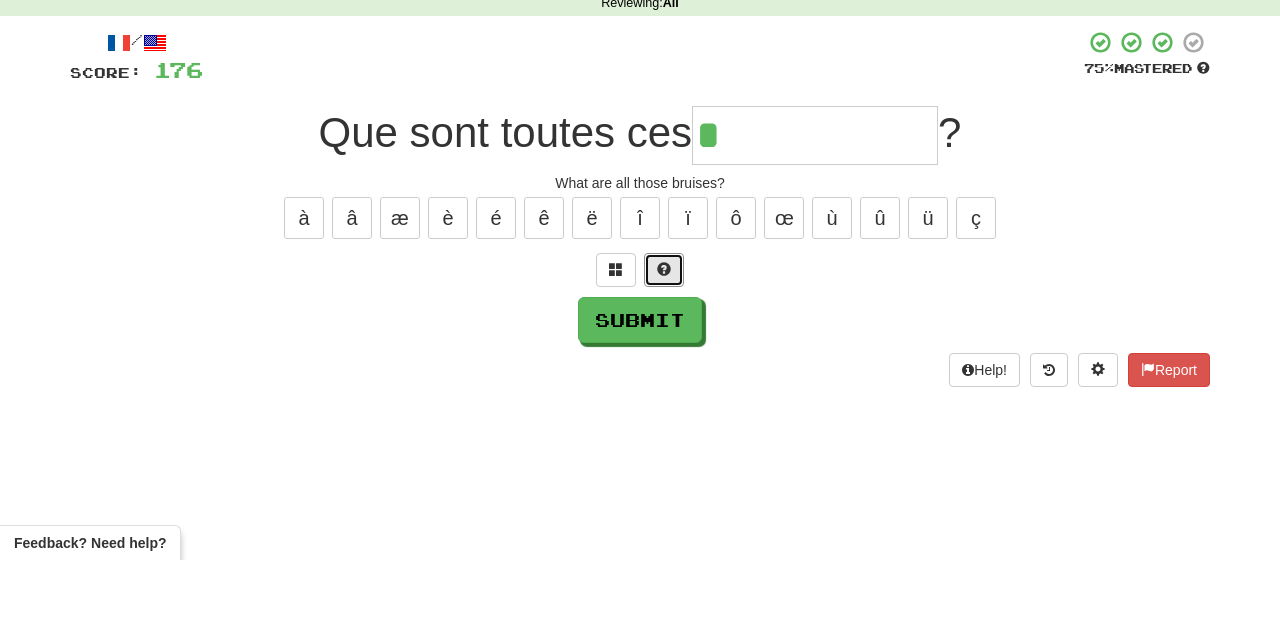 click at bounding box center (664, 354) 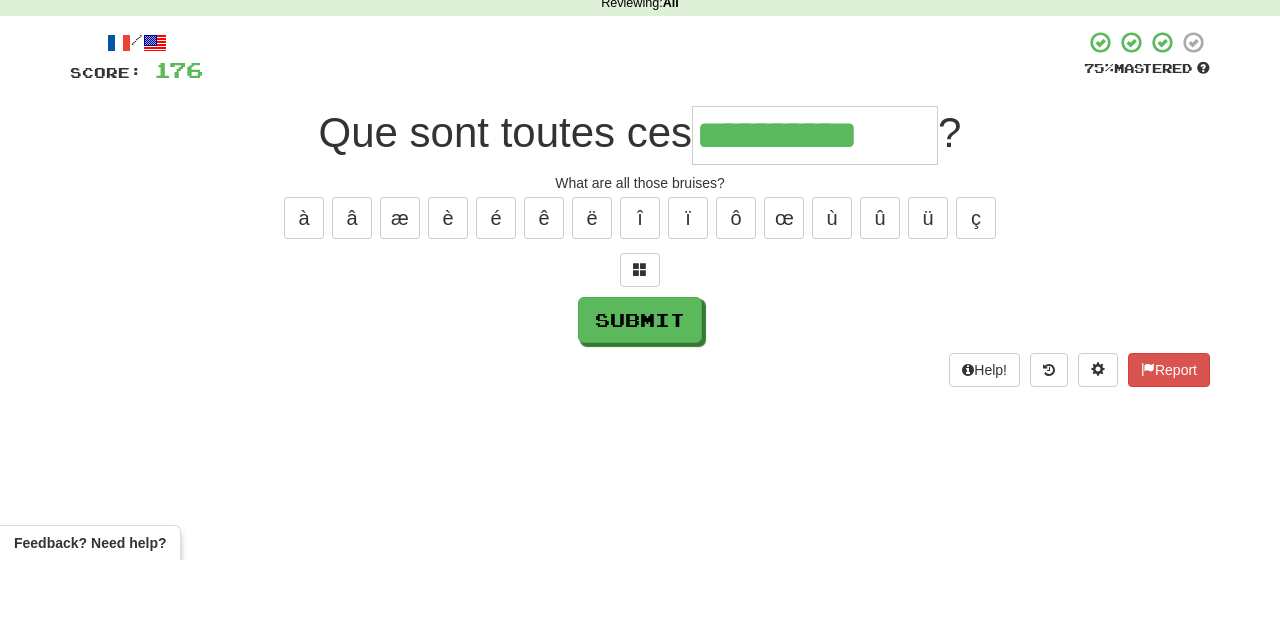 type on "**********" 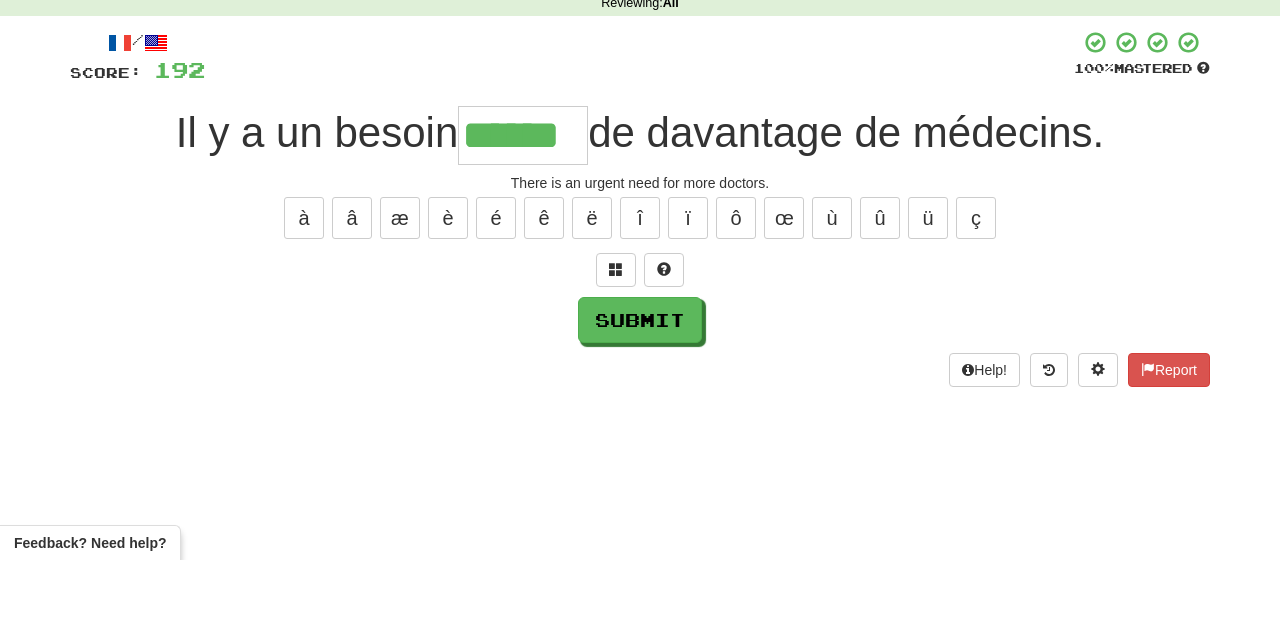 type on "******" 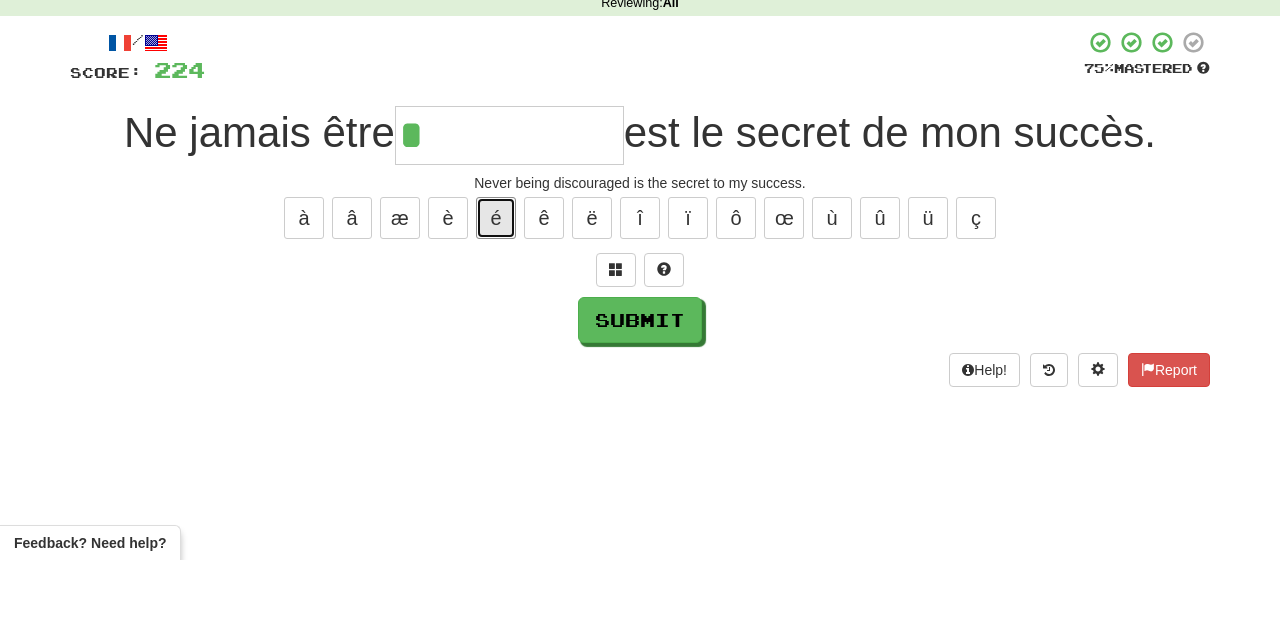 click on "é" at bounding box center [496, 302] 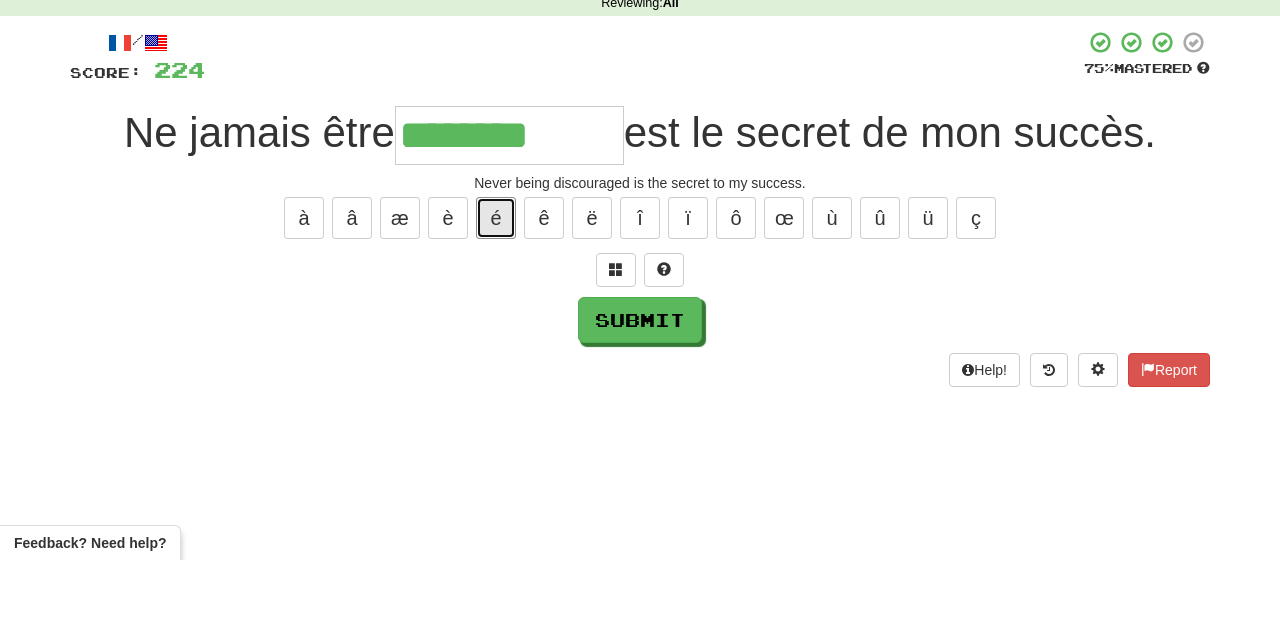 click on "é" at bounding box center [496, 302] 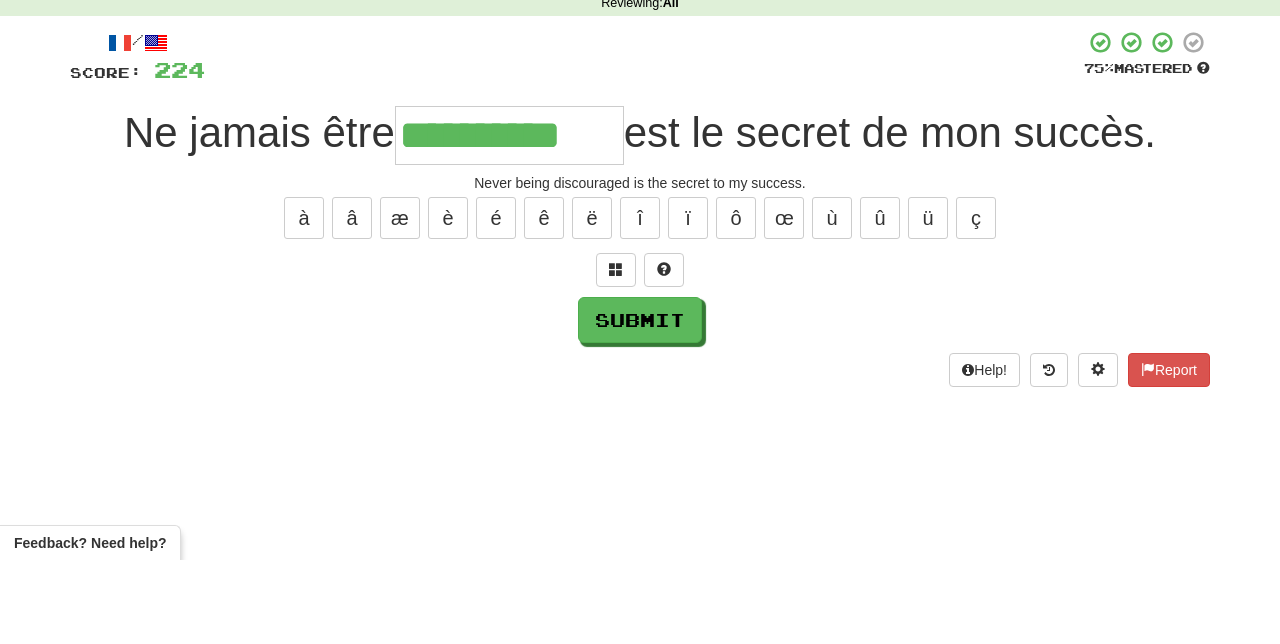 type on "**********" 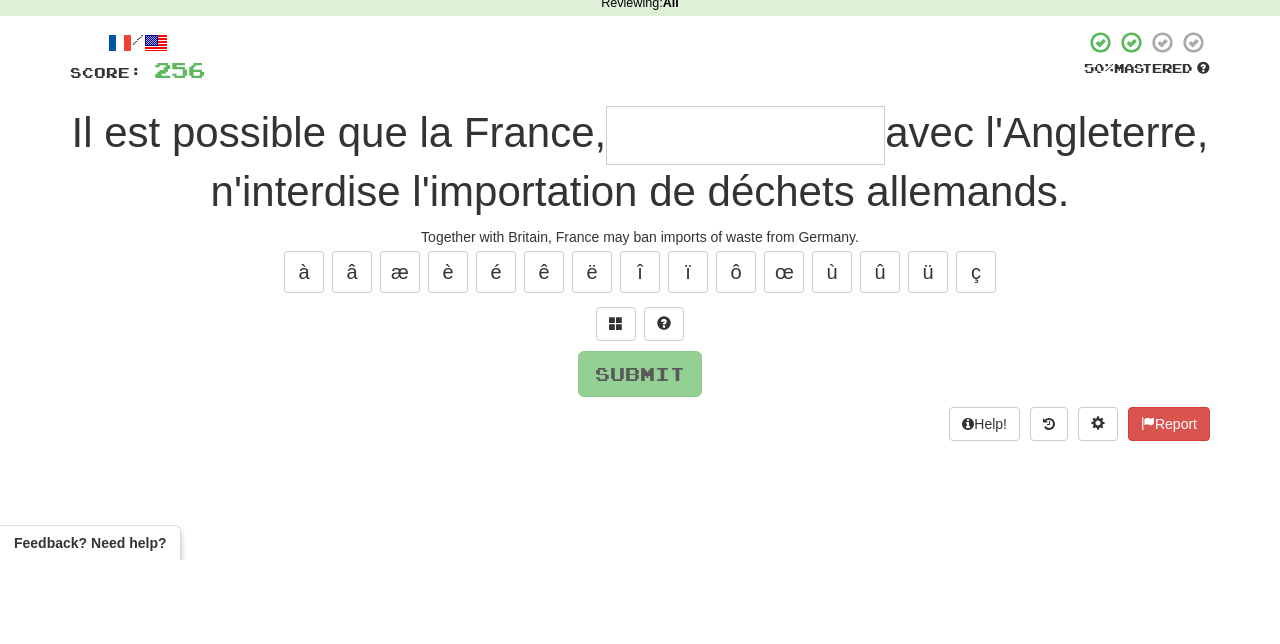 type on "*" 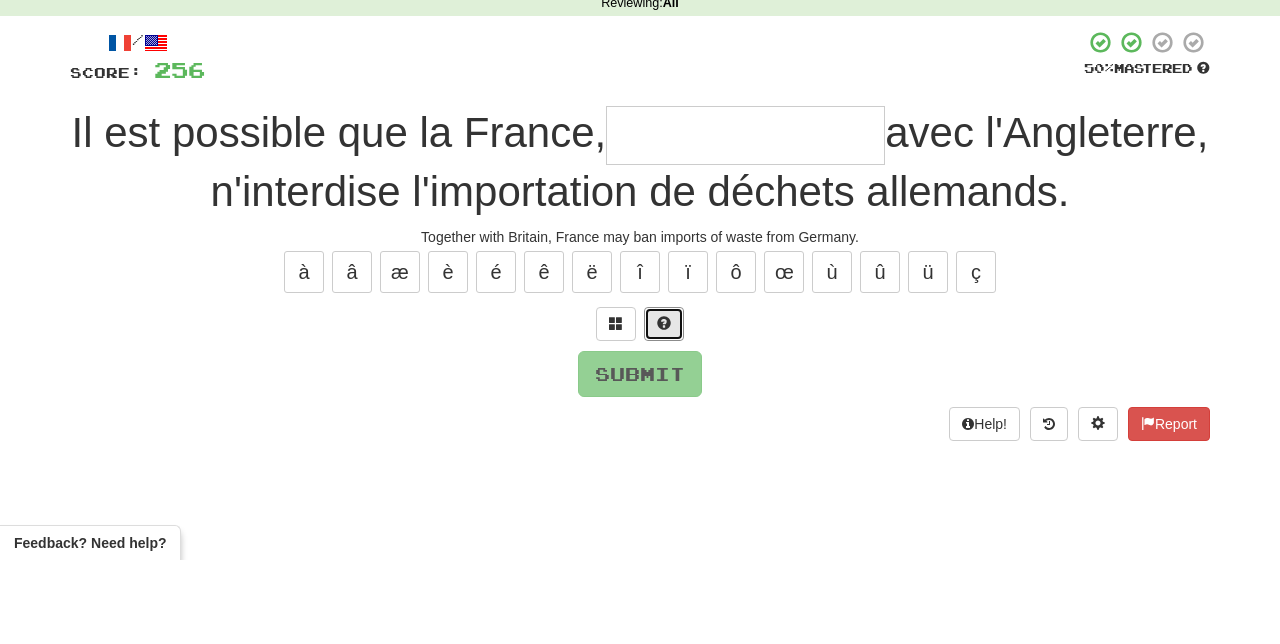 click at bounding box center (664, 408) 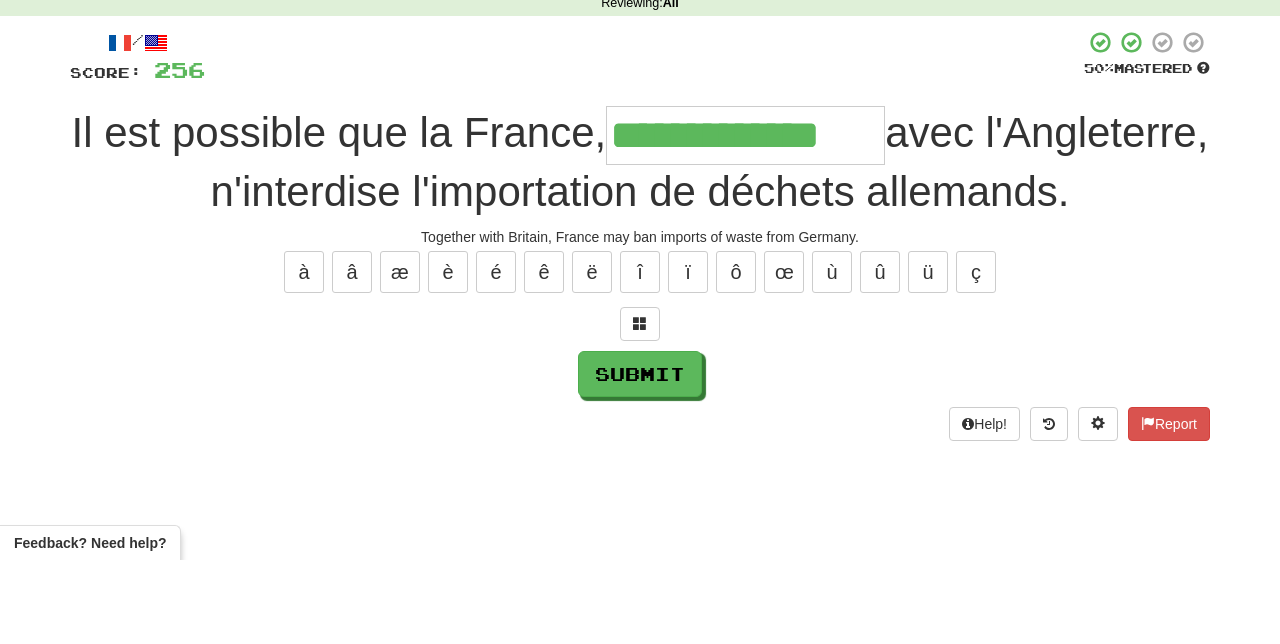 type on "**********" 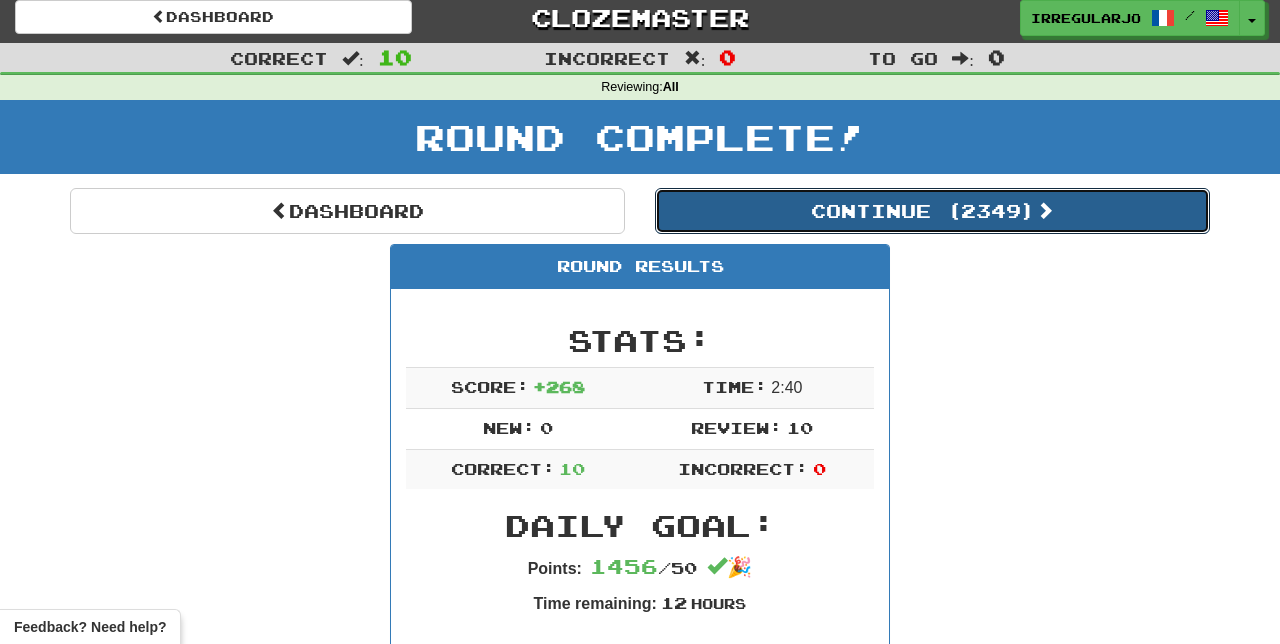 click on "Continue ( 2349 )" at bounding box center (932, 211) 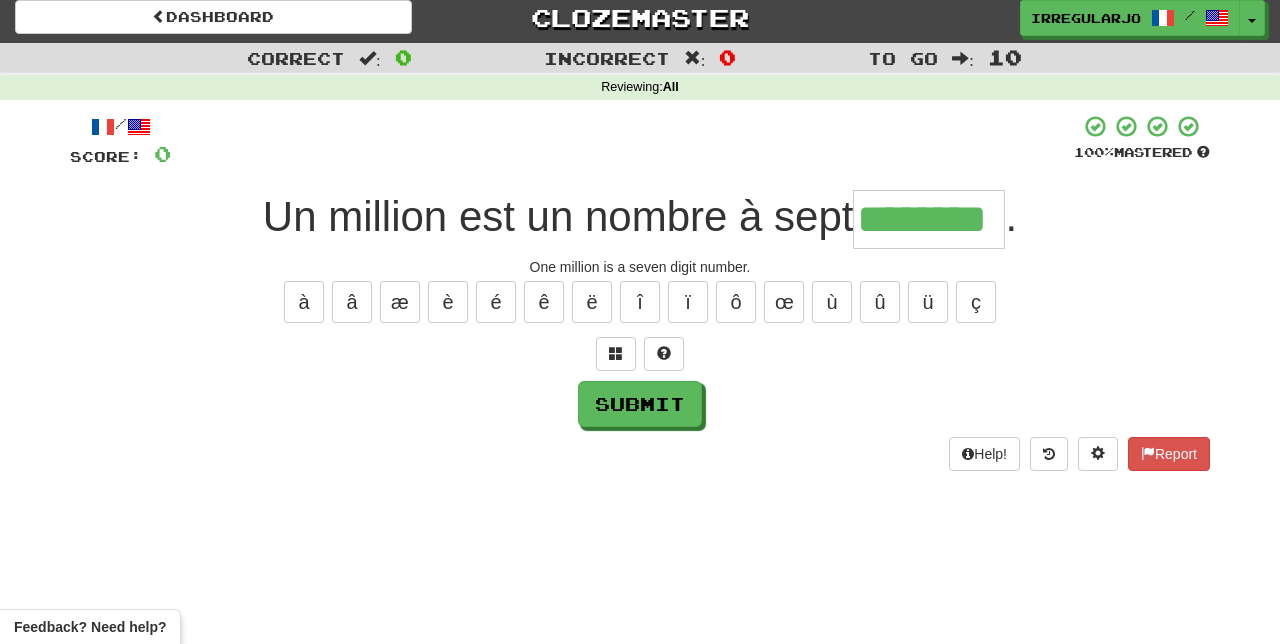 type on "********" 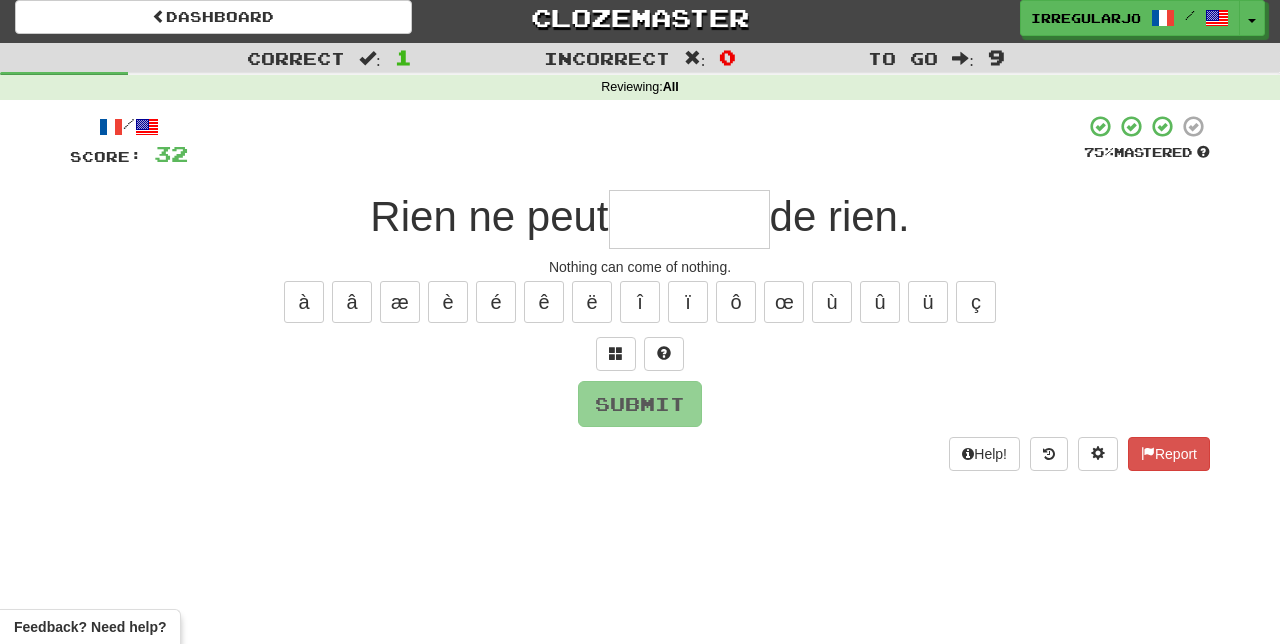type on "*" 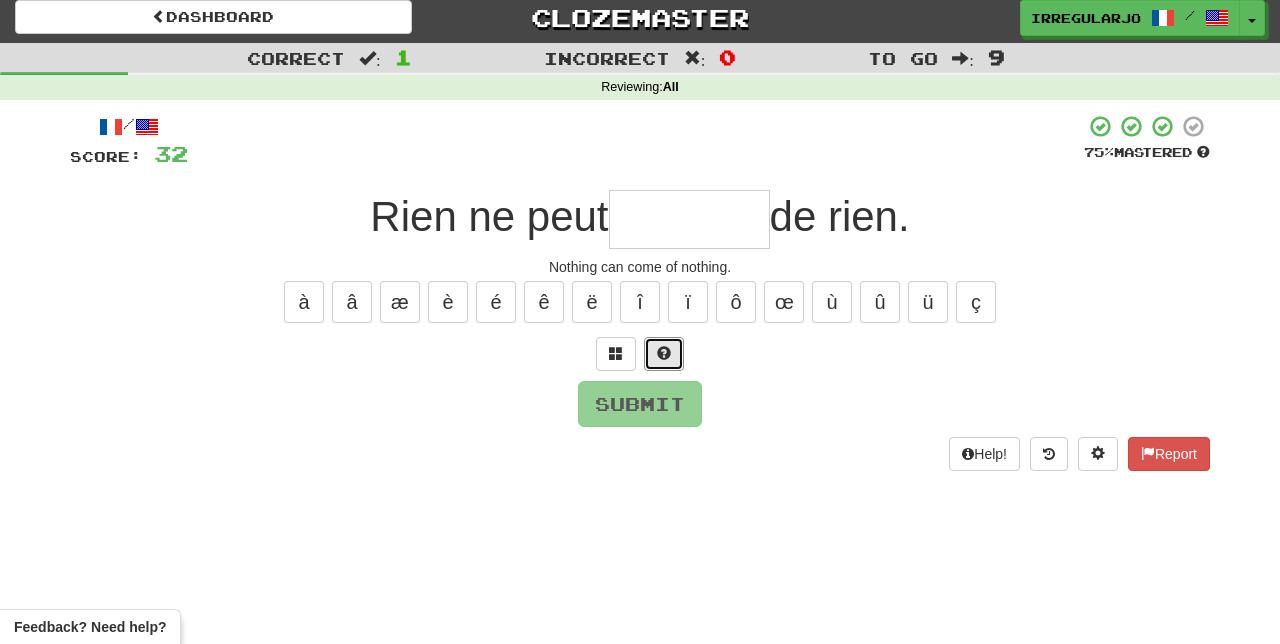 click at bounding box center (664, 354) 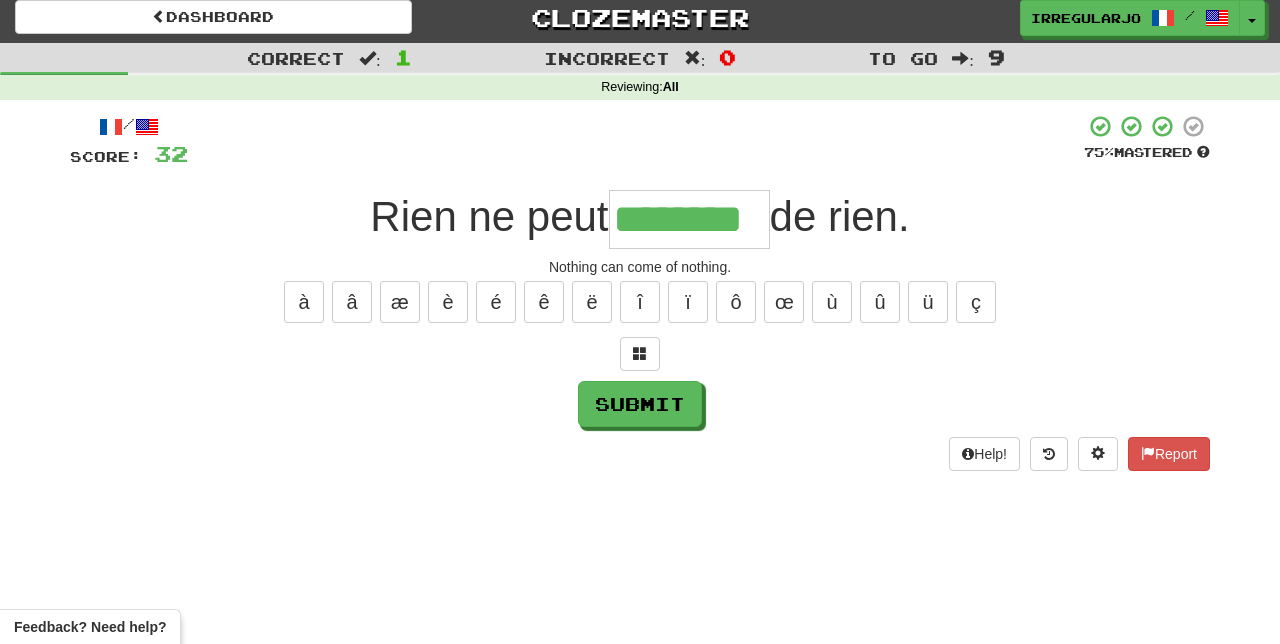 type on "********" 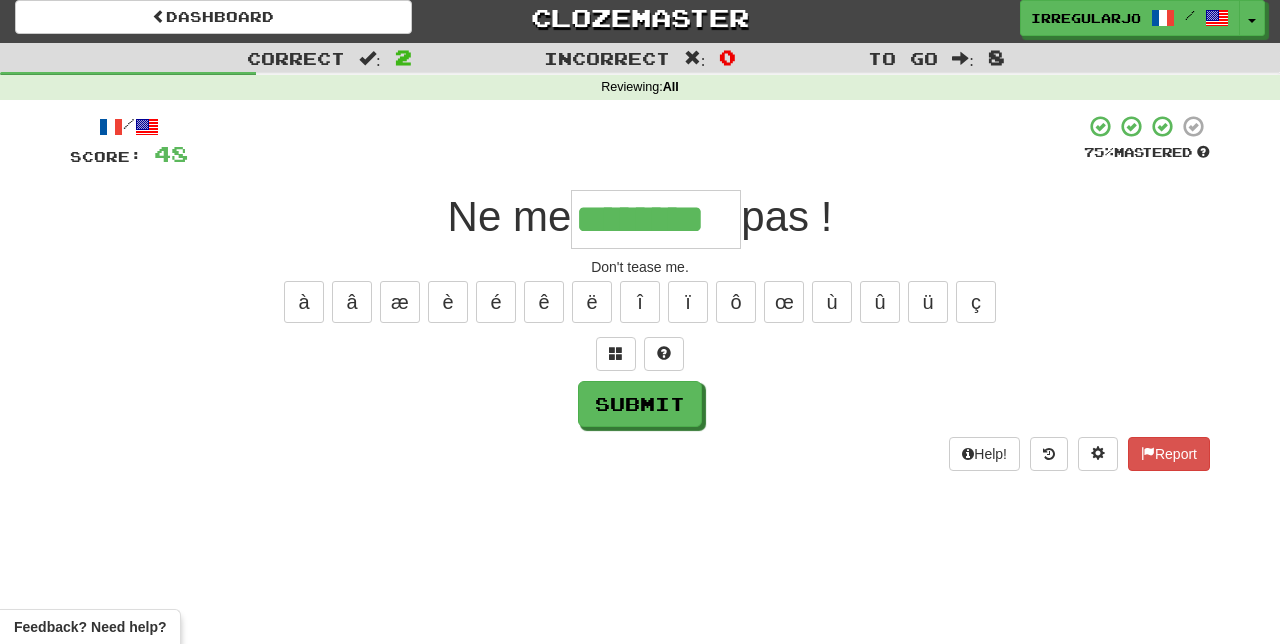 type on "********" 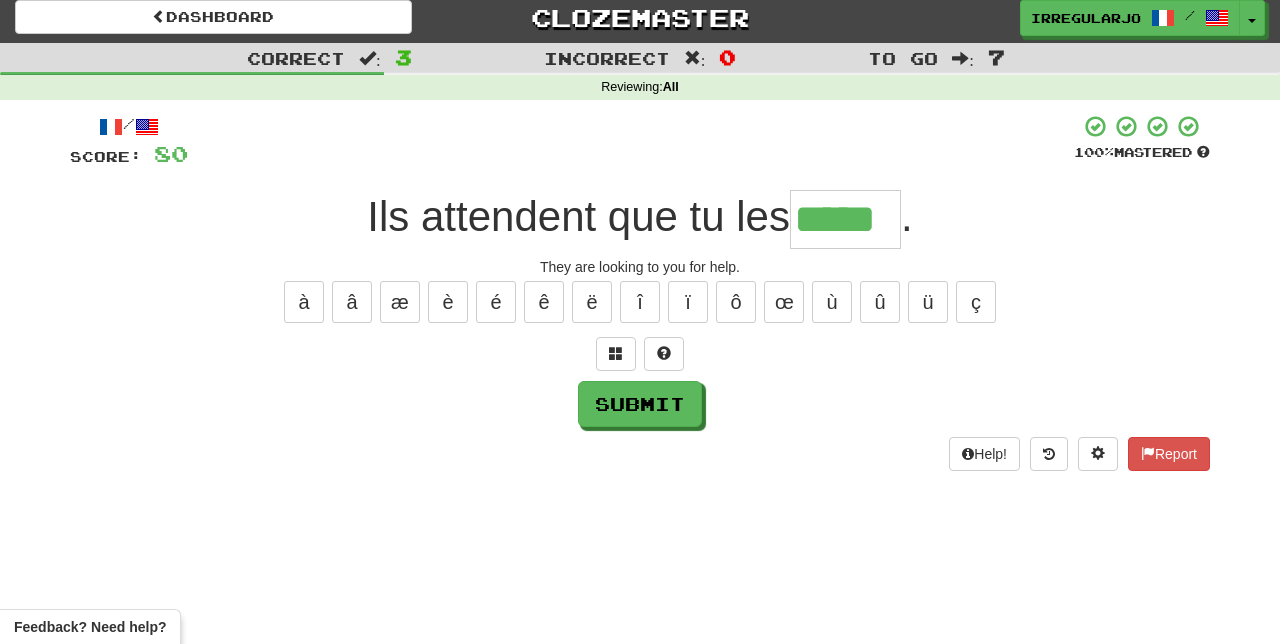 type on "*****" 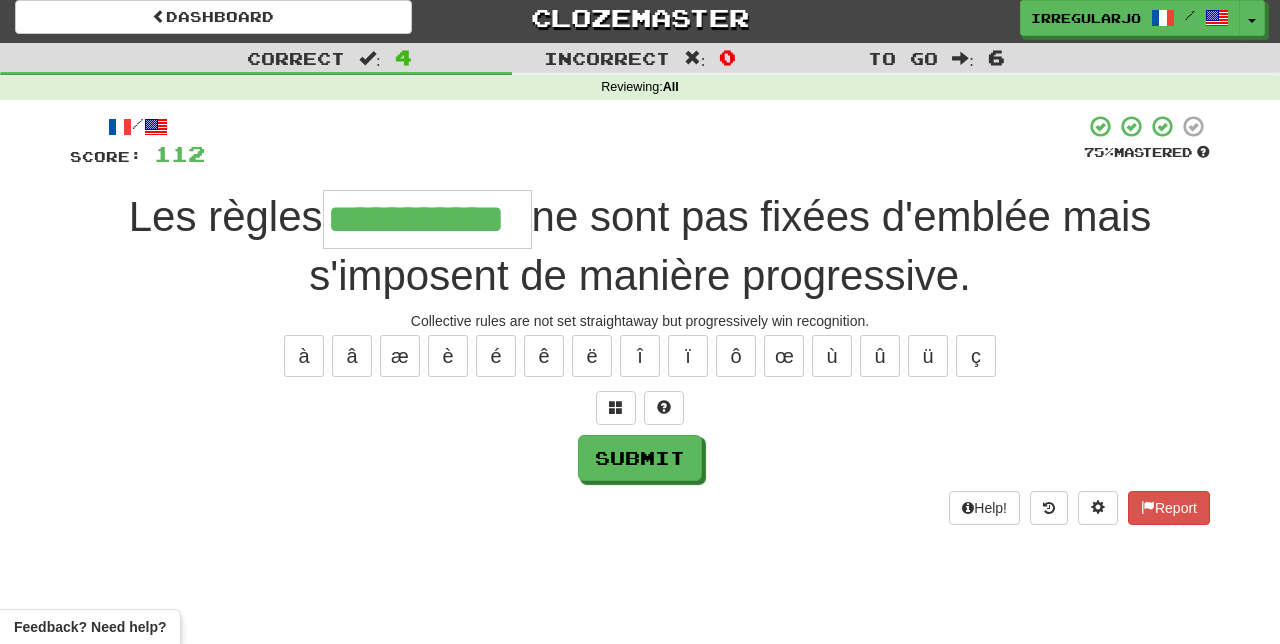 type on "**********" 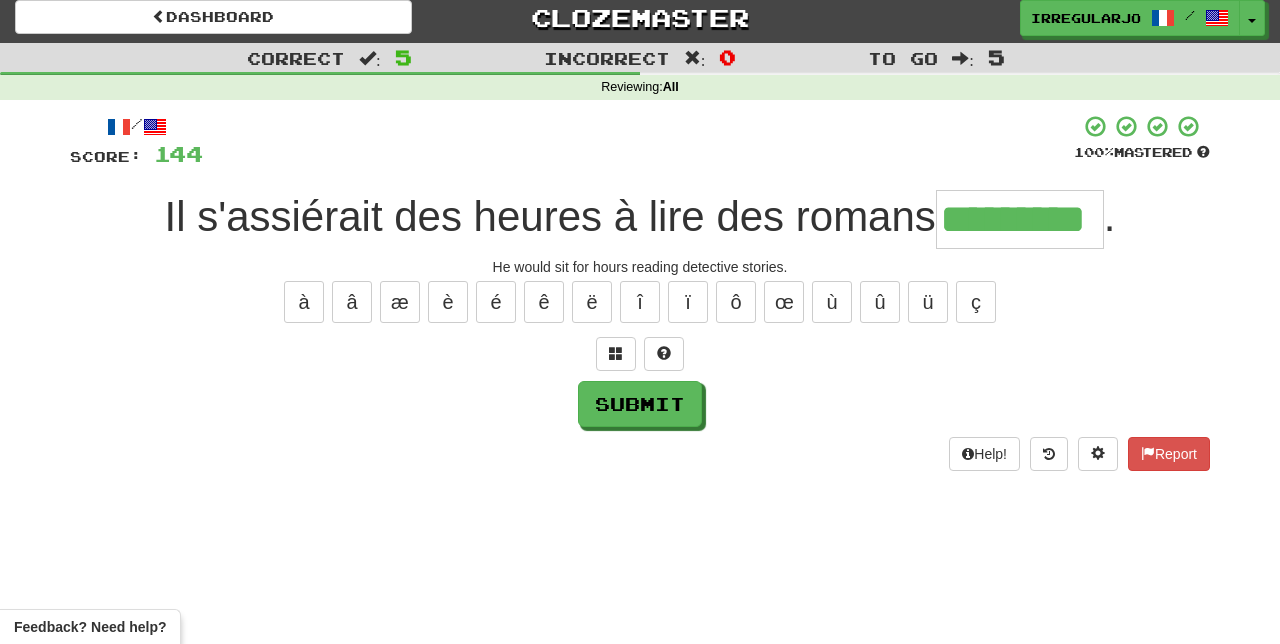 type on "*********" 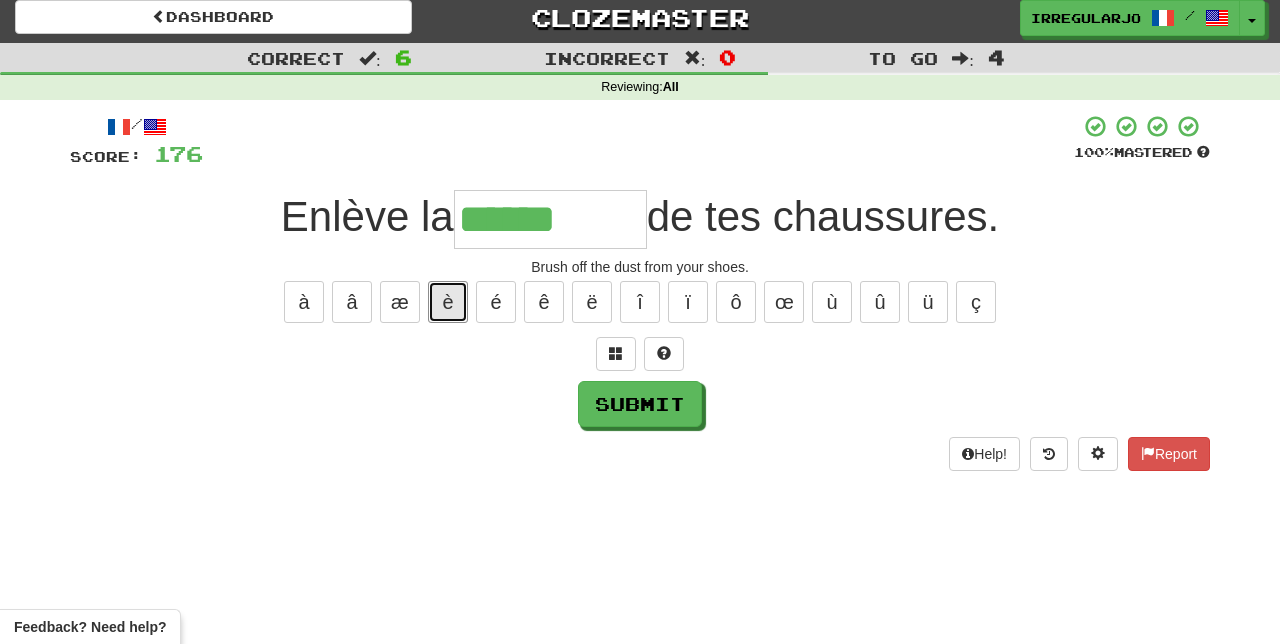 click on "è" at bounding box center [448, 302] 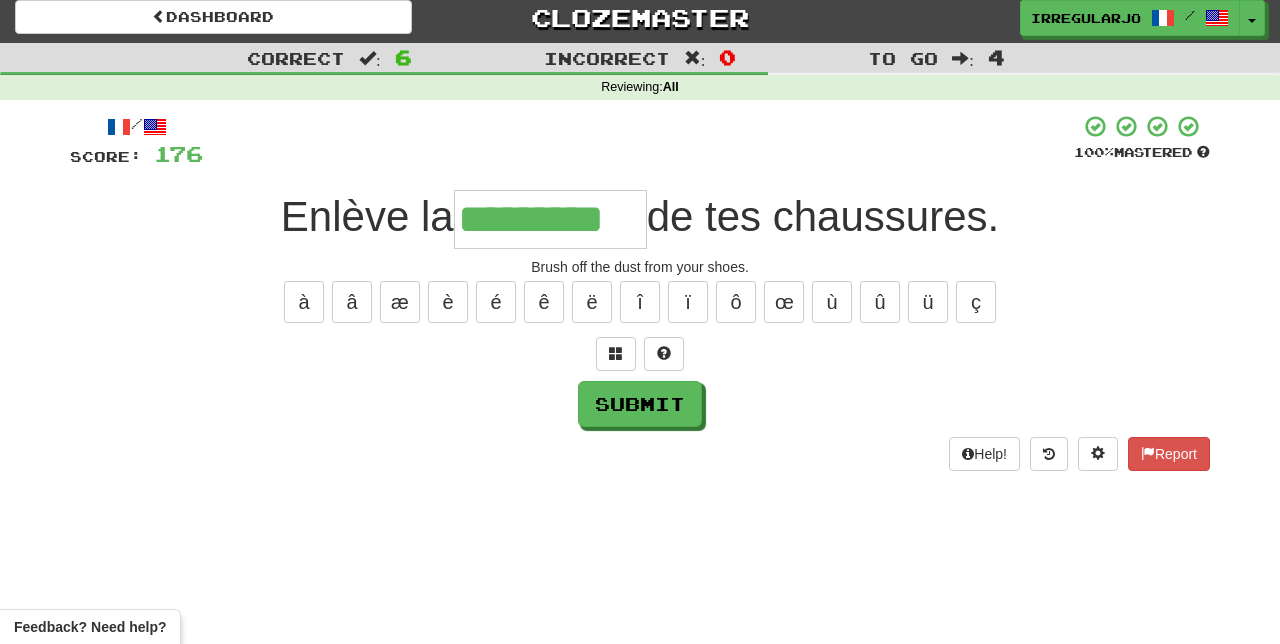 type on "*********" 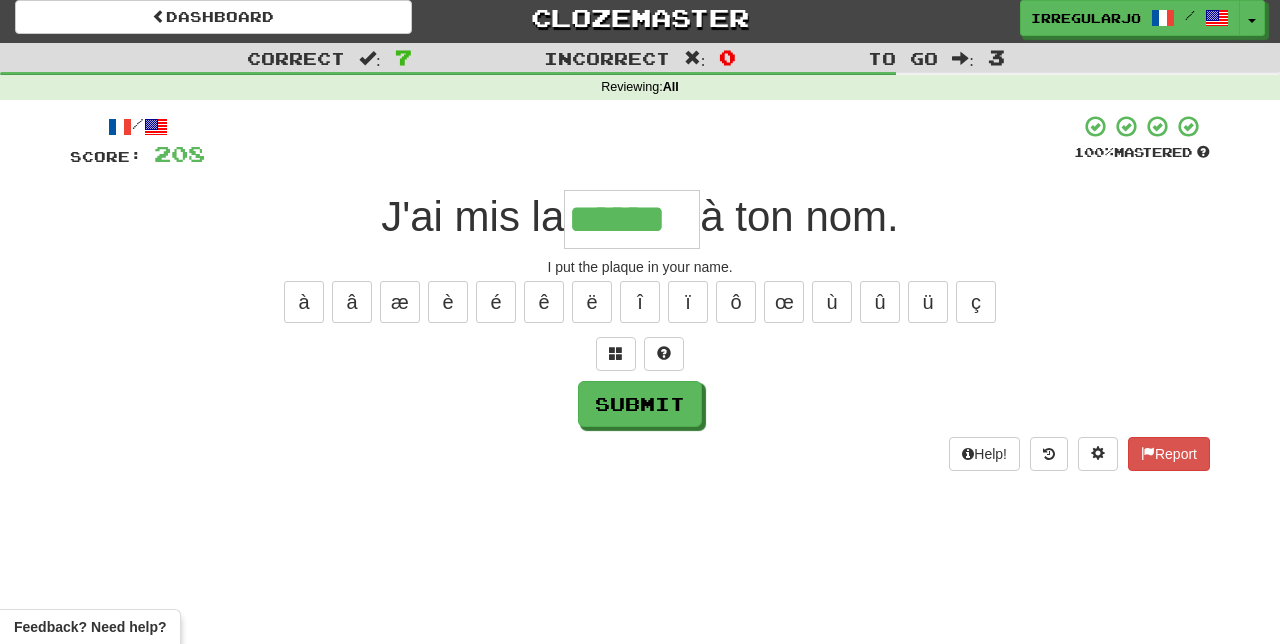 type on "******" 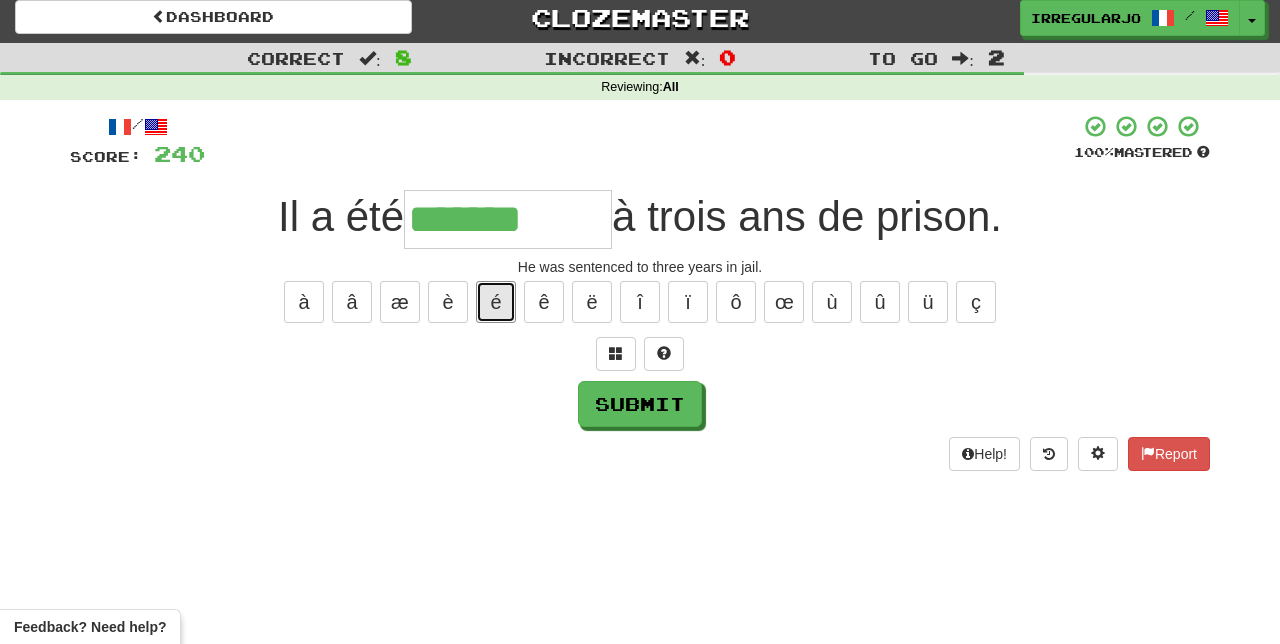 click on "é" at bounding box center [496, 302] 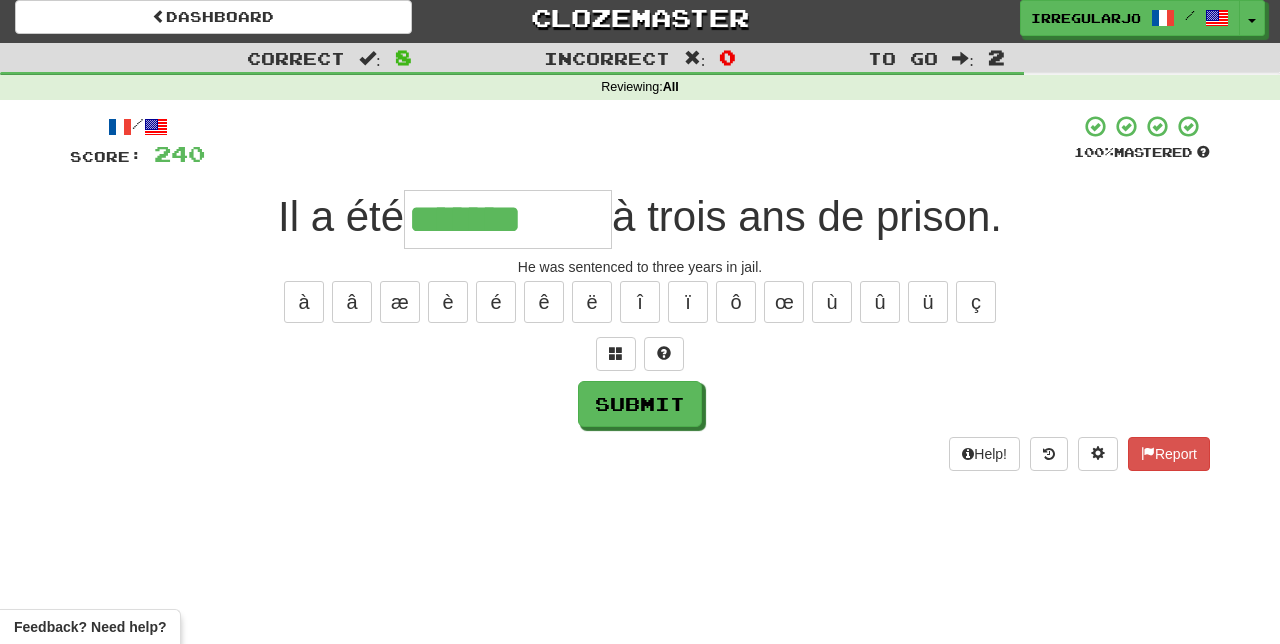 type on "********" 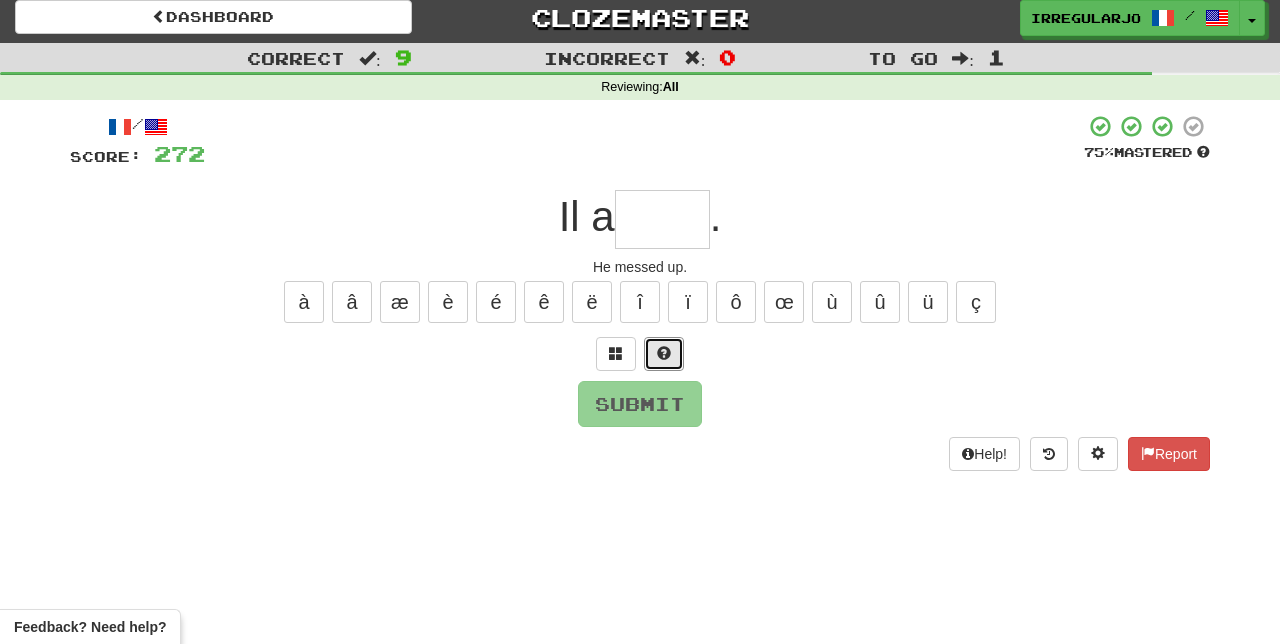 click at bounding box center [664, 354] 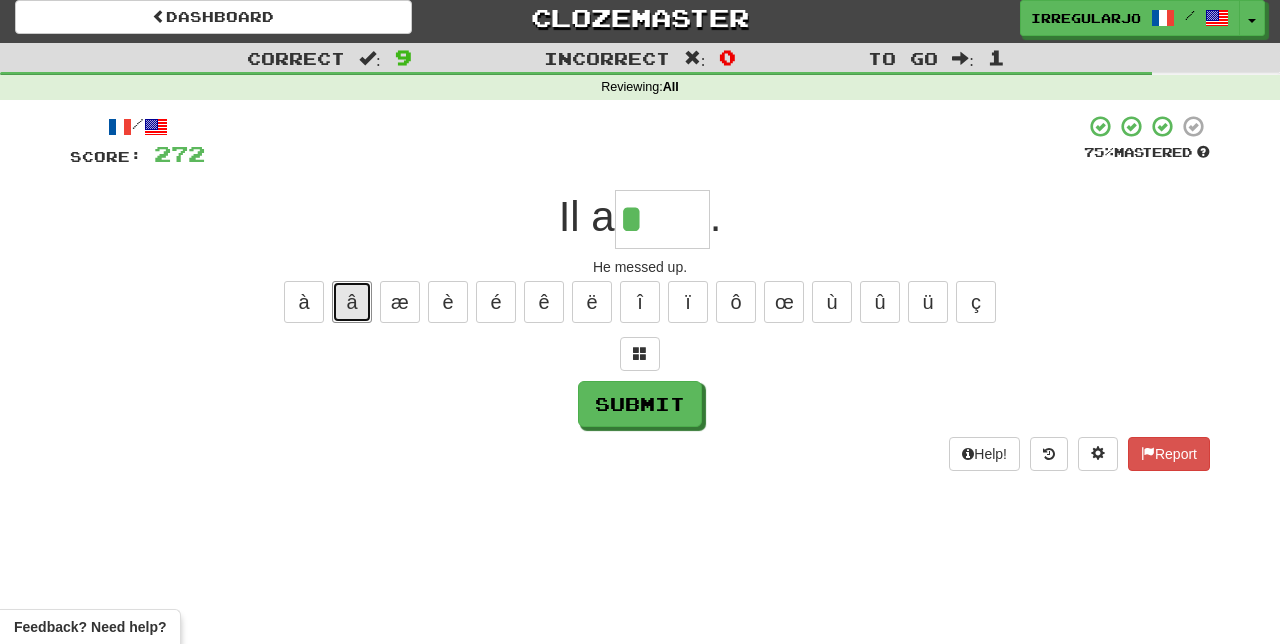 click on "â" at bounding box center (352, 302) 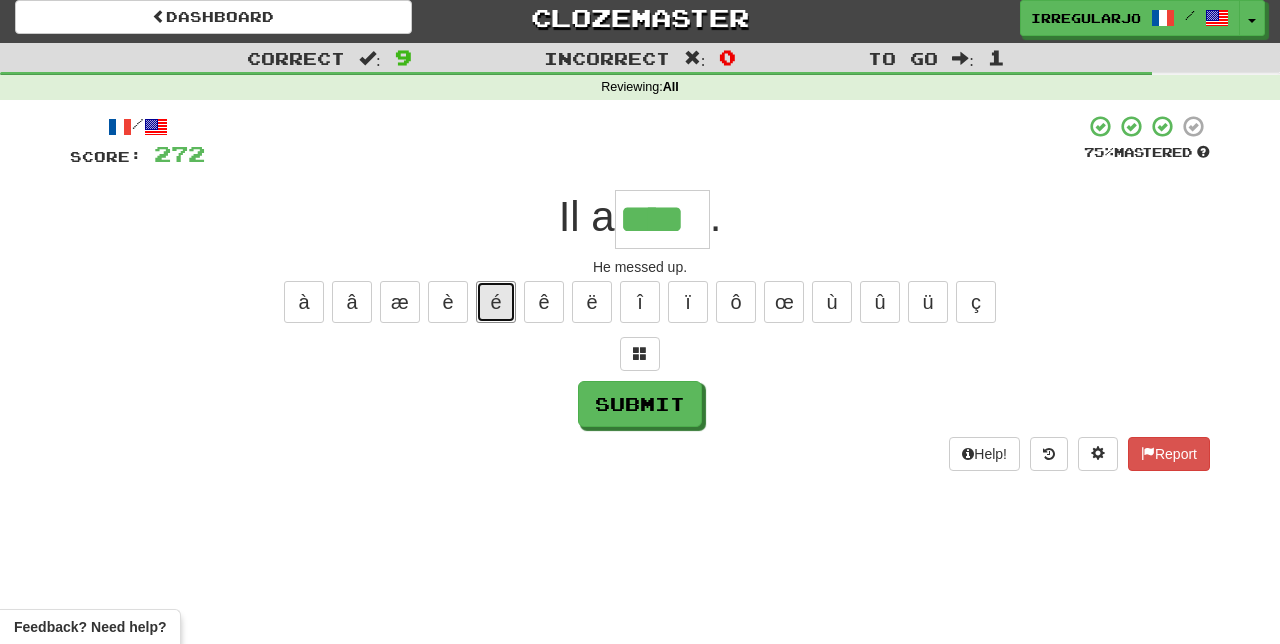 click on "é" at bounding box center (496, 302) 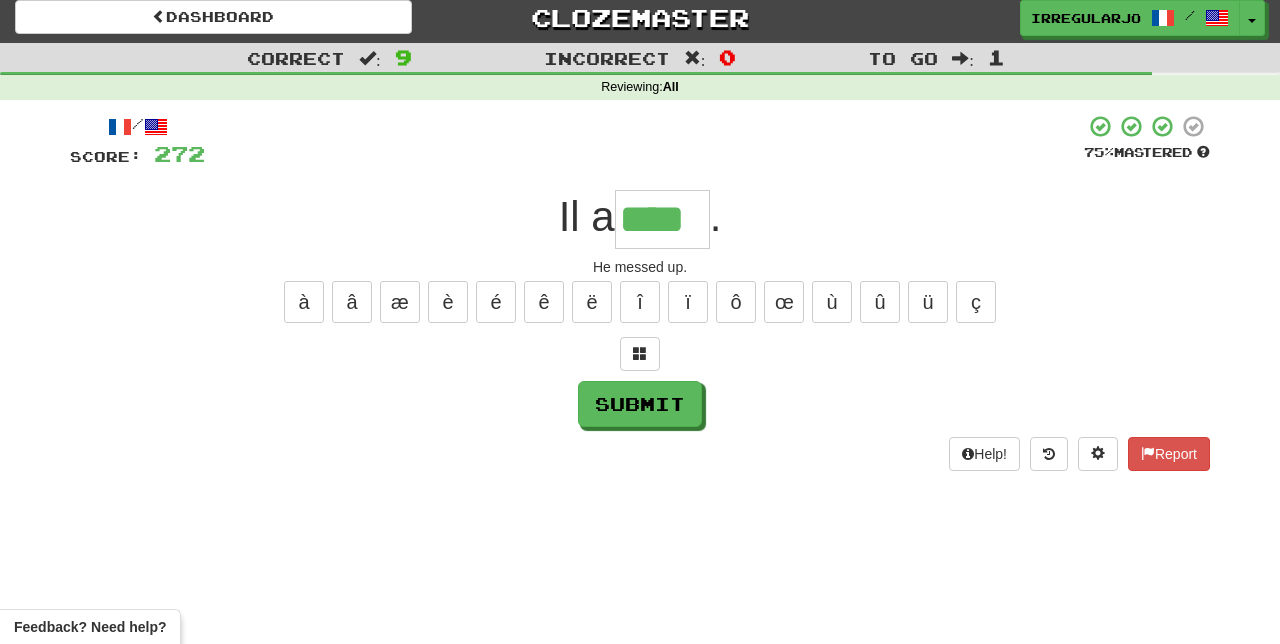 type on "*****" 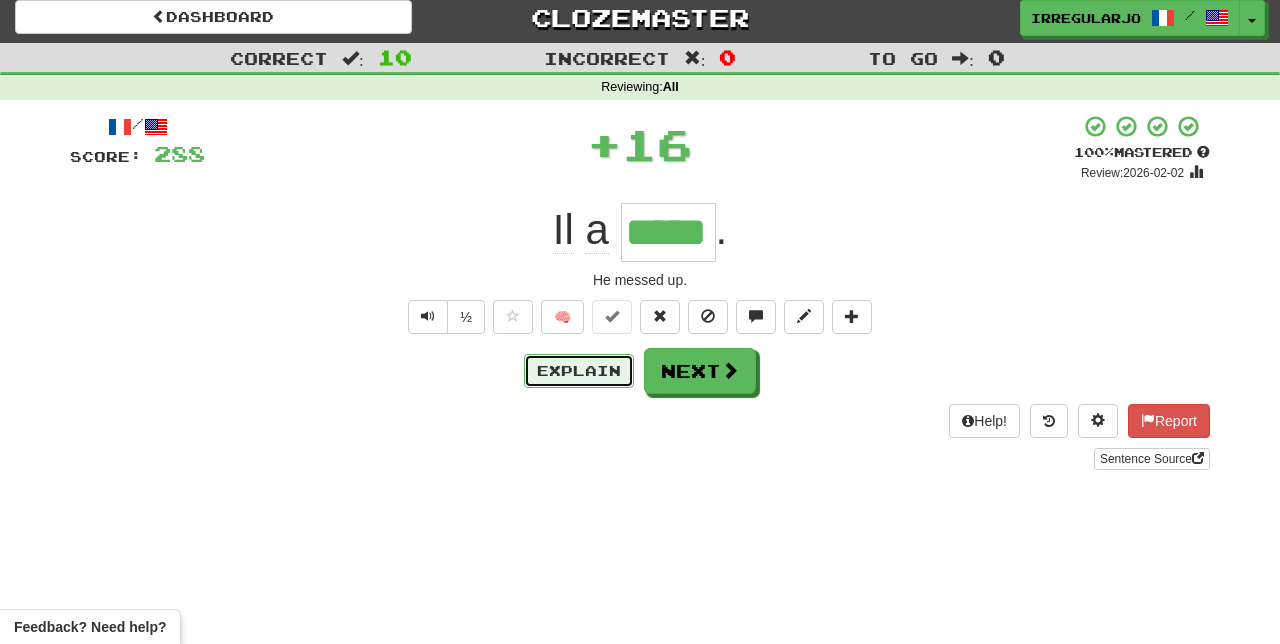 click on "Explain" at bounding box center [579, 371] 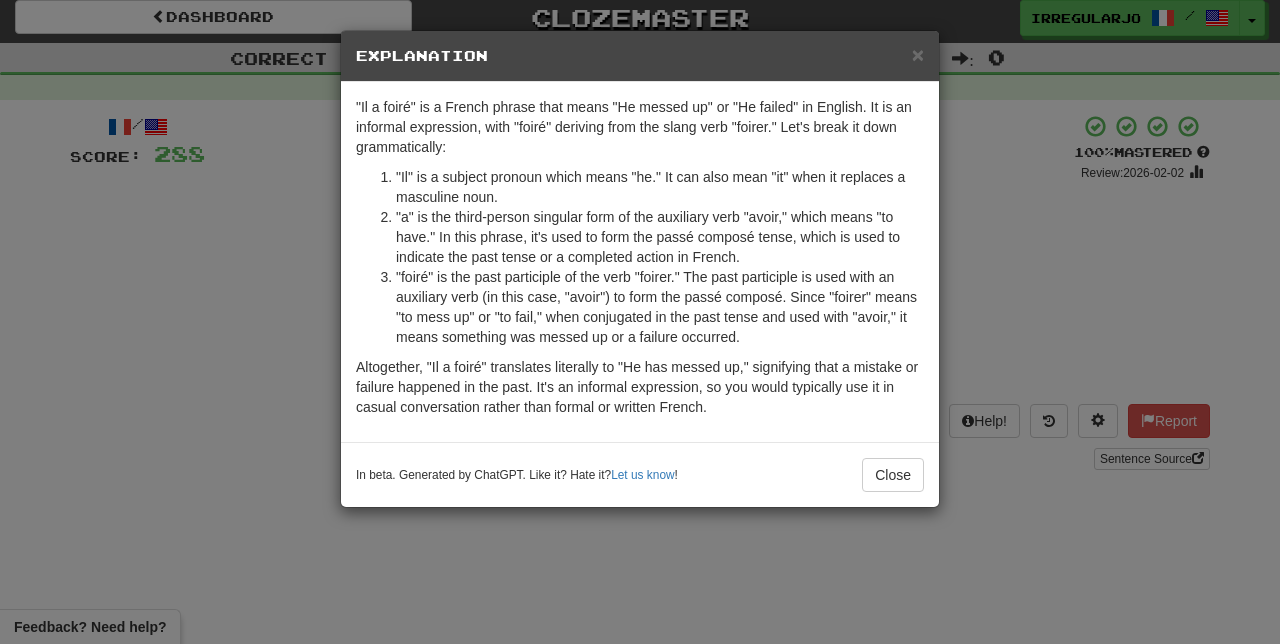 click on "× Explanation "Il a foiré" is a French phrase that means "He messed up" or "He failed" in English. It is an informal expression, with "foiré" deriving from the slang verb "foirer." Let's break it down grammatically:
"Il" is a subject pronoun which means "he." It can also mean "it" when it replaces a masculine noun.
"a" is the third-person singular form of the auxiliary verb "avoir," which means "to have." In this phrase, it's used to form the passé composé tense, which is used to indicate the past tense or a completed action in French.
"foiré" is the past participle of the verb "foirer." The past participle is used with an auxiliary verb (in this case, "avoir") to form the passé composé. Since "foirer" means "to mess up" or "to fail," when conjugated in the past tense and used with "avoir," it means something was messed up or a failure occurred.
In beta. Generated by ChatGPT. Like it? Hate it?  Let us know ! Close" at bounding box center (640, 322) 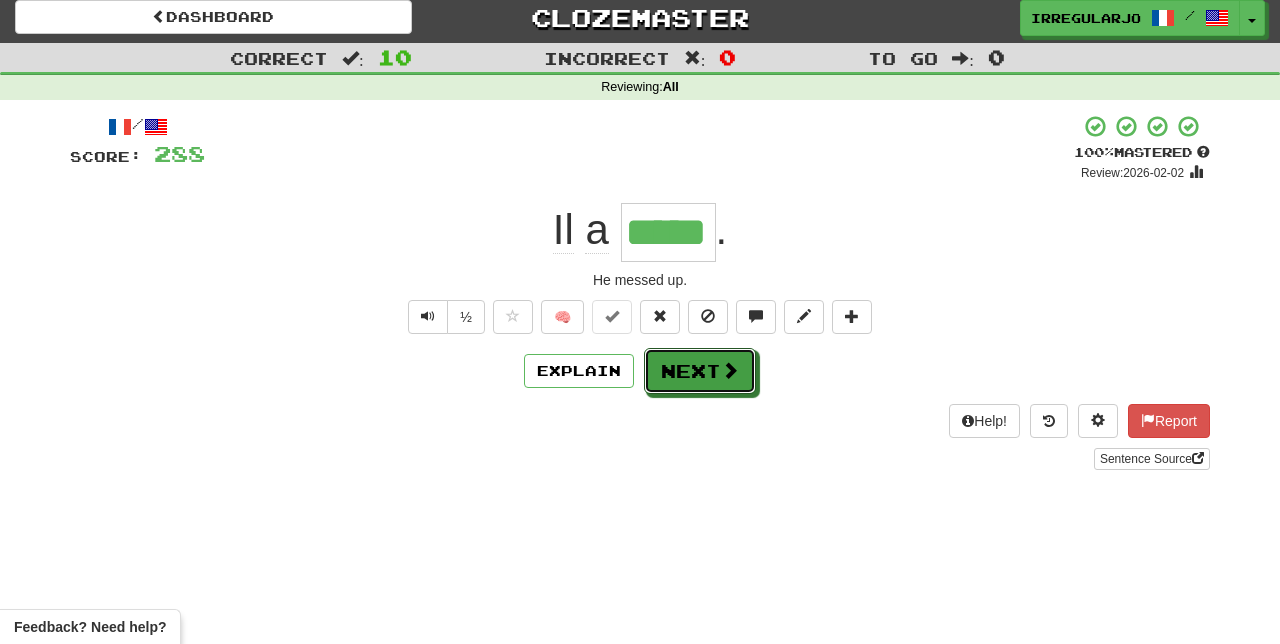 click on "Next" at bounding box center (700, 371) 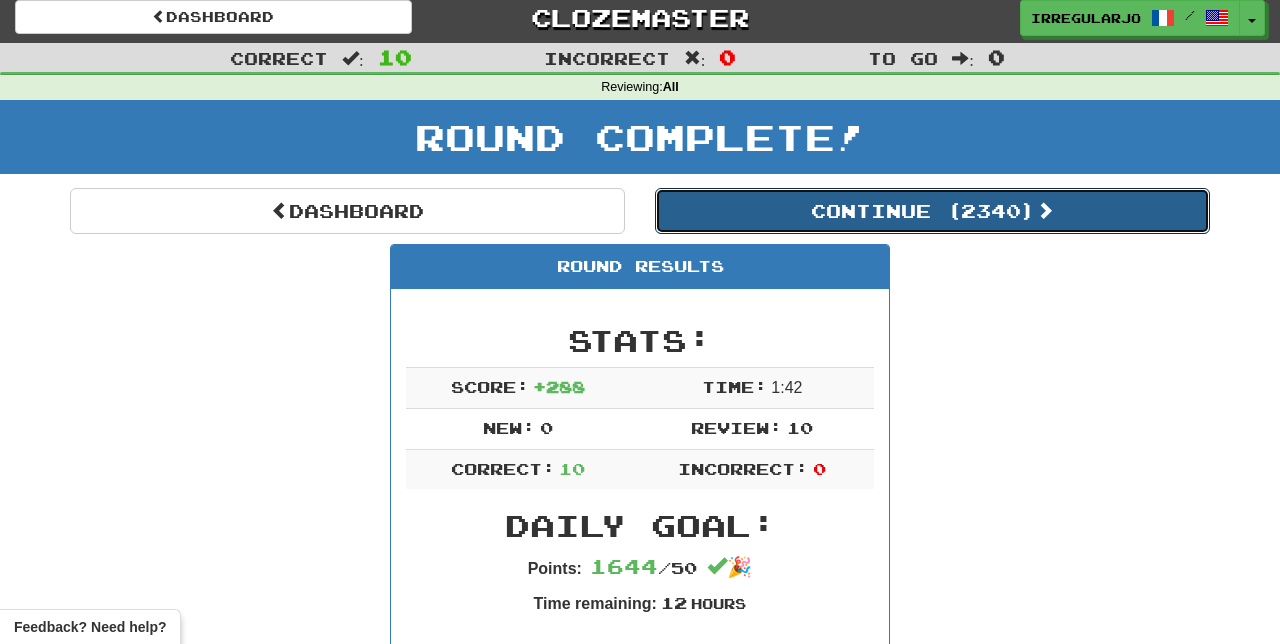 click on "Continue ( 2340 )" at bounding box center (932, 211) 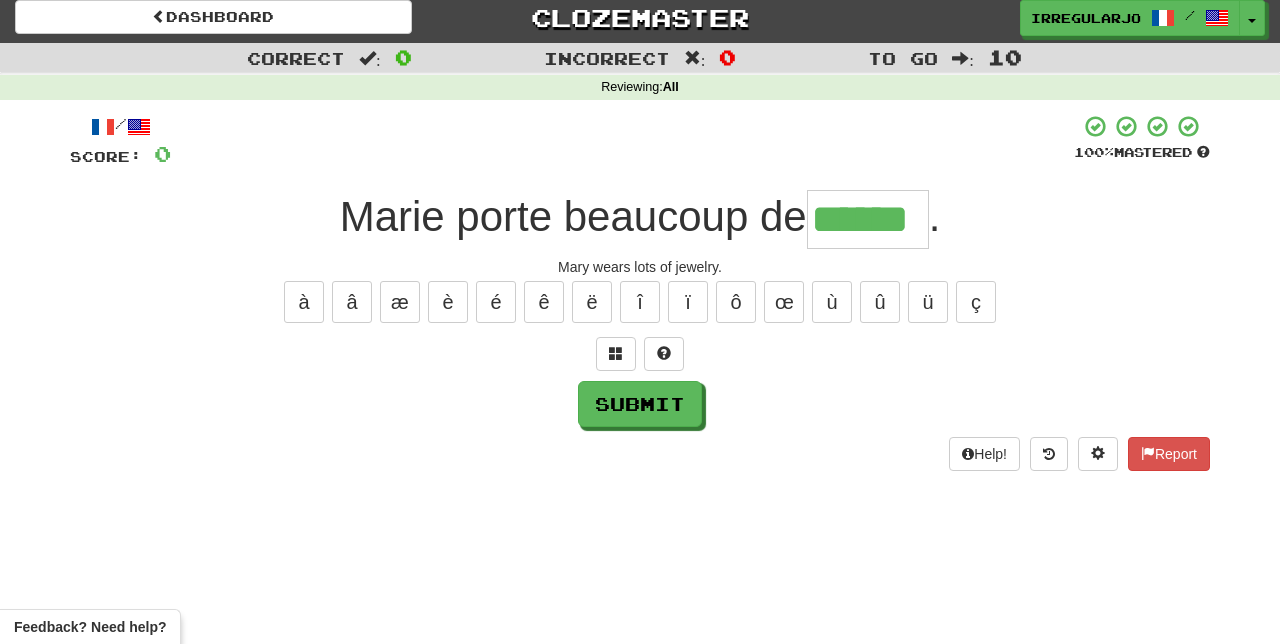 type on "******" 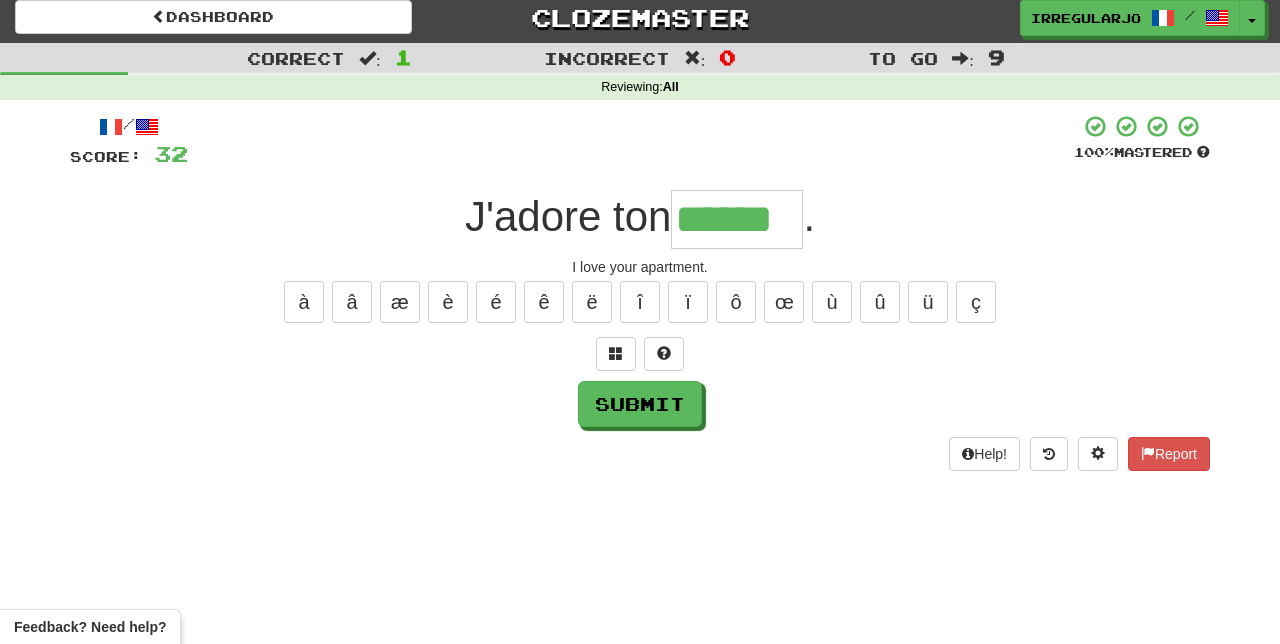 type on "******" 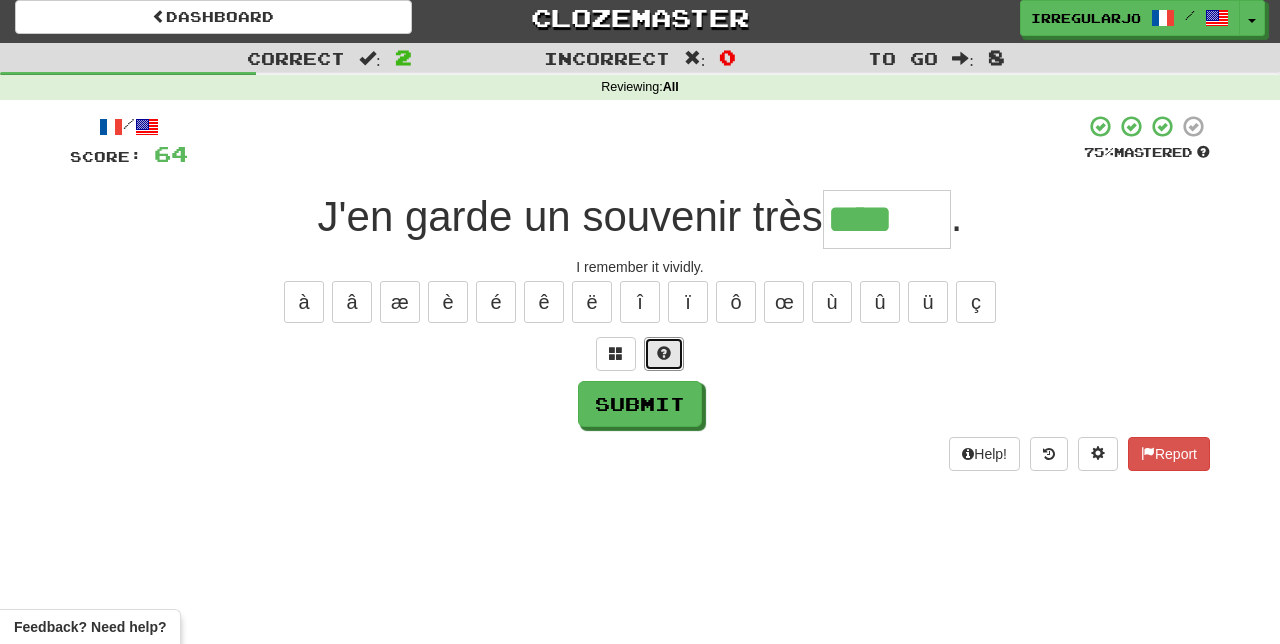 click at bounding box center [664, 354] 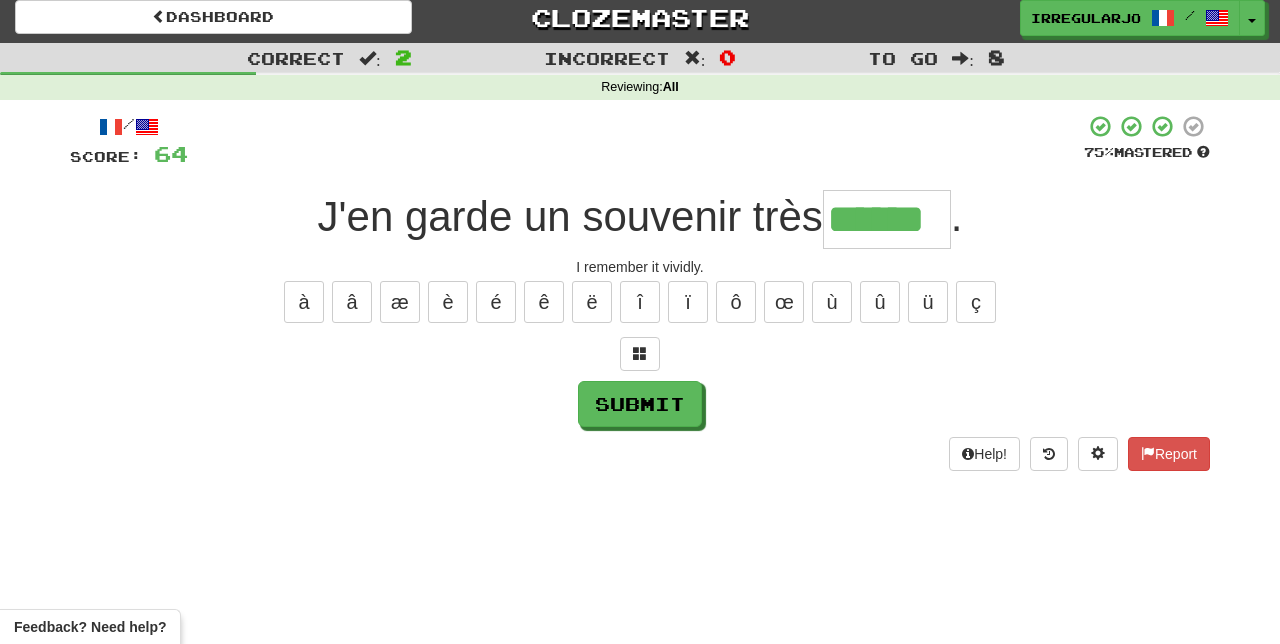 type on "******" 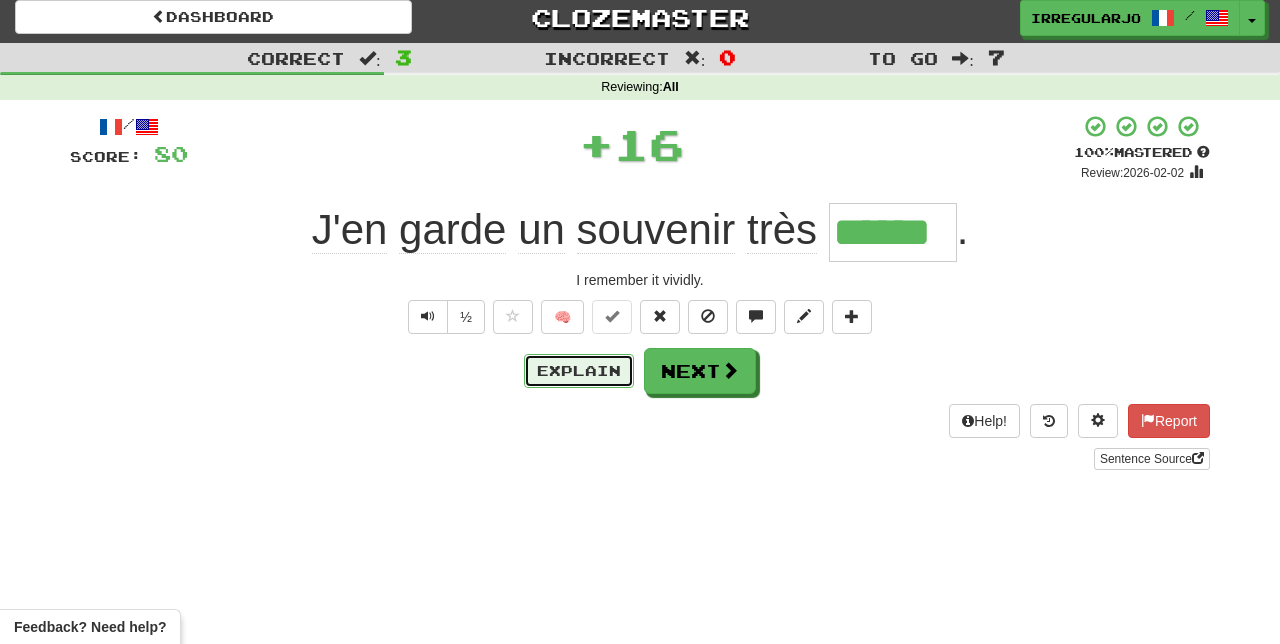 click on "Explain" at bounding box center (579, 371) 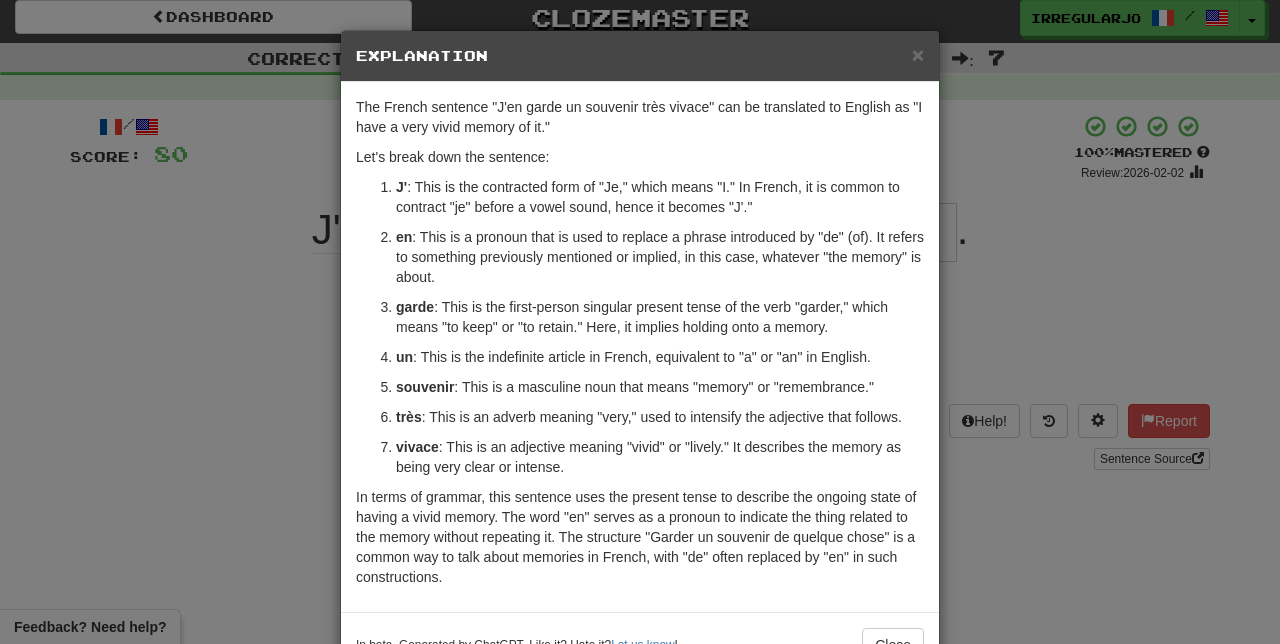 click on "× Explanation The French sentence "J'en garde un souvenir très vivace" can be translated to English as "I have a very vivid memory of it."
Let's break down the sentence:
J' : This is the contracted form of "Je," which means "I." In French, it is common to contract "je" before a vowel sound, hence it becomes "J'."
en : This is a pronoun that is used to replace a phrase introduced by "de" (of). It refers to something previously mentioned or implied, in this case, whatever "the memory" is about.
garde : This is the first-person singular present tense of the verb "garder," which means "to keep" or "to retain." Here, it implies holding onto a memory.
un : This is the indefinite article in French, equivalent to "a" or "an" in English.
souvenir : This is a masculine noun that means "memory" or "remembrance."
très : This is an adverb meaning "very," used to intensify the adjective that follows.
vivace
In beta. Generated by ChatGPT. Like it? Hate it?  Let us know !" at bounding box center (640, 322) 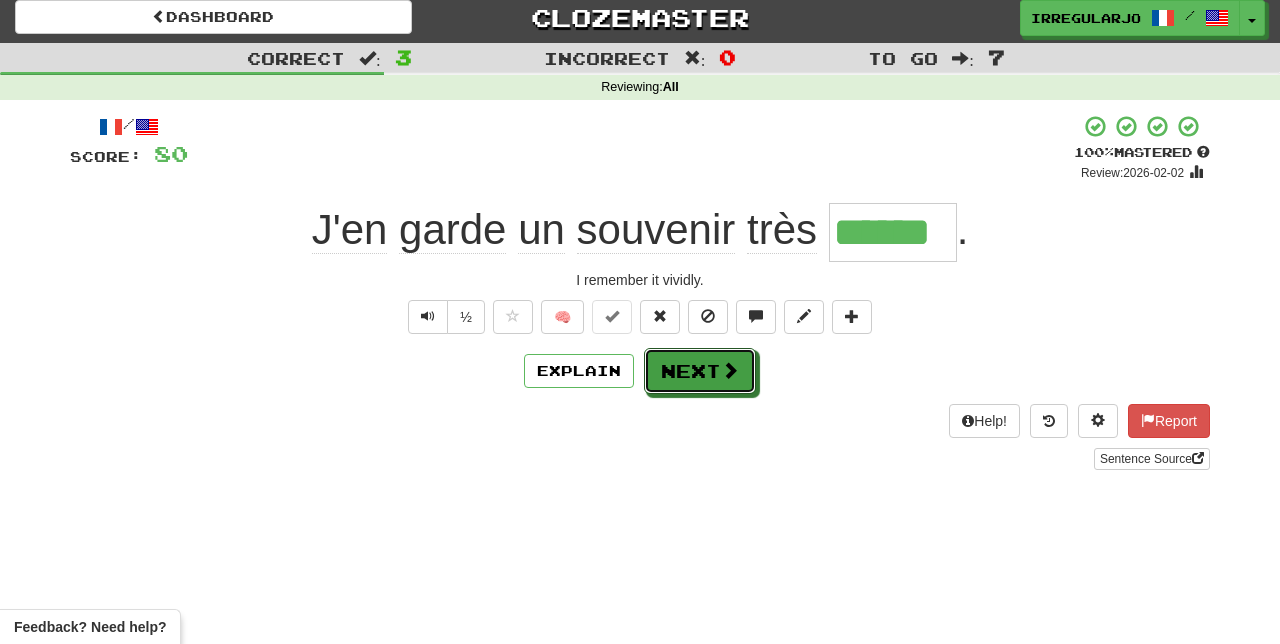 click on "Next" at bounding box center (700, 371) 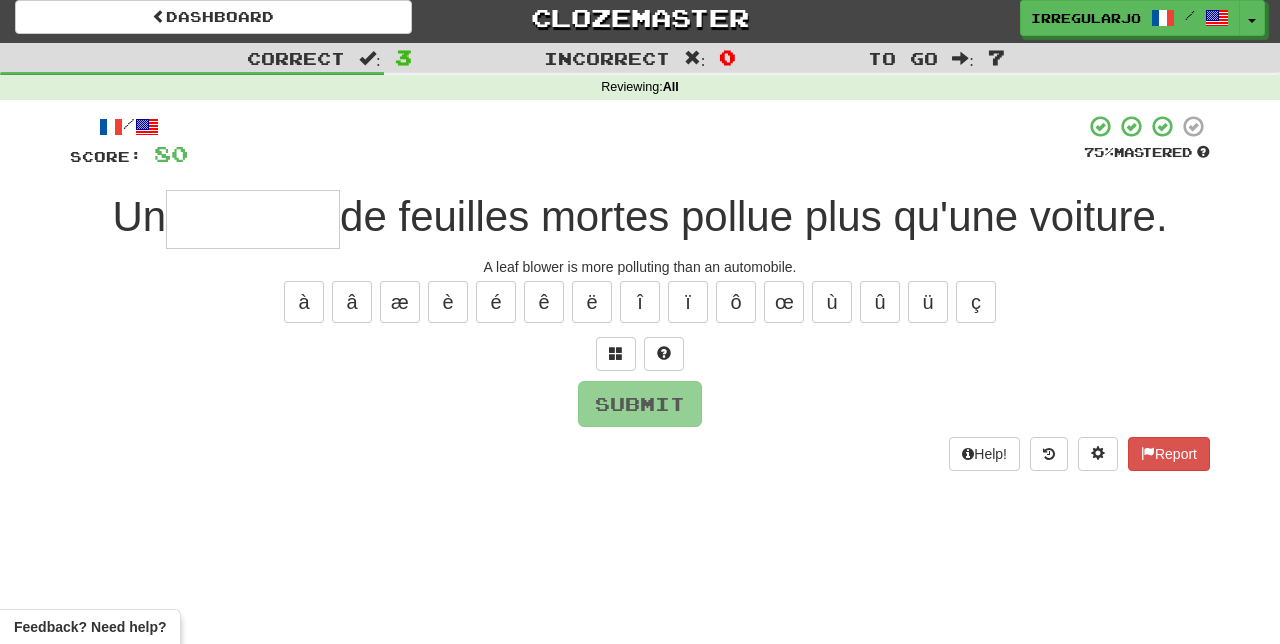 type on "*" 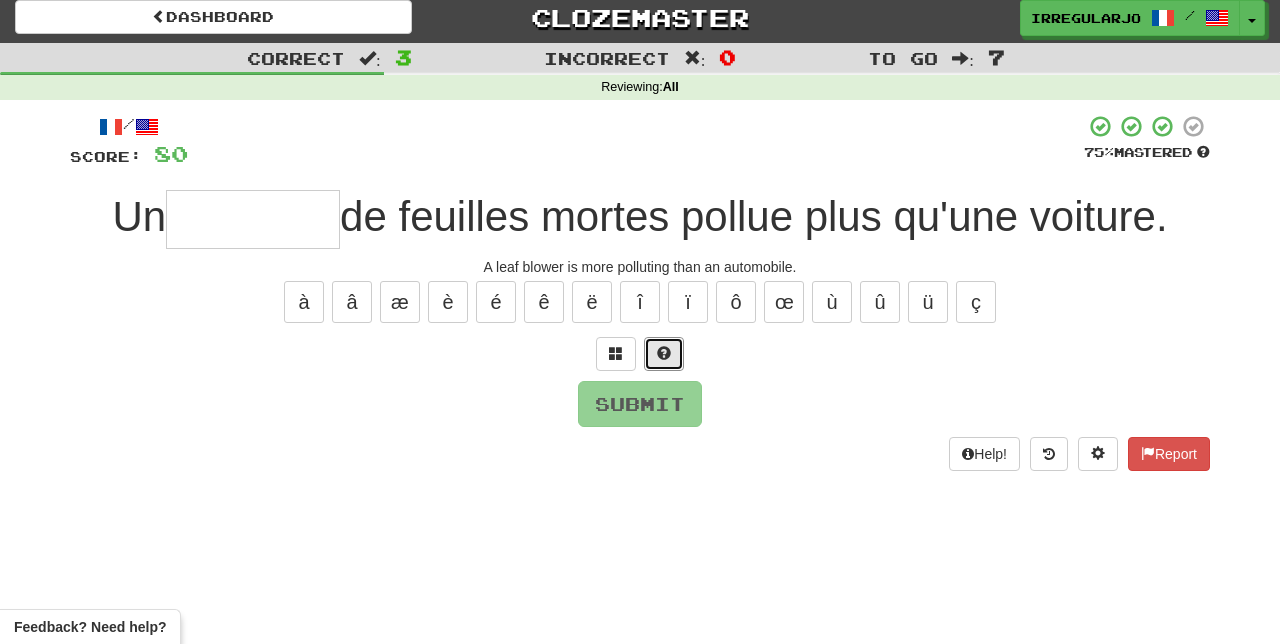 click at bounding box center [664, 354] 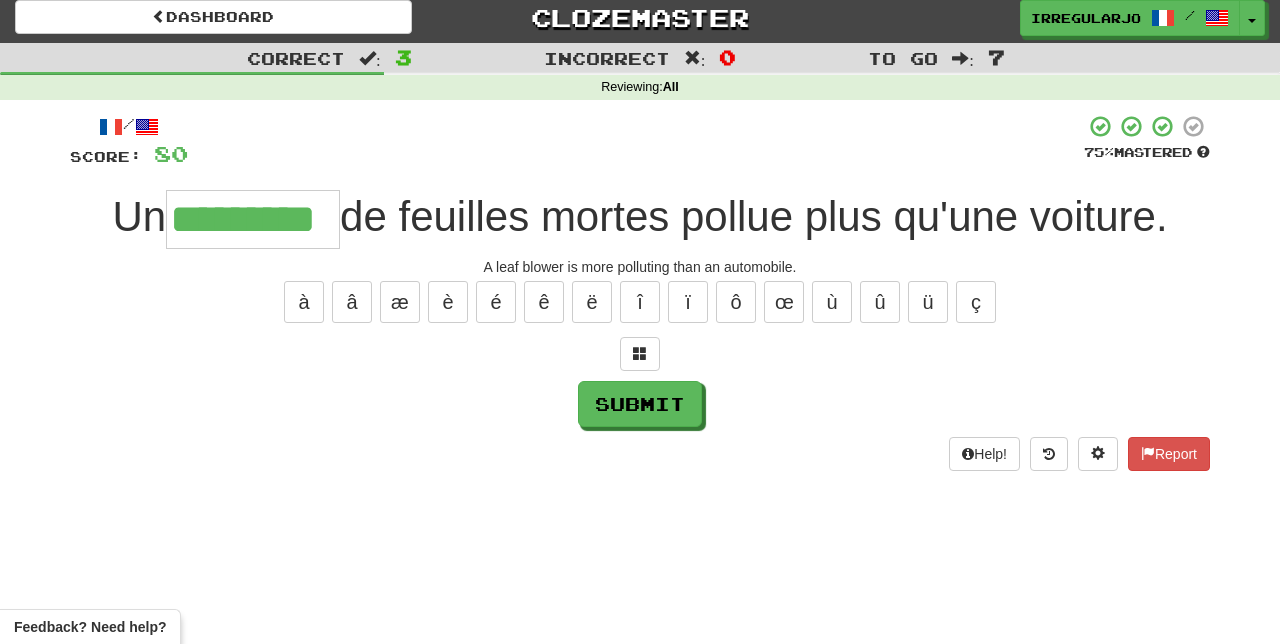 type on "*********" 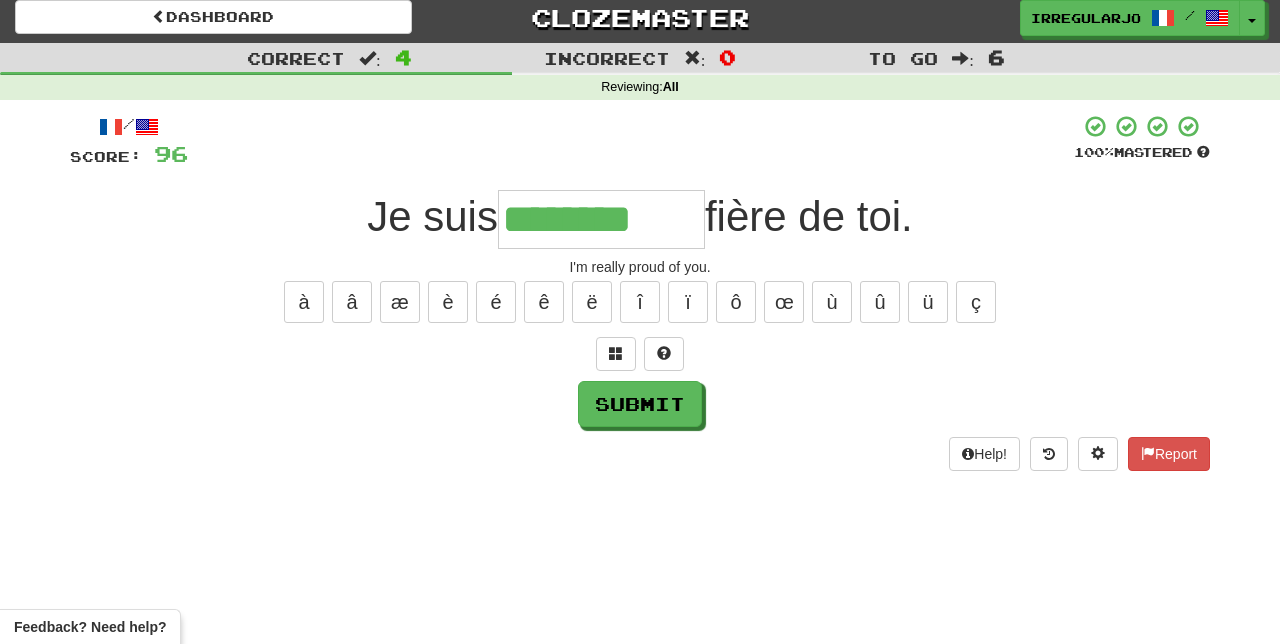 type on "**********" 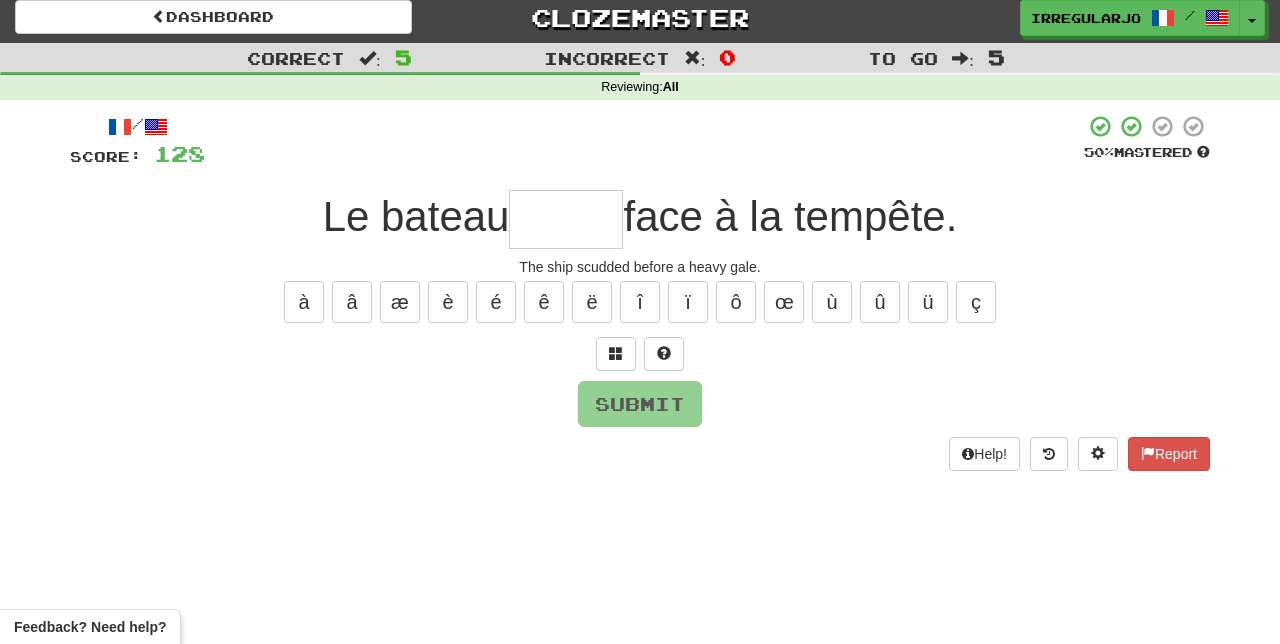 type on "*" 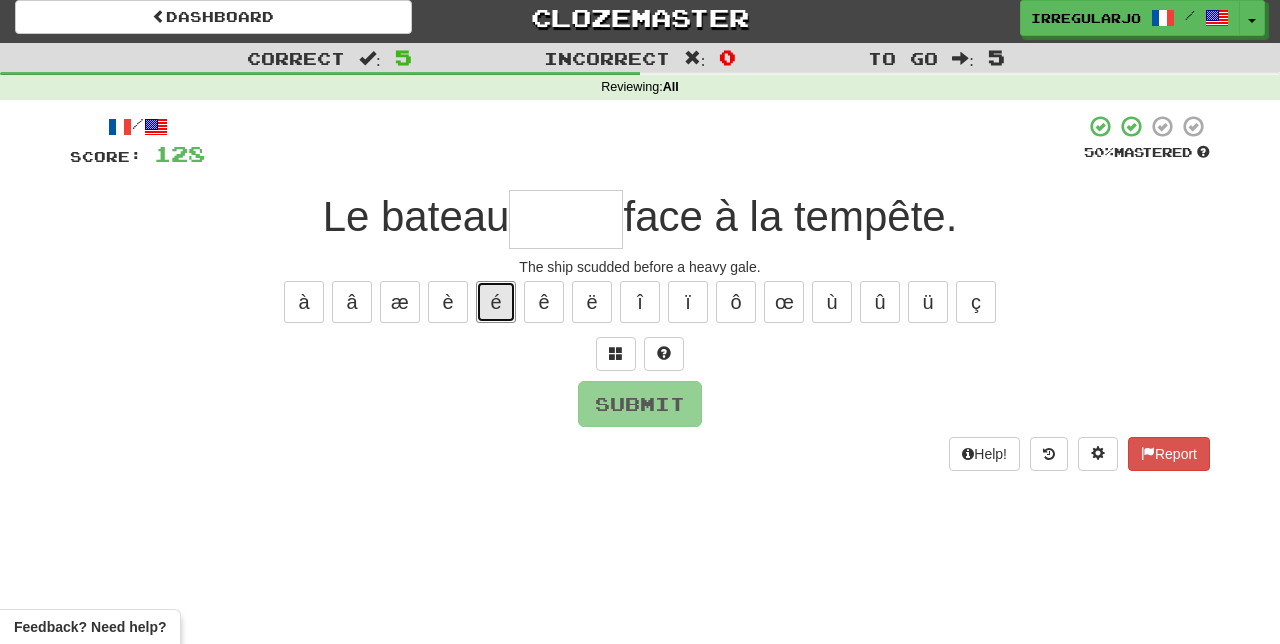 click on "é" at bounding box center (496, 302) 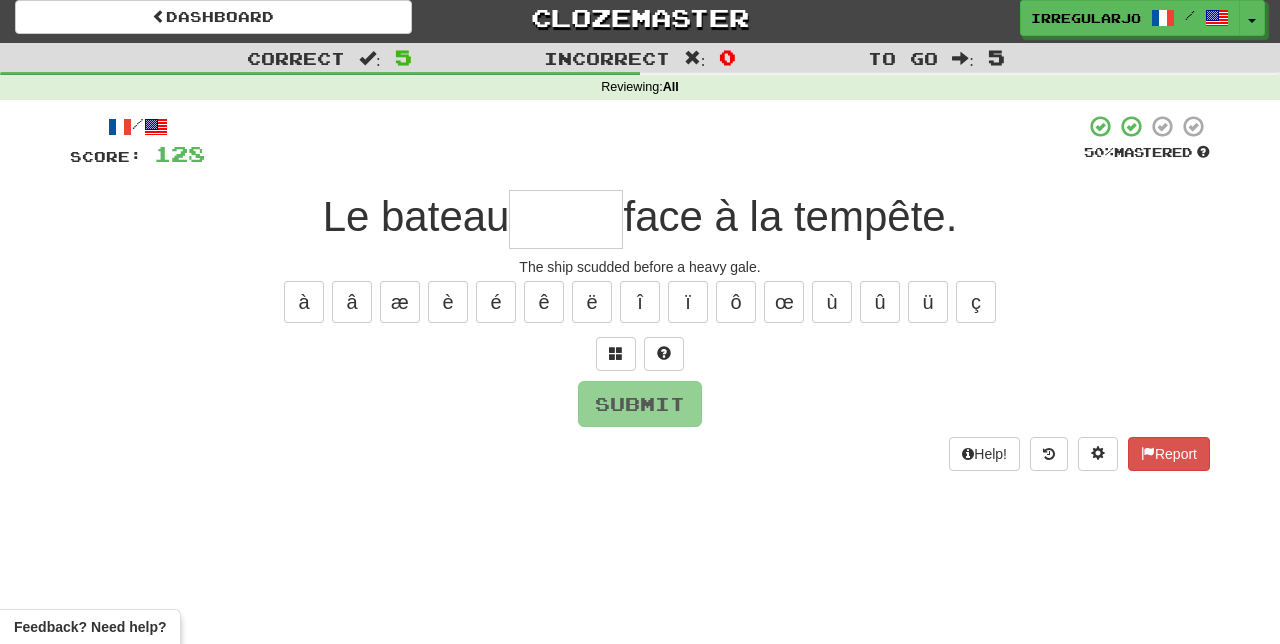 type on "*" 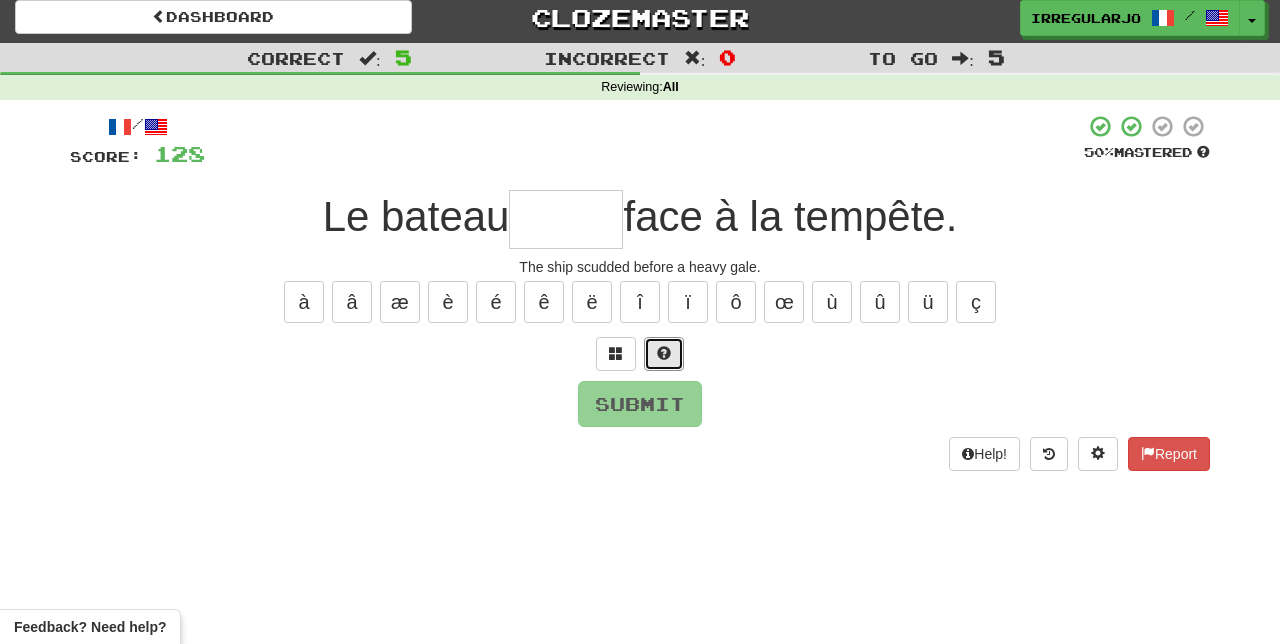 click at bounding box center [664, 354] 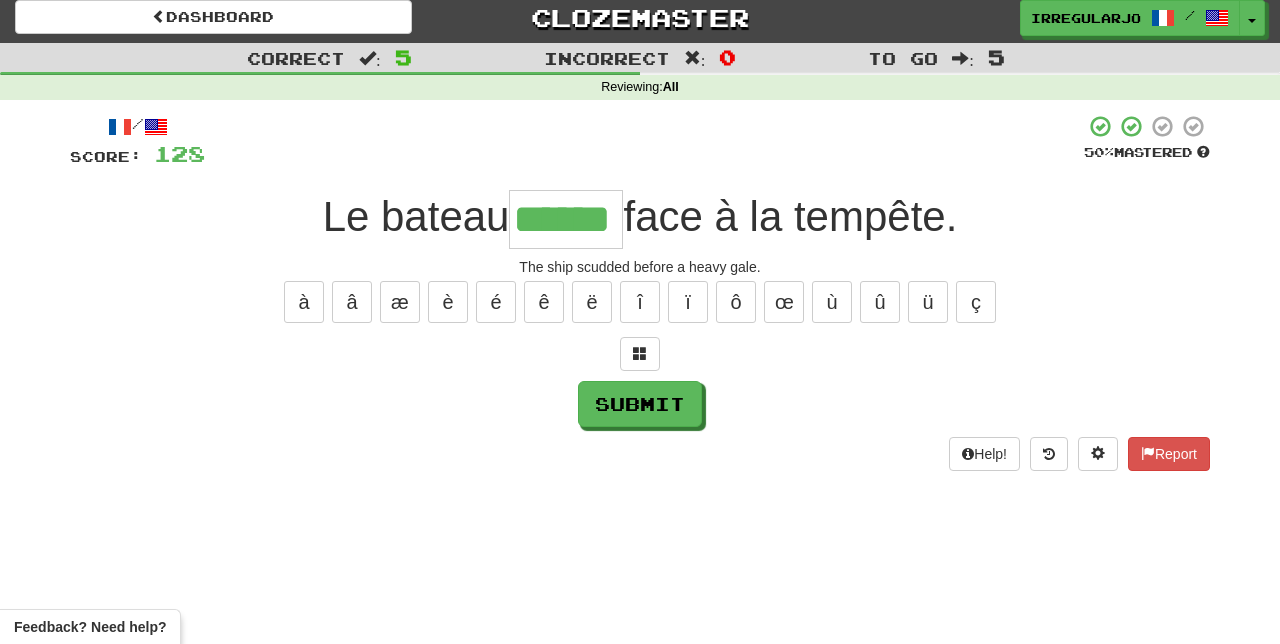 type on "******" 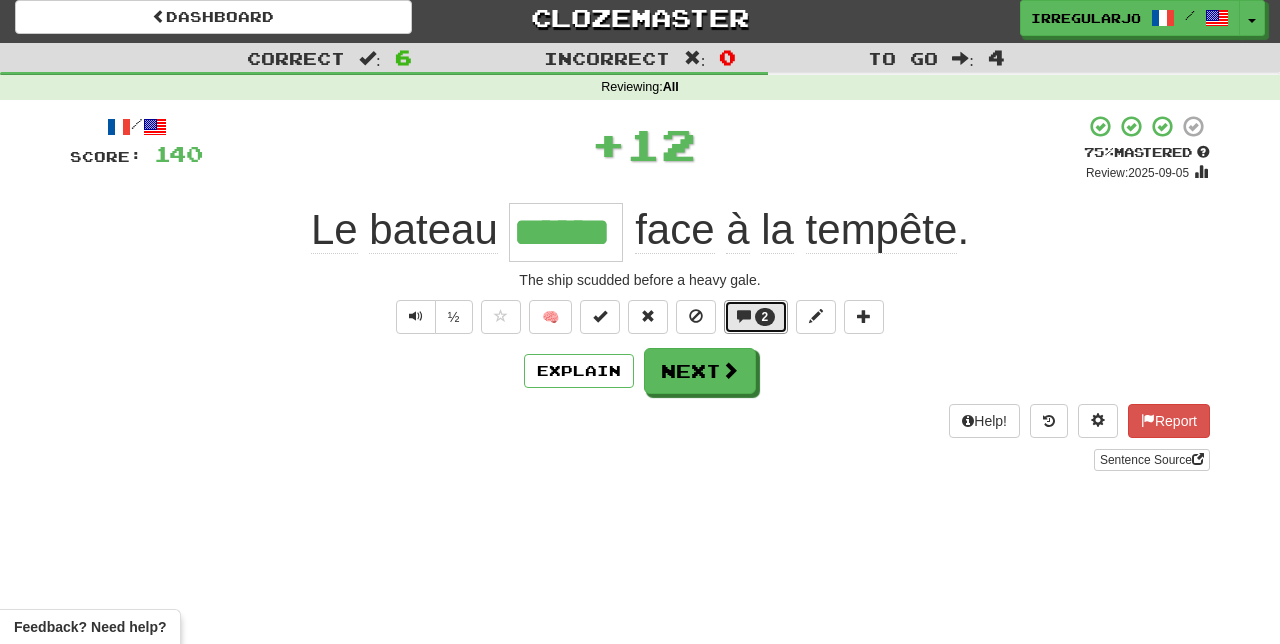 click on "2" at bounding box center [765, 317] 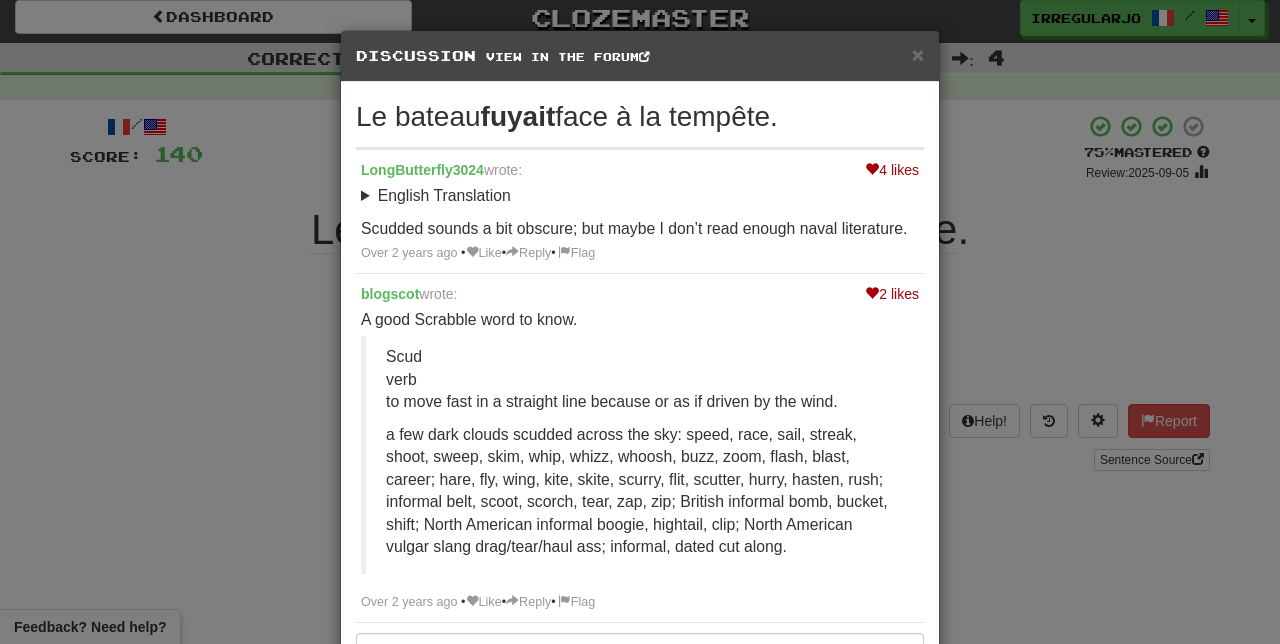 click on "× Discussion View in the forum  Le bateau  fuyait  face à la tempête.
4
likes
LongButterfly3024
wrote:
English Translation
The ship scudded before a heavy gale.
Scudded sounds a bit obscure; but maybe I don’t read enough naval literature.
Over 2 years ago
•
Like
•
Reply
•
Flag
2
likes
blogscot
wrote:
A good Scrabble word to know.
Scud
verb
to move fast in a straight line because or as if driven by the wind.
a few dark clouds scudded across the sky: speed, race, sail, streak, shoot, sweep, skim, whip, whizz, whoosh, buzz, zoom, flash, blast, career; hare, fly, wing, kite, skite, scurry, flit, scutter, hurry, hasten, rush; informal belt, scoot, scorch, tear, zap, zip; British informal bomb, bucket, shift; North American informal boogie, hightail, clip; North American vulgar slang drag/tear/haul ass; informal, dated cut along.
Over 2 years ago
•
Like
•
Reply
•
Flag
Formatting help Post ! ." at bounding box center [640, 322] 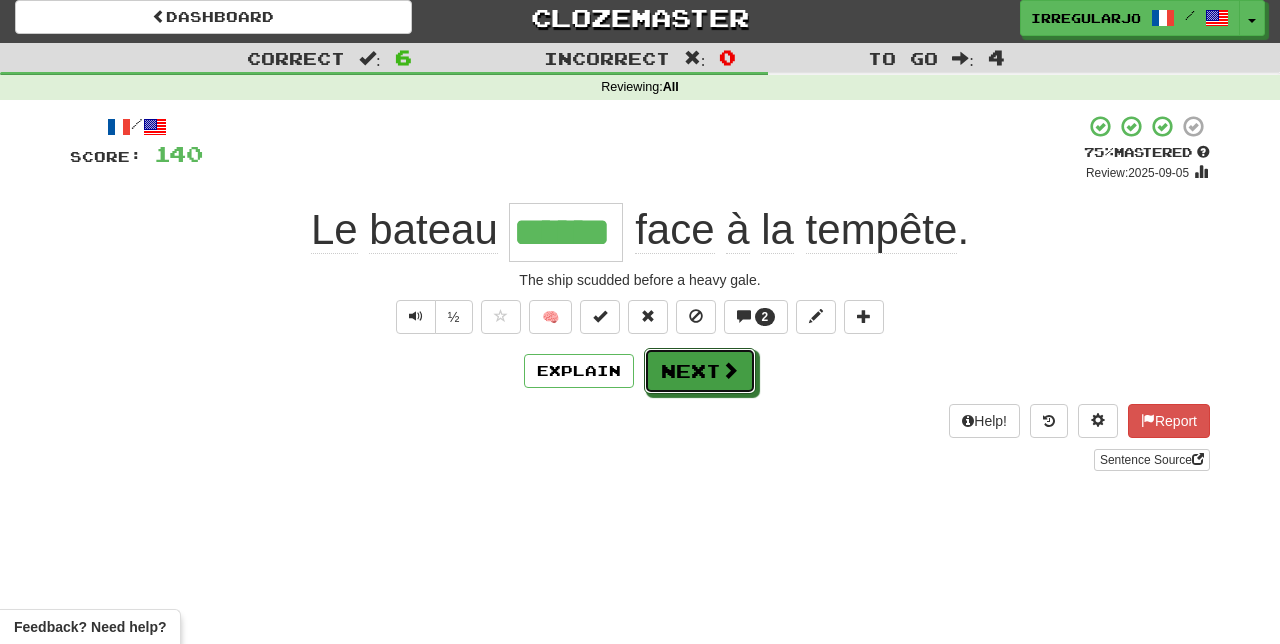 click on "Next" at bounding box center (700, 371) 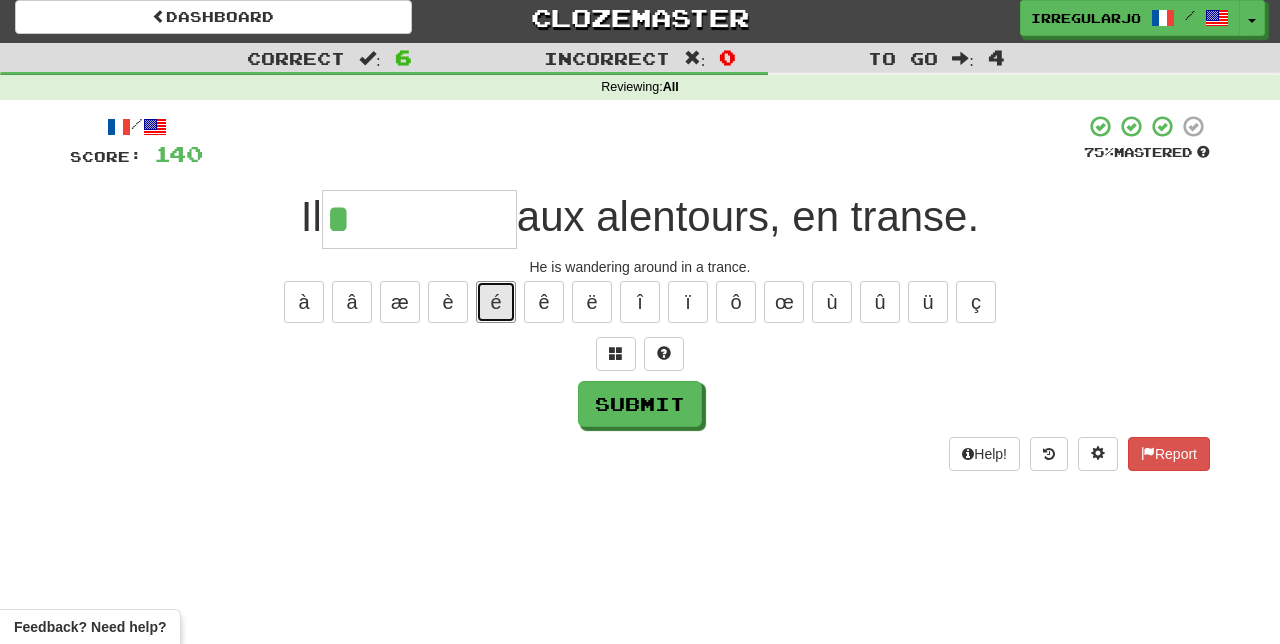 click on "é" at bounding box center [496, 302] 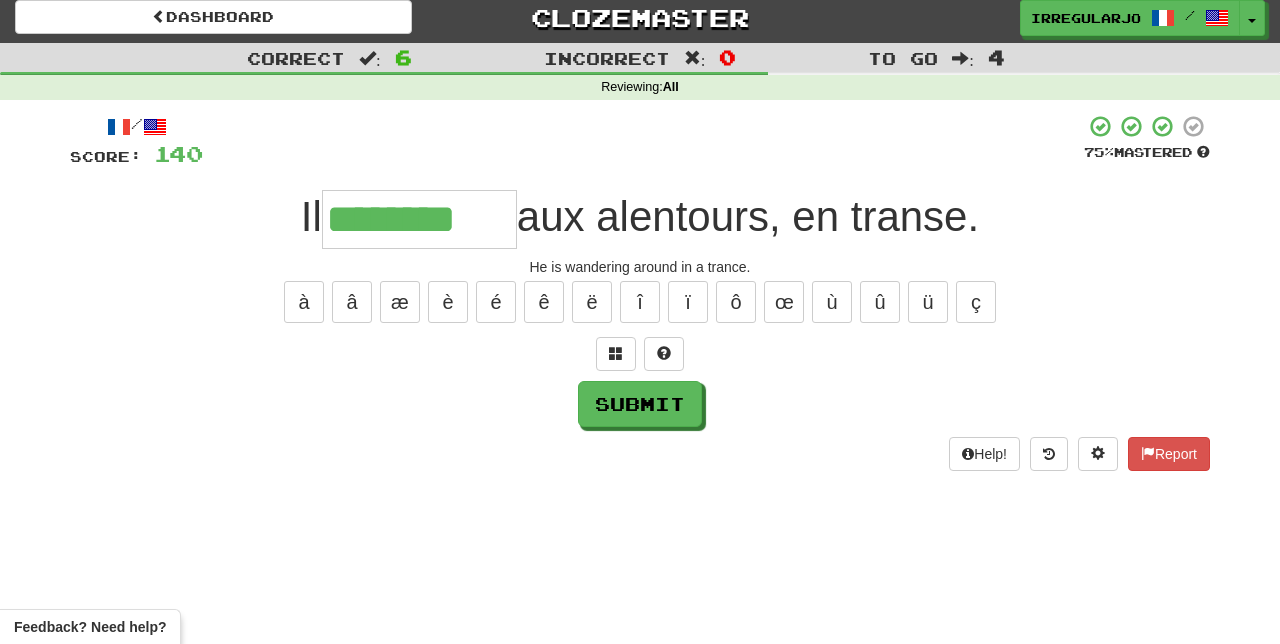 type on "********" 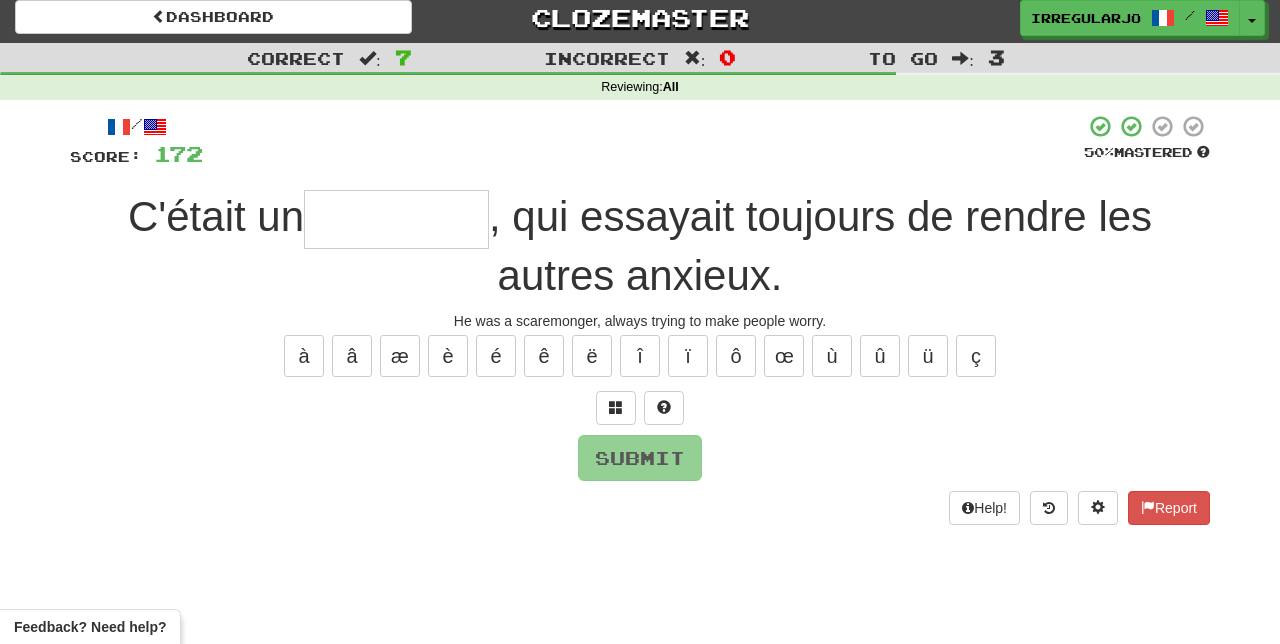 type on "*" 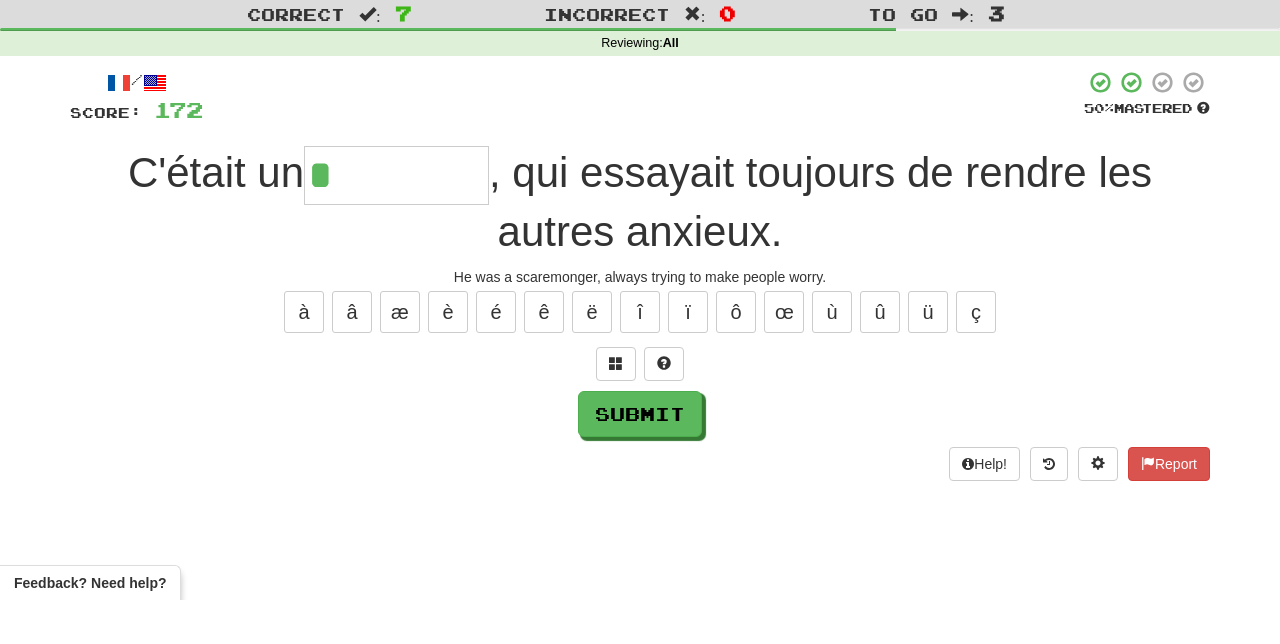 scroll, scrollTop: 7, scrollLeft: 0, axis: vertical 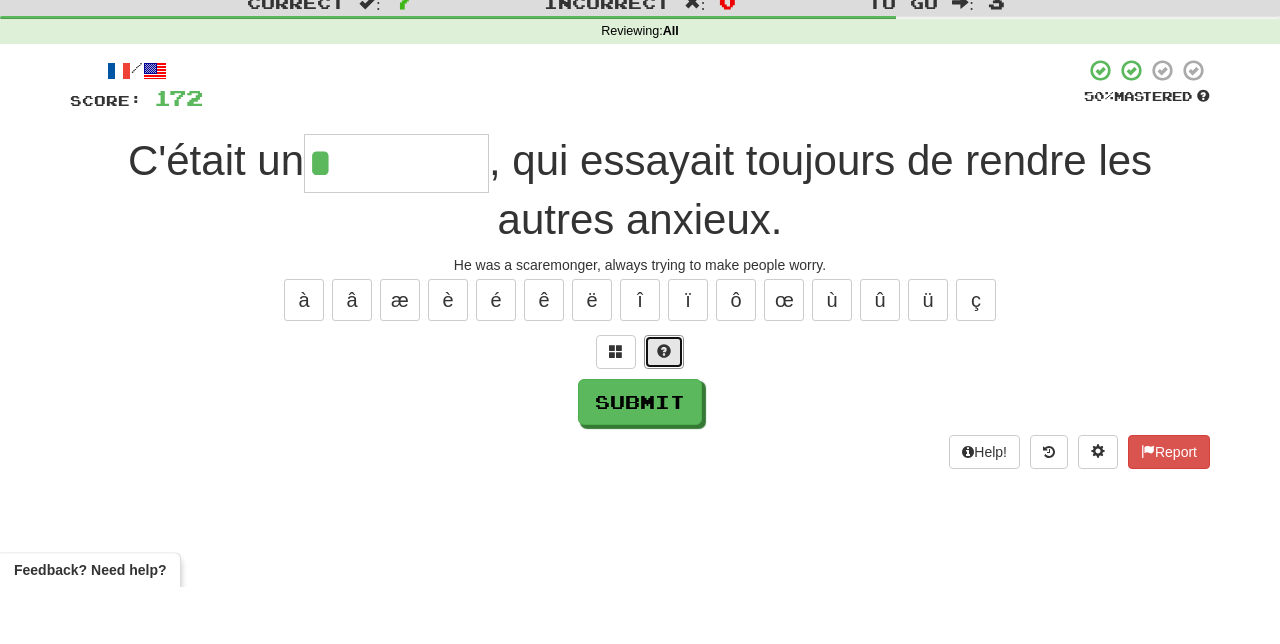 click at bounding box center (664, 409) 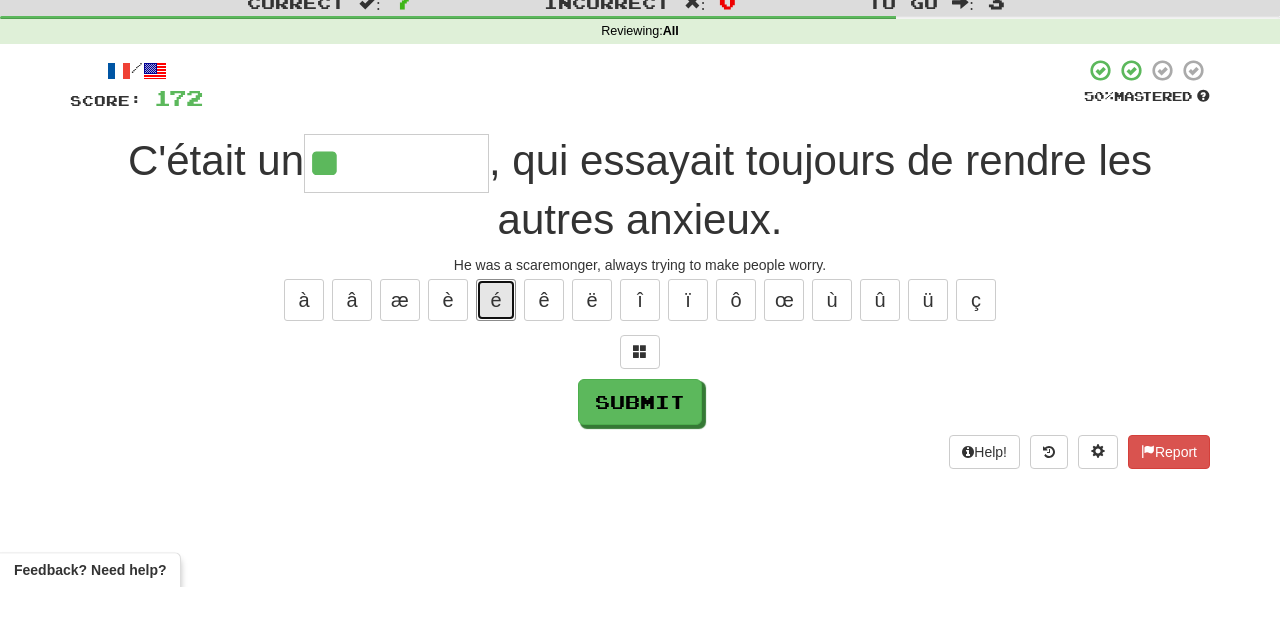 click on "é" at bounding box center (496, 357) 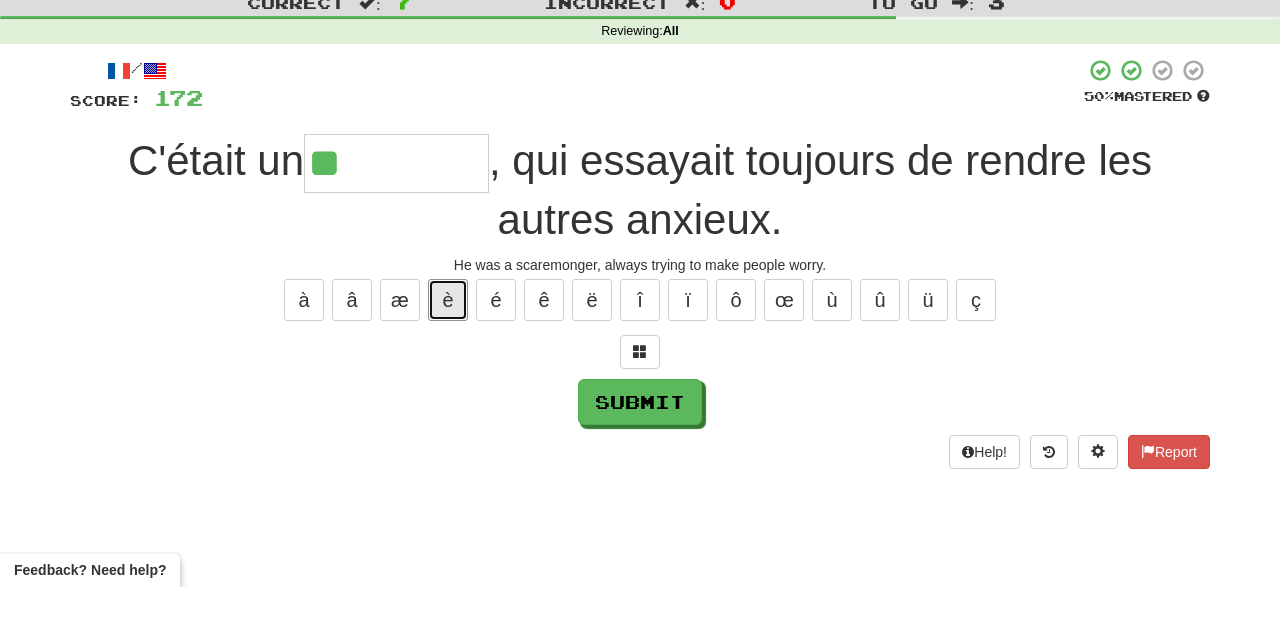 click on "è" at bounding box center (448, 357) 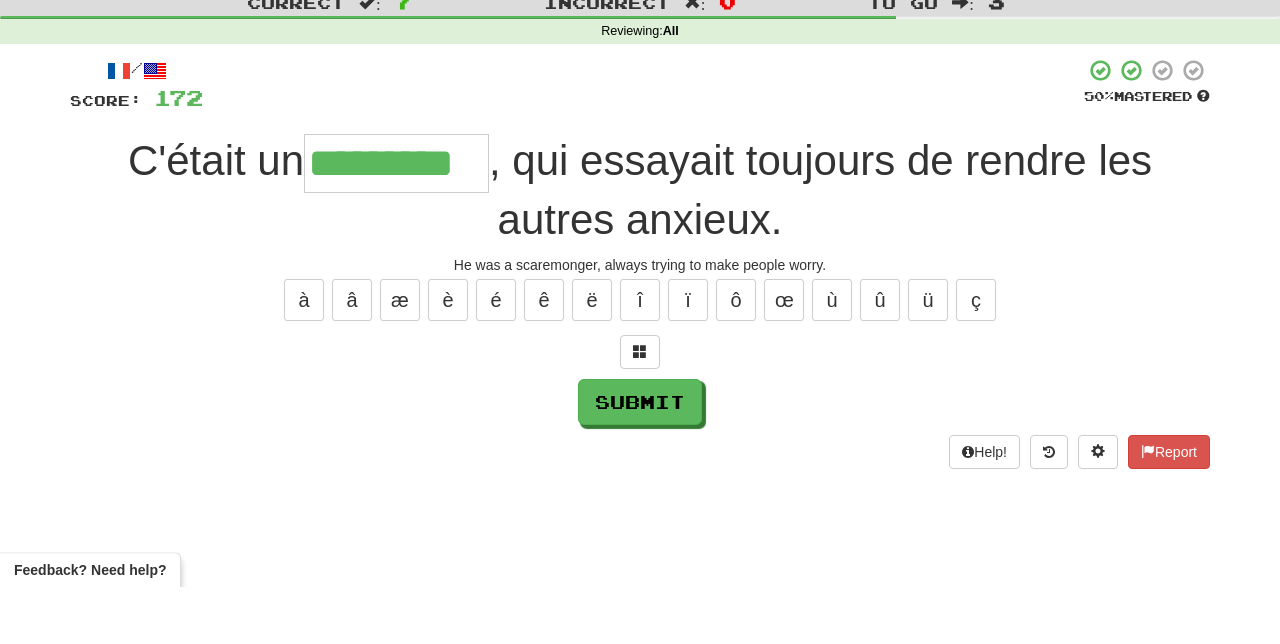type on "*********" 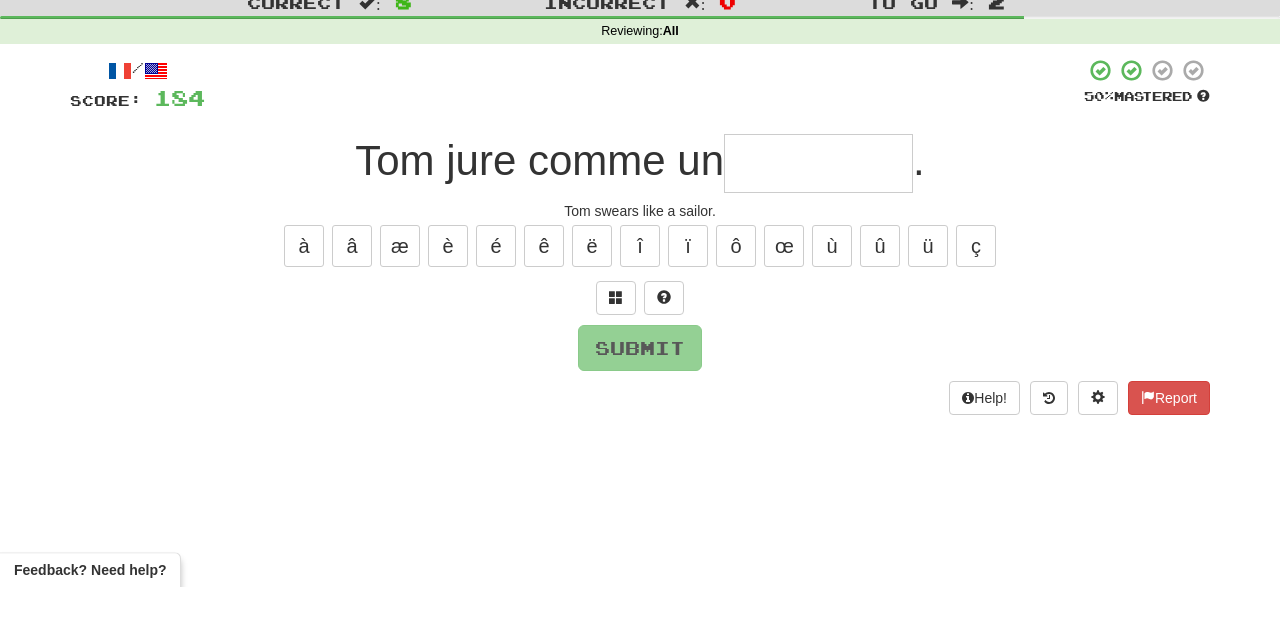 type on "*" 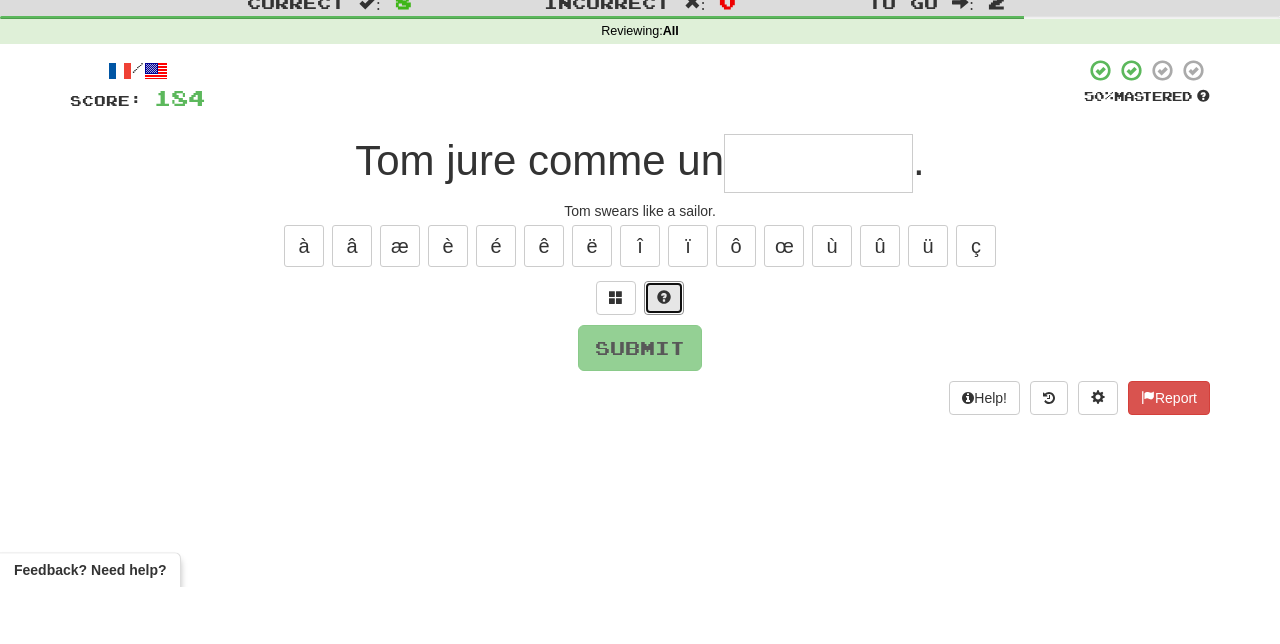 click at bounding box center (664, 354) 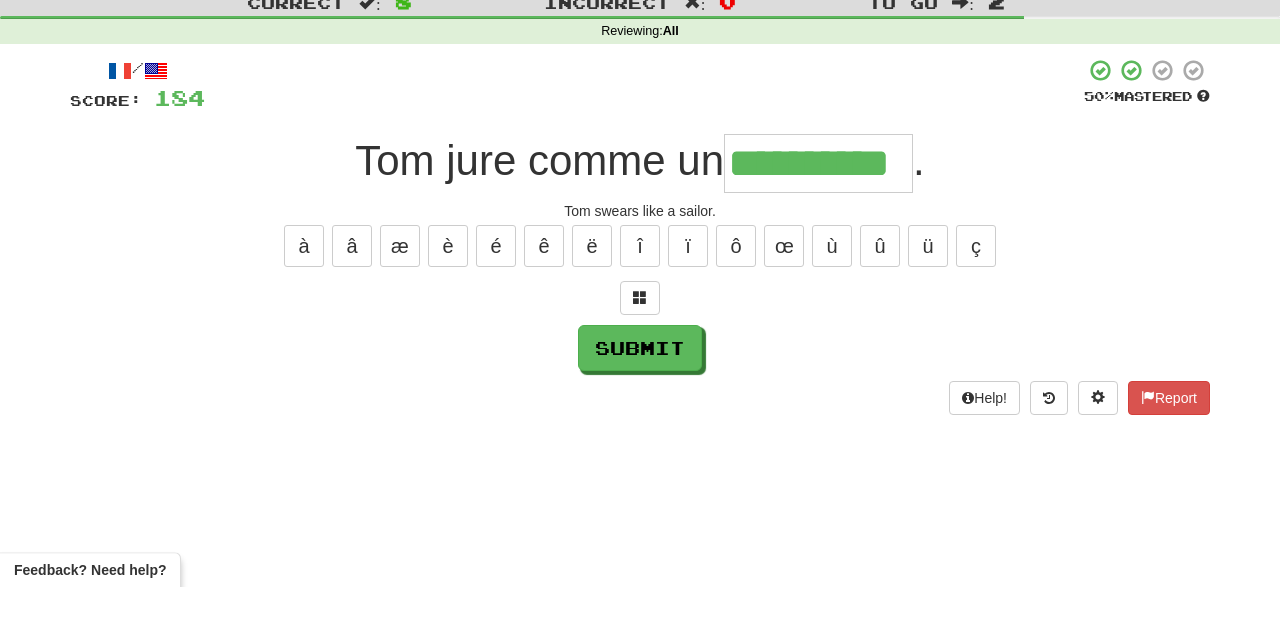 type on "**********" 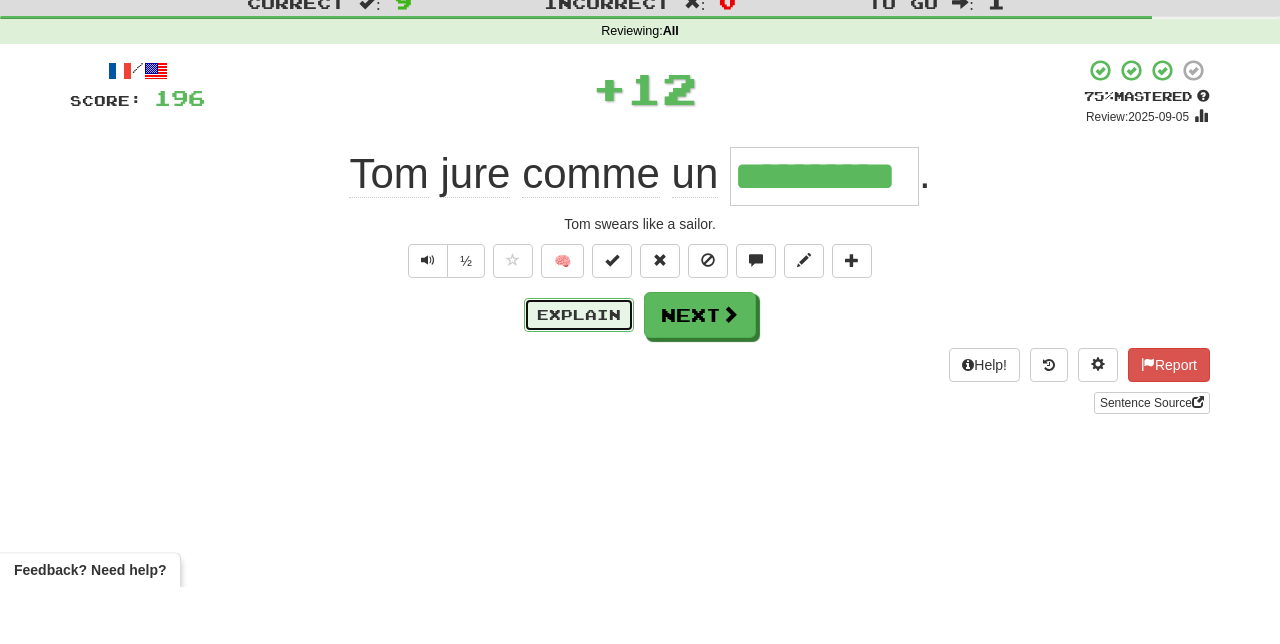 click on "Explain" at bounding box center [579, 372] 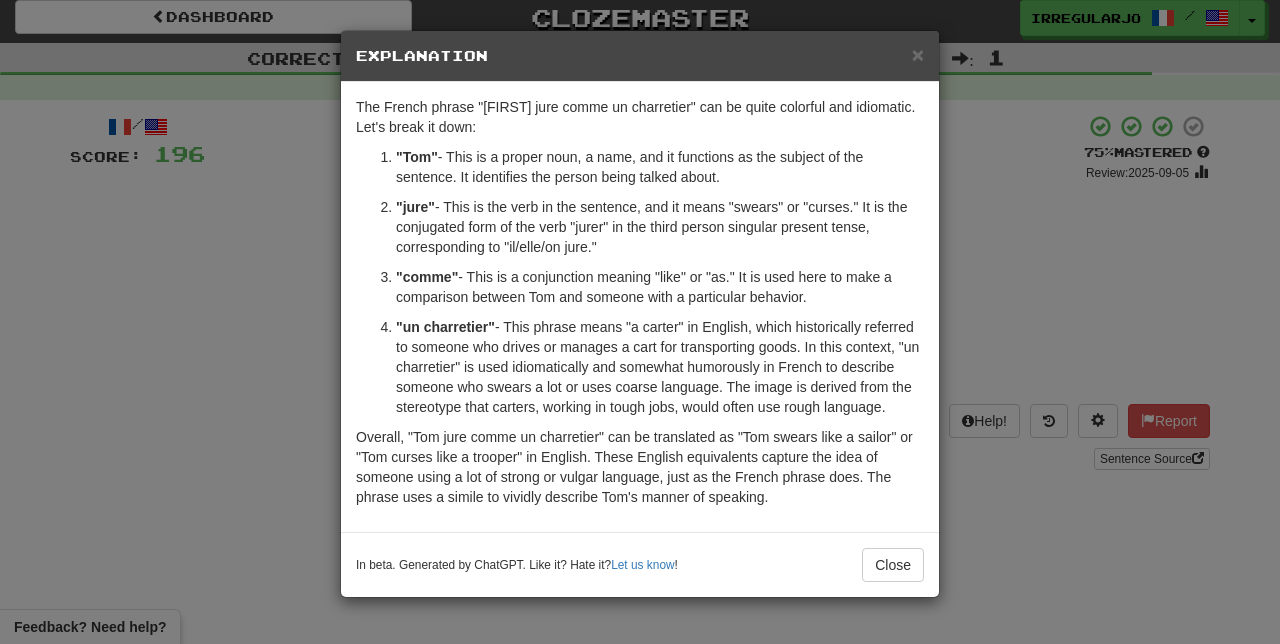 click on "× Explanation The French phrase "Tom jure comme un charretier" can be quite colorful and idiomatic. Let's break it down:
"Tom"  - This is a proper noun, a name, and it functions as the subject of the sentence. It identifies the person being talked about.
"jure"  - This is the verb in the sentence, and it means "swears" or "curses." It is the conjugated form of the verb "jurer" in the third person singular present tense, corresponding to "il/elle/on jure."
"comme"  - This is a conjunction meaning "like" or "as." It is used here to make a comparison between Tom and someone with a particular behavior.
"un charretier"
Overall, "Tom jure comme un charretier" can be translated as "Tom swears like a sailor" or "Tom curses like a trooper" in English. These English equivalents capture the idea of someone using a lot of strong or vulgar language, just as the French phrase does. The phrase uses a simile to vividly describe Tom's manner of speaking. Let us know ! Close" at bounding box center (640, 322) 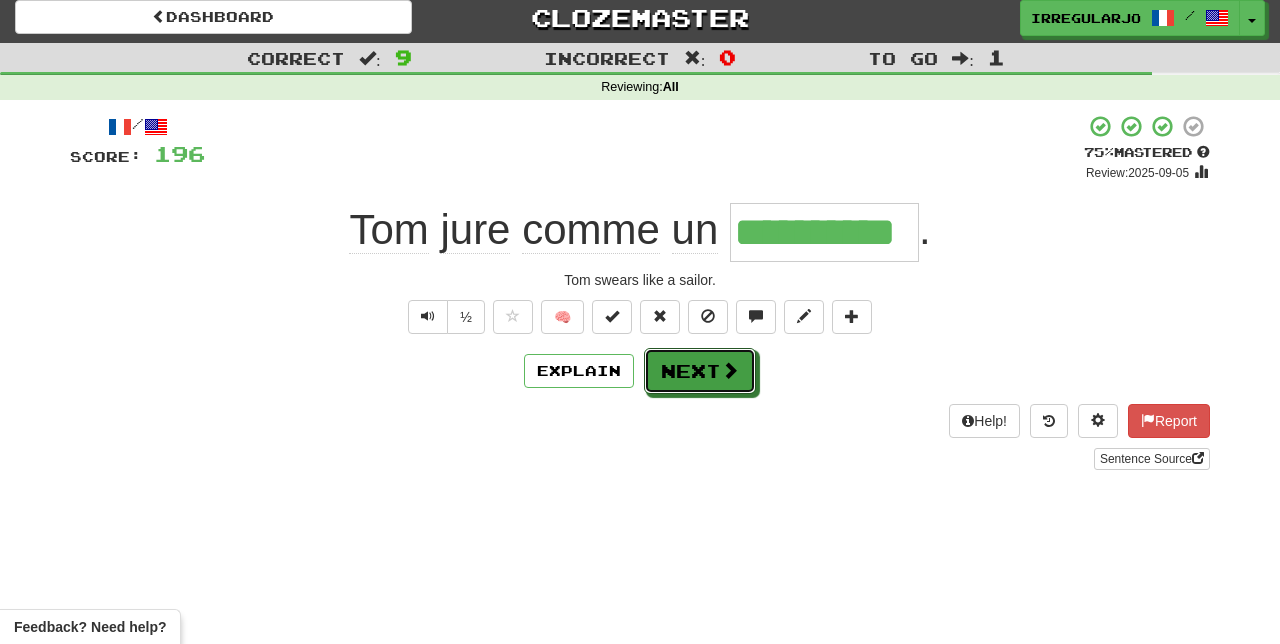 click on "Next" at bounding box center (700, 371) 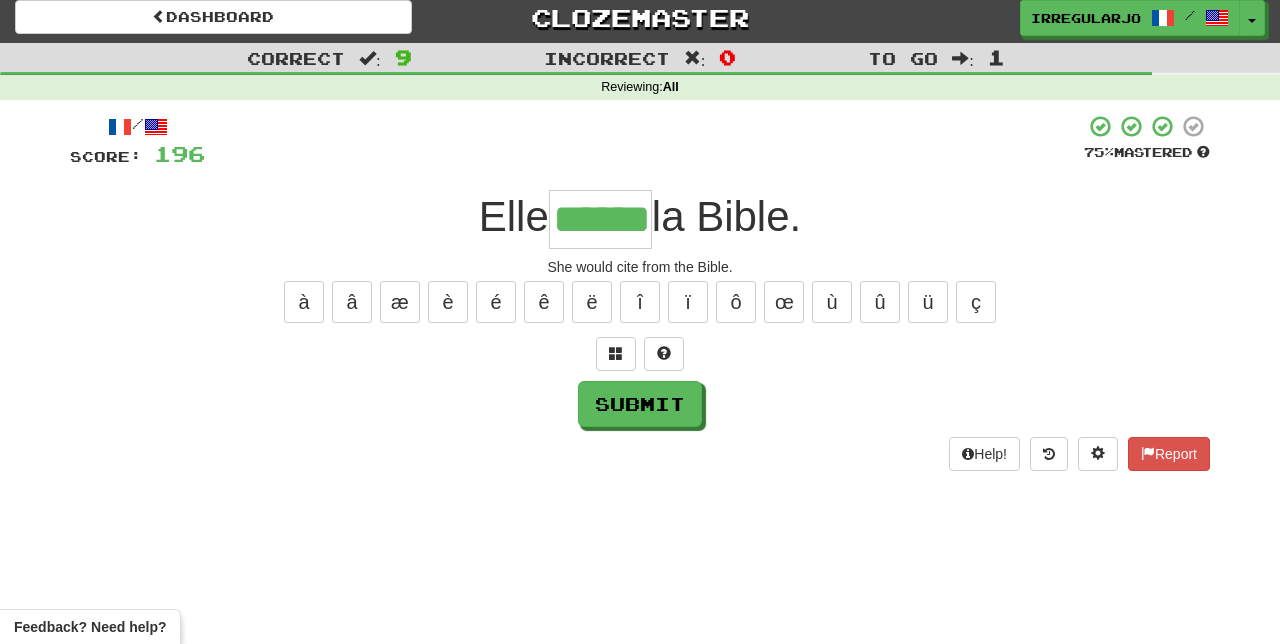 type on "******" 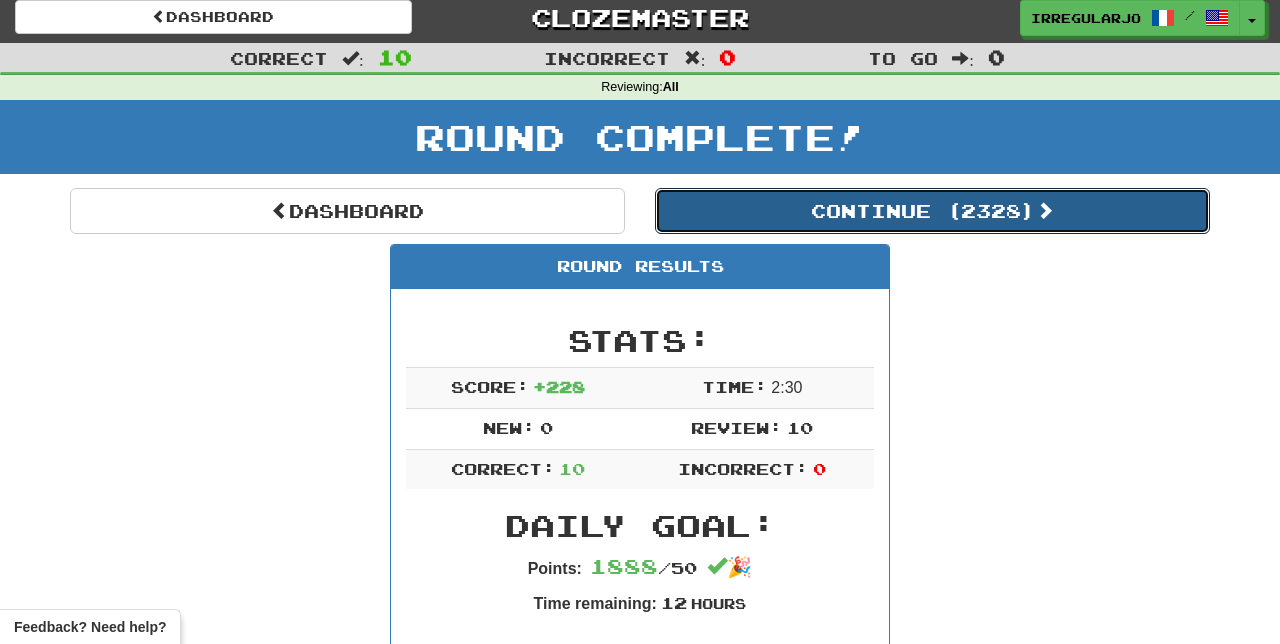 click on "Continue ( 2328 )" at bounding box center [932, 211] 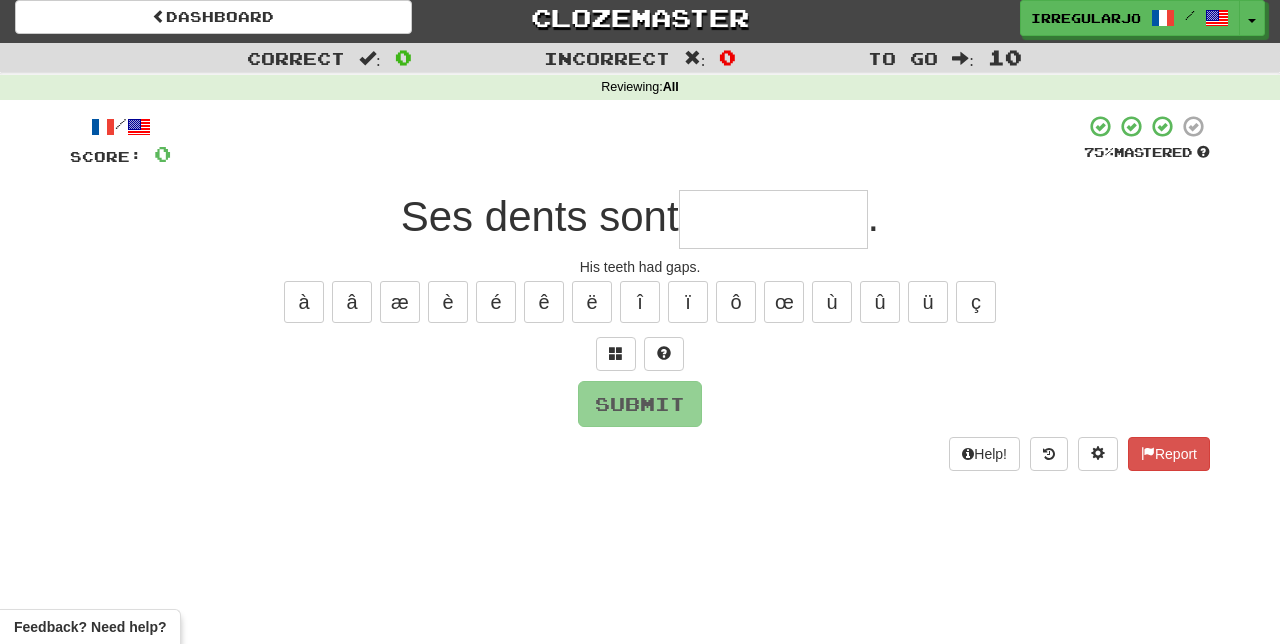 type on "*" 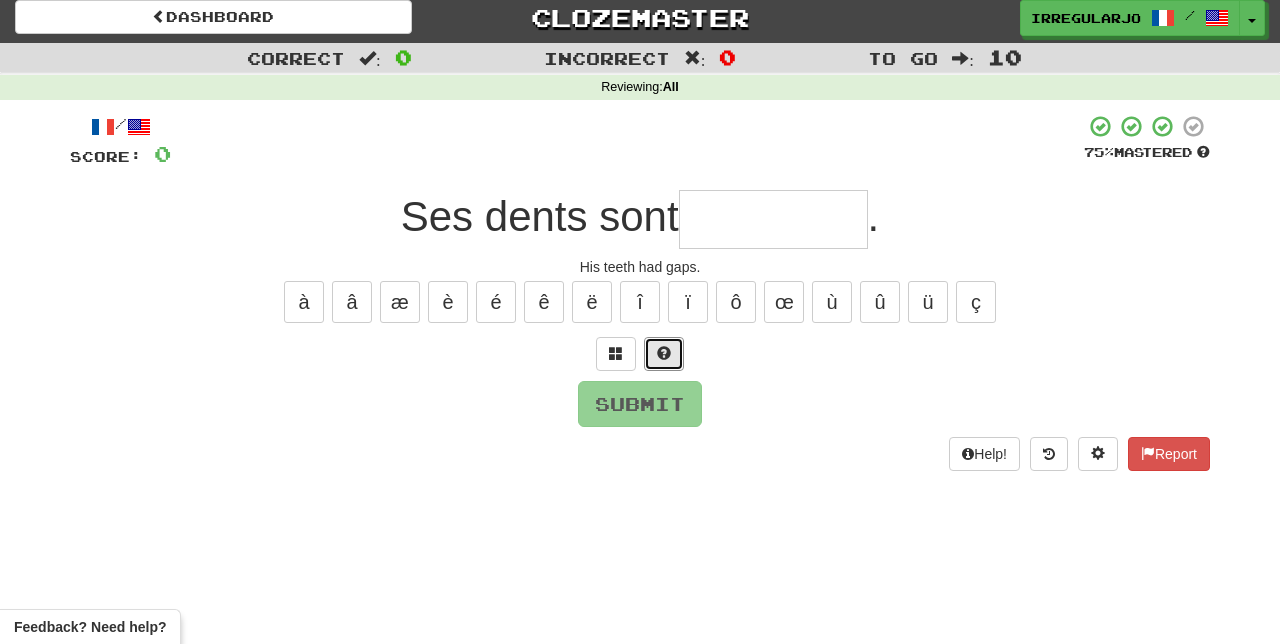 click at bounding box center (664, 354) 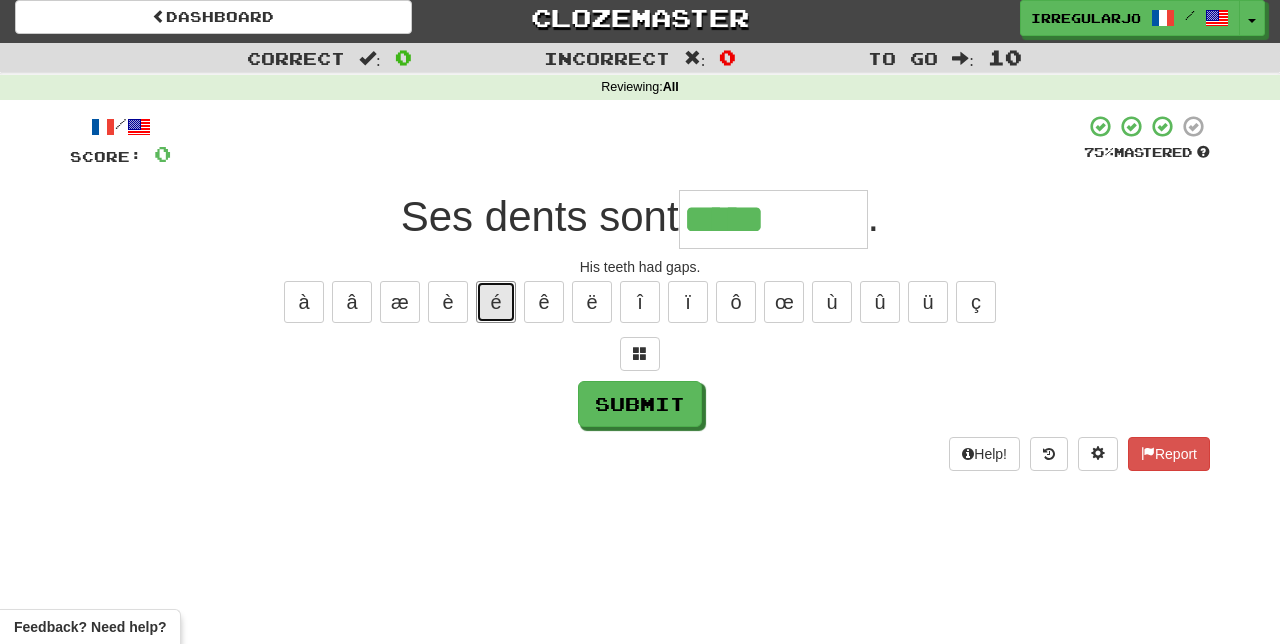click on "é" at bounding box center [496, 302] 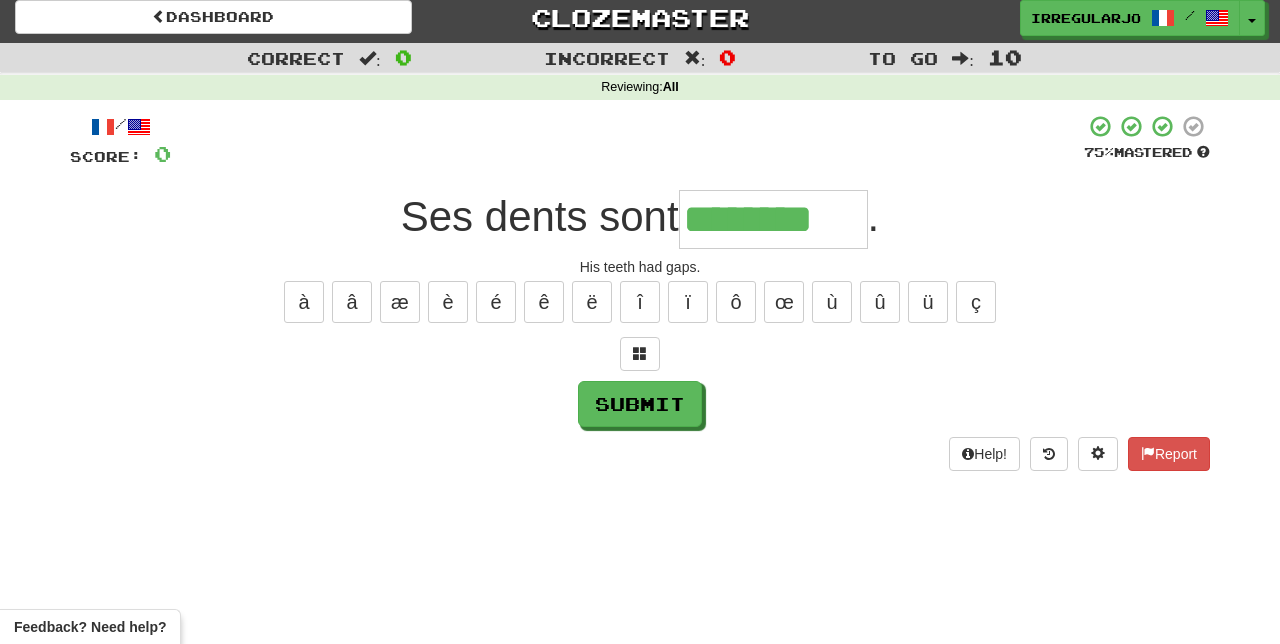 type on "********" 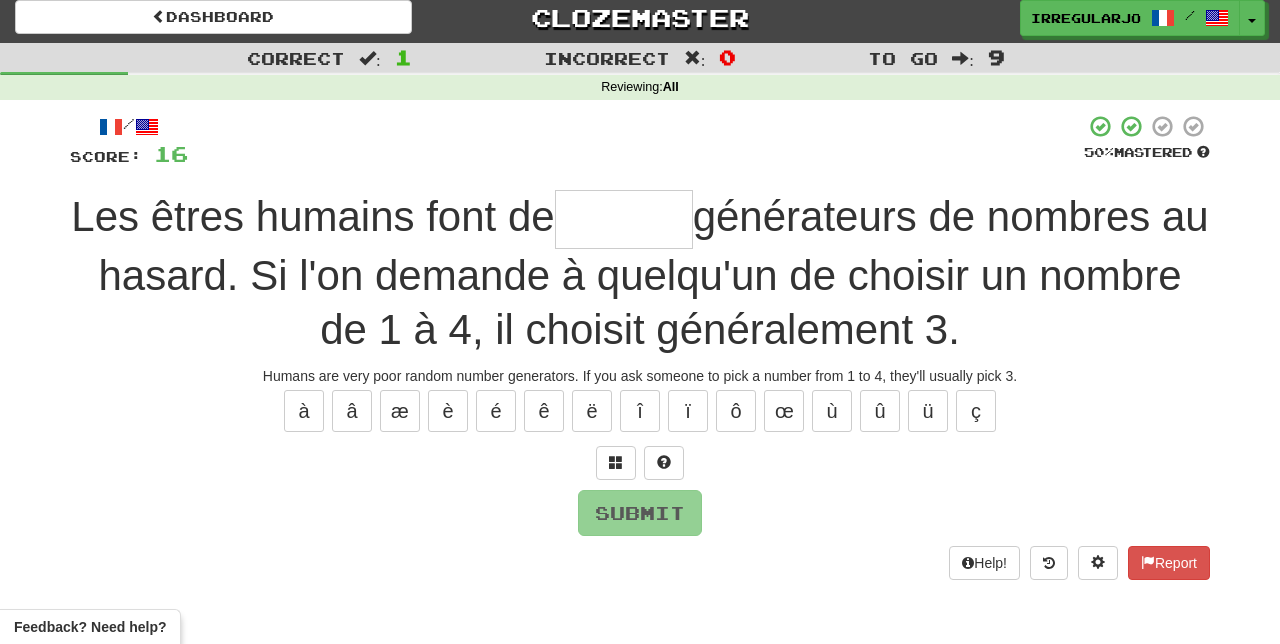 type on "*" 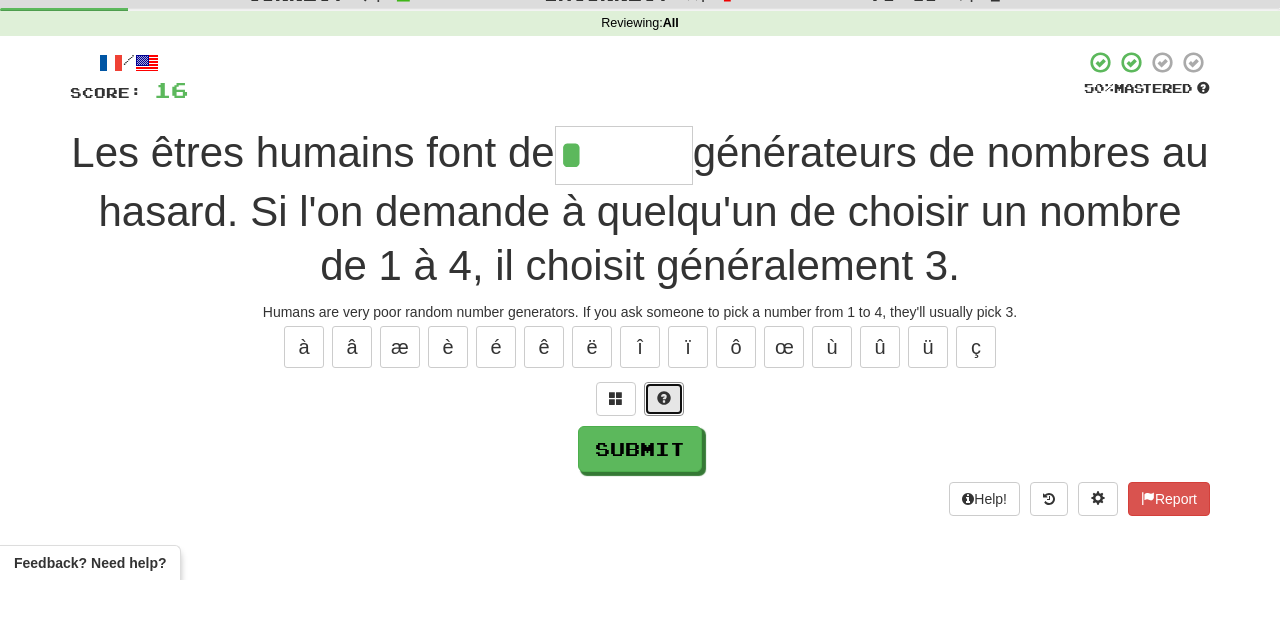 click at bounding box center (664, 463) 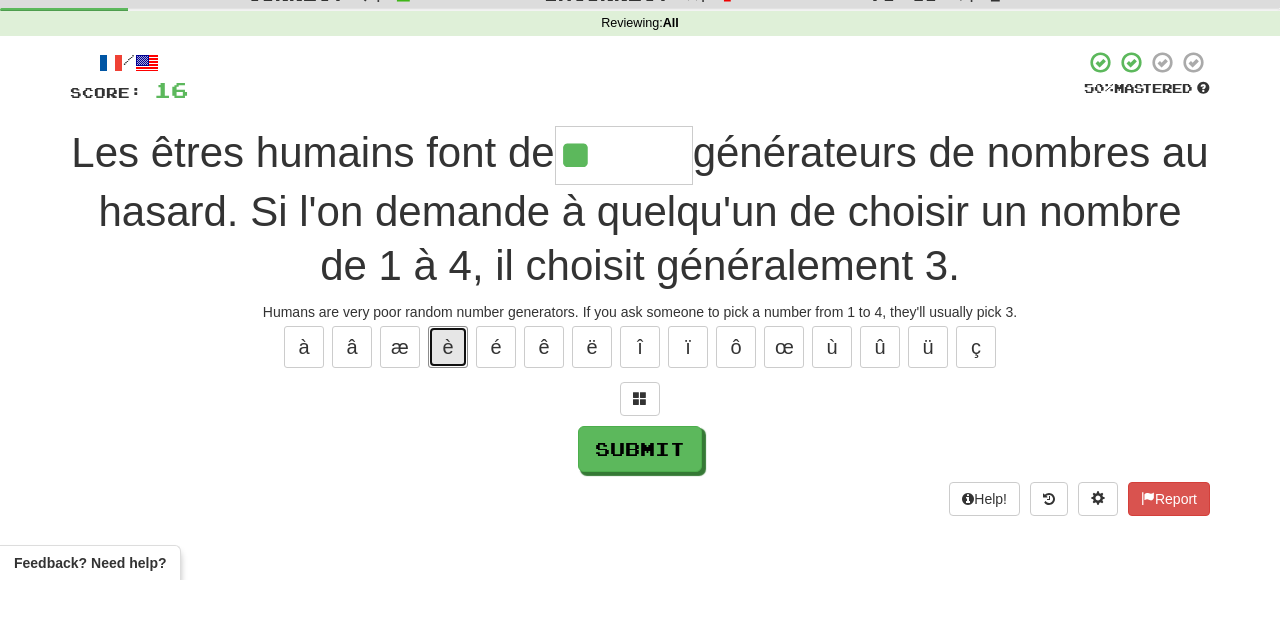 click on "è" at bounding box center (448, 411) 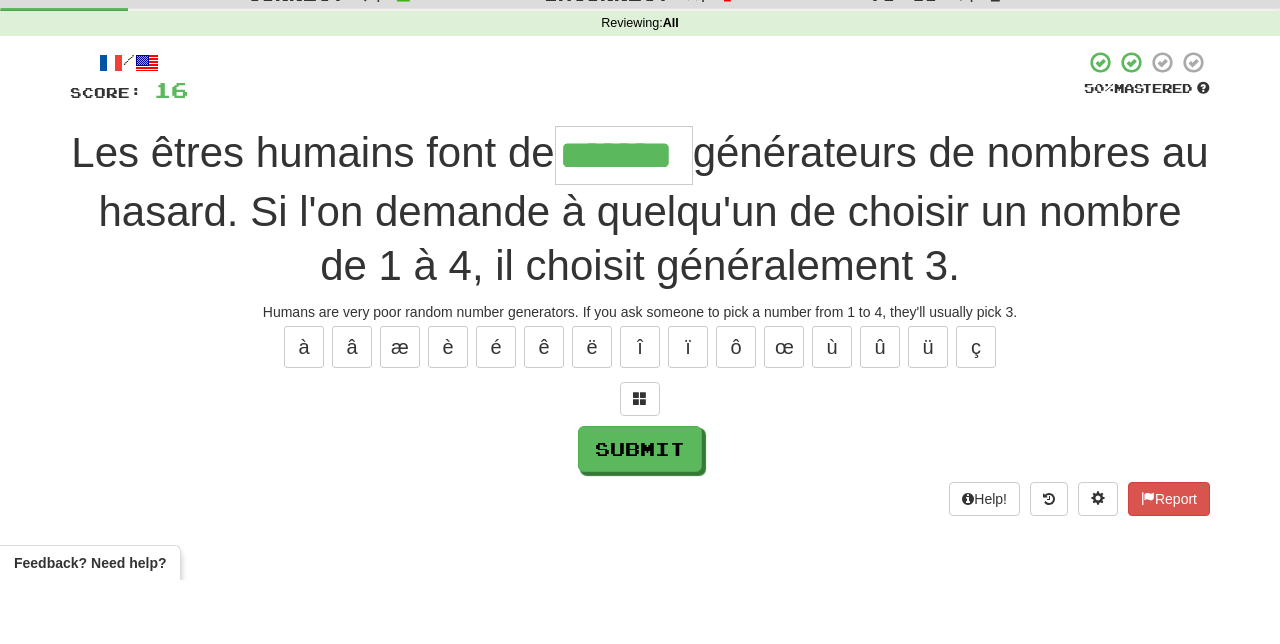 type on "*******" 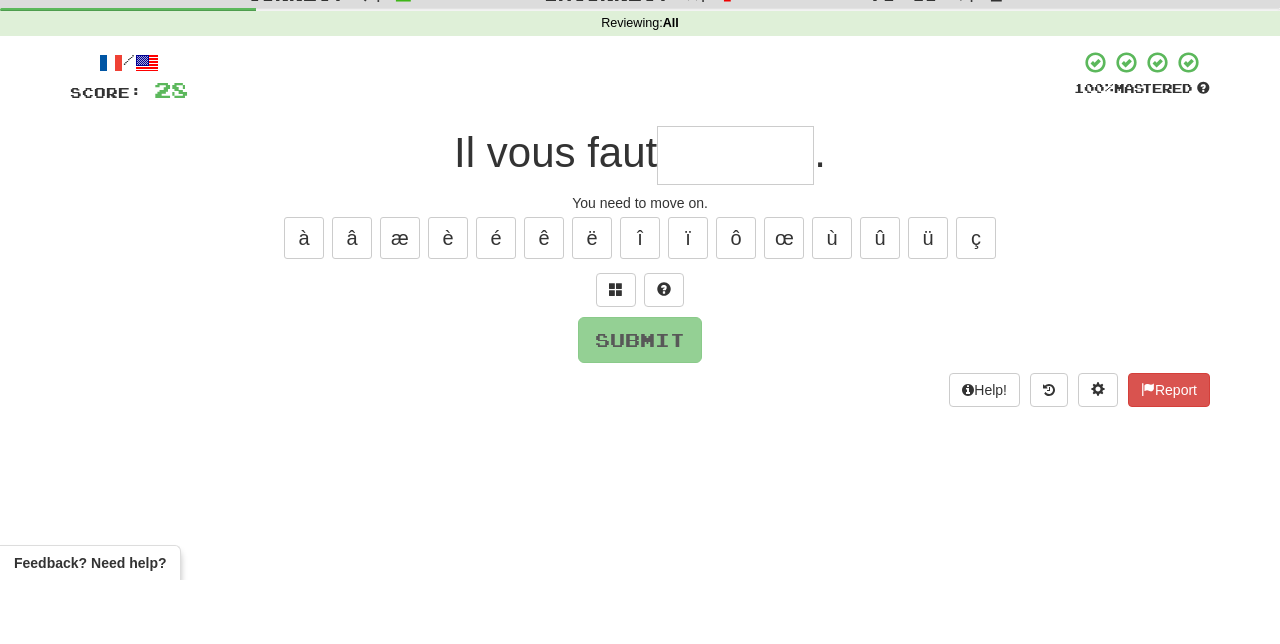 type on "*" 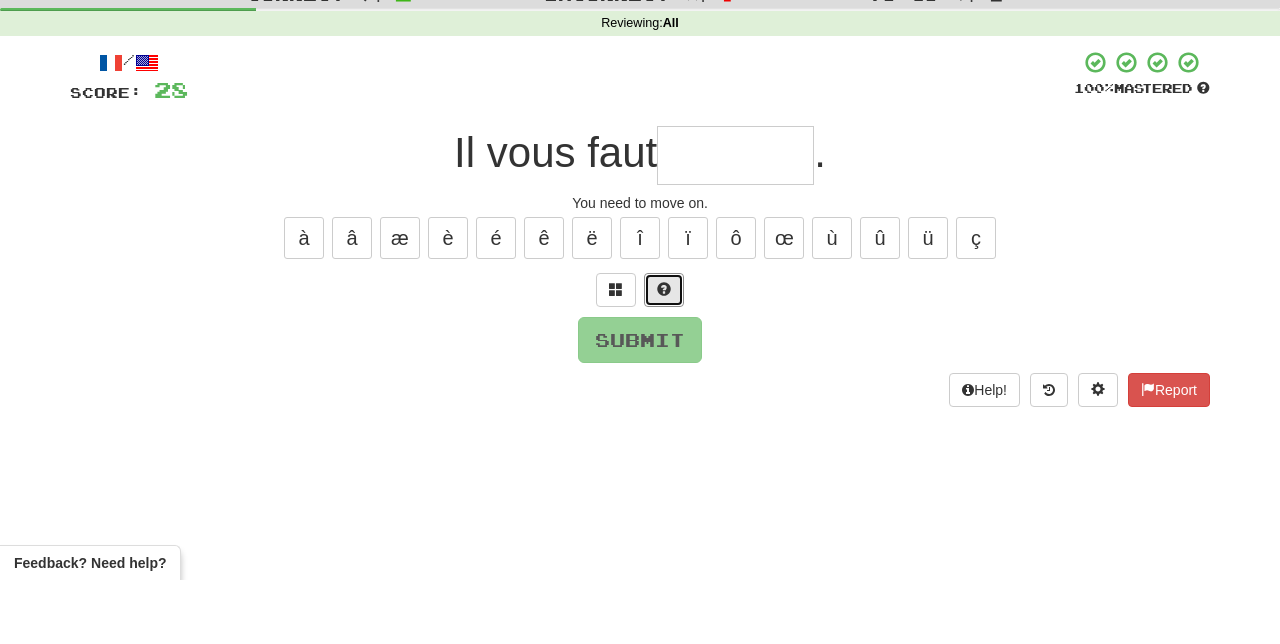 click at bounding box center [664, 354] 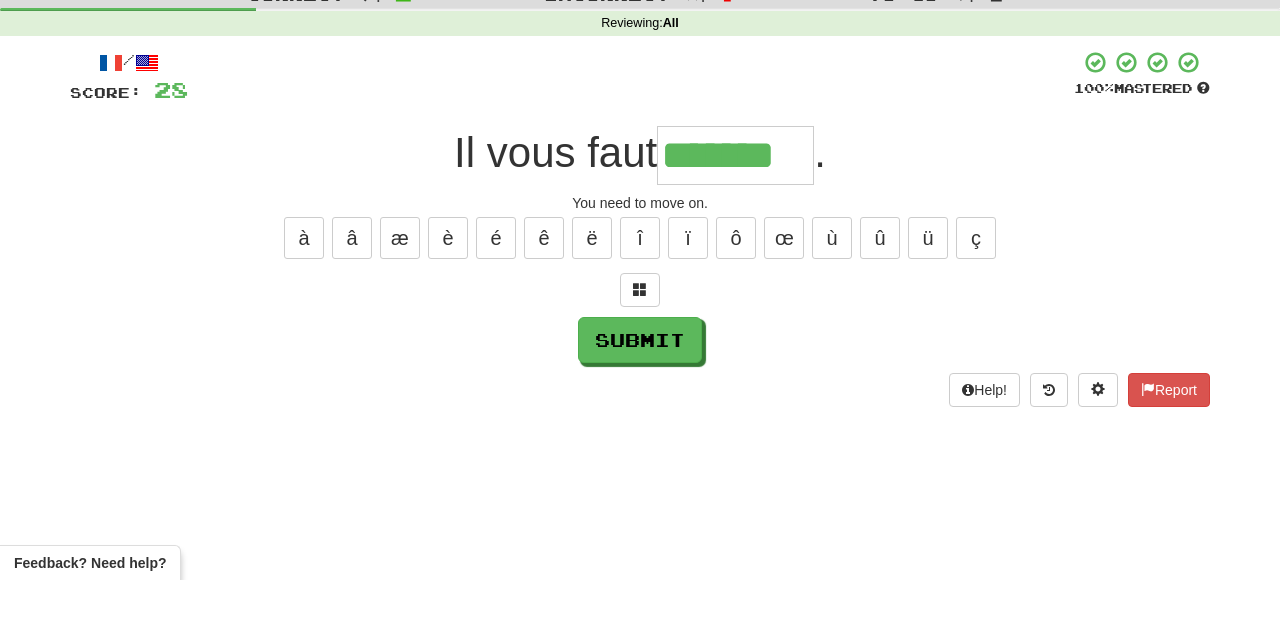 type on "*******" 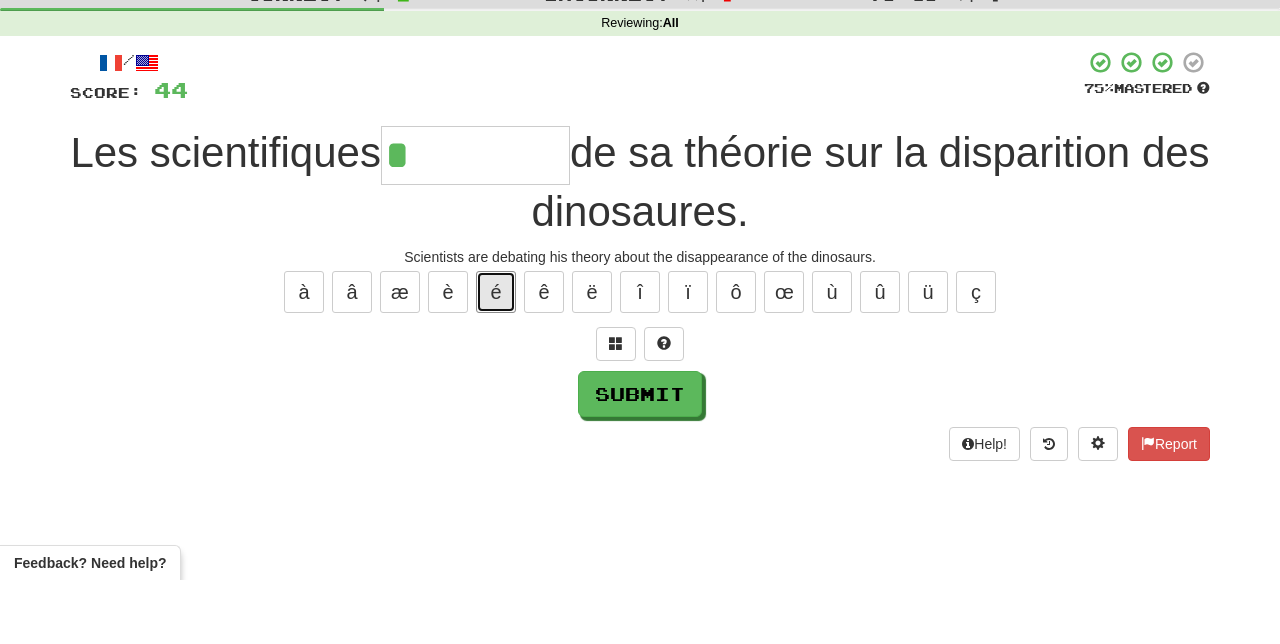 click on "é" at bounding box center (496, 356) 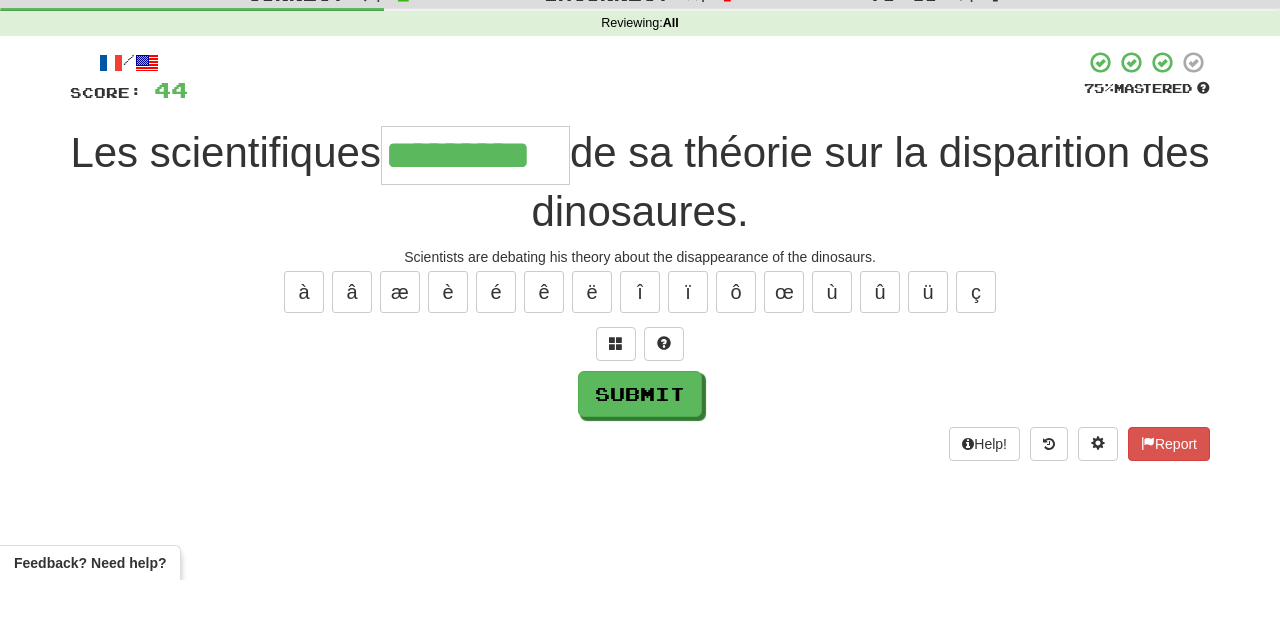 type on "*********" 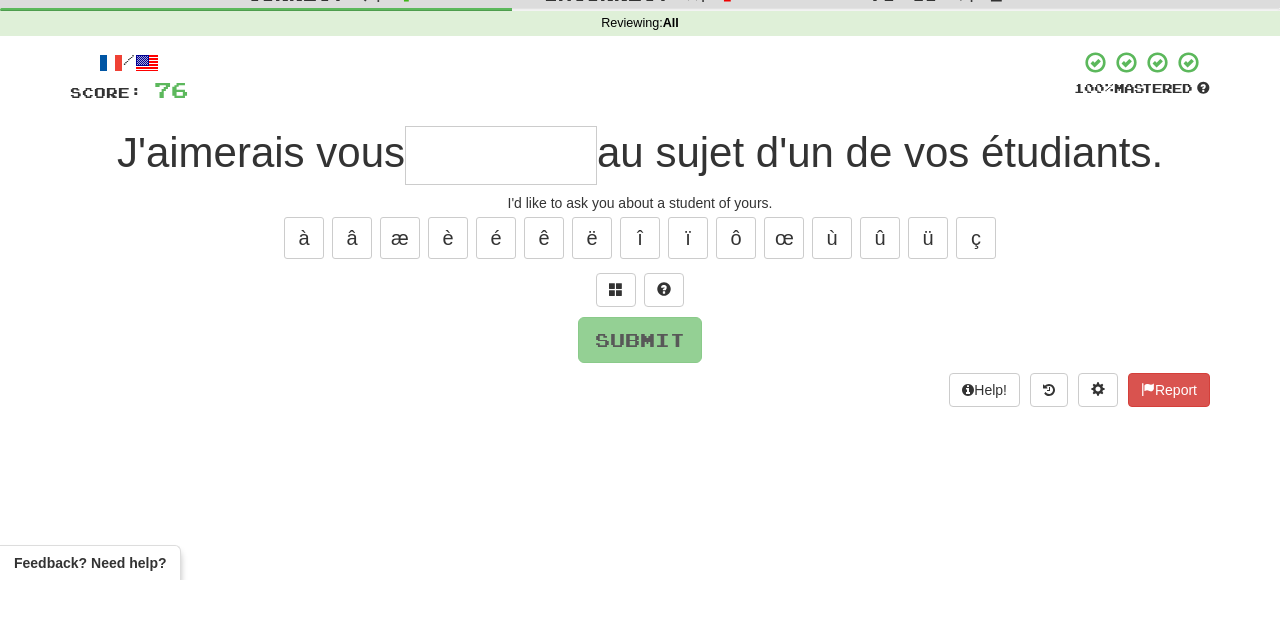 type on "*" 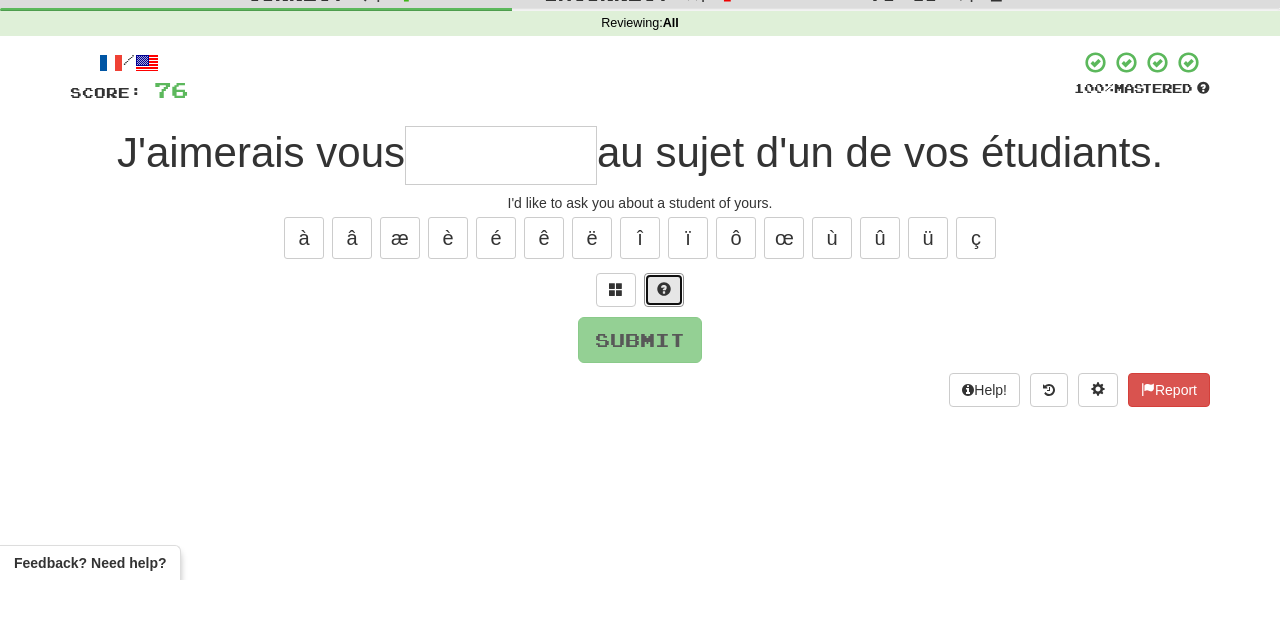 click at bounding box center (664, 353) 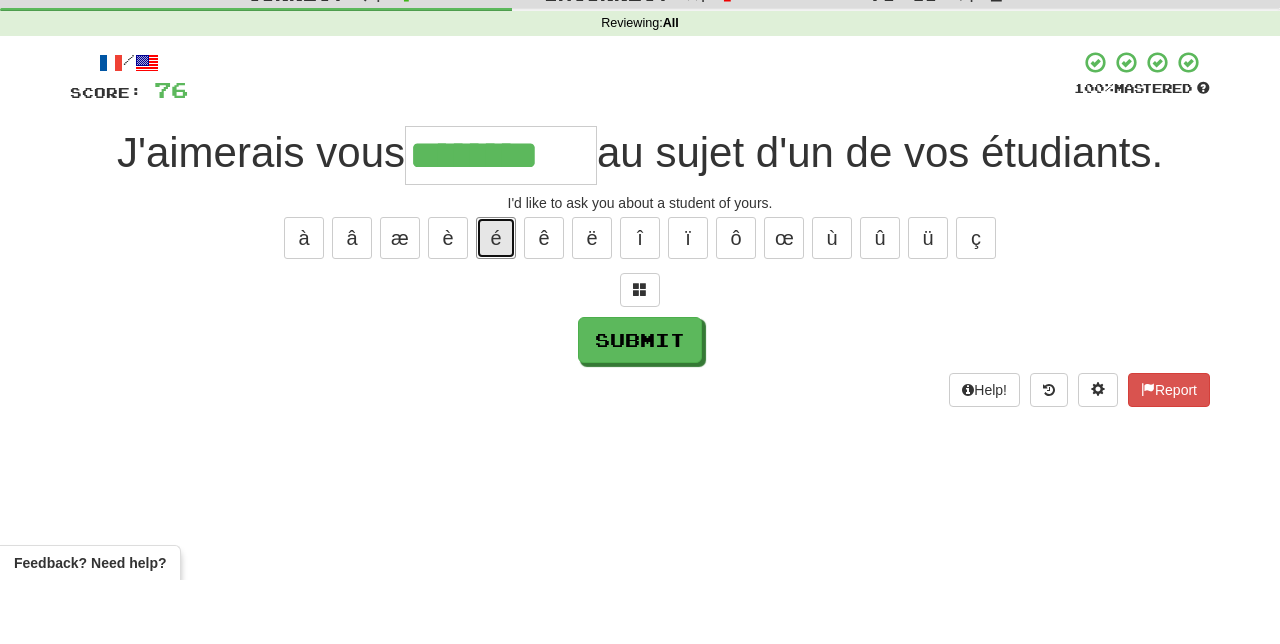 click on "é" at bounding box center (496, 302) 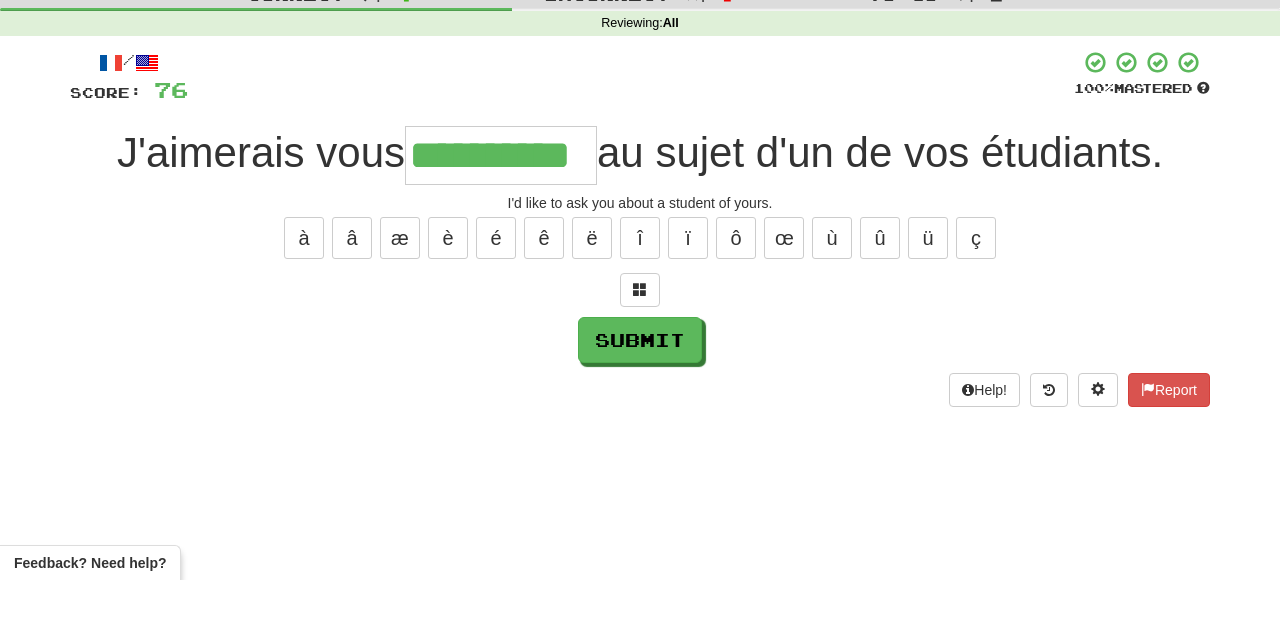 type on "**********" 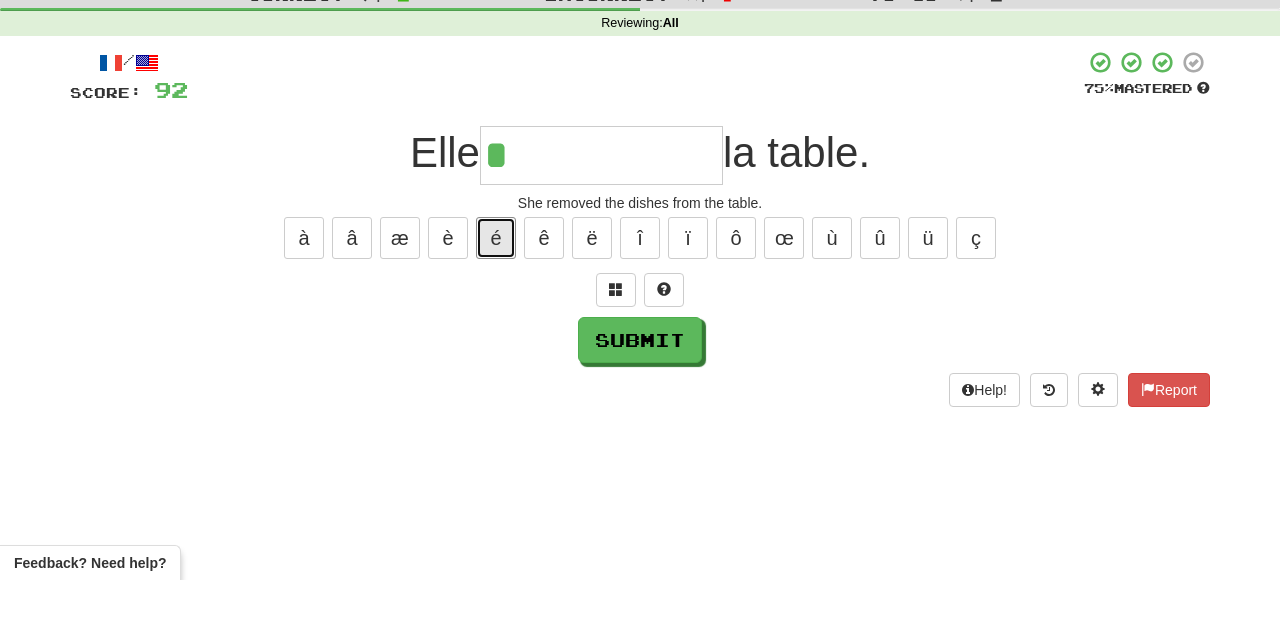 click on "é" at bounding box center (496, 302) 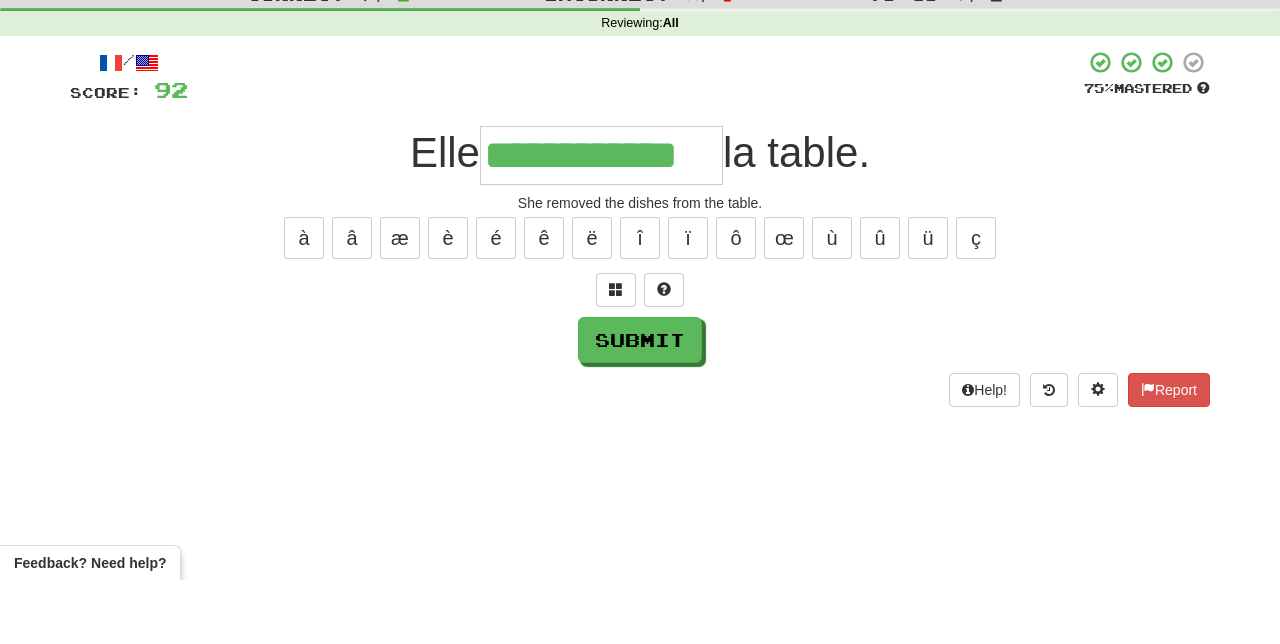 type on "**********" 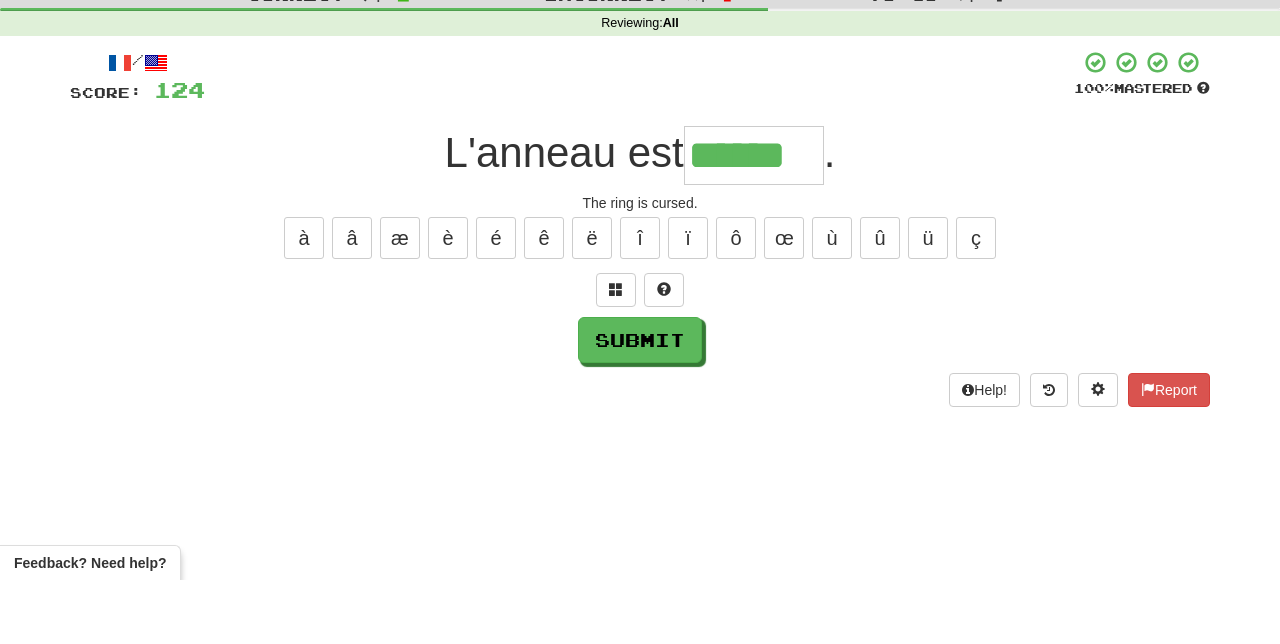 type on "******" 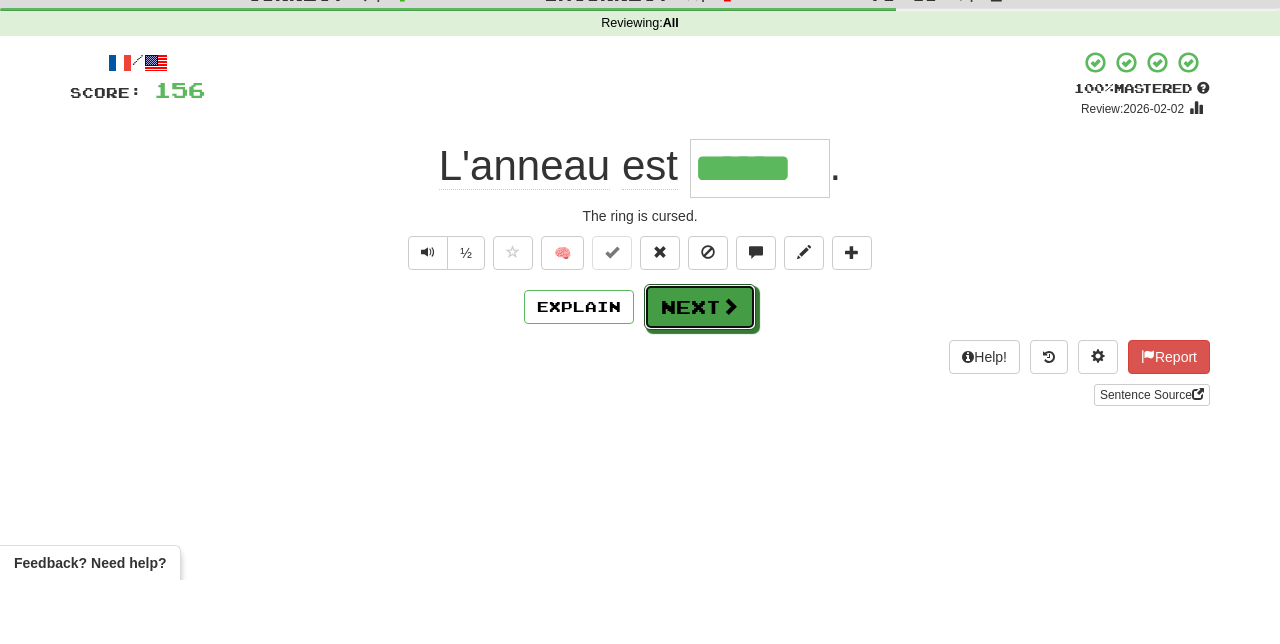 click on "Next" at bounding box center (700, 371) 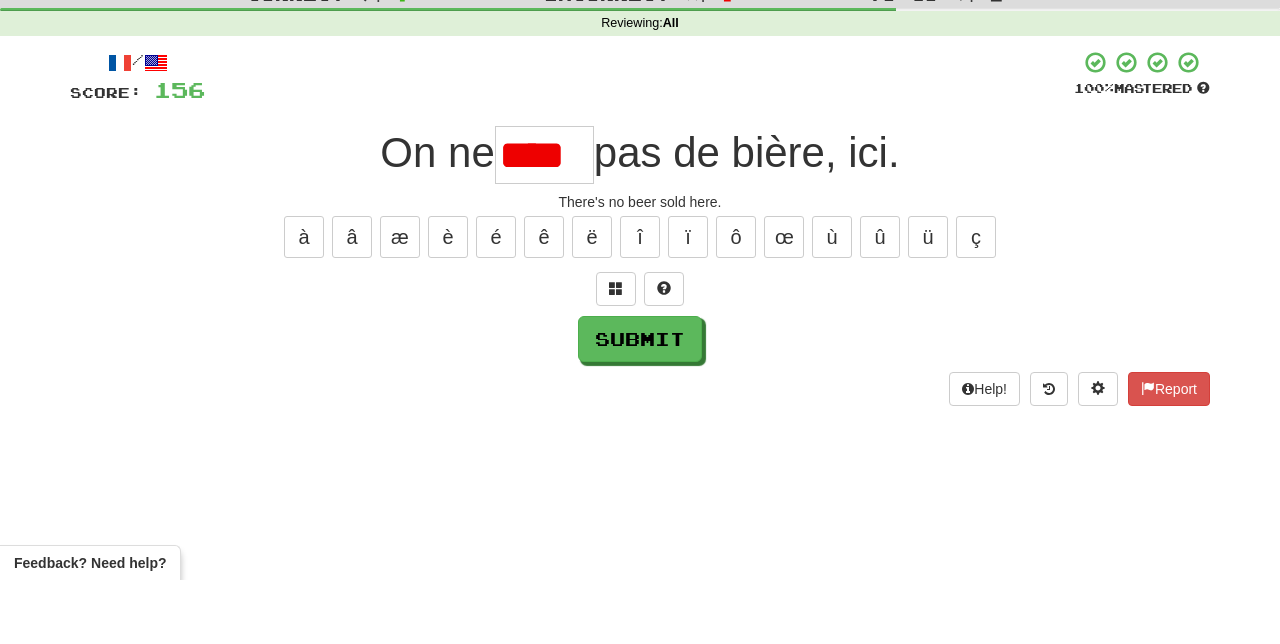 scroll, scrollTop: 0, scrollLeft: 0, axis: both 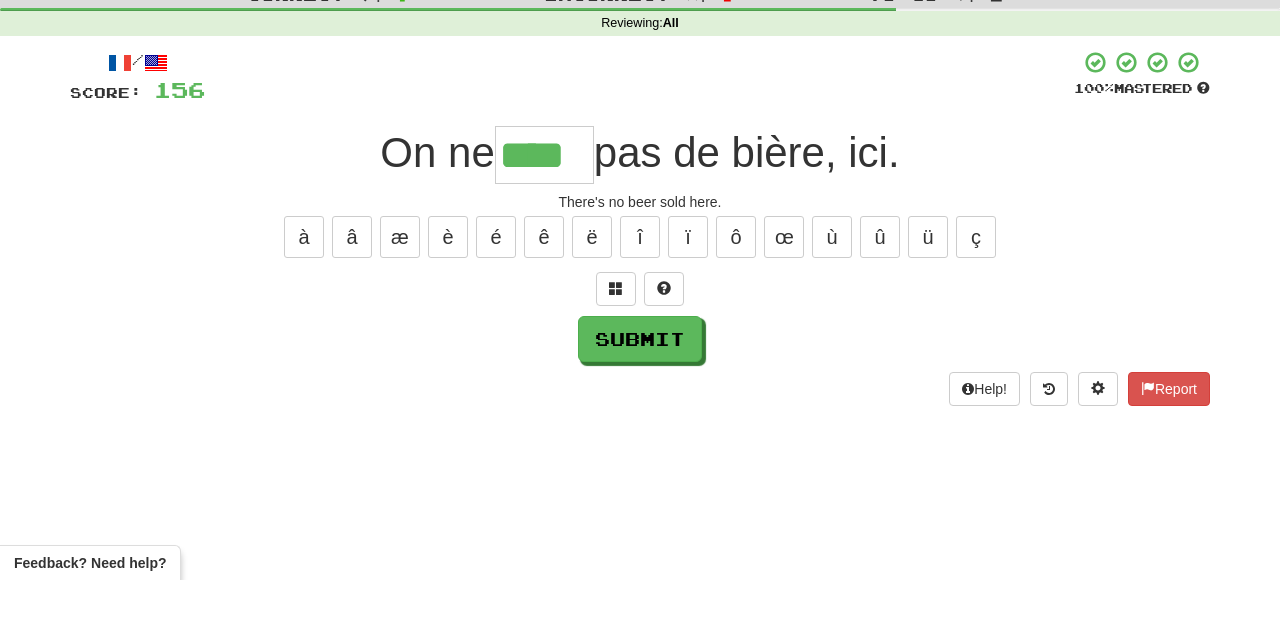 type on "****" 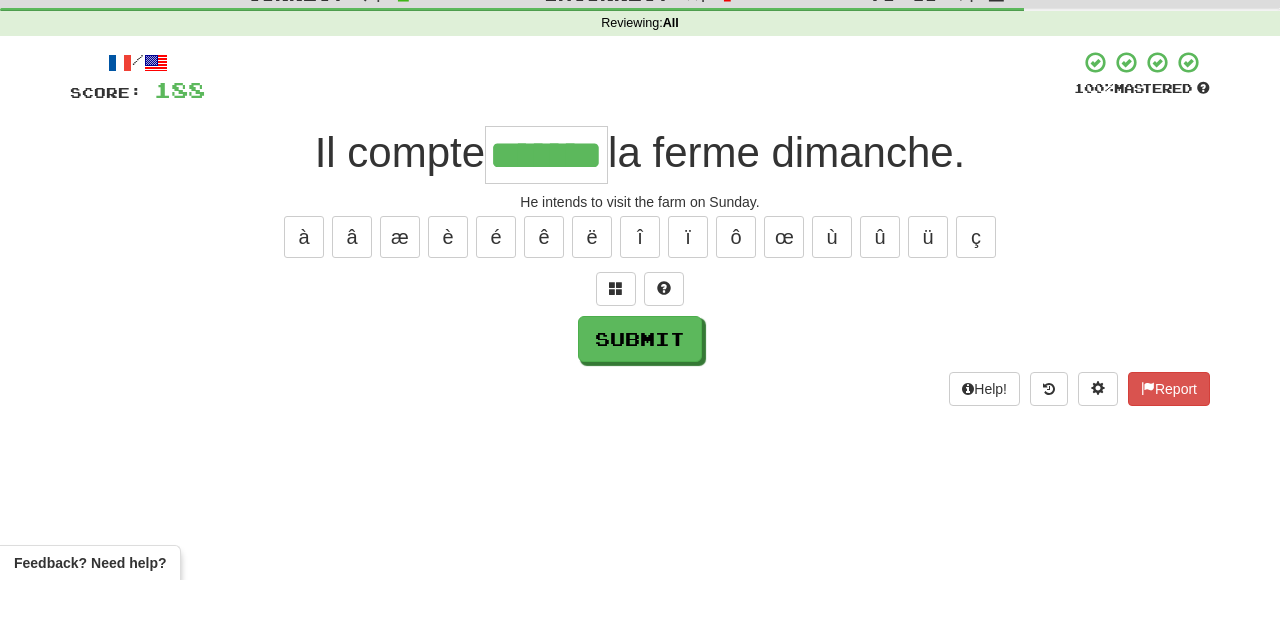 type on "*******" 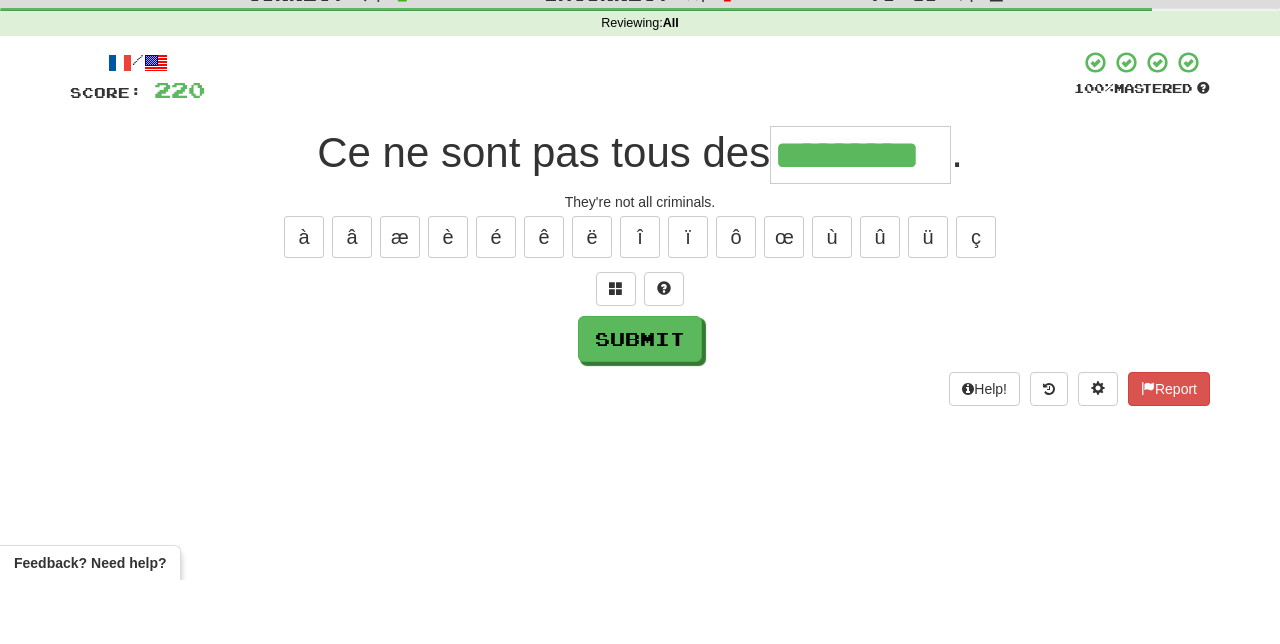 type on "*********" 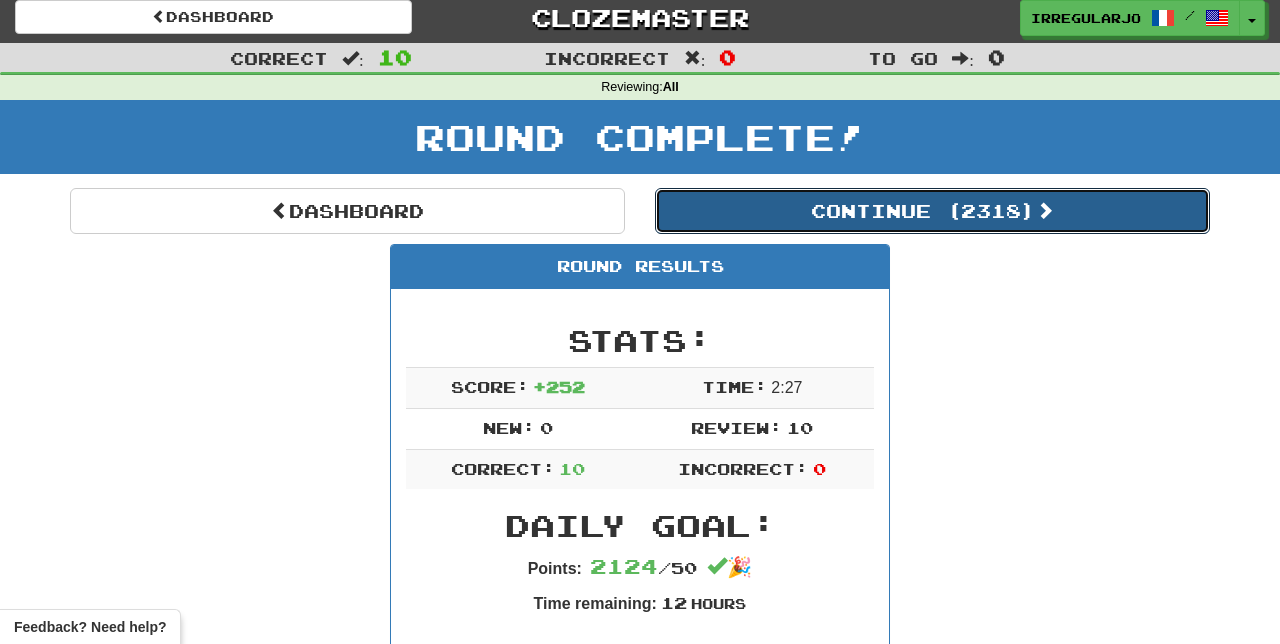 click on "Continue ( 2318 )" at bounding box center [932, 211] 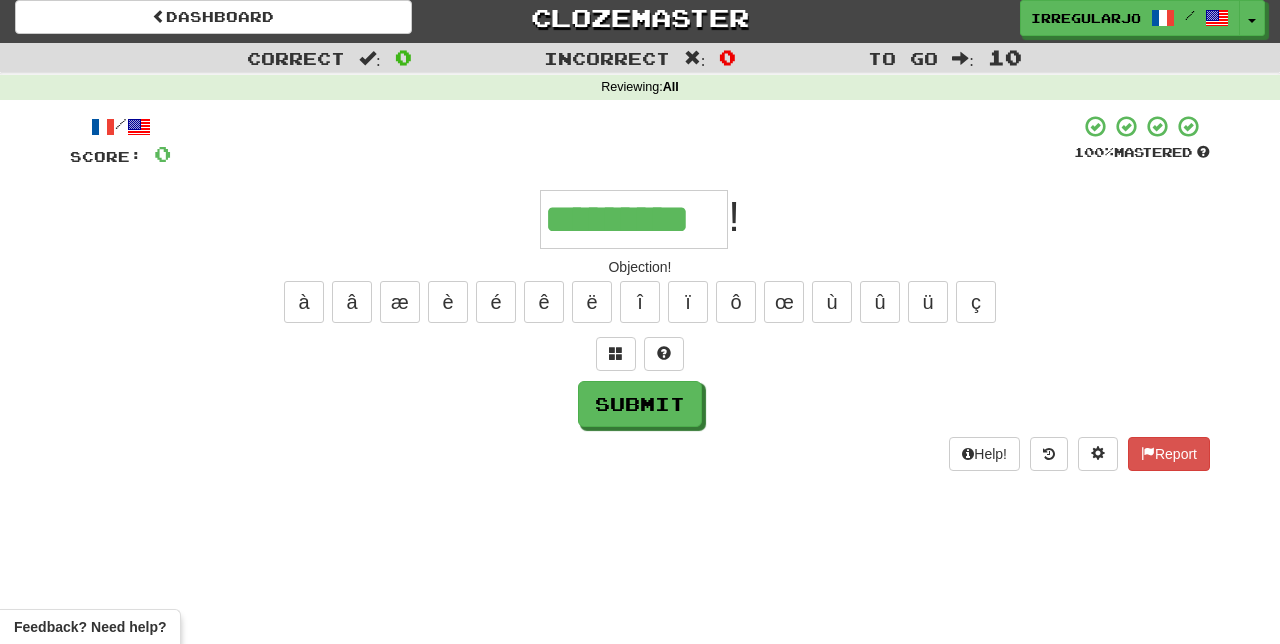 type on "*********" 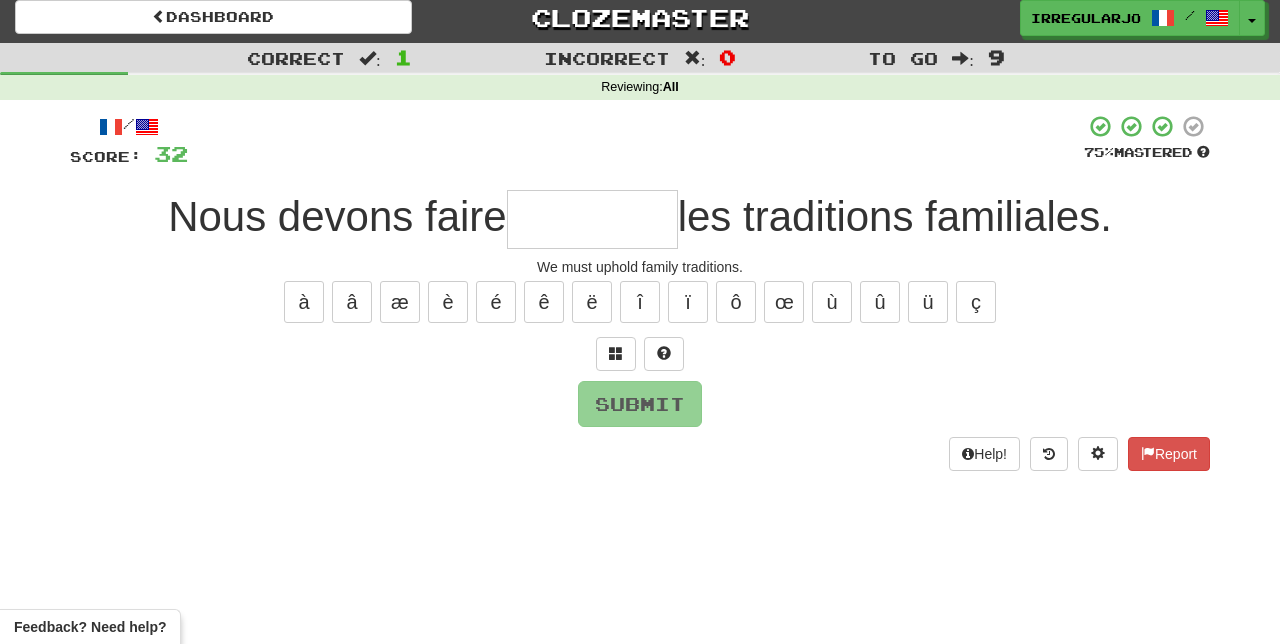 type on "*" 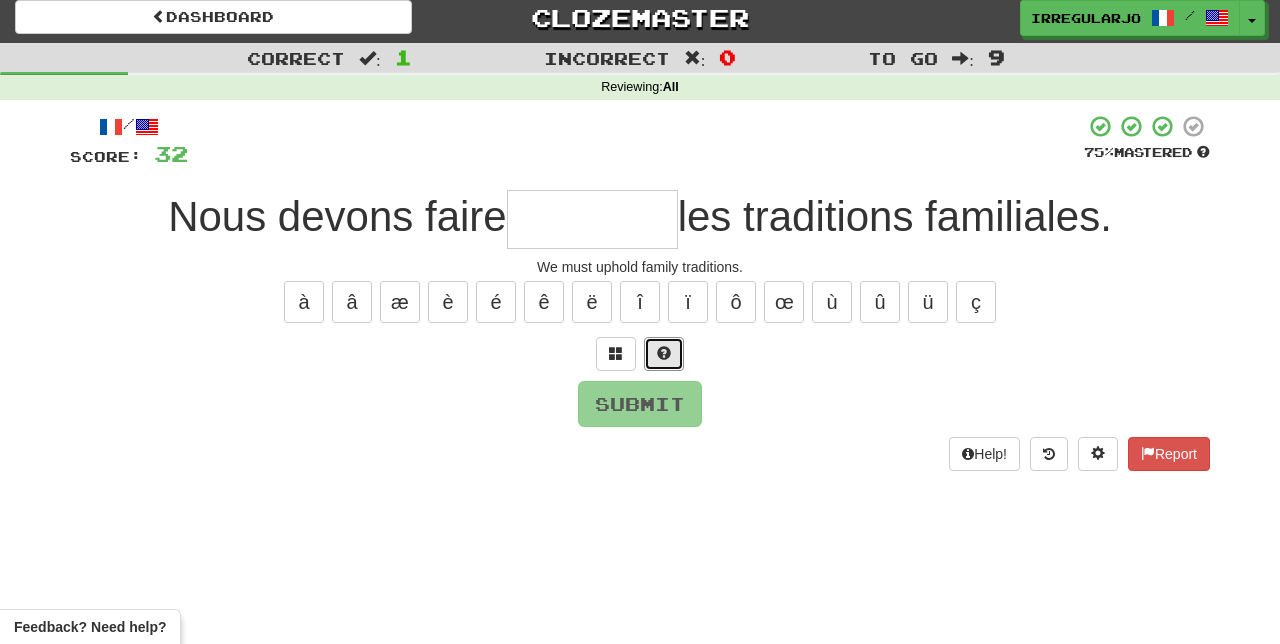 click at bounding box center [664, 354] 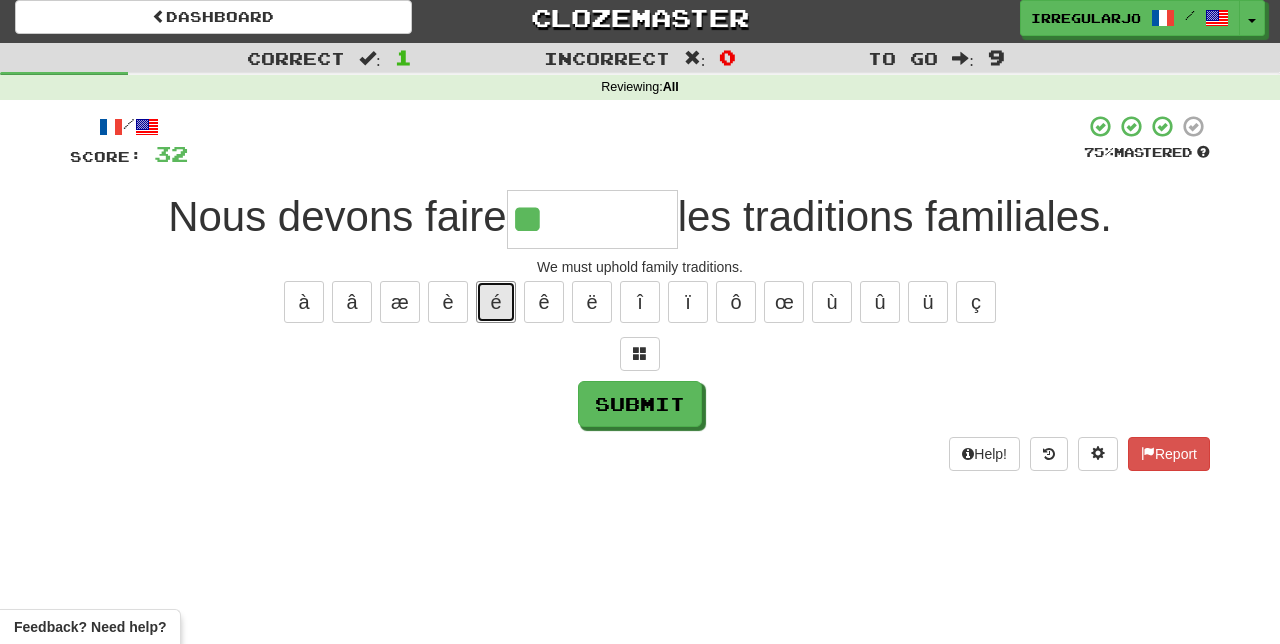 click on "é" at bounding box center [496, 302] 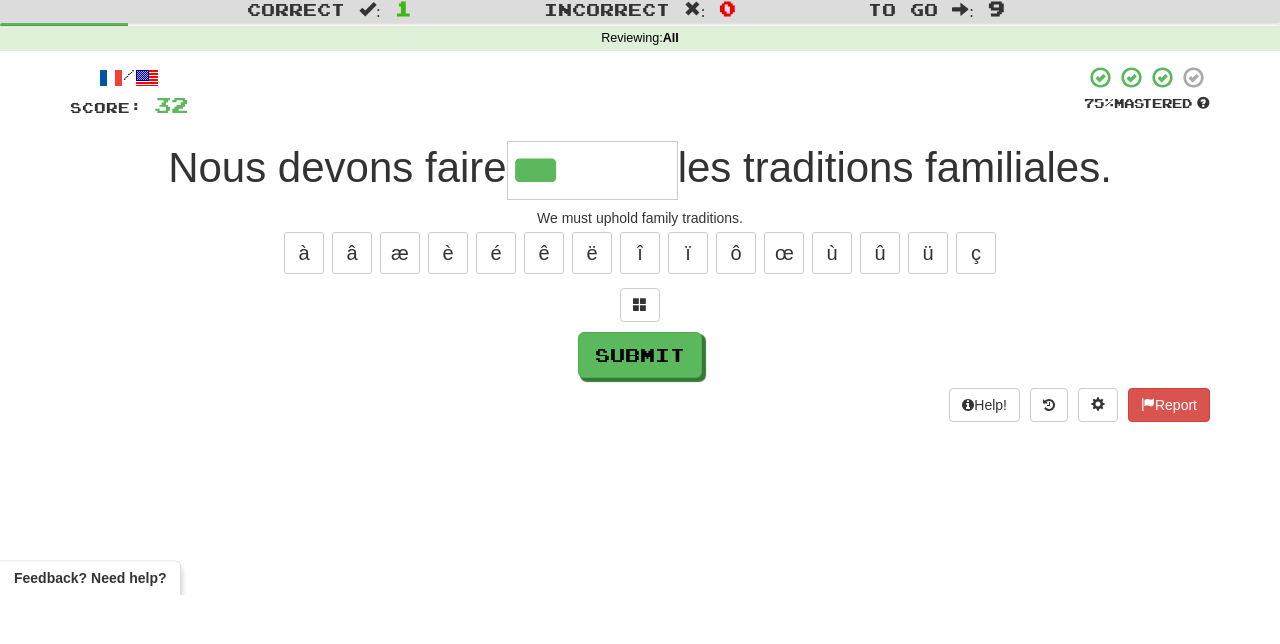 scroll, scrollTop: 8, scrollLeft: 0, axis: vertical 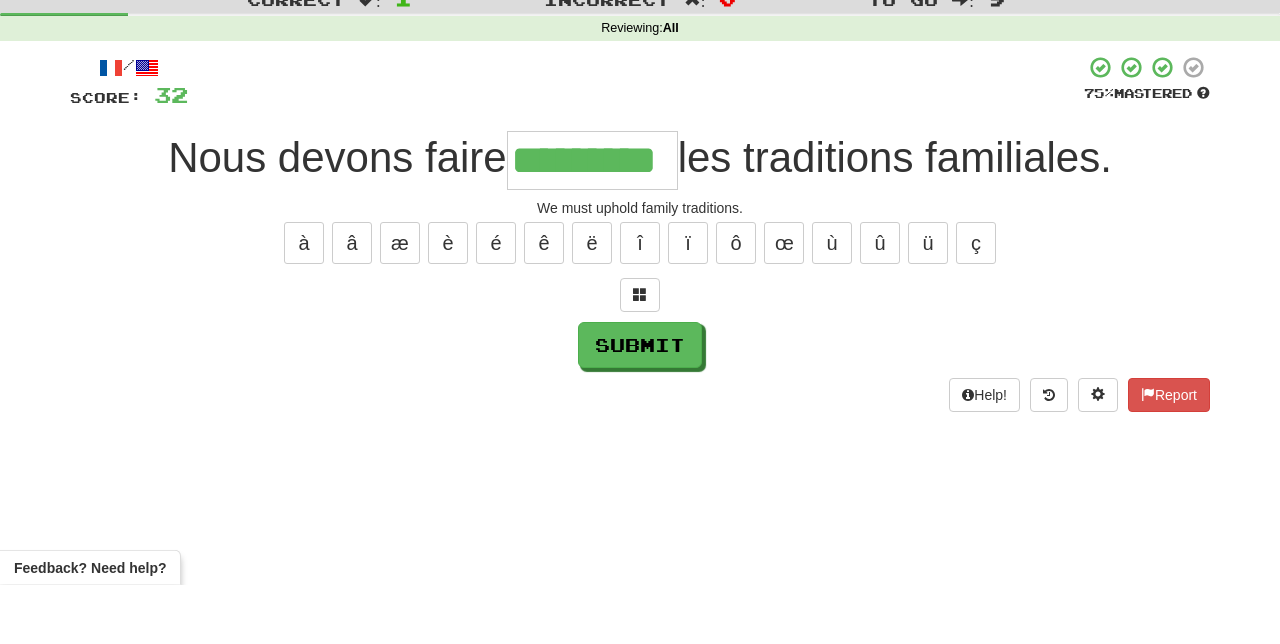 type on "*********" 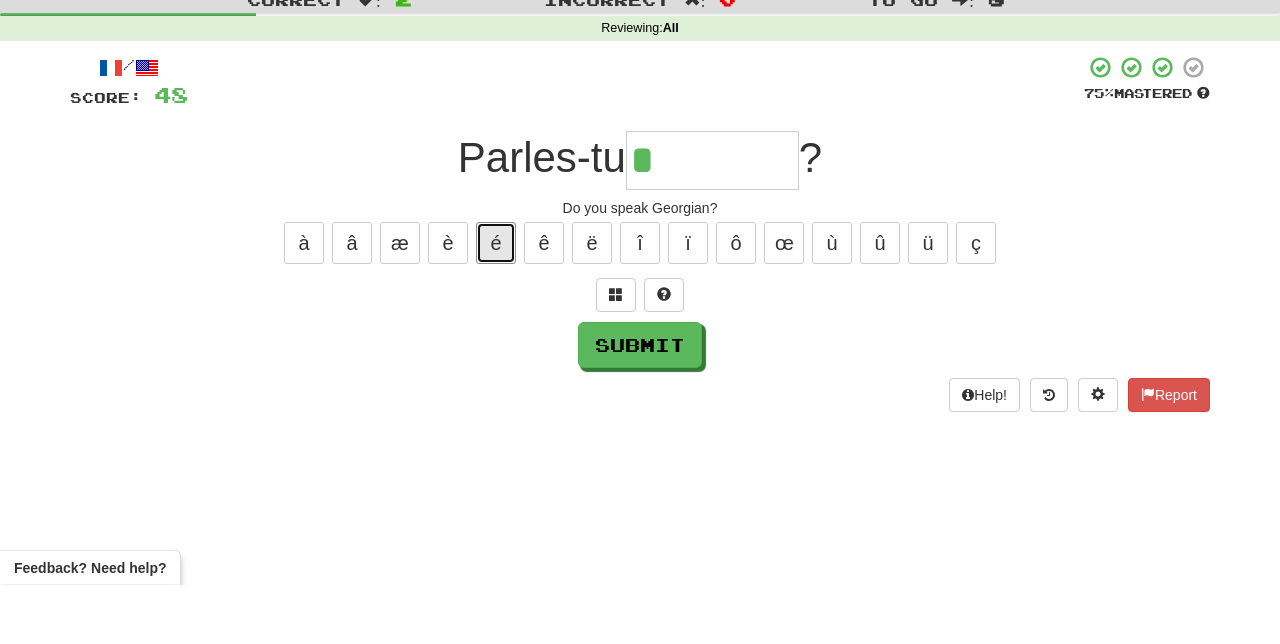 click on "é" at bounding box center [496, 302] 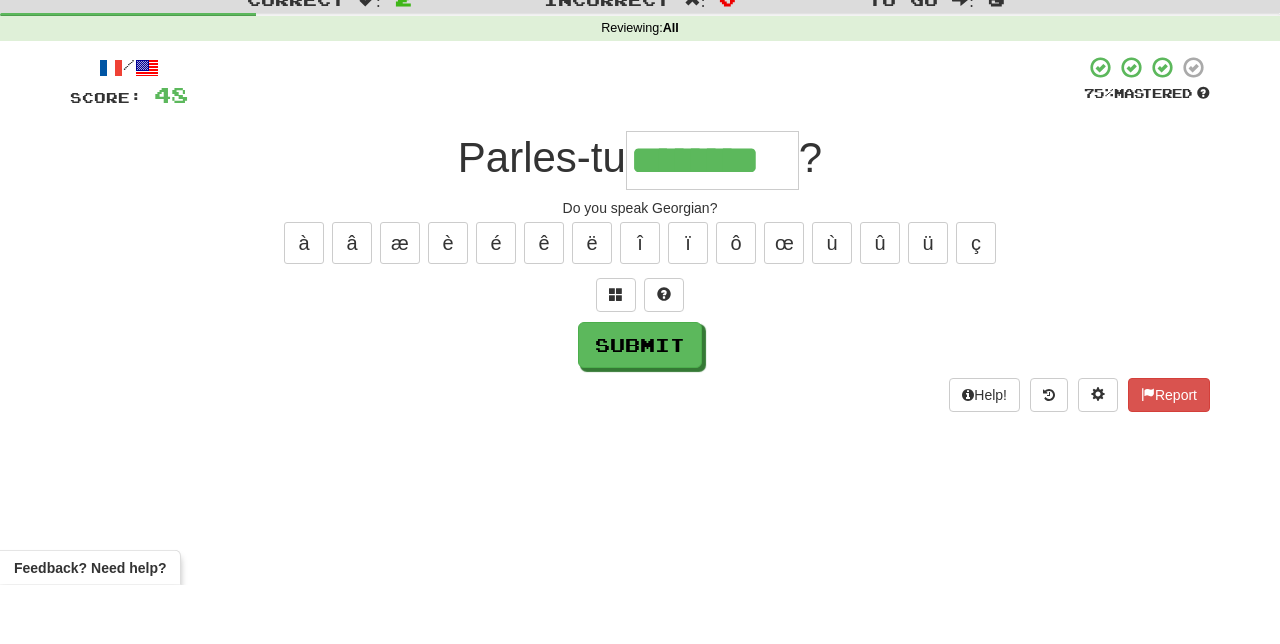 type on "********" 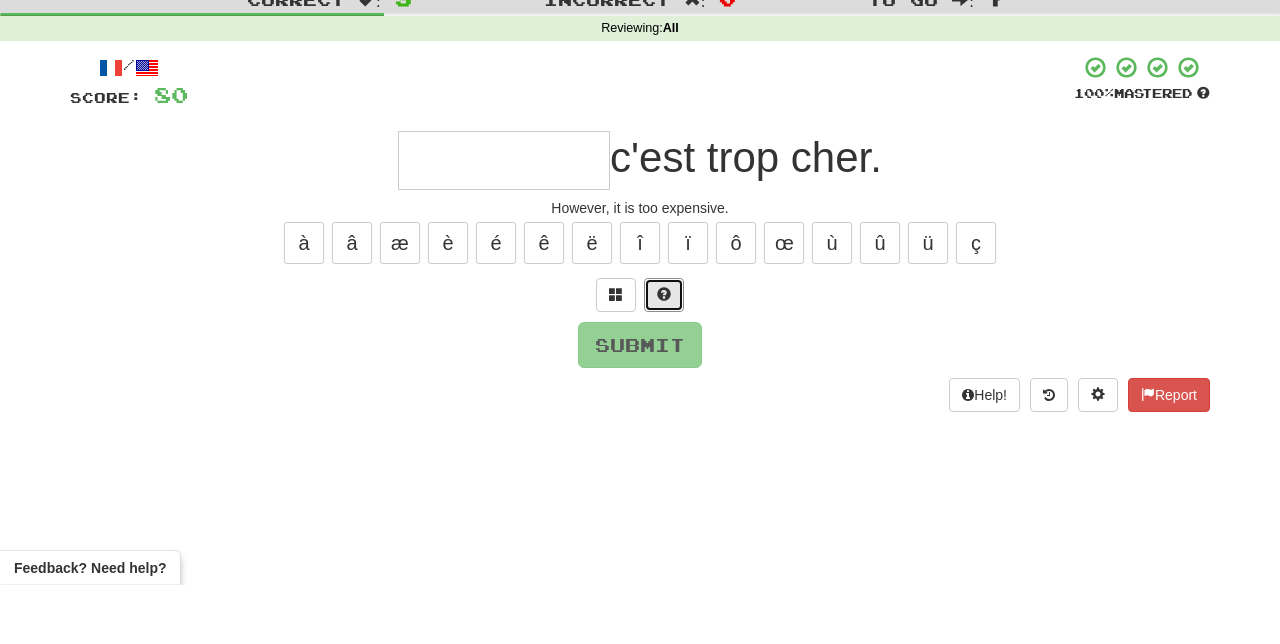 click at bounding box center [664, 353] 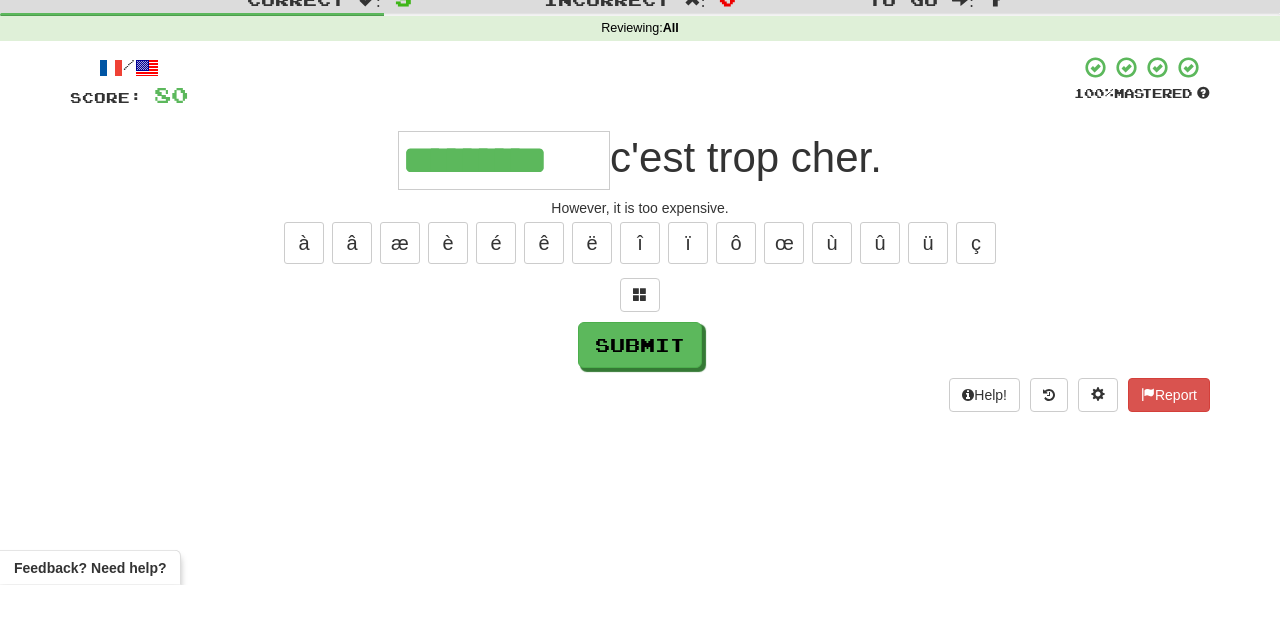 type on "*********" 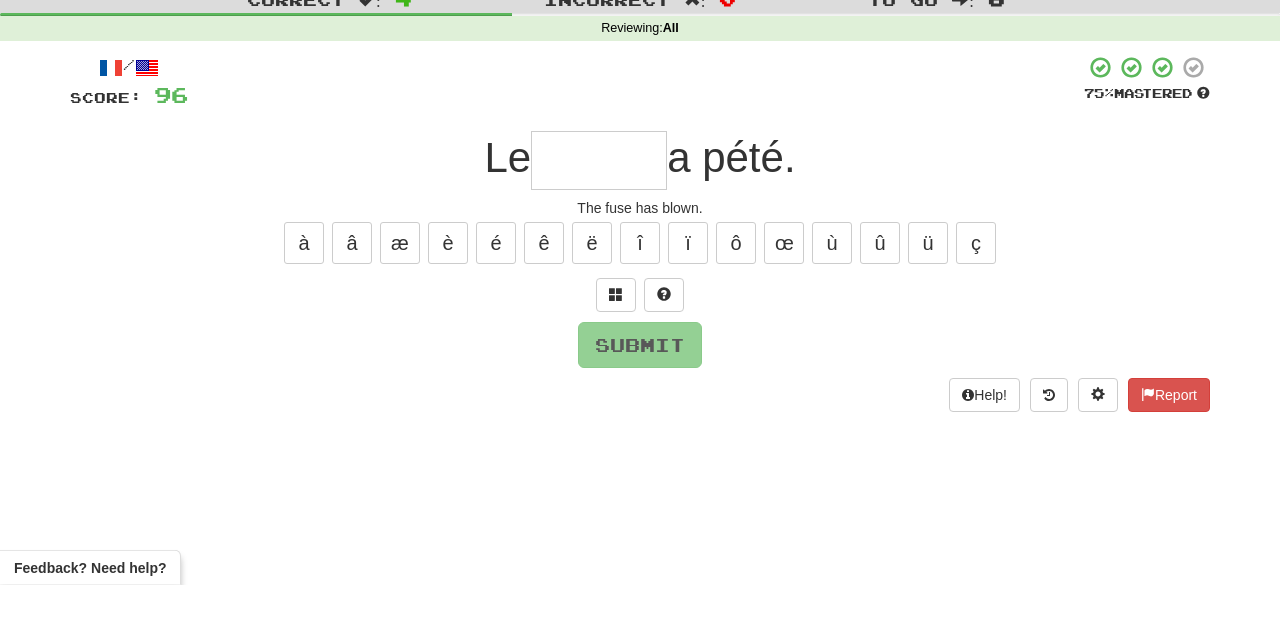 type on "*" 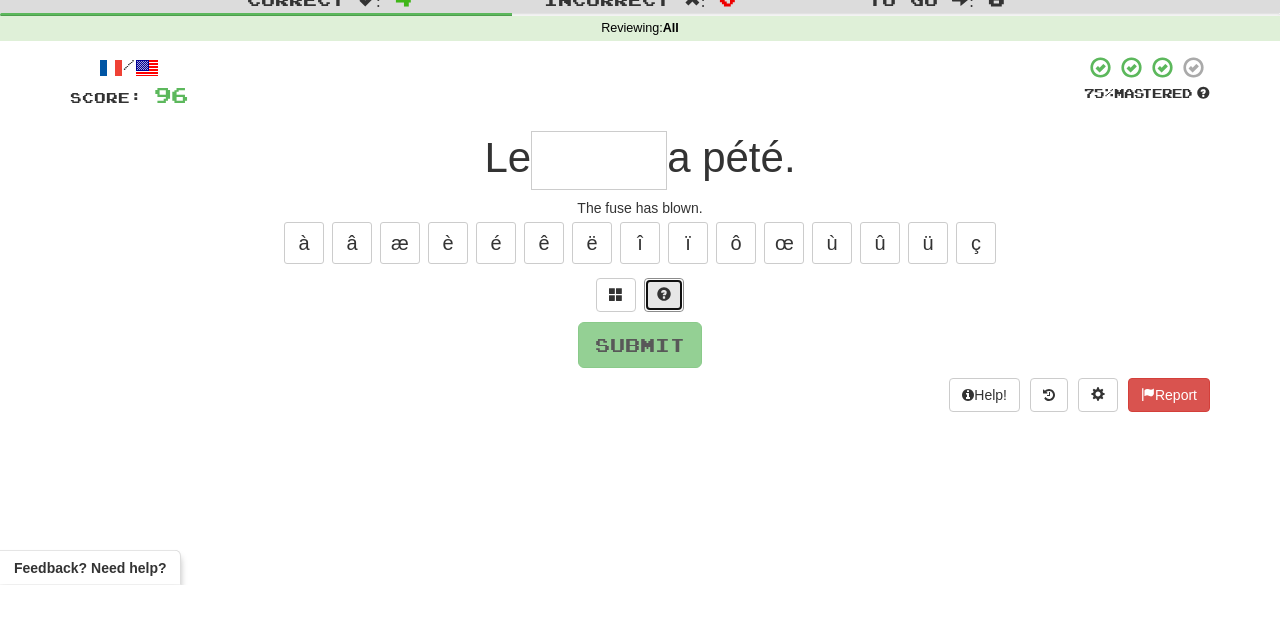 click at bounding box center [664, 353] 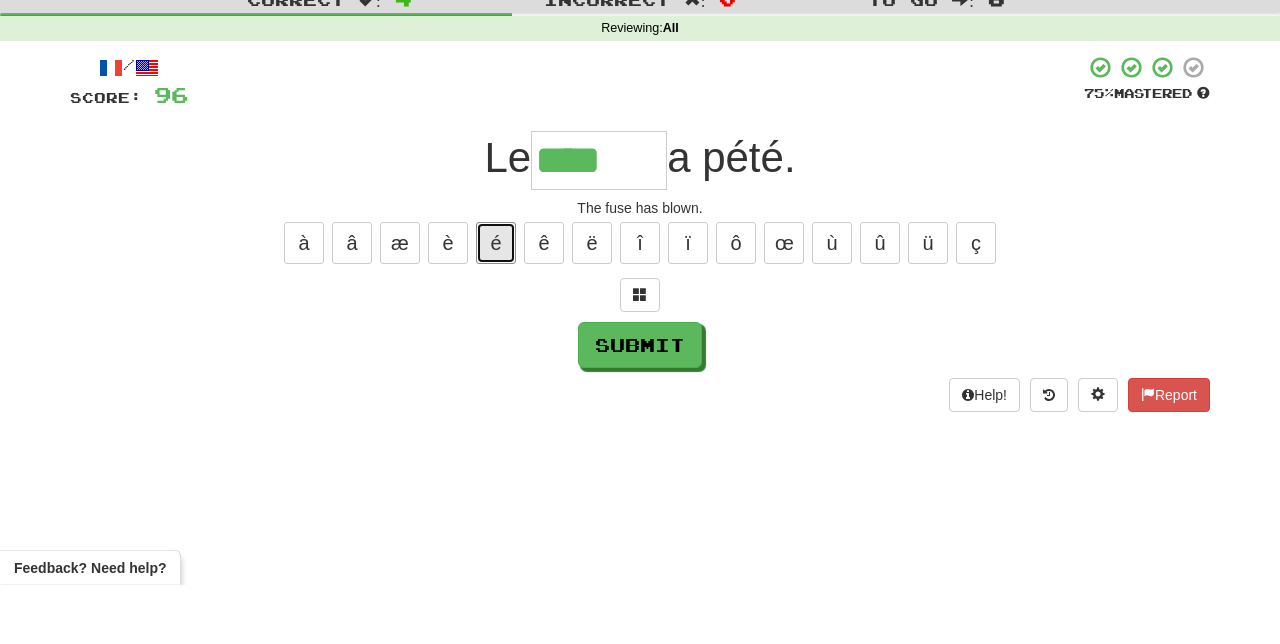 click on "é" at bounding box center (496, 302) 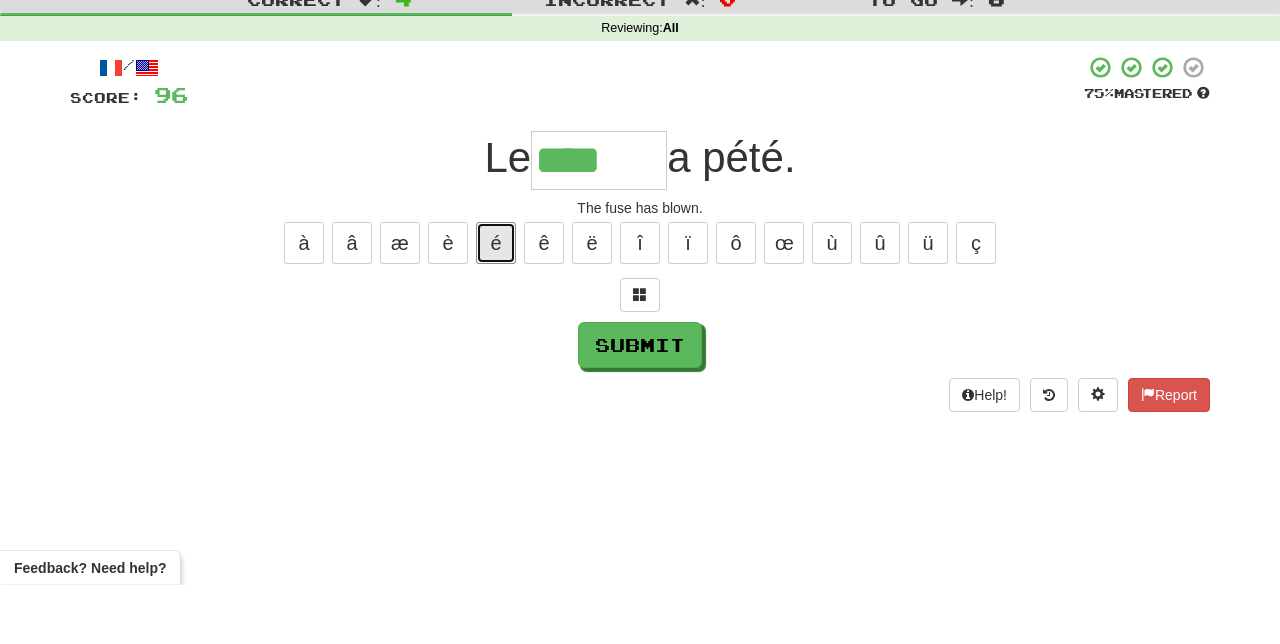 click on "é" at bounding box center [496, 302] 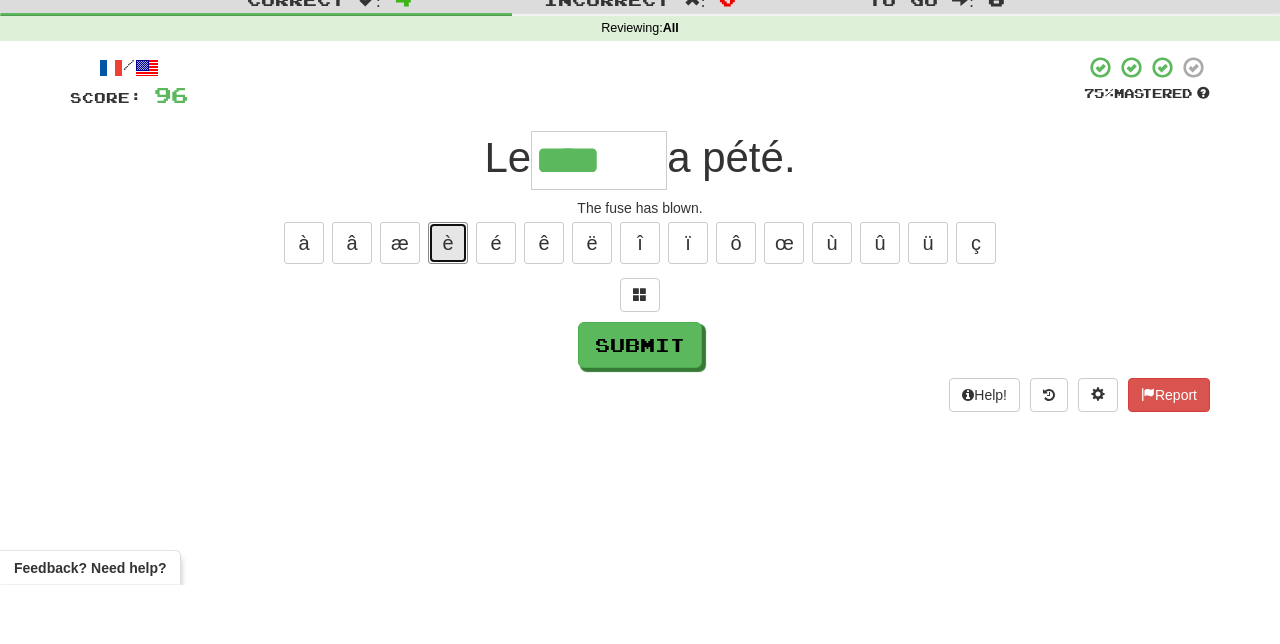 click on "è" at bounding box center [448, 302] 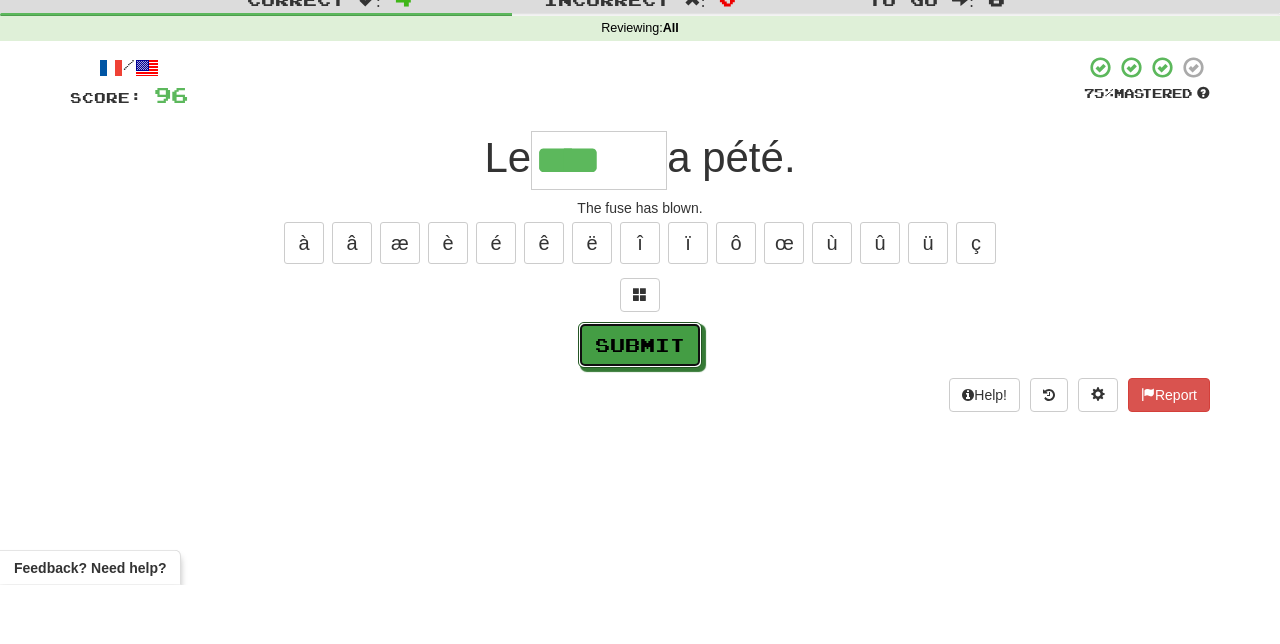 click on "Submit" at bounding box center (640, 404) 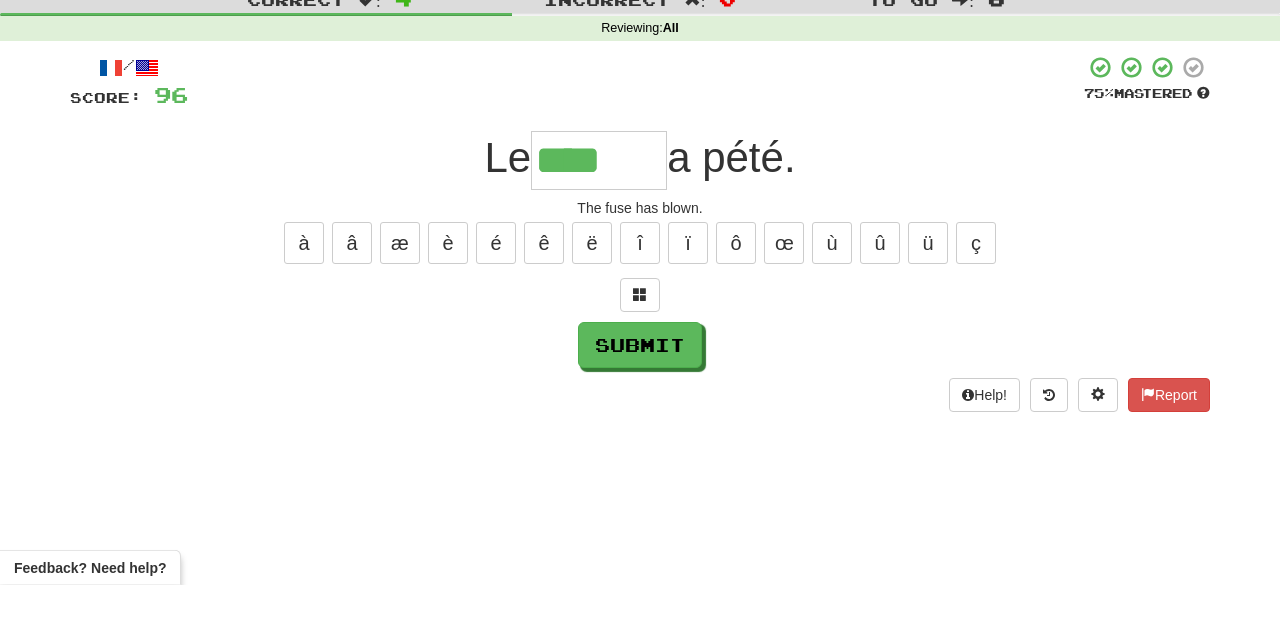 type on "*******" 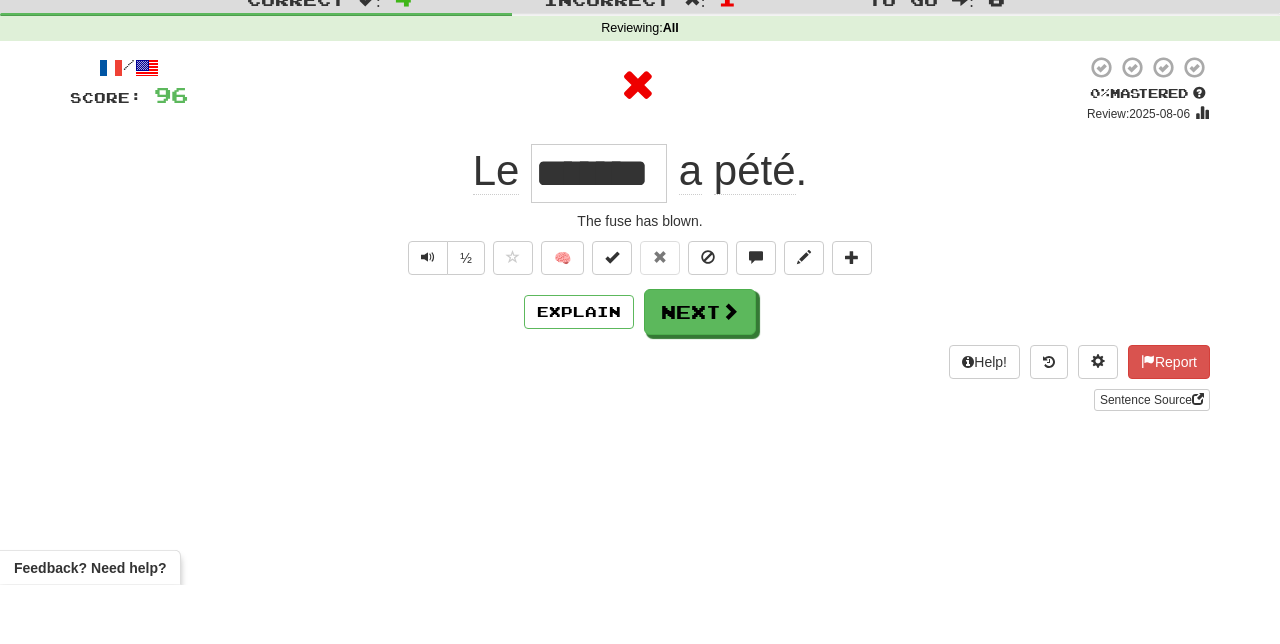 scroll, scrollTop: 8, scrollLeft: 0, axis: vertical 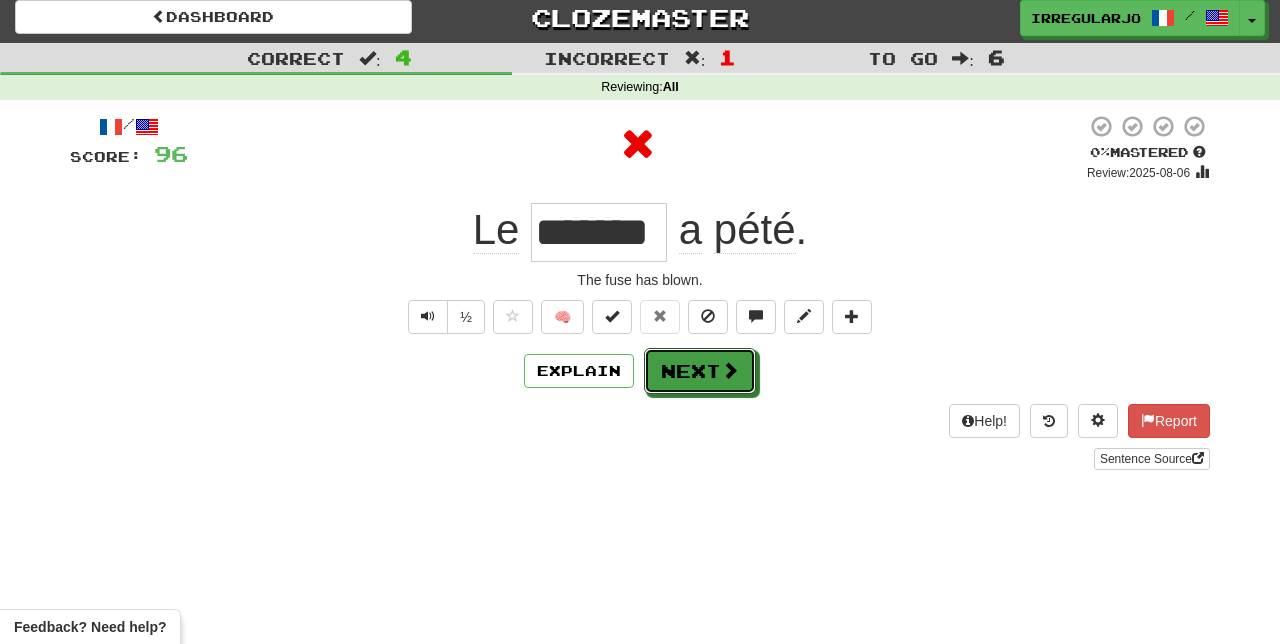 click on "Next" at bounding box center (700, 371) 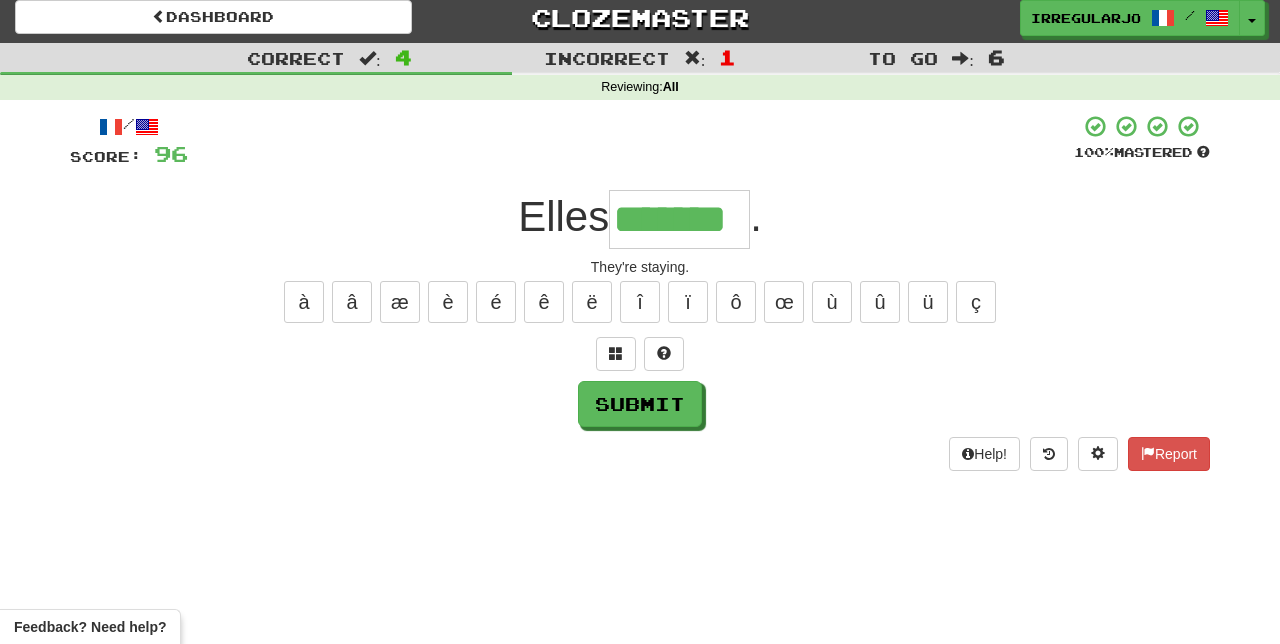type on "*******" 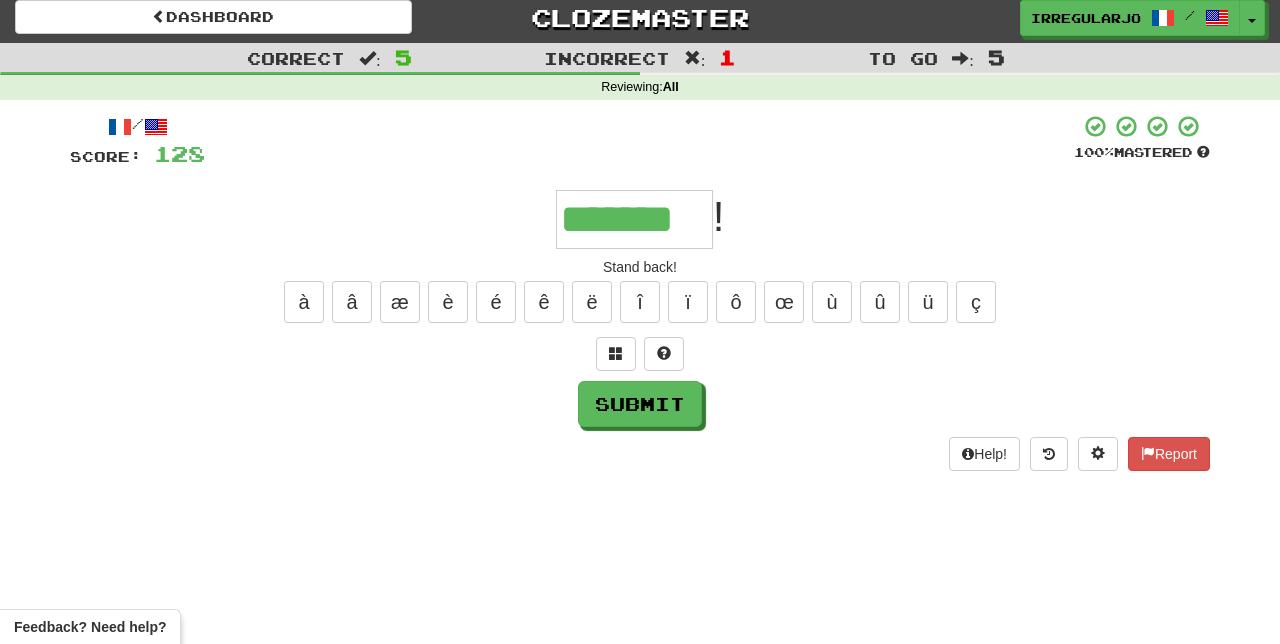 type on "*******" 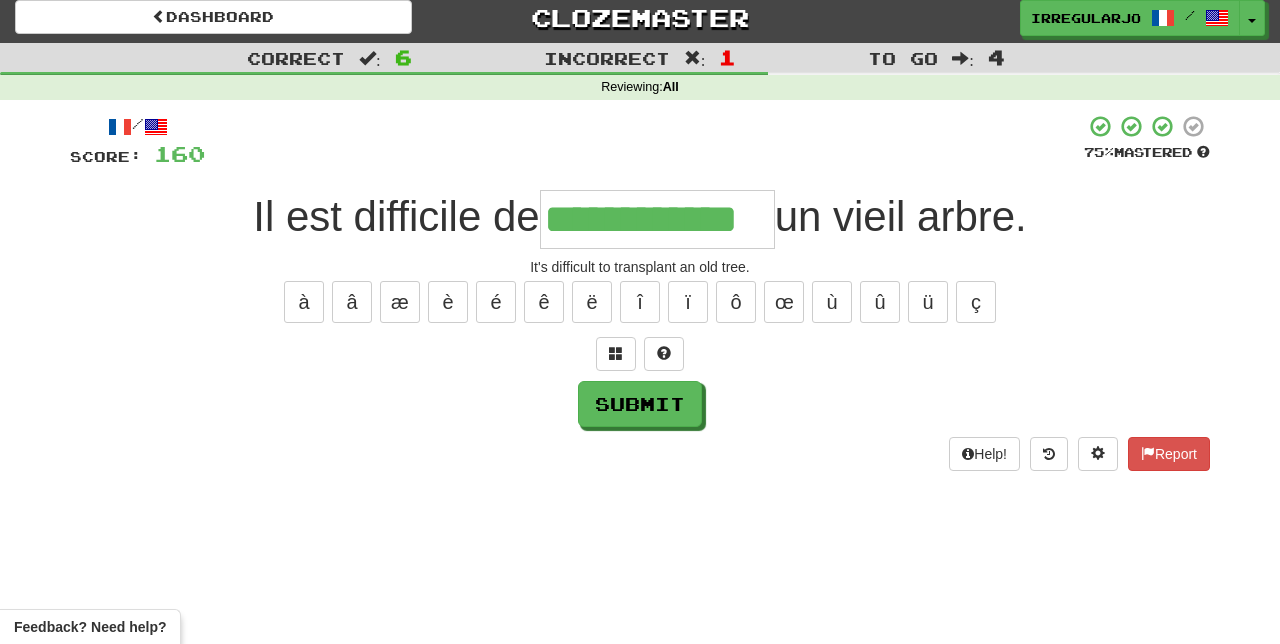 type on "**********" 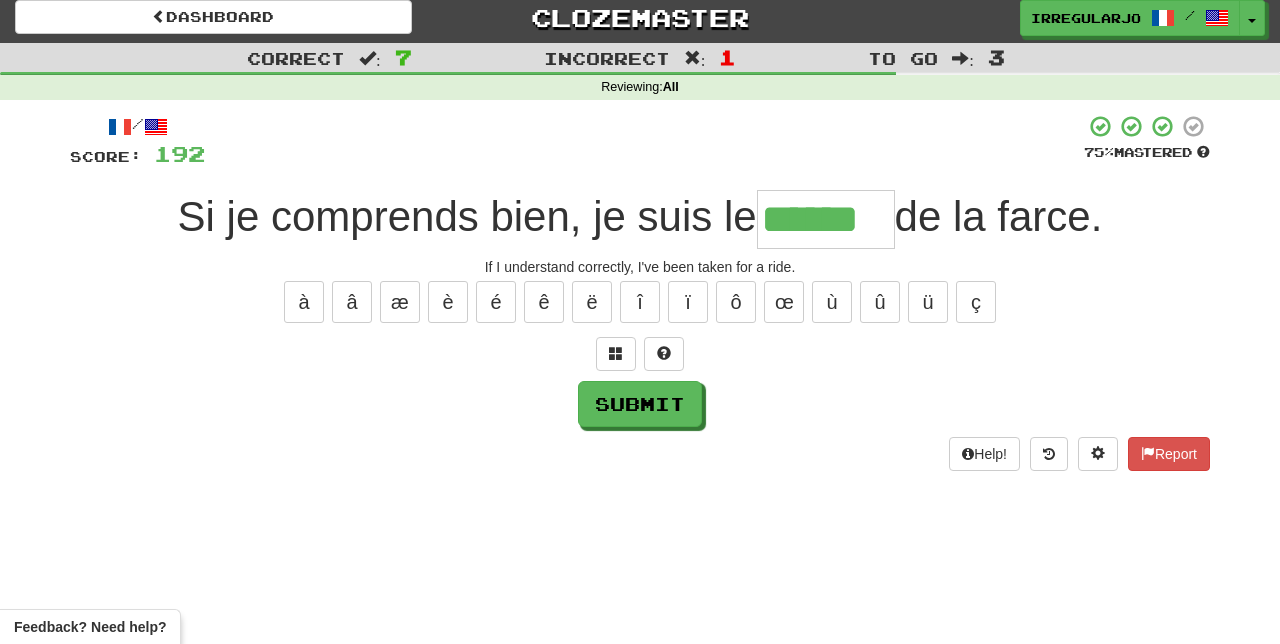 type on "******" 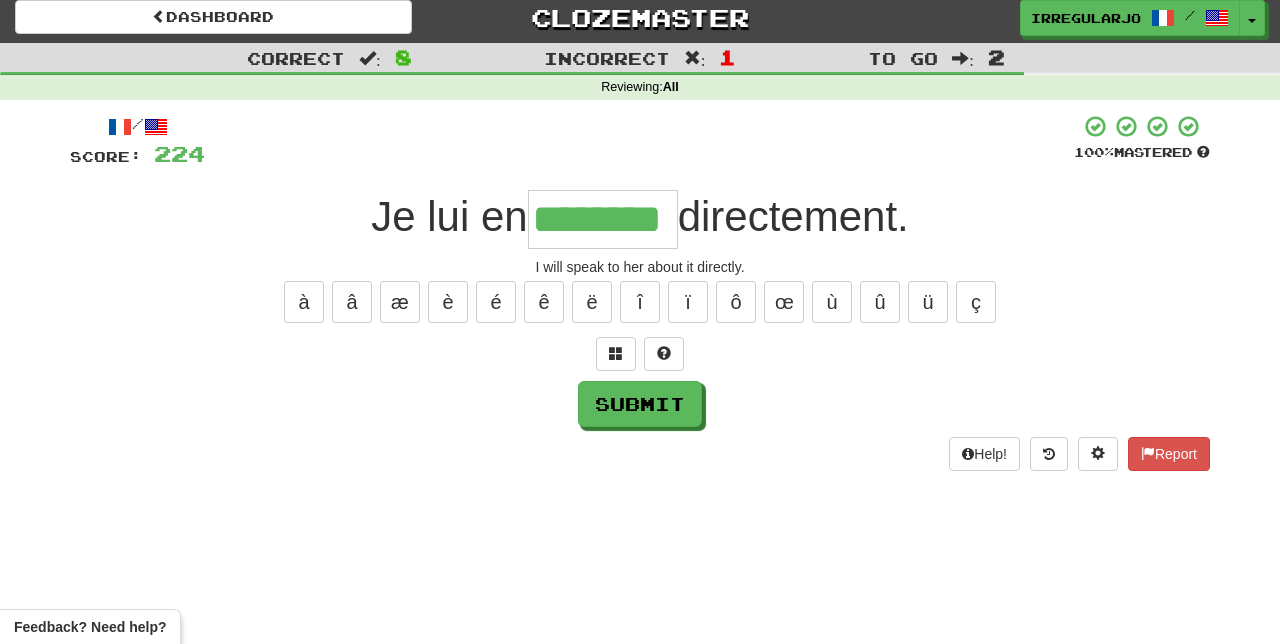 type on "********" 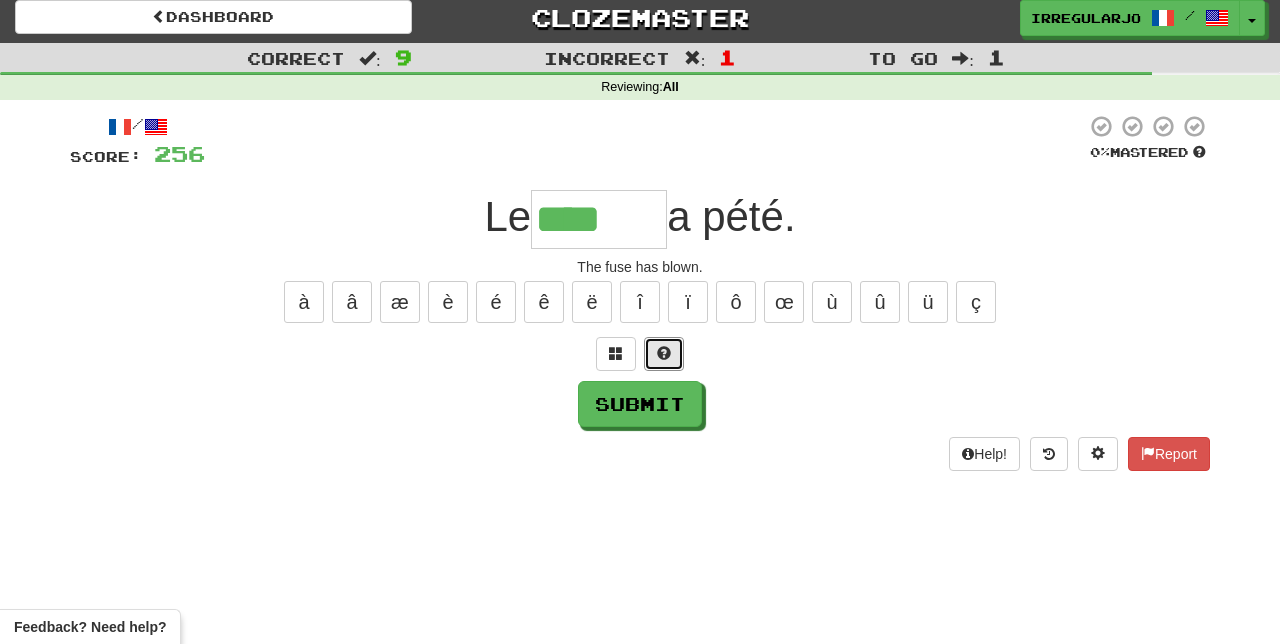 click at bounding box center (664, 354) 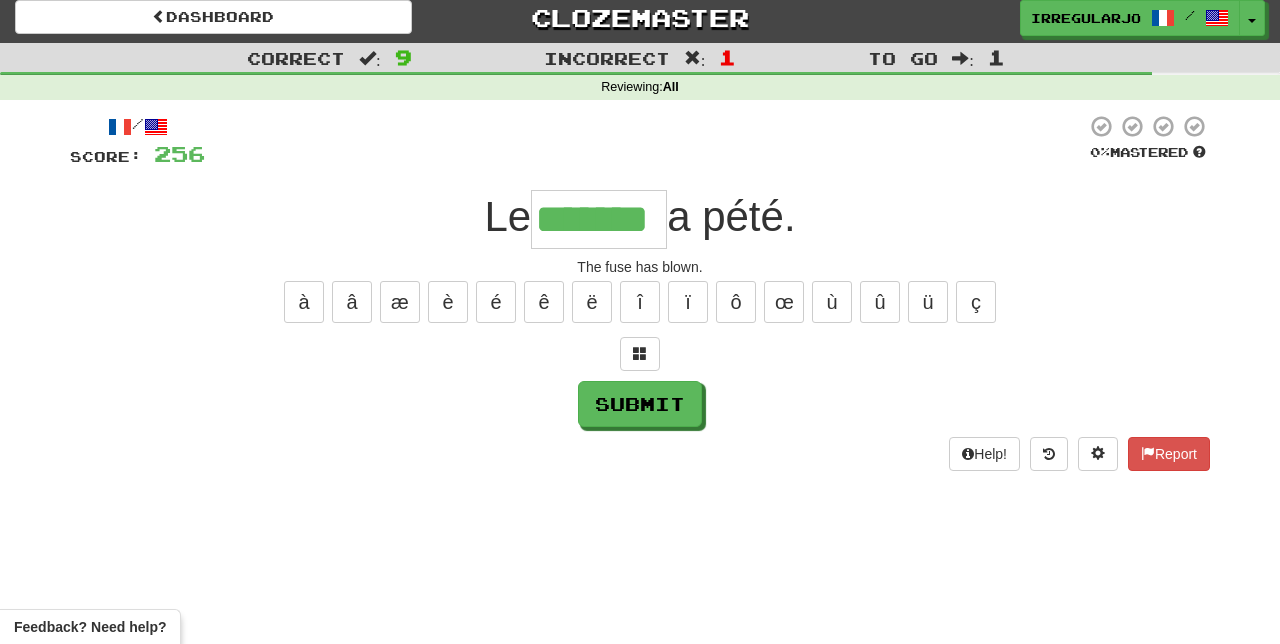 type on "*******" 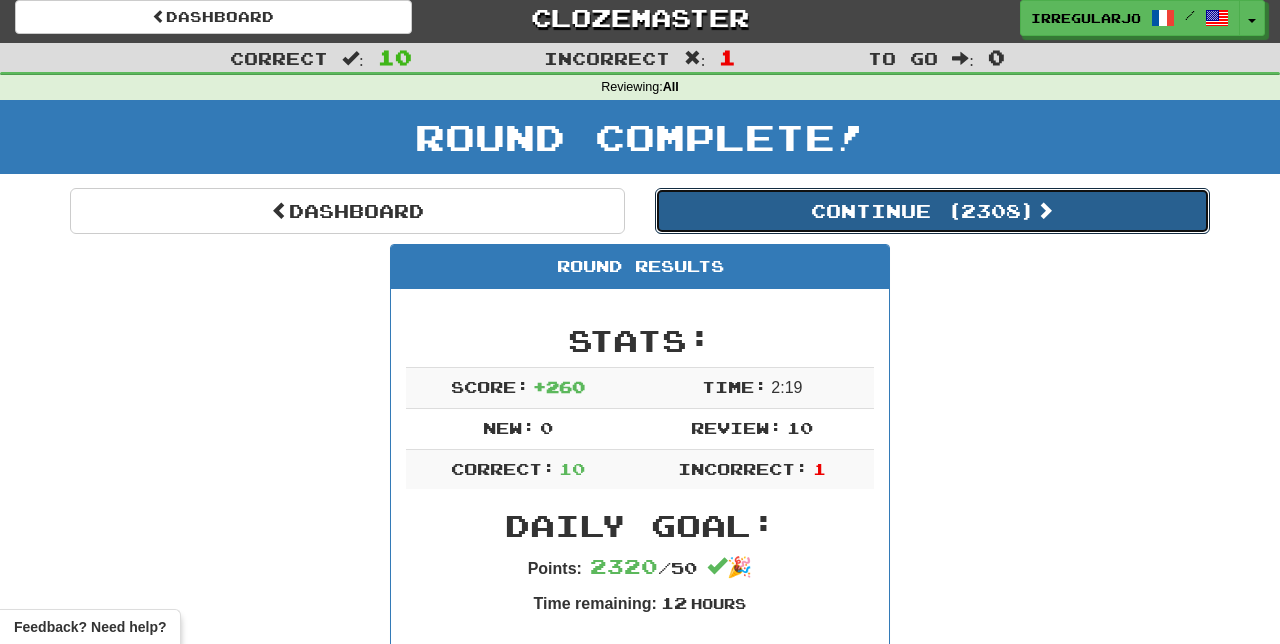 click on "Continue ( 2308 )" at bounding box center [932, 211] 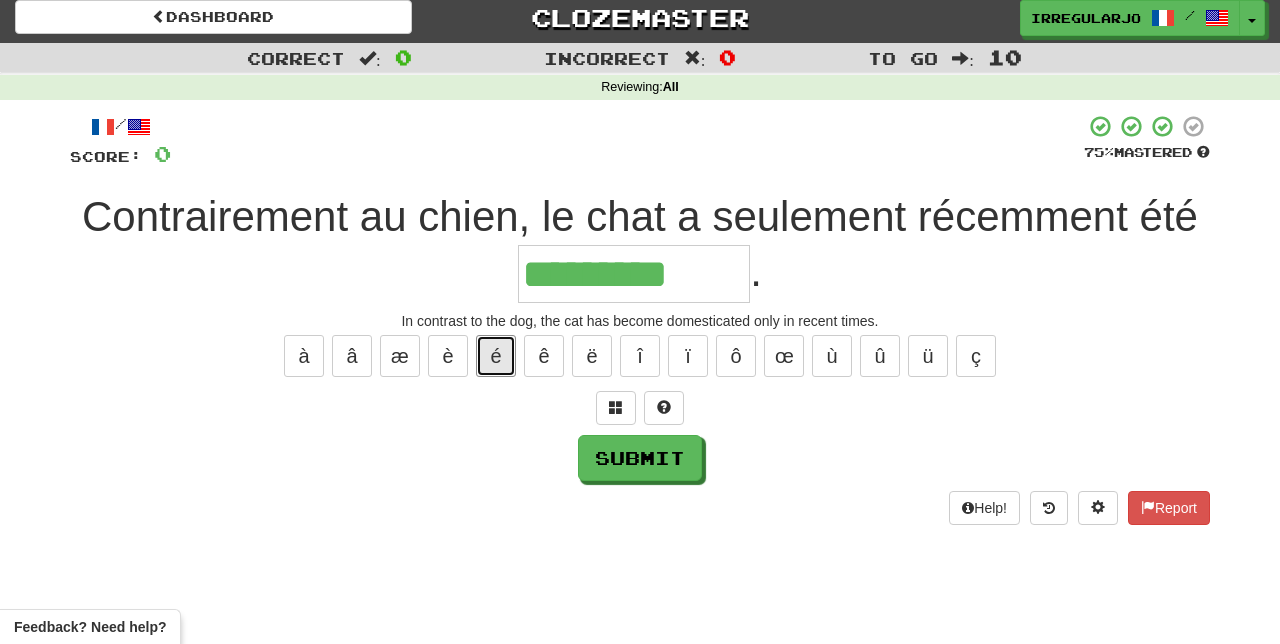 click on "é" at bounding box center (496, 356) 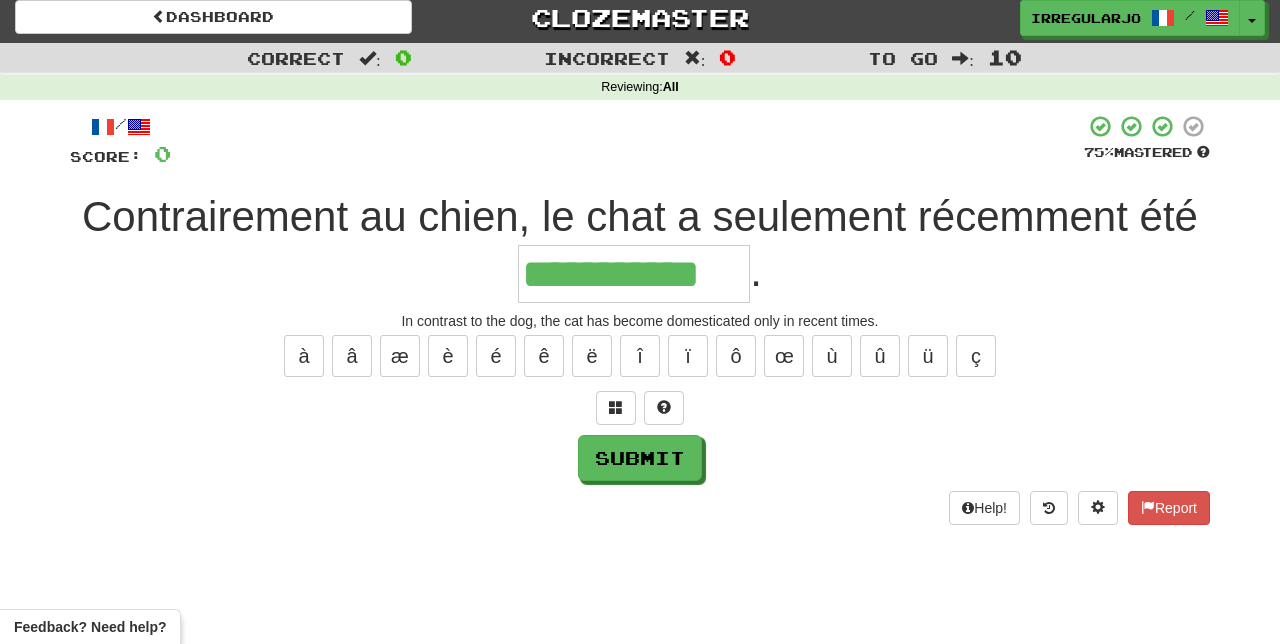 scroll, scrollTop: 0, scrollLeft: 18, axis: horizontal 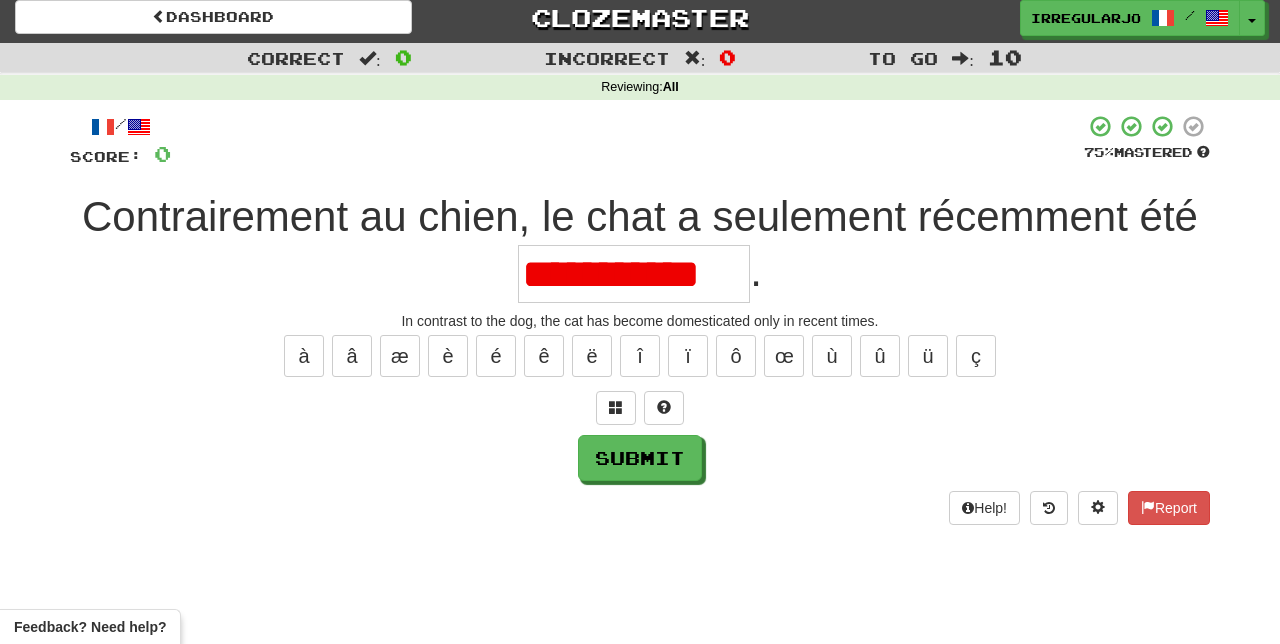 type on "**********" 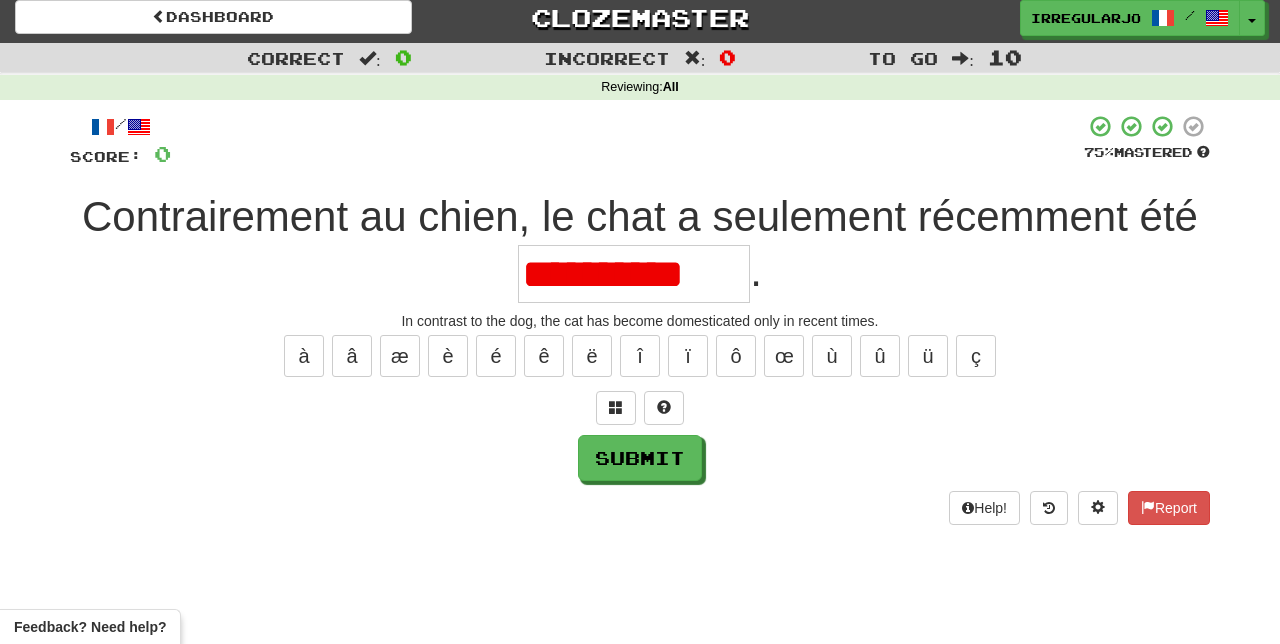 scroll, scrollTop: 0, scrollLeft: 0, axis: both 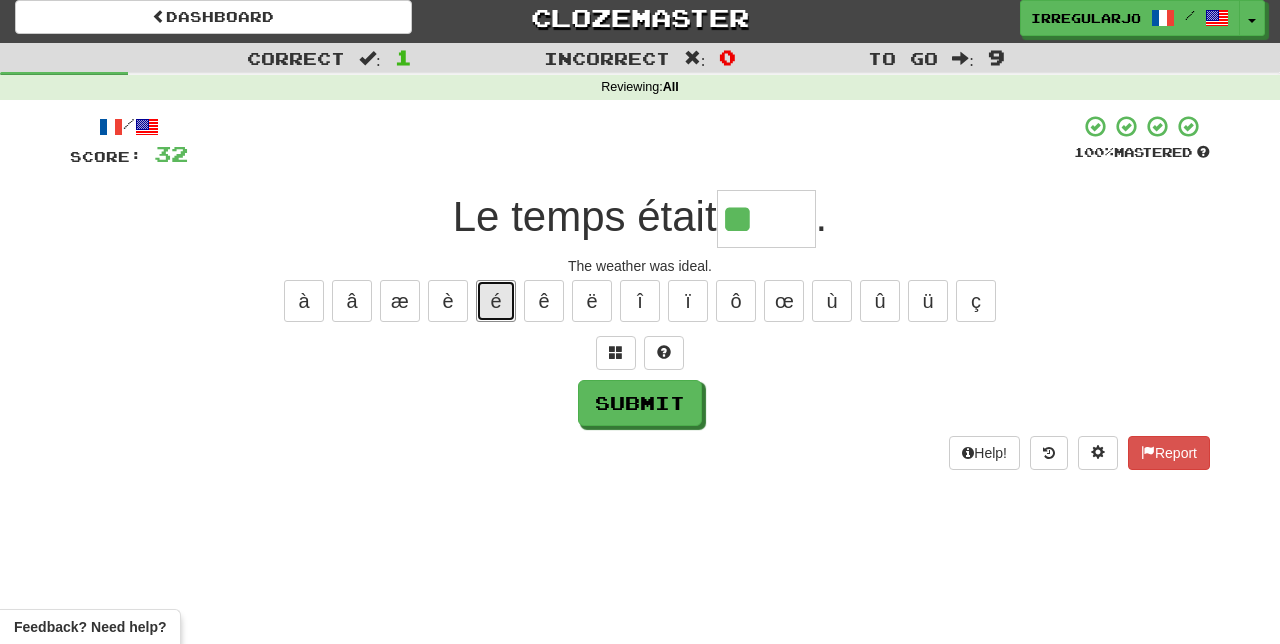 click on "é" at bounding box center (496, 301) 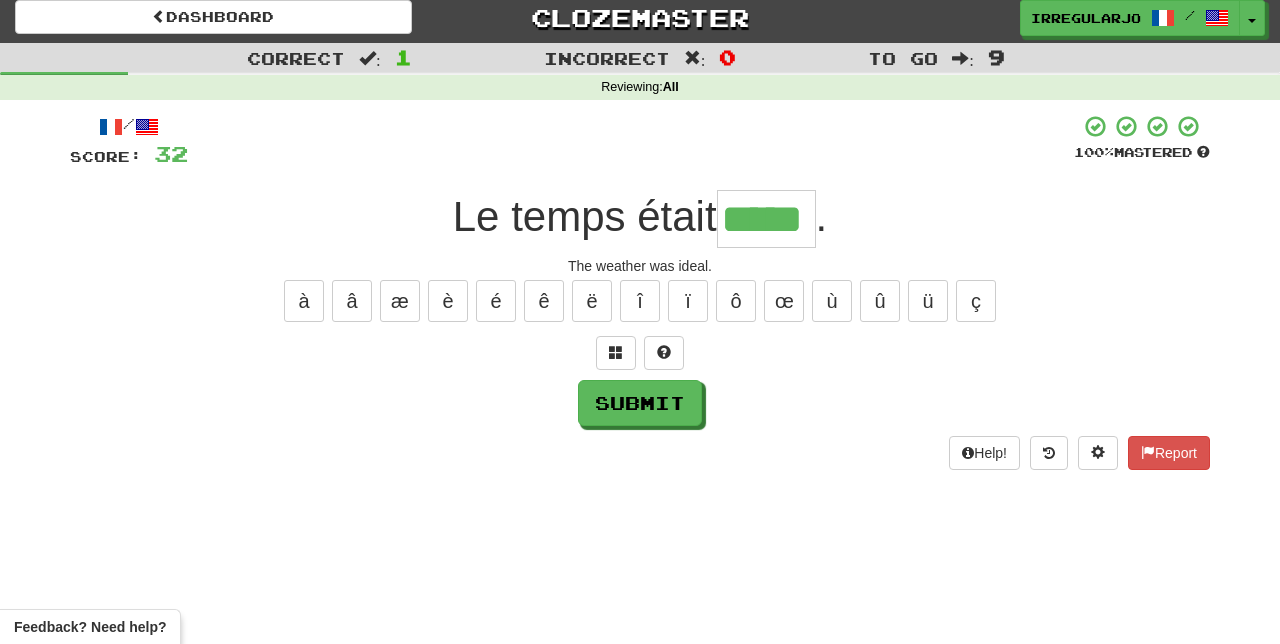type on "*****" 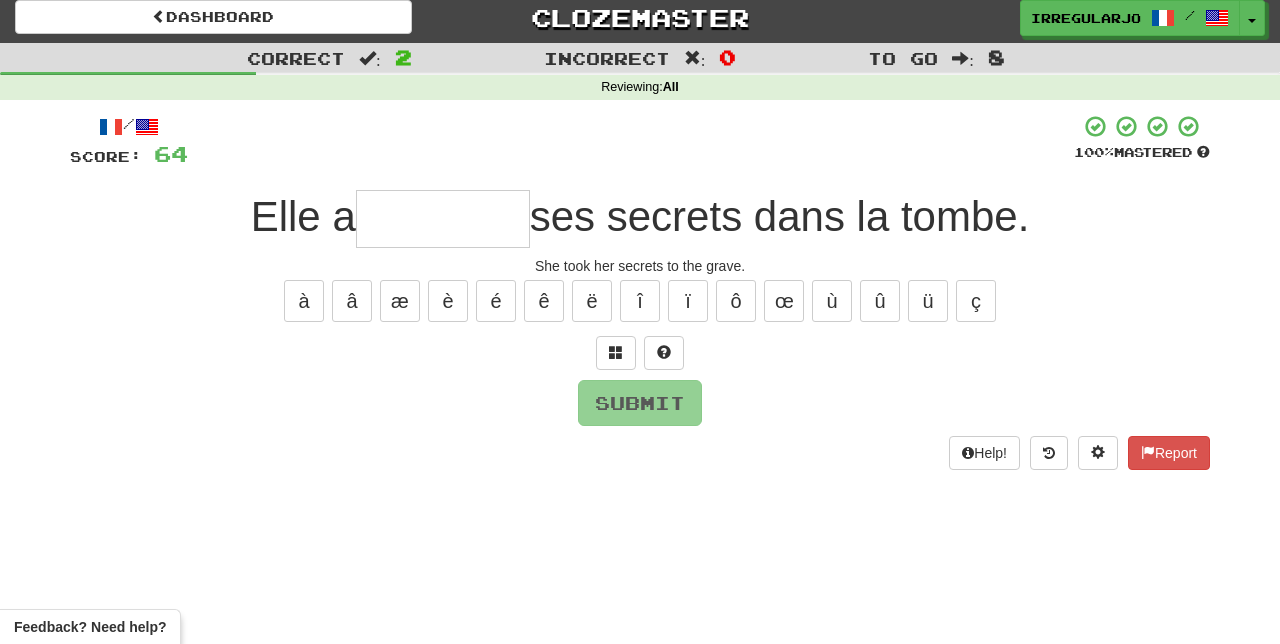 type on "*" 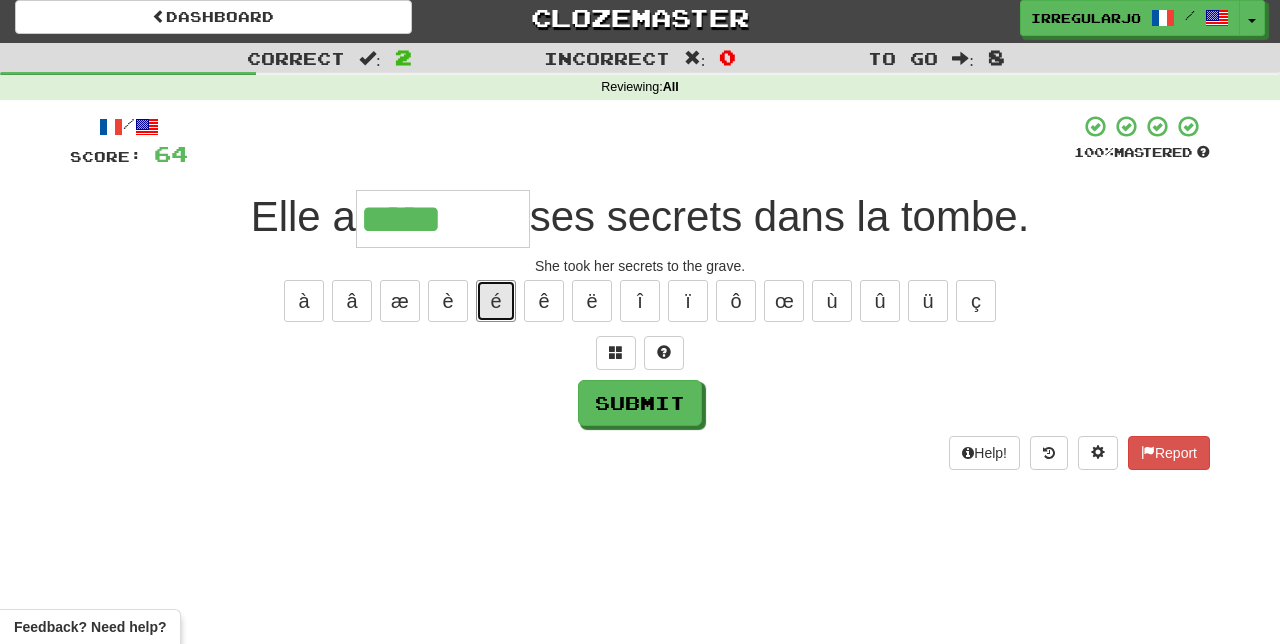 click on "é" at bounding box center (496, 301) 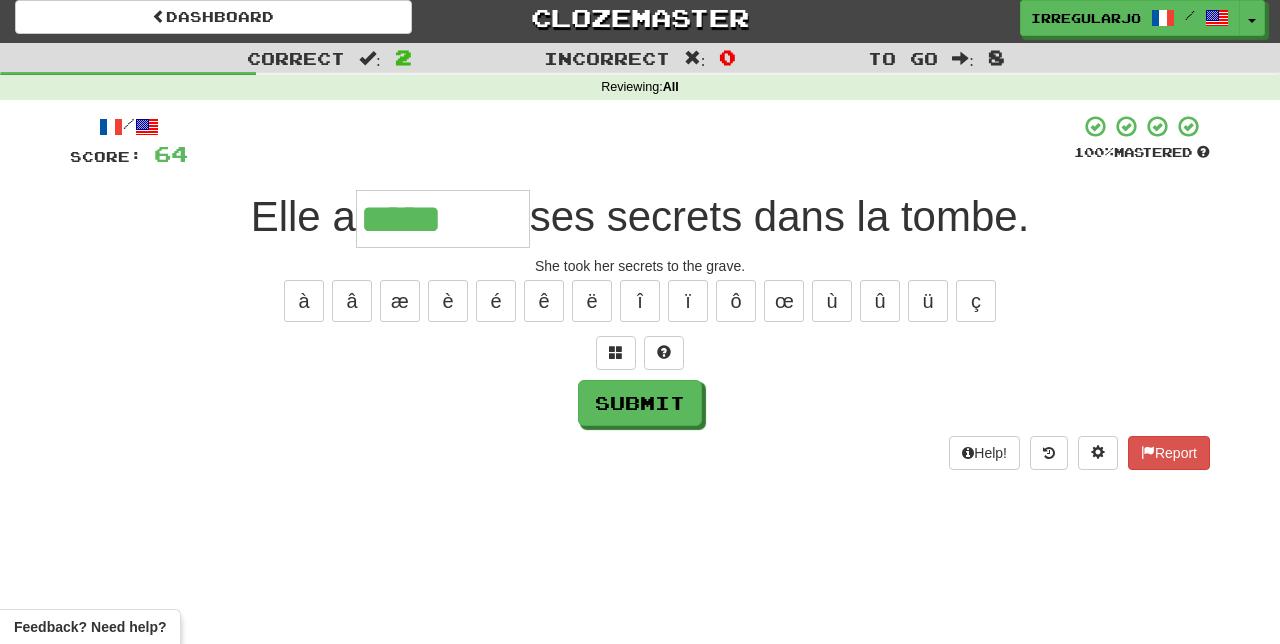 type on "******" 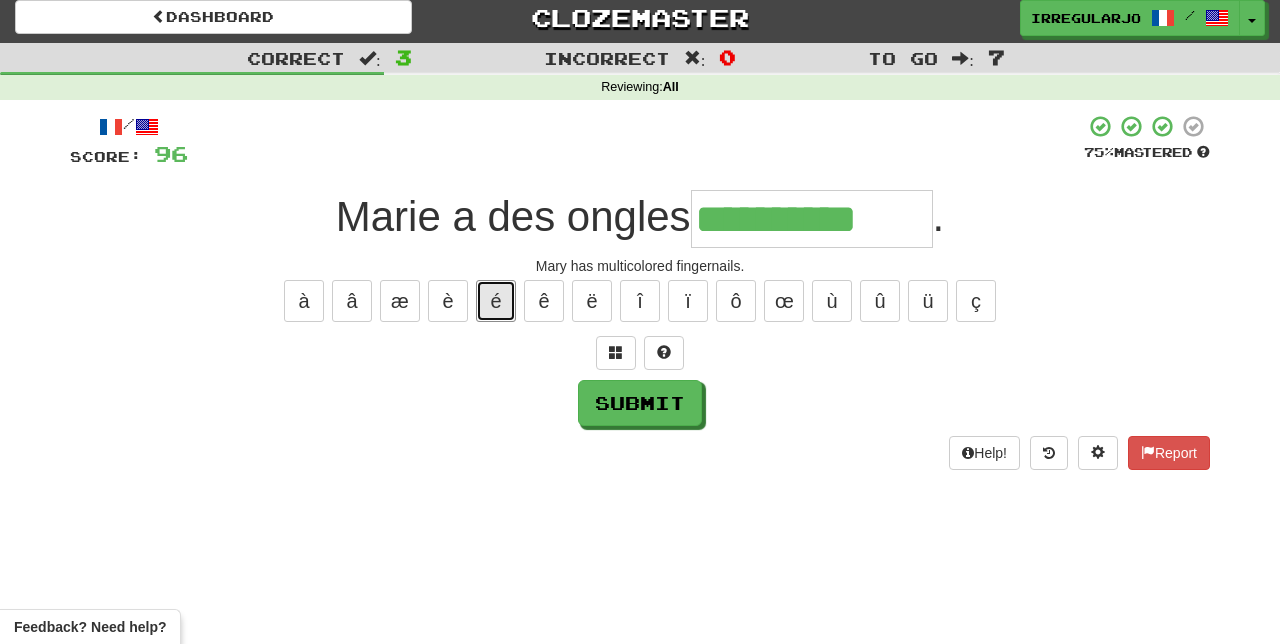 click on "é" at bounding box center (496, 301) 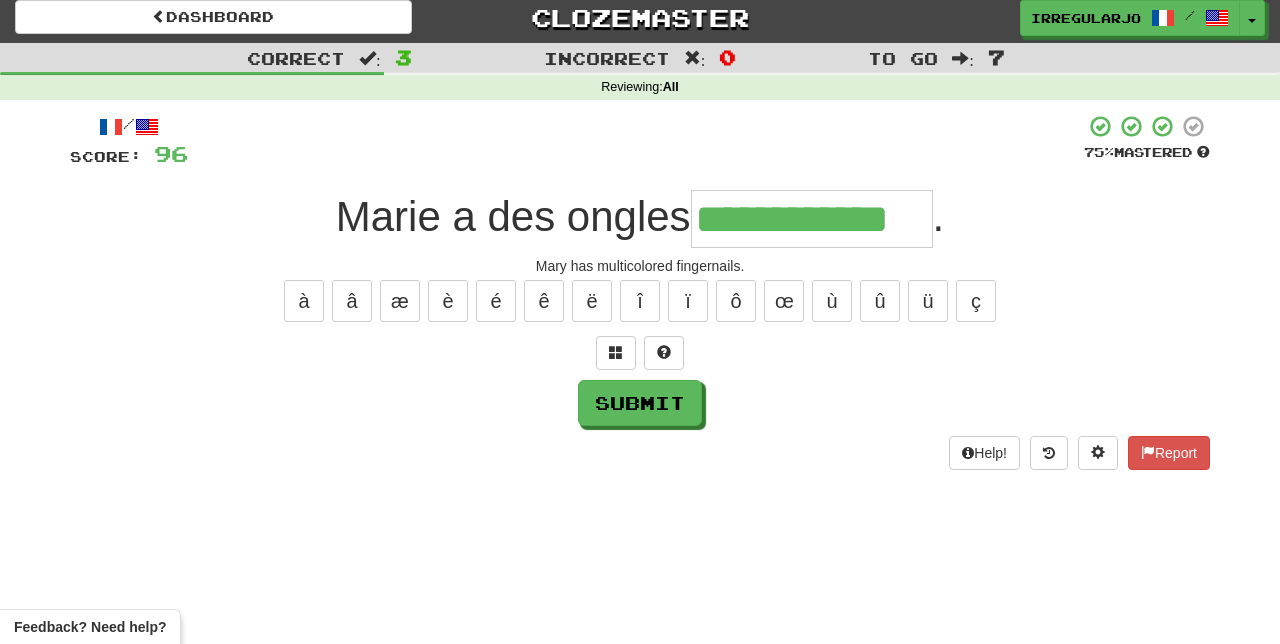 type on "**********" 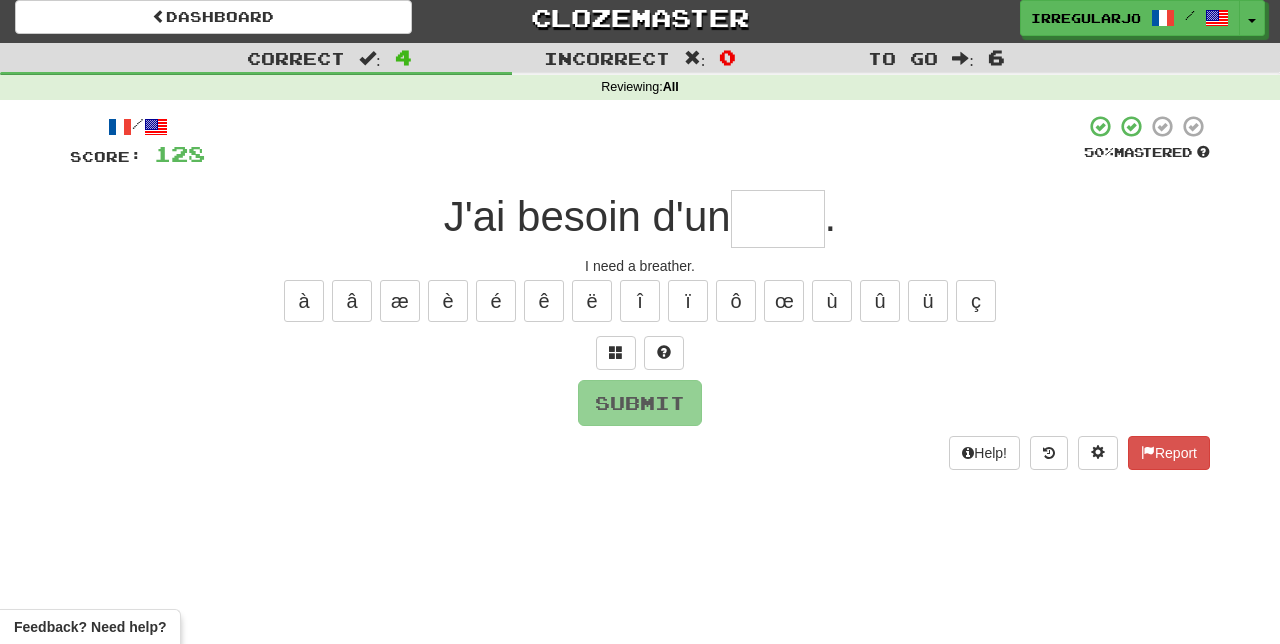 type on "*" 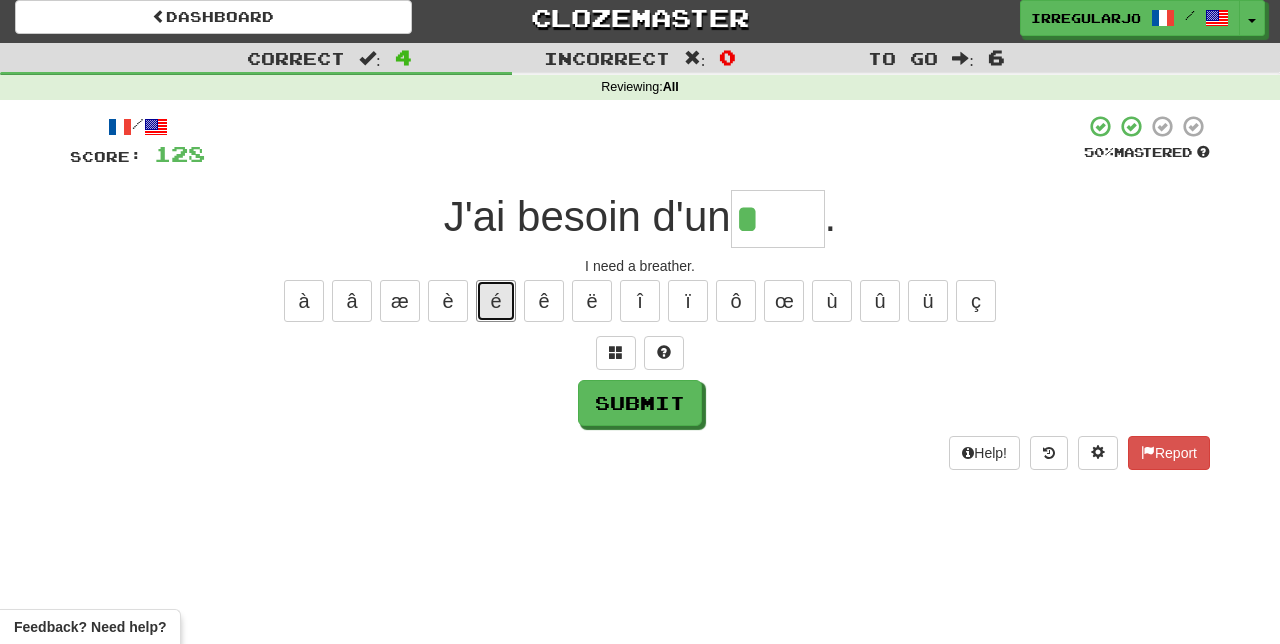 click on "é" at bounding box center [496, 301] 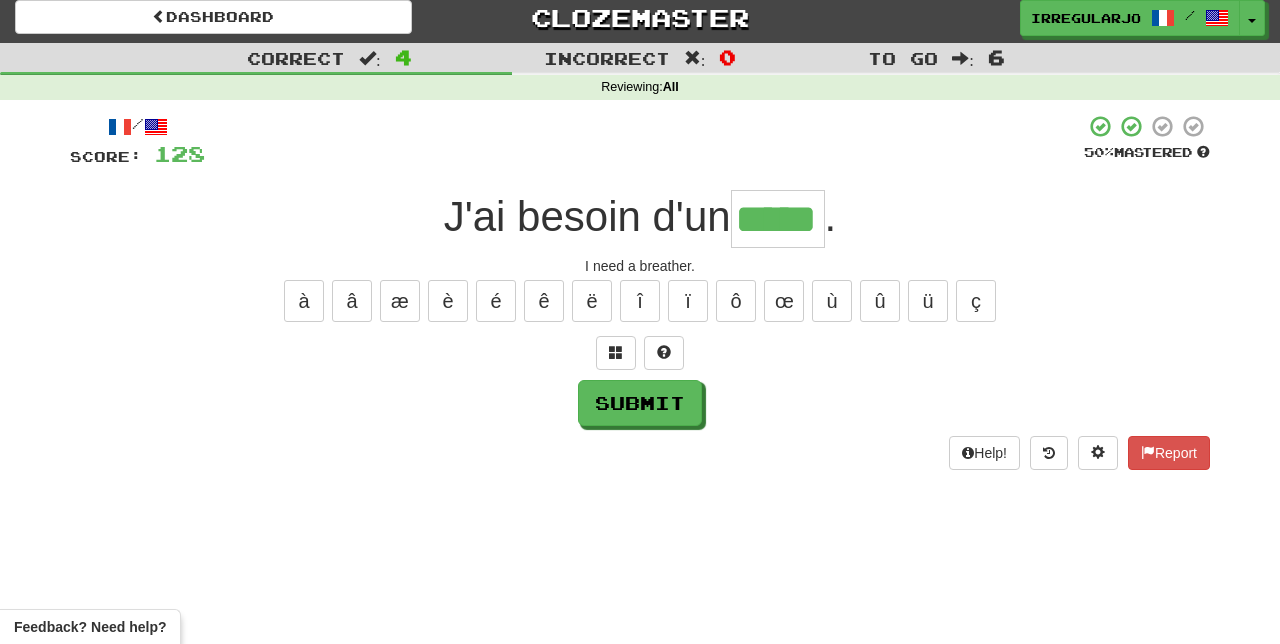 type on "*****" 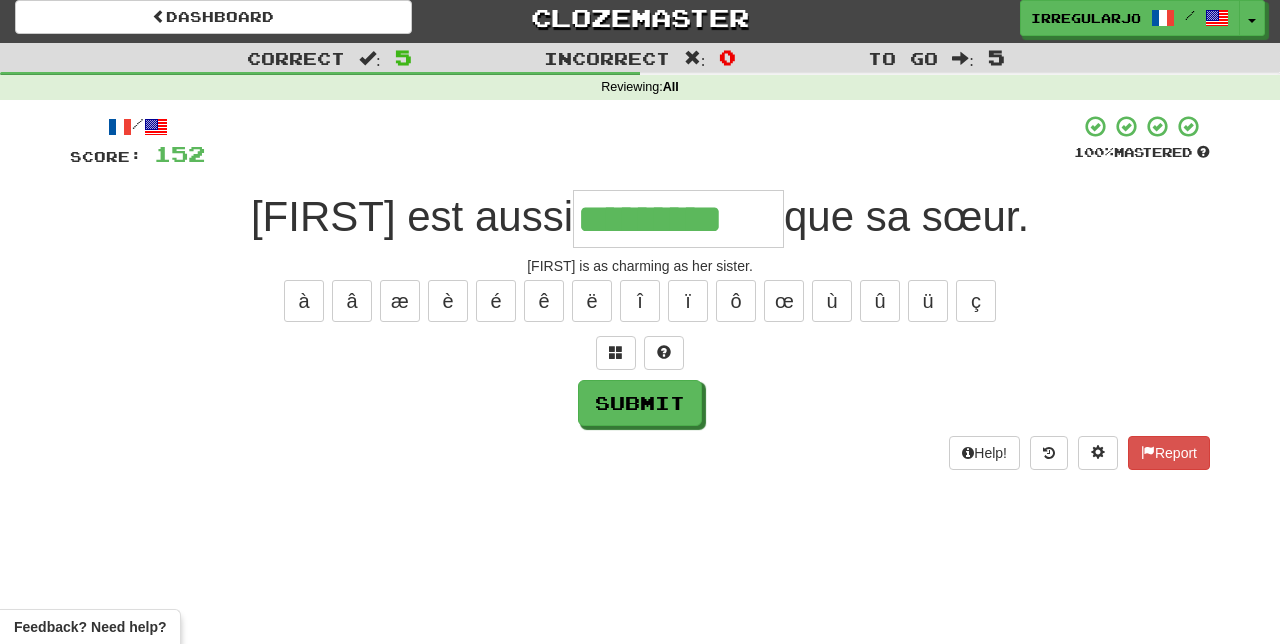 type on "*********" 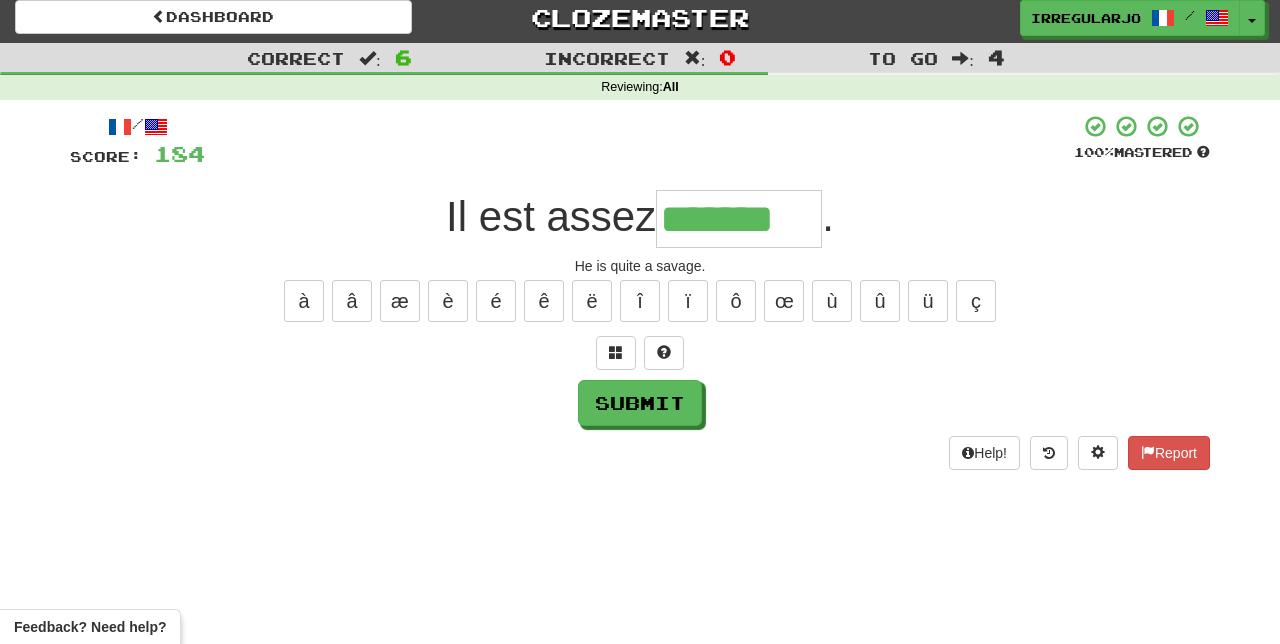 type on "*******" 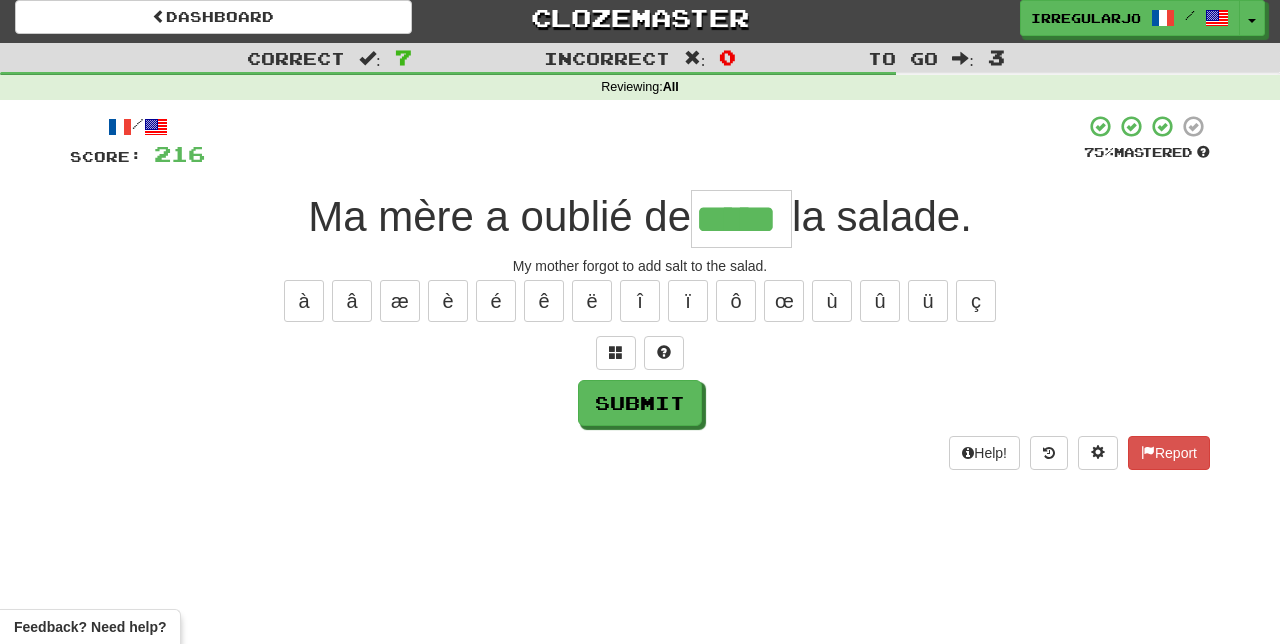 type on "*****" 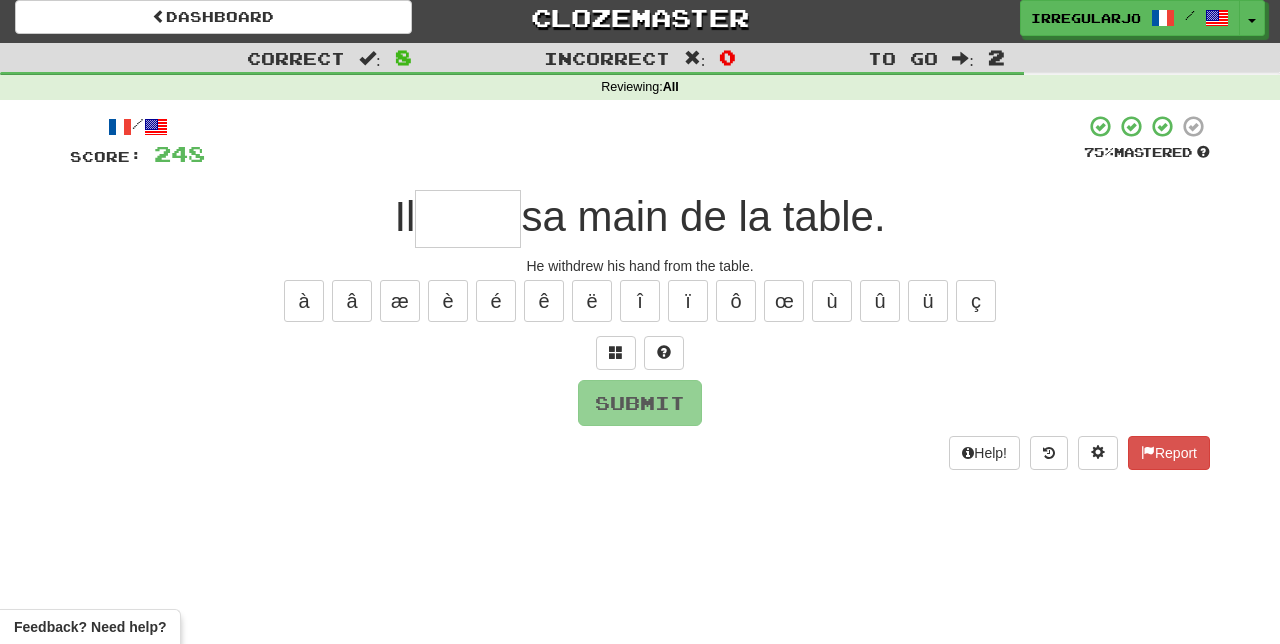type on "*" 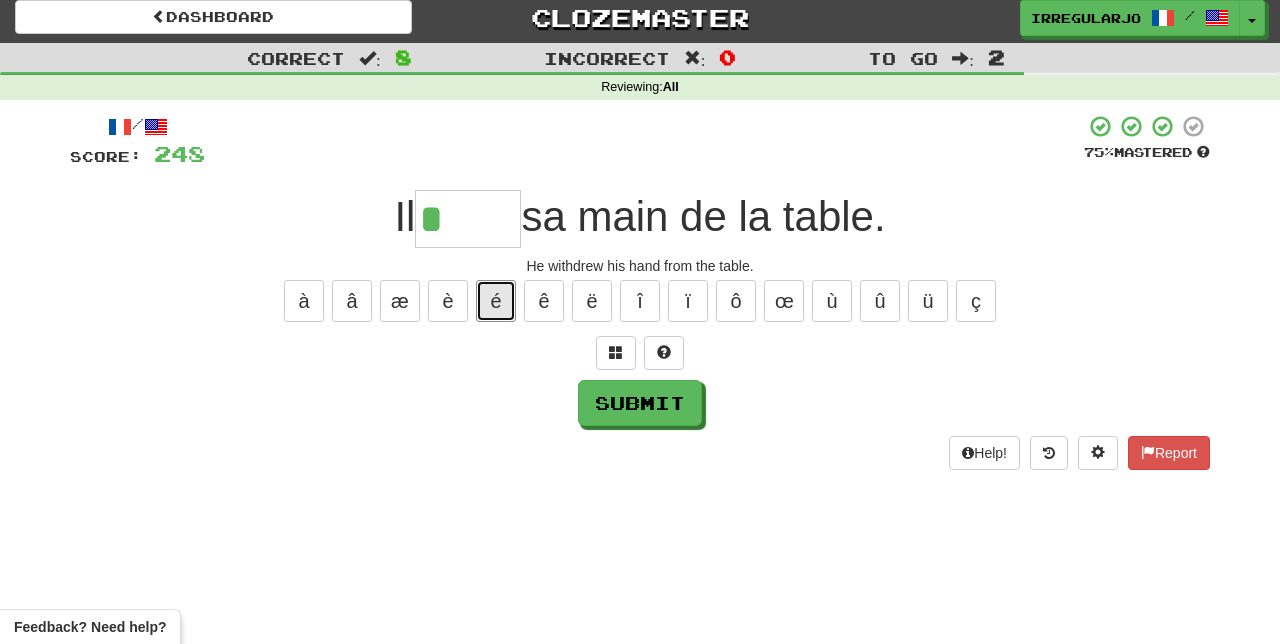 click on "é" at bounding box center (496, 301) 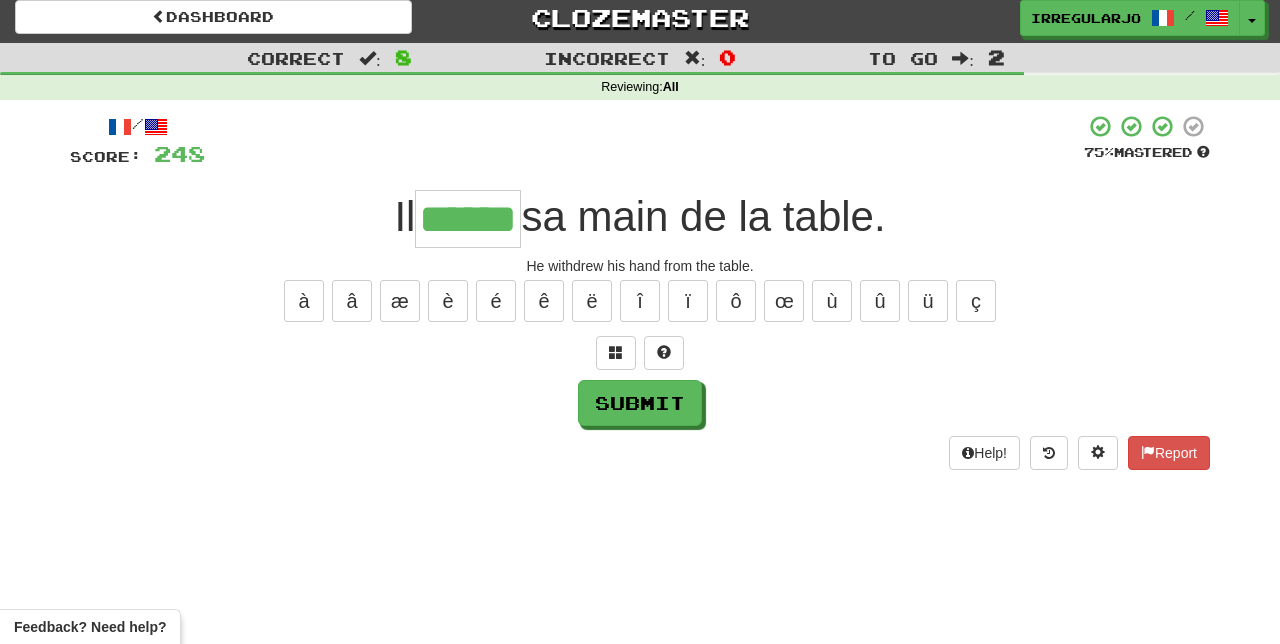 type on "******" 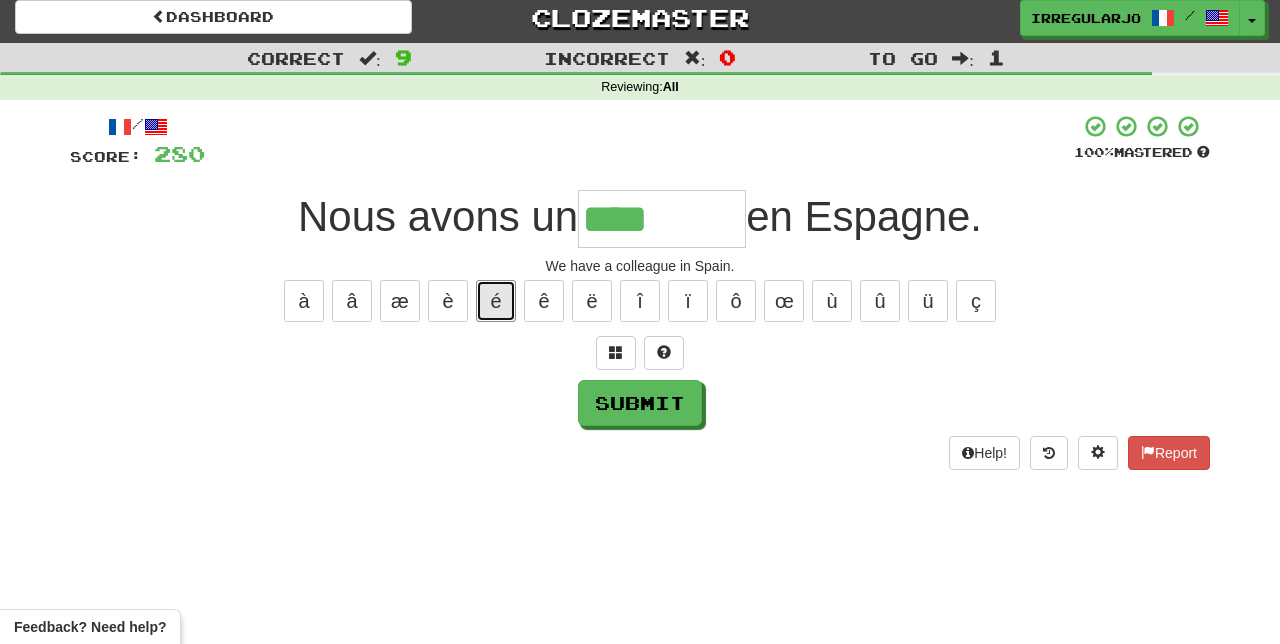 click on "é" at bounding box center (496, 301) 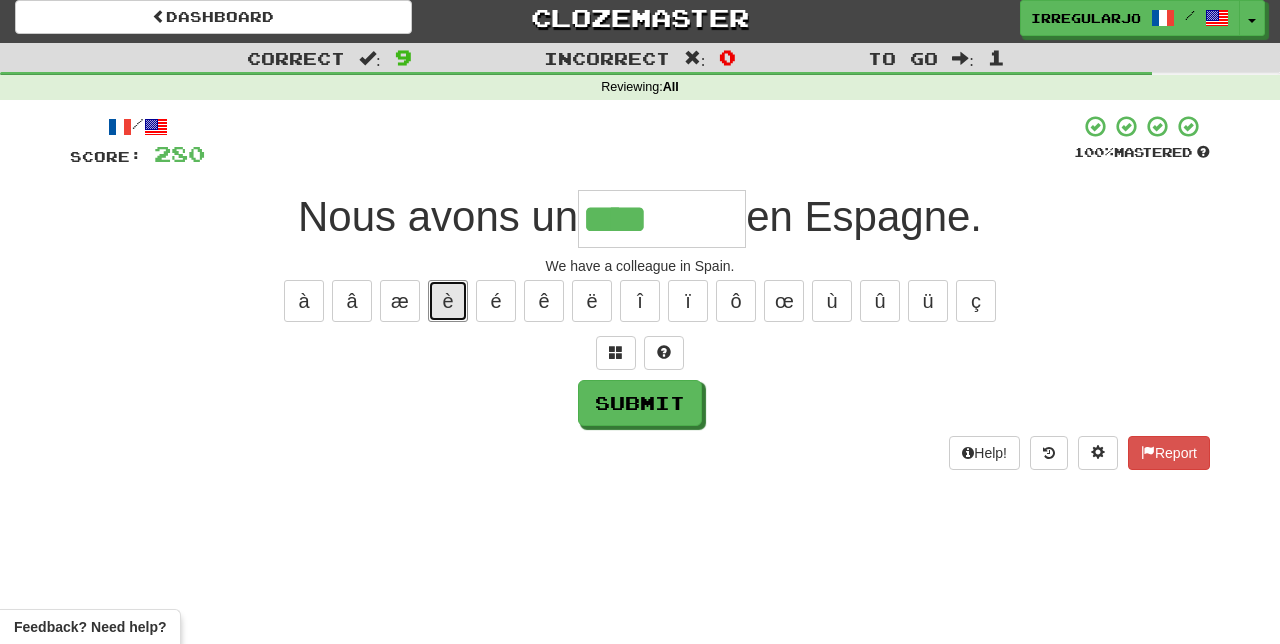 click on "è" at bounding box center (448, 301) 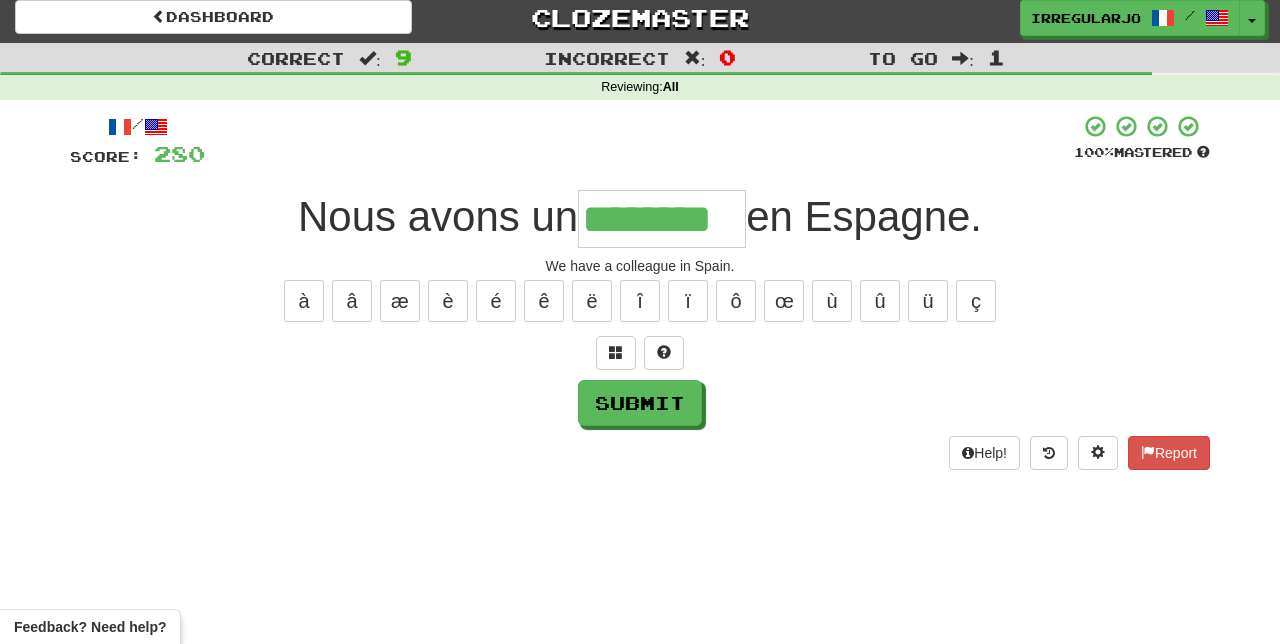 type on "********" 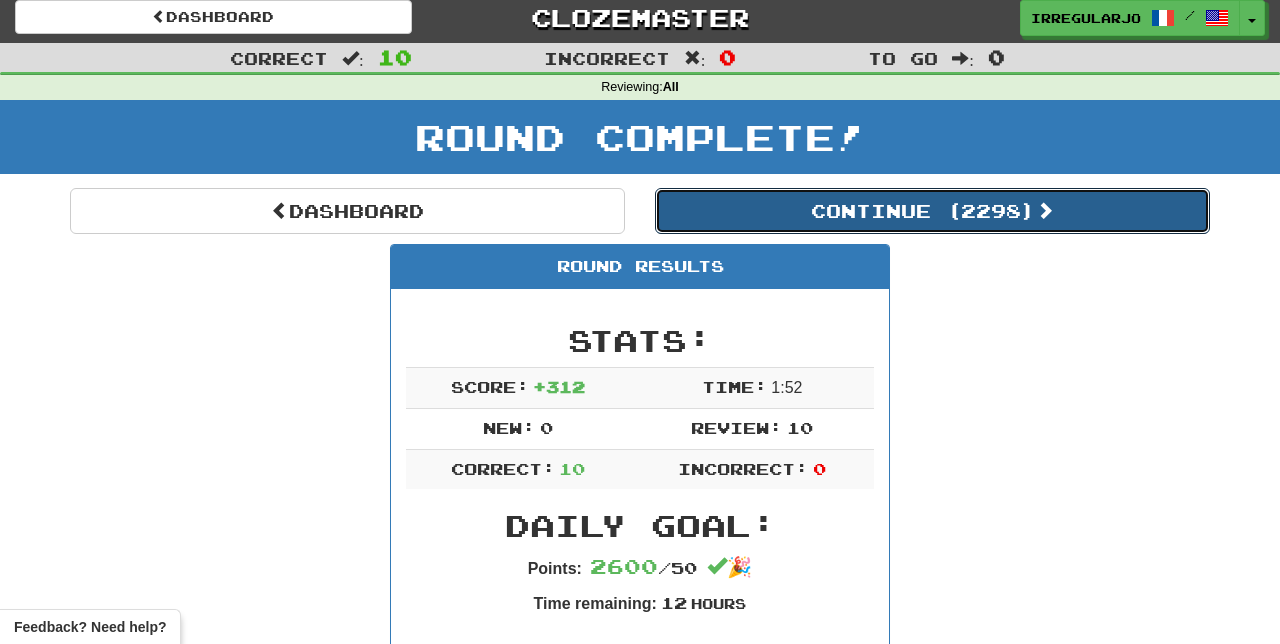 click on "Continue ( 2298 )" at bounding box center [932, 211] 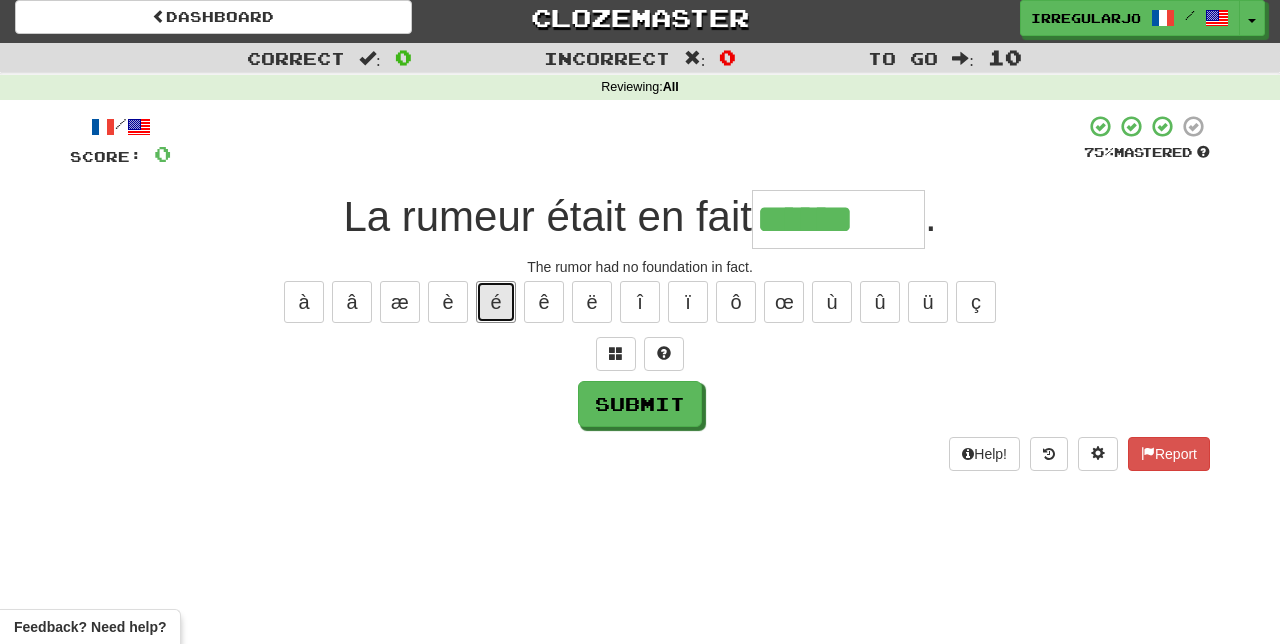 click on "é" at bounding box center (496, 302) 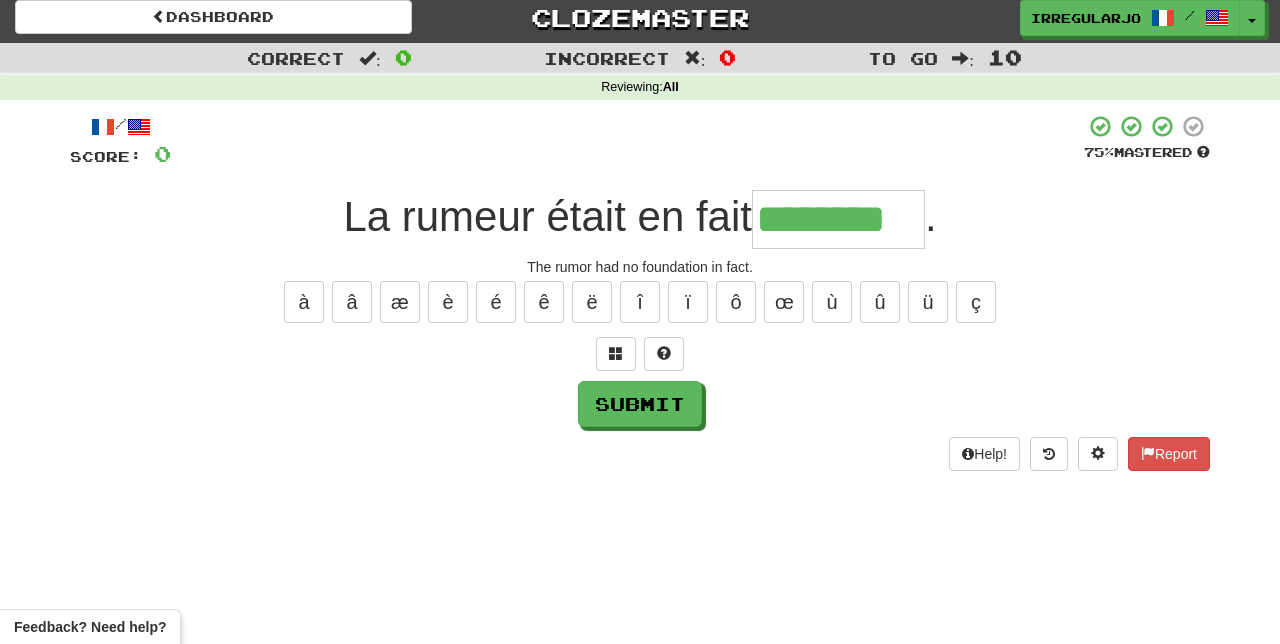 type on "********" 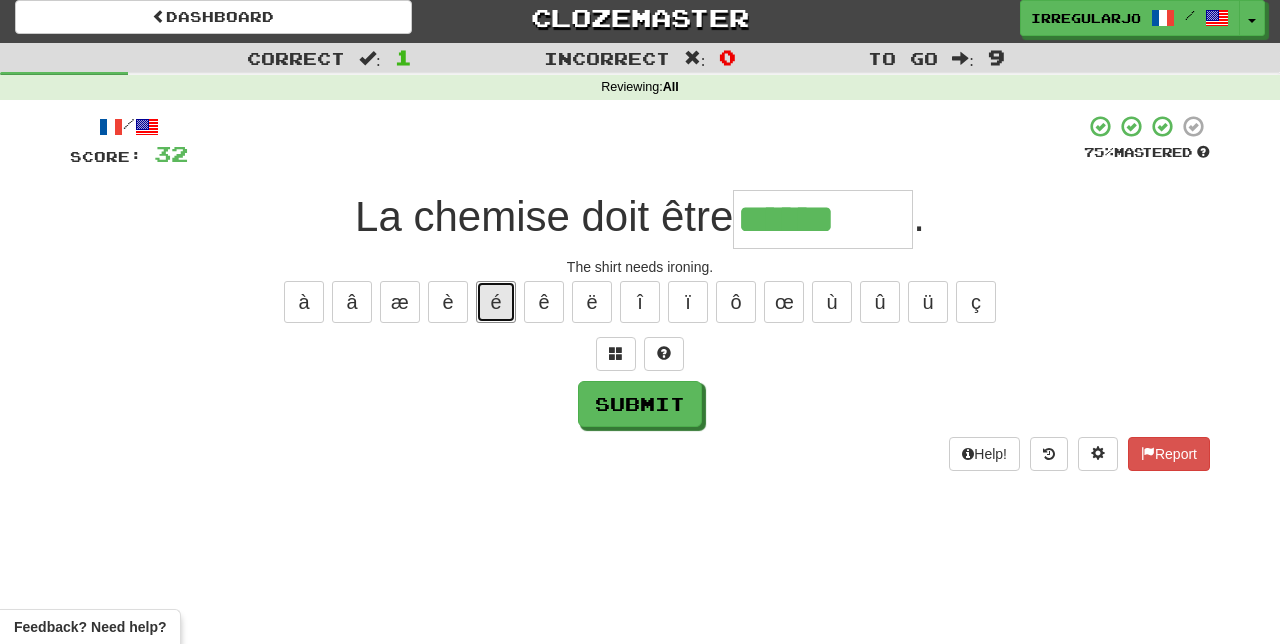 click on "é" at bounding box center (496, 302) 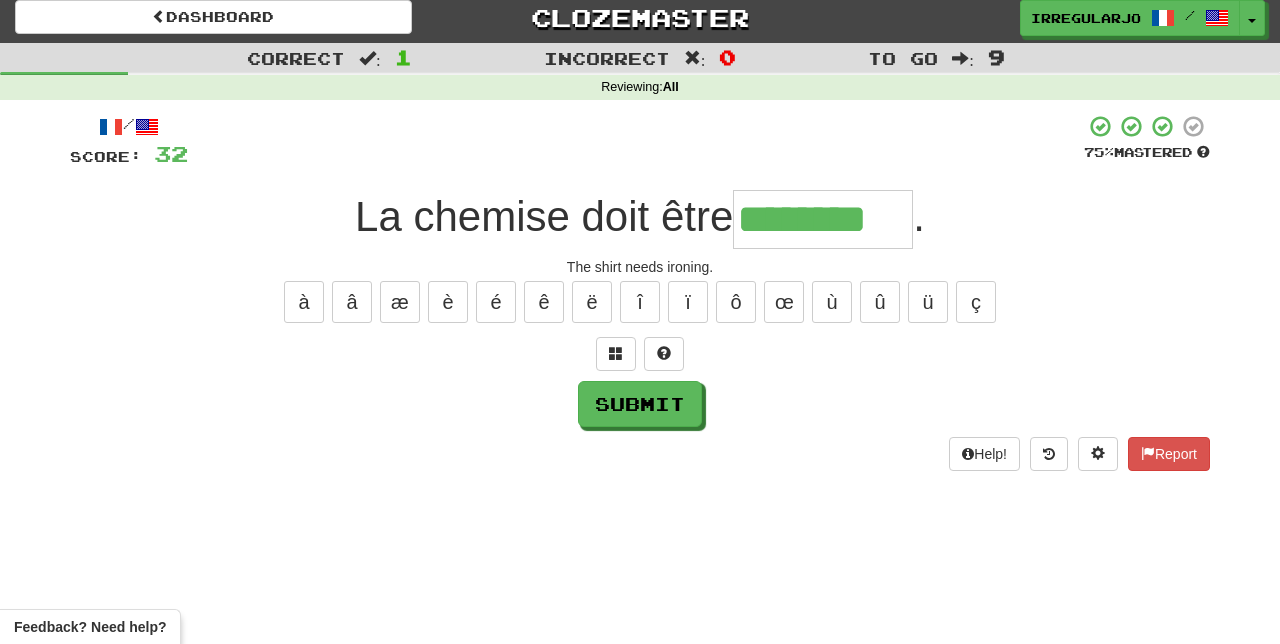 type on "********" 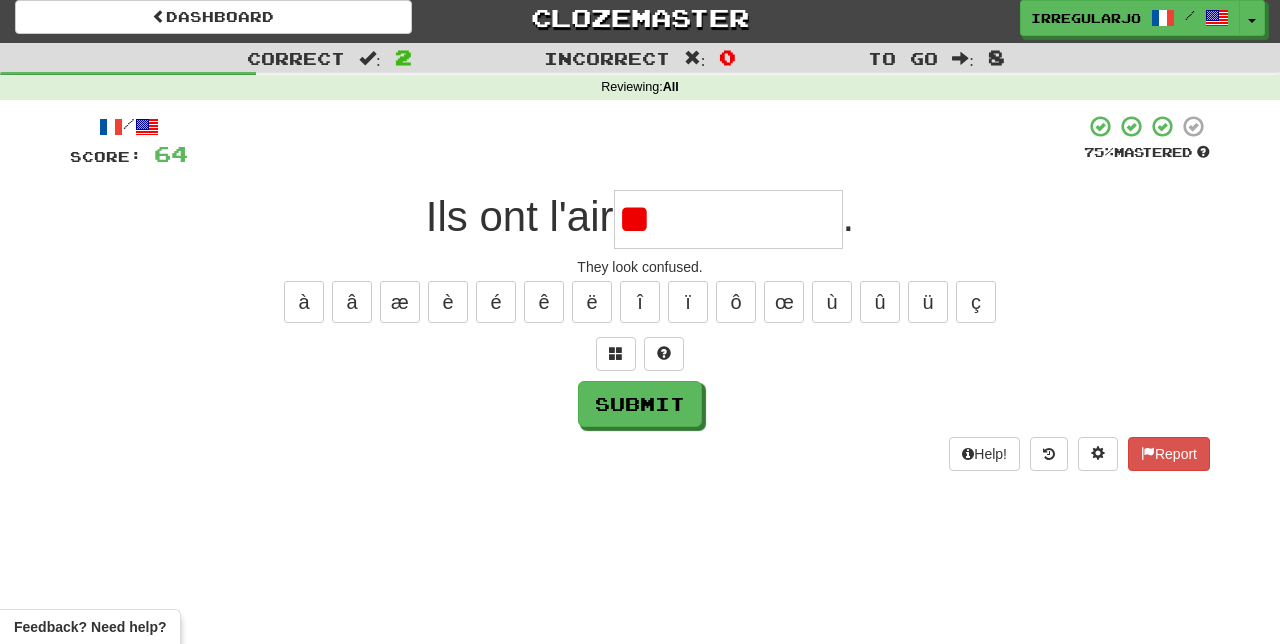 type on "*" 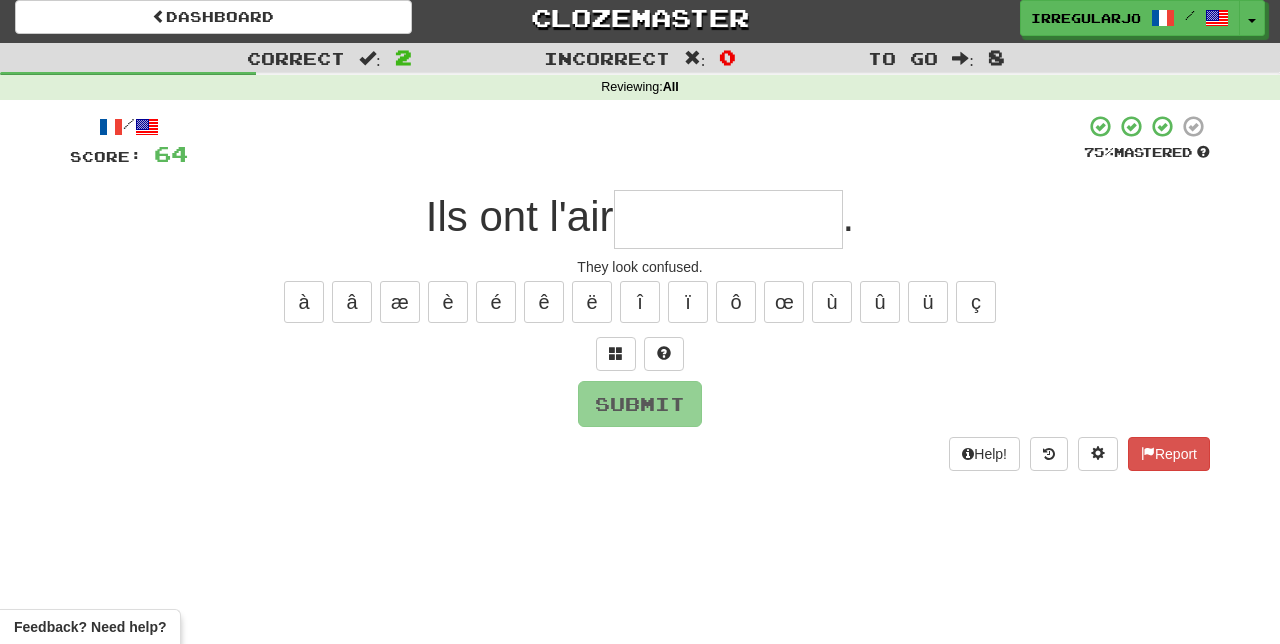 type on "*" 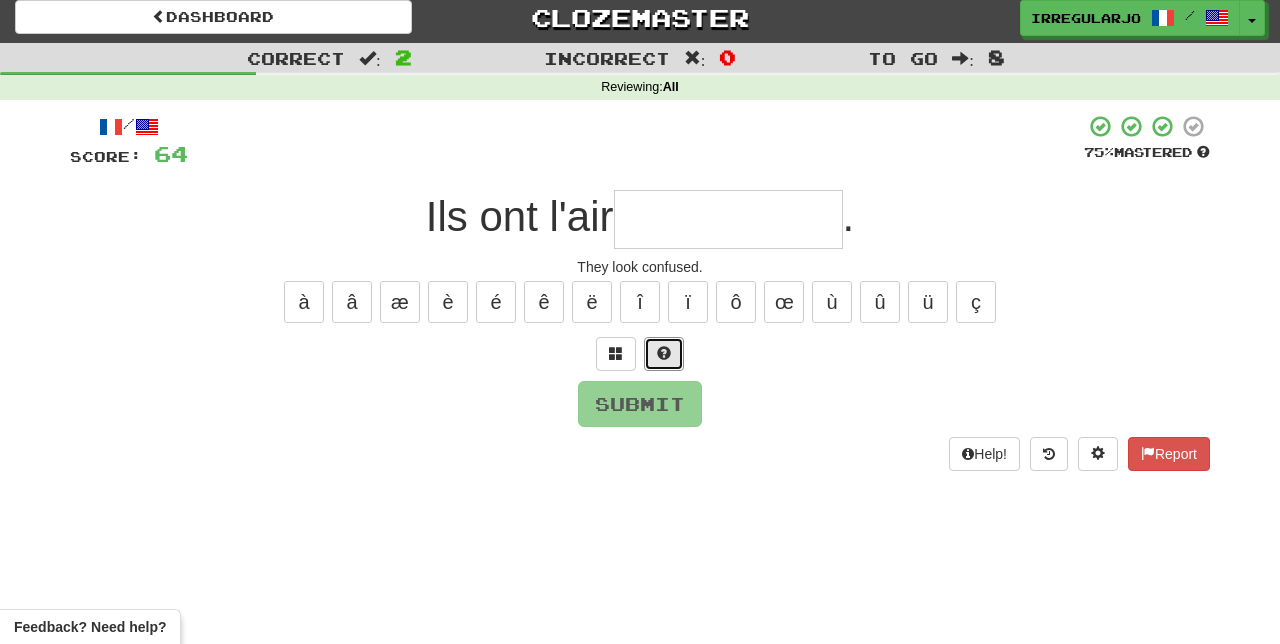 click at bounding box center (664, 354) 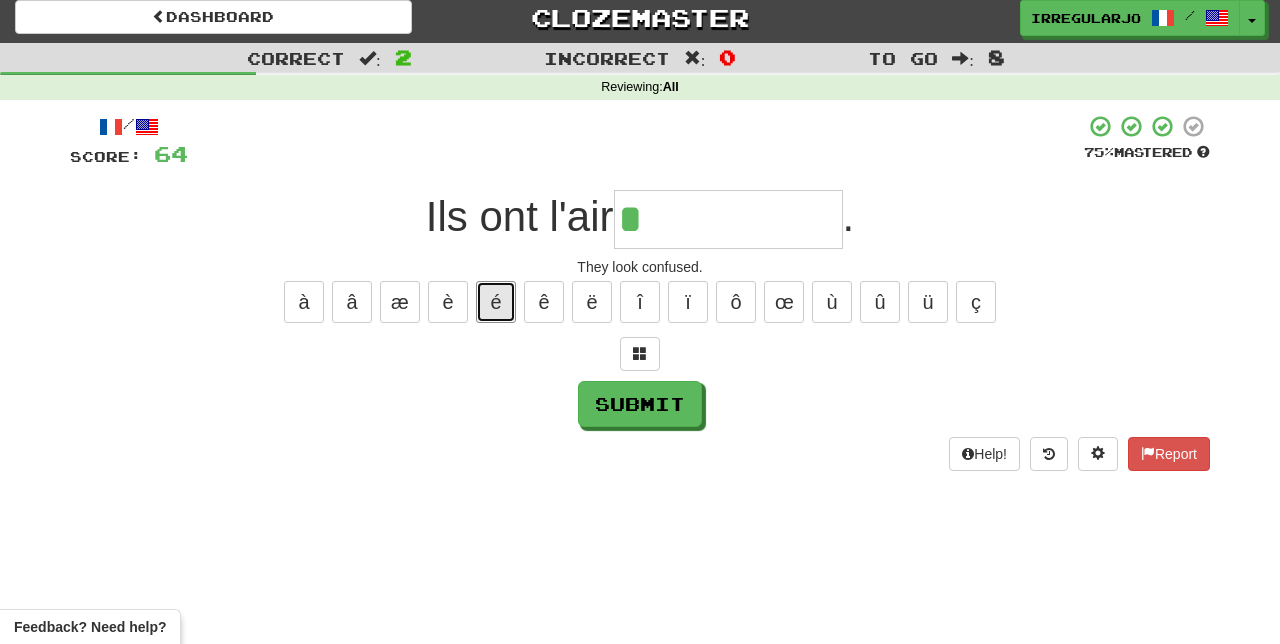 click on "é" at bounding box center (496, 302) 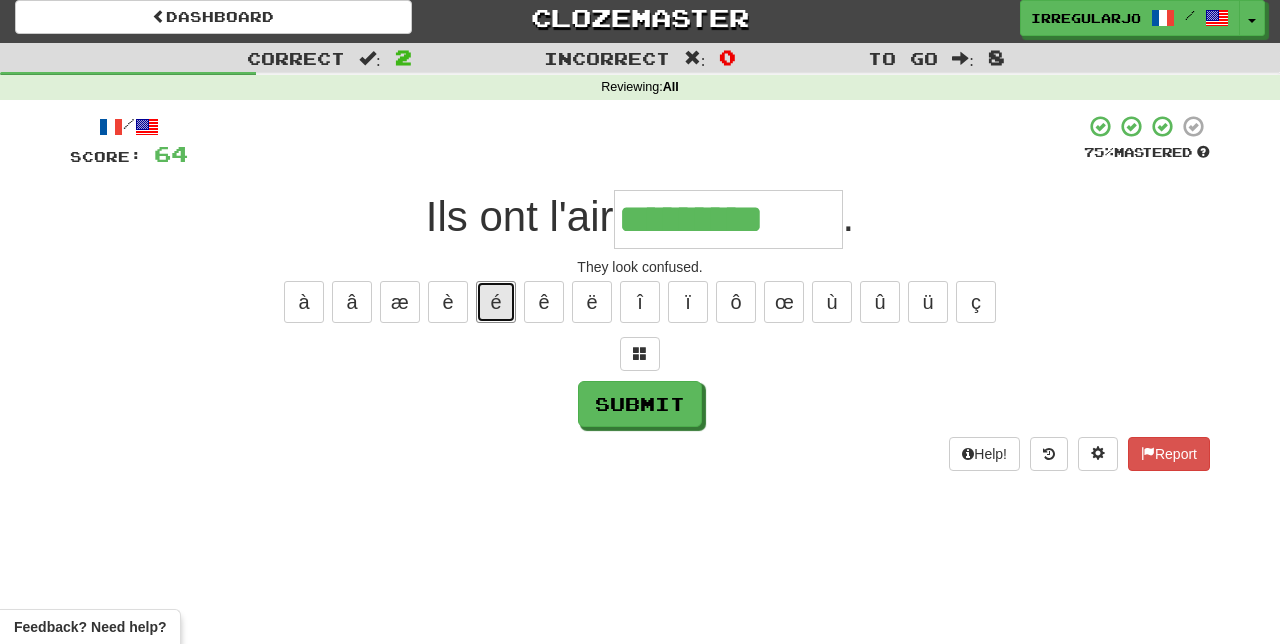 click on "é" at bounding box center (496, 302) 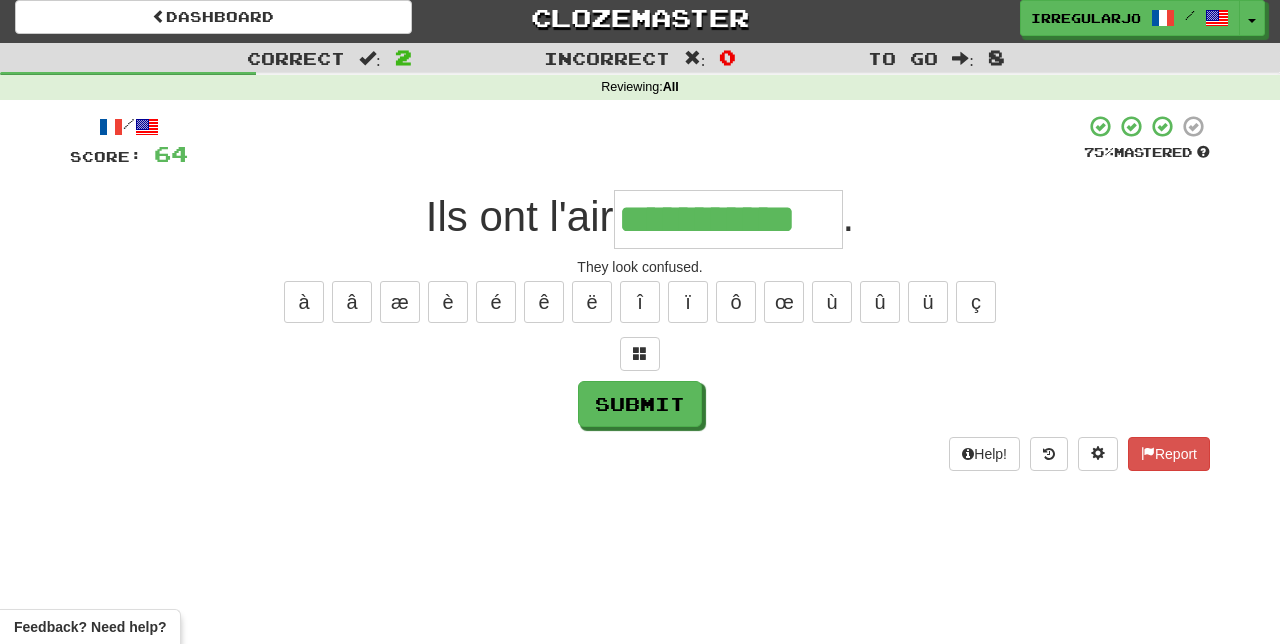 type on "**********" 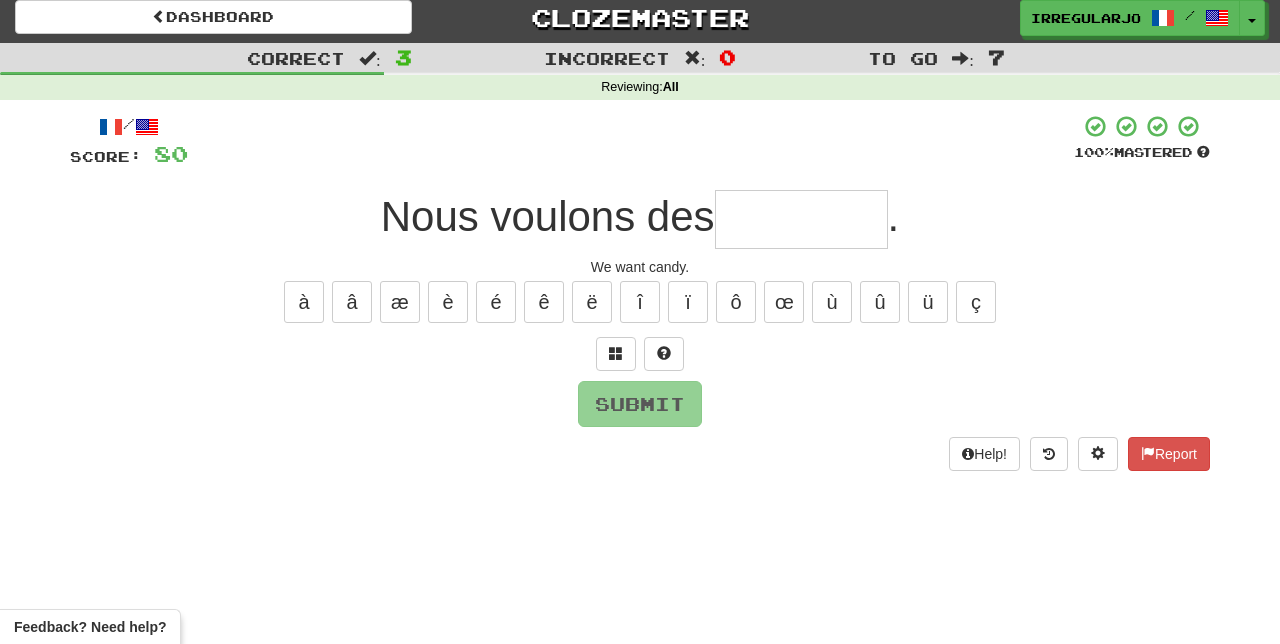type on "*" 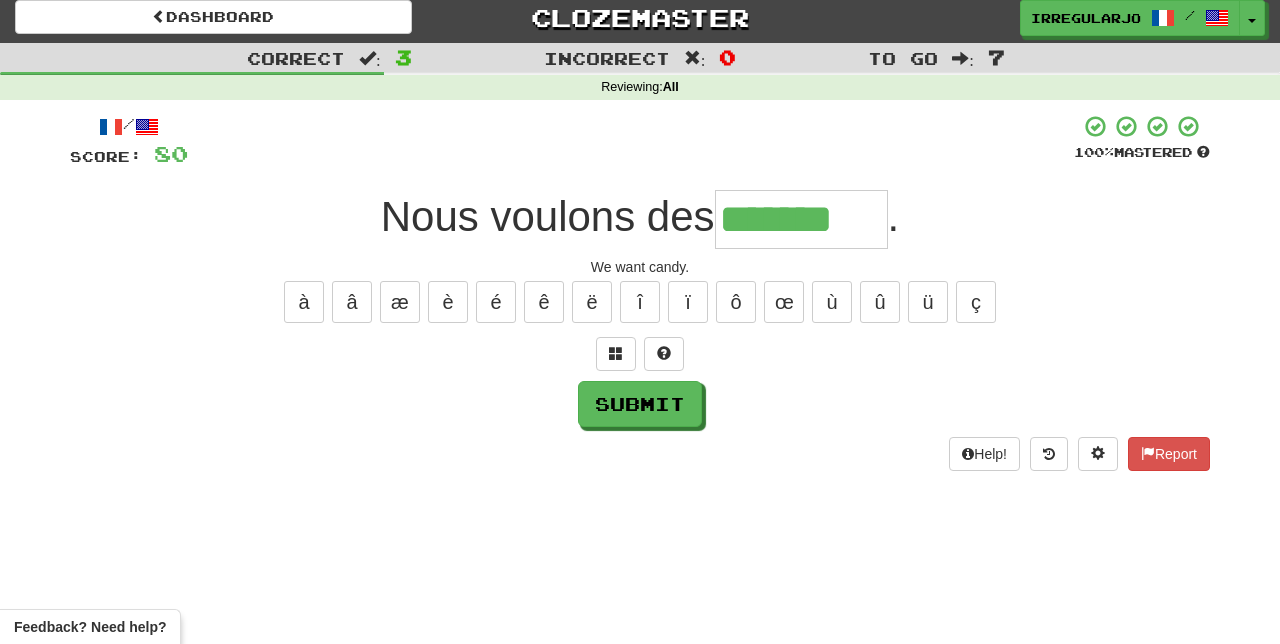 type on "*******" 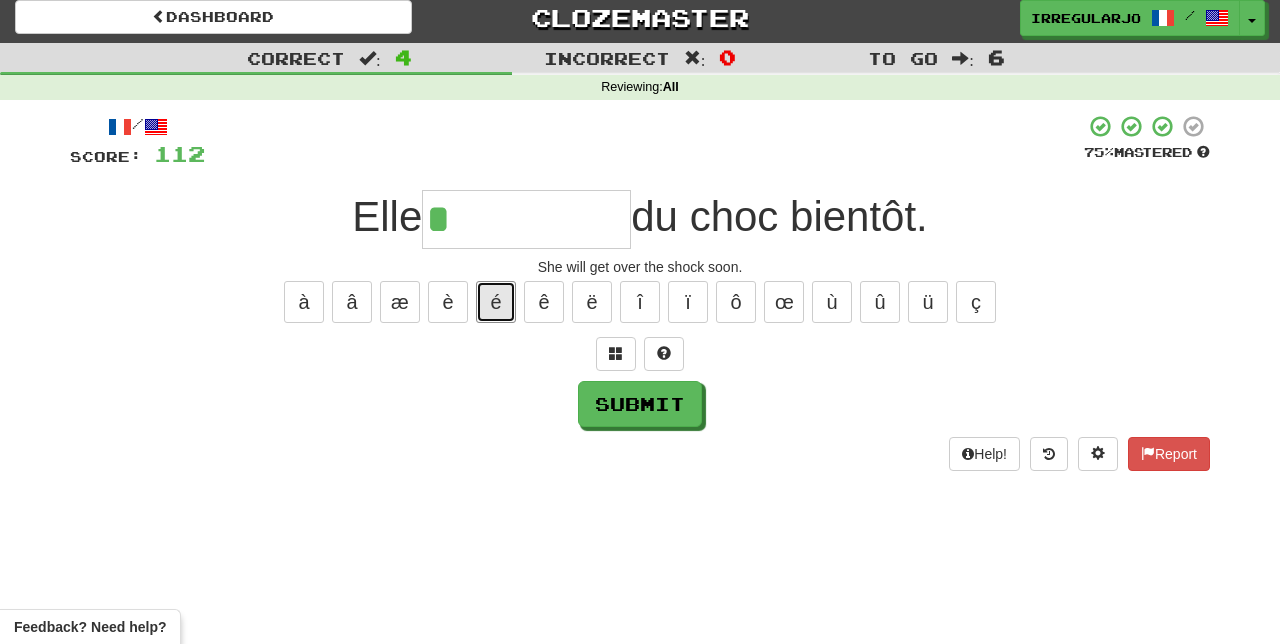 click on "é" at bounding box center (496, 302) 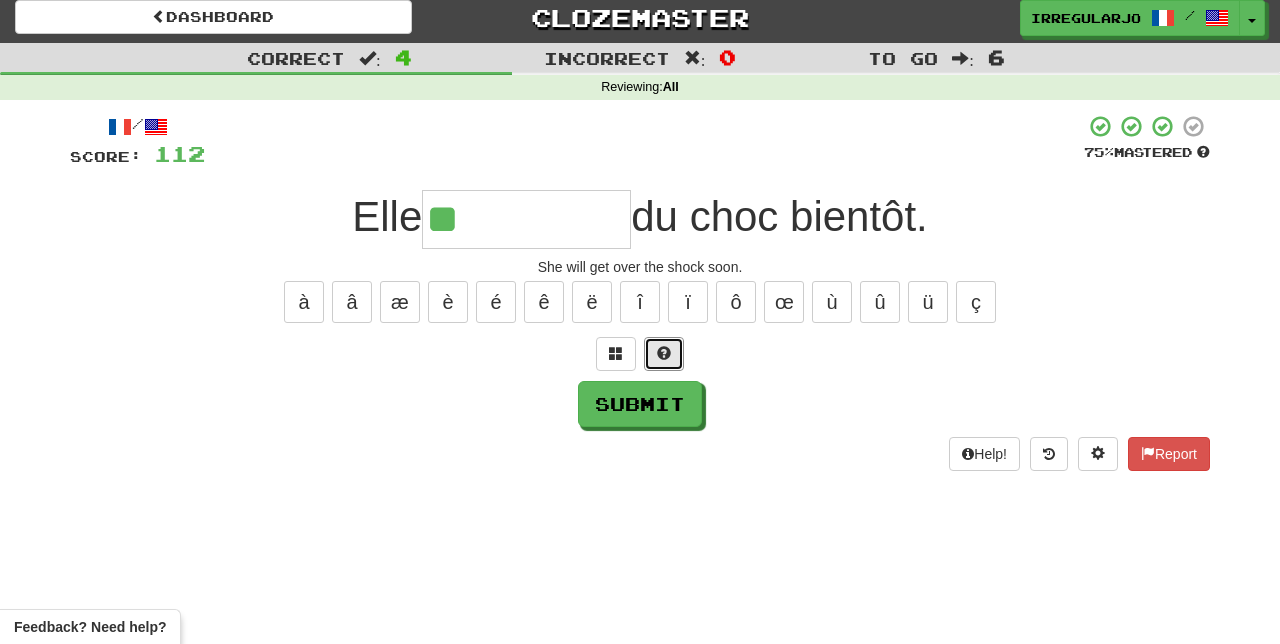 click at bounding box center (664, 353) 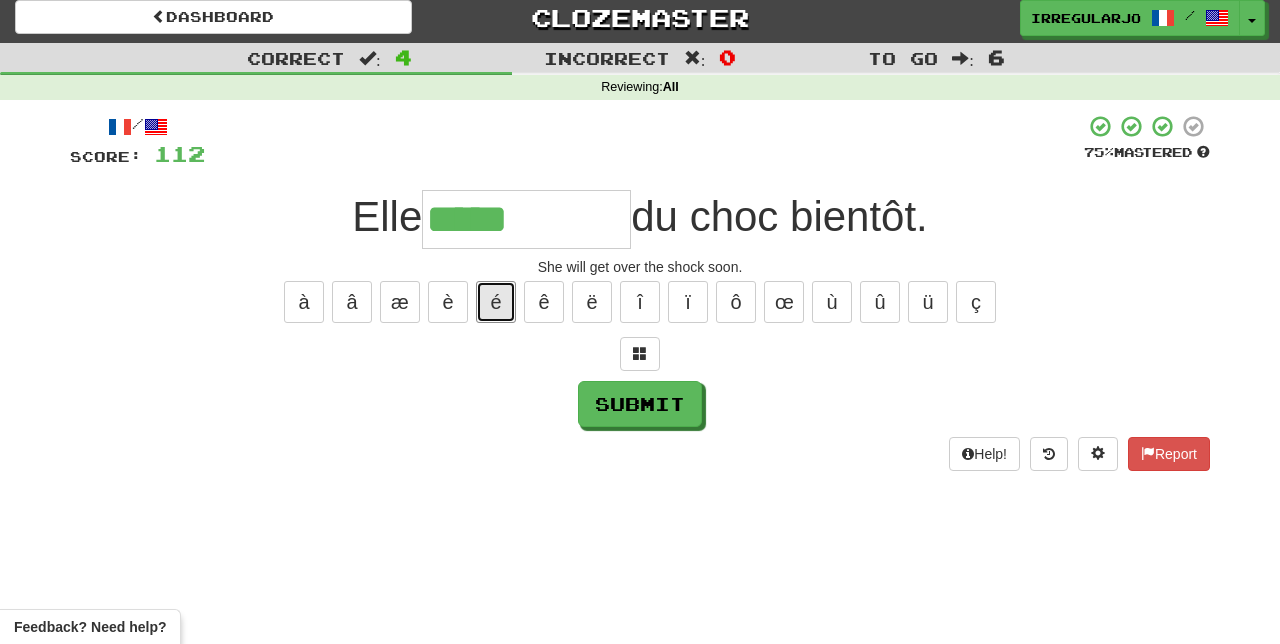 click on "é" at bounding box center [496, 302] 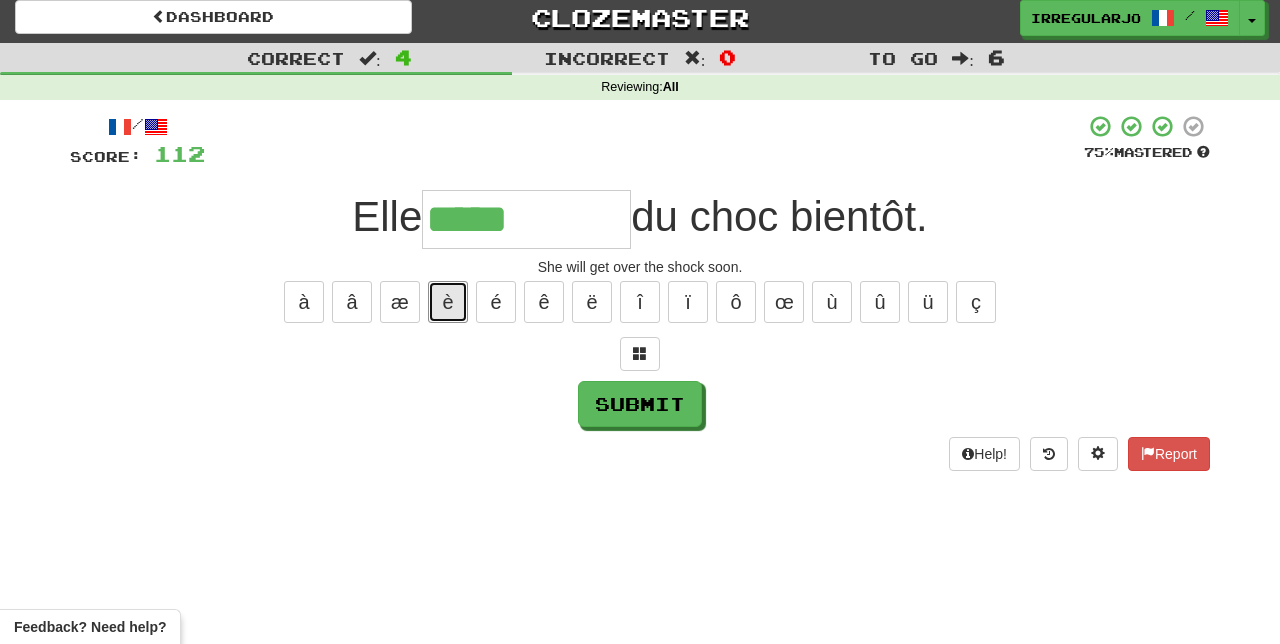 click on "è" at bounding box center (448, 302) 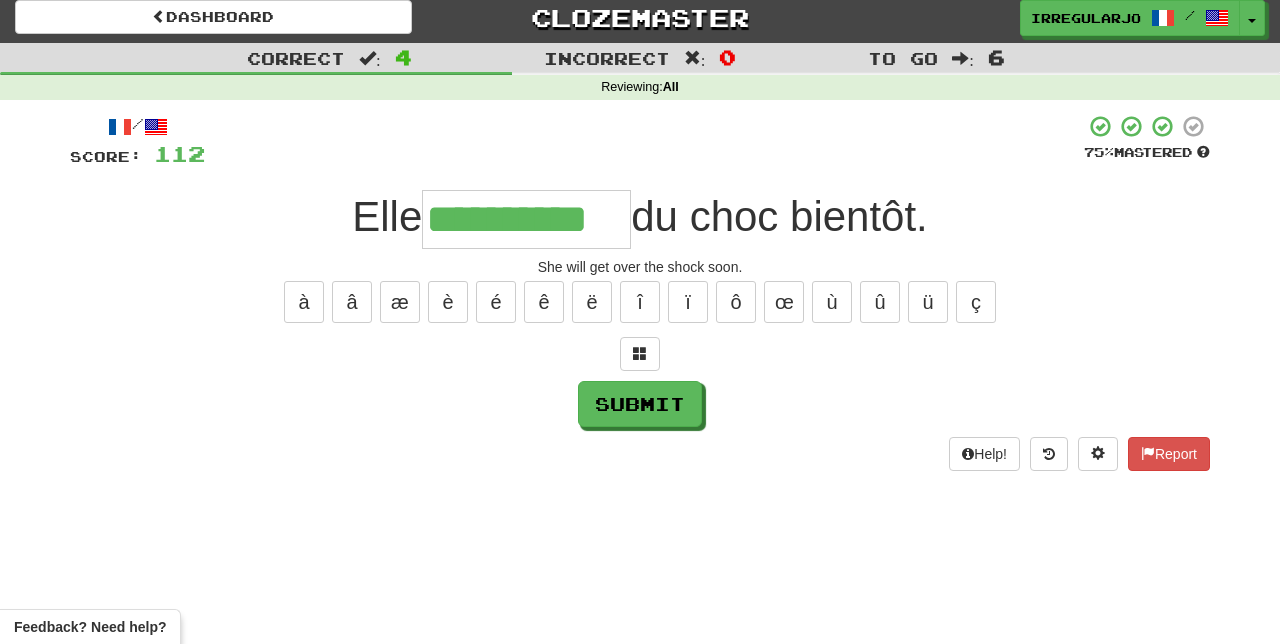 type on "**********" 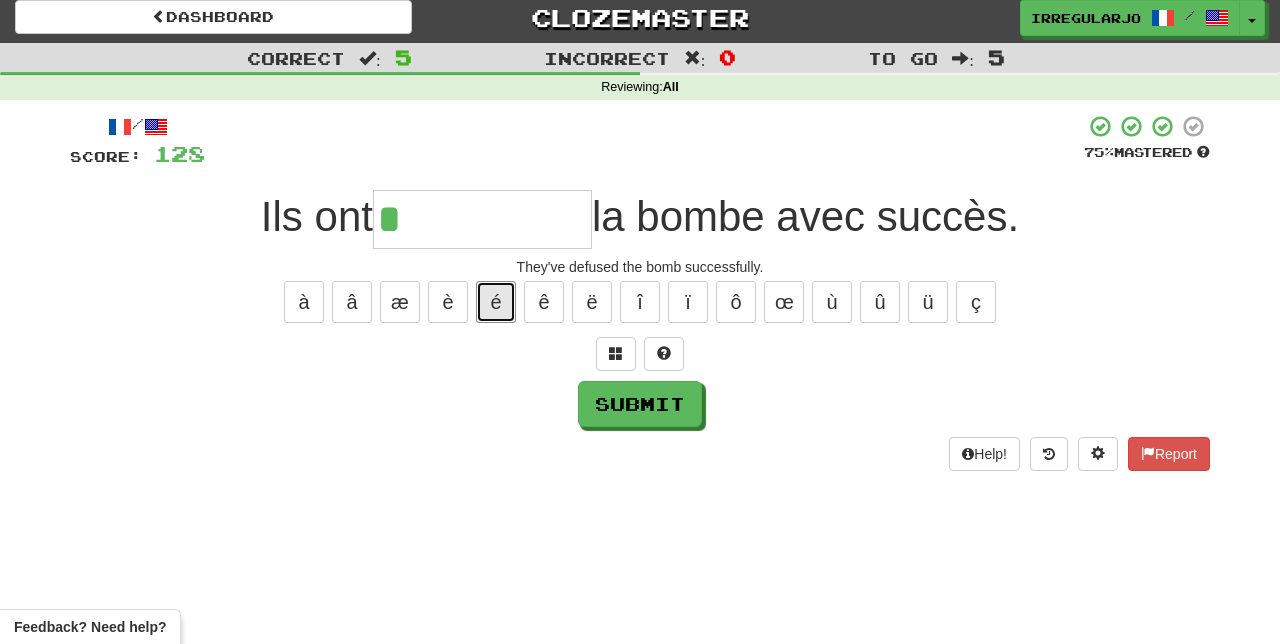 click on "é" at bounding box center [496, 302] 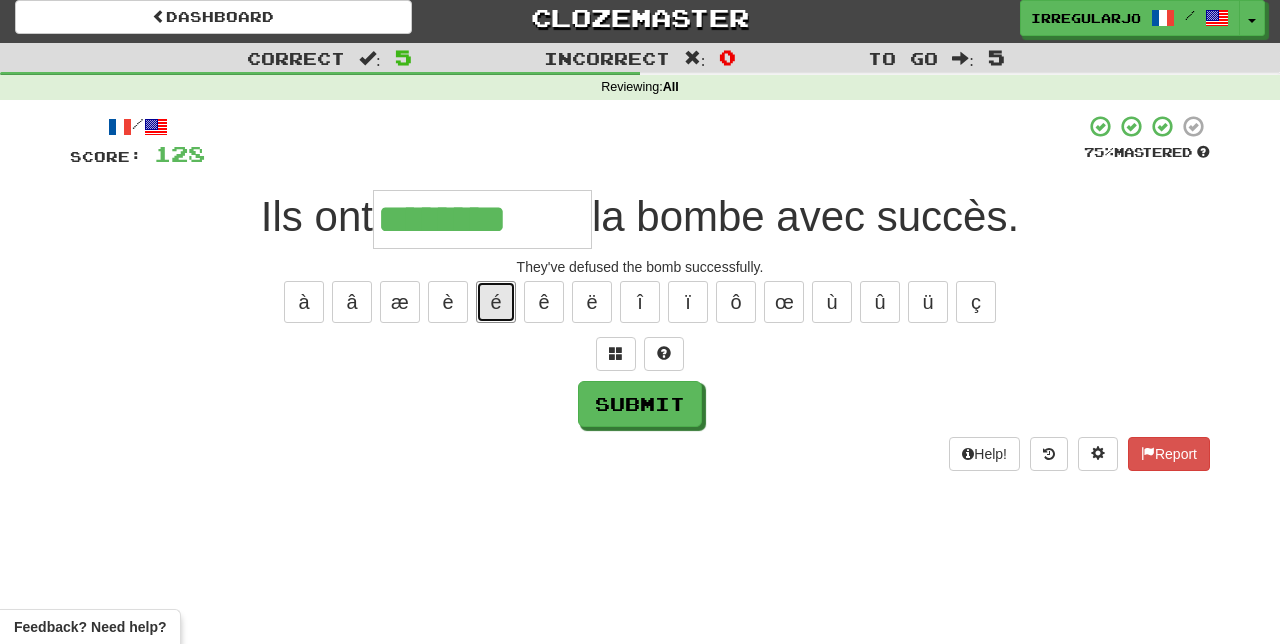 click on "é" at bounding box center (496, 302) 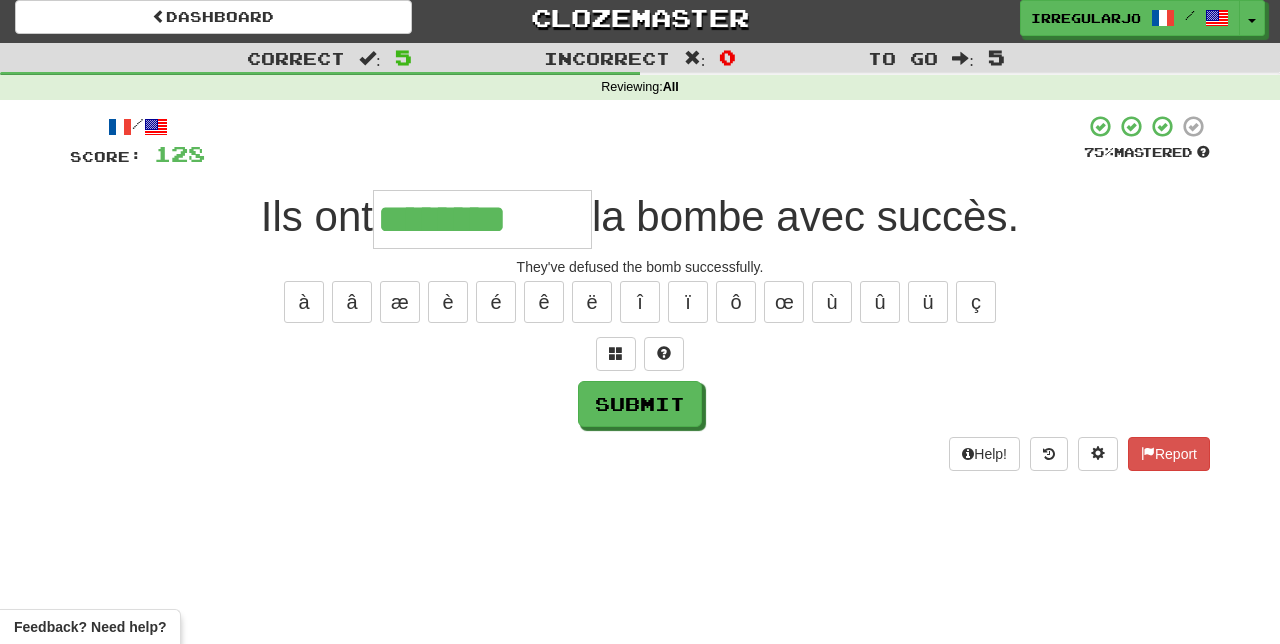 type on "*********" 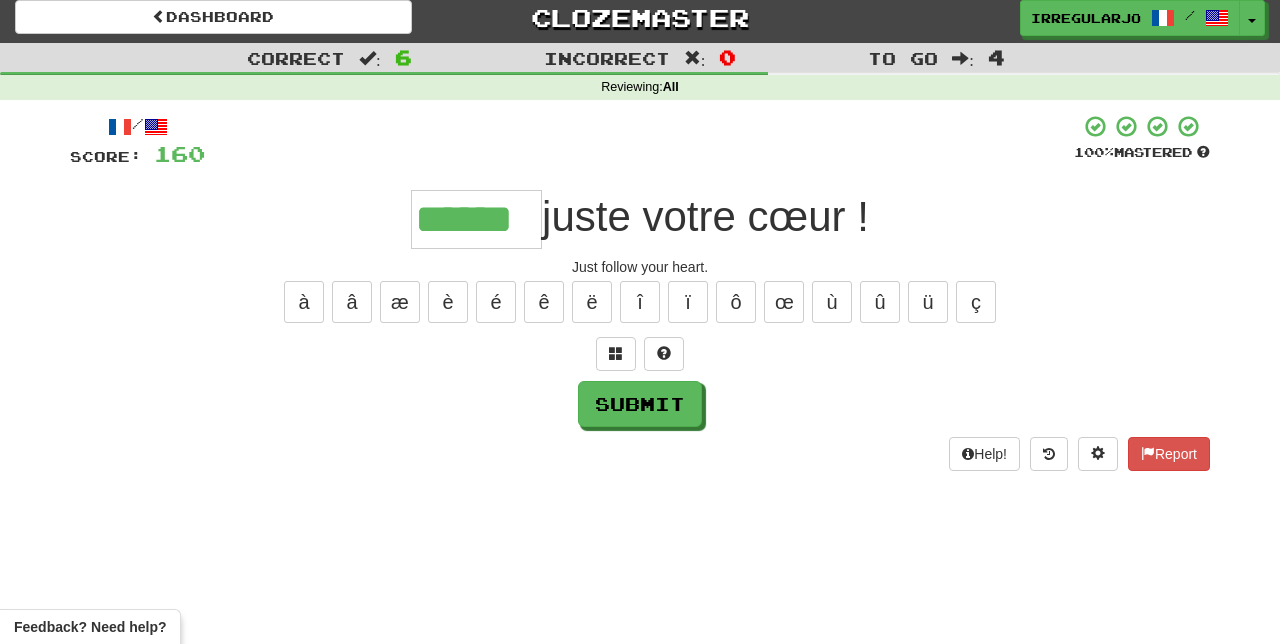type on "******" 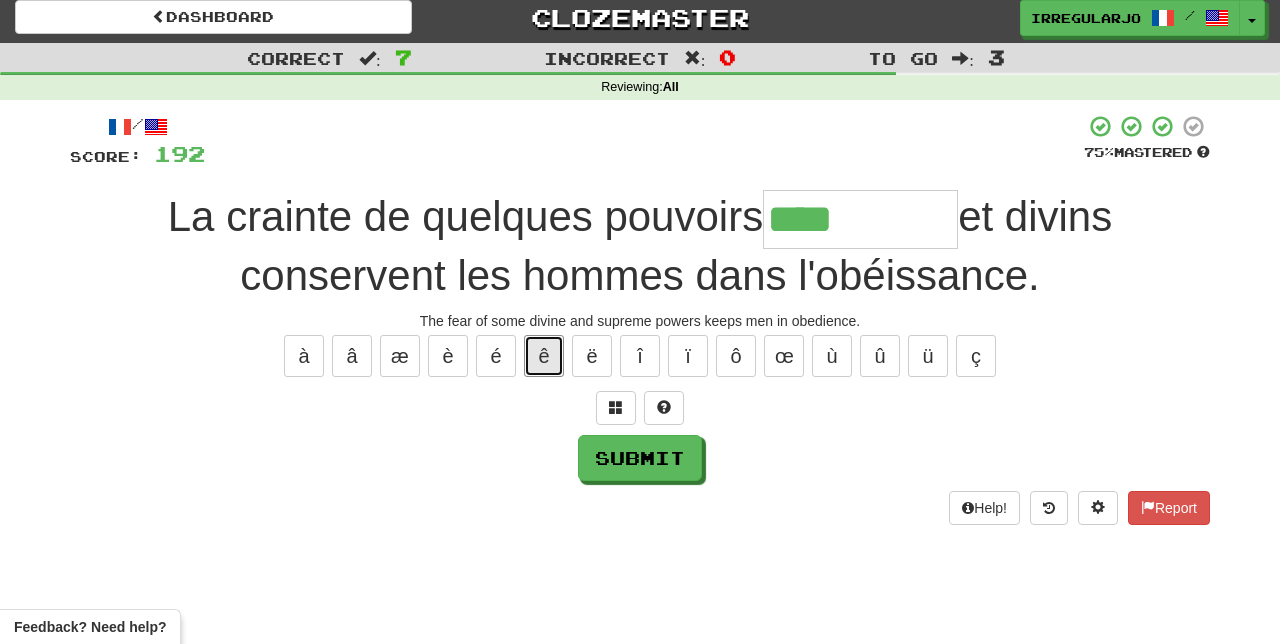 click on "ê" at bounding box center (544, 356) 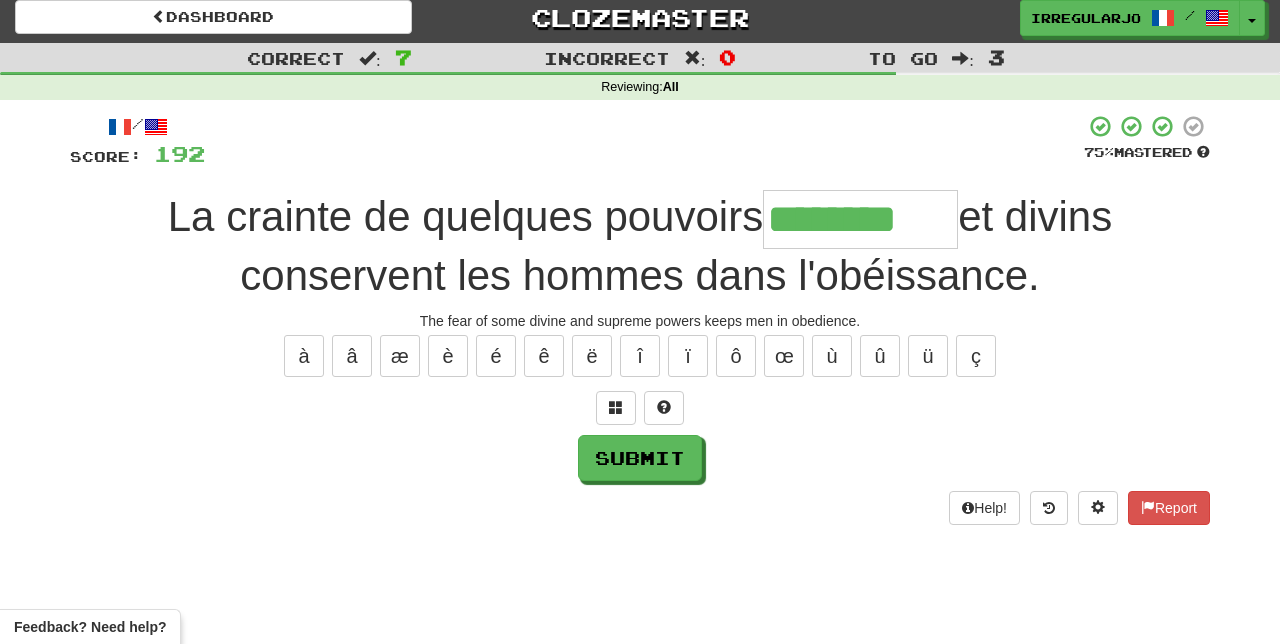 type on "********" 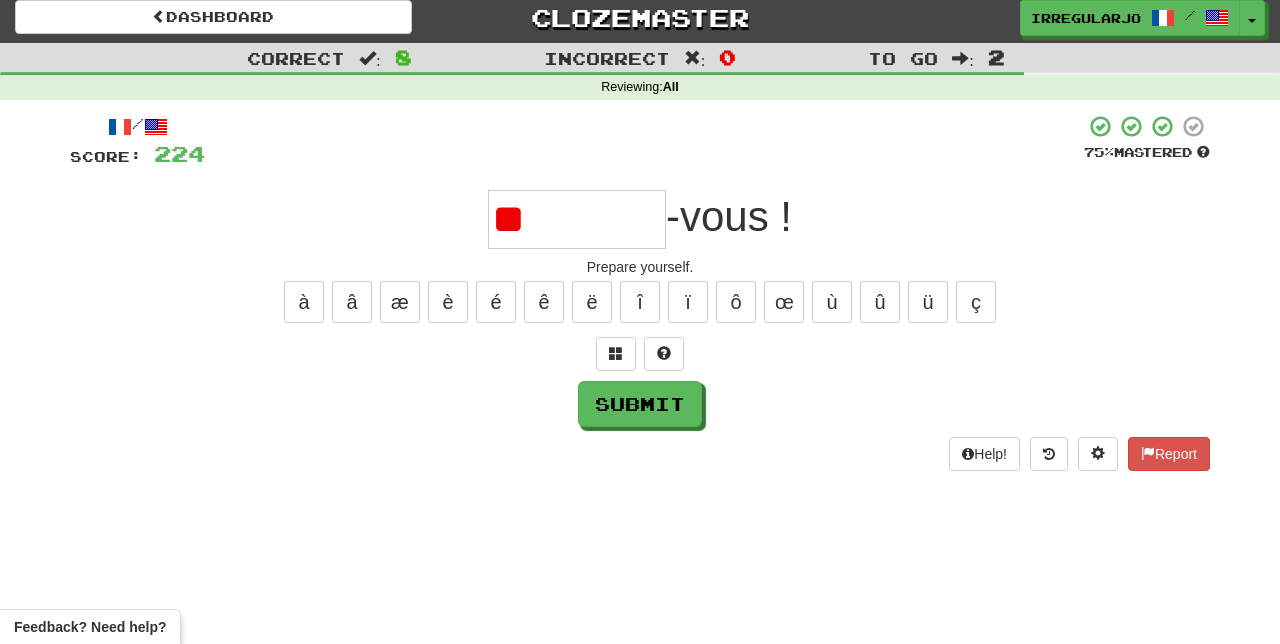 type on "*" 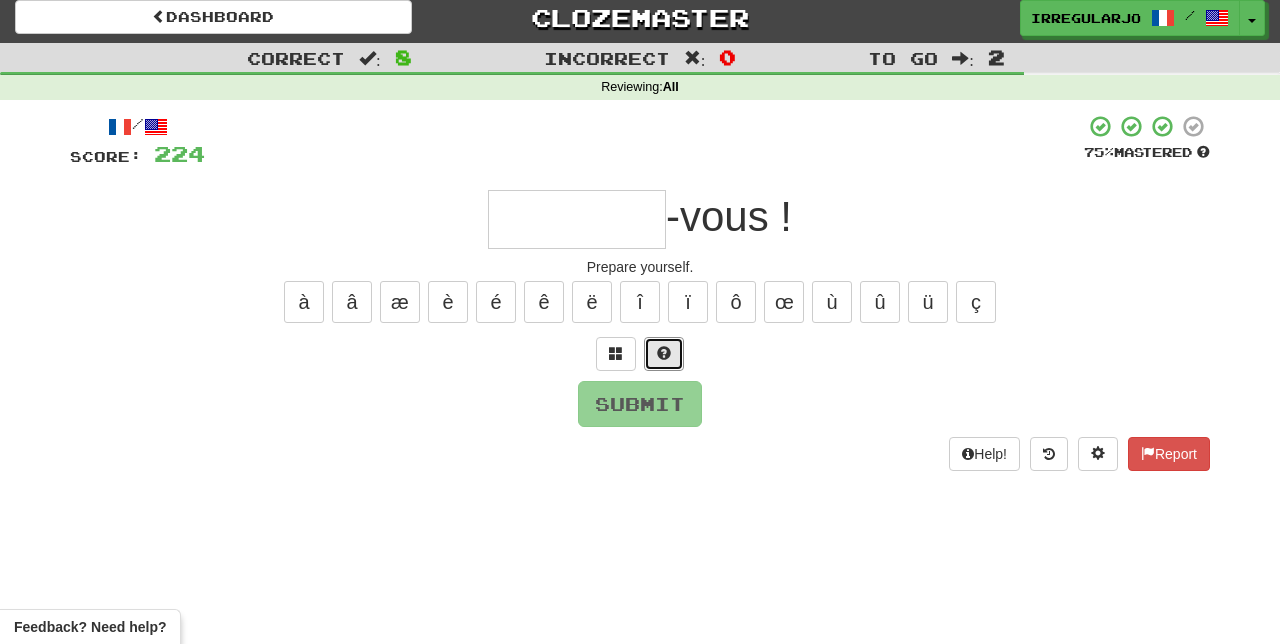 click at bounding box center (664, 354) 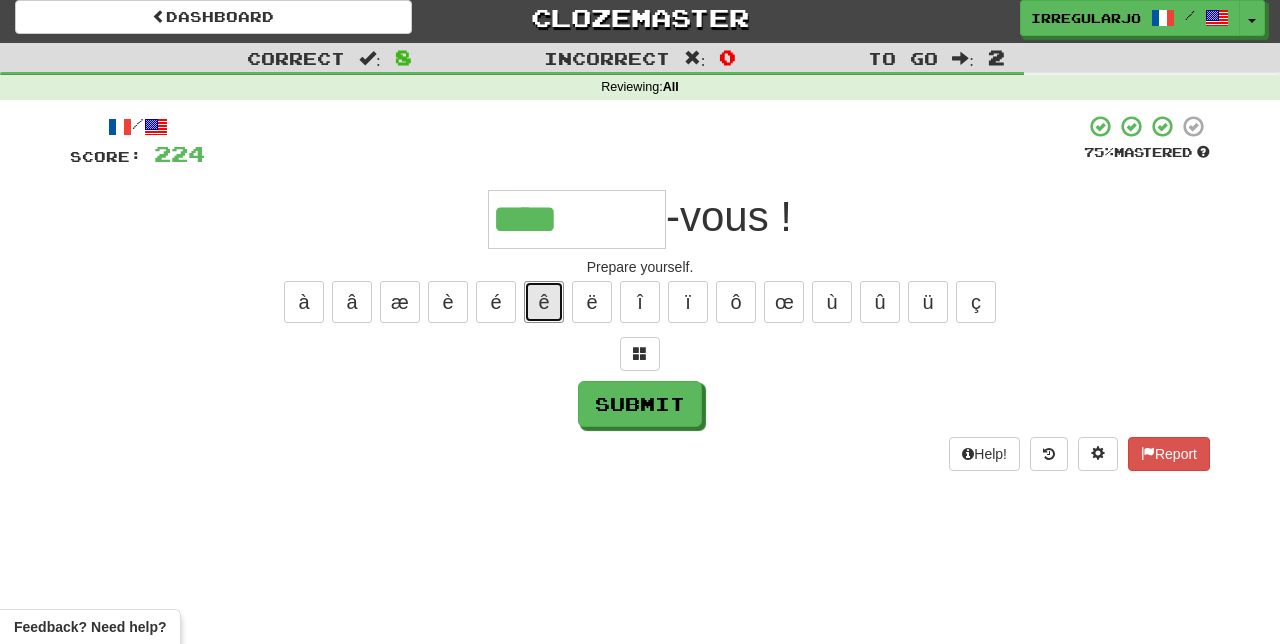 click on "ê" at bounding box center [544, 302] 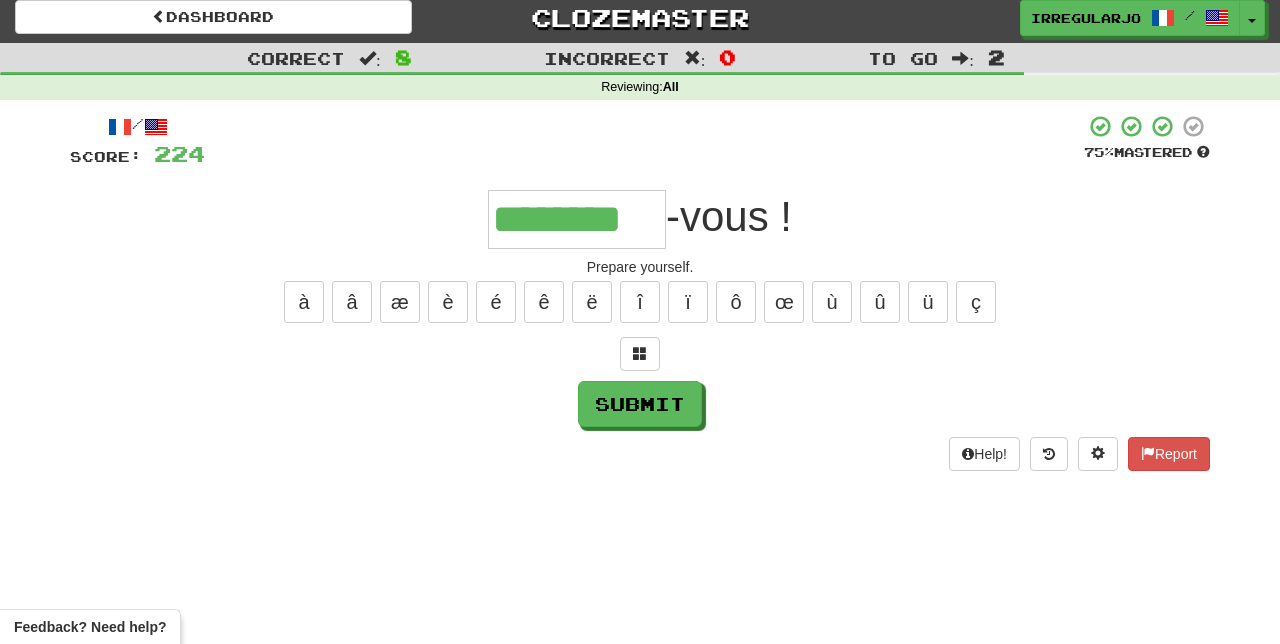 type on "********" 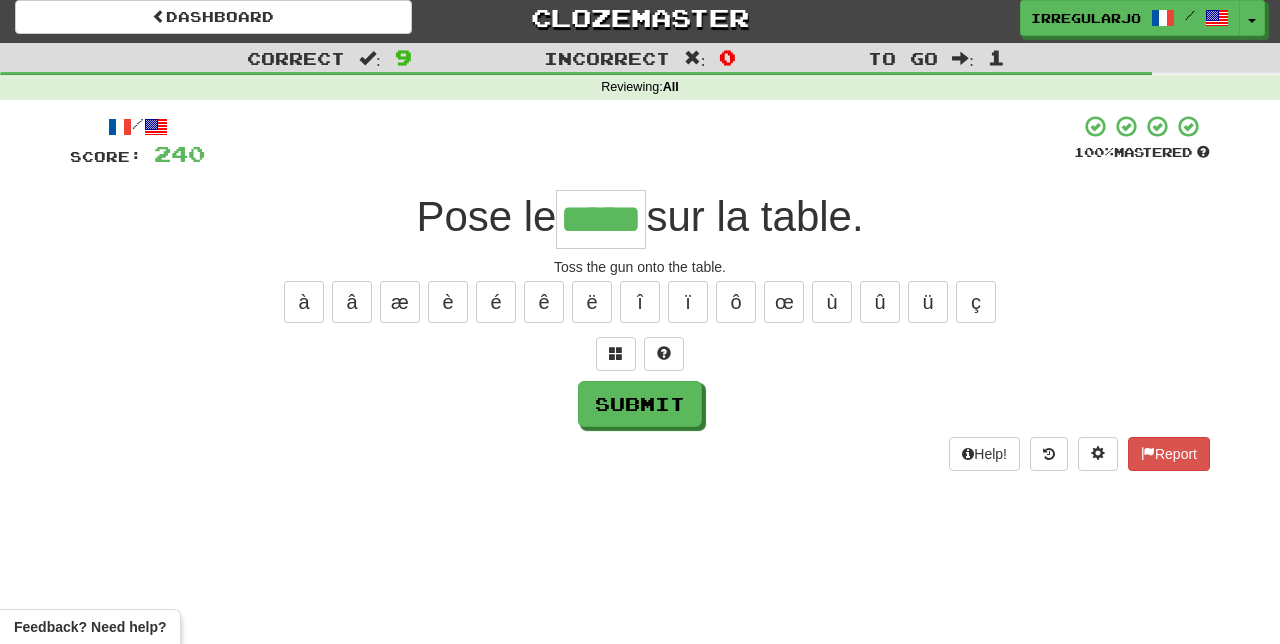 type 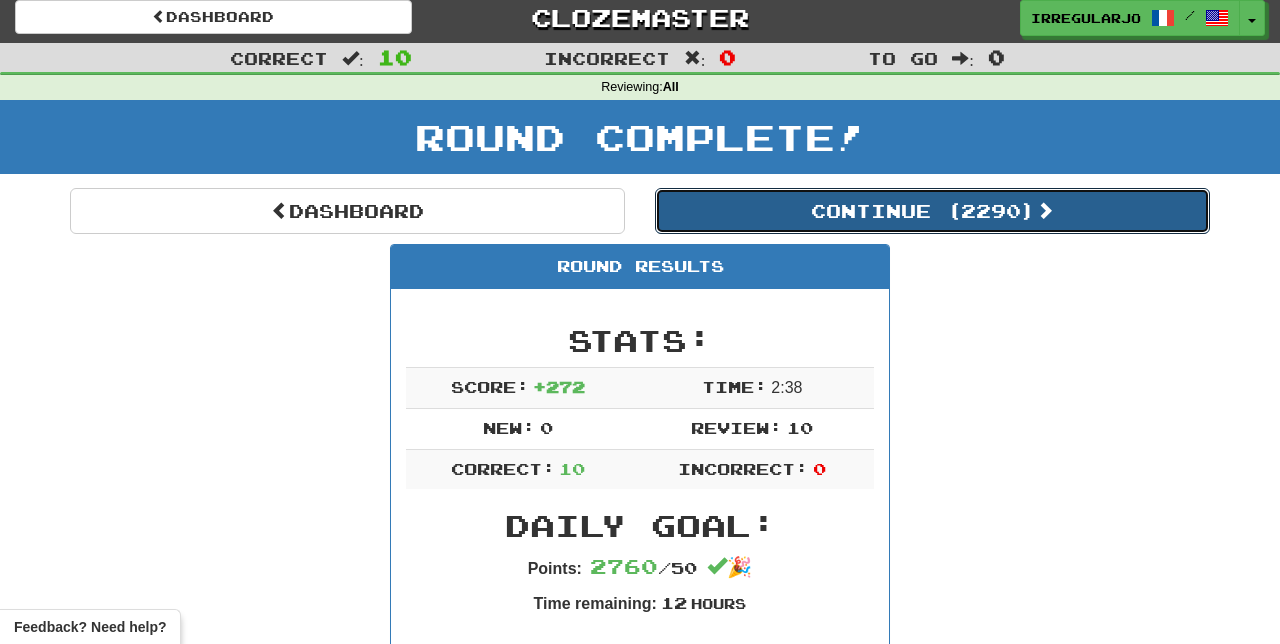 click on "Continue ( 2290 )" at bounding box center (932, 211) 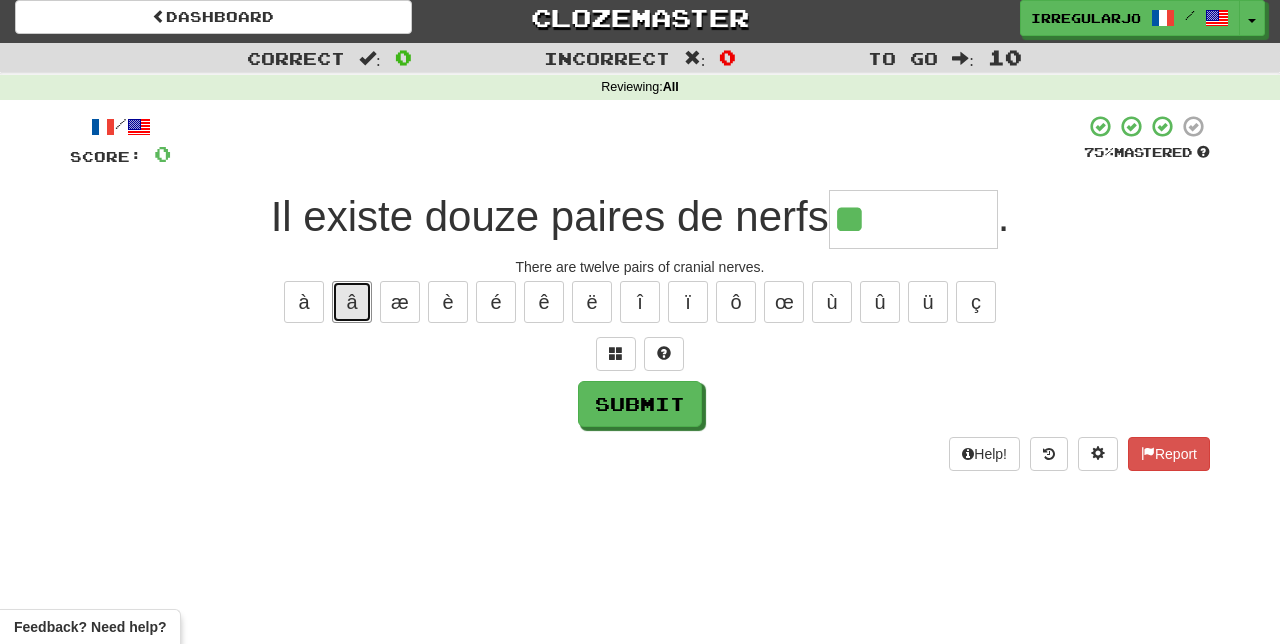 click on "â" at bounding box center (352, 302) 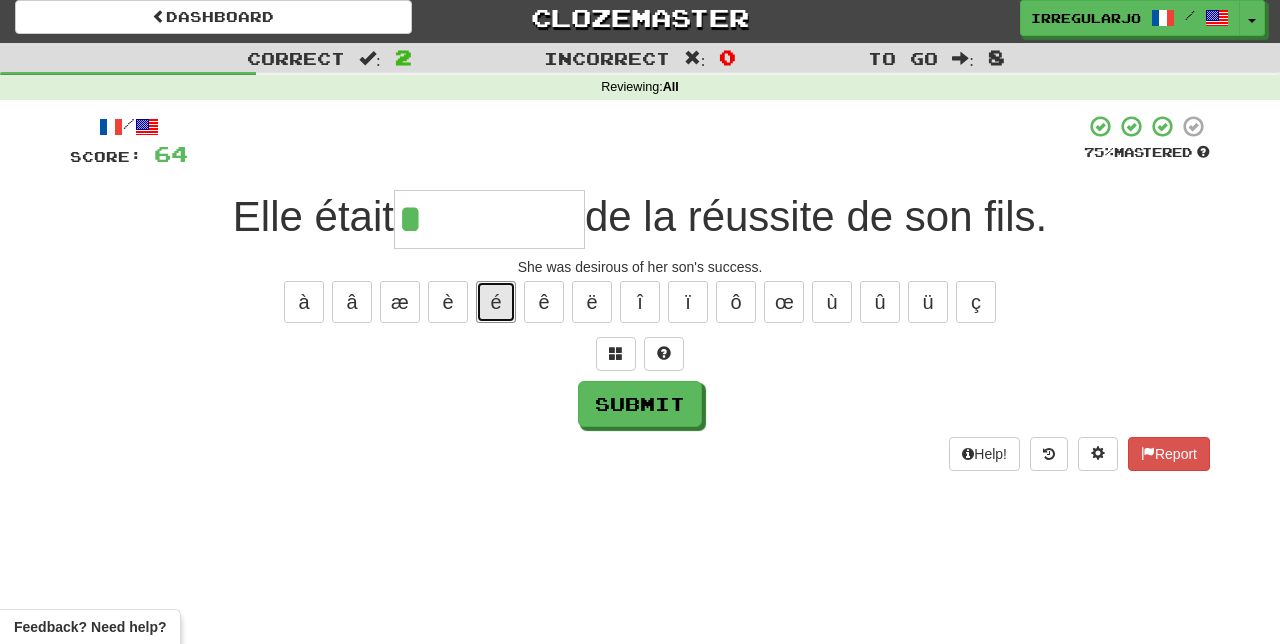 click on "é" at bounding box center [496, 302] 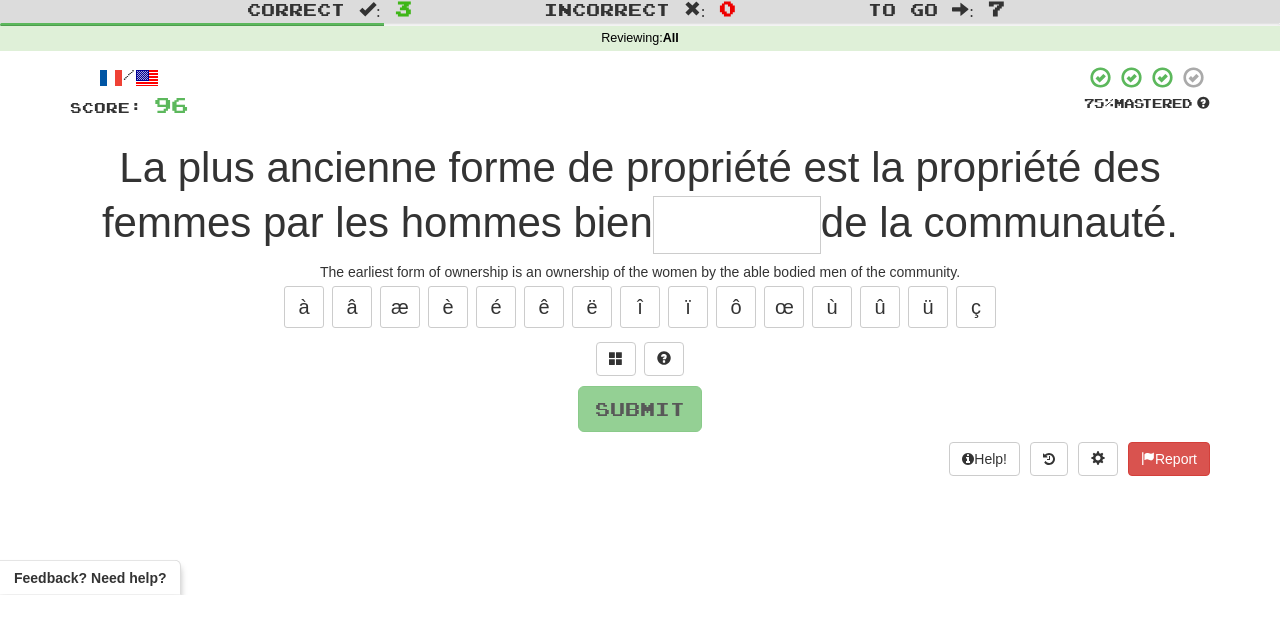 scroll, scrollTop: 7, scrollLeft: 0, axis: vertical 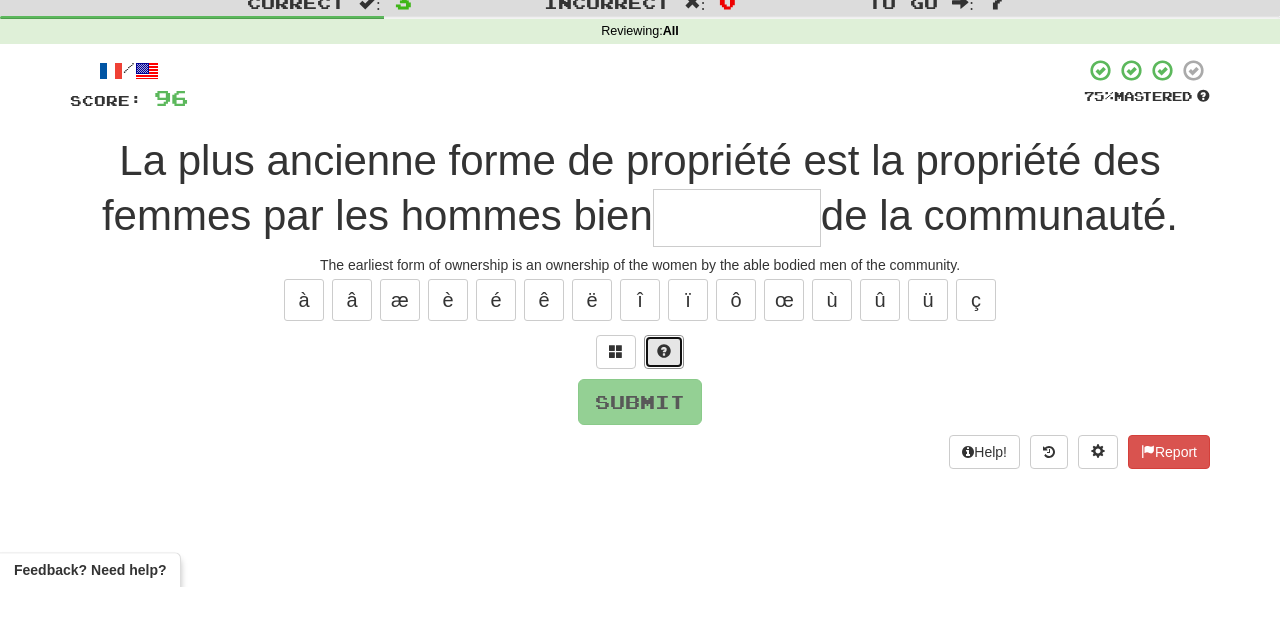 click at bounding box center (664, 409) 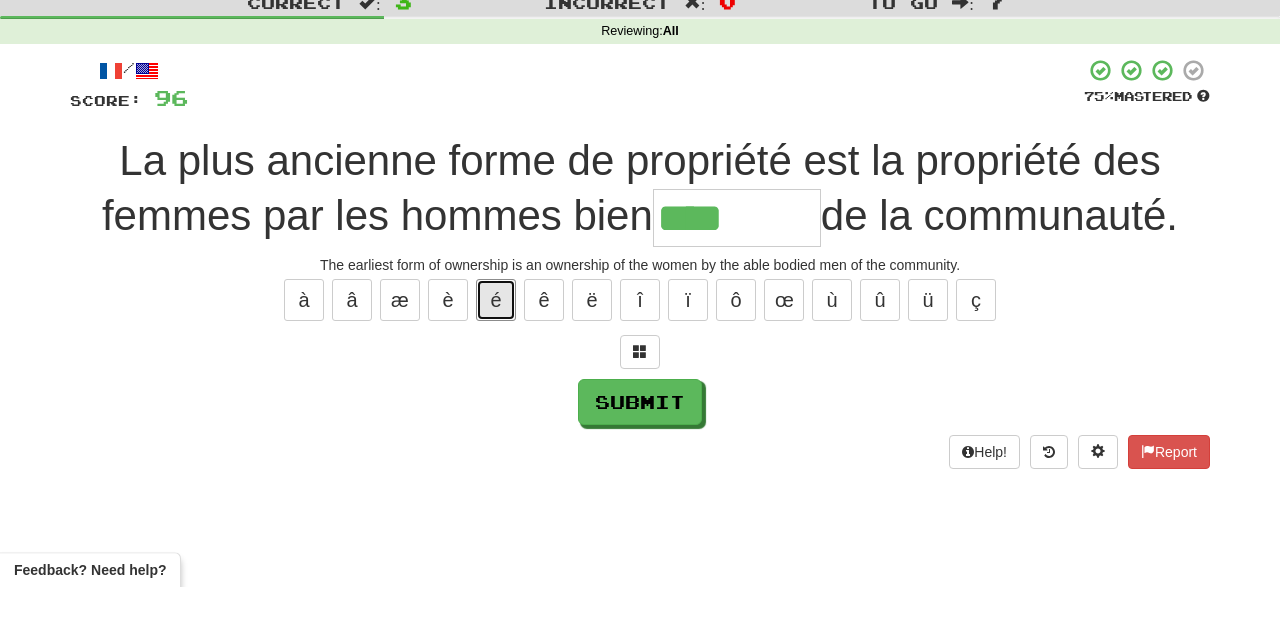 click on "é" at bounding box center [496, 357] 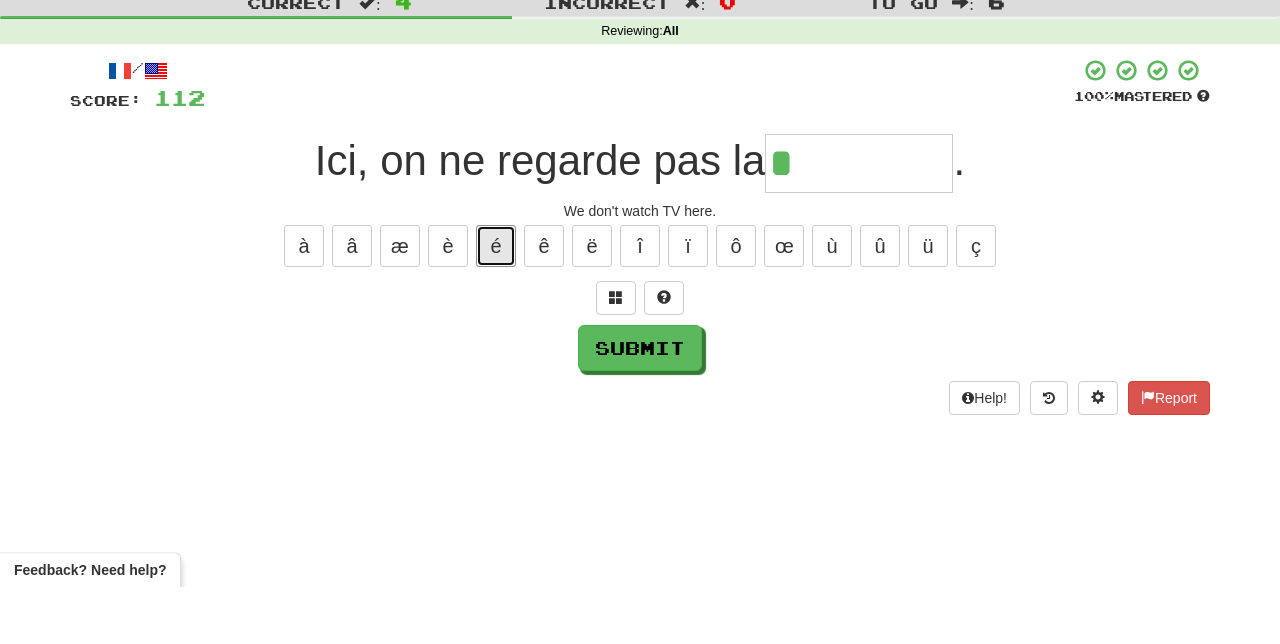 click on "é" at bounding box center (496, 303) 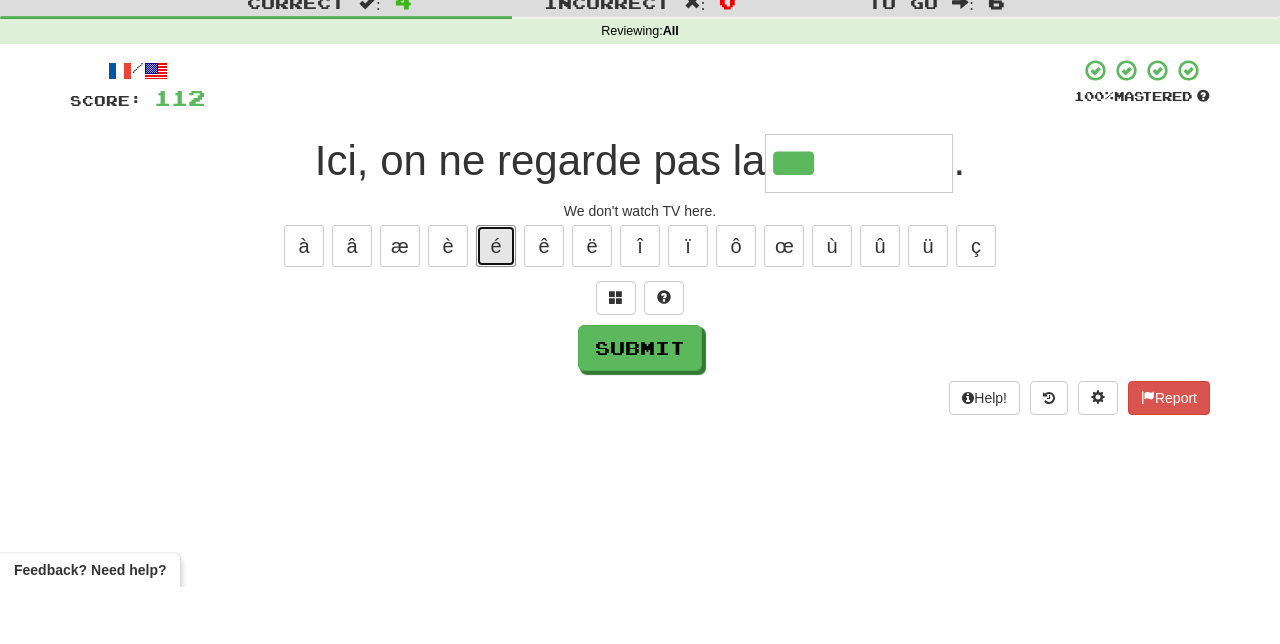 click on "é" at bounding box center (496, 303) 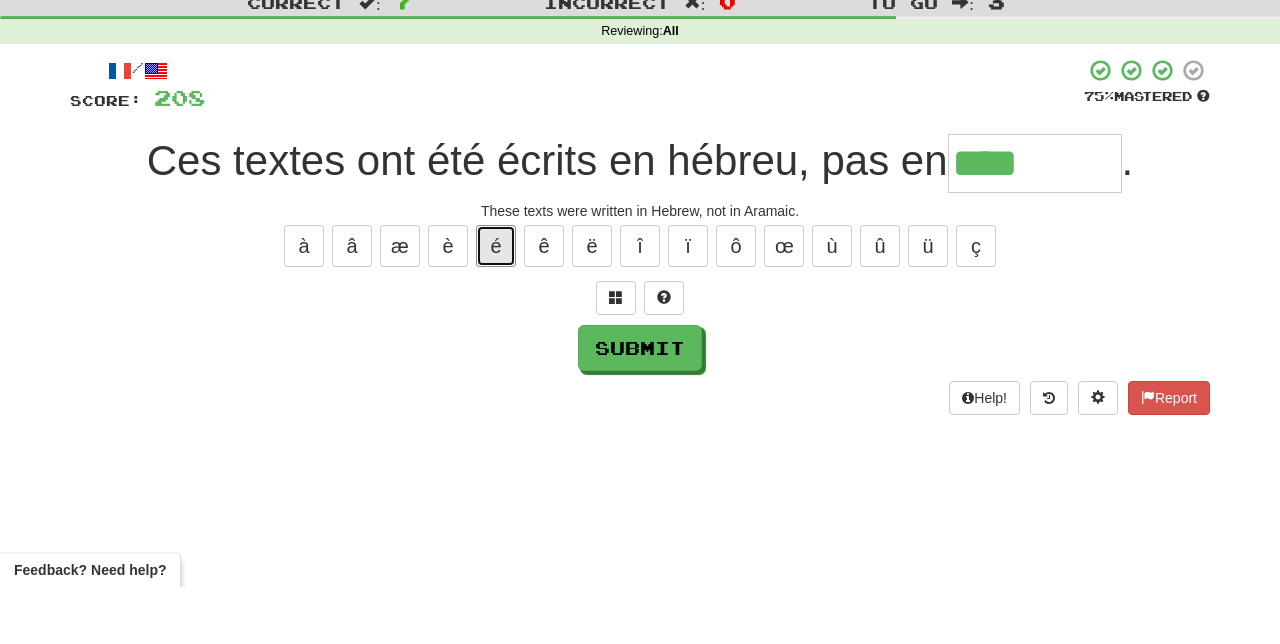 click on "é" at bounding box center (496, 303) 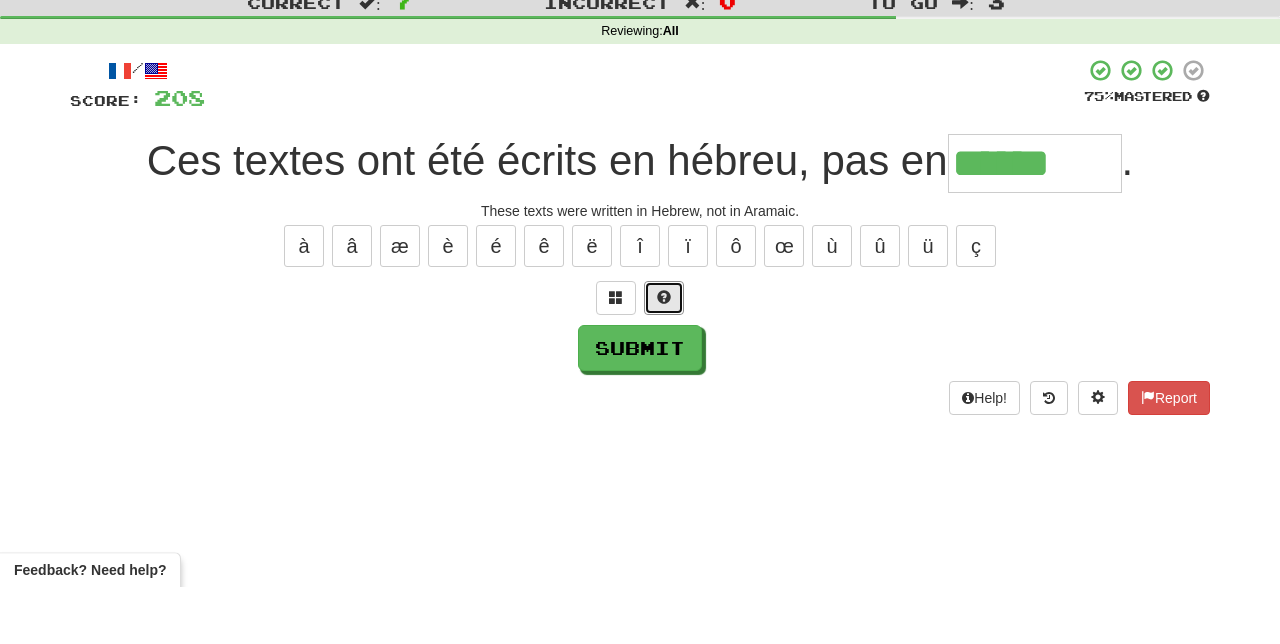 click at bounding box center [664, 355] 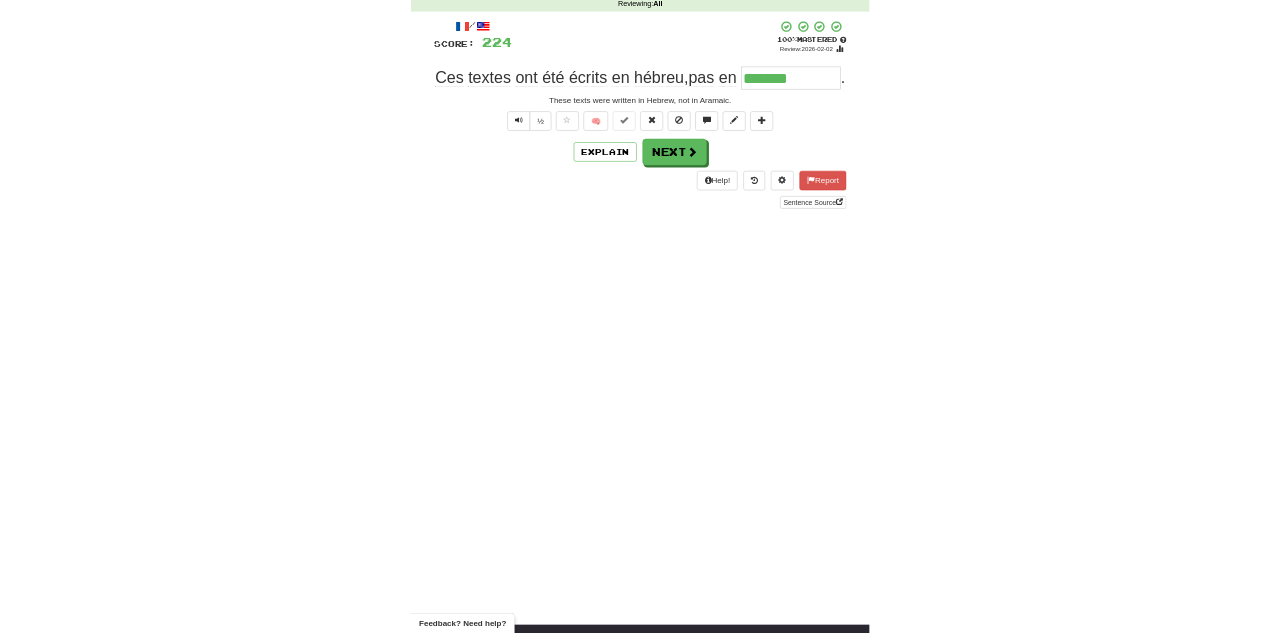 scroll, scrollTop: 66, scrollLeft: 0, axis: vertical 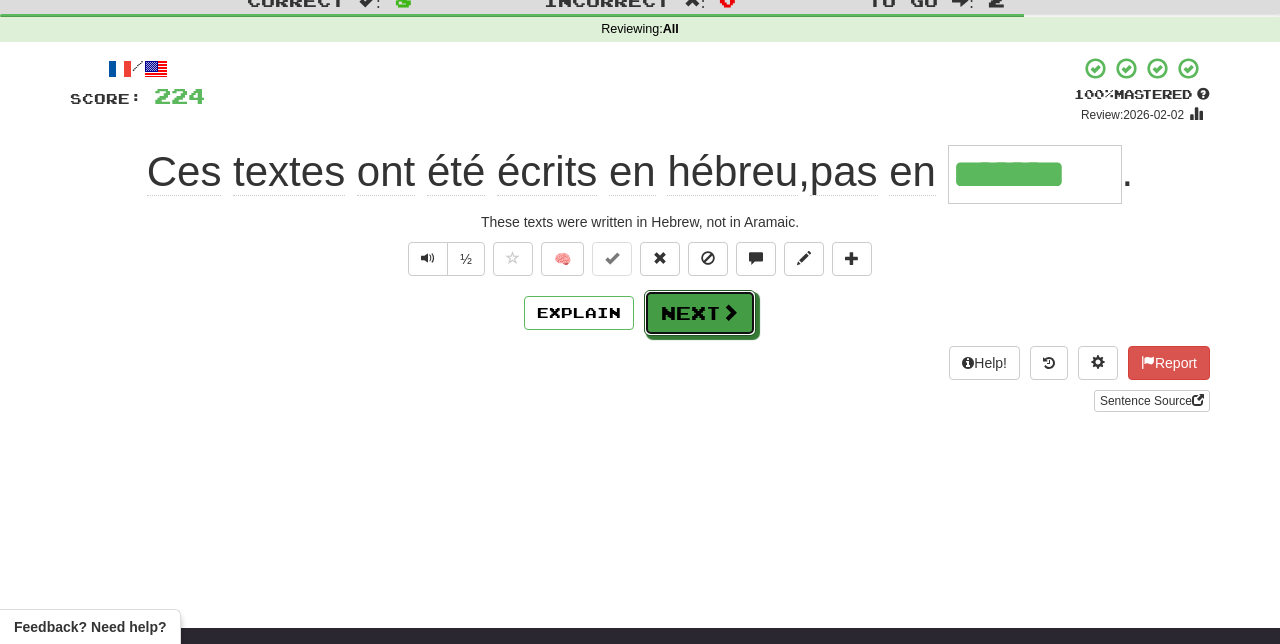 click on "Next" at bounding box center [700, 313] 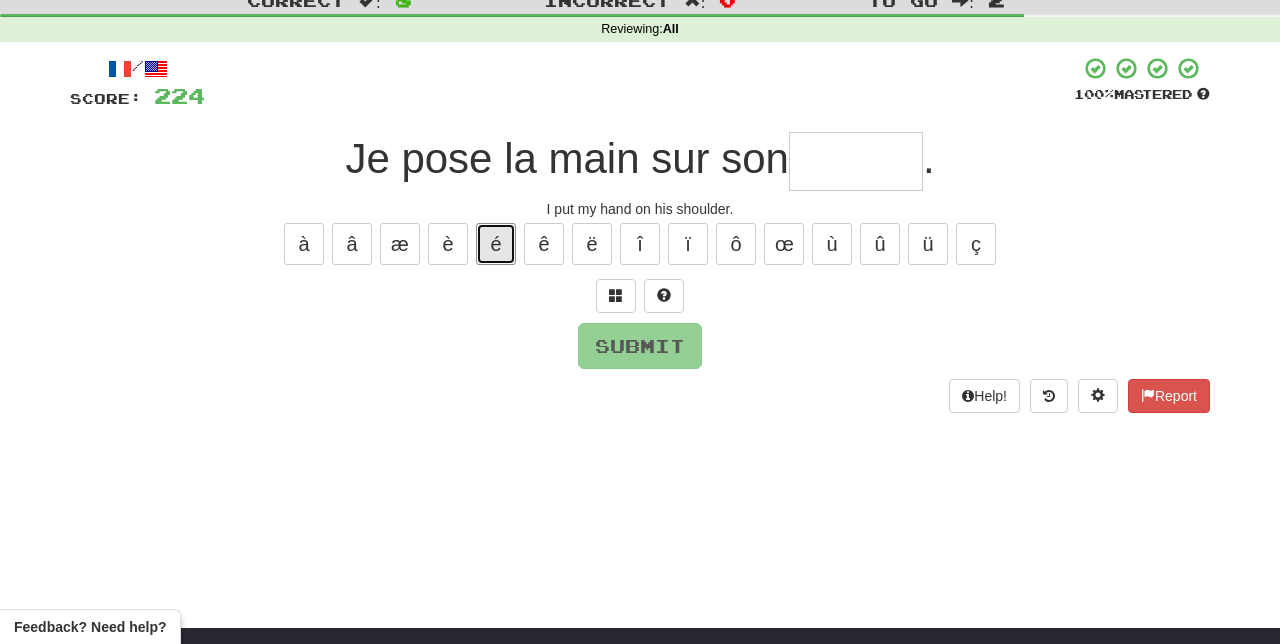 click on "é" at bounding box center (496, 244) 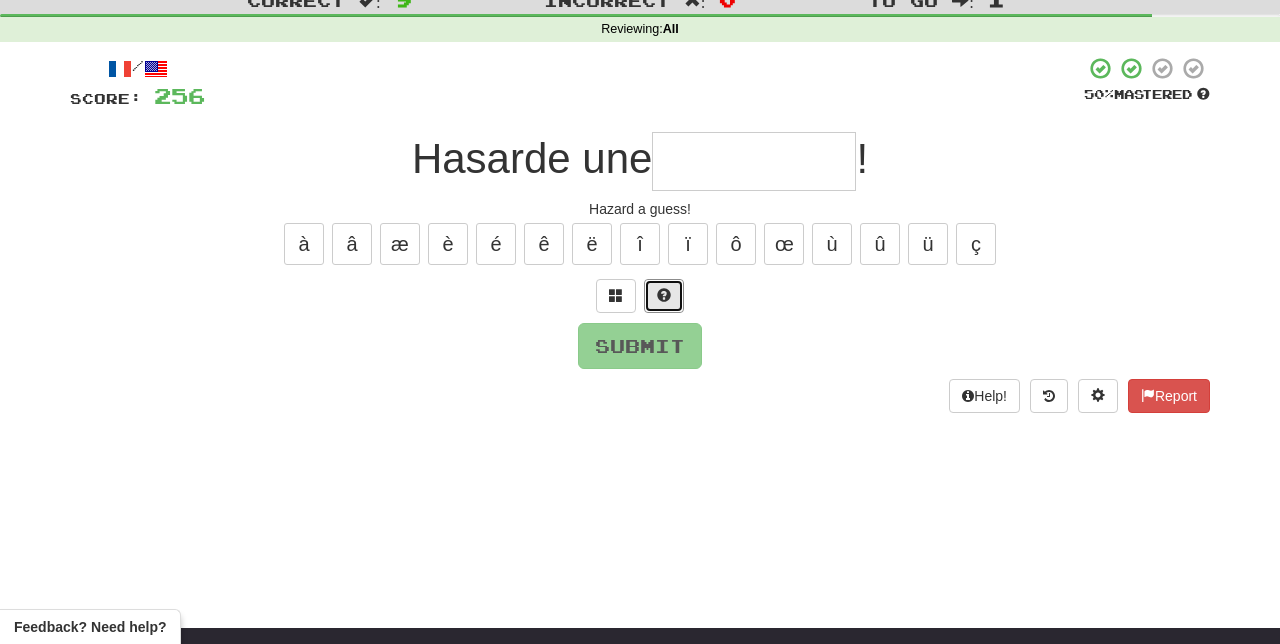 click at bounding box center [664, 296] 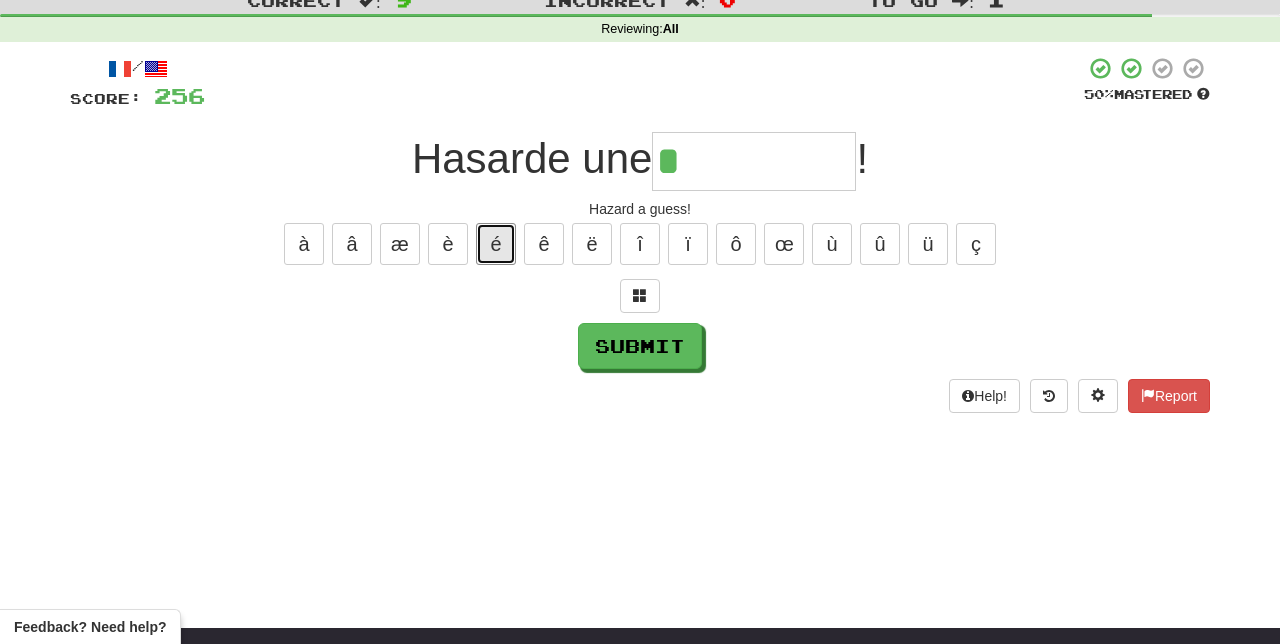 click on "é" at bounding box center [496, 244] 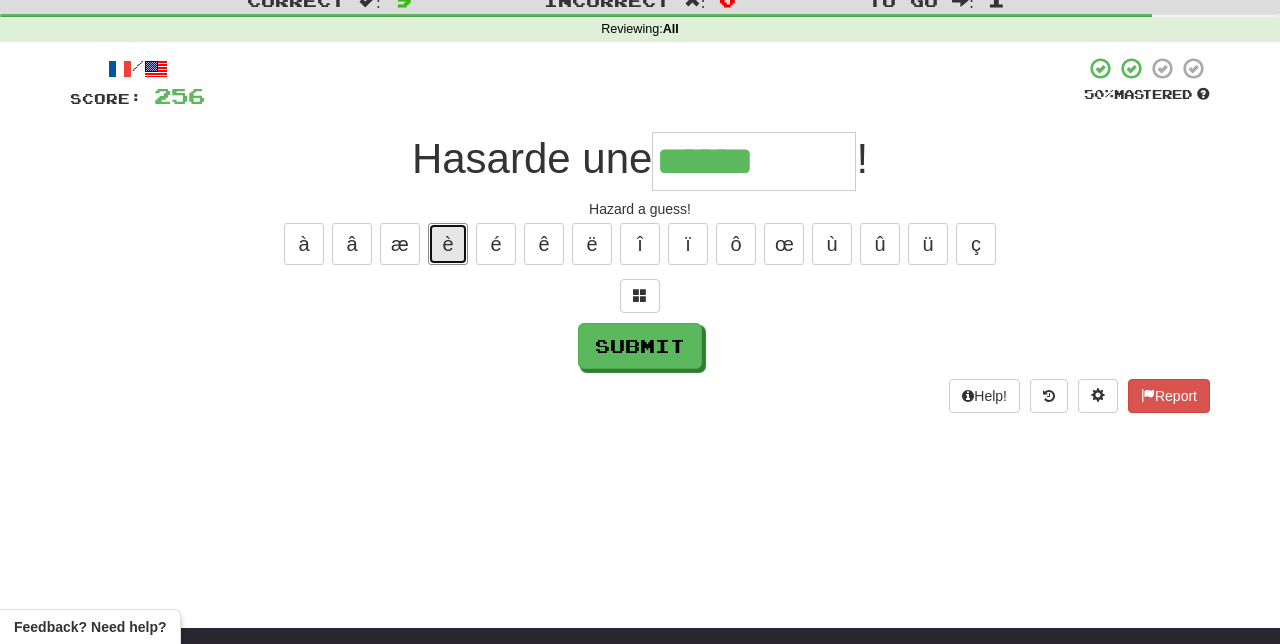 click on "è" at bounding box center (448, 244) 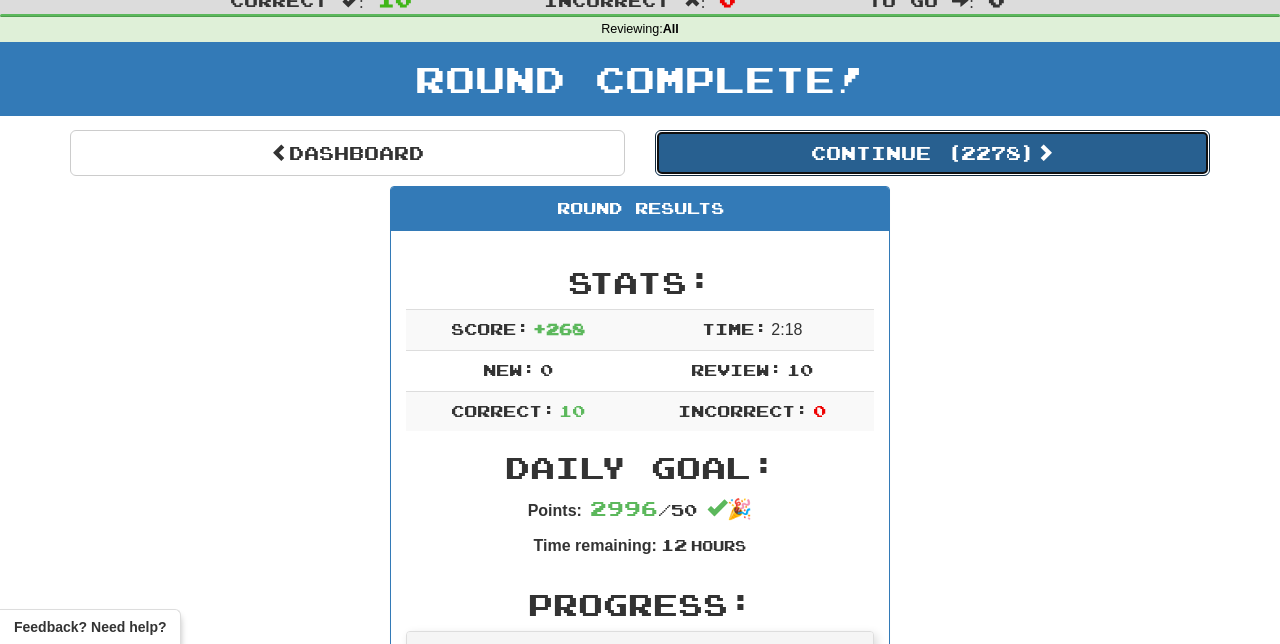 click on "Continue ( 2278 )" at bounding box center [932, 153] 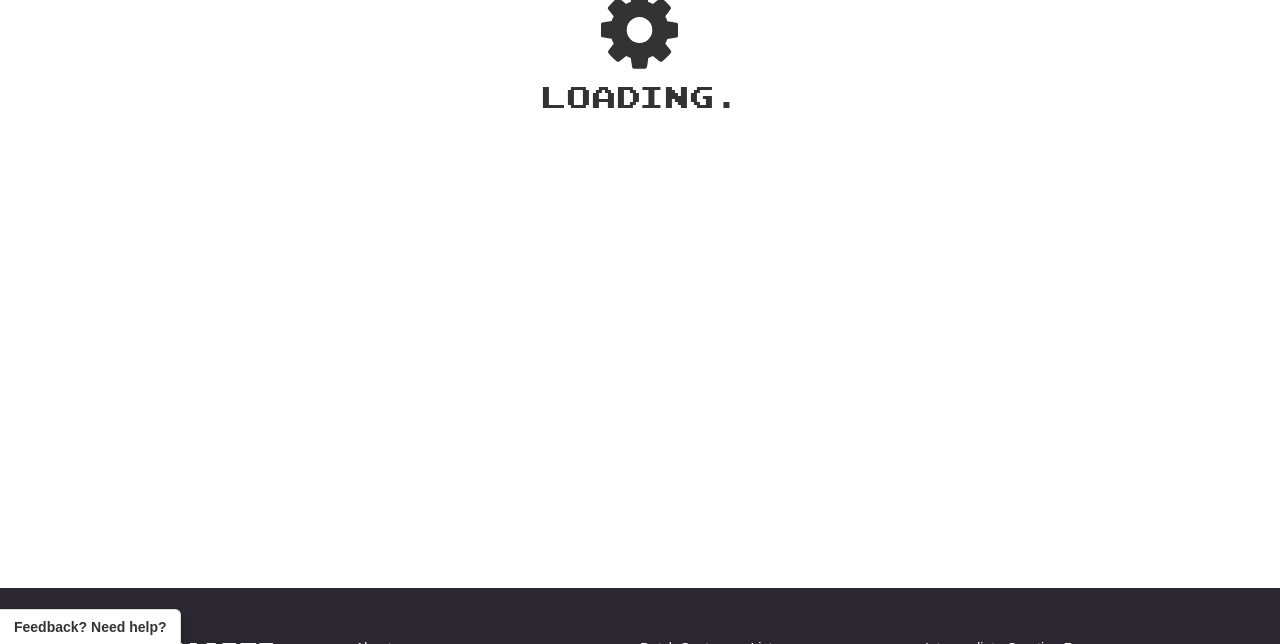 scroll, scrollTop: 66, scrollLeft: 0, axis: vertical 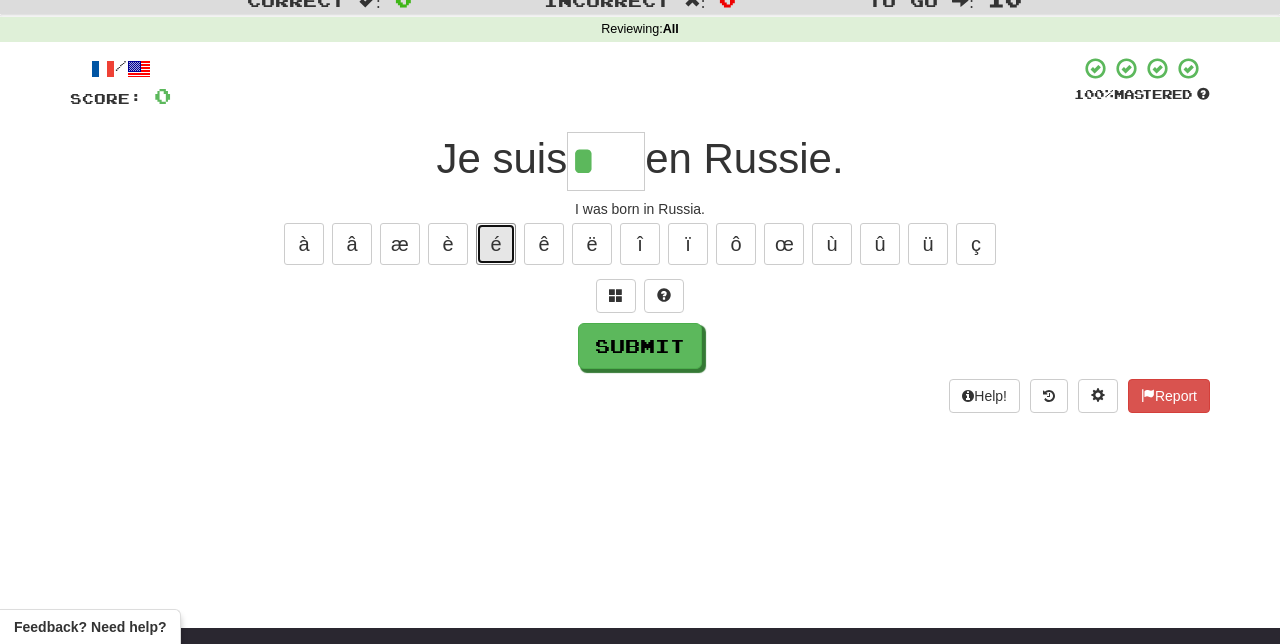 click on "é" at bounding box center (496, 244) 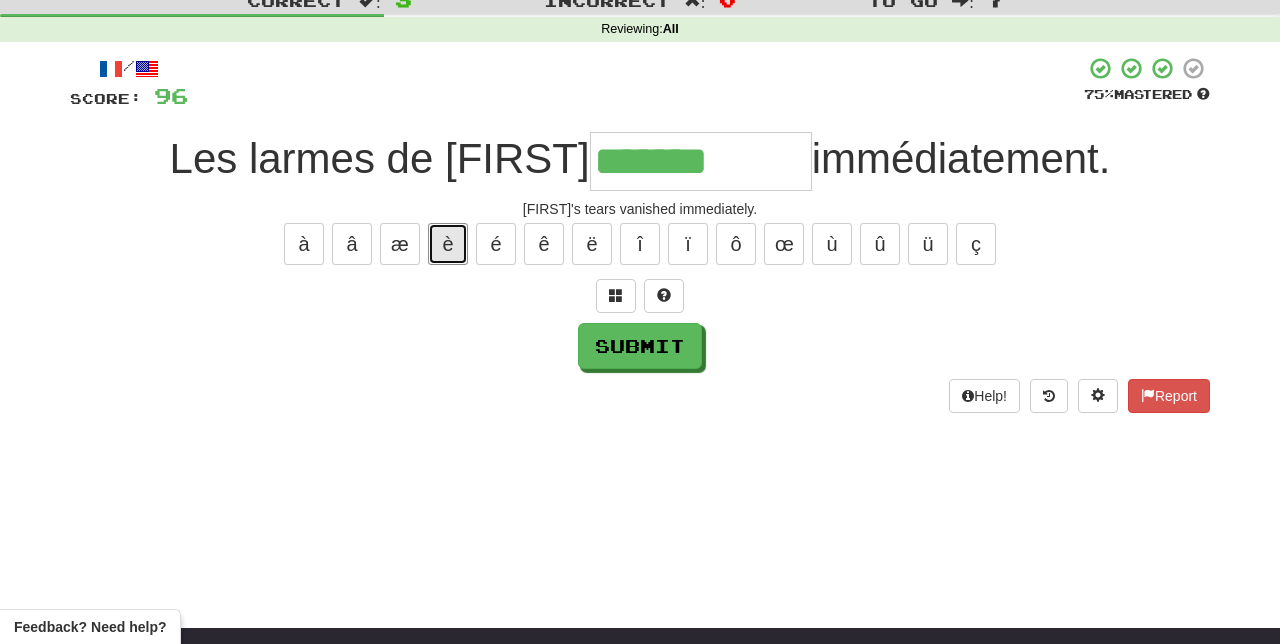 click on "è" at bounding box center (448, 244) 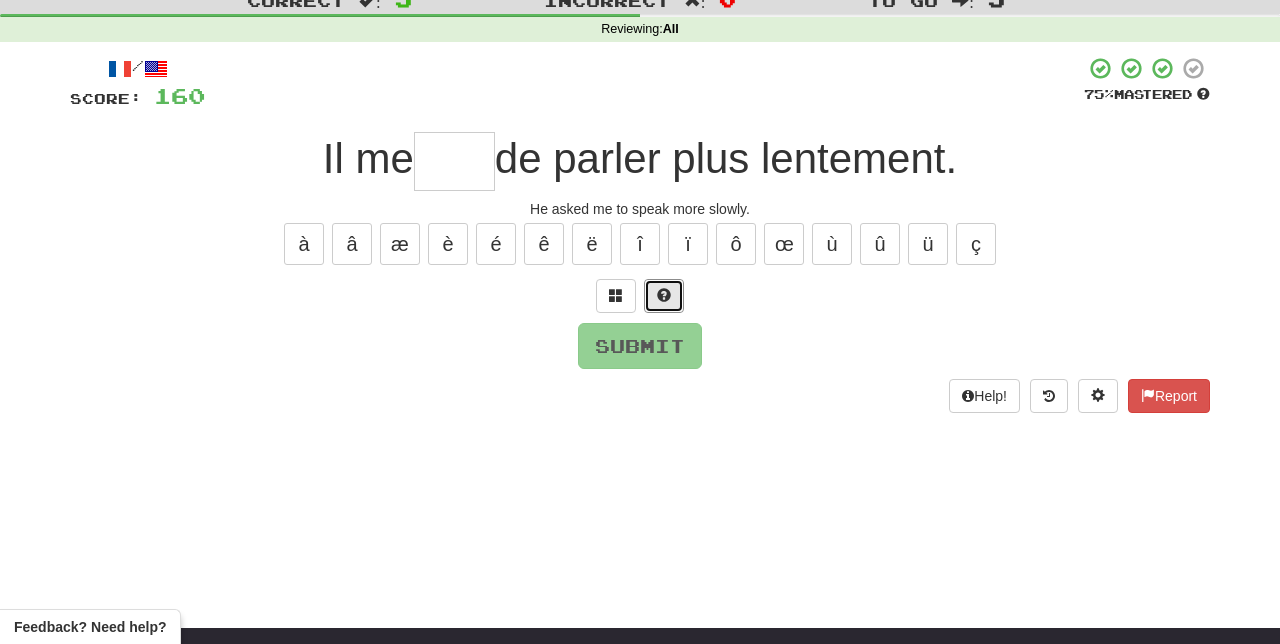 click at bounding box center (664, 295) 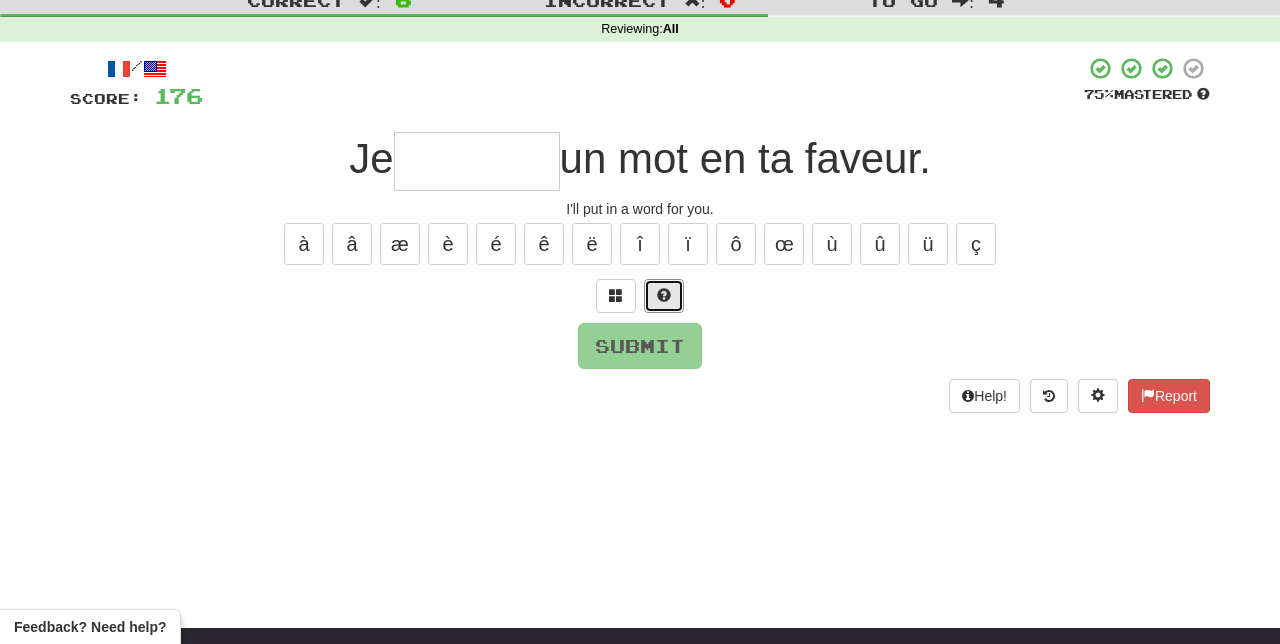 click at bounding box center [664, 295] 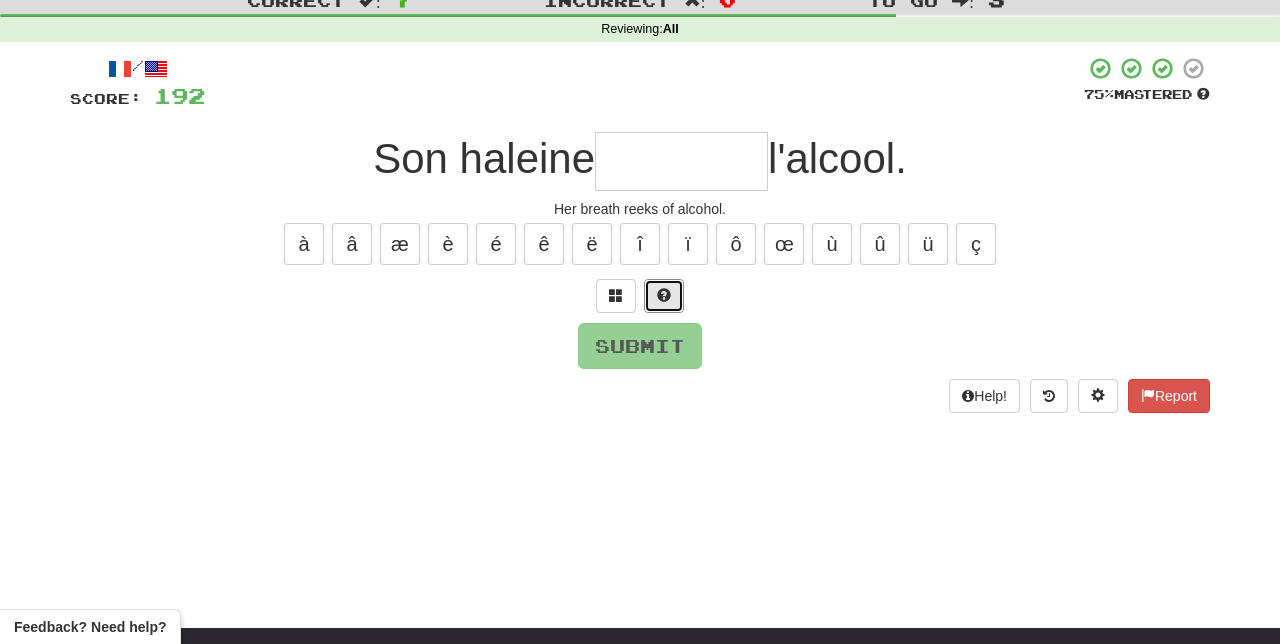 click at bounding box center [664, 296] 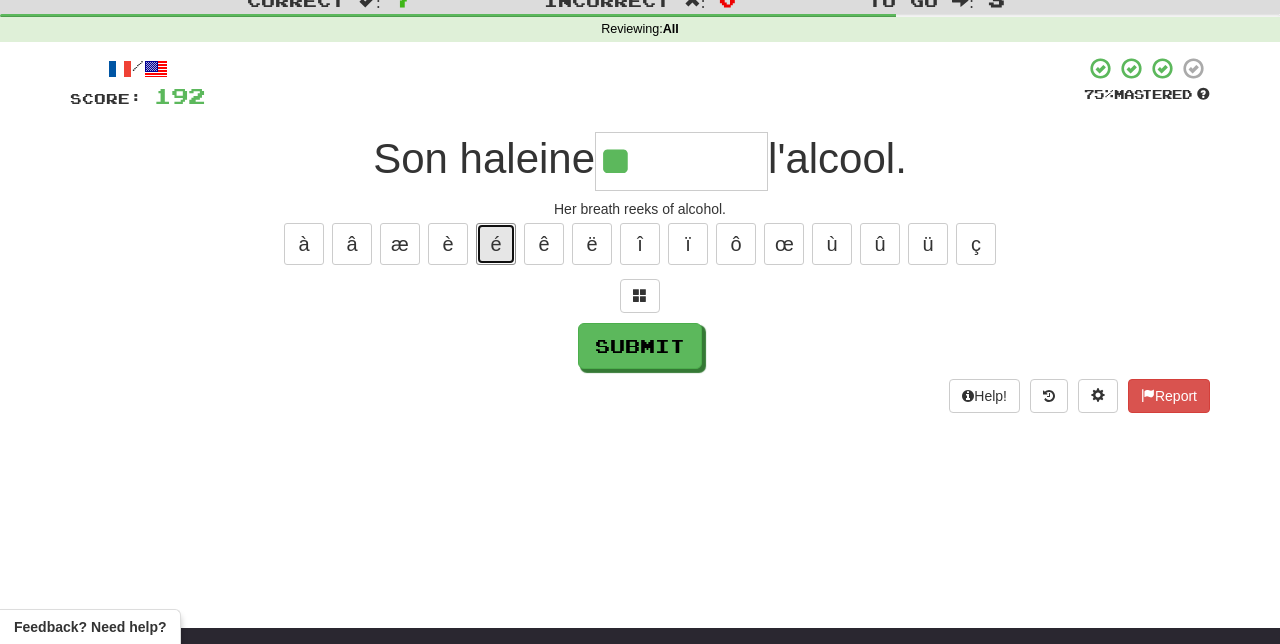 click on "é" at bounding box center [496, 244] 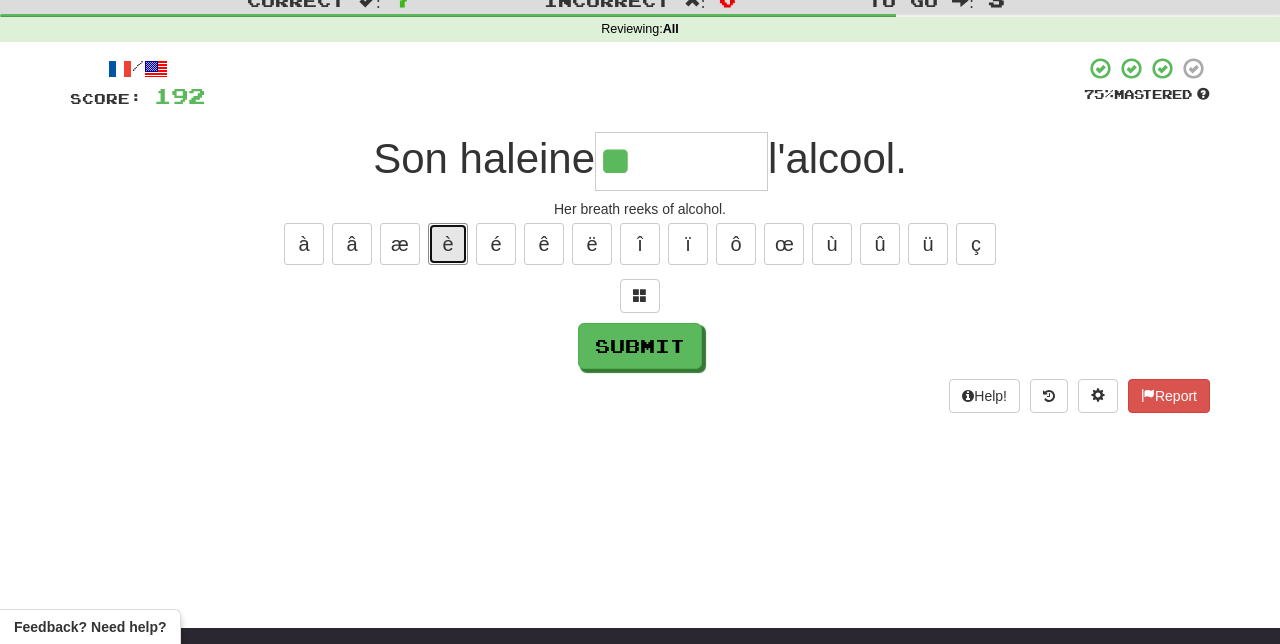 click on "è" at bounding box center [448, 244] 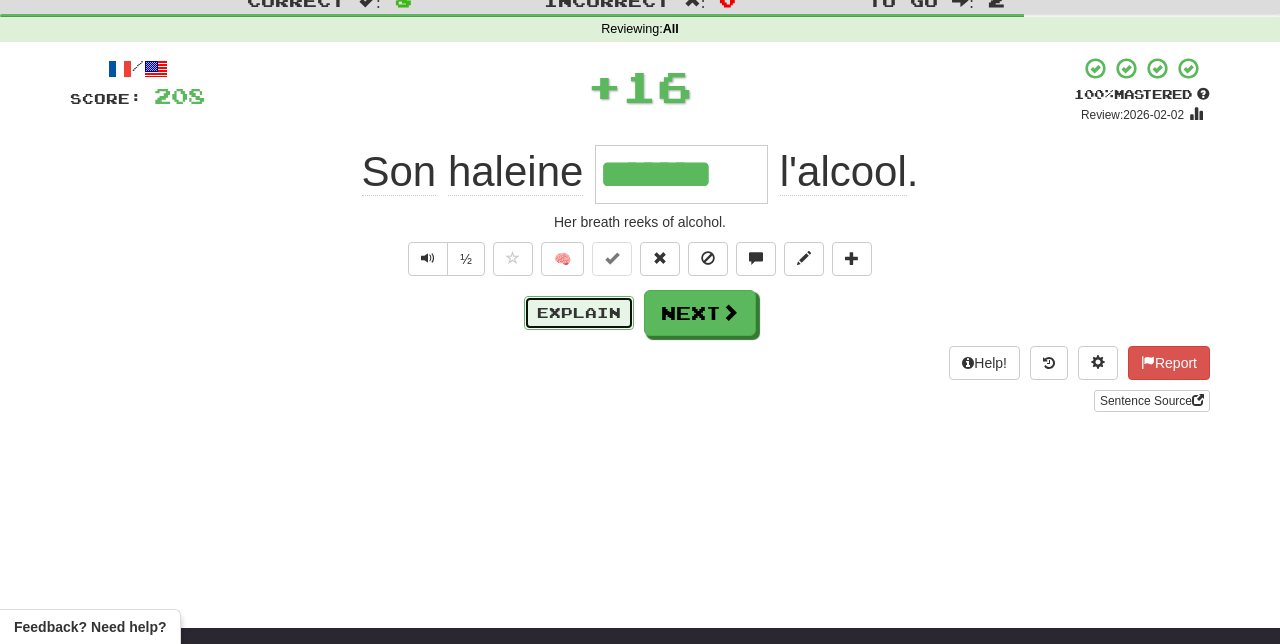 click on "Explain" at bounding box center [579, 313] 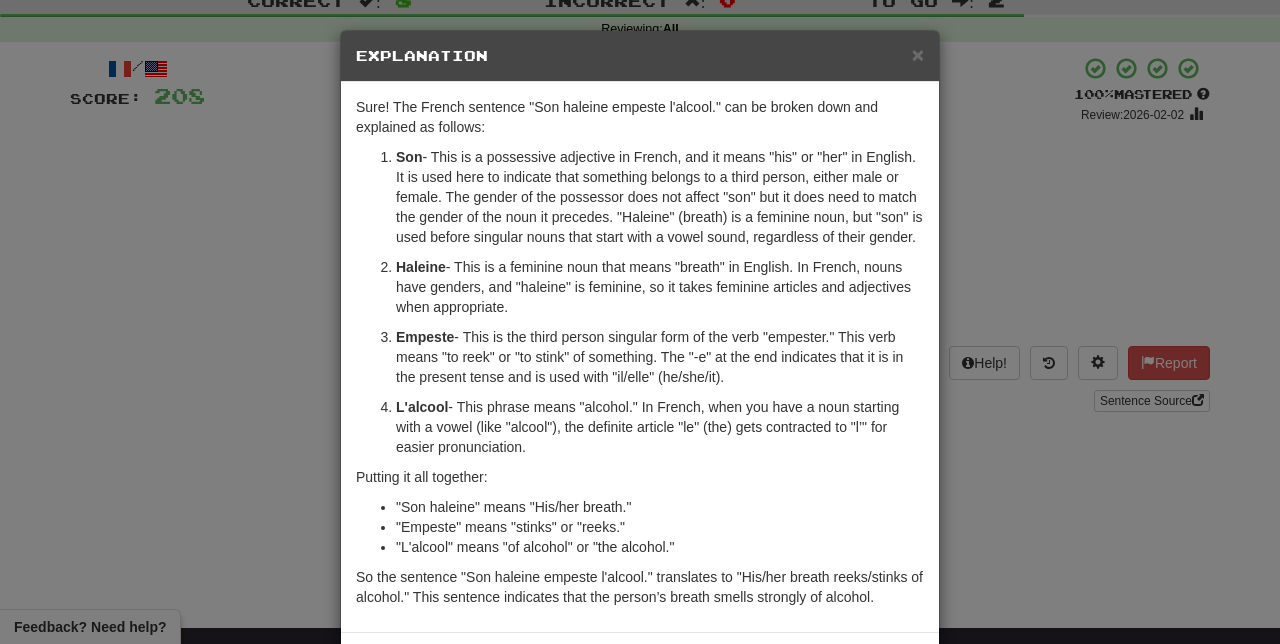 click on "× Explanation Sure! The French sentence "Son haleine empeste l'alcool." can be broken down and explained as follows:
Son  - This is a possessive adjective in French, and it means "his" or "her" in English. It is used here to indicate that something belongs to a third person, either male or female. The gender of the possessor does not affect "son" but it does need to match the gender of the noun it precedes. "Haleine" (breath) is a feminine noun, but "son" is used before singular nouns that start with a vowel sound, regardless of their gender.
Haleine  - This is a feminine noun that means "breath" in English. In French, nouns have genders, and "haleine" is feminine, so it takes feminine articles and adjectives when appropriate.
Empeste  - This is the third person singular form of the verb "empester." This verb means "to reek" or "to stink" of something. The "-e" at the end indicates that it is in the present tense and is used with "il/elle" (he/she/it).
L'alcool
!" at bounding box center (640, 322) 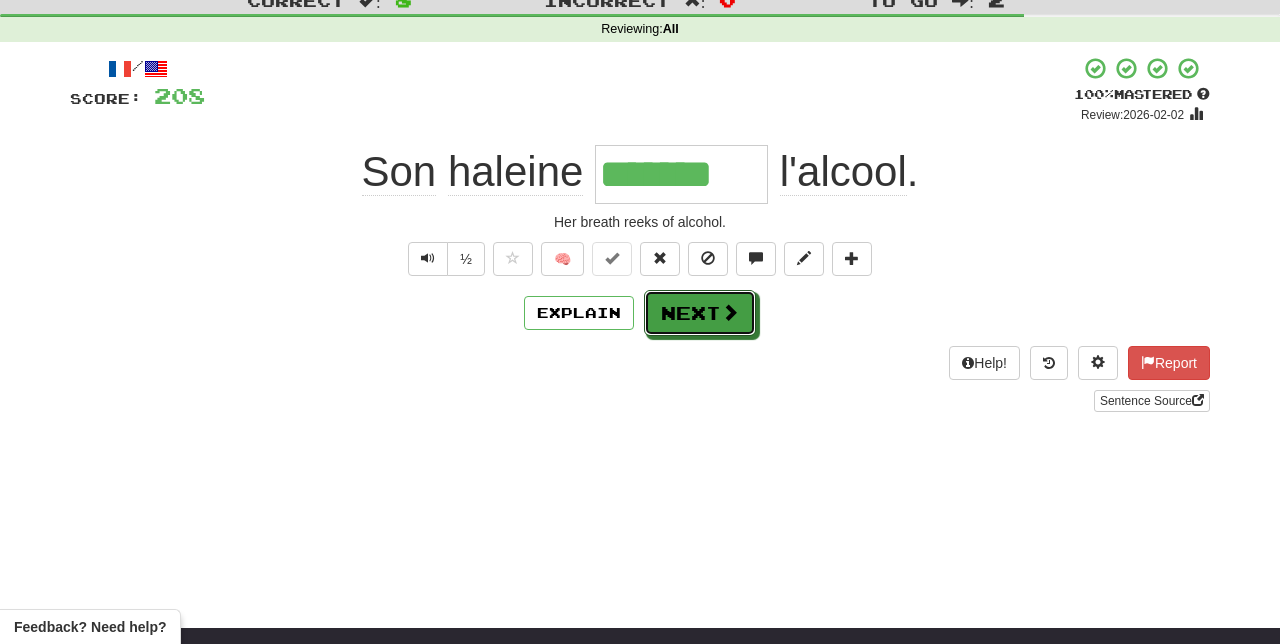 click on "Next" at bounding box center (700, 313) 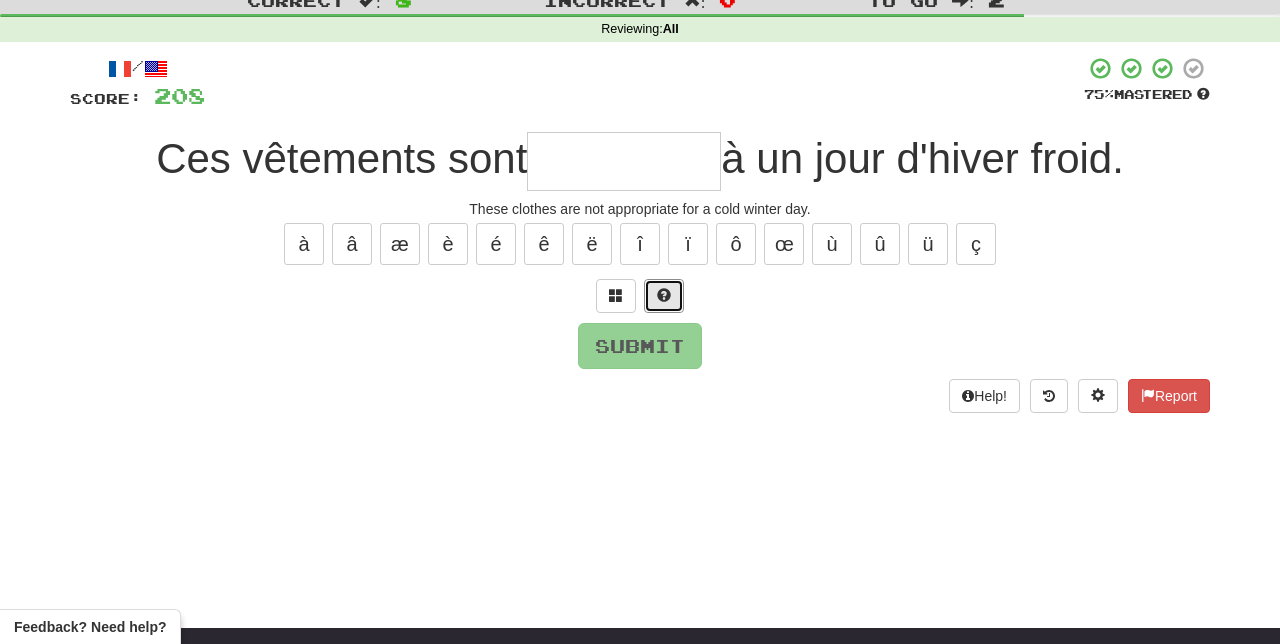 click at bounding box center [664, 295] 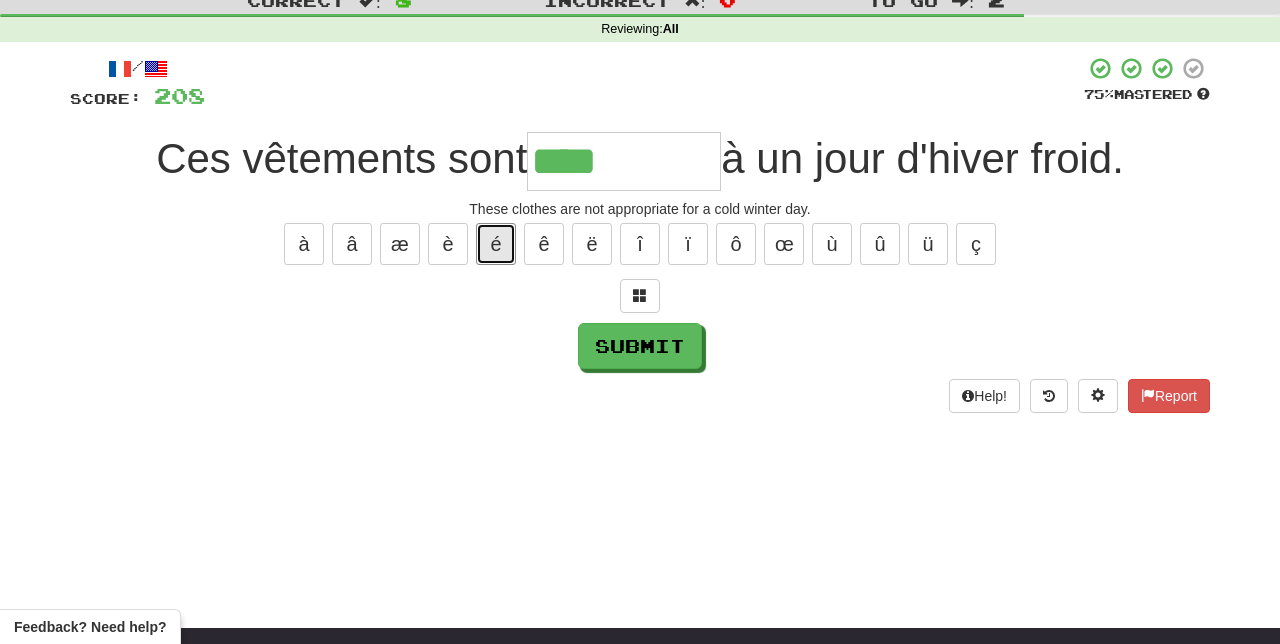 click on "é" at bounding box center (496, 244) 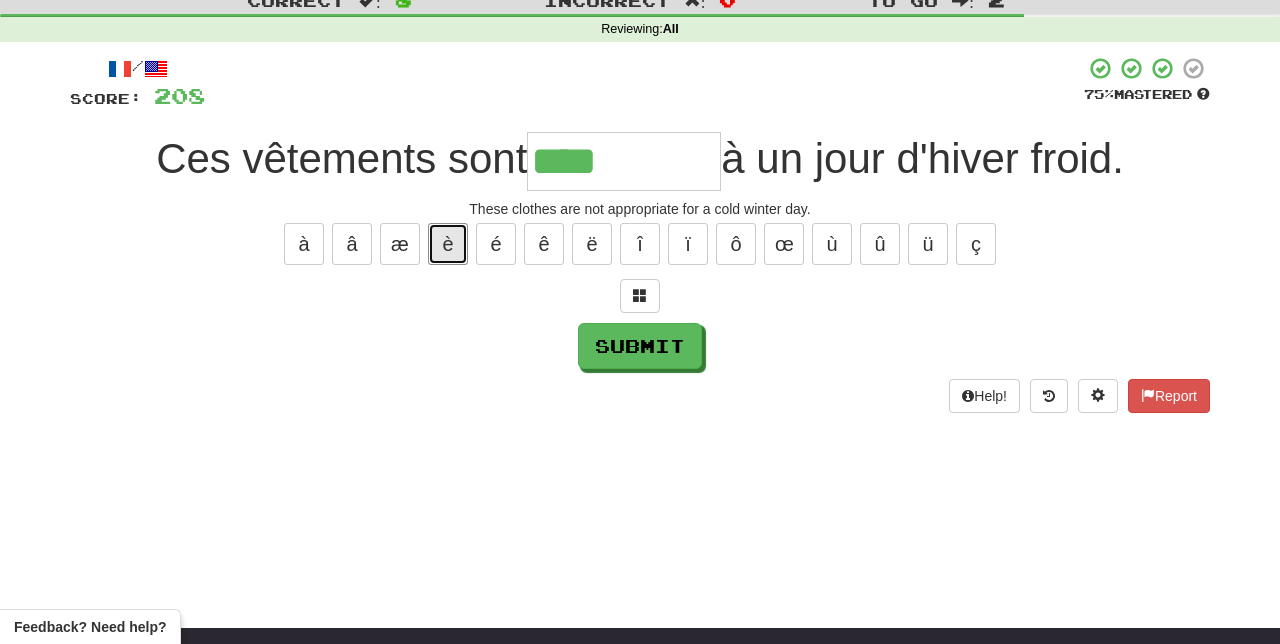 click on "è" at bounding box center (448, 244) 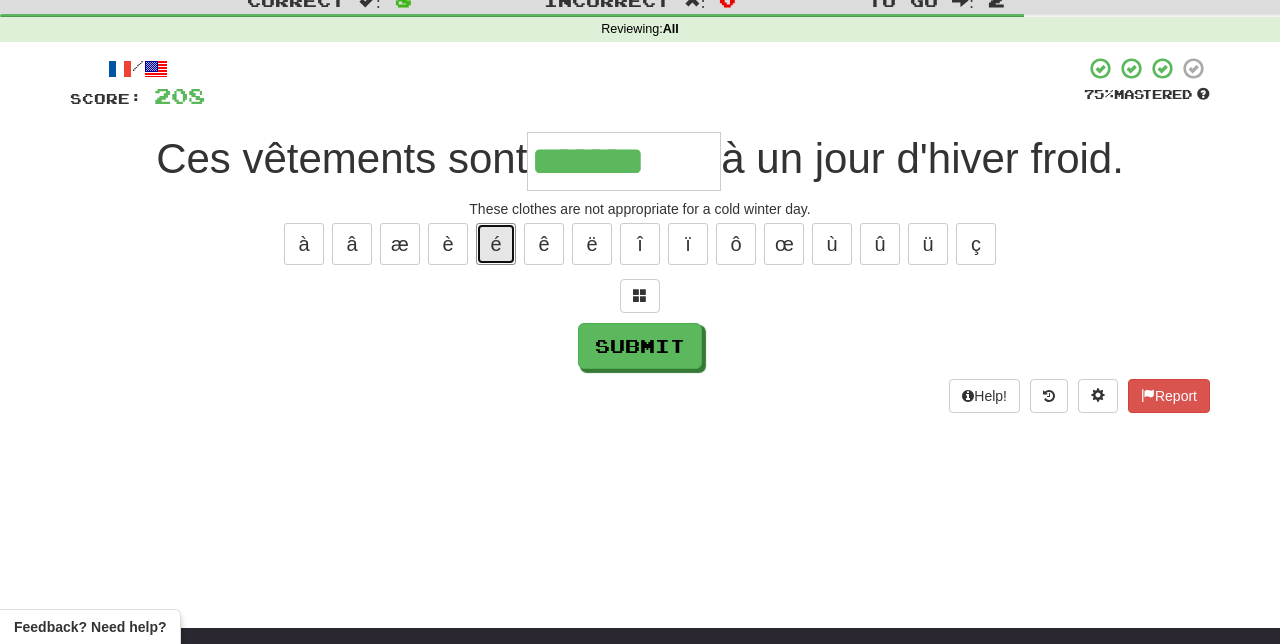 click on "é" at bounding box center [496, 244] 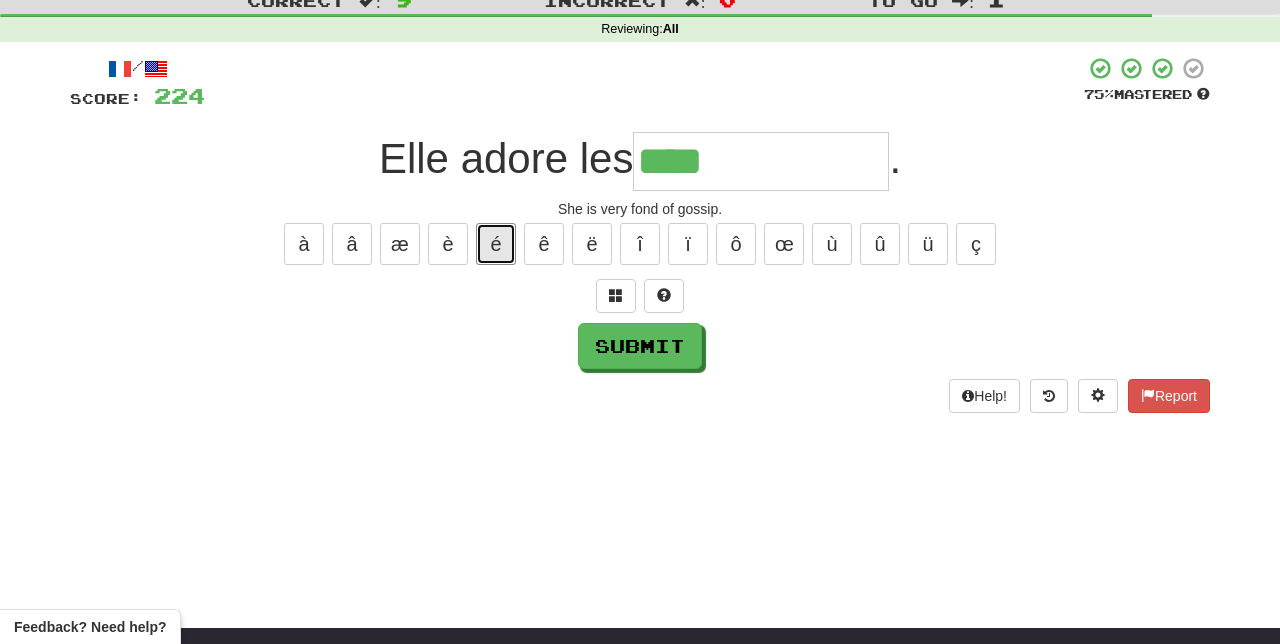 click on "é" at bounding box center [496, 244] 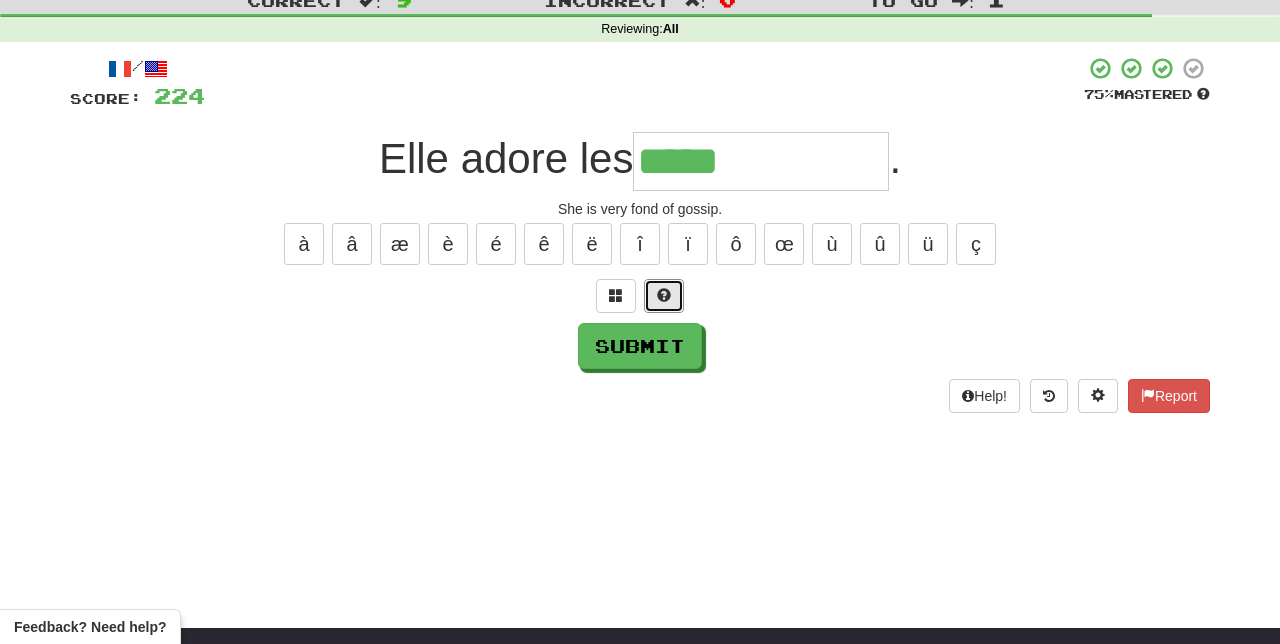 click at bounding box center [664, 295] 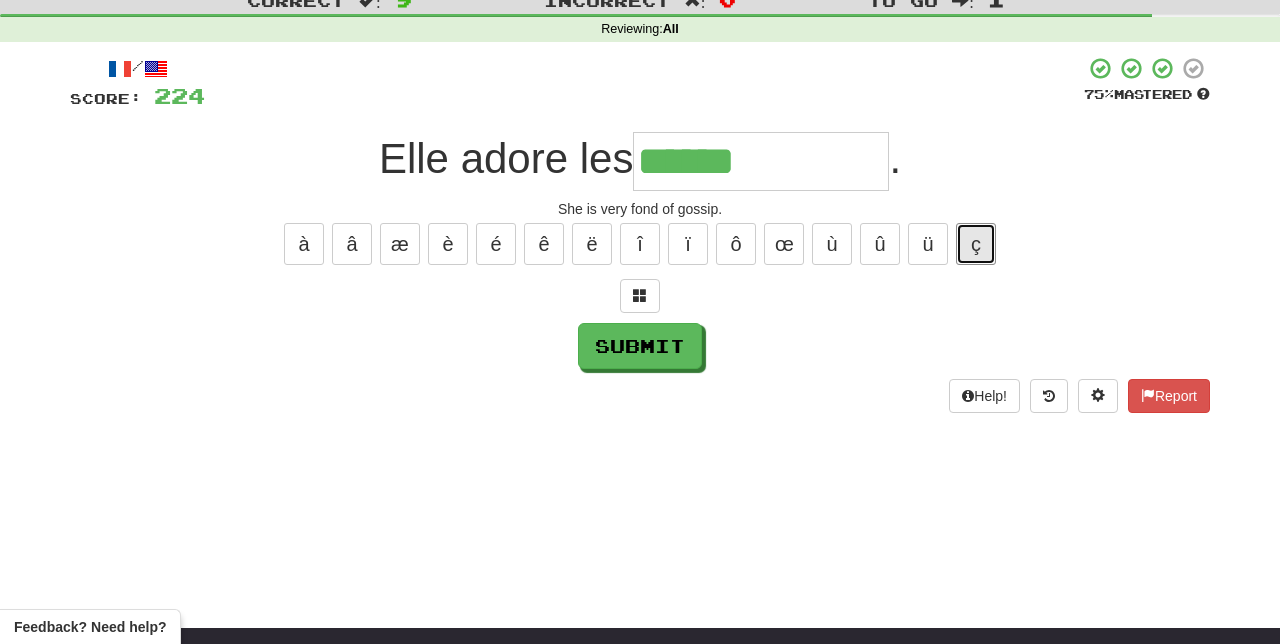 click on "ç" at bounding box center (976, 244) 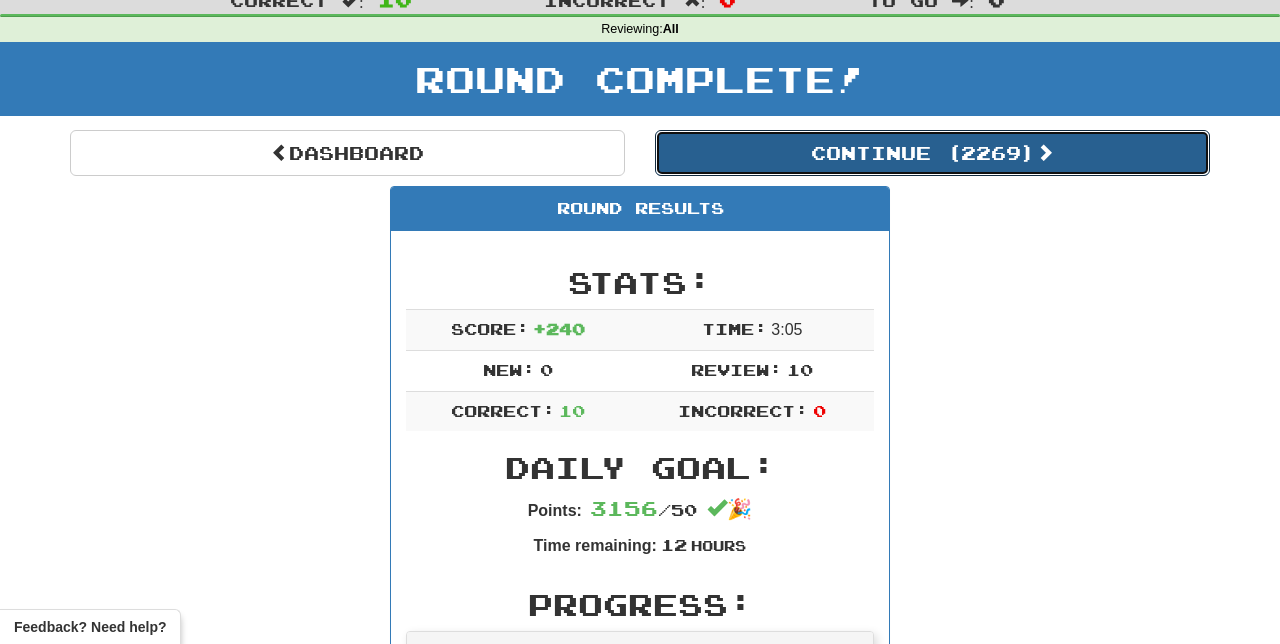 click on "Continue ( 2269 )" at bounding box center [932, 153] 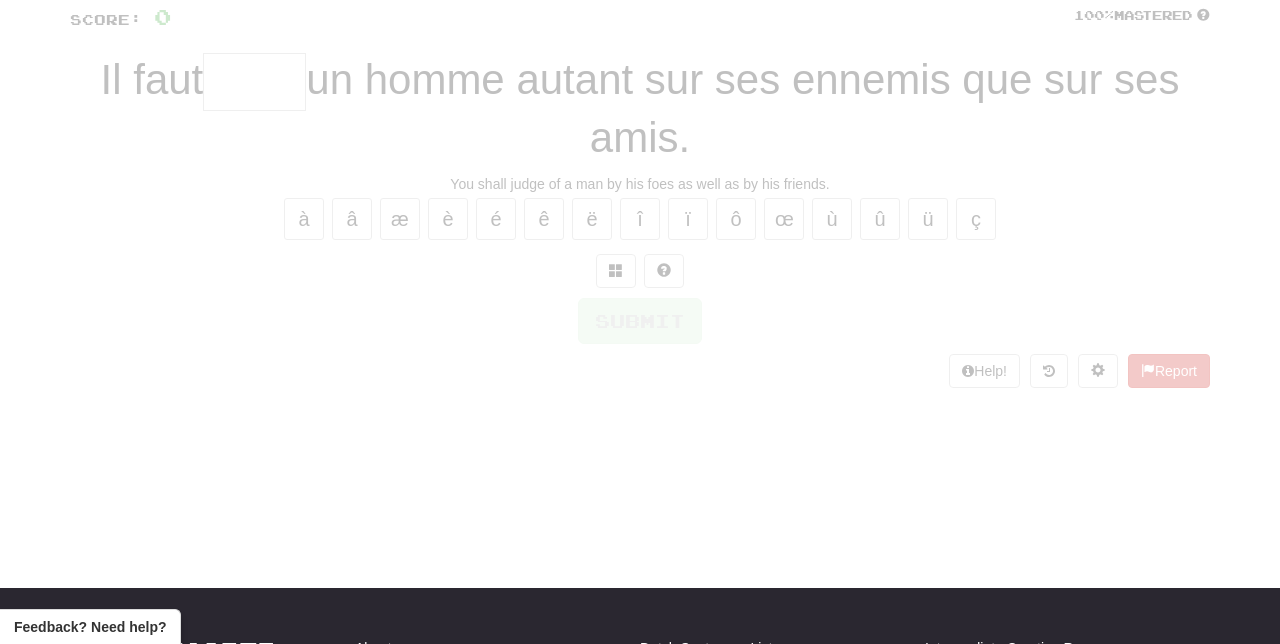 scroll, scrollTop: 66, scrollLeft: 0, axis: vertical 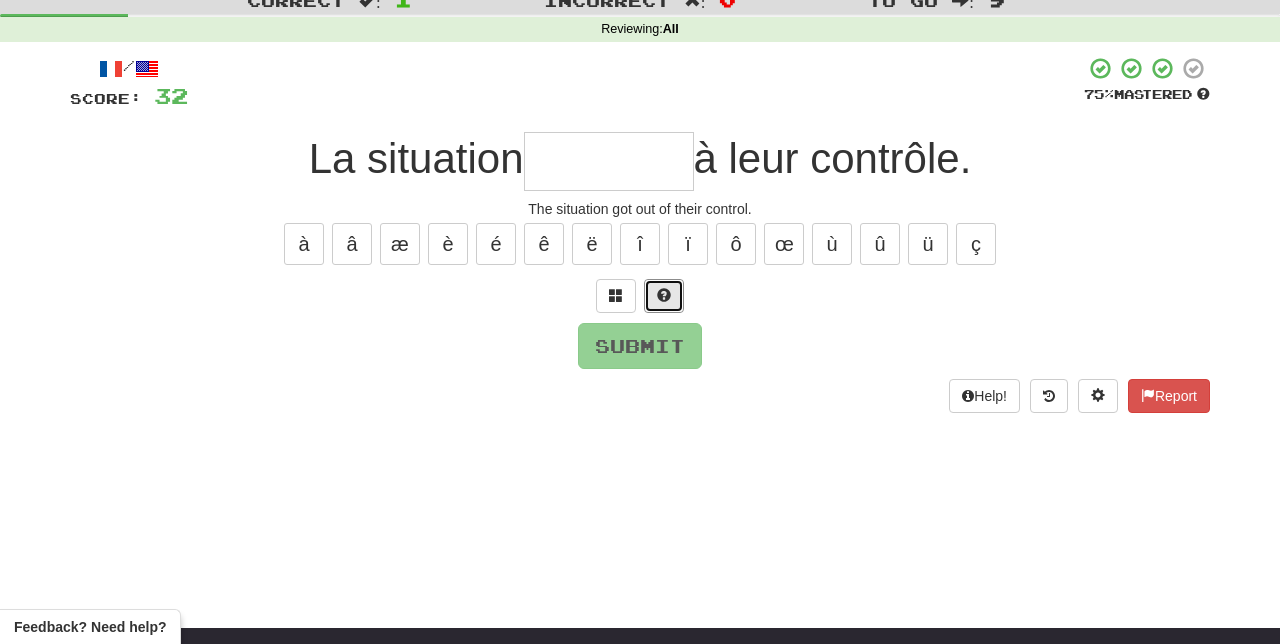 click at bounding box center [664, 295] 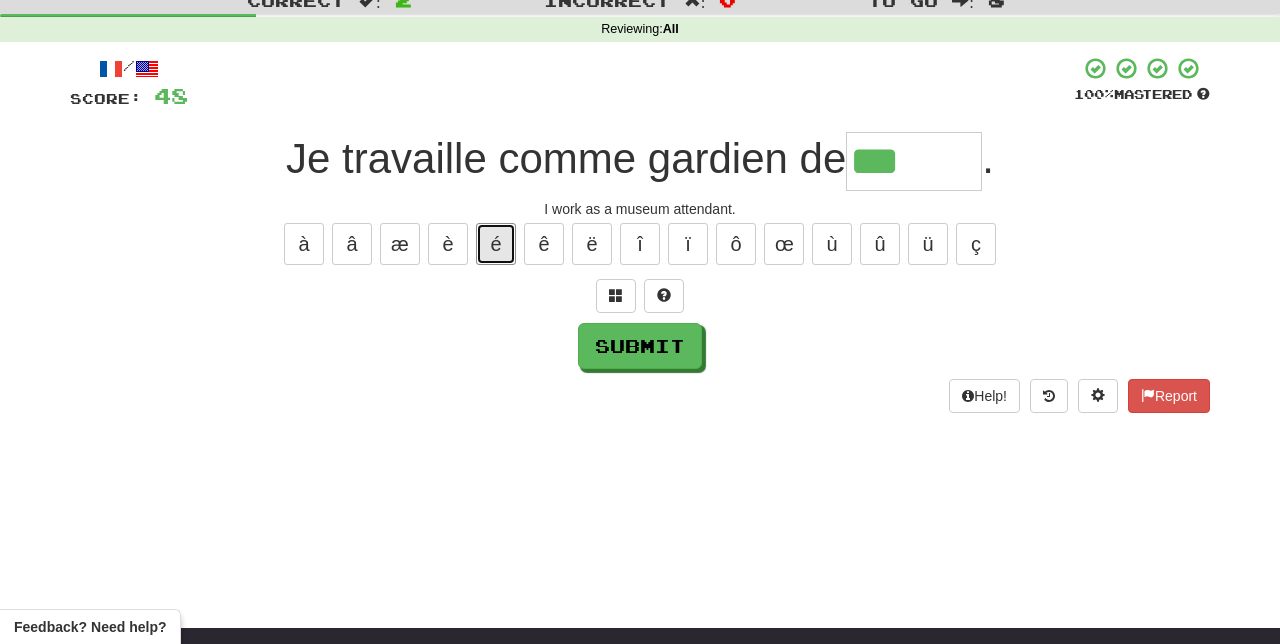 click on "é" at bounding box center [496, 244] 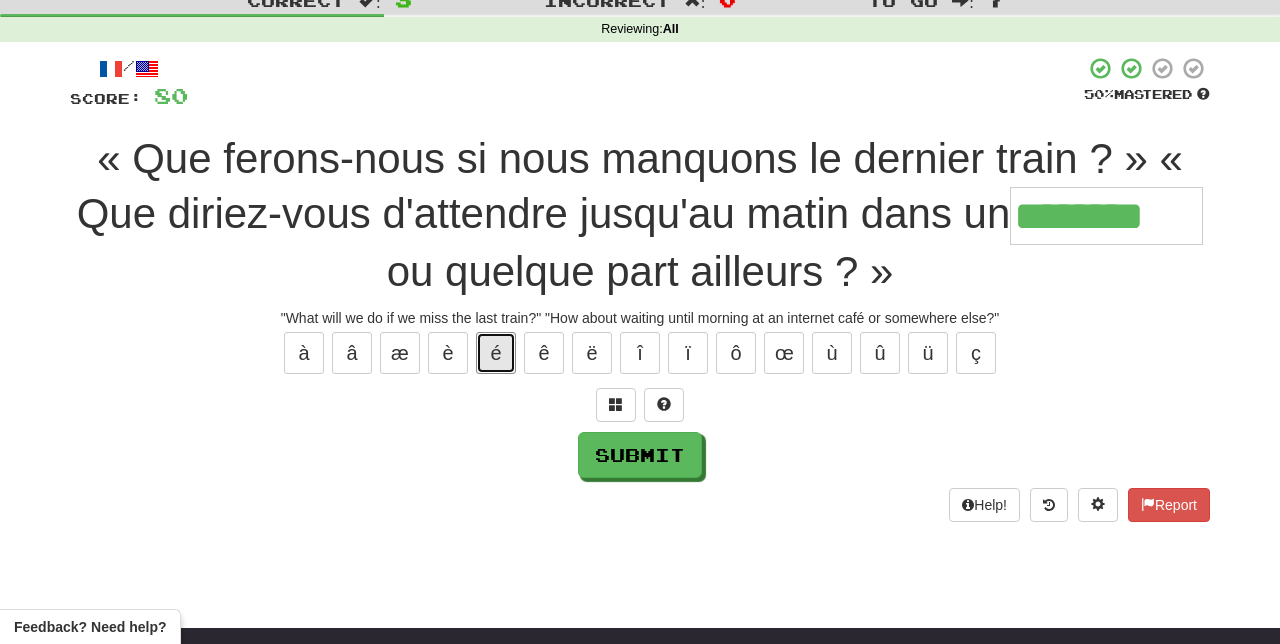 click on "é" at bounding box center [496, 353] 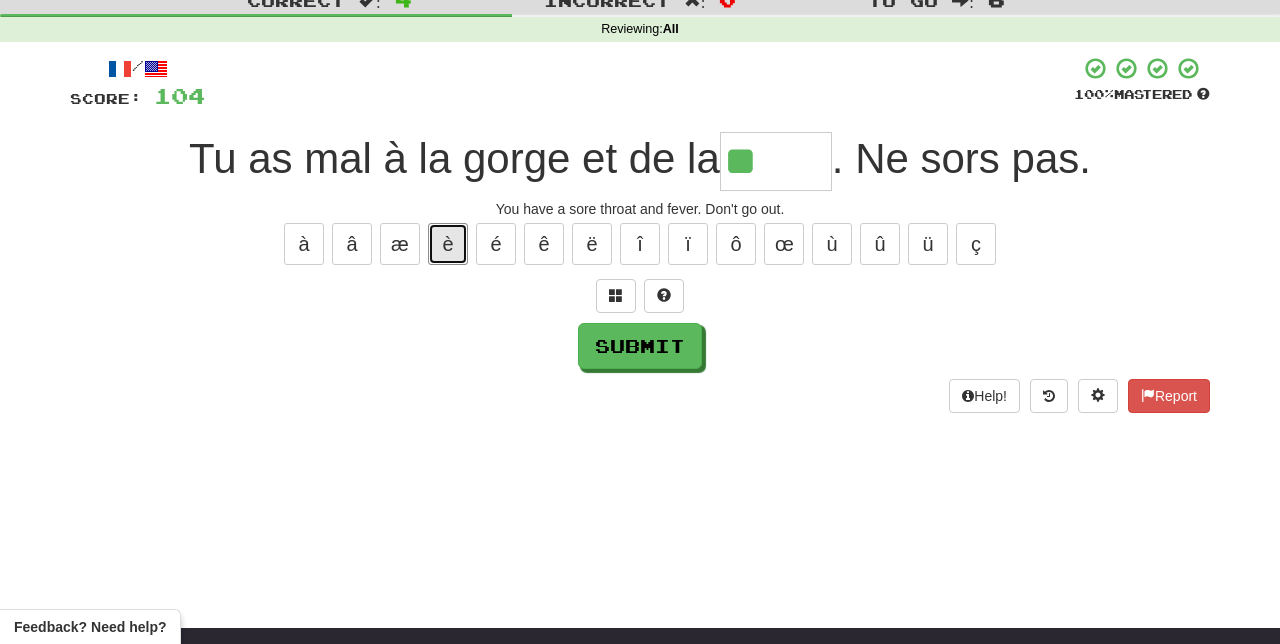 click on "è" at bounding box center [448, 244] 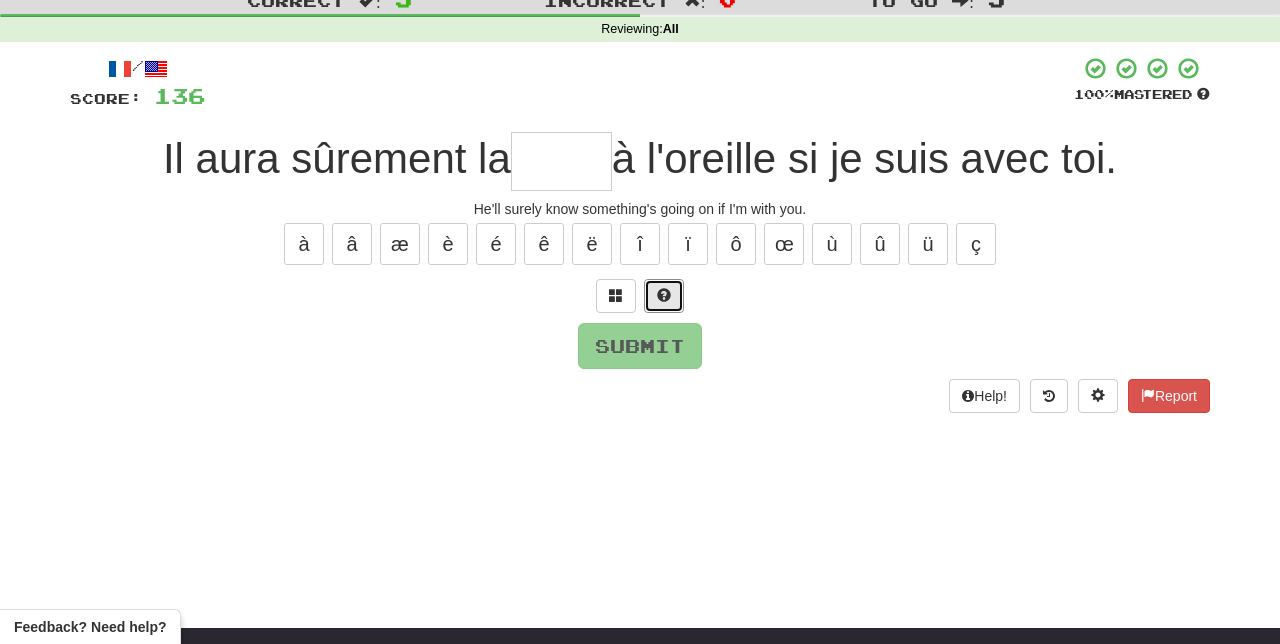 click at bounding box center (664, 296) 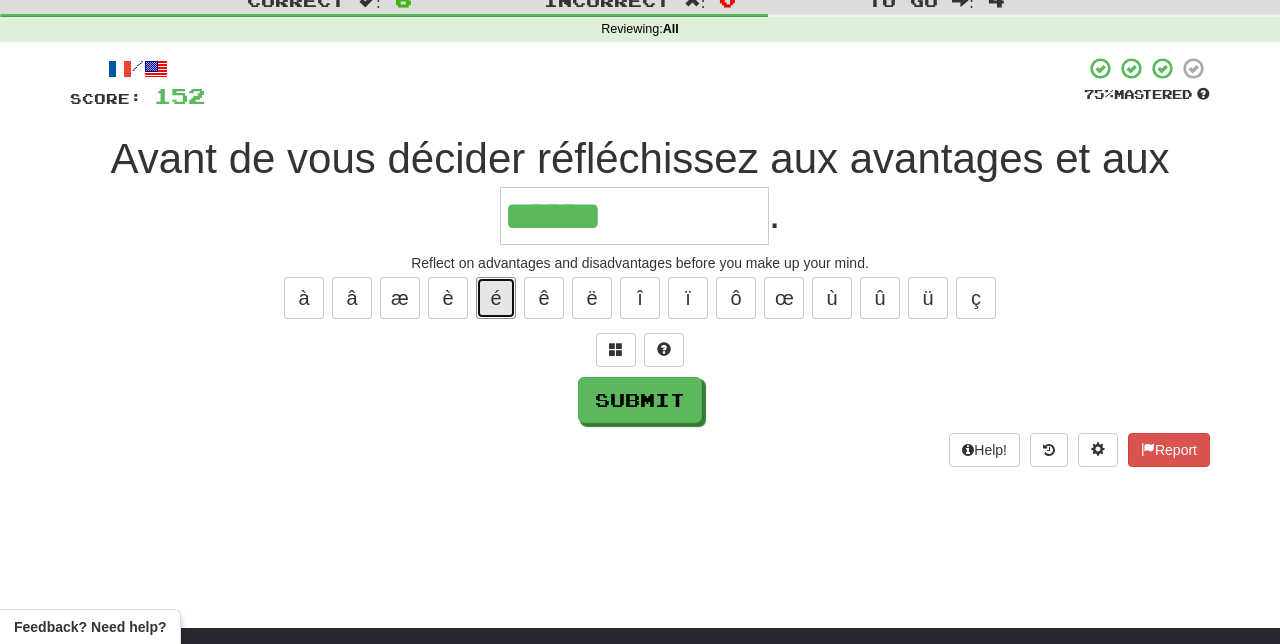 click on "é" at bounding box center (496, 298) 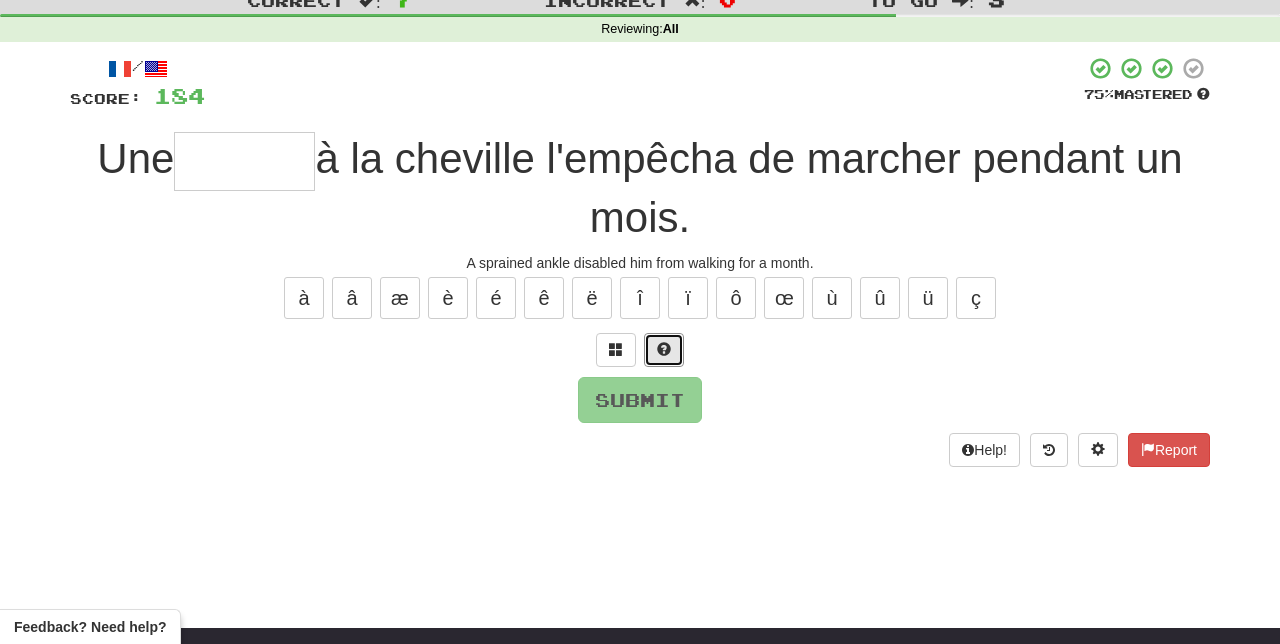 click at bounding box center (664, 350) 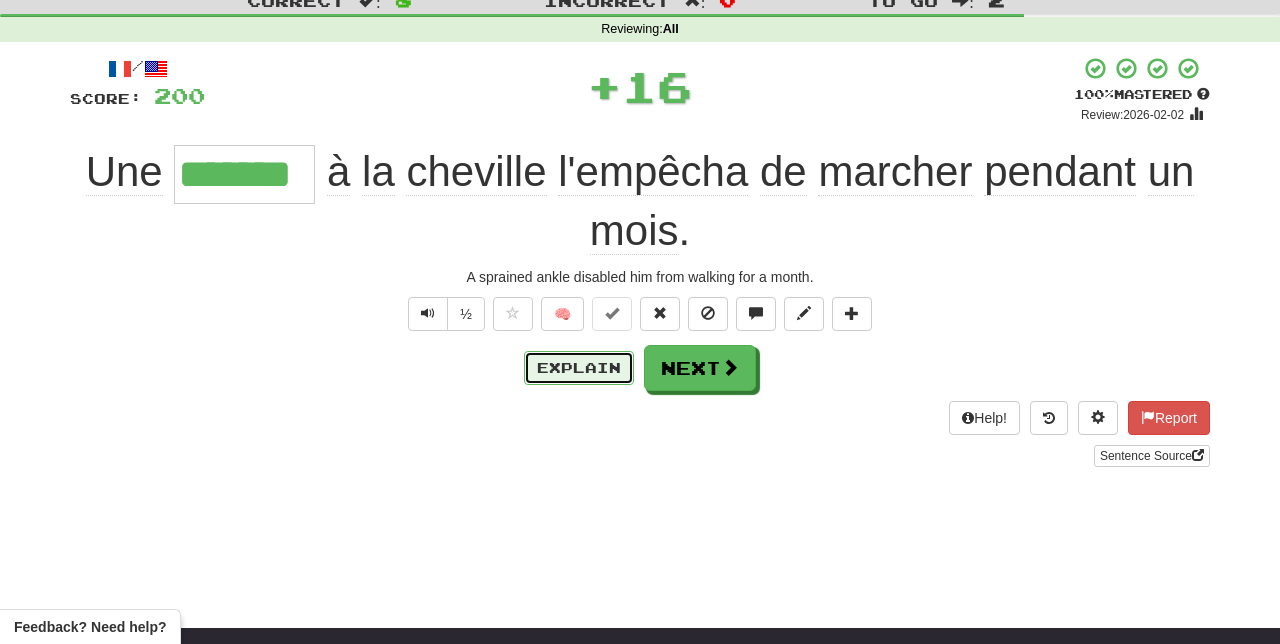 click on "Explain" at bounding box center (579, 368) 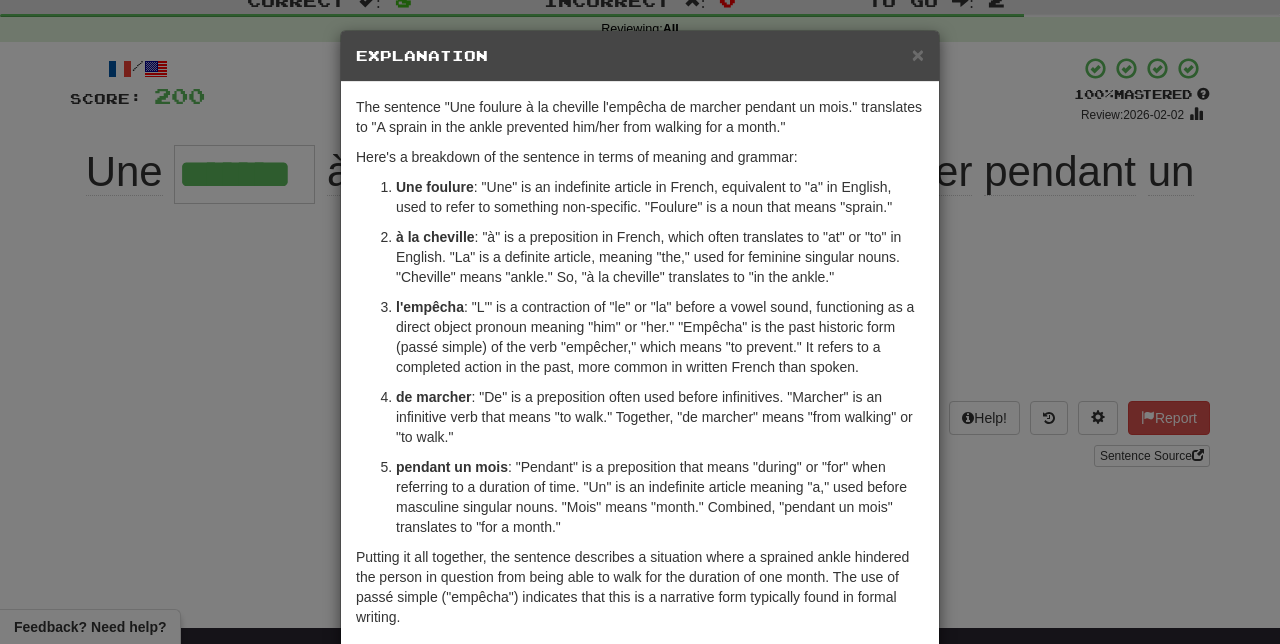 click on "× Explanation The sentence "Une foulure à la cheville l'empêcha de marcher pendant un mois." translates to "A sprain in the ankle prevented him/her from walking for a month."
Here's a breakdown of the sentence in terms of meaning and grammar:
Une foulure : "Une" is an indefinite article in French, equivalent to "a" in English, used to refer to something non-specific. "Foulure" is a noun that means "sprain."
à la cheville : "à" is a preposition in French, which often translates to "at" or "to" in English. "La" is a definite article, meaning "the," used for feminine singular nouns. "Cheville" means "ankle." So, "à la cheville" translates to "in the ankle."
l'empêcha : "L'" is a contraction of "le" or "la" before a vowel sound, functioning as a direct object pronoun meaning "him" or "her." "Empêcha" is the past historic form (passé simple) of the verb "empêcher," which means "to prevent." It refers to a completed action in the past, more common in written French than spoken." at bounding box center (640, 322) 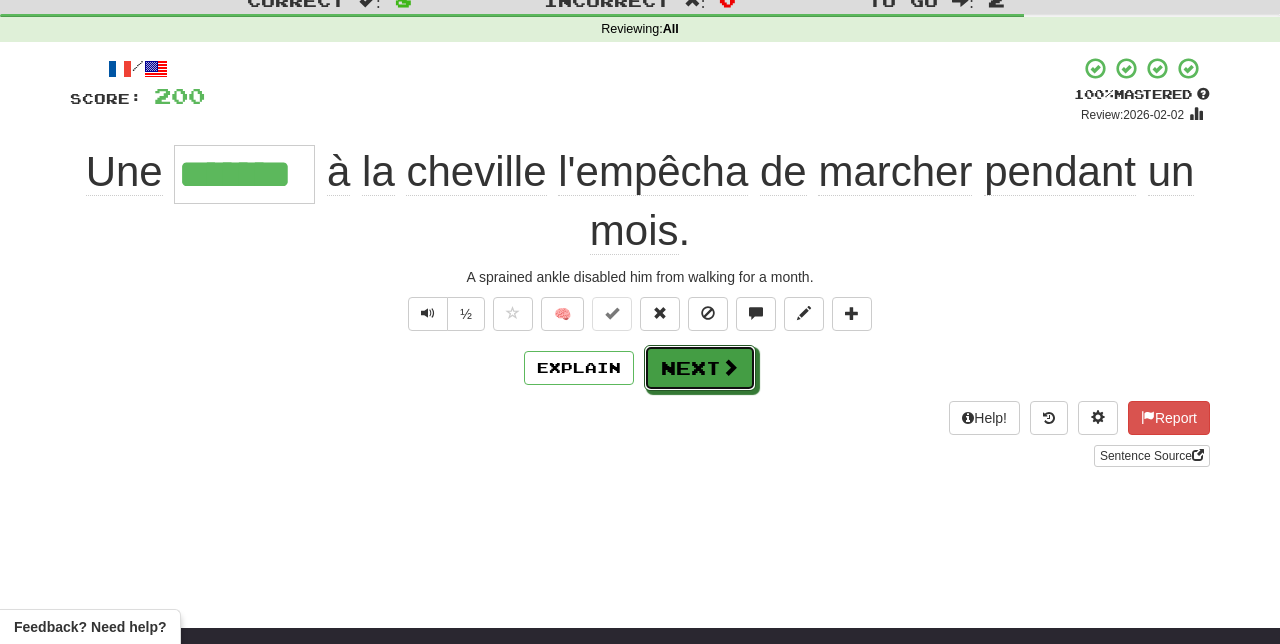 click on "Next" at bounding box center [700, 368] 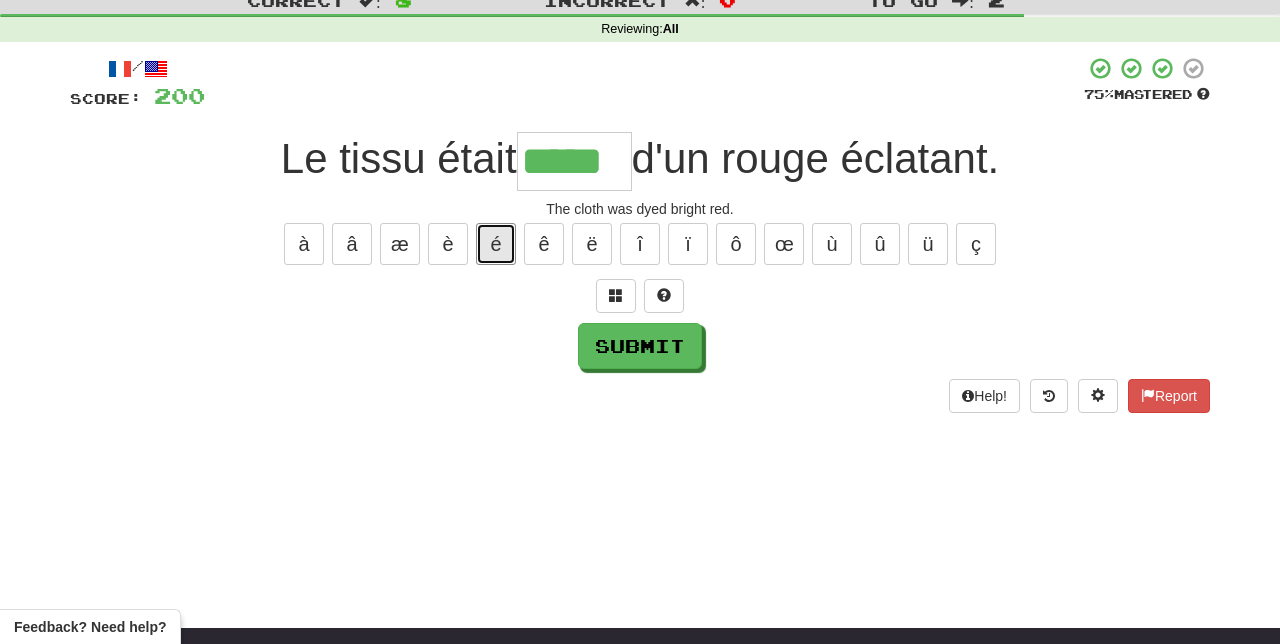 click on "é" at bounding box center (496, 244) 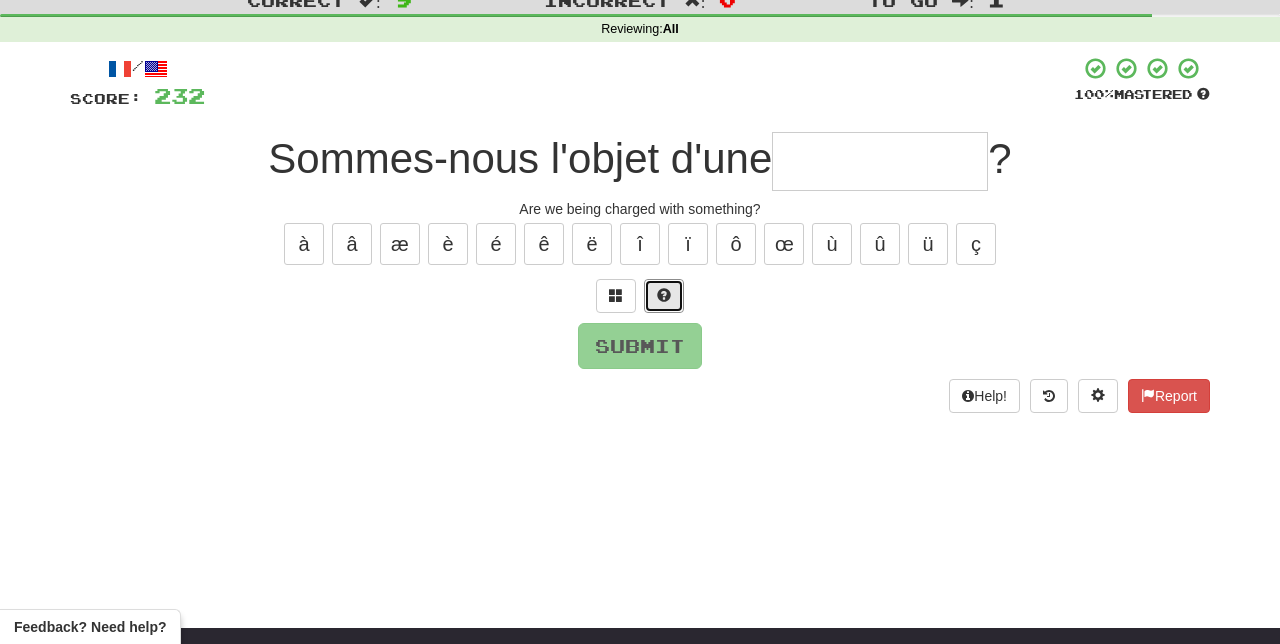 click at bounding box center (664, 296) 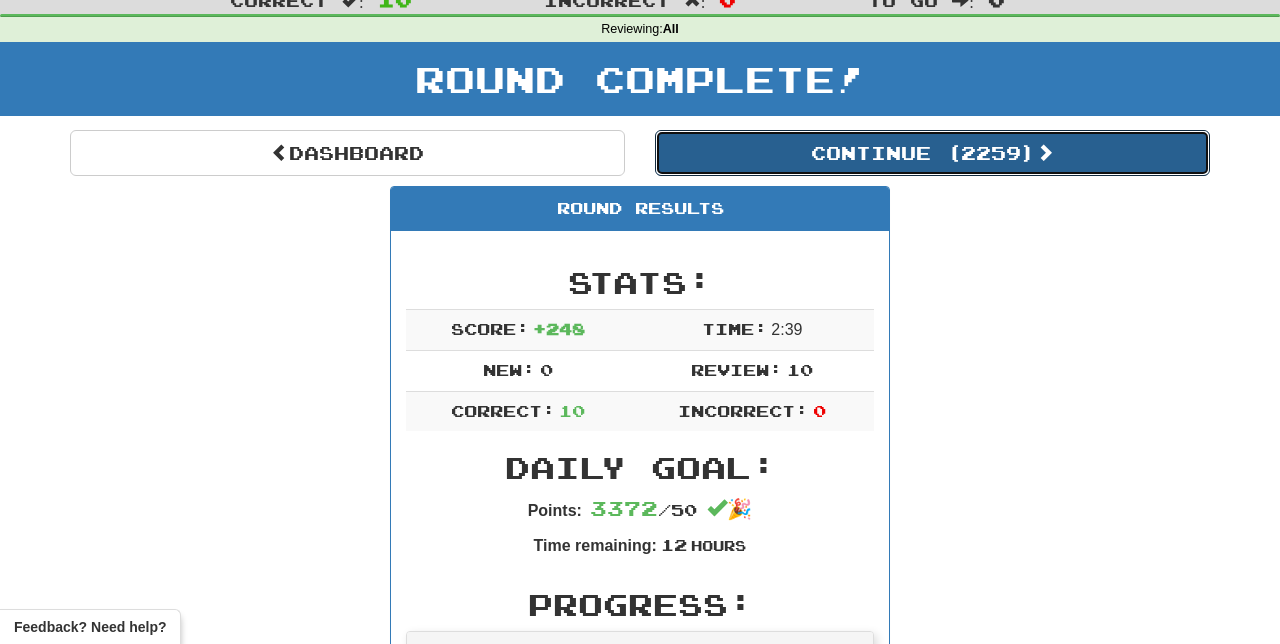 click on "Continue ( 2259 )" at bounding box center (932, 153) 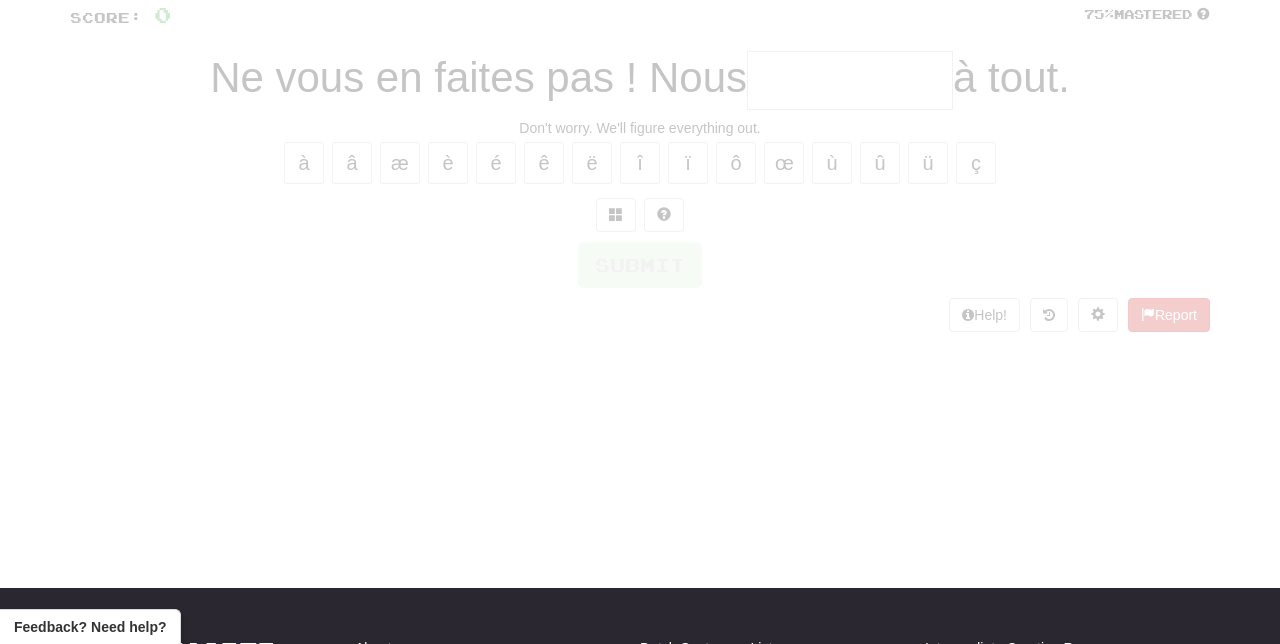 scroll, scrollTop: 66, scrollLeft: 0, axis: vertical 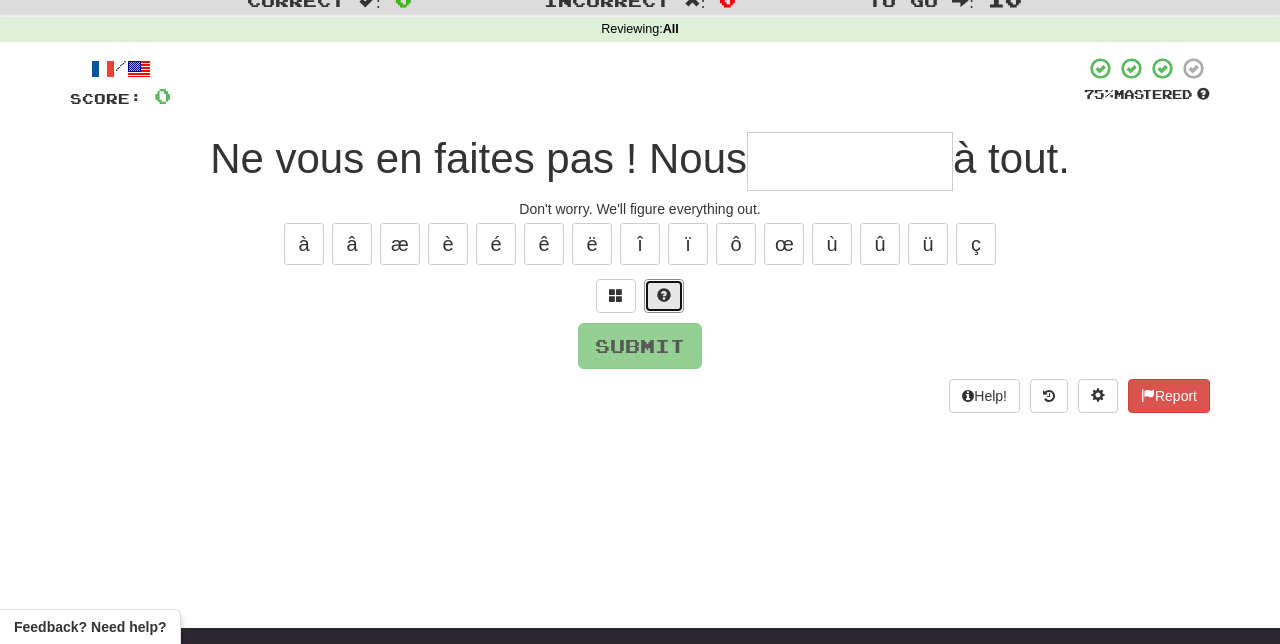 click at bounding box center [664, 296] 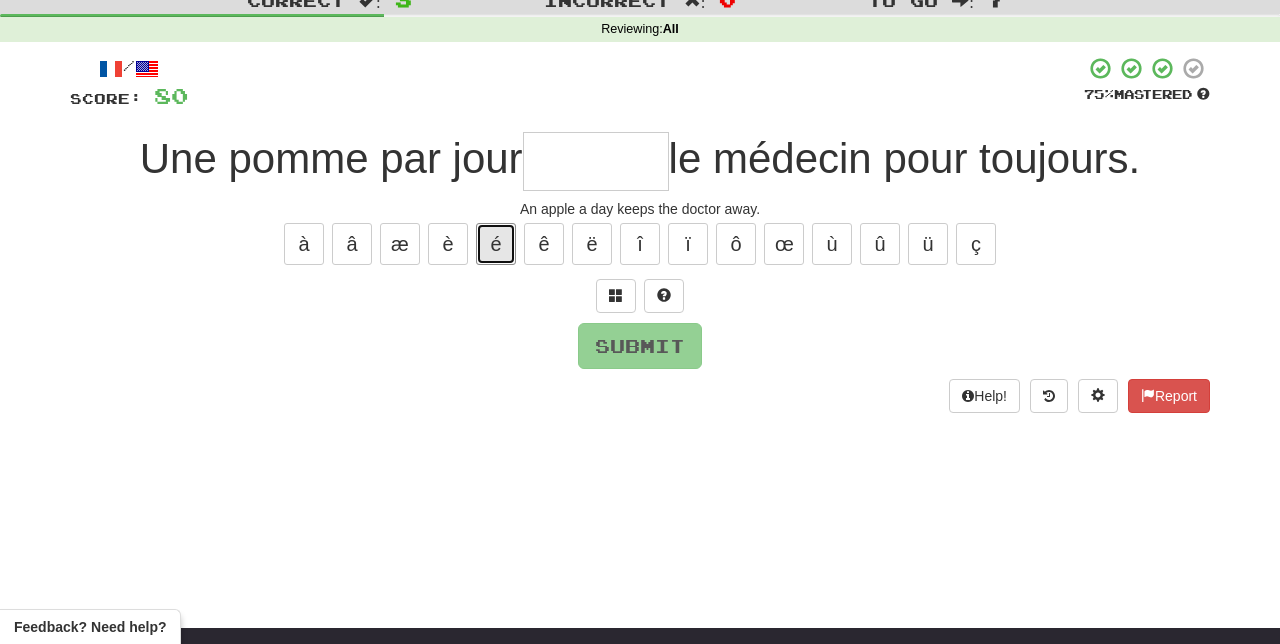 click on "é" at bounding box center (496, 244) 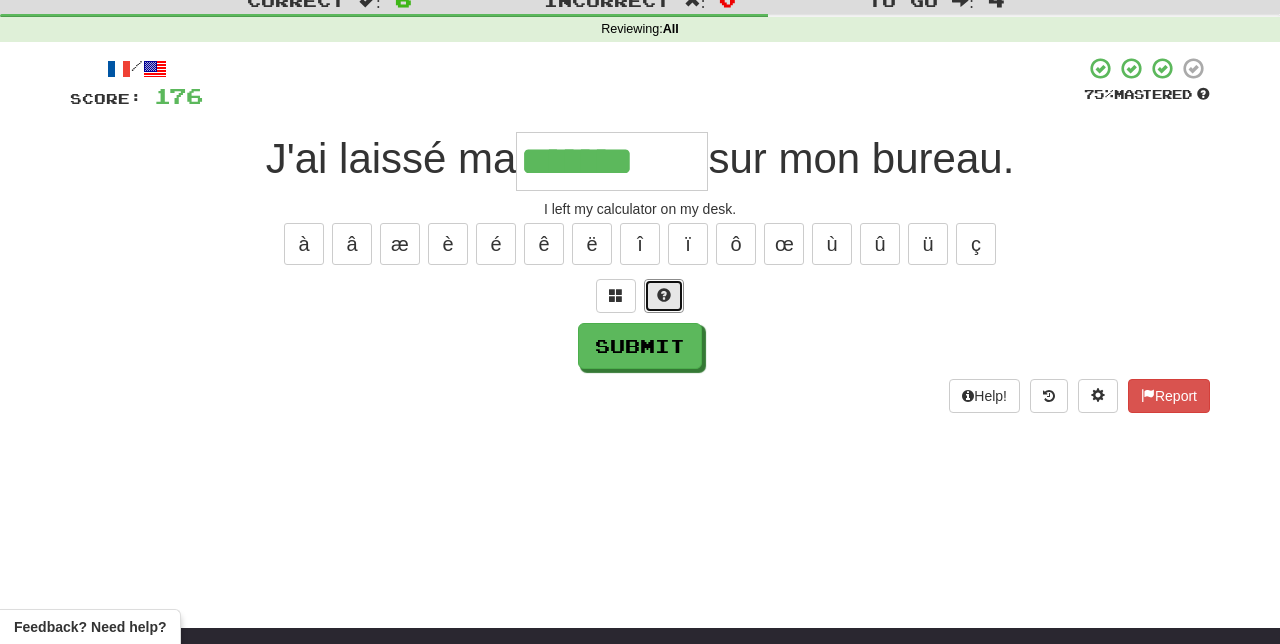 click at bounding box center (664, 296) 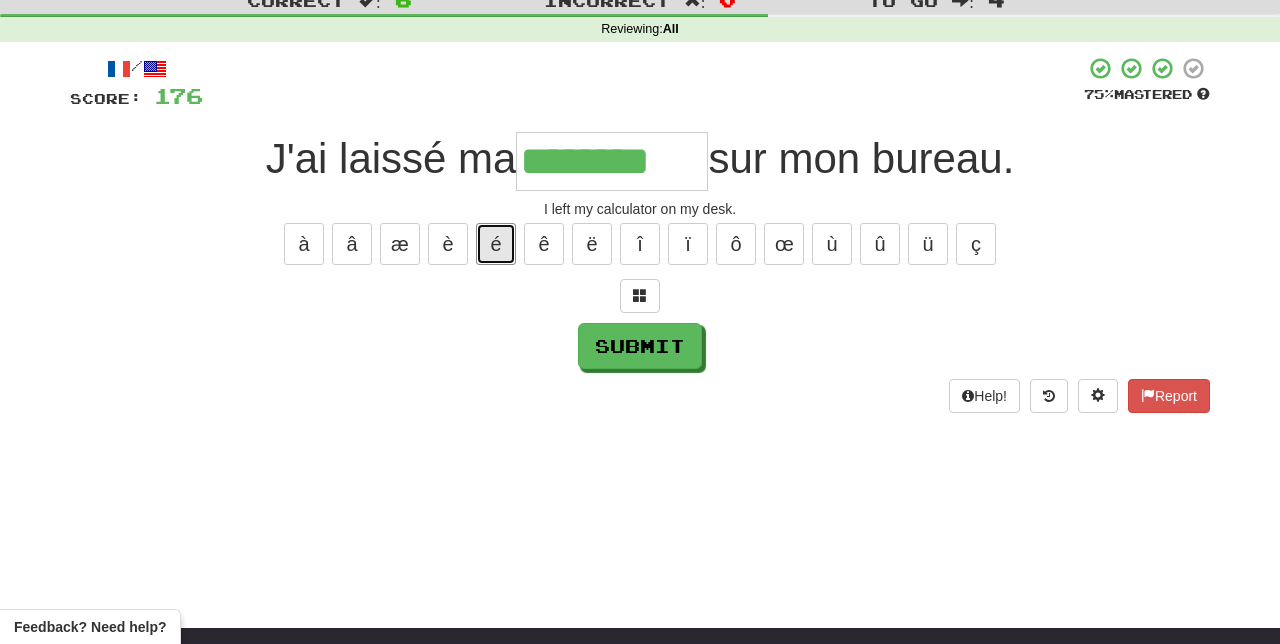 click on "é" at bounding box center [496, 244] 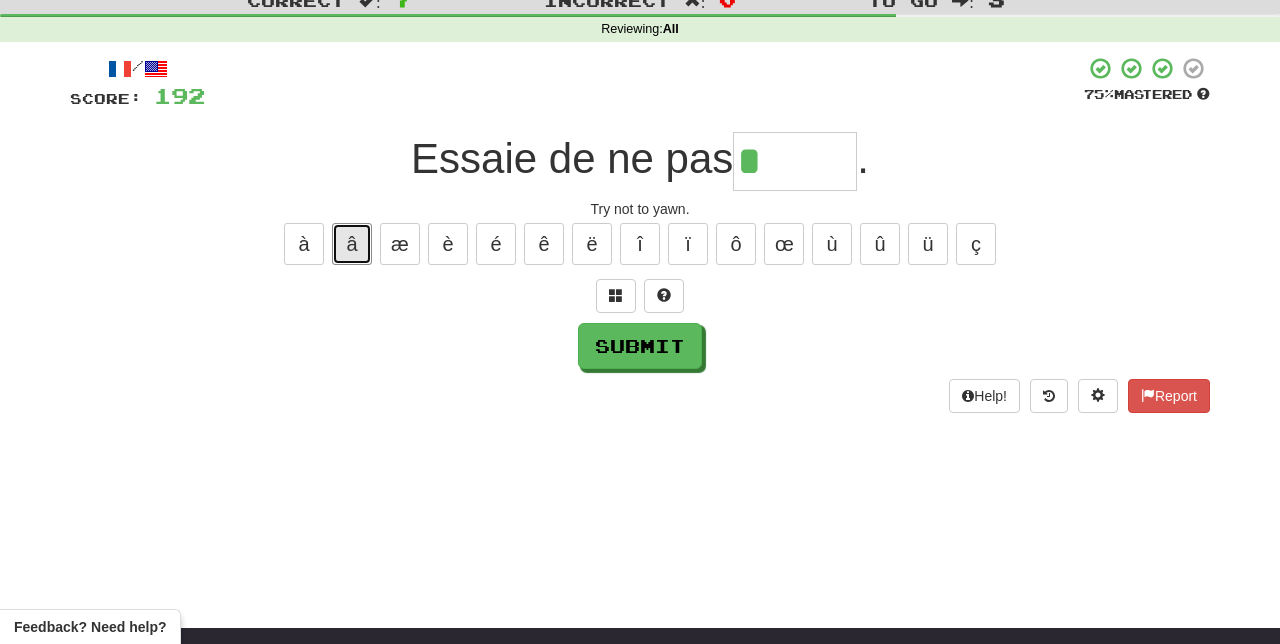 click on "â" at bounding box center (352, 244) 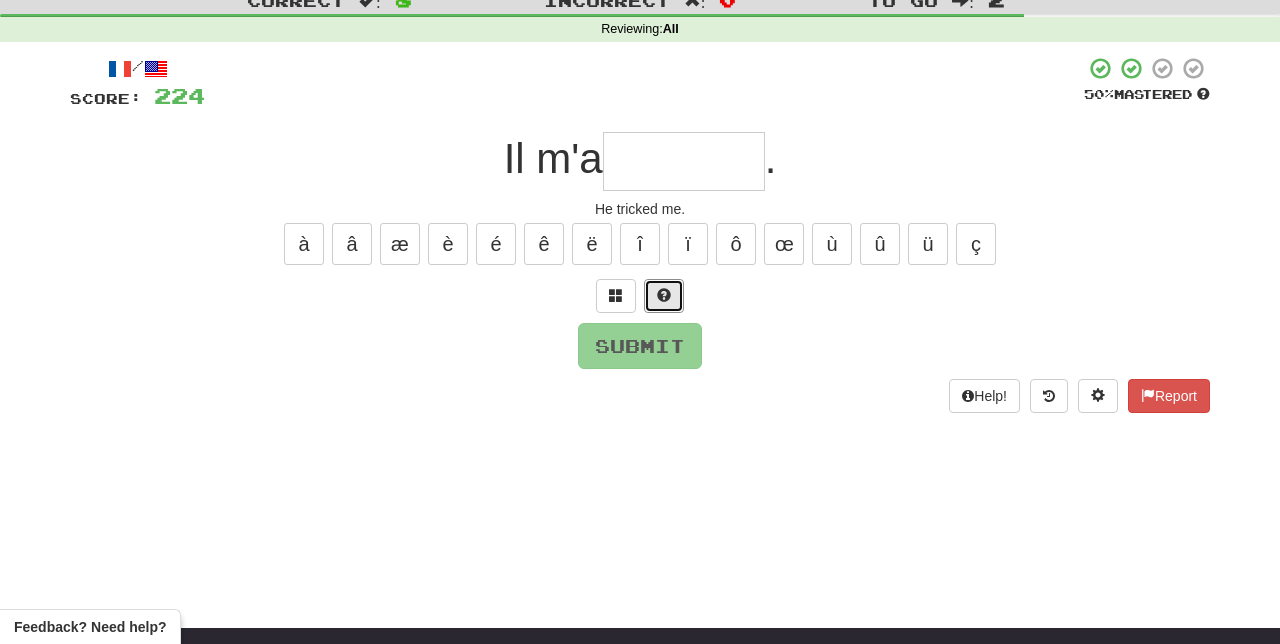 click at bounding box center (664, 295) 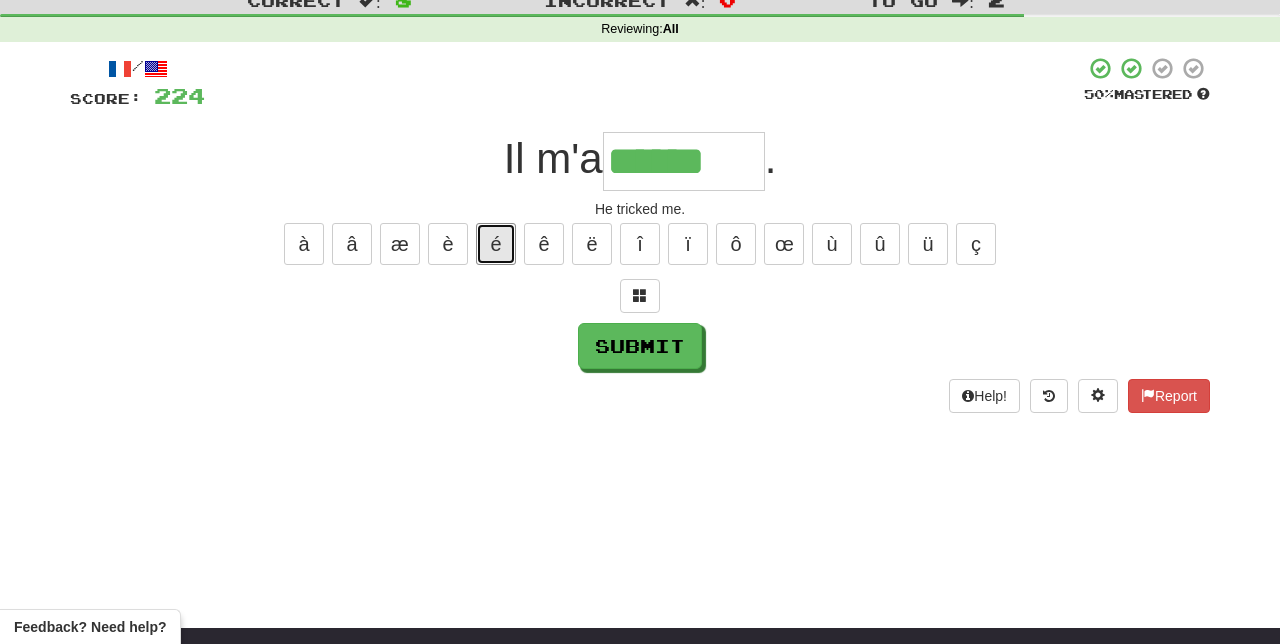 click on "é" at bounding box center [496, 244] 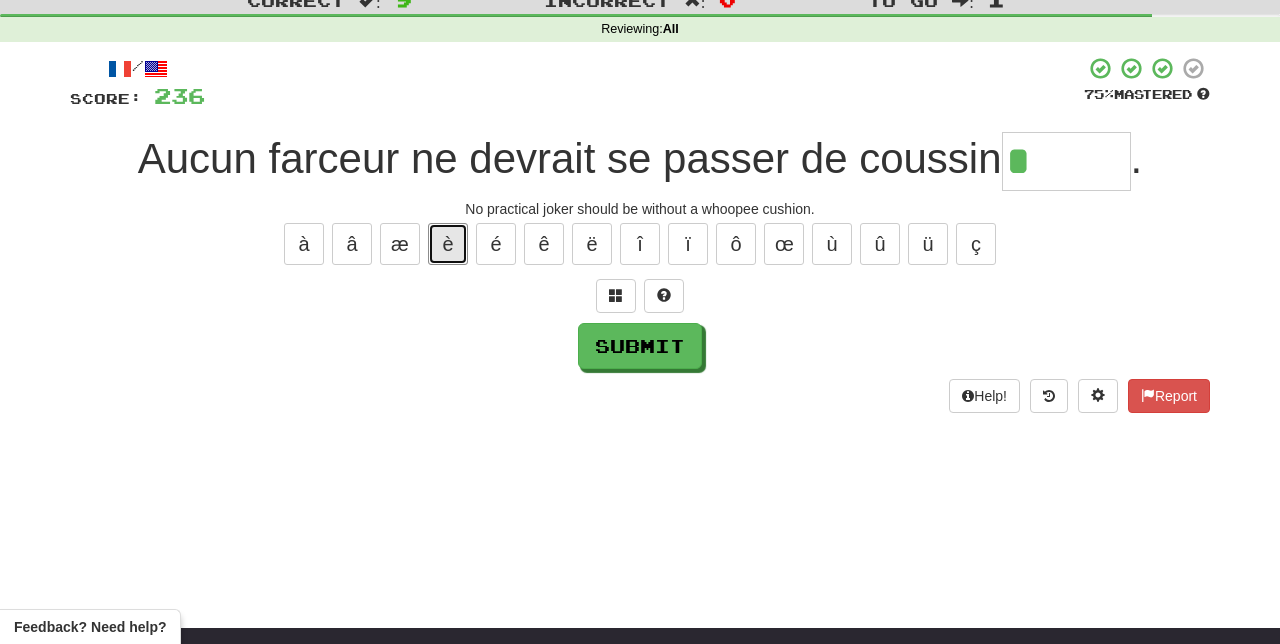 click on "è" at bounding box center [448, 244] 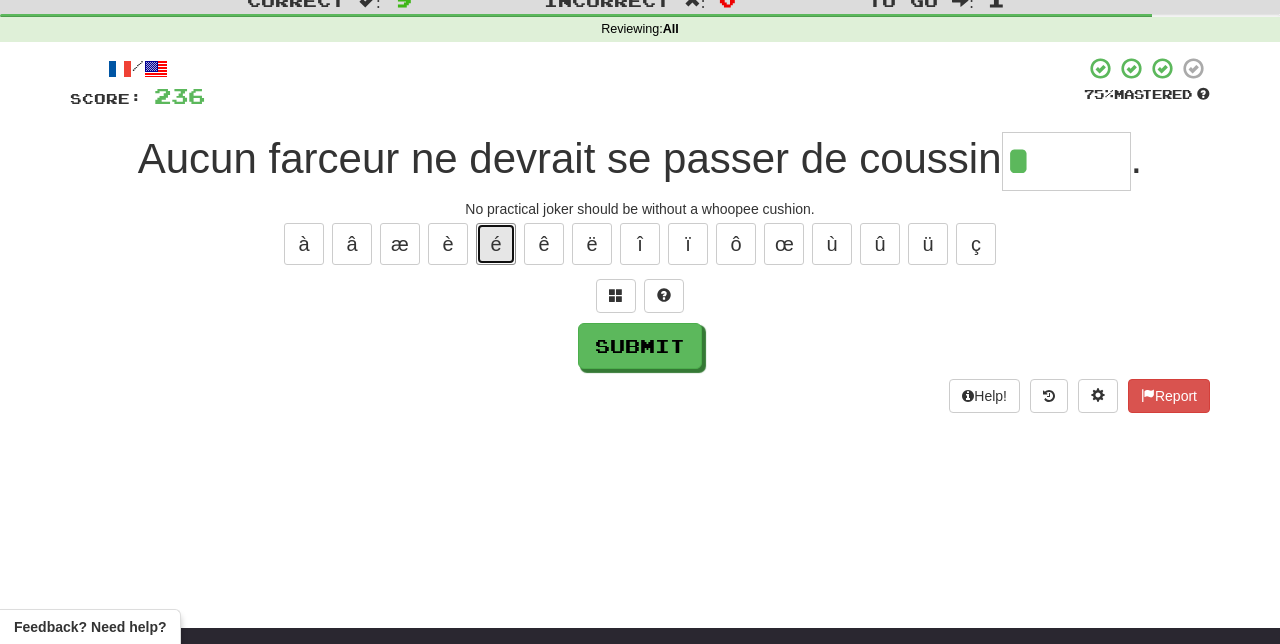 click on "é" at bounding box center [496, 244] 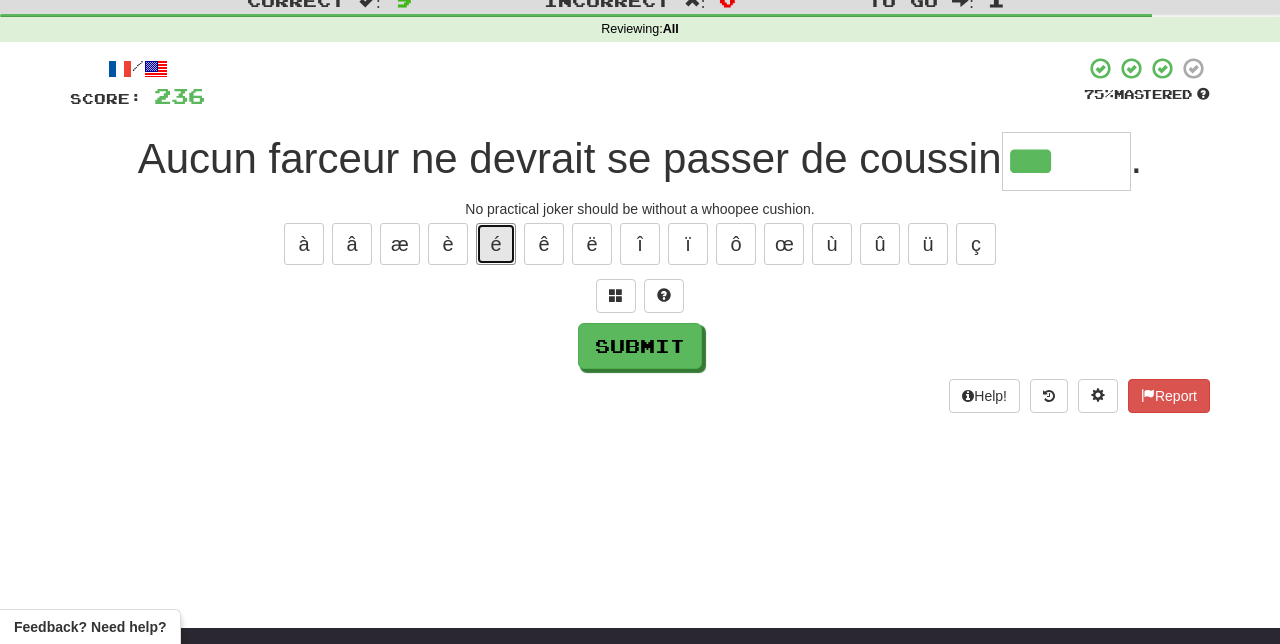 click on "é" at bounding box center [496, 244] 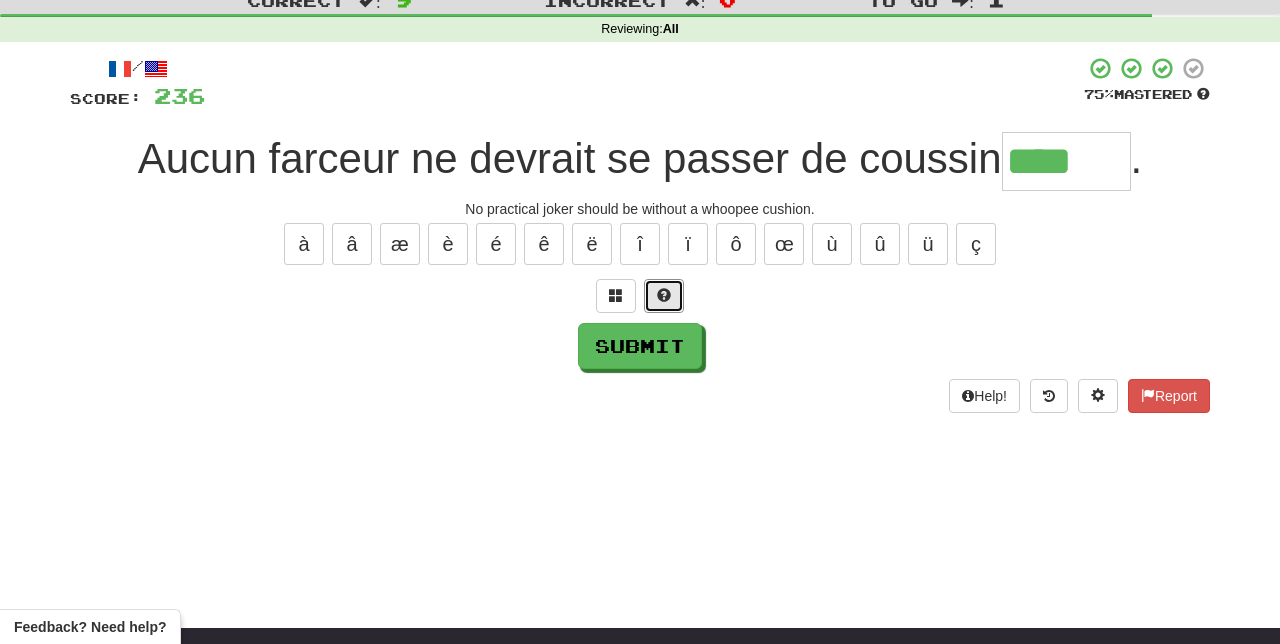 click at bounding box center [664, 296] 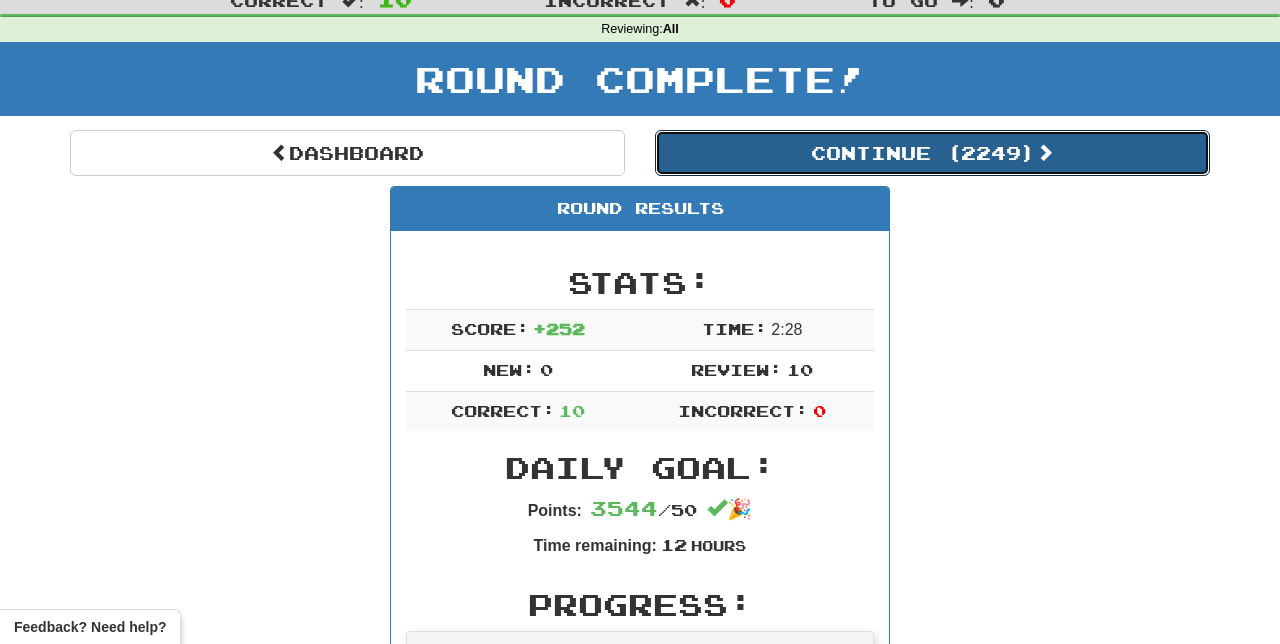 click on "Continue ( 2249 )" at bounding box center (932, 153) 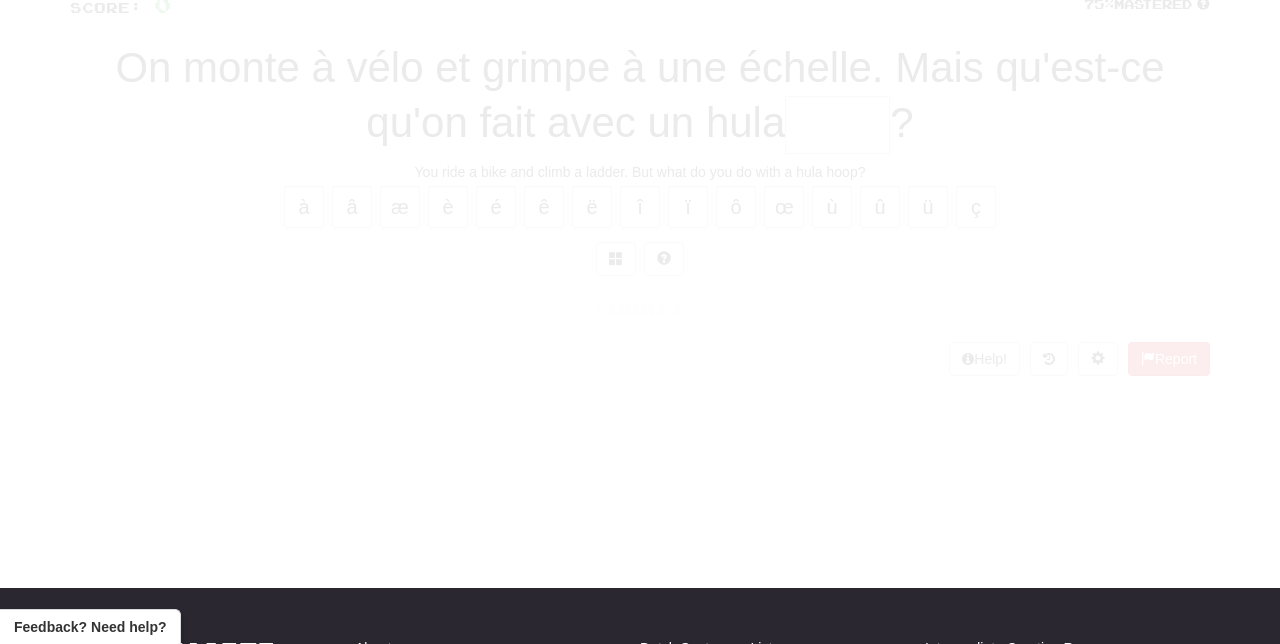 scroll, scrollTop: 66, scrollLeft: 0, axis: vertical 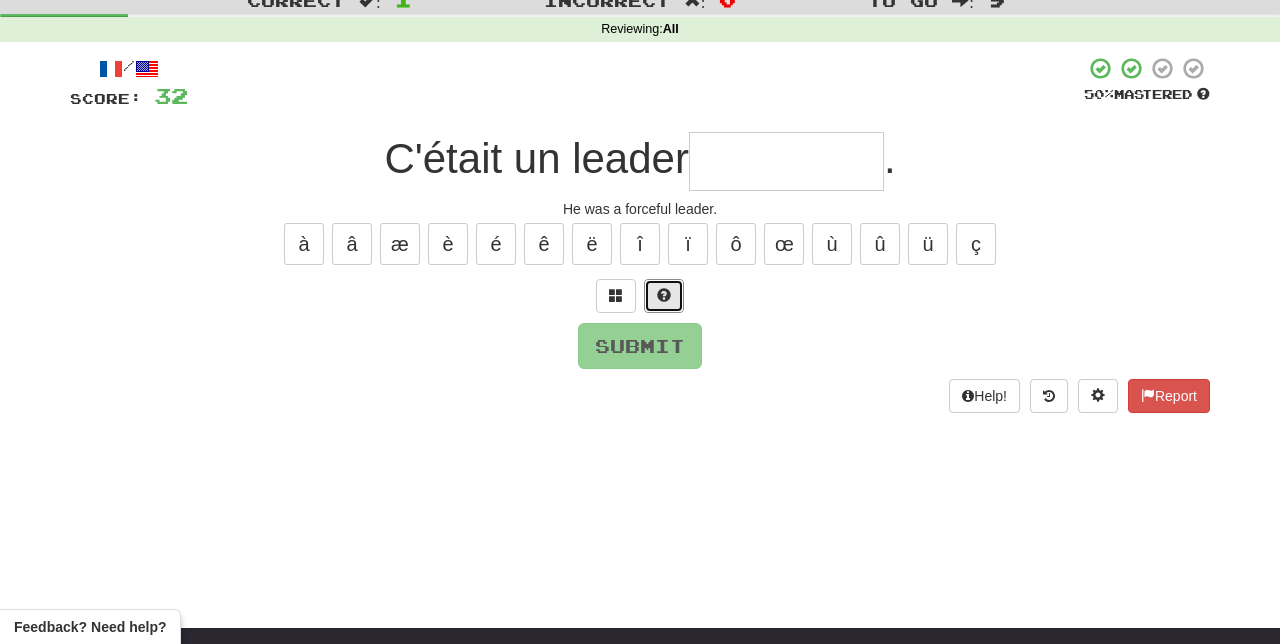 click at bounding box center [664, 295] 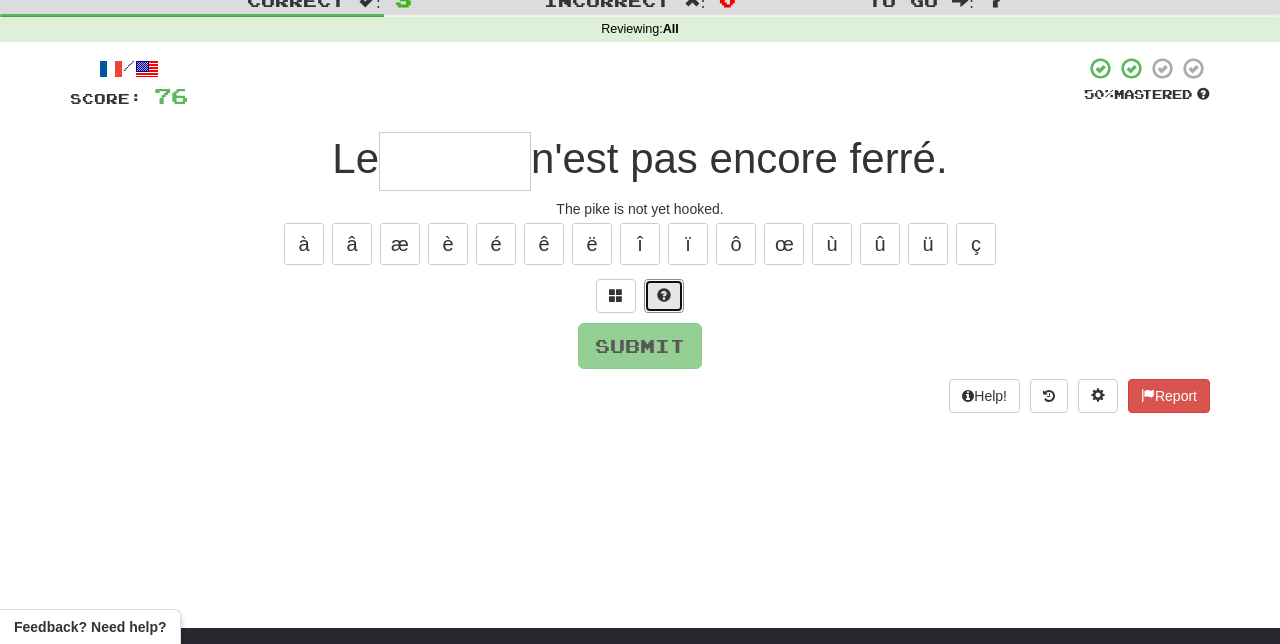 click at bounding box center [664, 295] 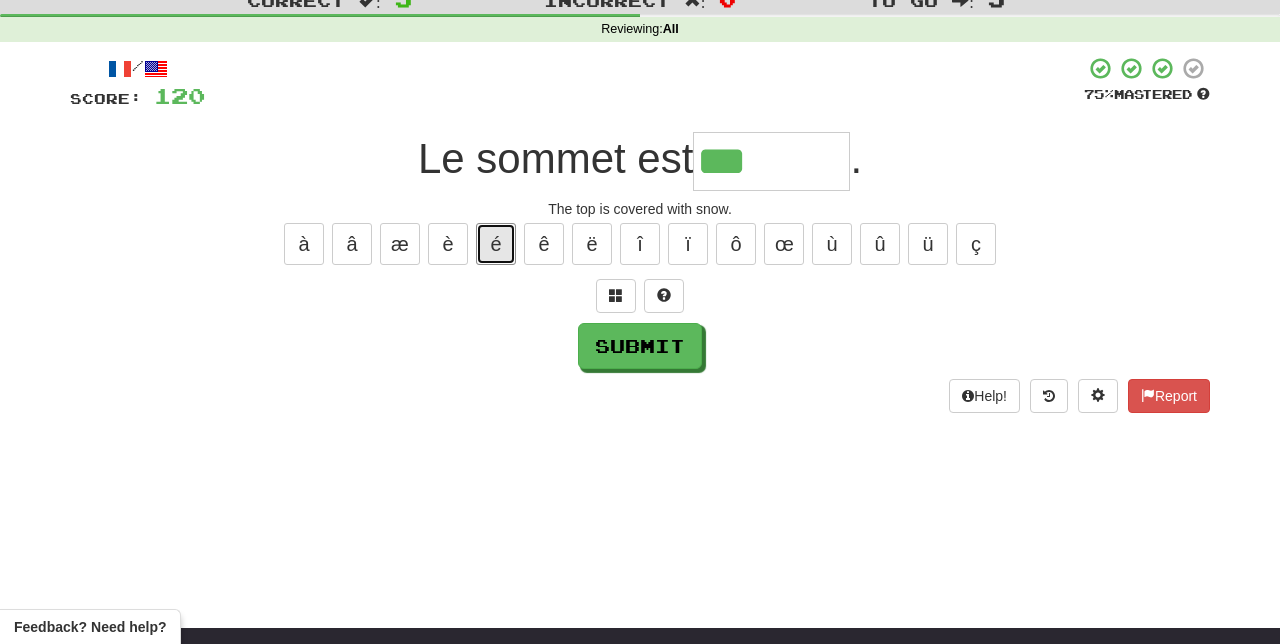 click on "é" at bounding box center (496, 244) 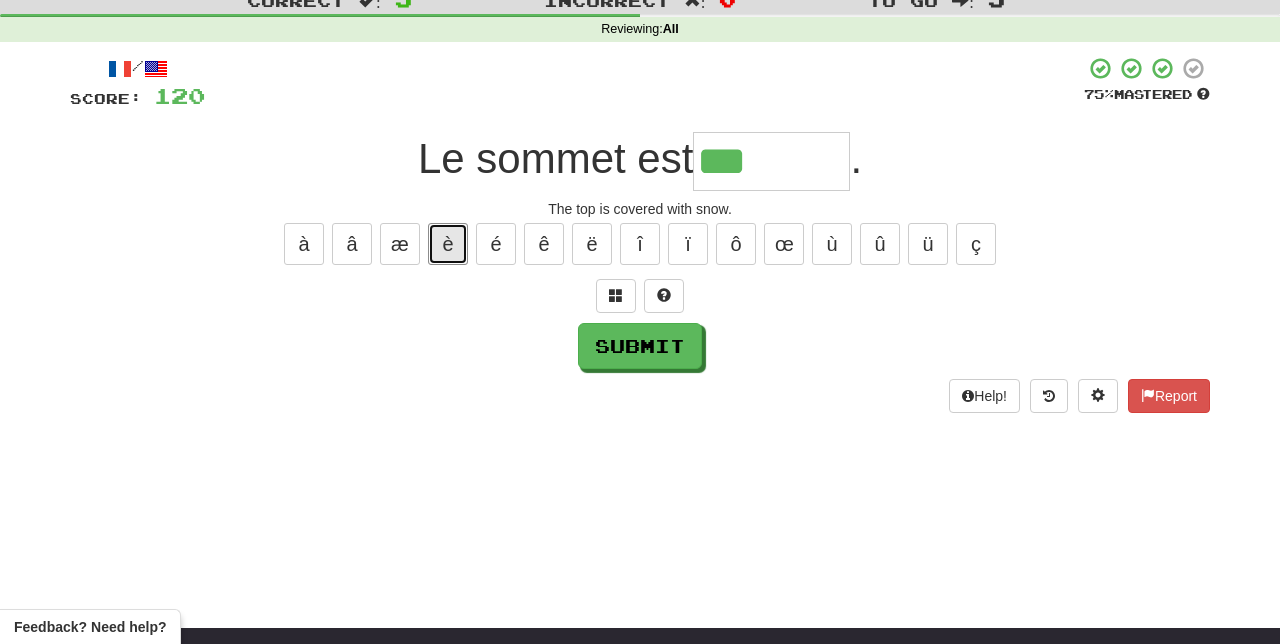 click on "è" at bounding box center (448, 244) 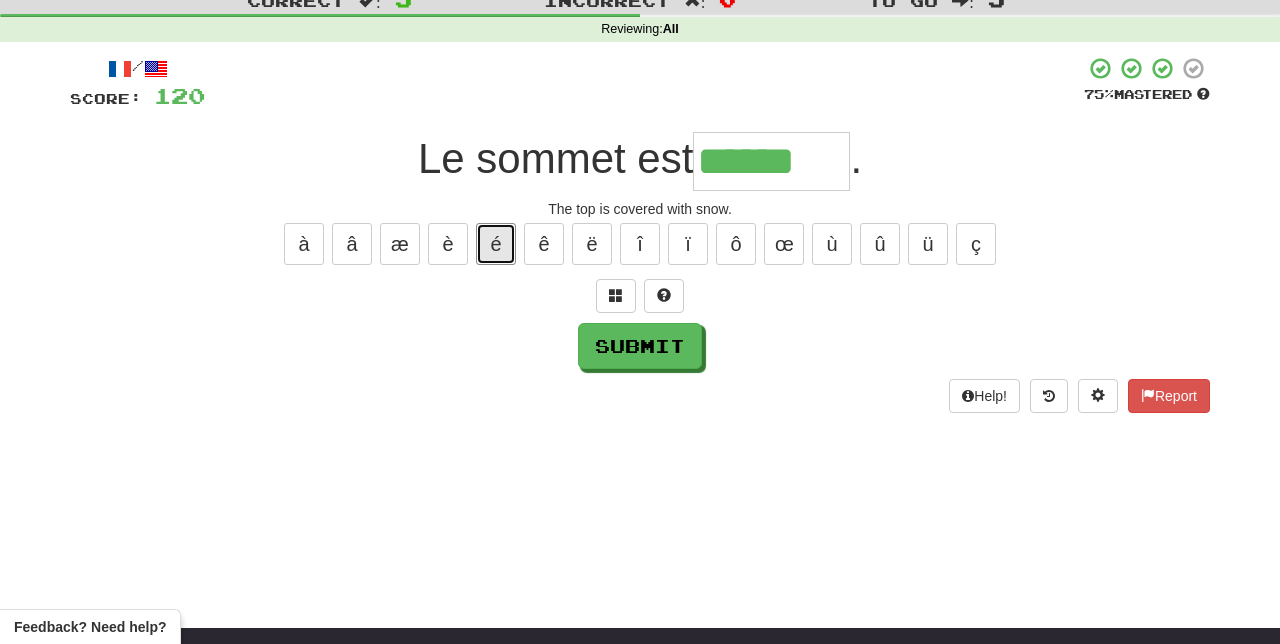 click on "é" at bounding box center (496, 244) 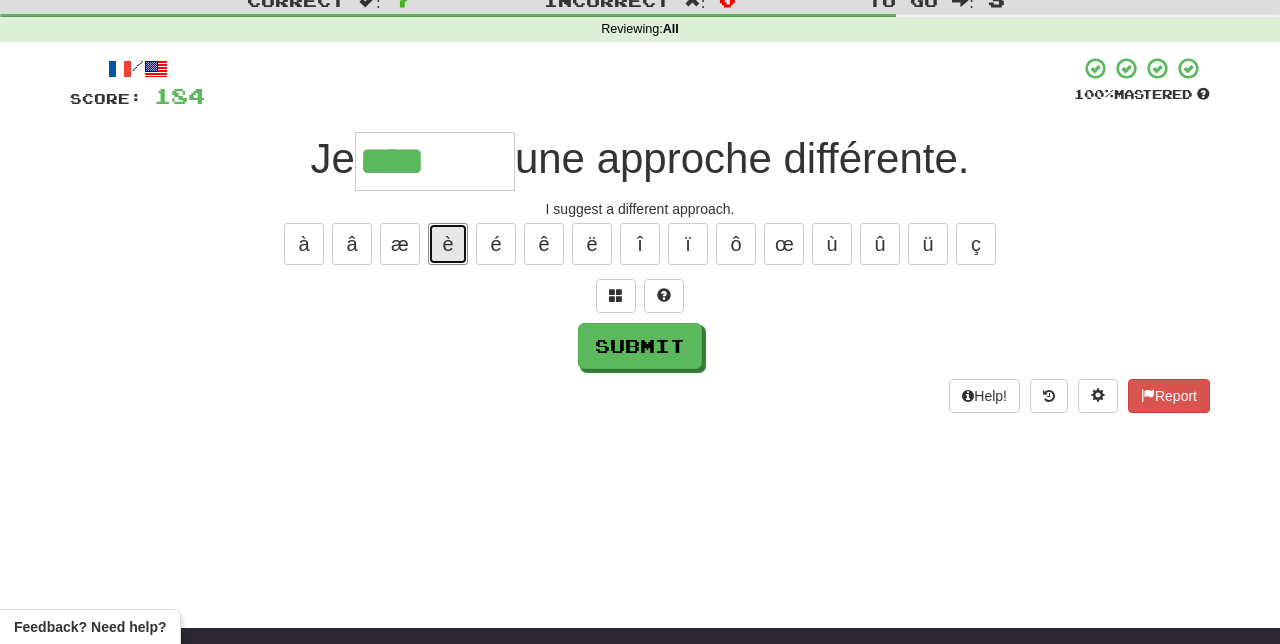 click on "è" at bounding box center (448, 244) 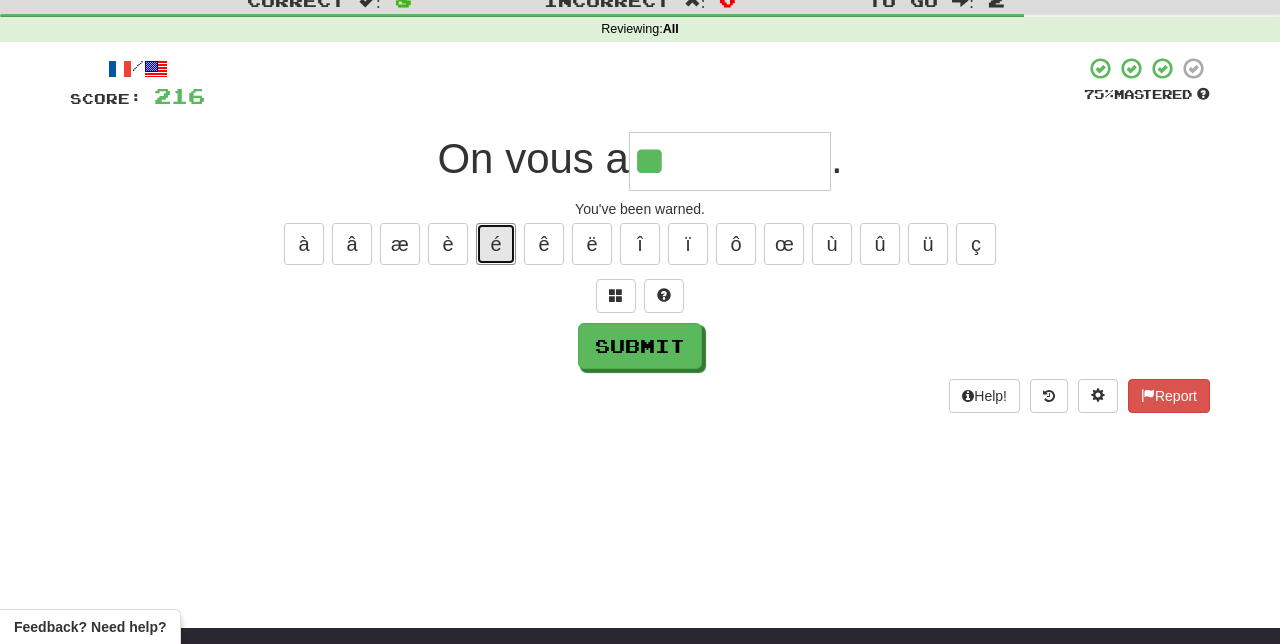click on "é" at bounding box center (496, 244) 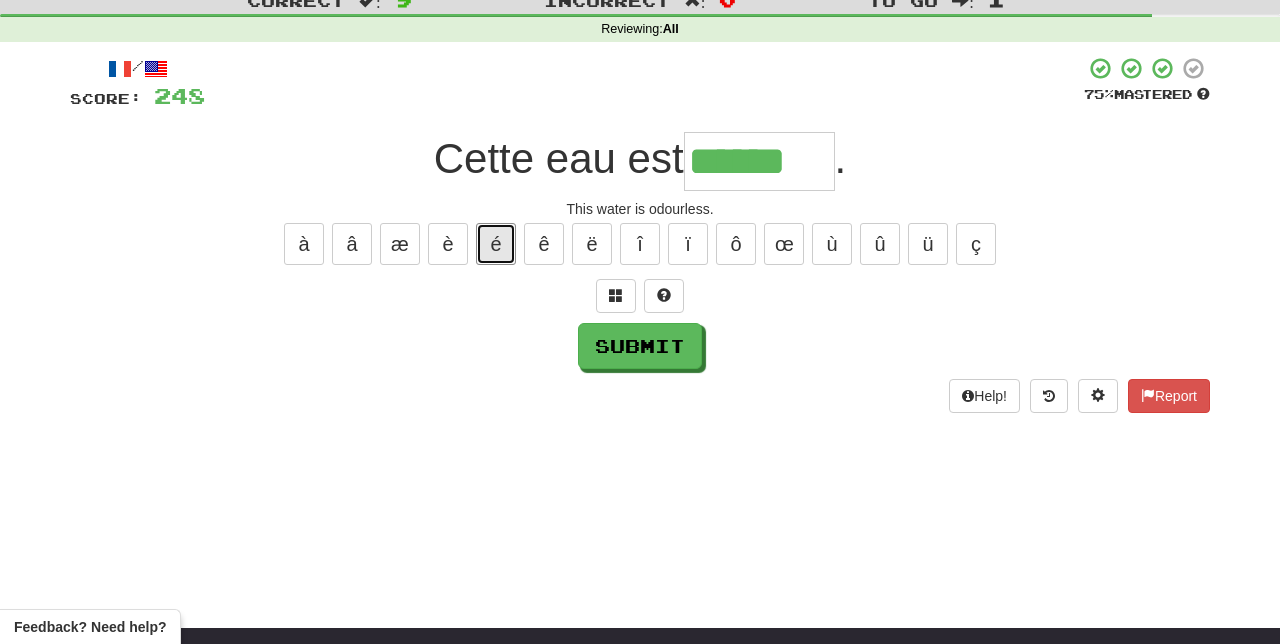 click on "é" at bounding box center (496, 244) 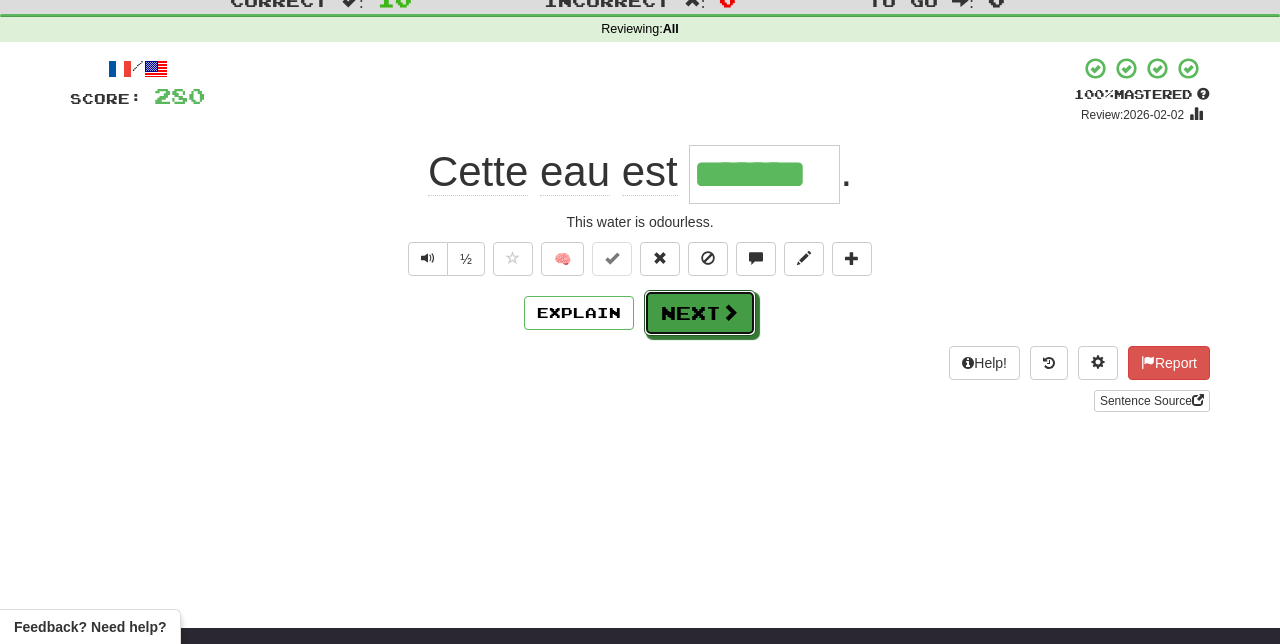 click on "Next" at bounding box center [700, 313] 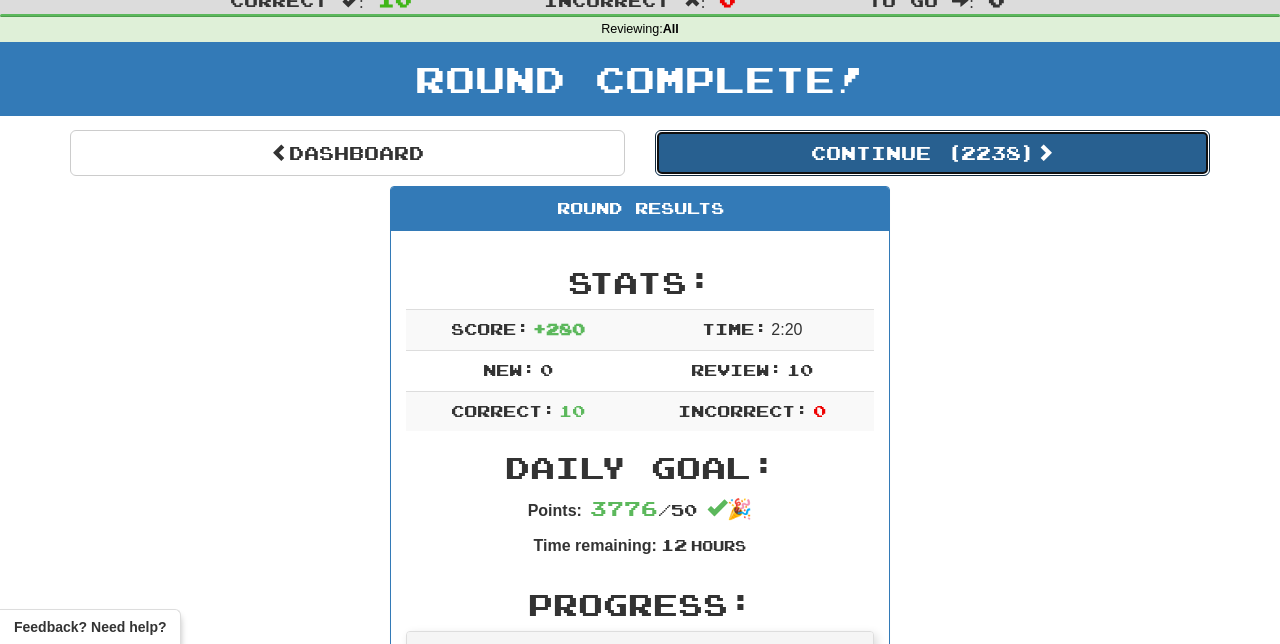 click on "Continue ( 2238 )" at bounding box center (932, 153) 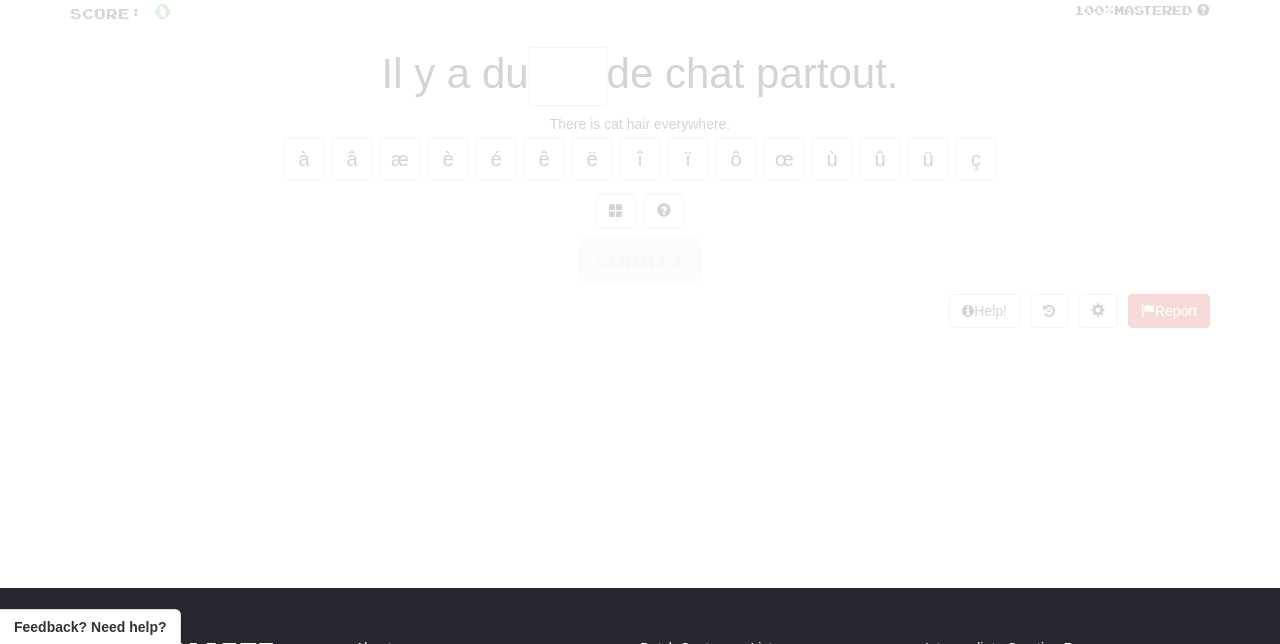 scroll, scrollTop: 66, scrollLeft: 0, axis: vertical 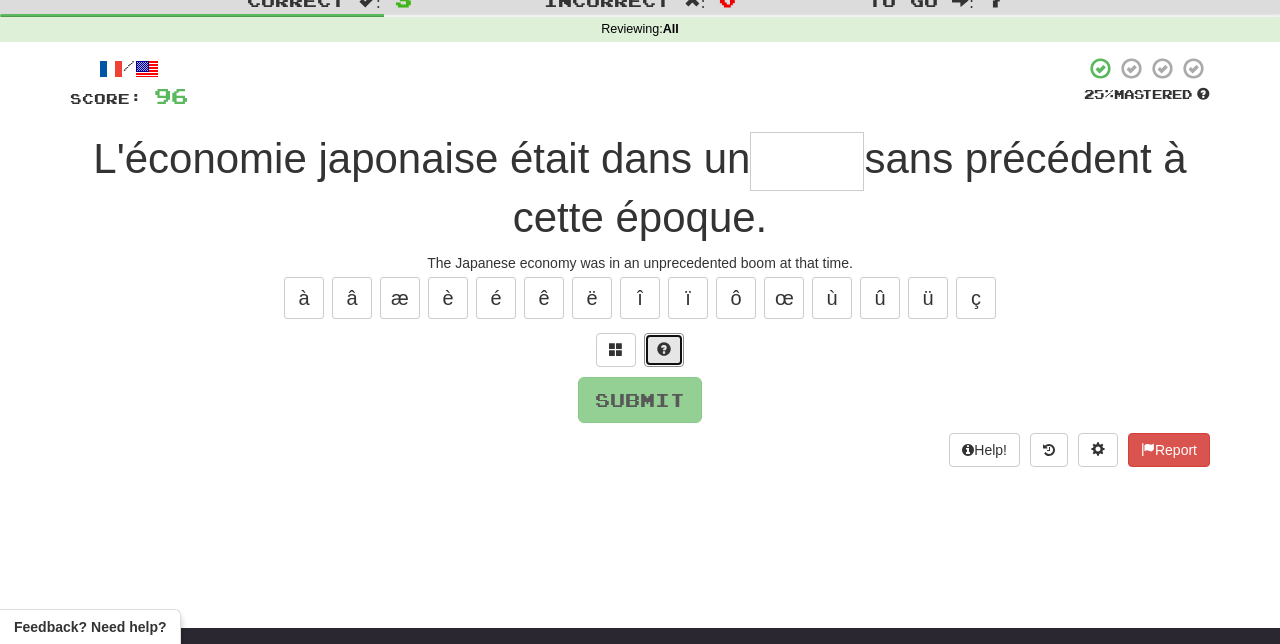 click at bounding box center (664, 349) 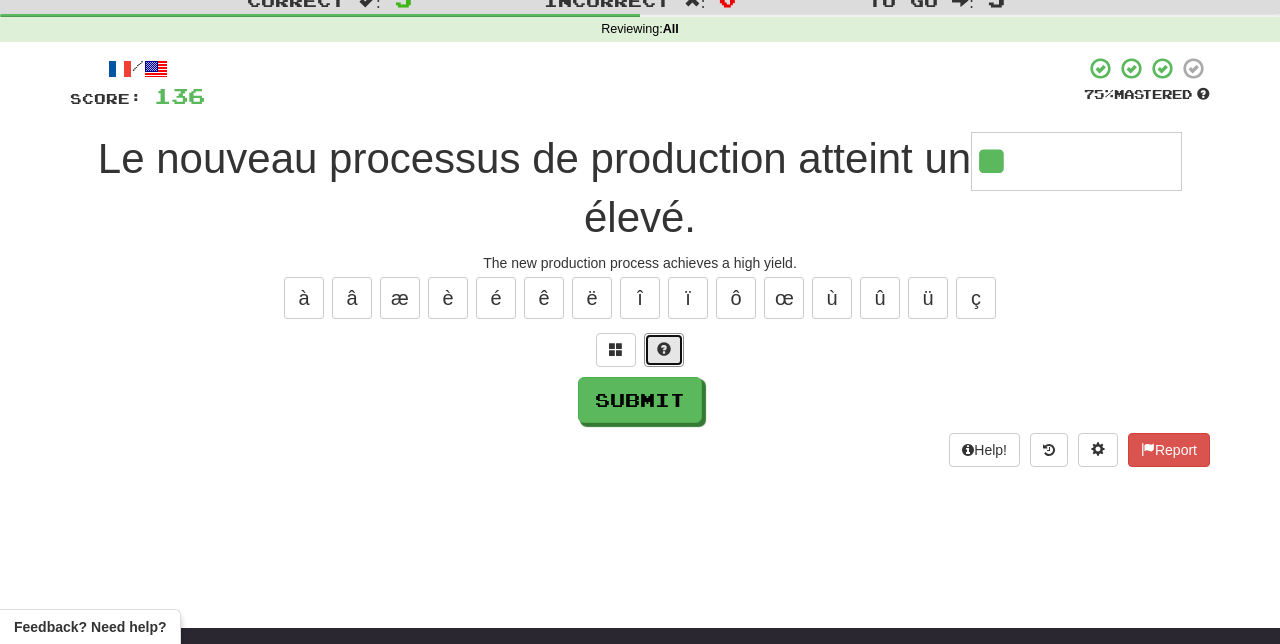 click at bounding box center [664, 349] 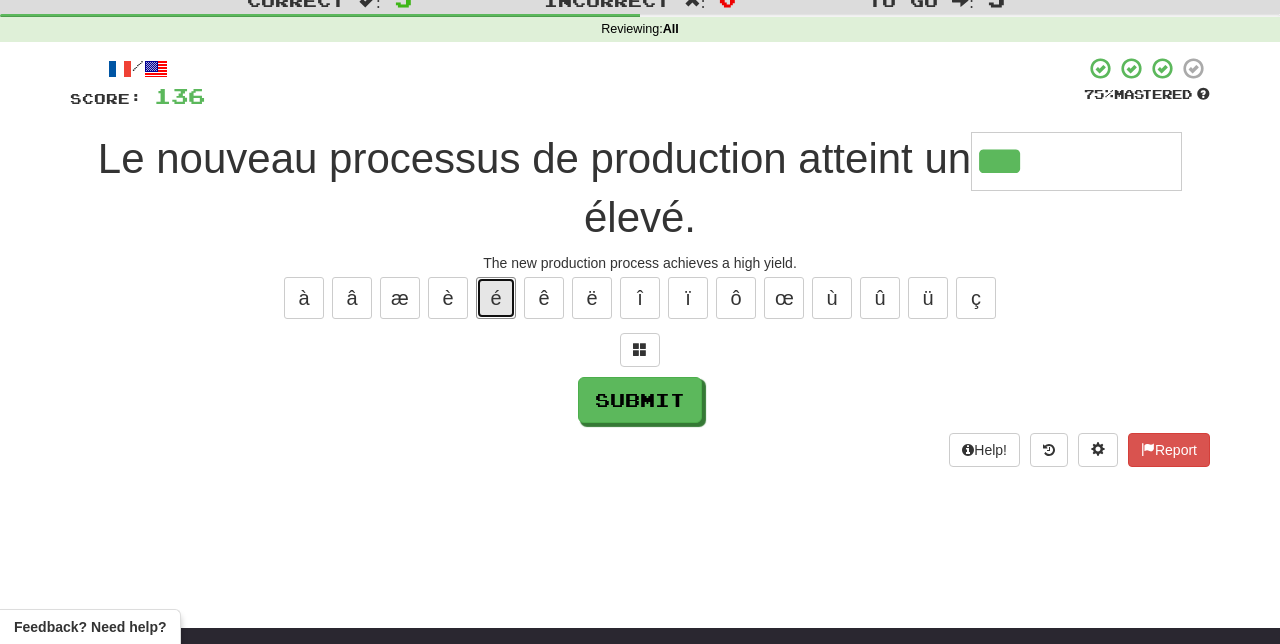 click on "é" at bounding box center (496, 298) 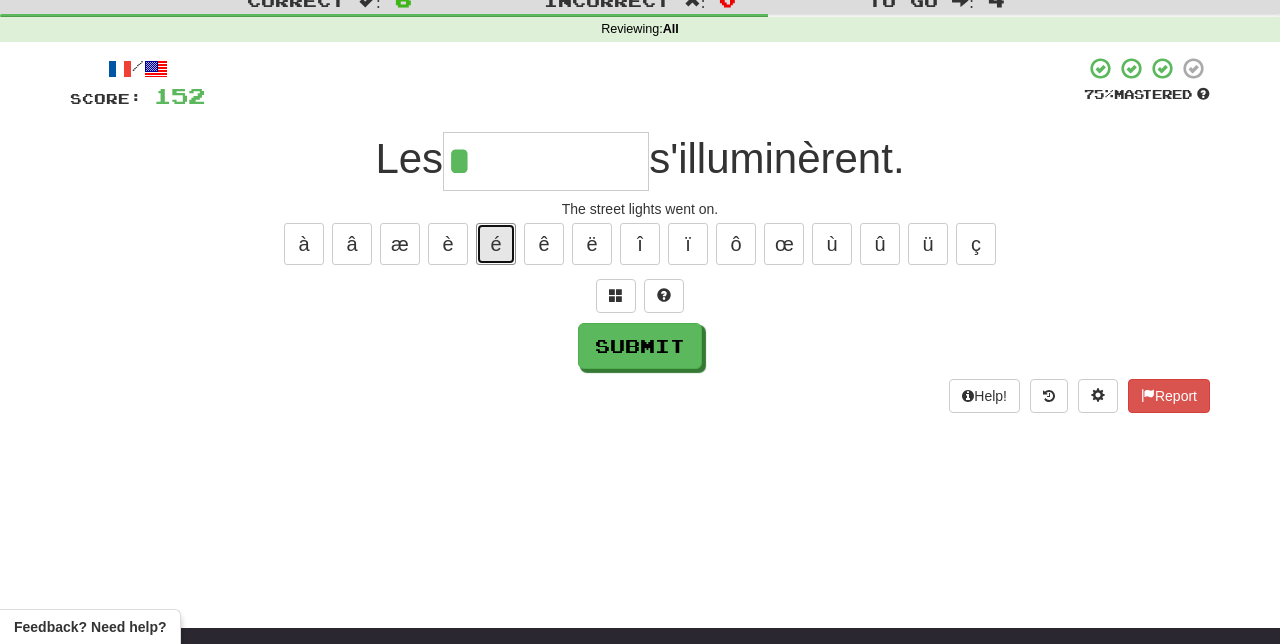 click on "é" at bounding box center (496, 244) 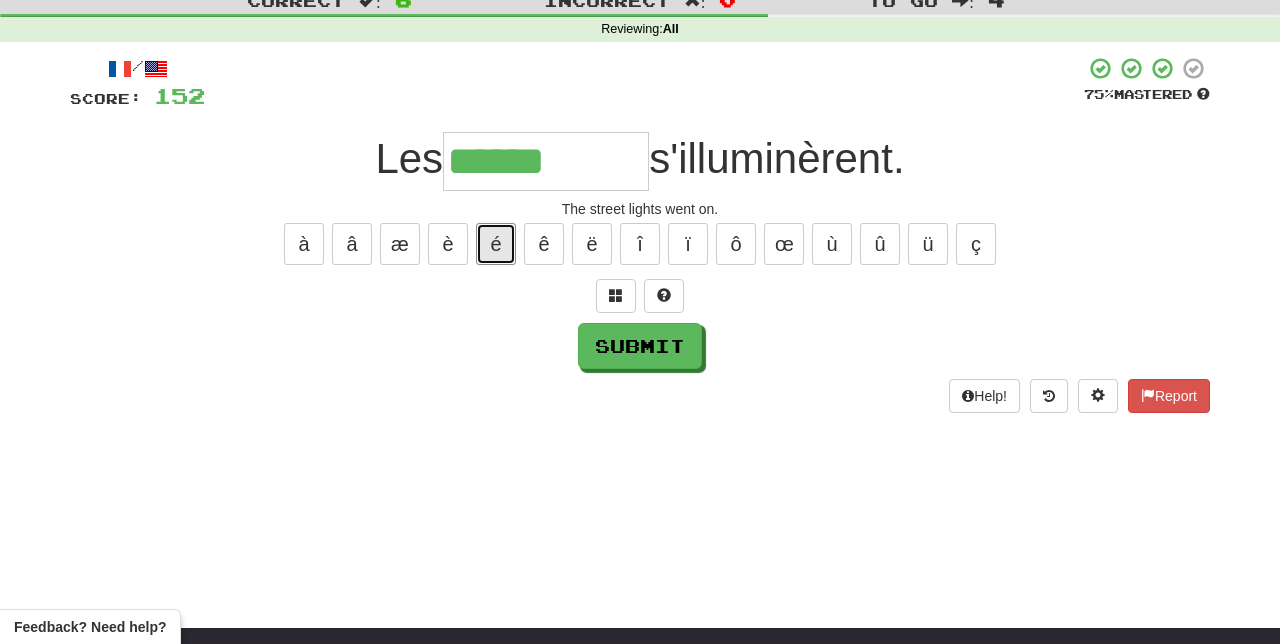 click on "é" at bounding box center [496, 244] 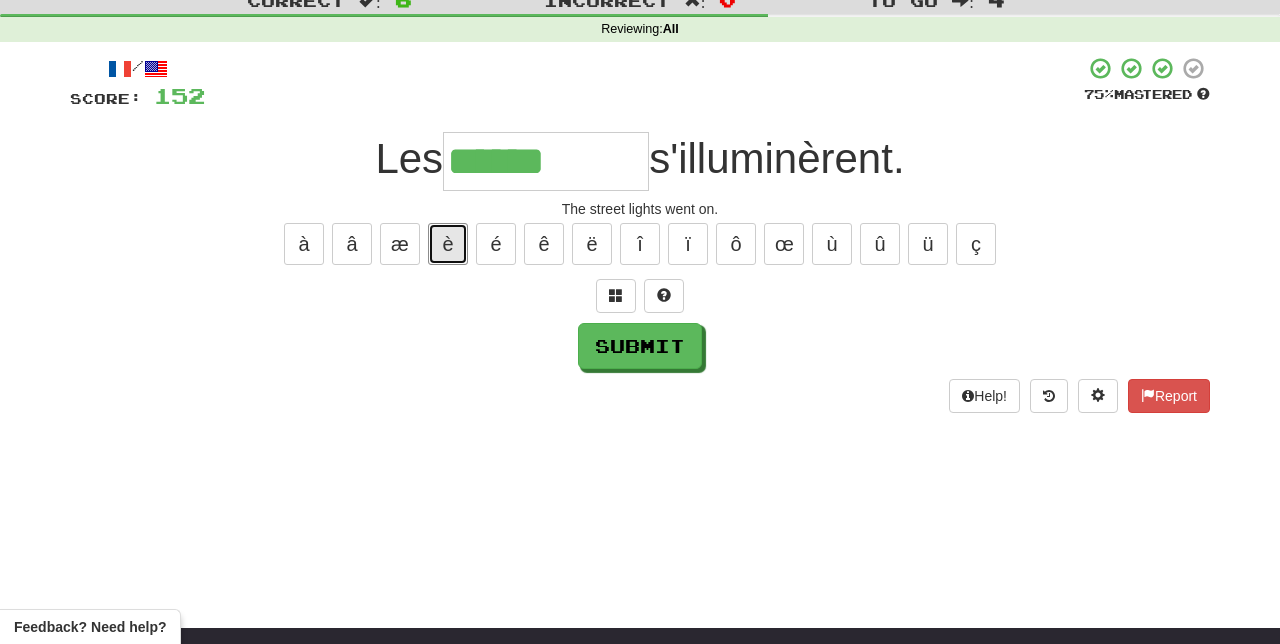 click on "è" at bounding box center [448, 244] 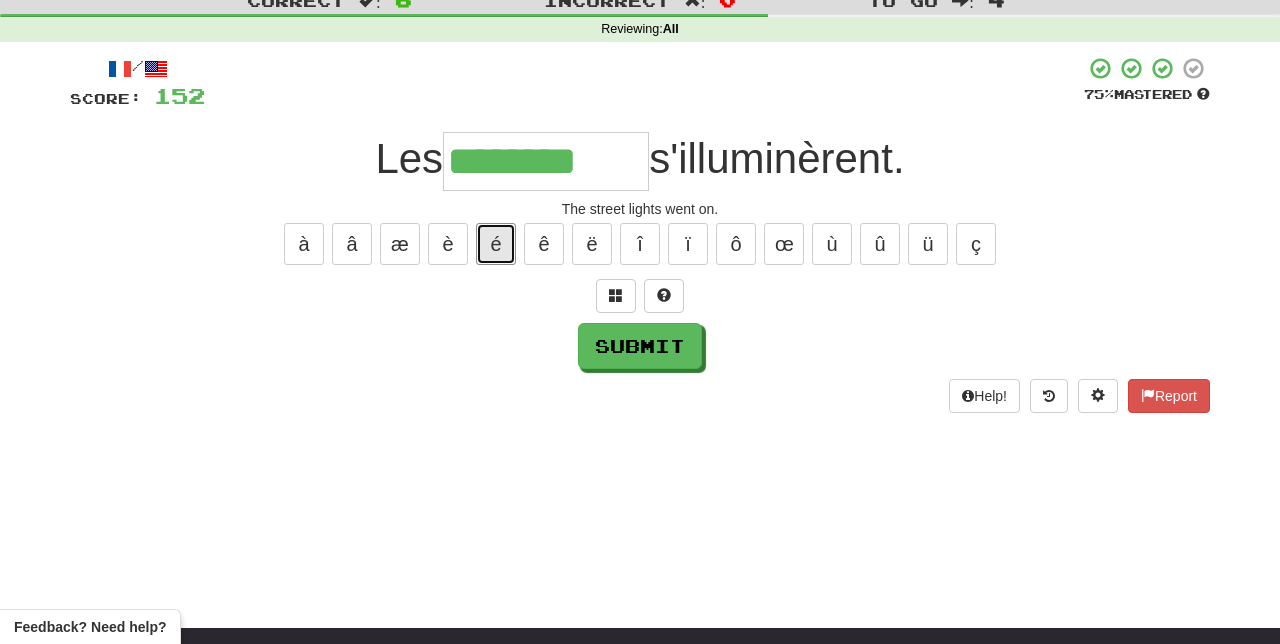 click on "é" at bounding box center [496, 244] 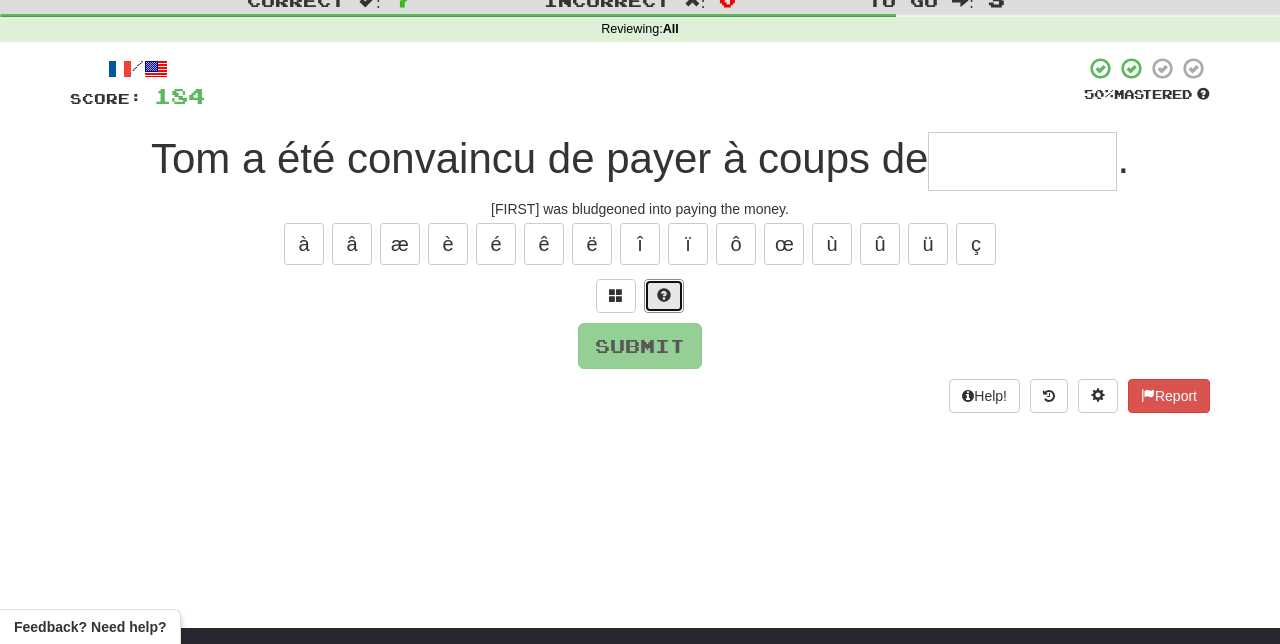 click at bounding box center (664, 296) 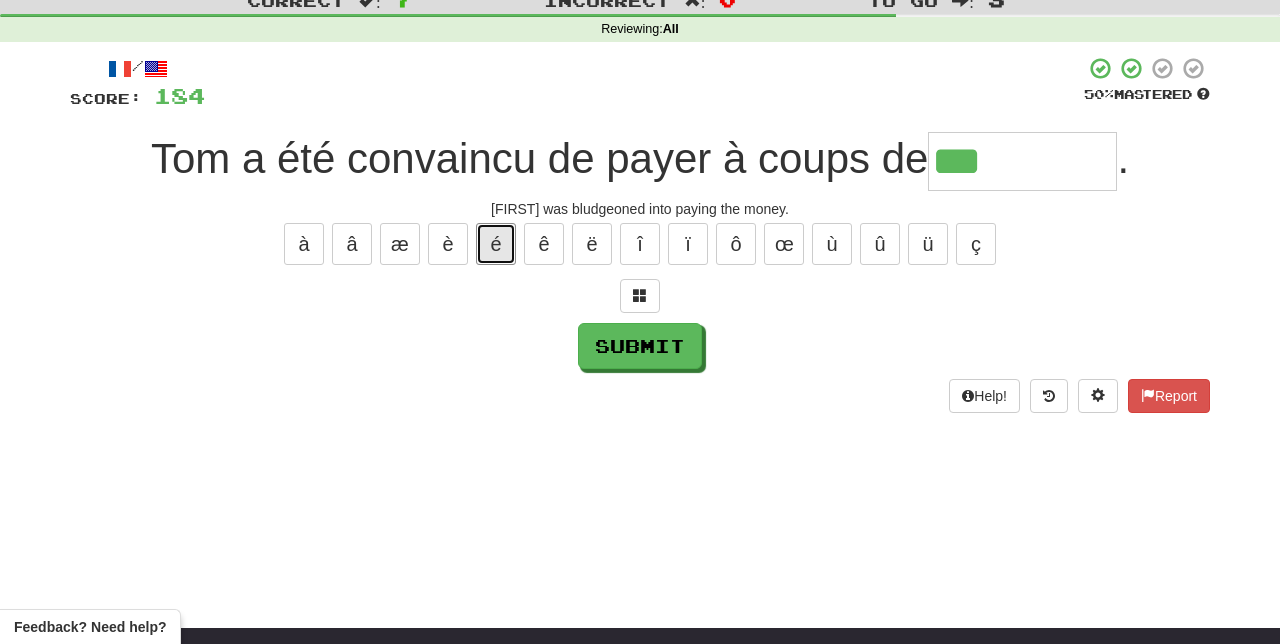 click on "é" at bounding box center [496, 244] 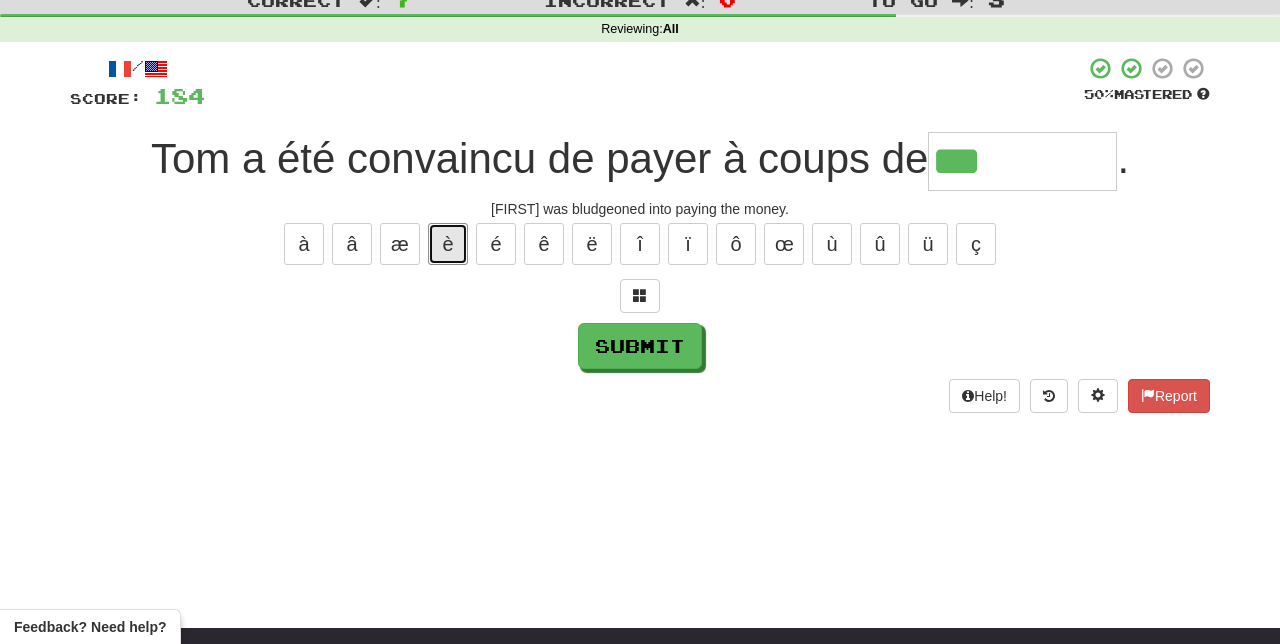 click on "è" at bounding box center (448, 244) 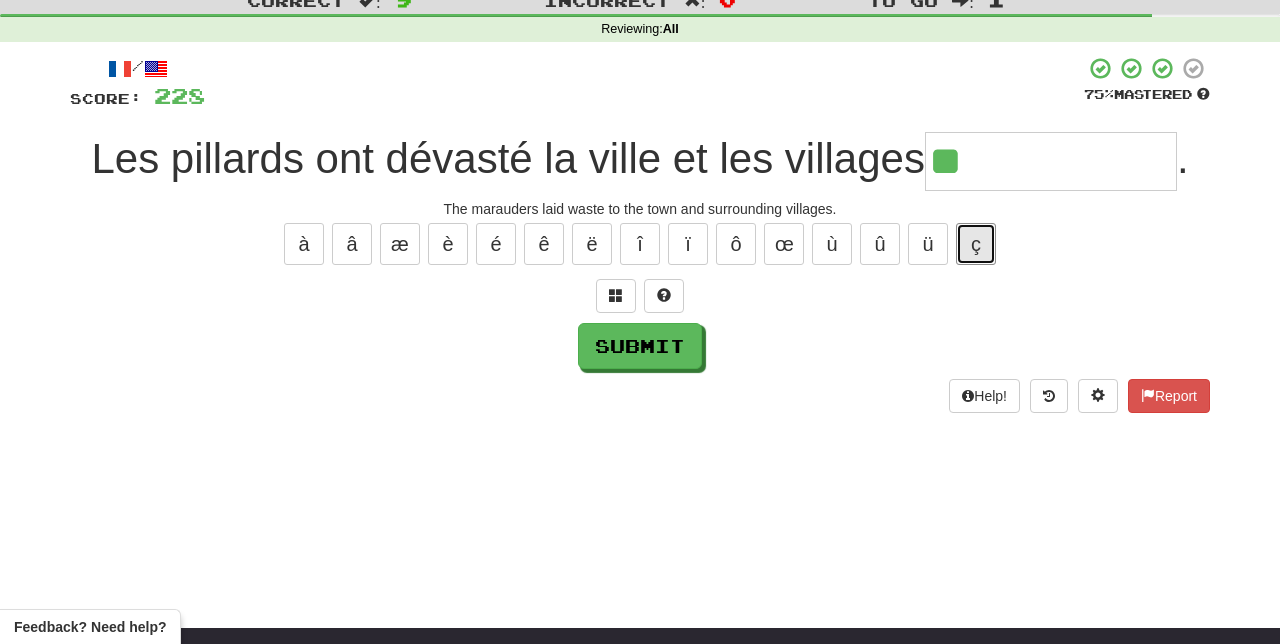 click on "ç" at bounding box center (976, 244) 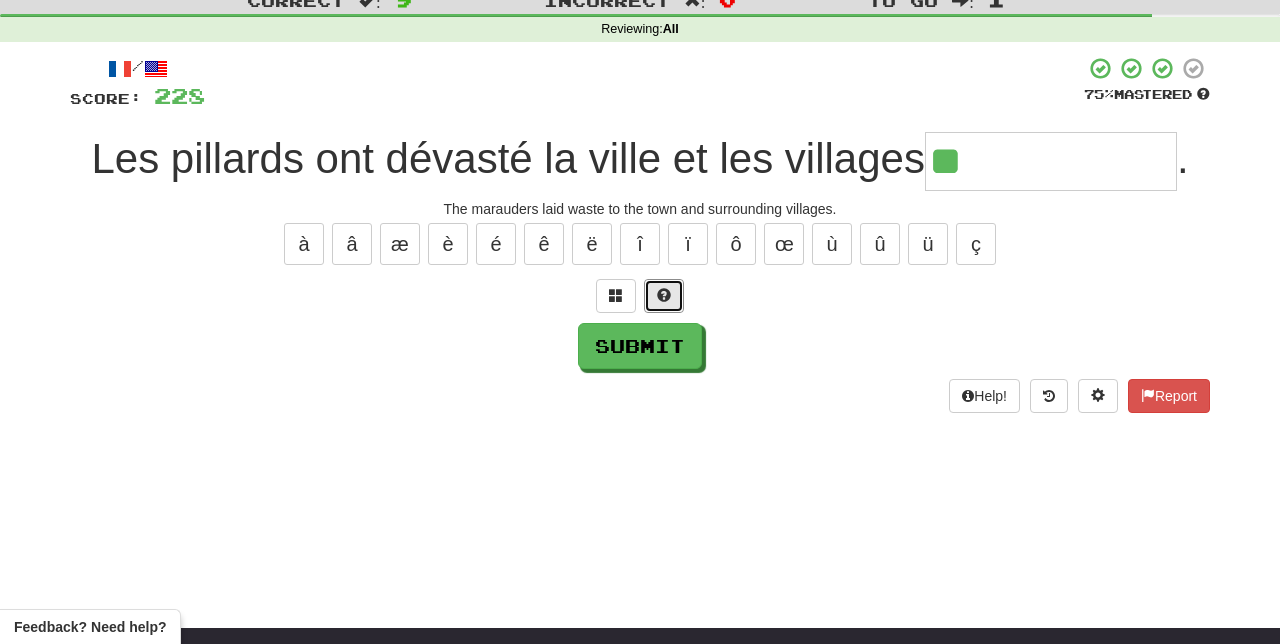 click at bounding box center [664, 296] 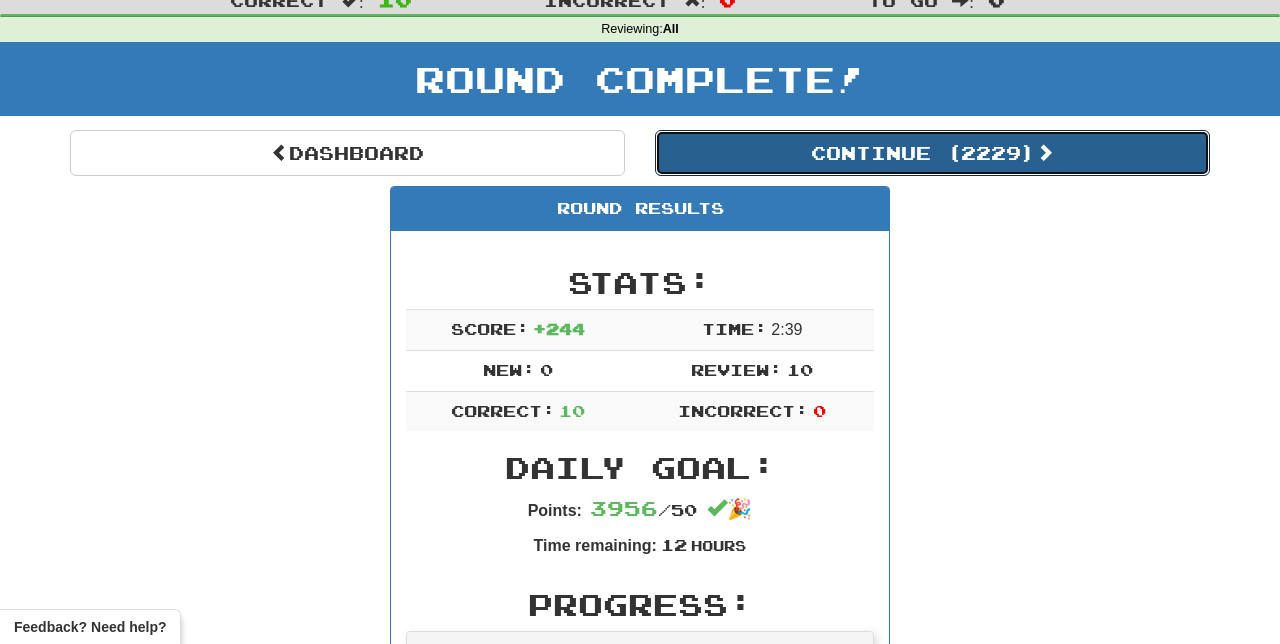 click on "Continue ( 2229 )" at bounding box center (932, 153) 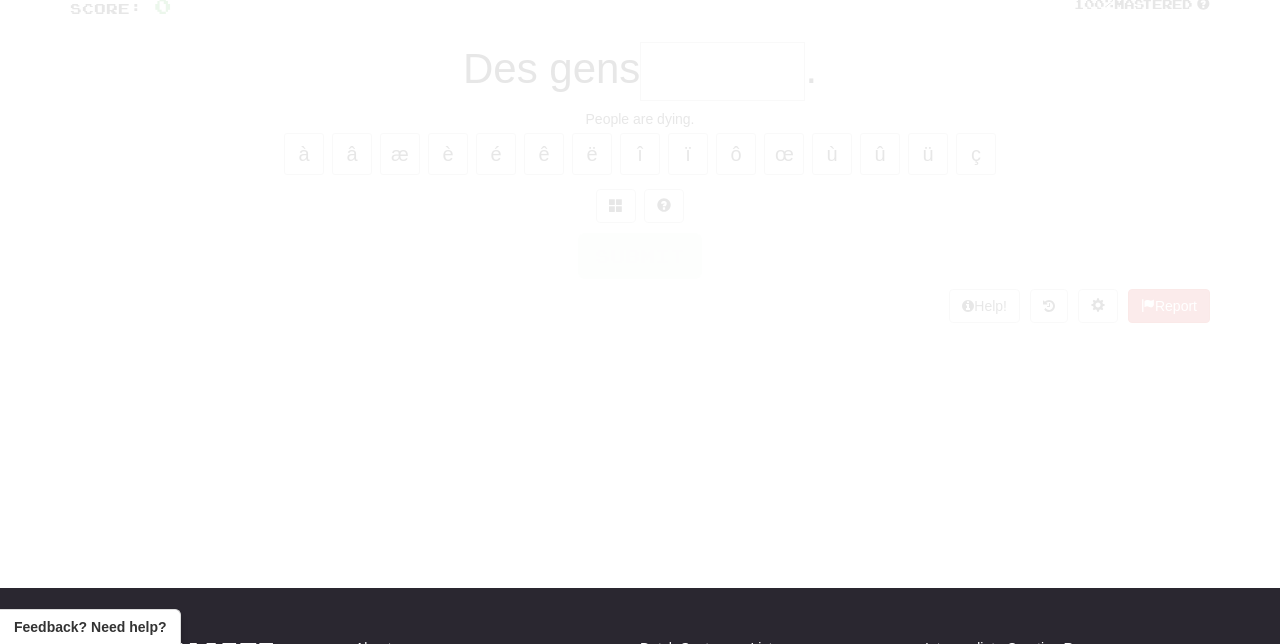 scroll, scrollTop: 66, scrollLeft: 0, axis: vertical 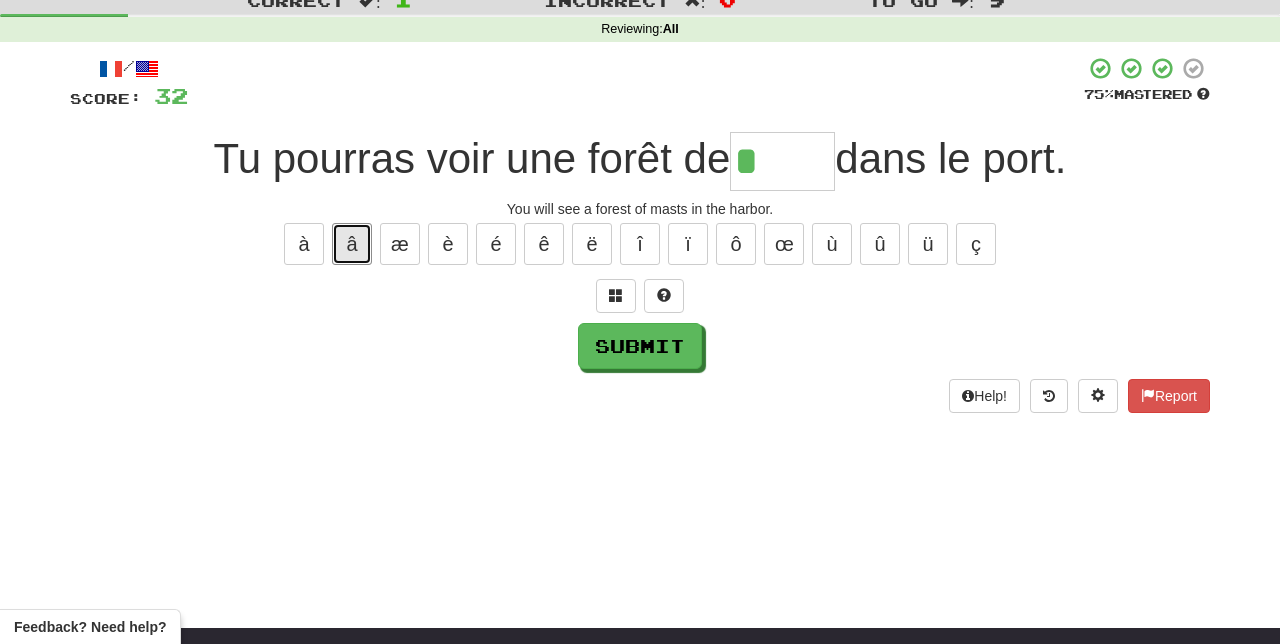 click on "â" at bounding box center [352, 244] 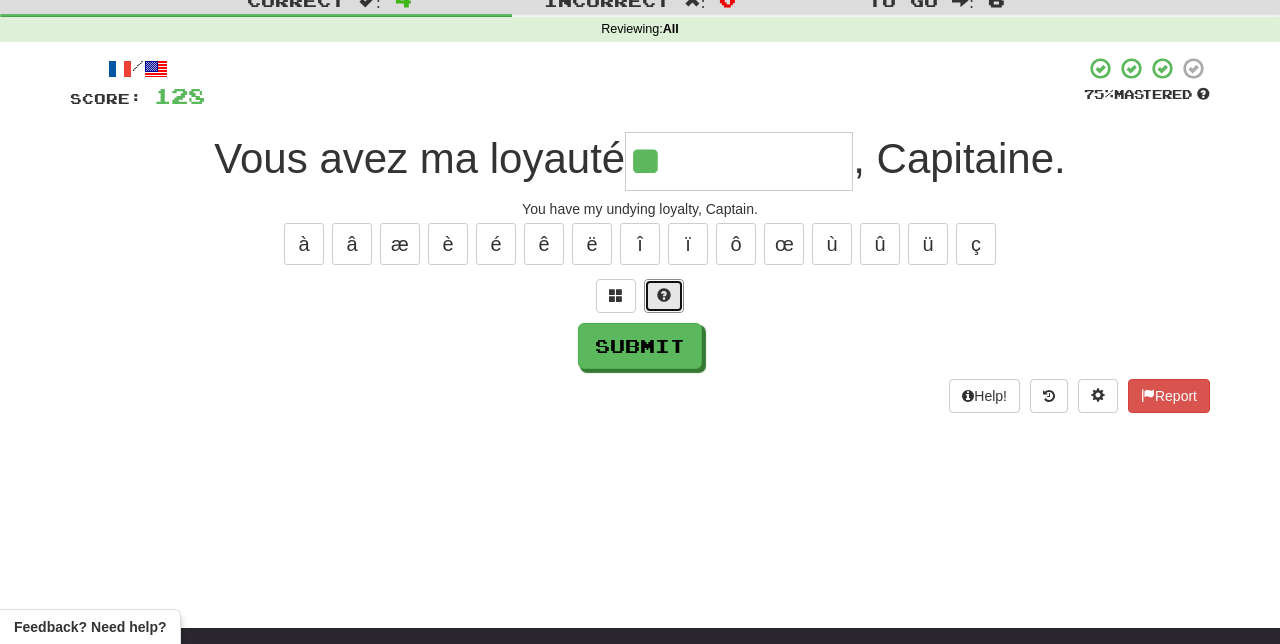 click at bounding box center (664, 296) 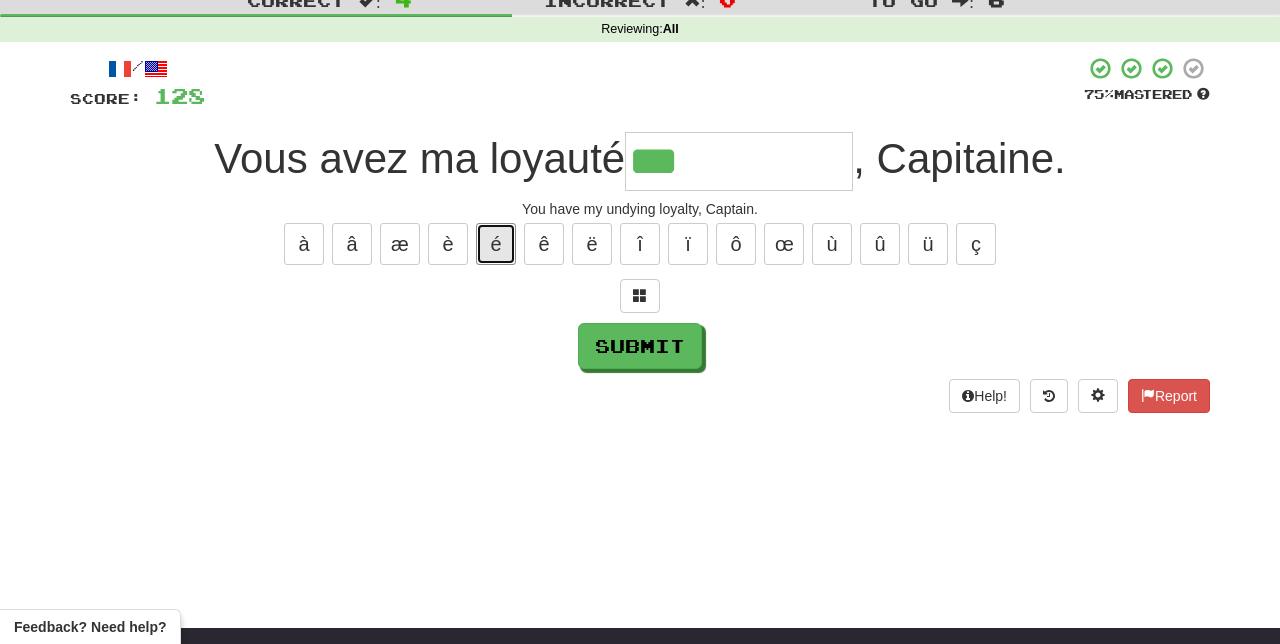 click on "é" at bounding box center (496, 244) 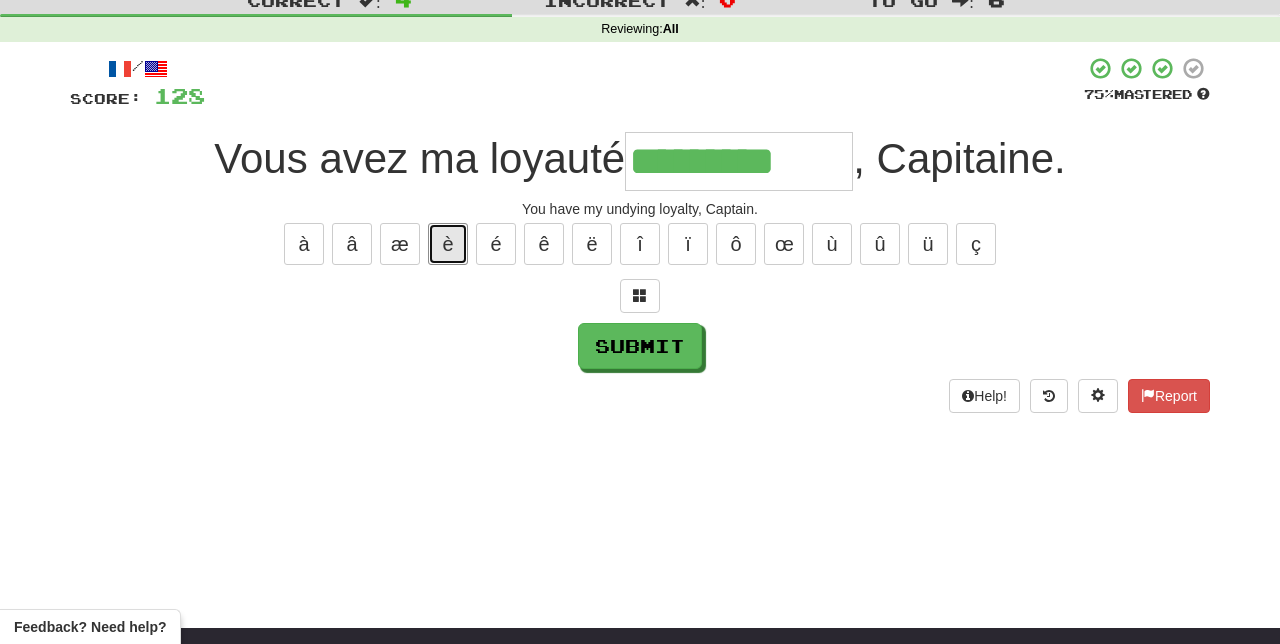 click on "è" at bounding box center (448, 244) 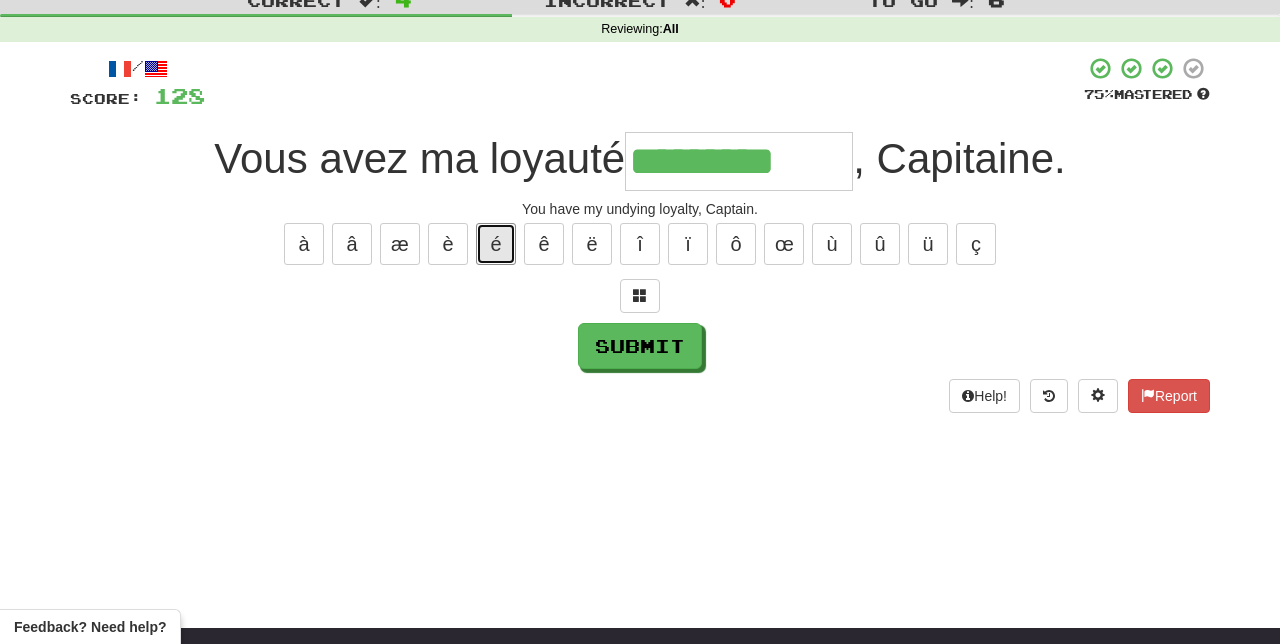 click on "é" at bounding box center (496, 244) 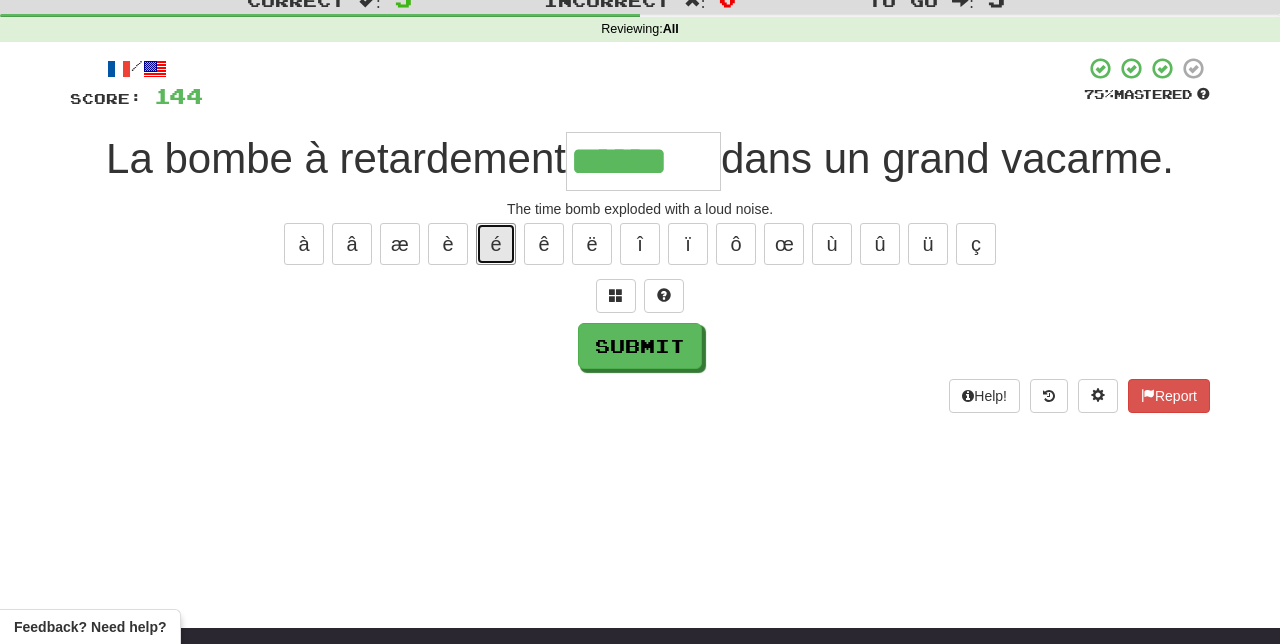 click on "é" at bounding box center (496, 244) 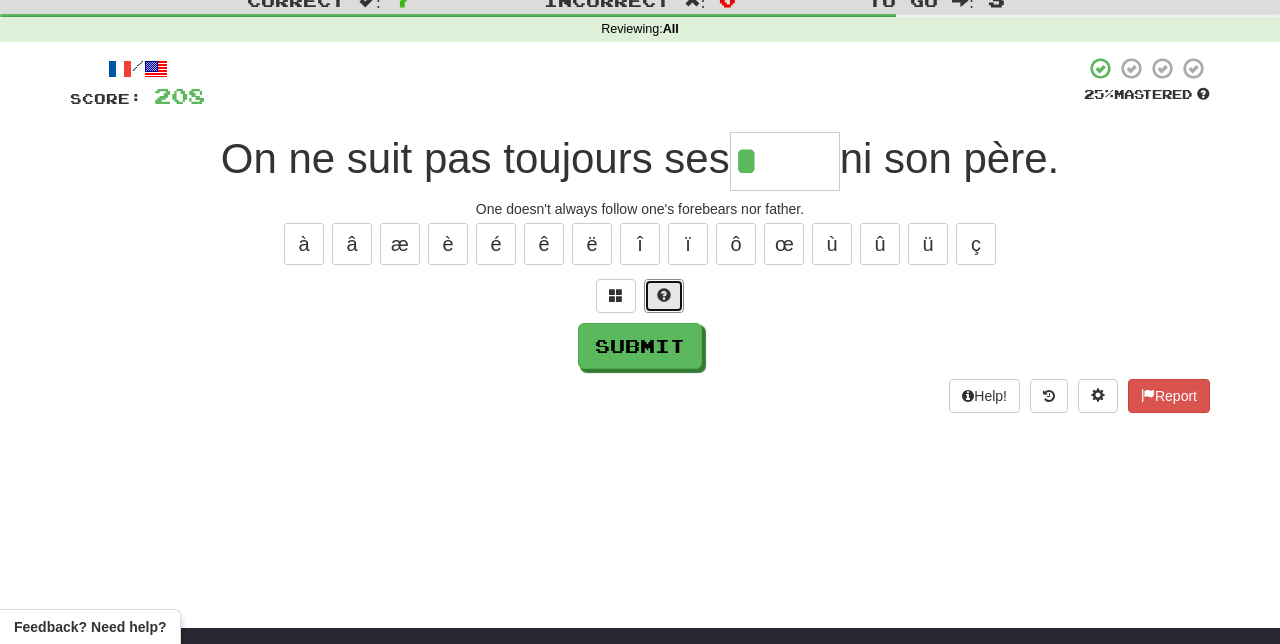 click at bounding box center (664, 295) 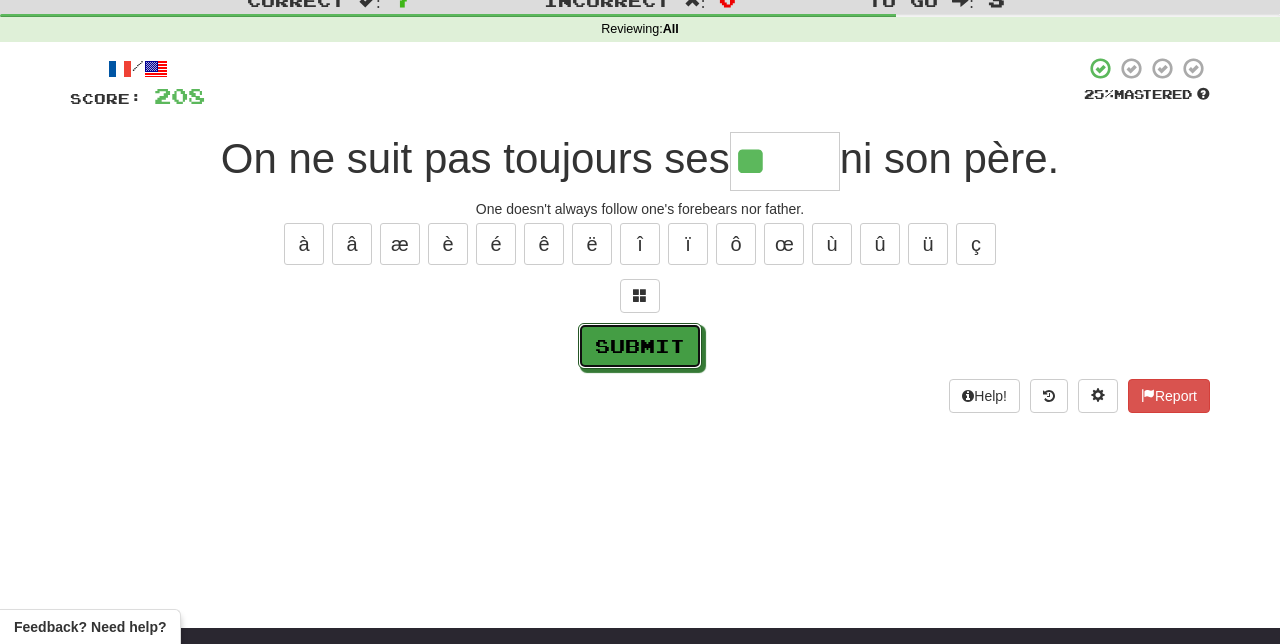 click on "Submit" at bounding box center [640, 346] 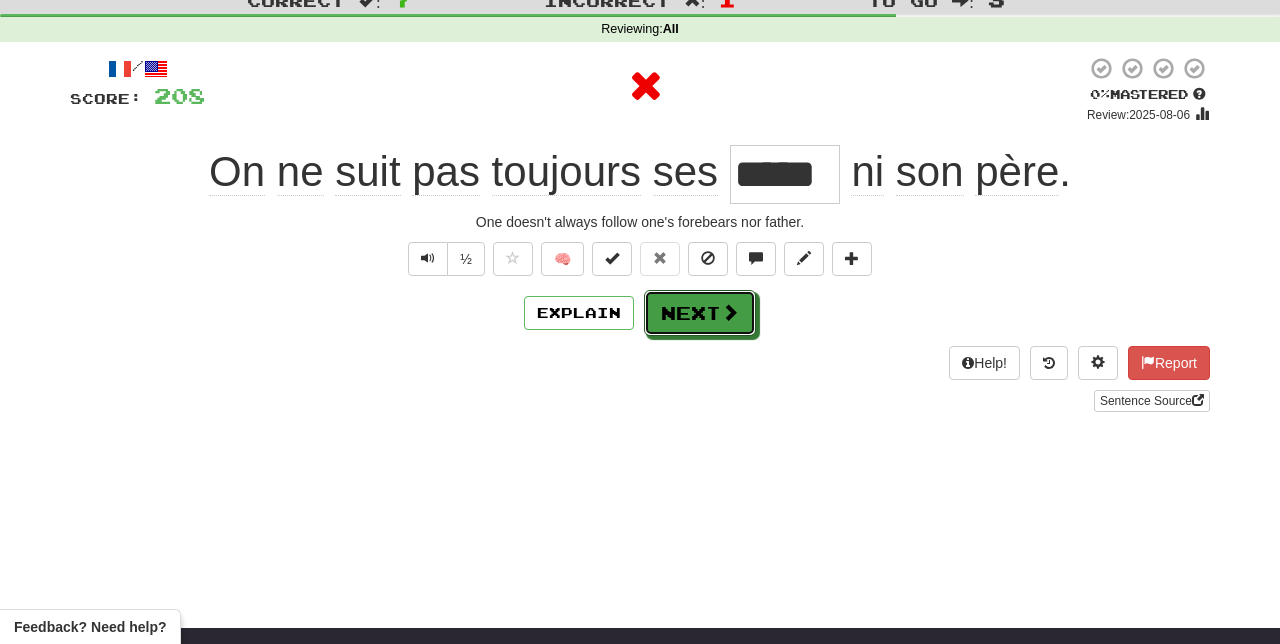 click on "Next" at bounding box center [700, 313] 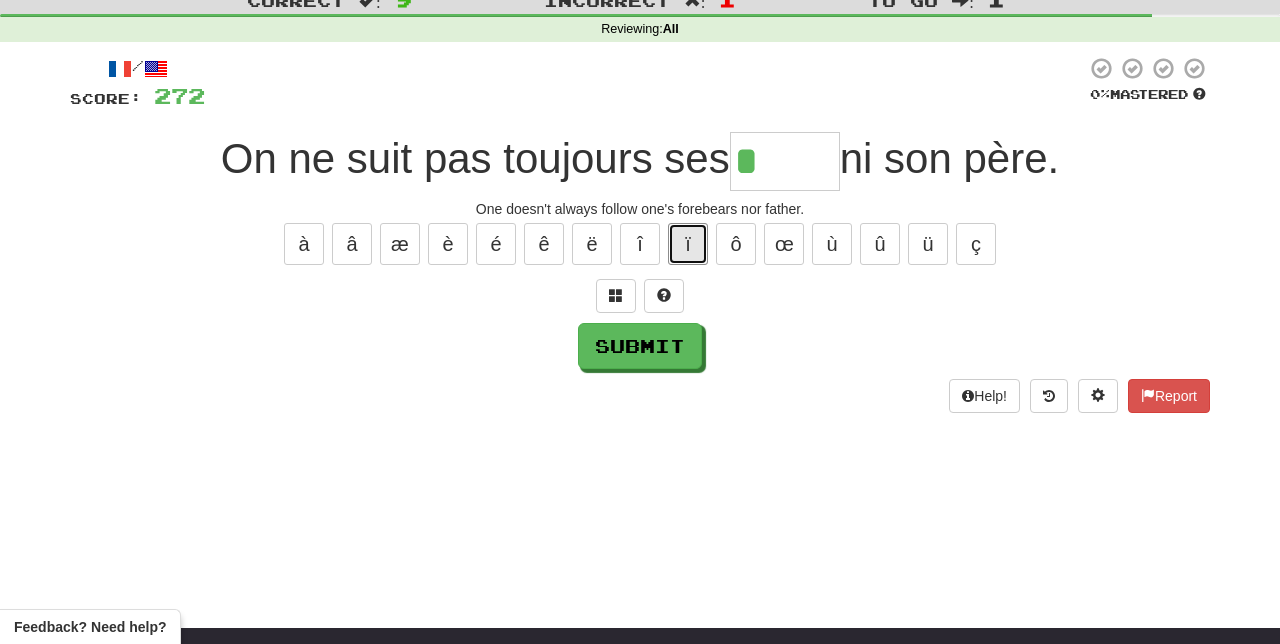 click on "ï" at bounding box center (688, 244) 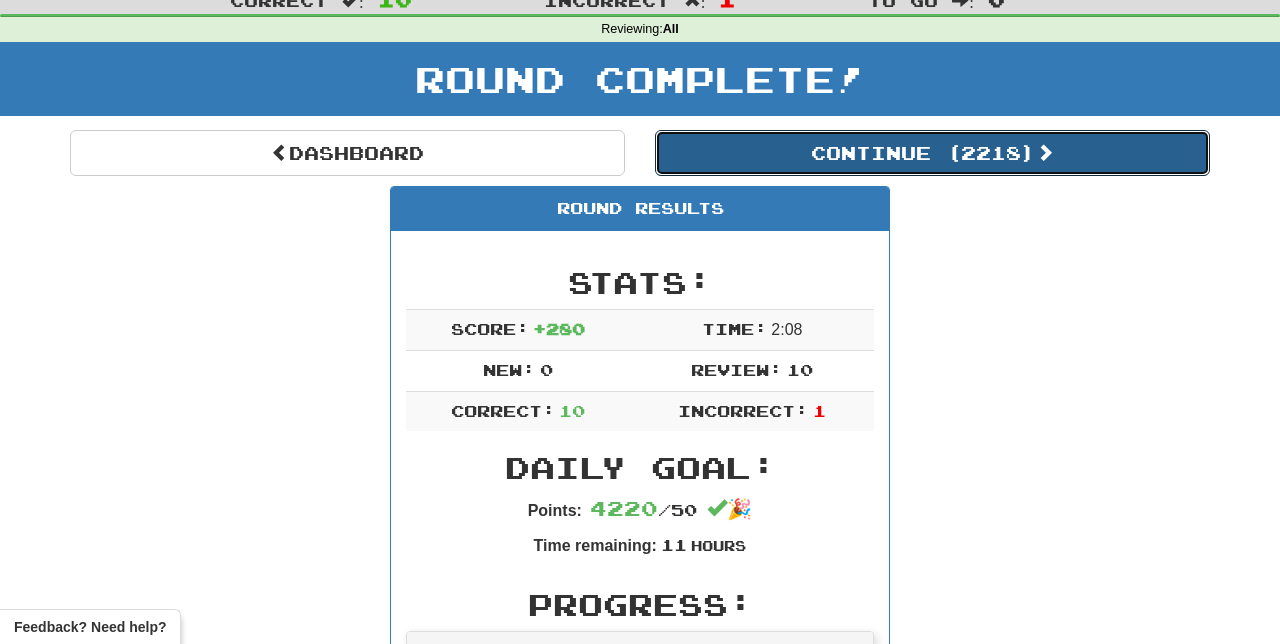 click on "Continue ( 2218 )" at bounding box center (932, 153) 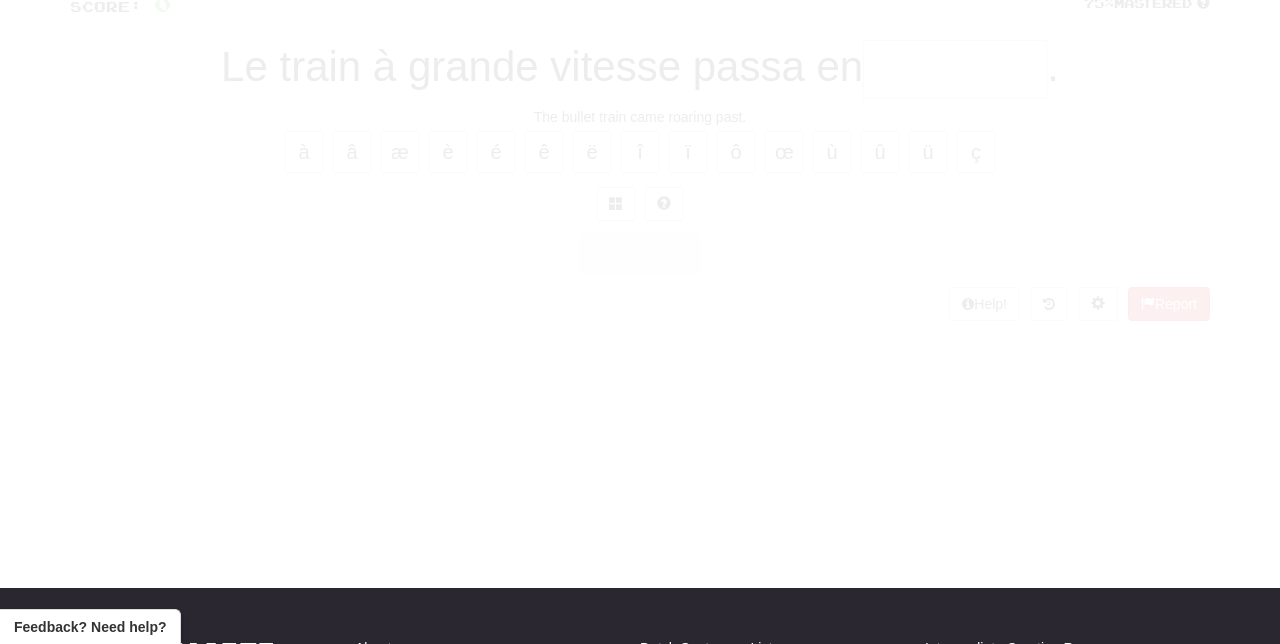 scroll, scrollTop: 66, scrollLeft: 0, axis: vertical 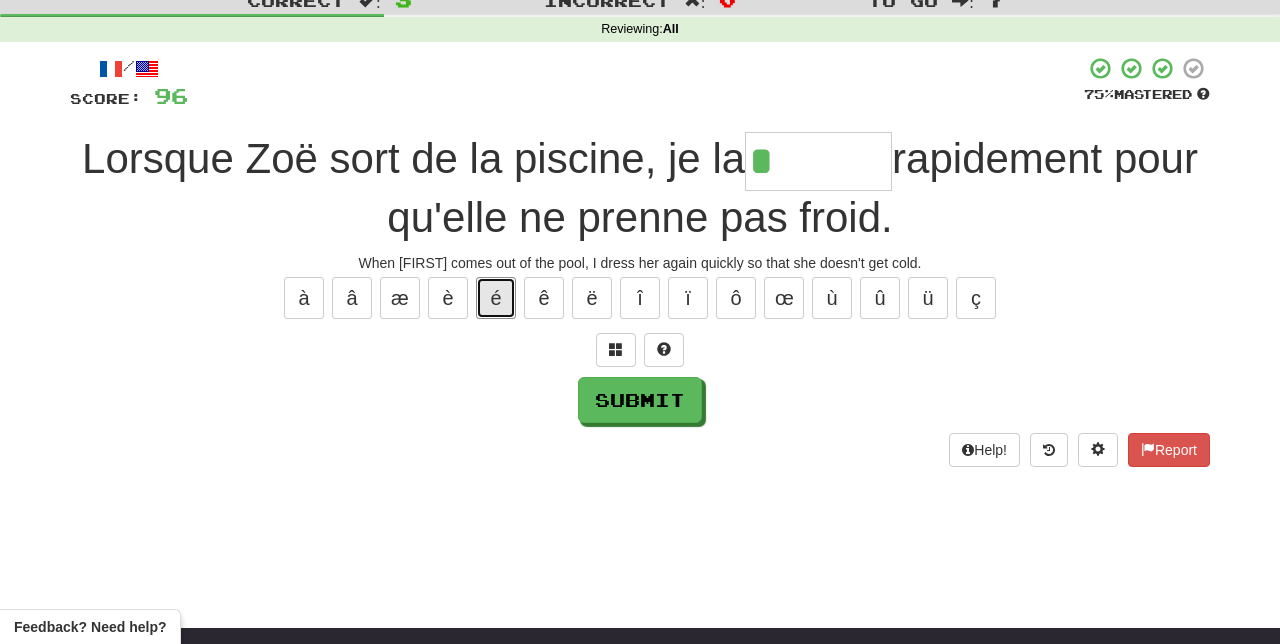 click on "é" at bounding box center (496, 298) 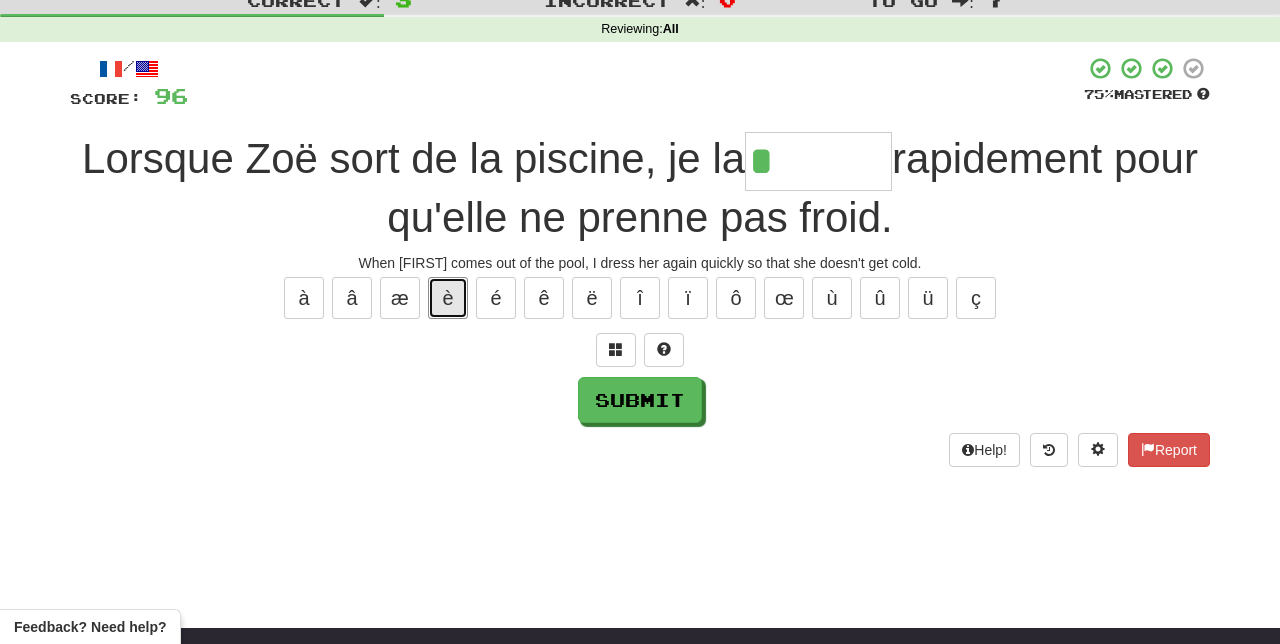 click on "è" at bounding box center [448, 298] 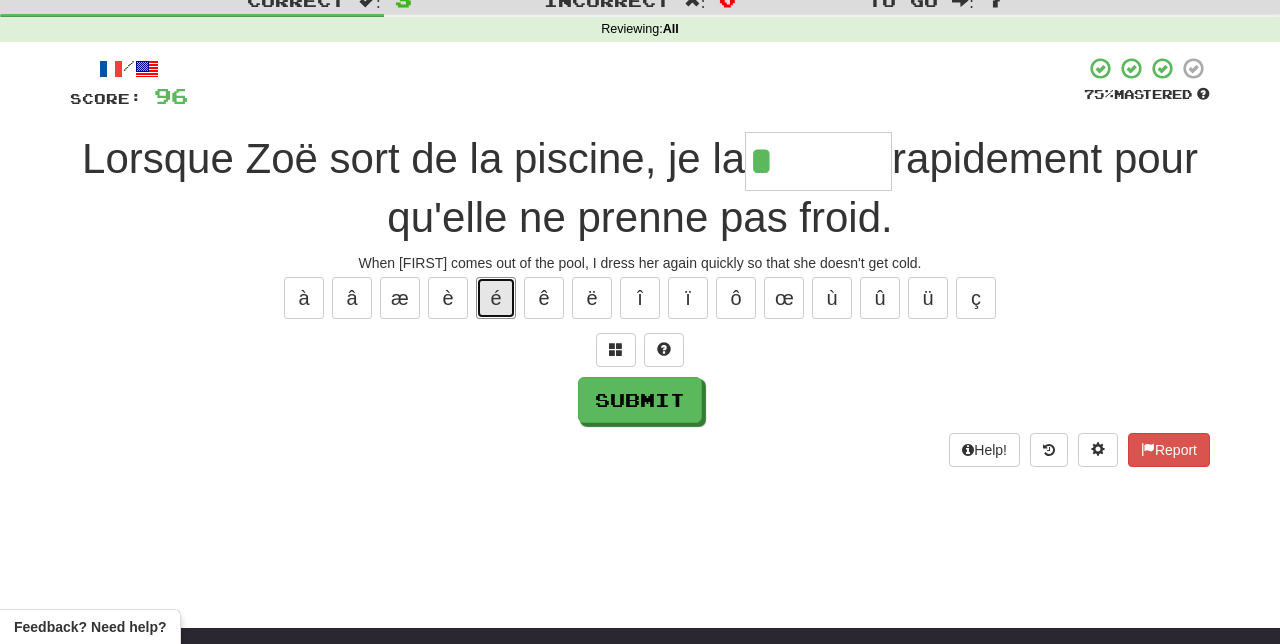 click on "é" at bounding box center (496, 298) 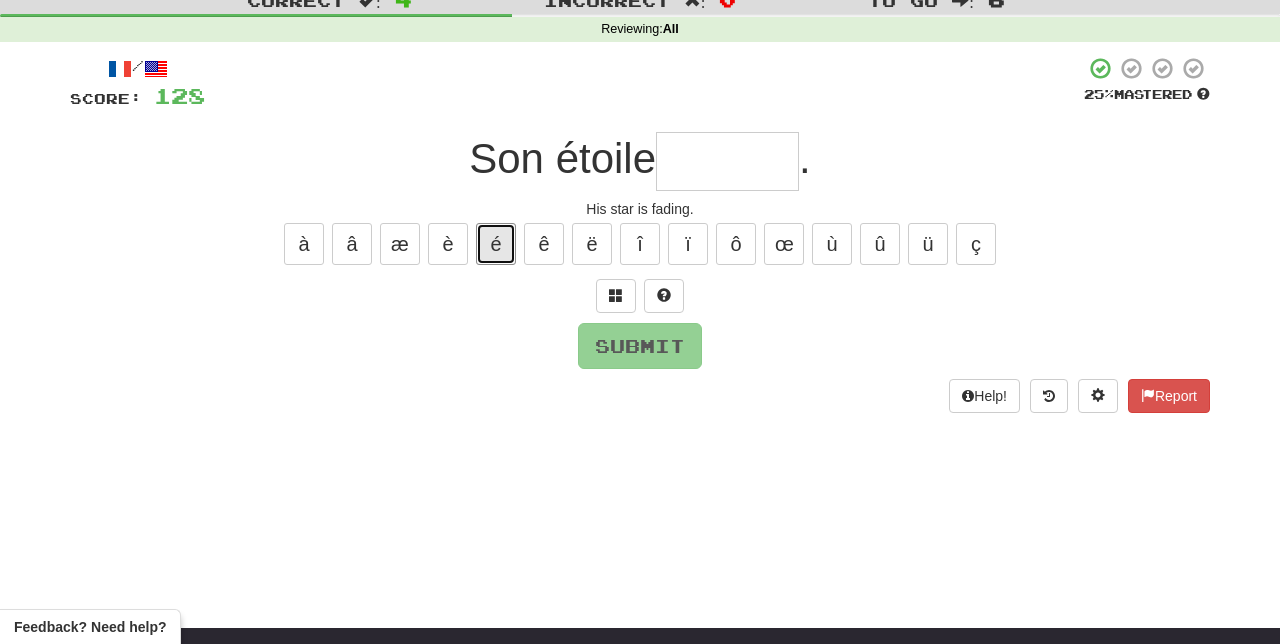 click on "é" at bounding box center (496, 244) 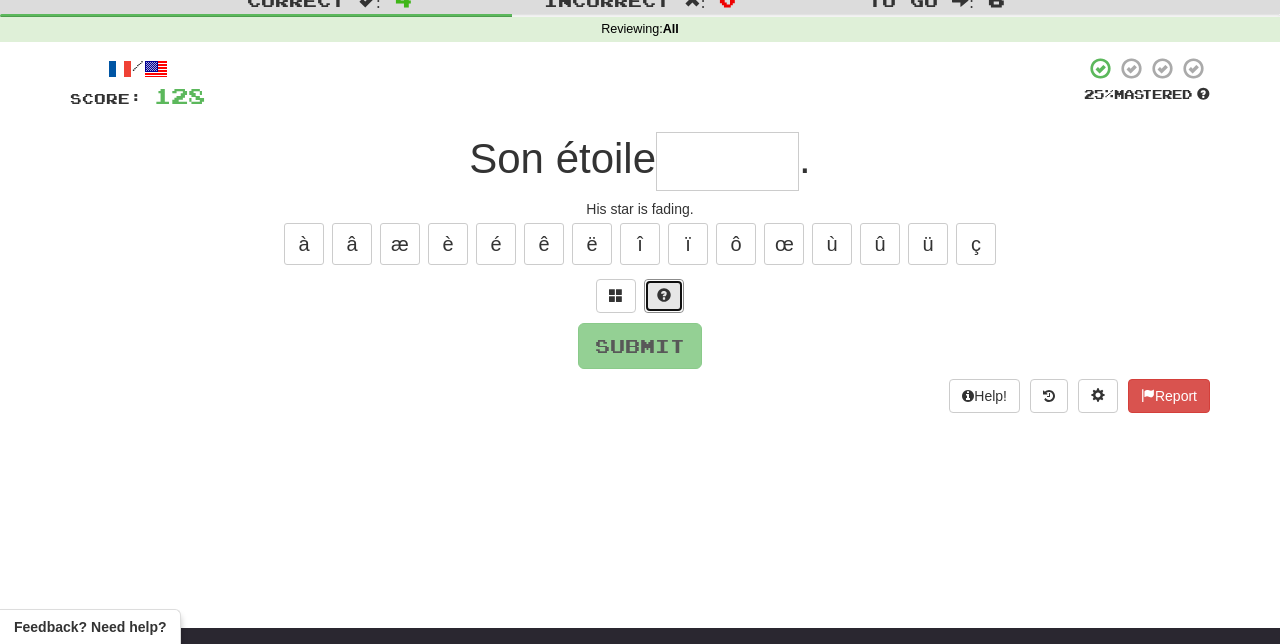 click at bounding box center [664, 295] 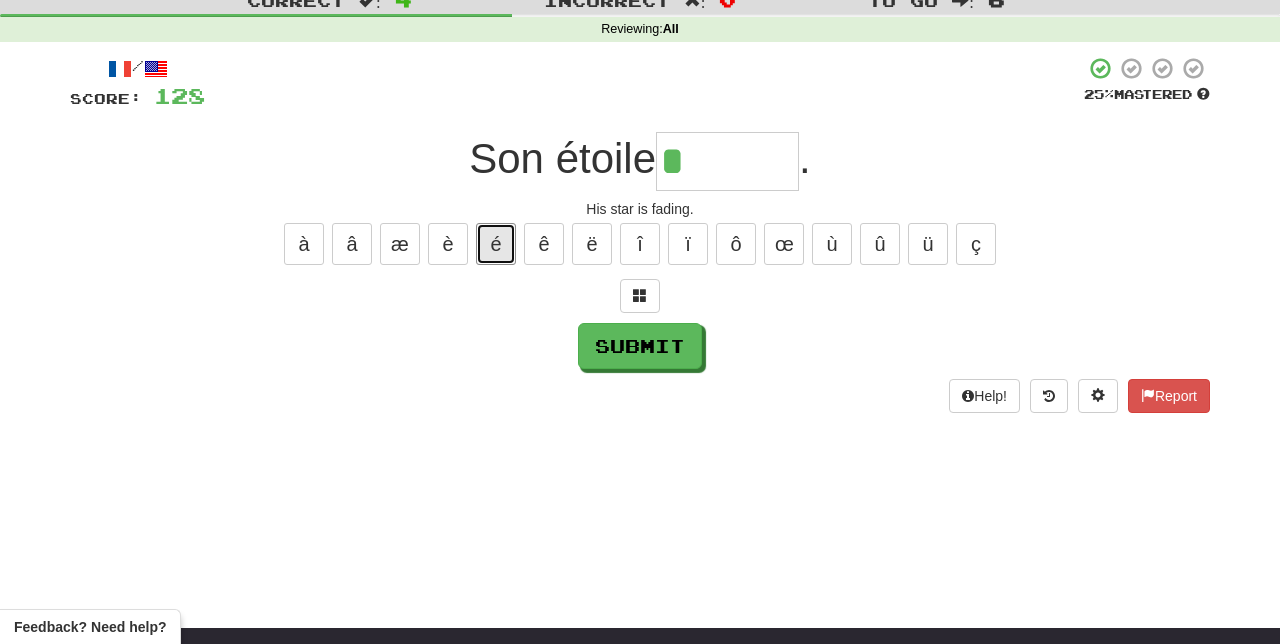 click on "é" at bounding box center [496, 244] 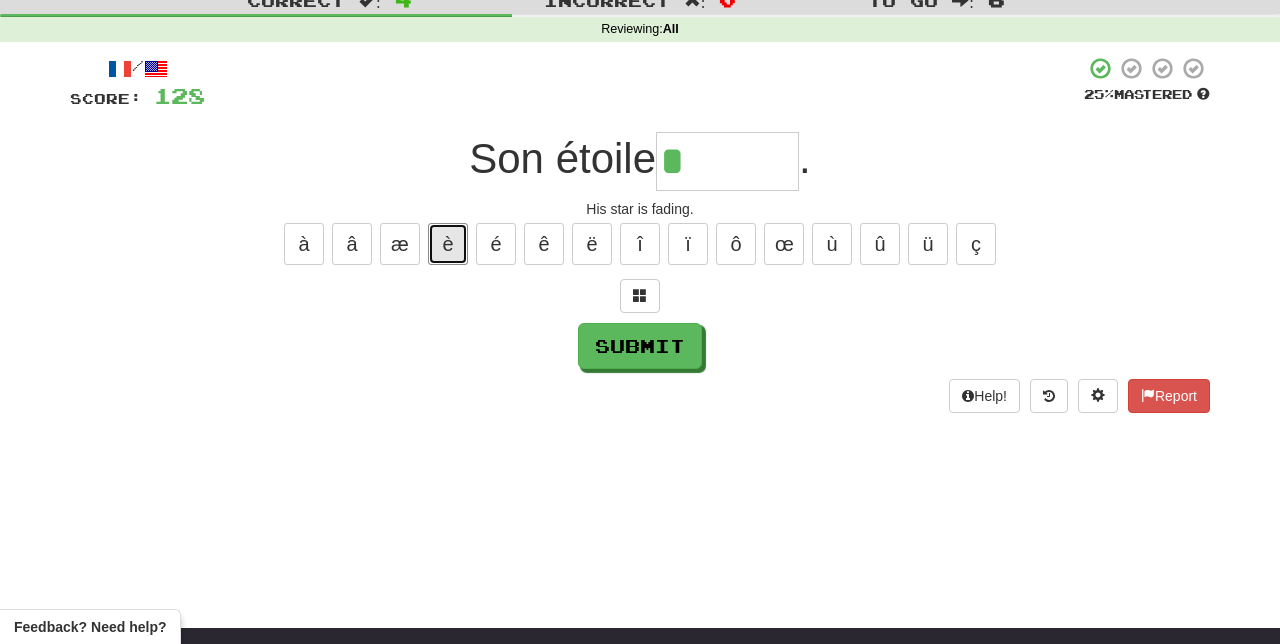 click on "è" at bounding box center [448, 244] 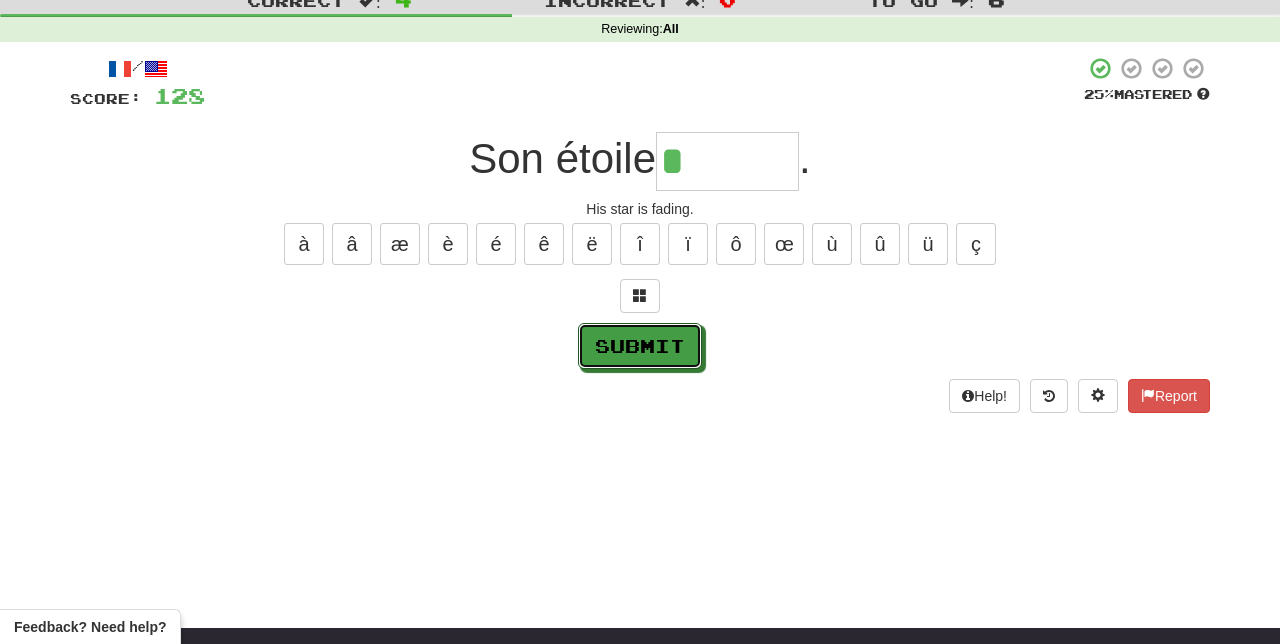click on "Submit" at bounding box center (640, 346) 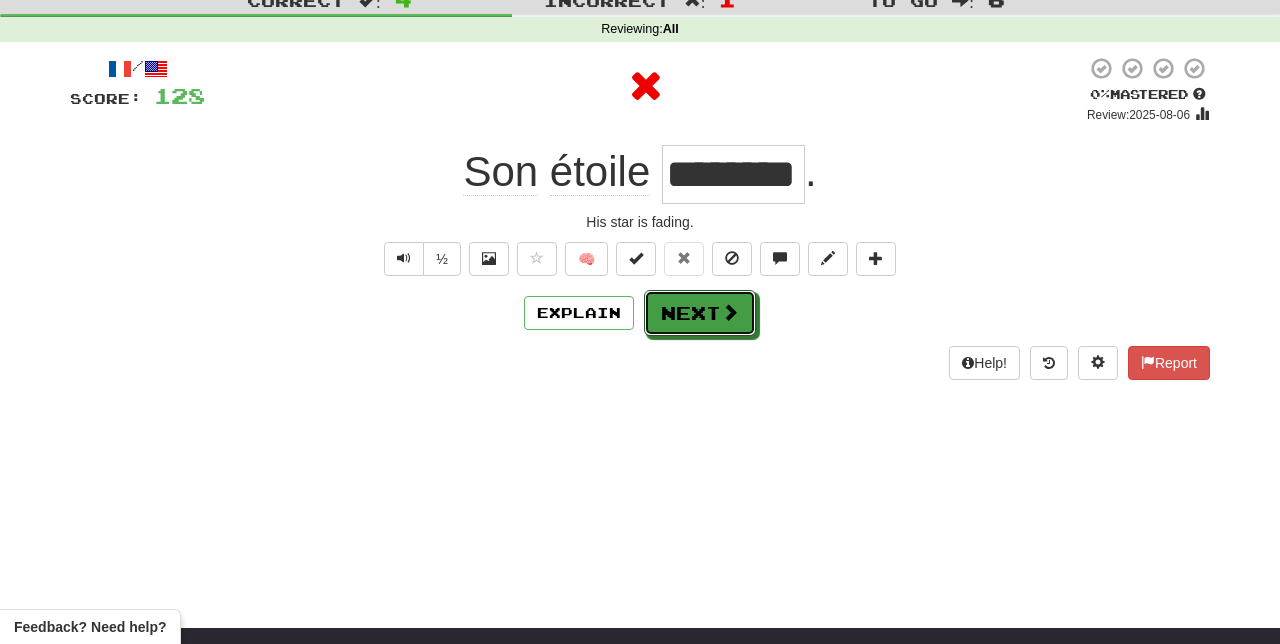 click on "Next" at bounding box center [700, 313] 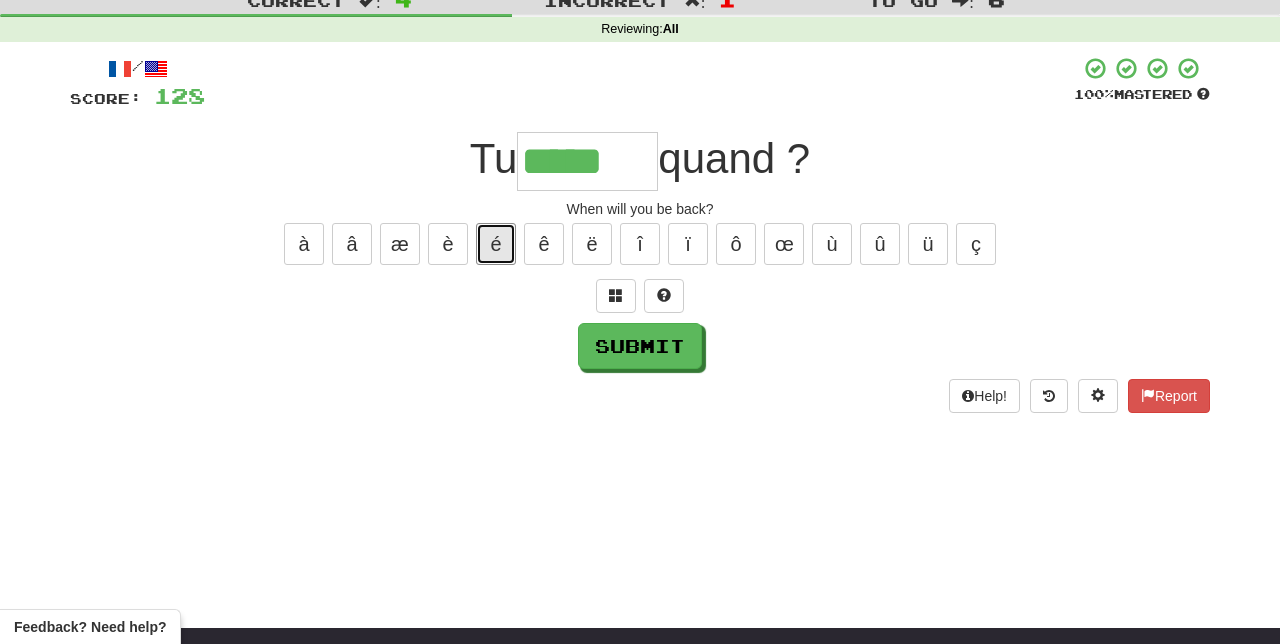 click on "é" at bounding box center [496, 244] 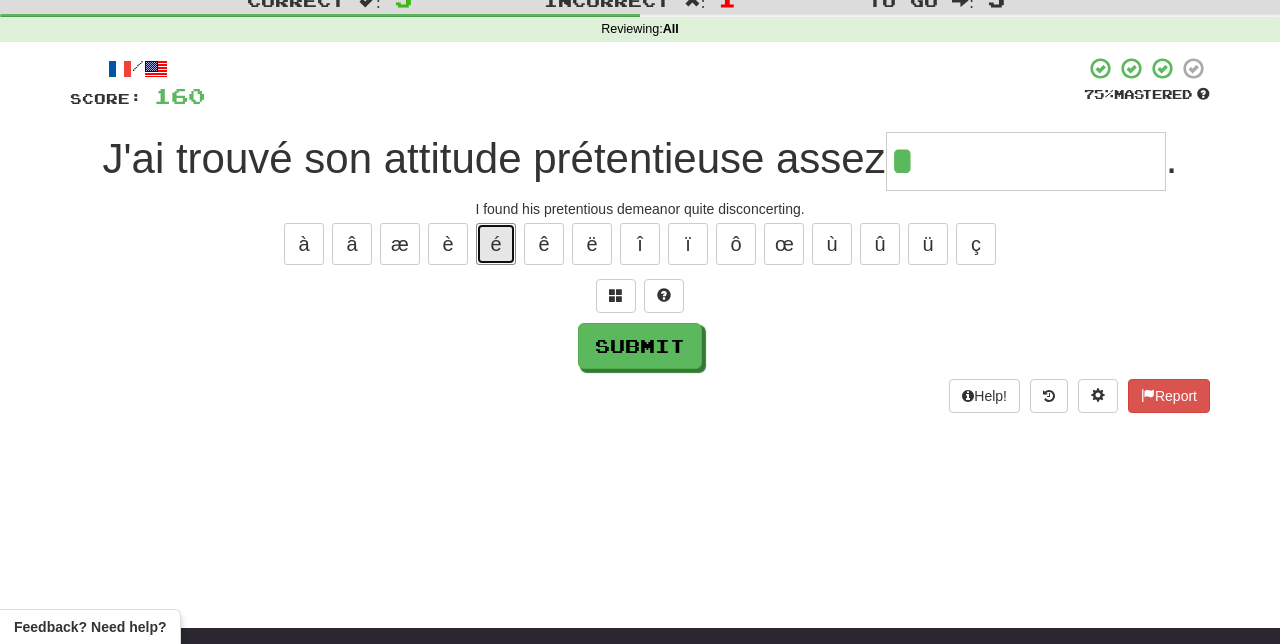 click on "é" at bounding box center (496, 244) 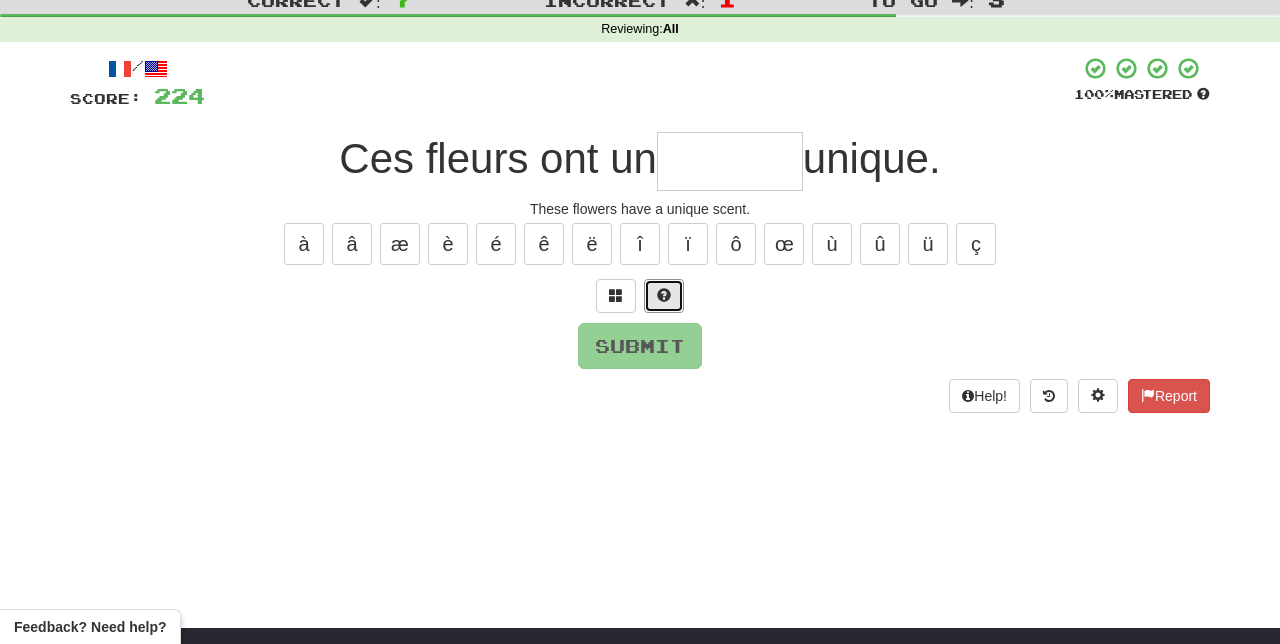 click at bounding box center (664, 295) 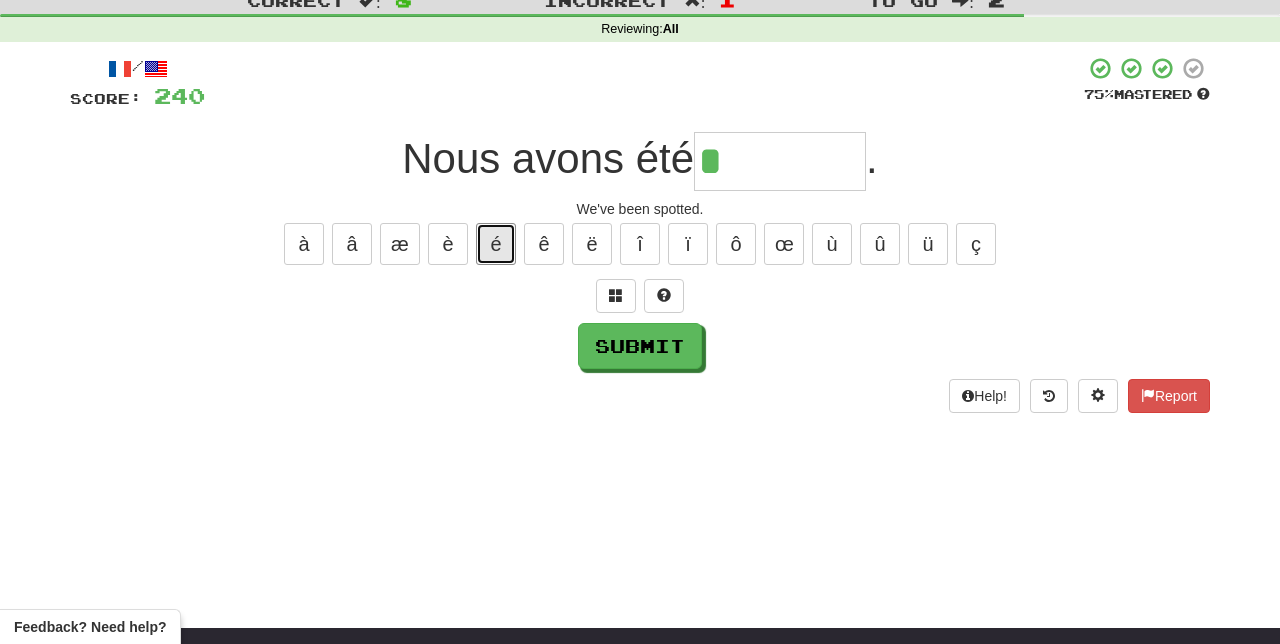 click on "é" at bounding box center [496, 244] 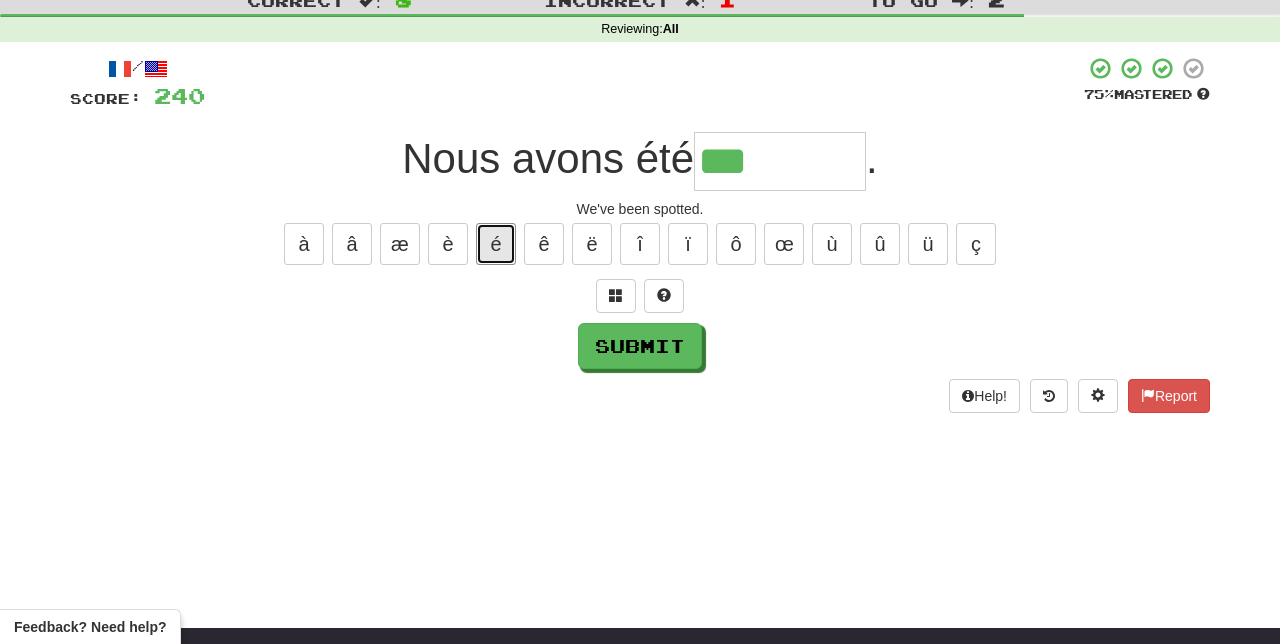 click on "é" at bounding box center [496, 244] 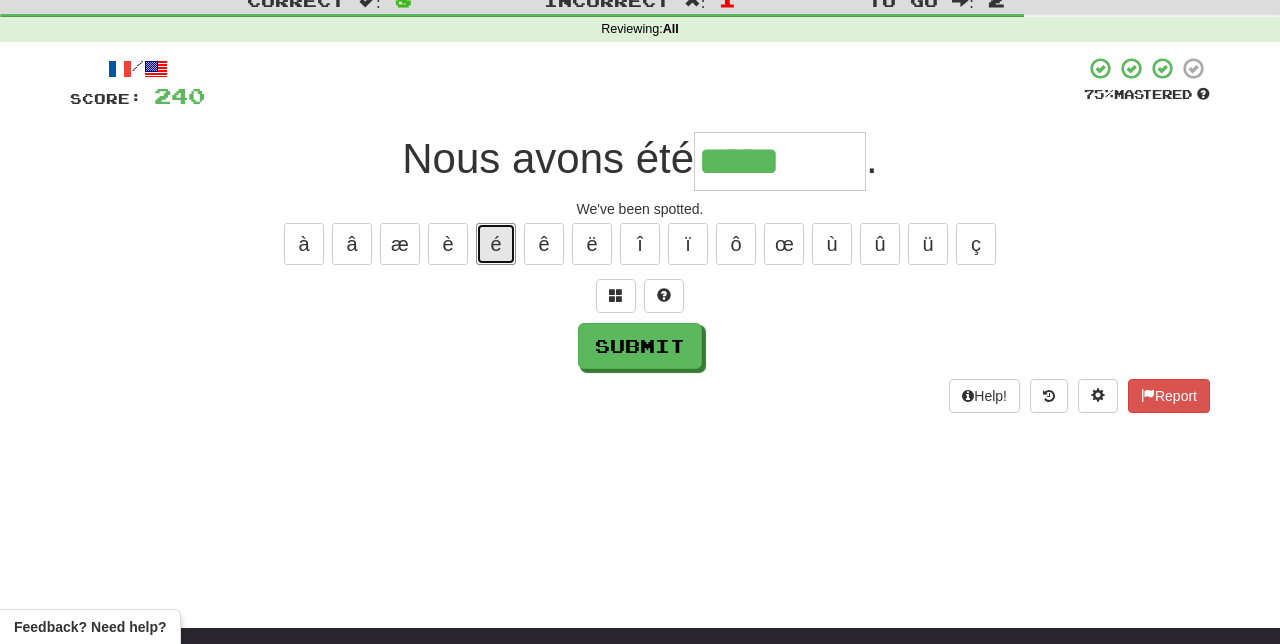 click on "é" at bounding box center (496, 244) 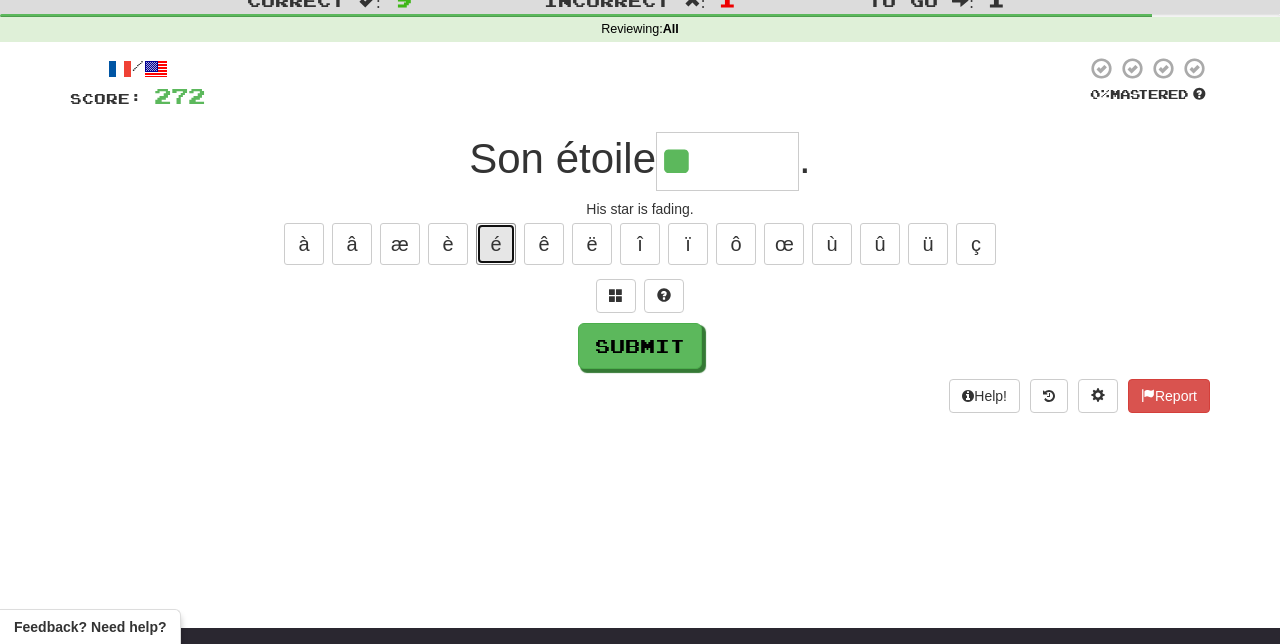 click on "é" at bounding box center (496, 244) 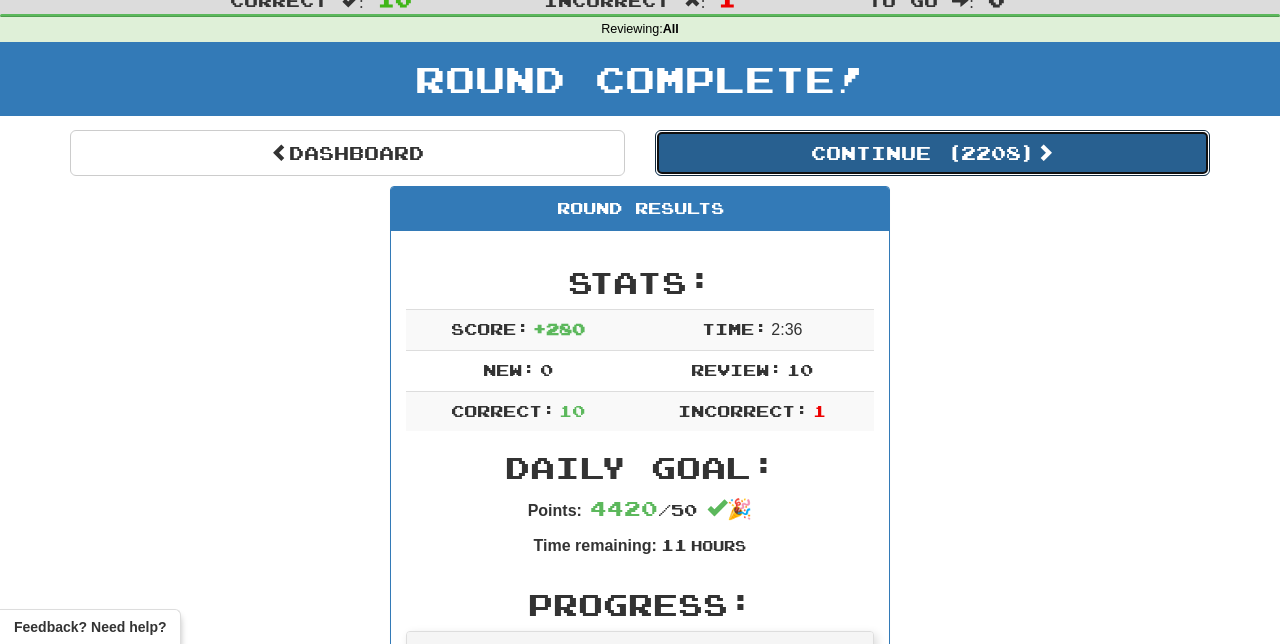 click on "Continue ( 2208 )" at bounding box center [932, 153] 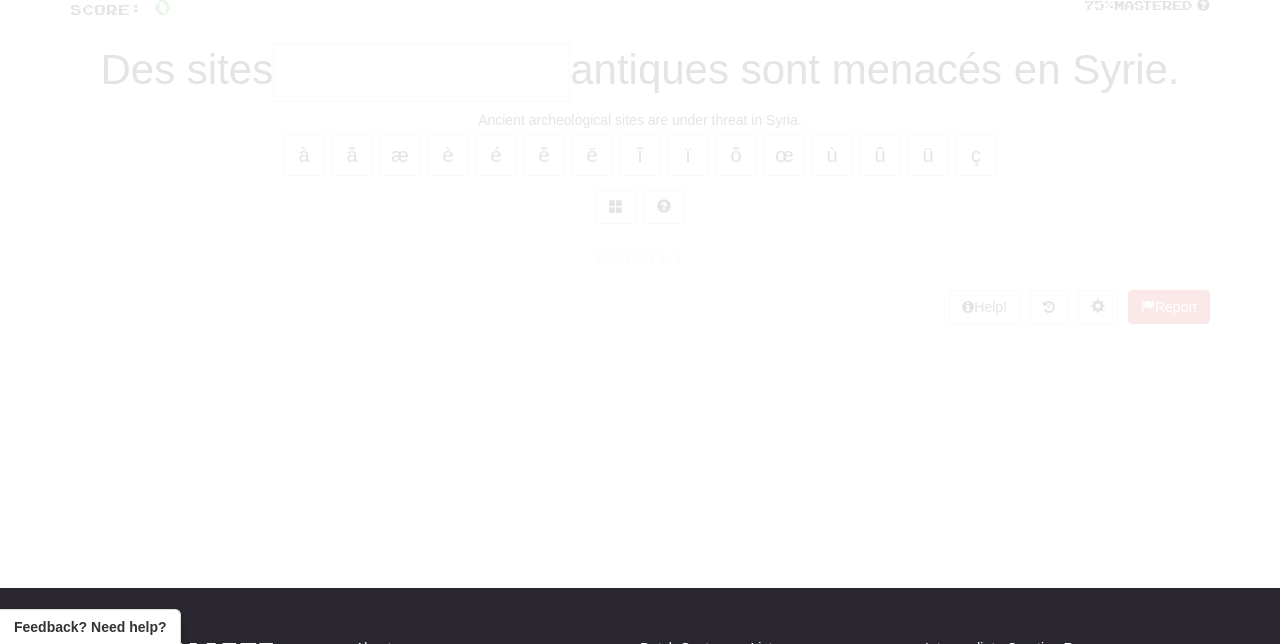 scroll, scrollTop: 66, scrollLeft: 0, axis: vertical 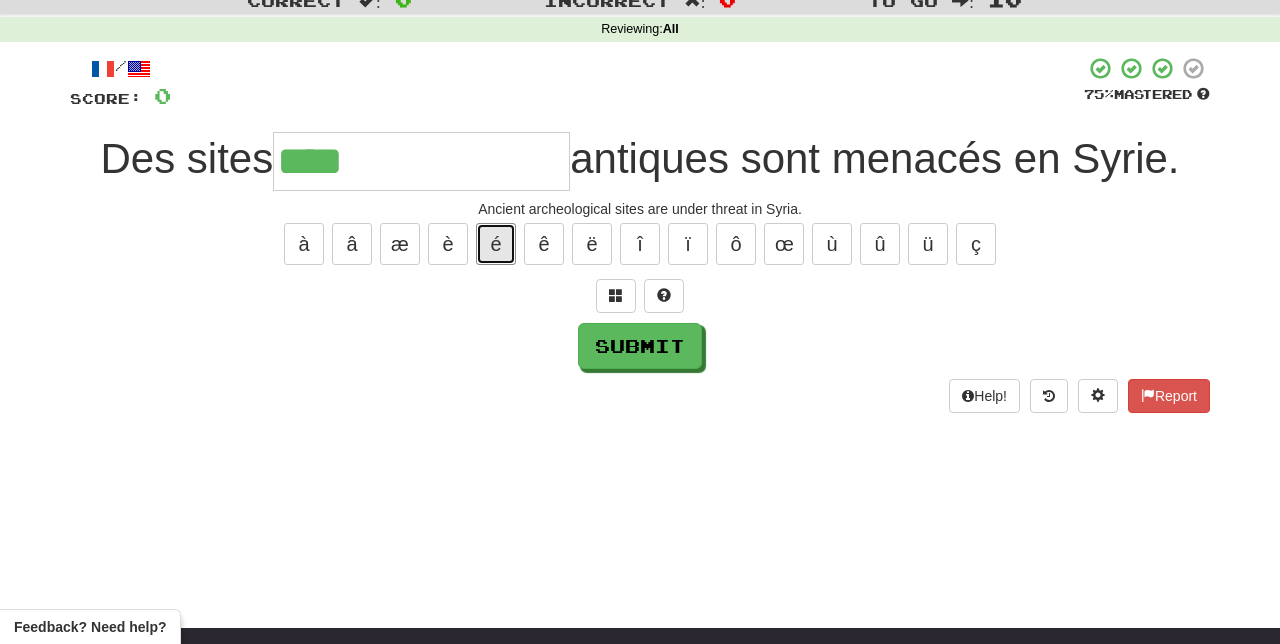 click on "é" at bounding box center (496, 244) 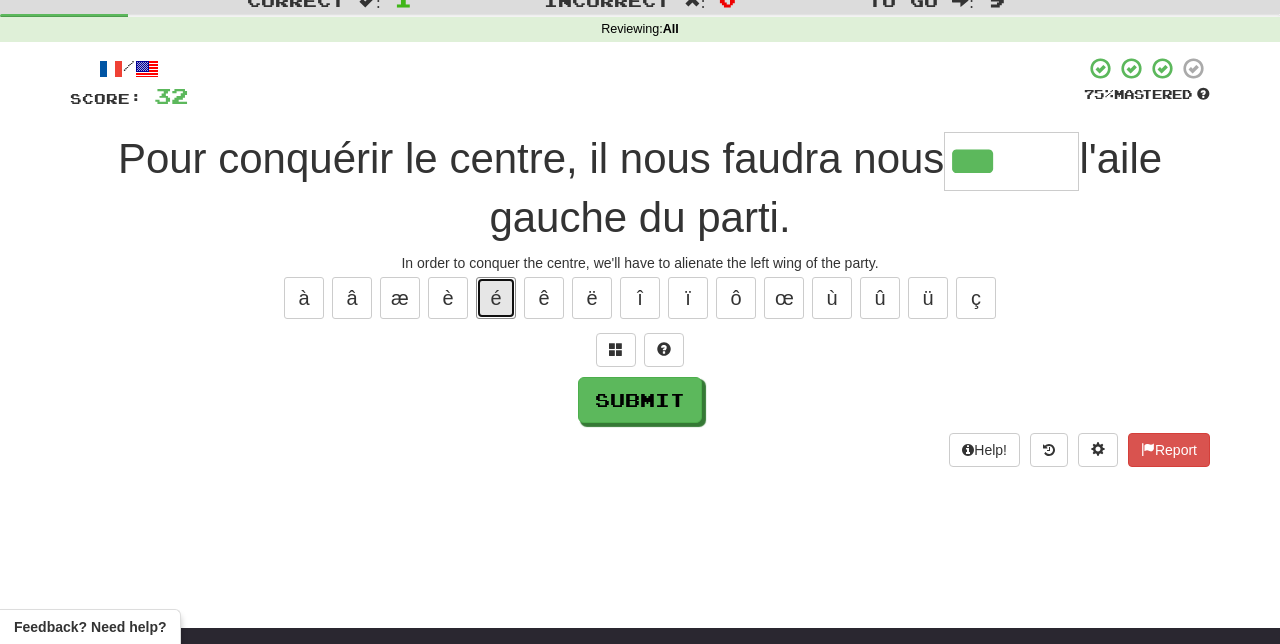 click on "é" at bounding box center [496, 298] 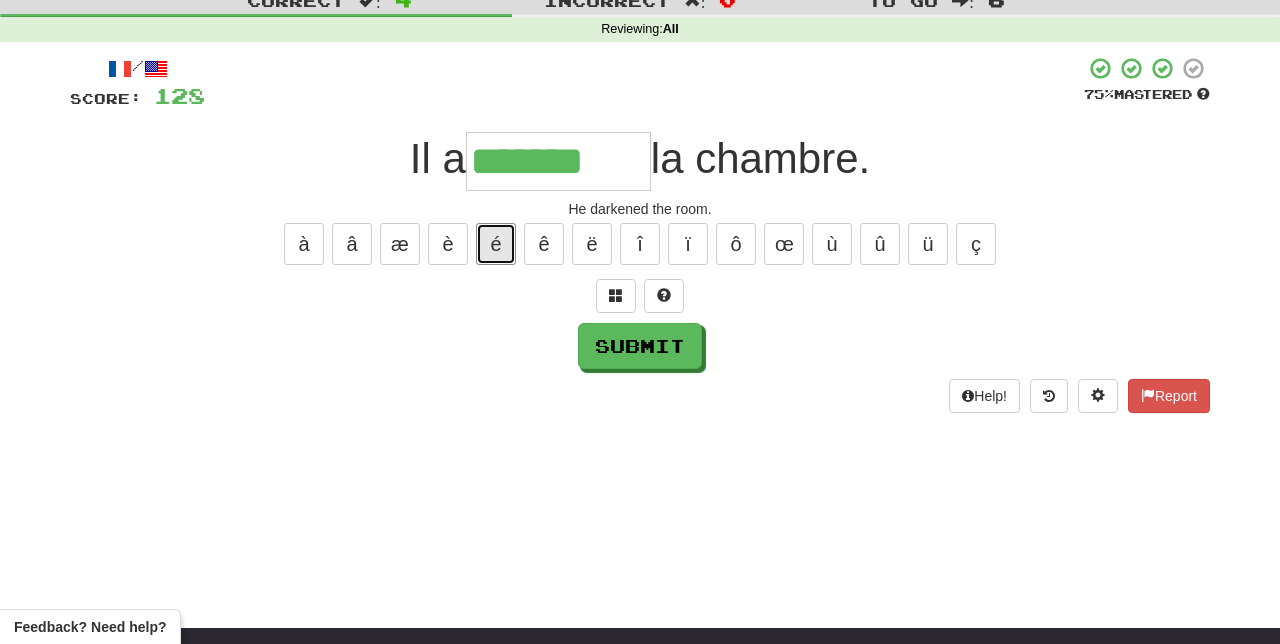 click on "é" at bounding box center (496, 244) 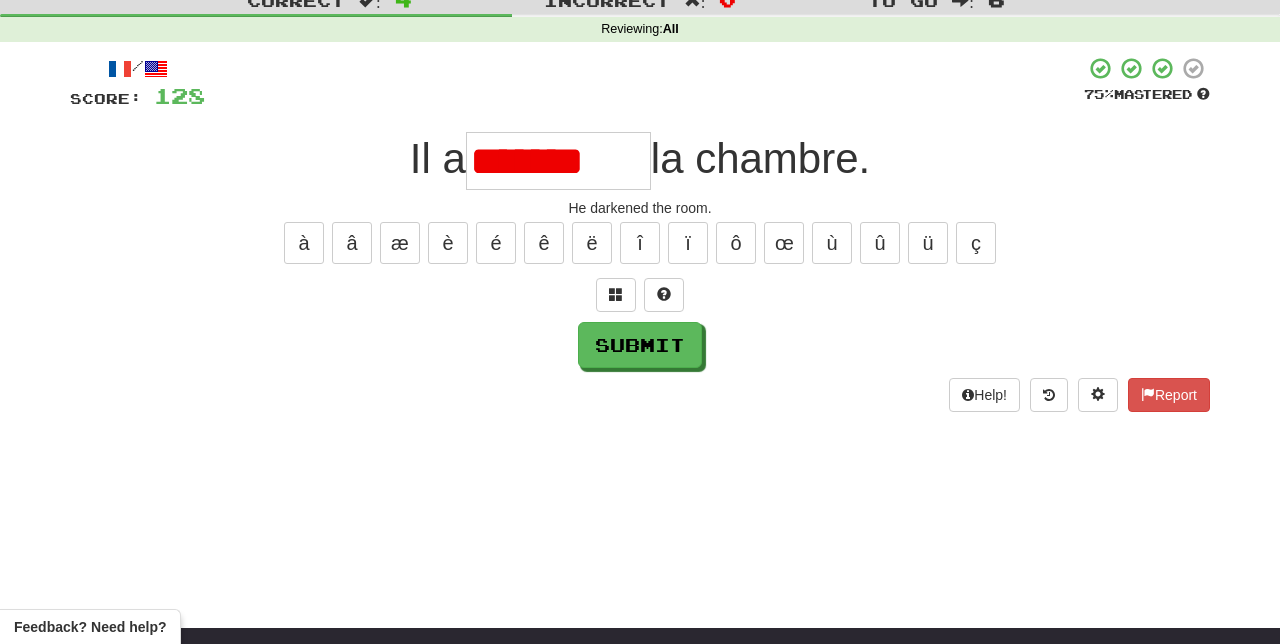 scroll, scrollTop: 0, scrollLeft: 0, axis: both 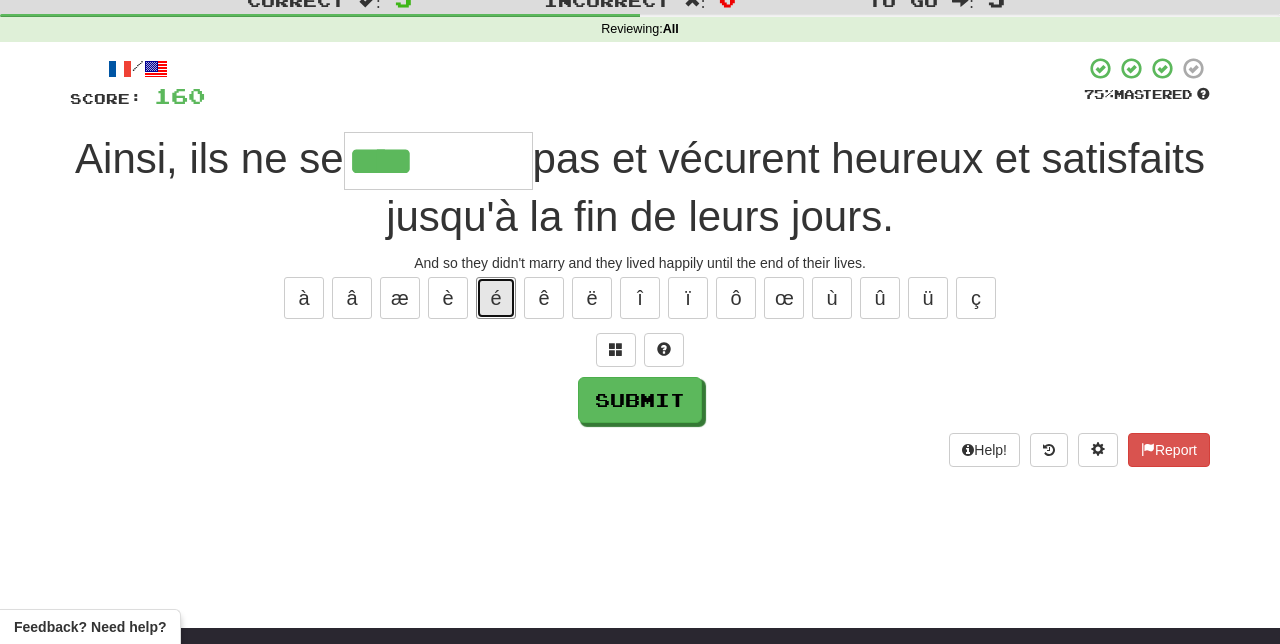 click on "é" at bounding box center [496, 298] 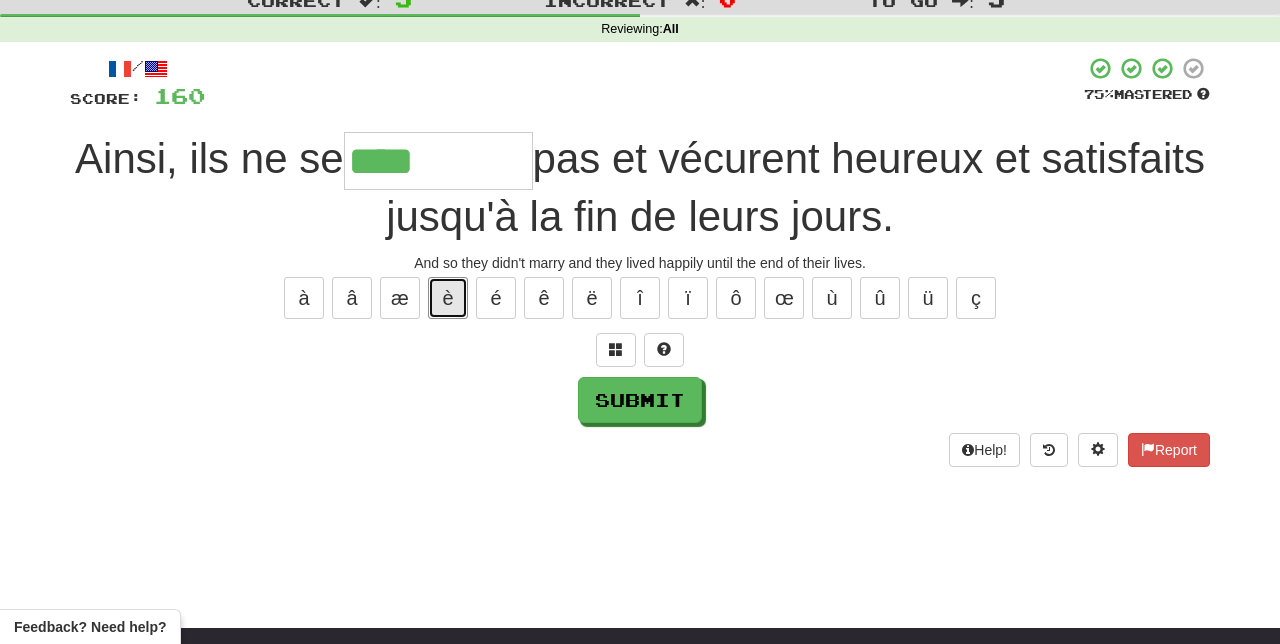 click on "è" at bounding box center [448, 298] 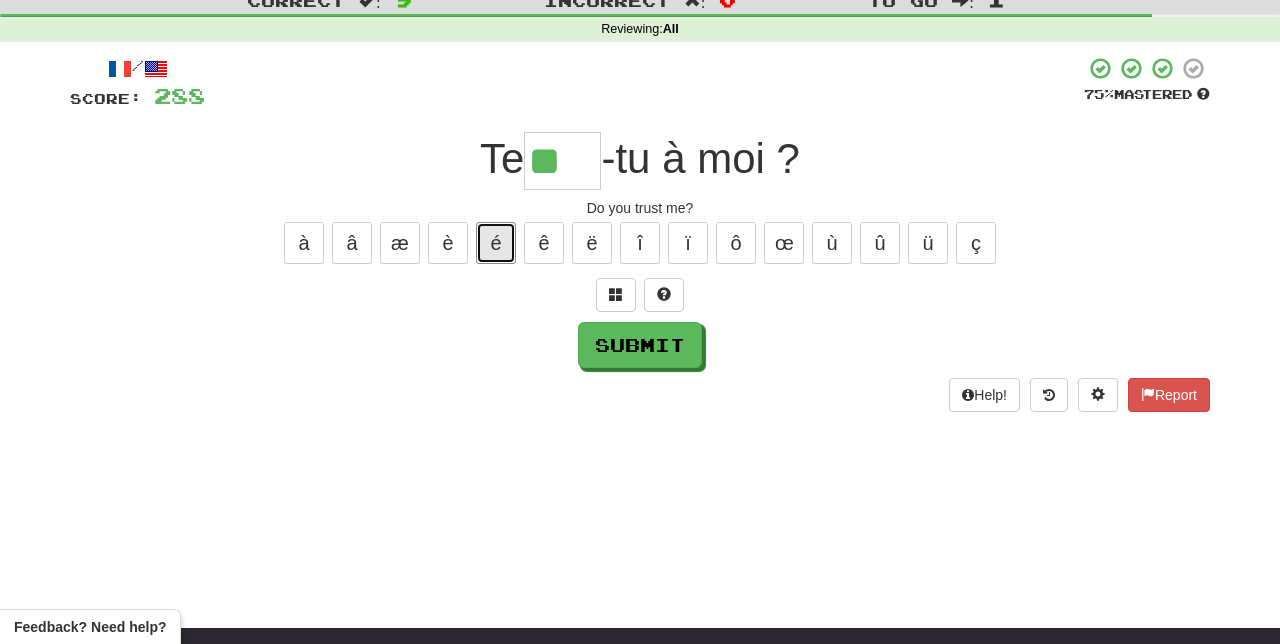 click on "é" at bounding box center (496, 243) 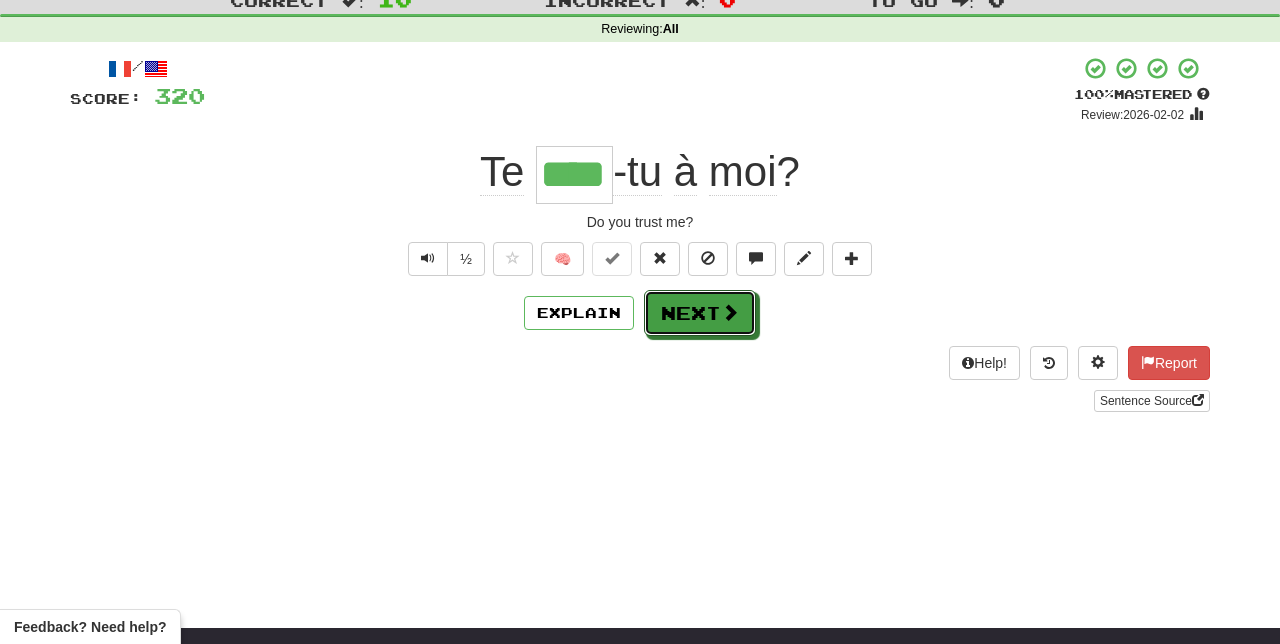 click on "Next" at bounding box center (700, 313) 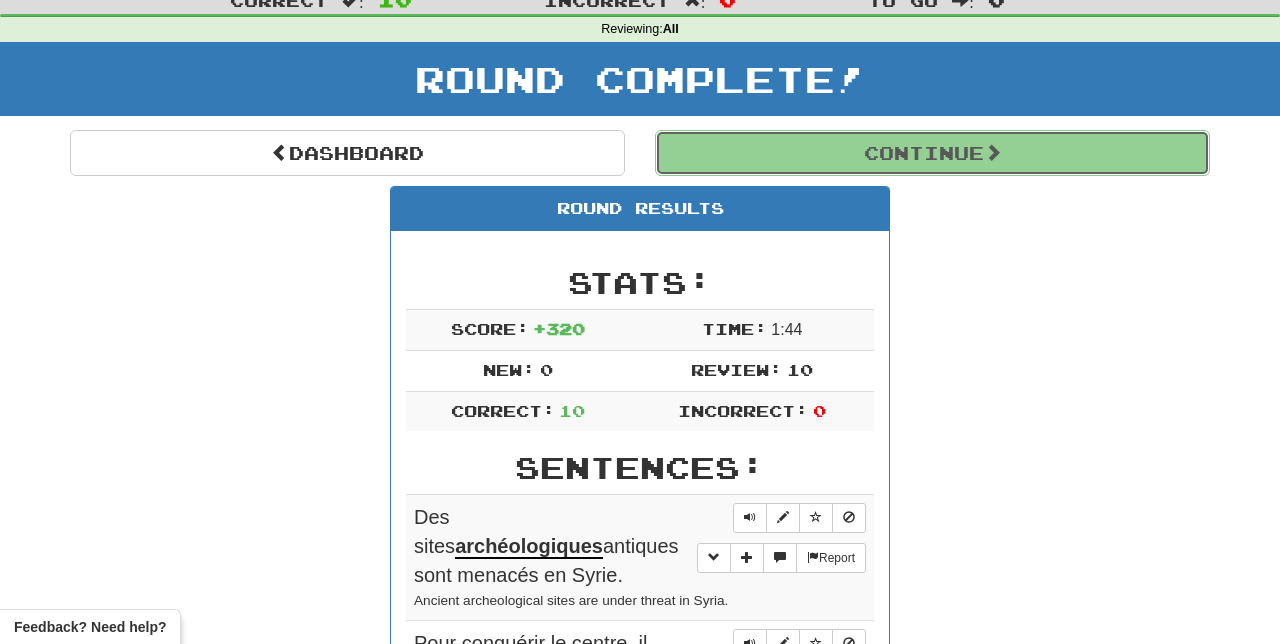 click on "Continue" at bounding box center (932, 153) 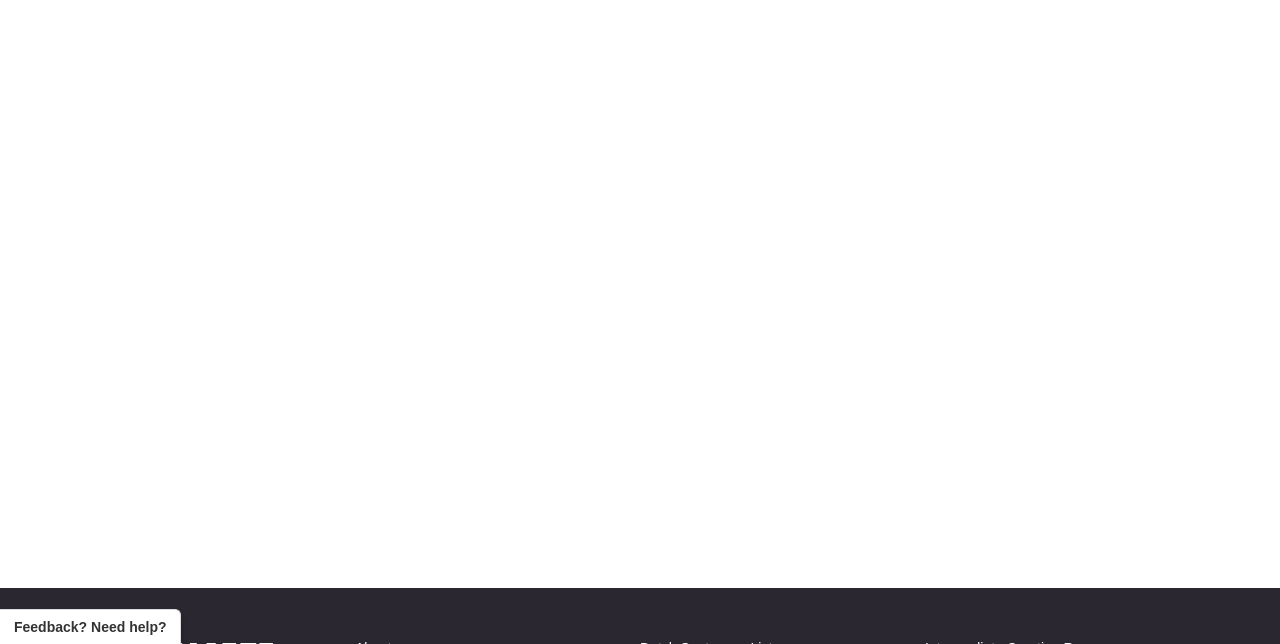 scroll, scrollTop: 66, scrollLeft: 0, axis: vertical 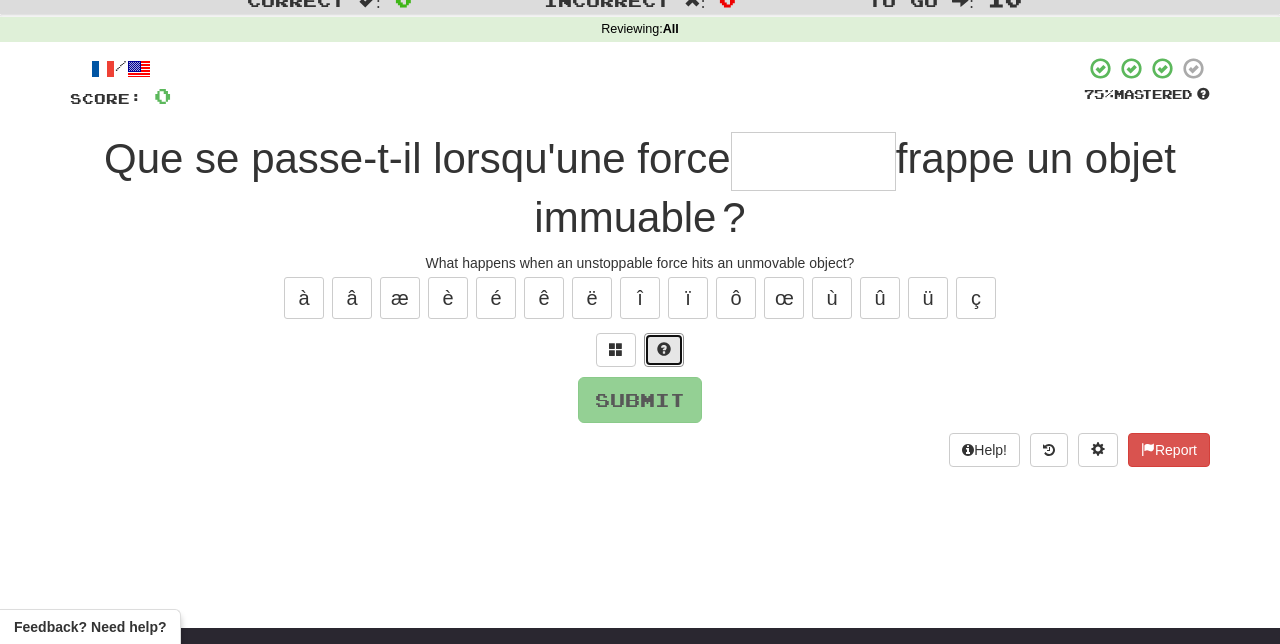 click at bounding box center (664, 350) 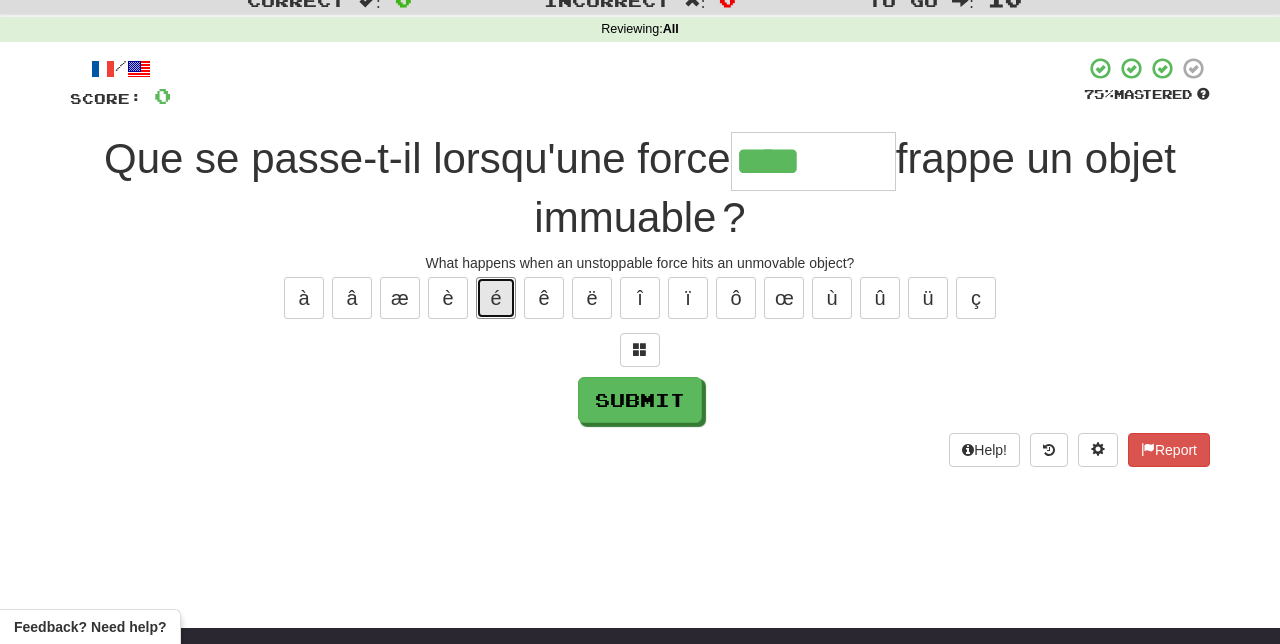 click on "é" at bounding box center (496, 298) 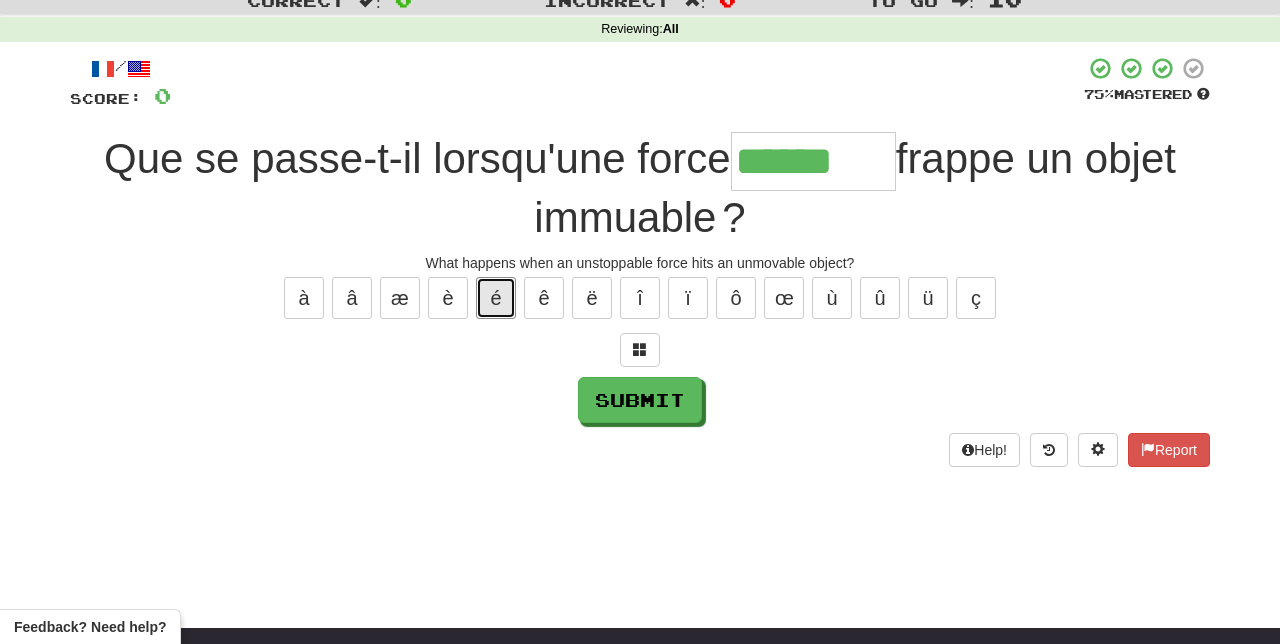 click on "é" at bounding box center [496, 298] 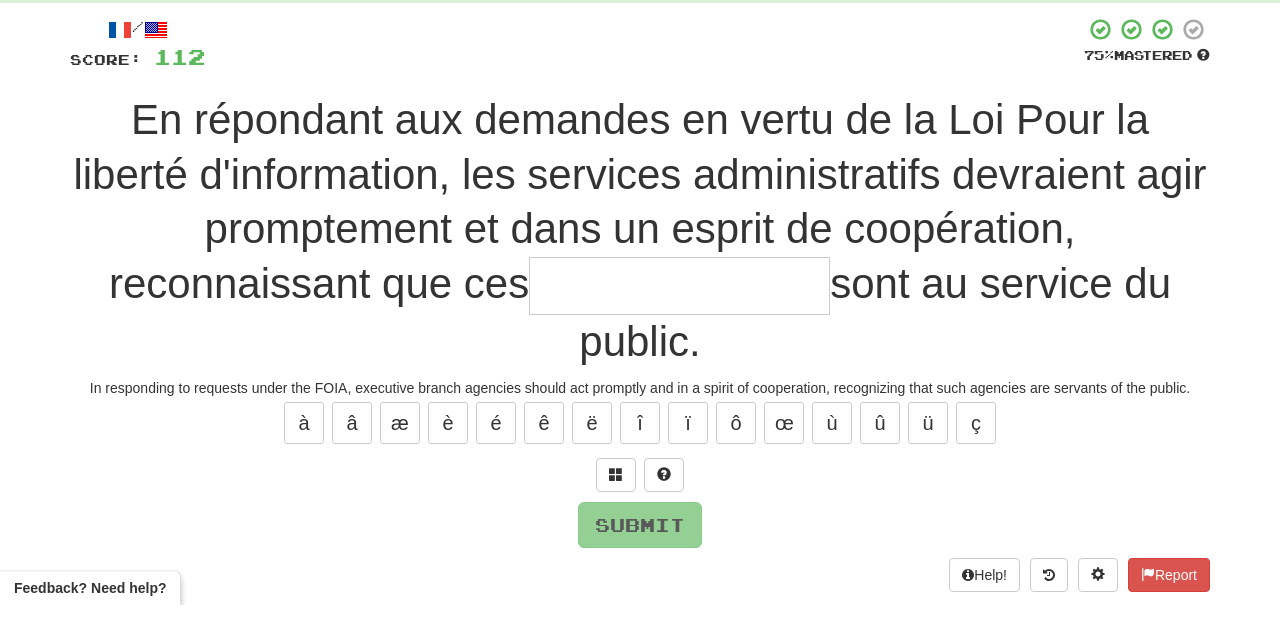 scroll, scrollTop: 66, scrollLeft: 0, axis: vertical 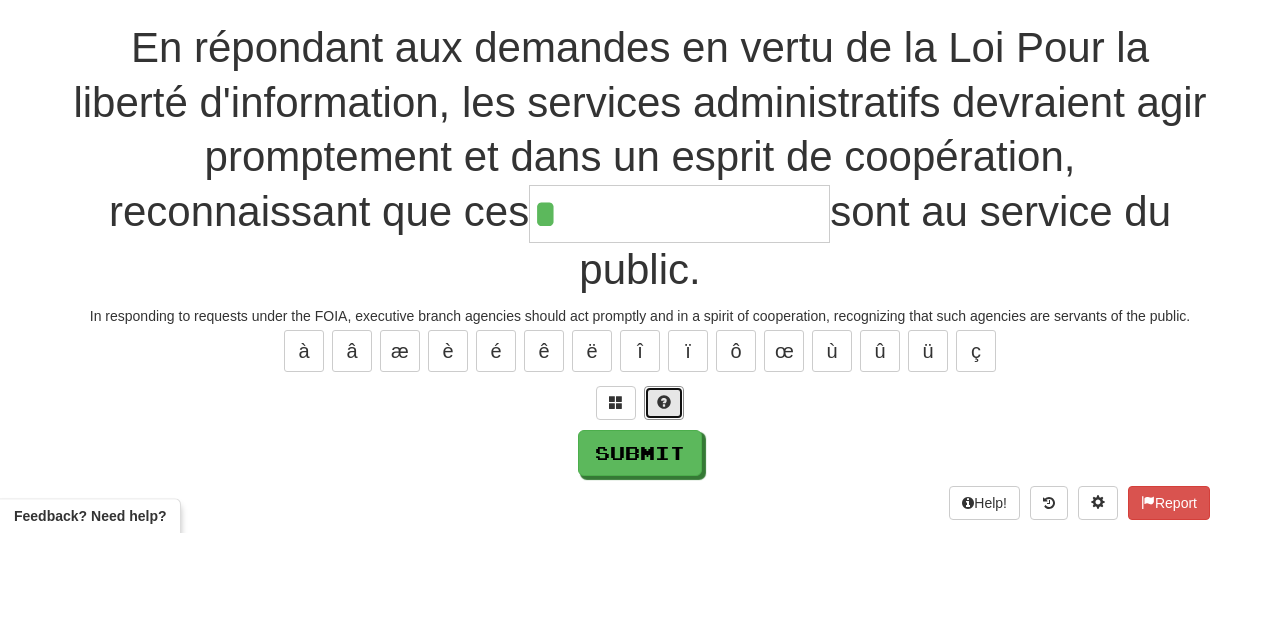 click at bounding box center [664, 514] 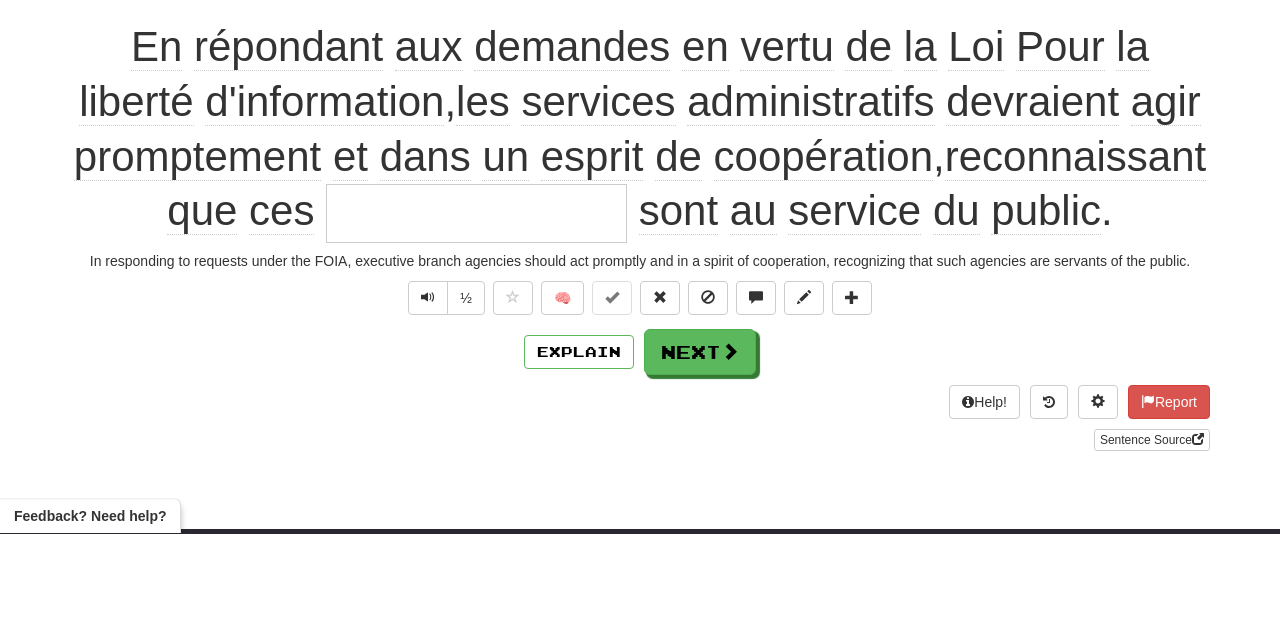 scroll, scrollTop: 66, scrollLeft: 0, axis: vertical 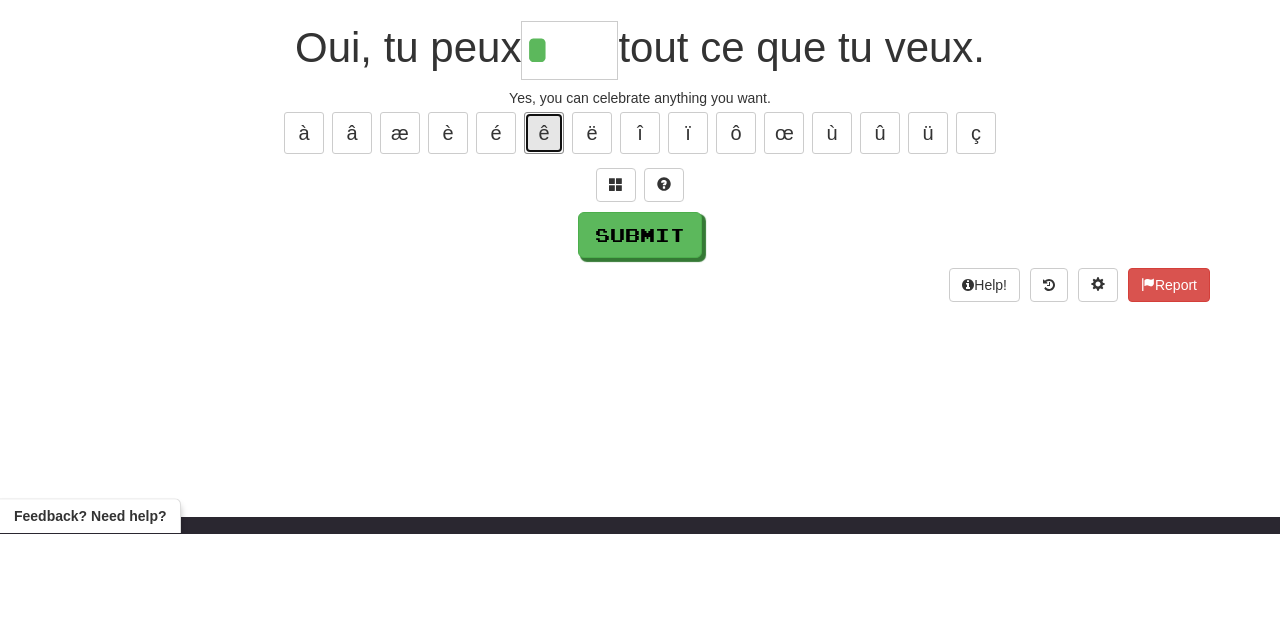 click on "ê" at bounding box center (544, 244) 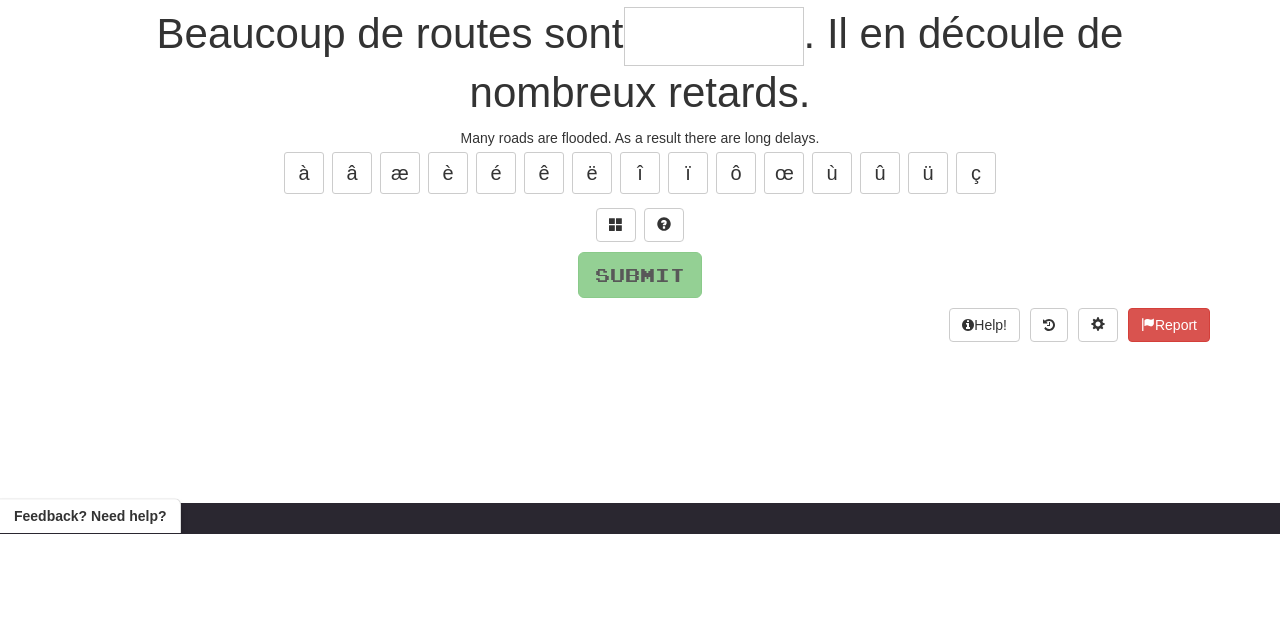 scroll, scrollTop: 66, scrollLeft: 0, axis: vertical 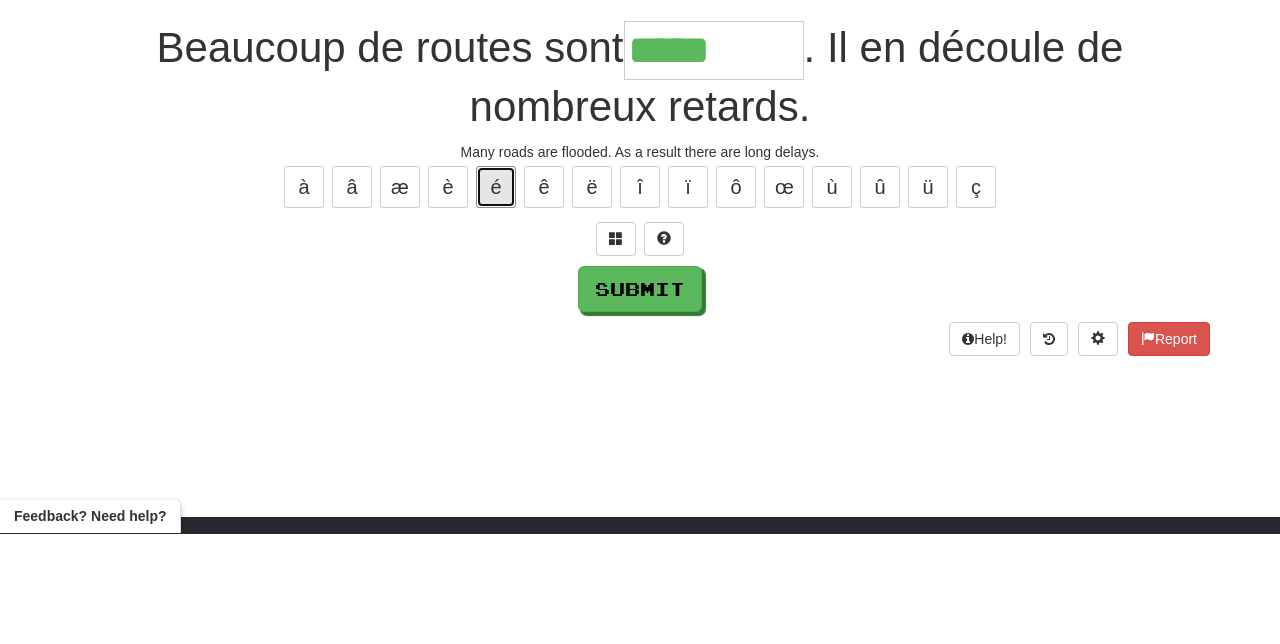 click on "é" at bounding box center (496, 298) 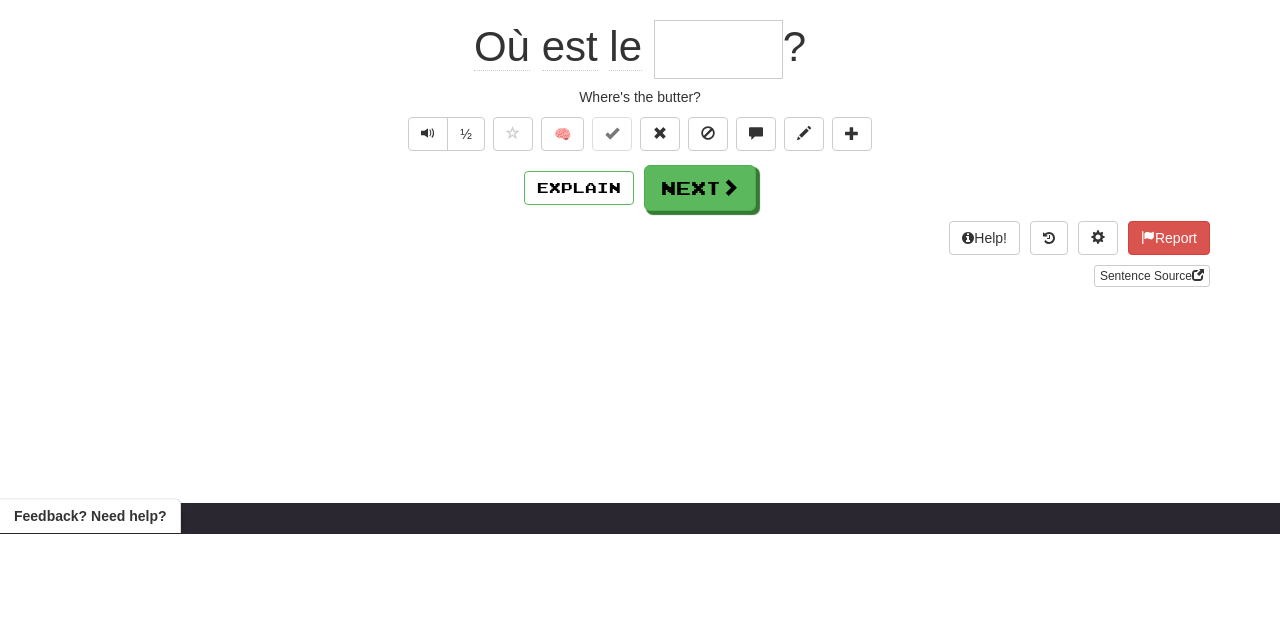 scroll, scrollTop: 66, scrollLeft: 0, axis: vertical 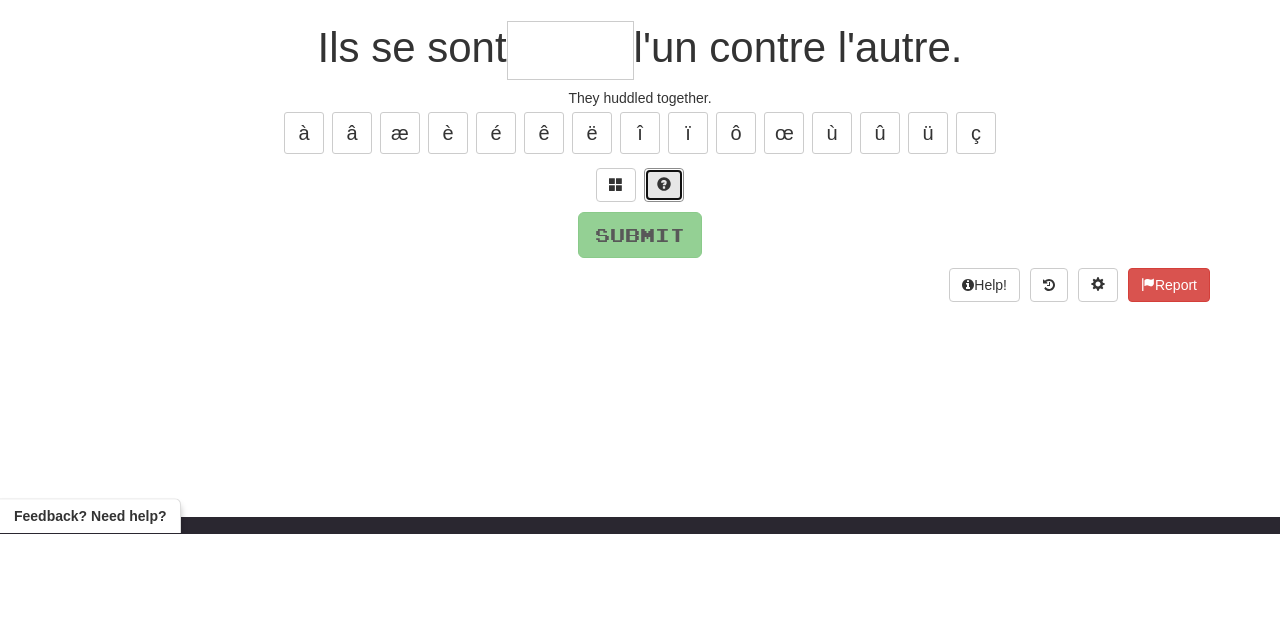 click at bounding box center (664, 296) 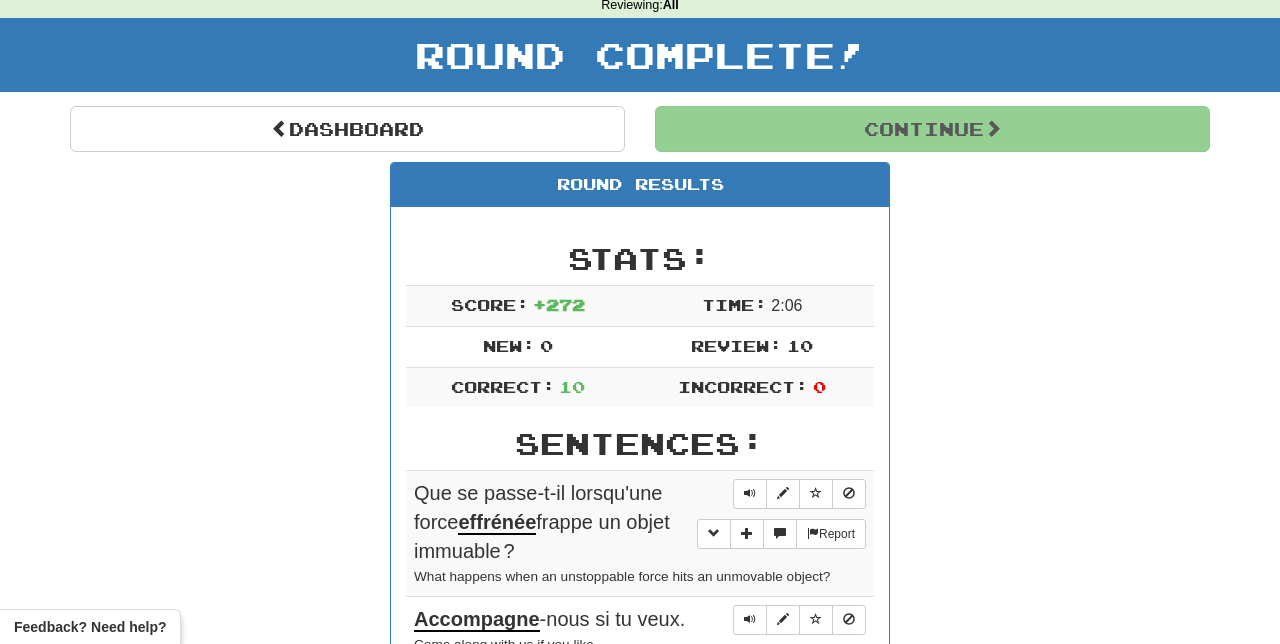scroll, scrollTop: 0, scrollLeft: 0, axis: both 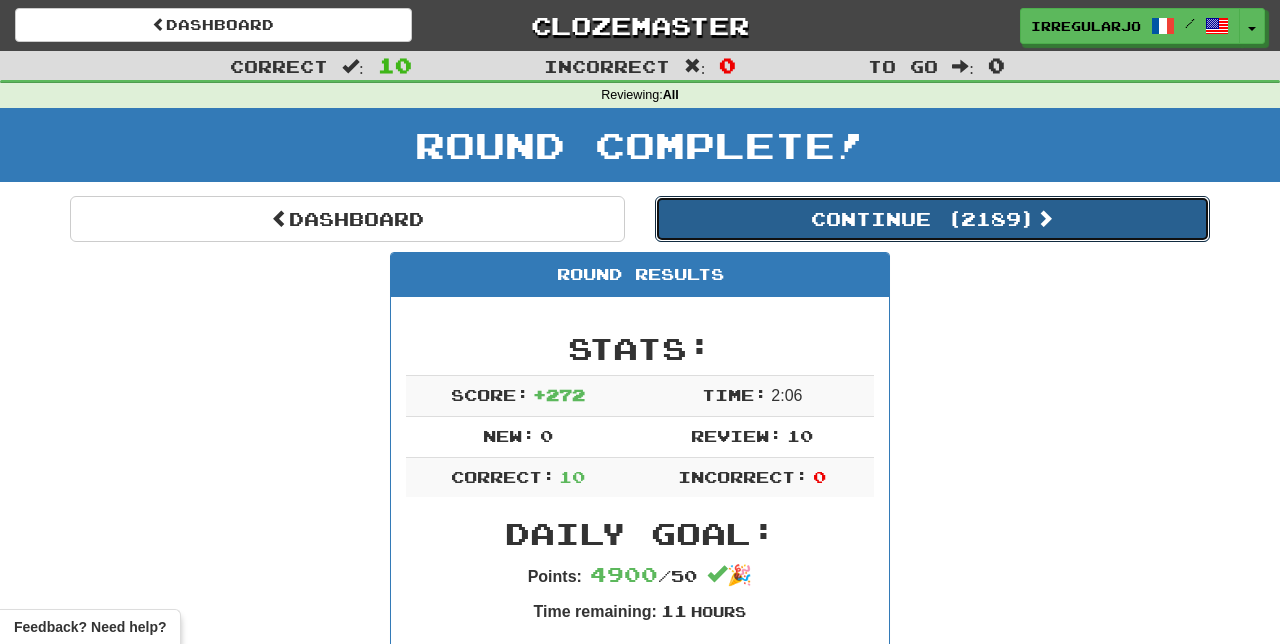 click on "Continue ( 2189 )" at bounding box center [932, 219] 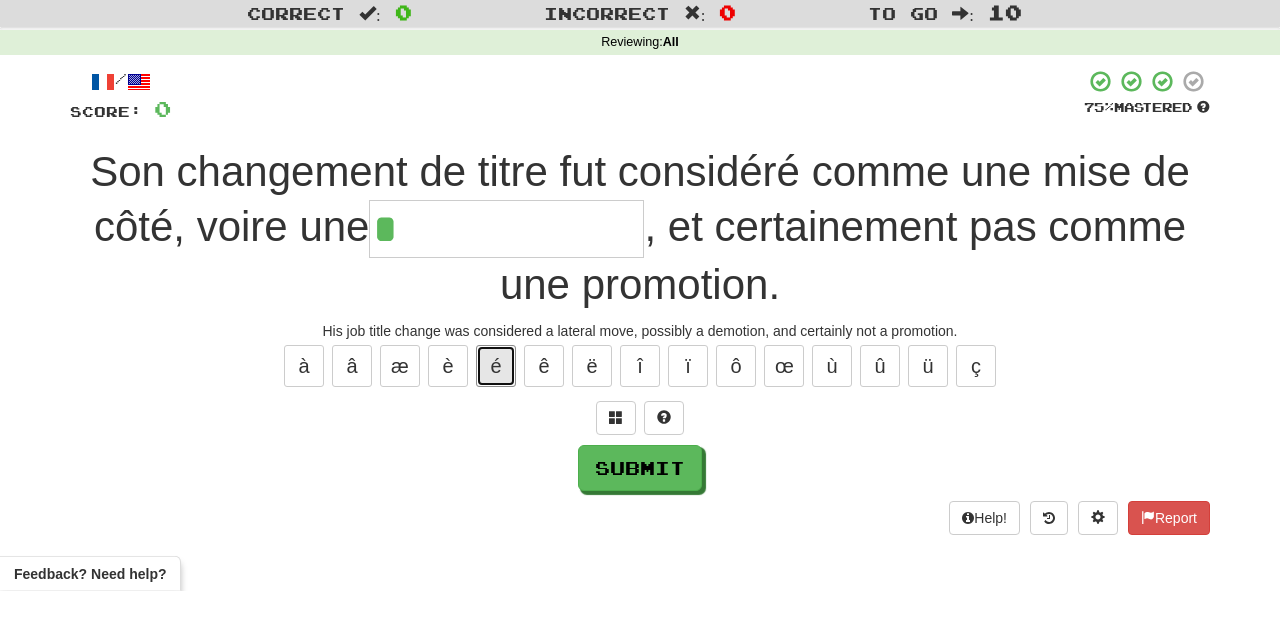 click on "é" at bounding box center (496, 419) 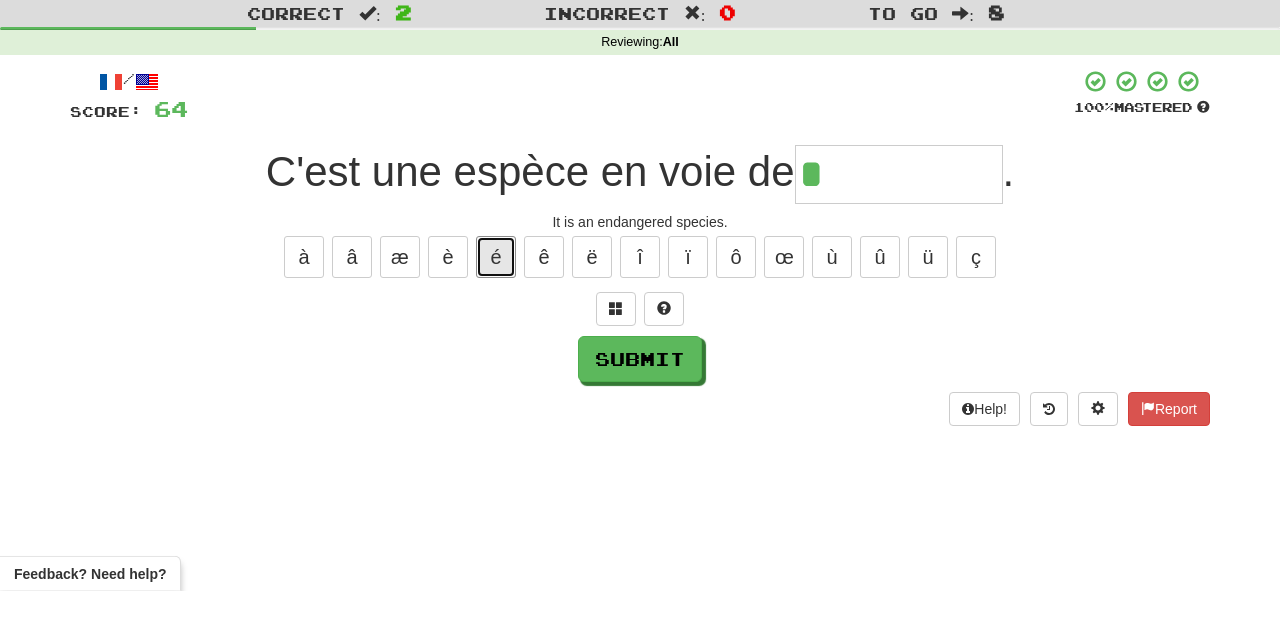 click on "é" at bounding box center [496, 310] 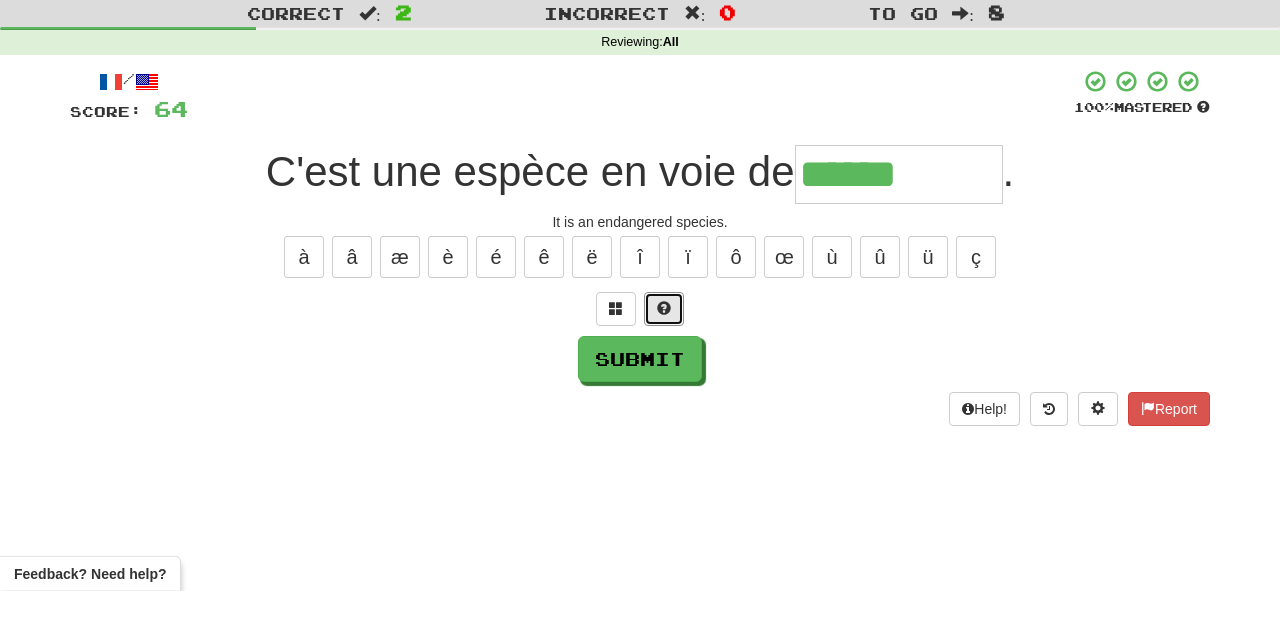 click at bounding box center [664, 362] 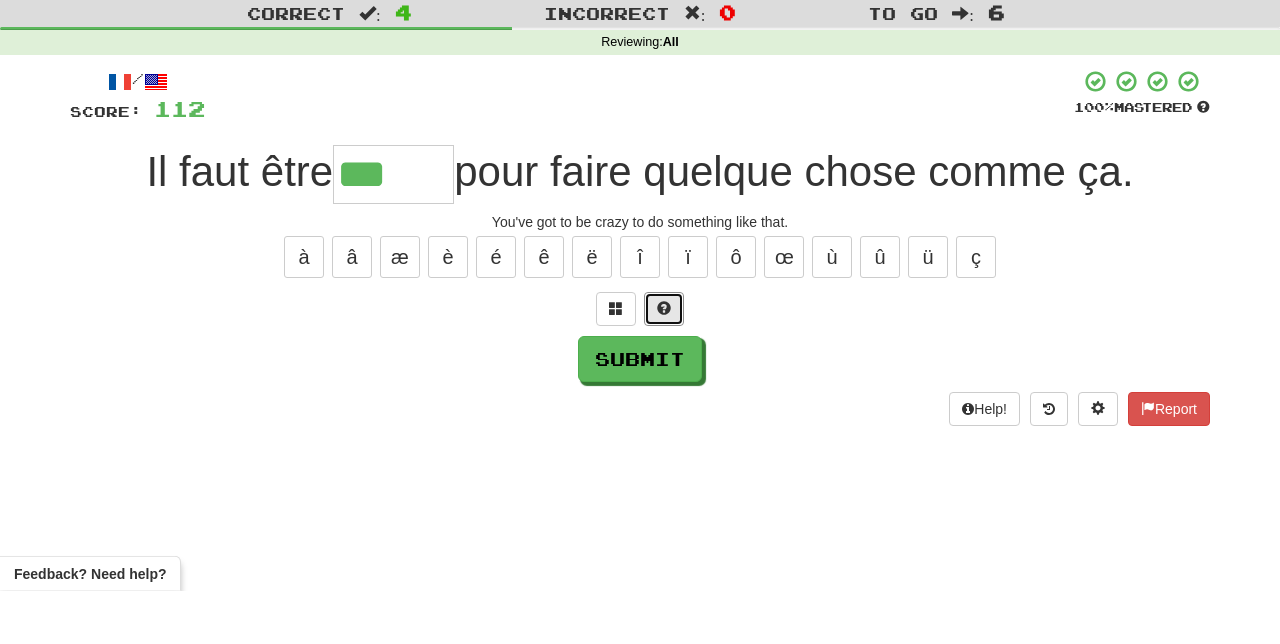 click at bounding box center (664, 362) 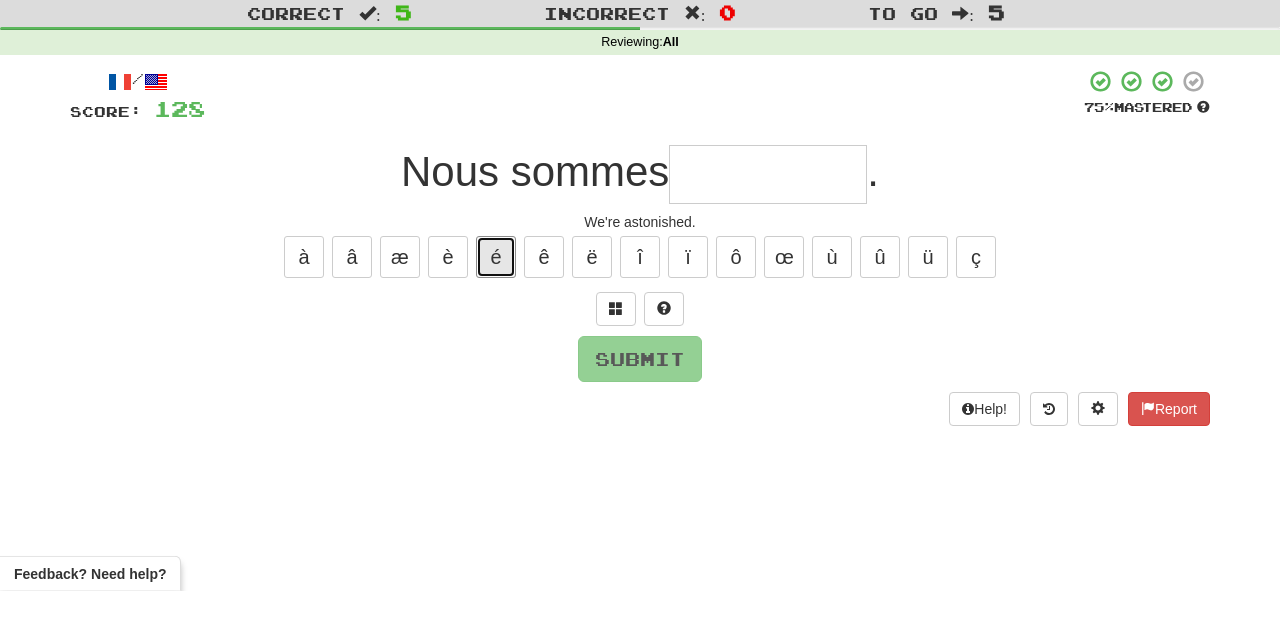 click on "é" at bounding box center (496, 310) 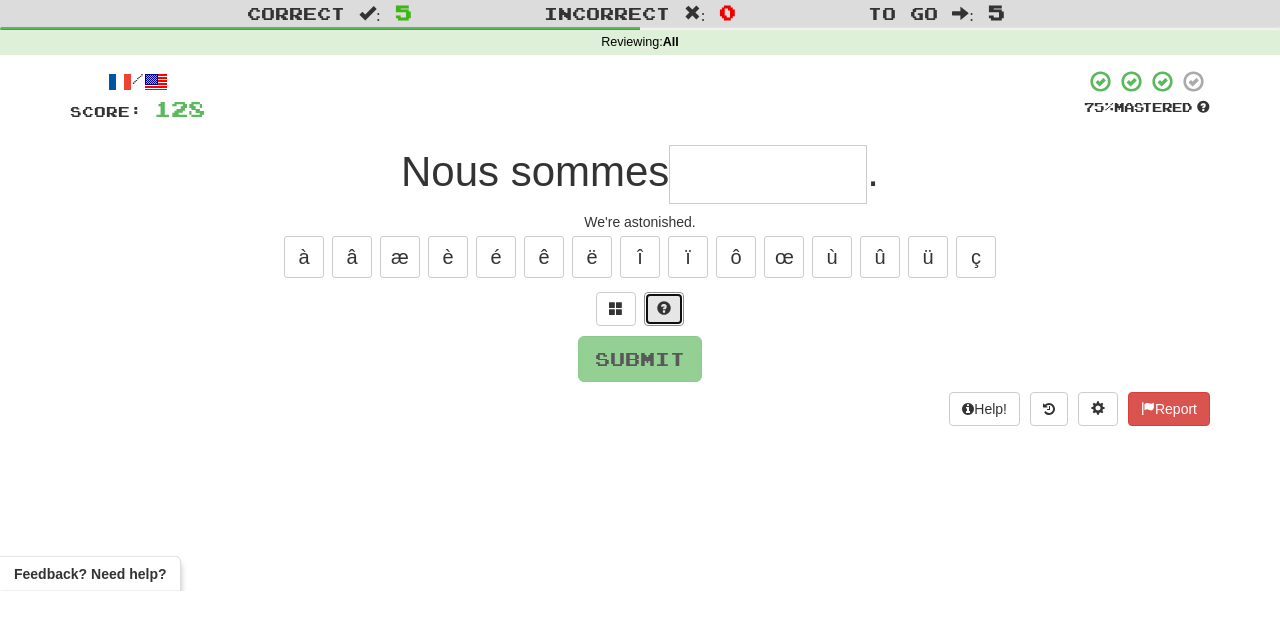 click at bounding box center [664, 361] 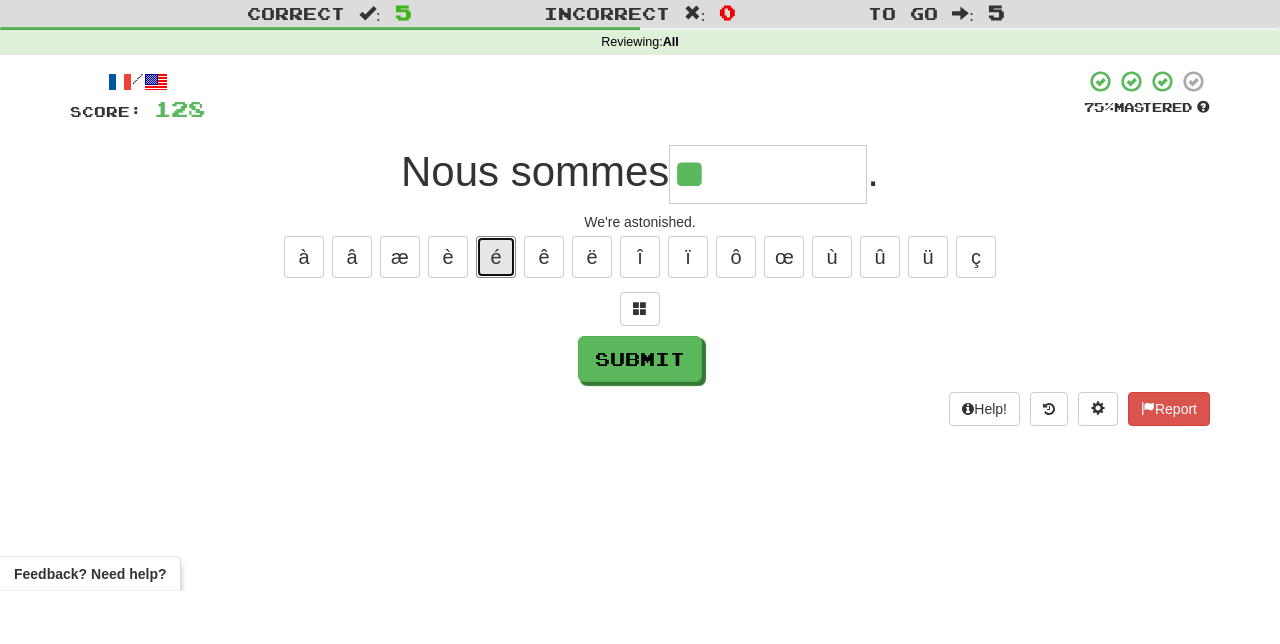 click on "é" at bounding box center [496, 310] 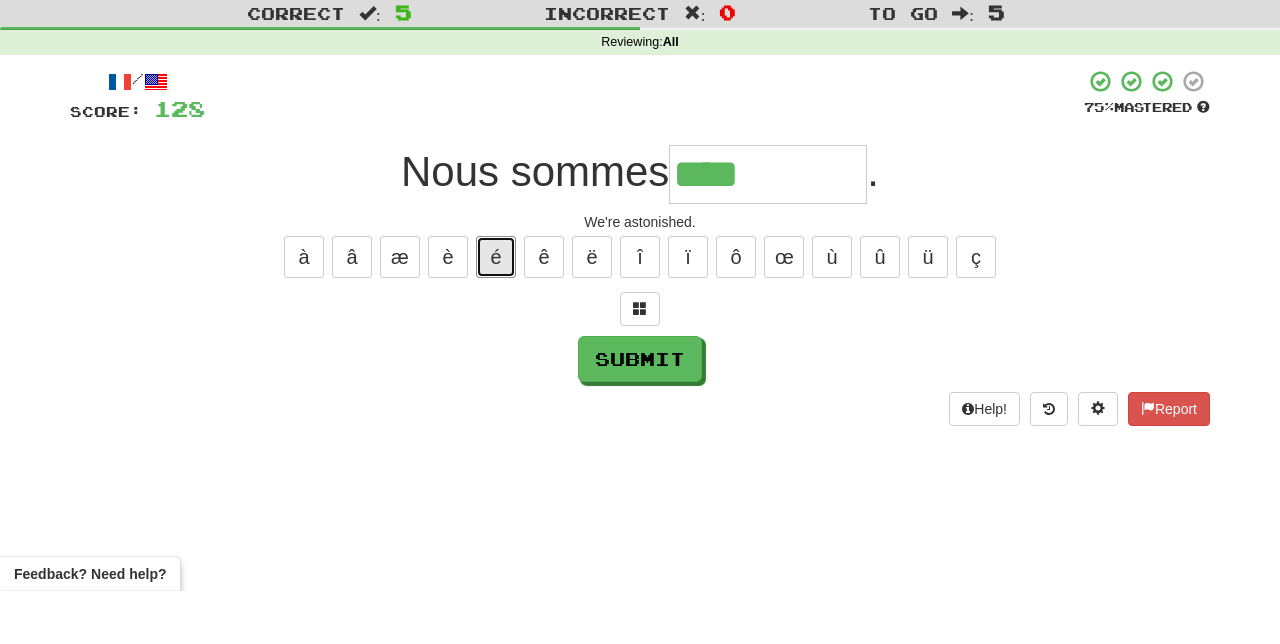 click on "é" at bounding box center (496, 310) 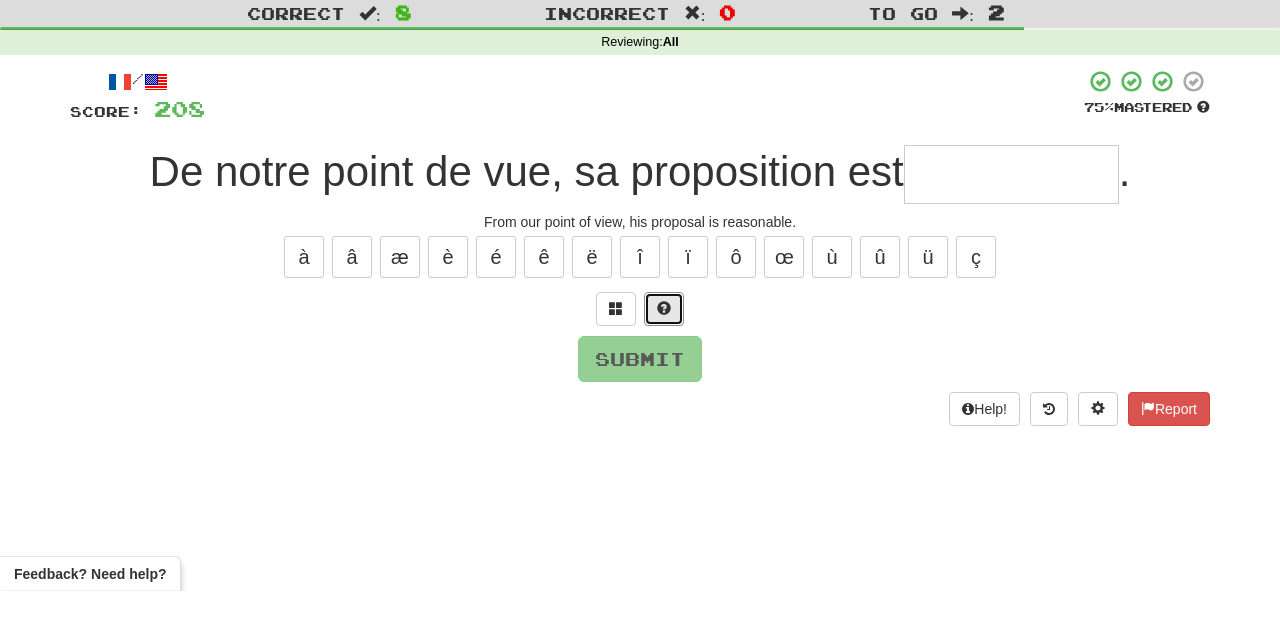 click at bounding box center [664, 361] 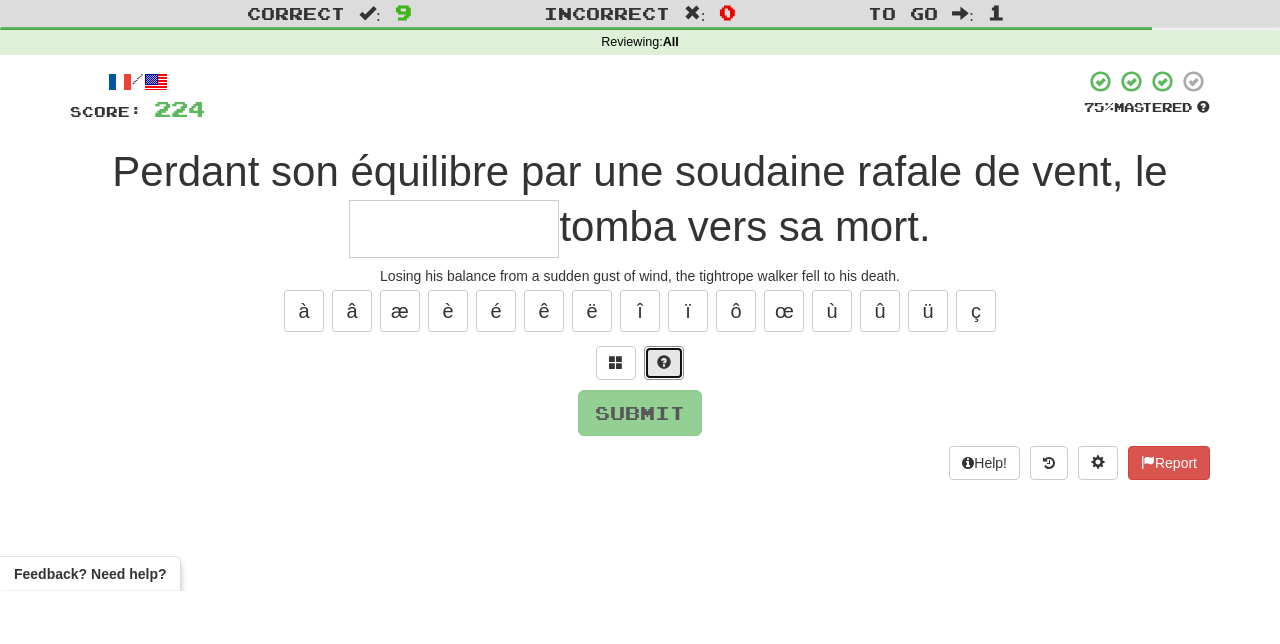 click at bounding box center (664, 415) 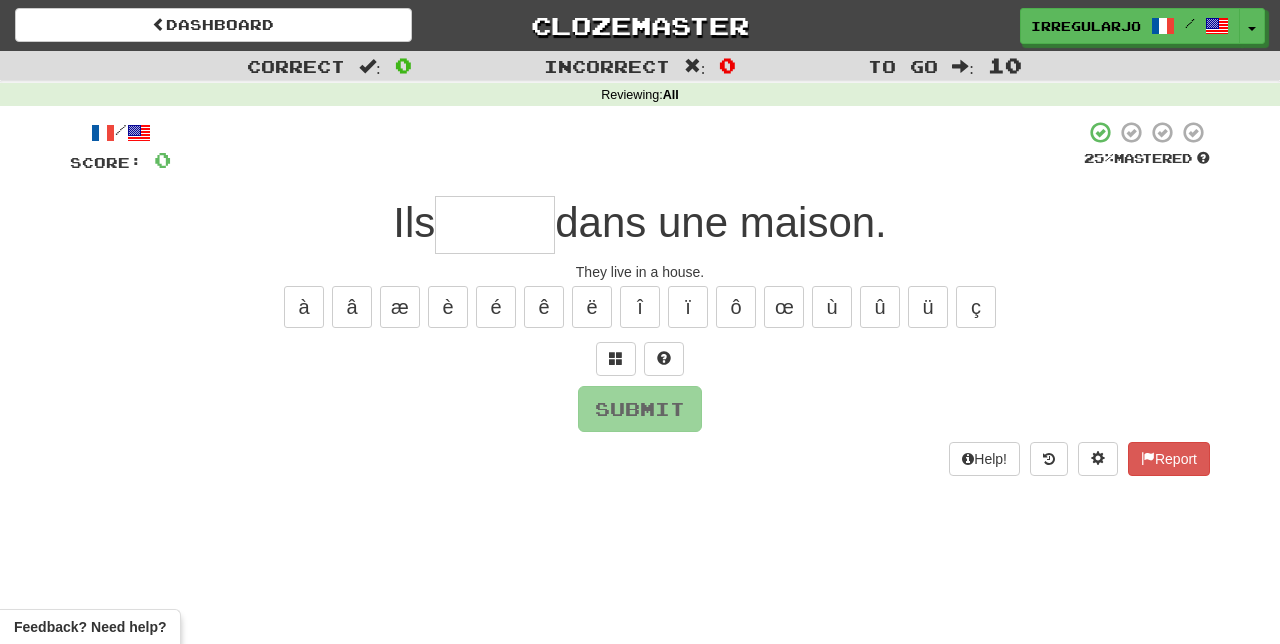 scroll, scrollTop: 0, scrollLeft: 0, axis: both 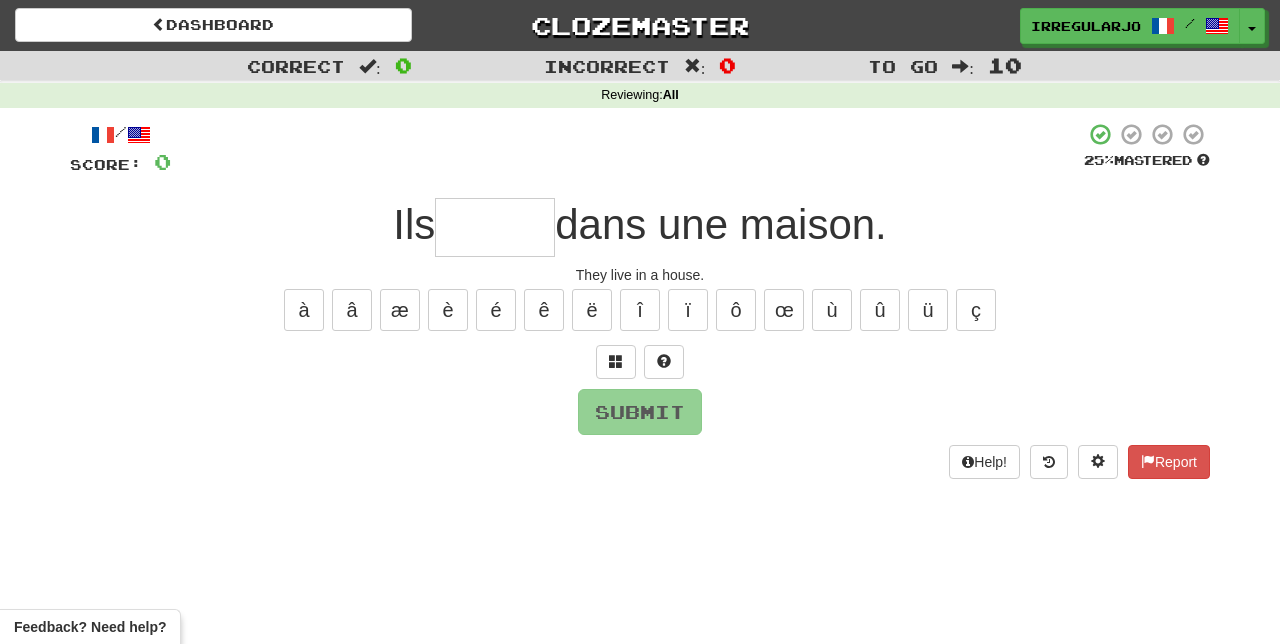 click at bounding box center [495, 227] 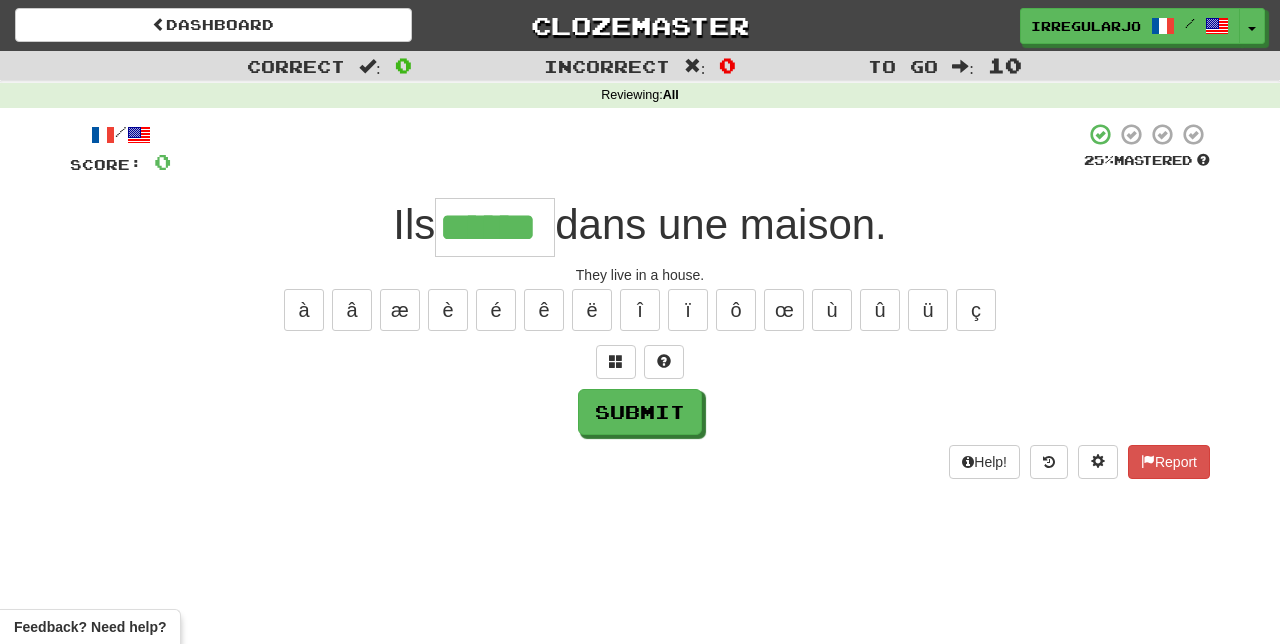 type on "******" 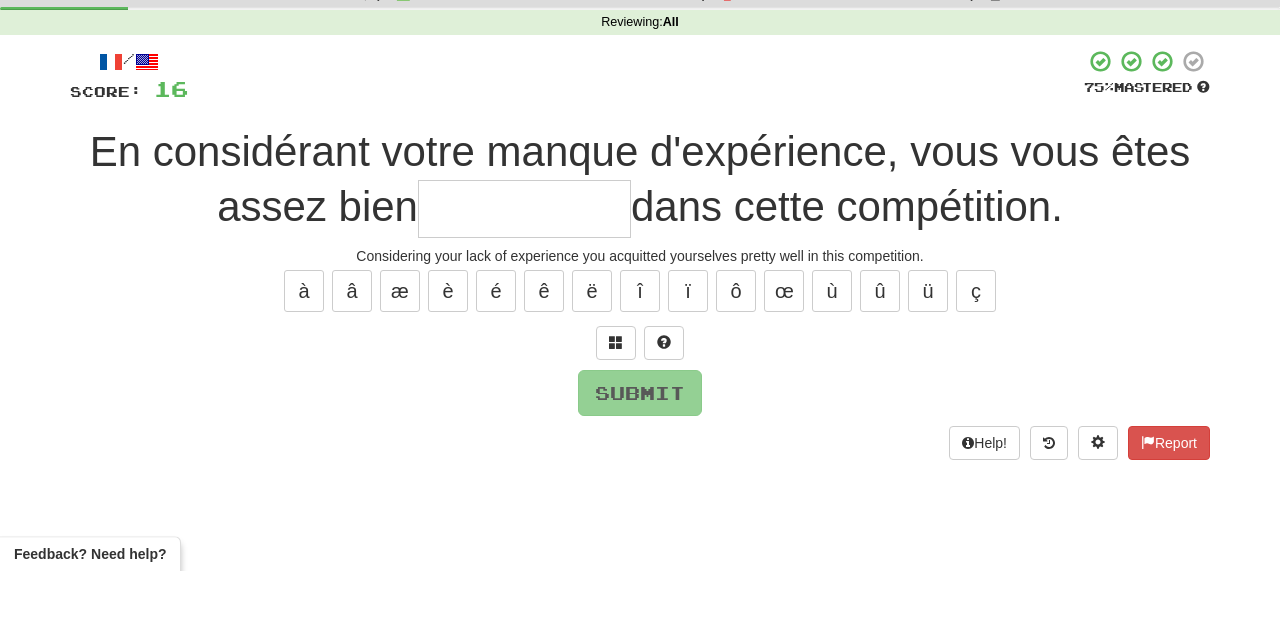 type on "*" 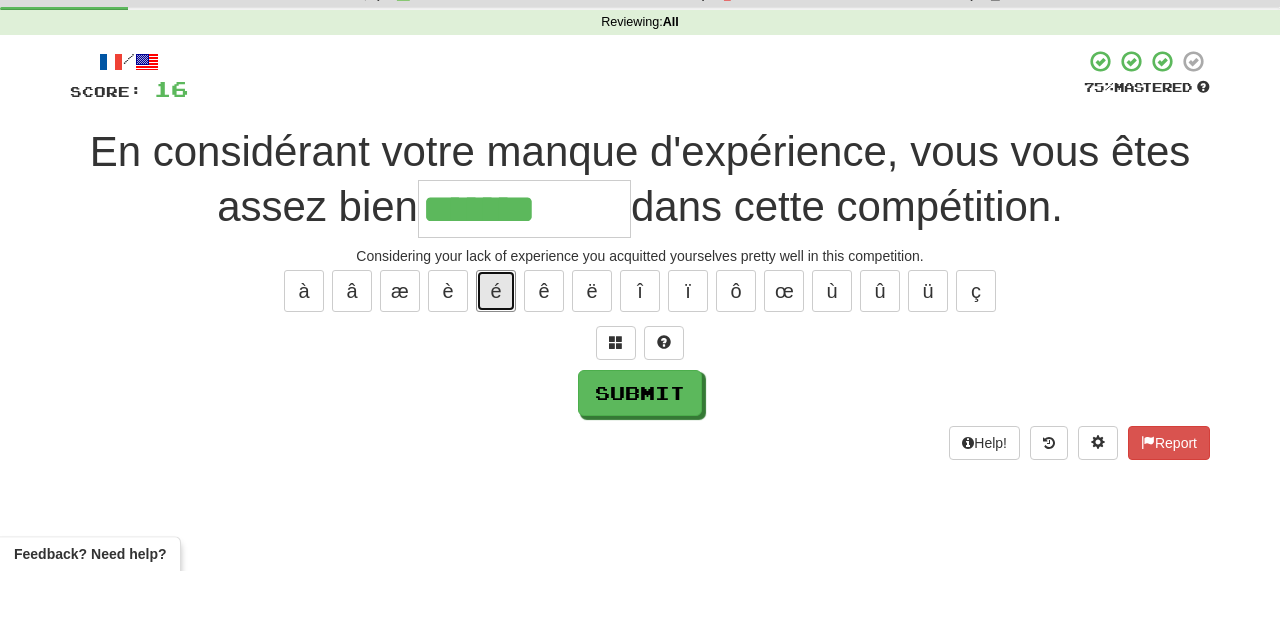 click on "é" at bounding box center (496, 364) 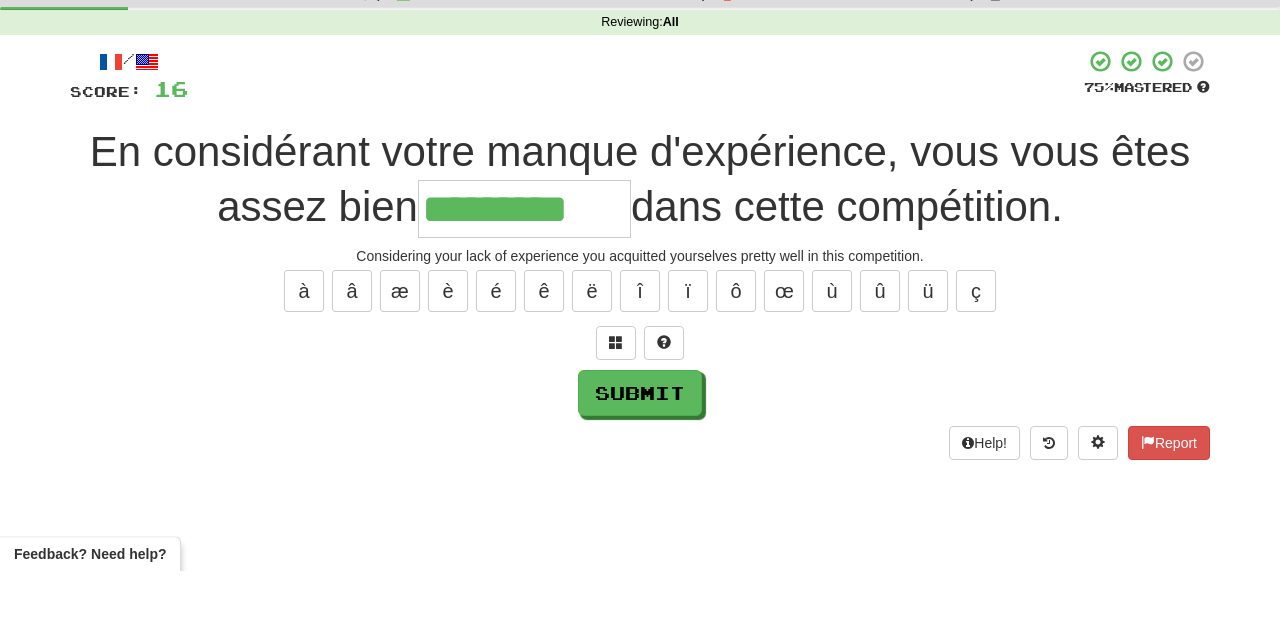 type on "*********" 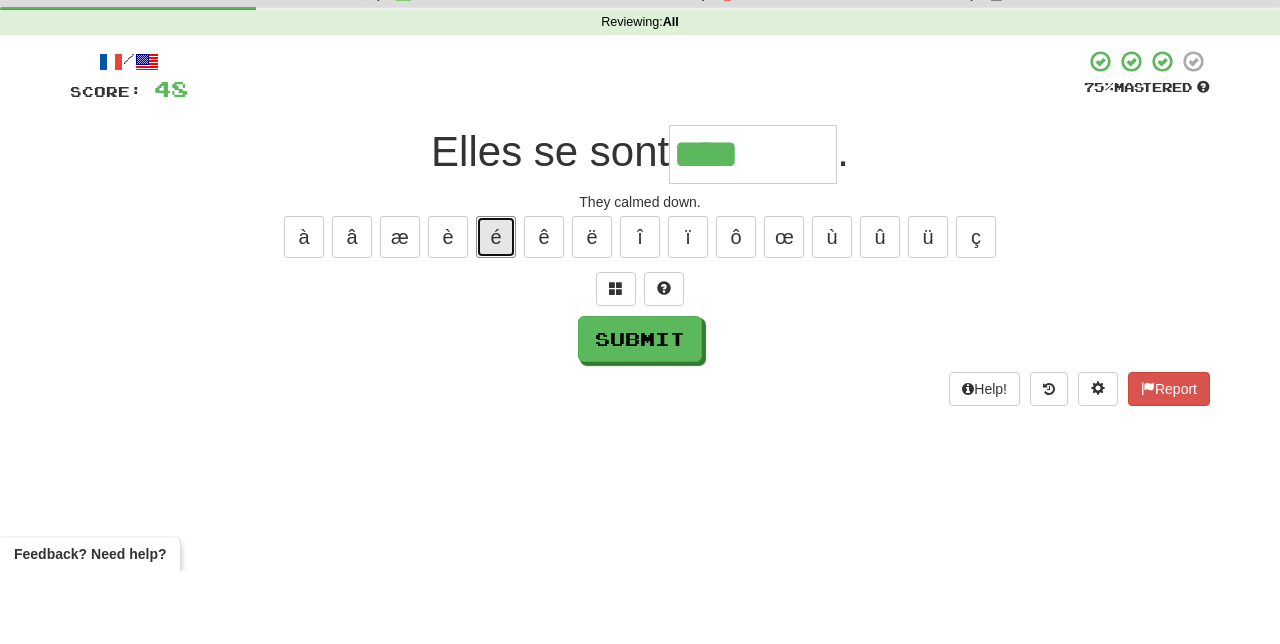 click on "é" at bounding box center [496, 310] 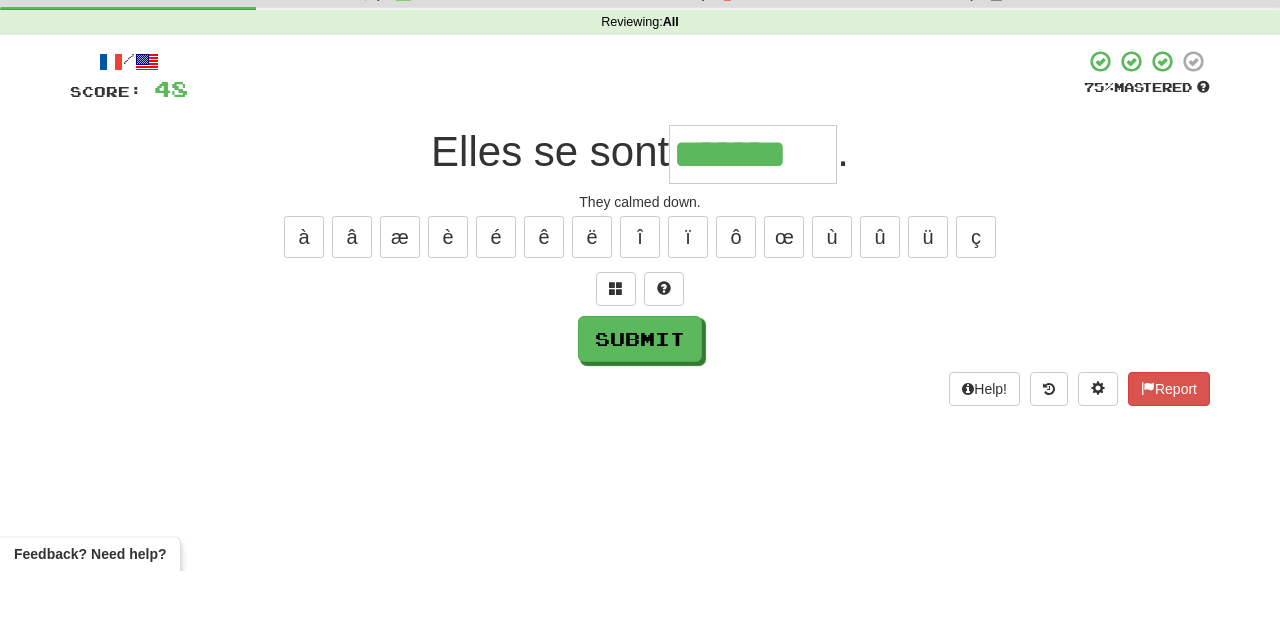 type on "*******" 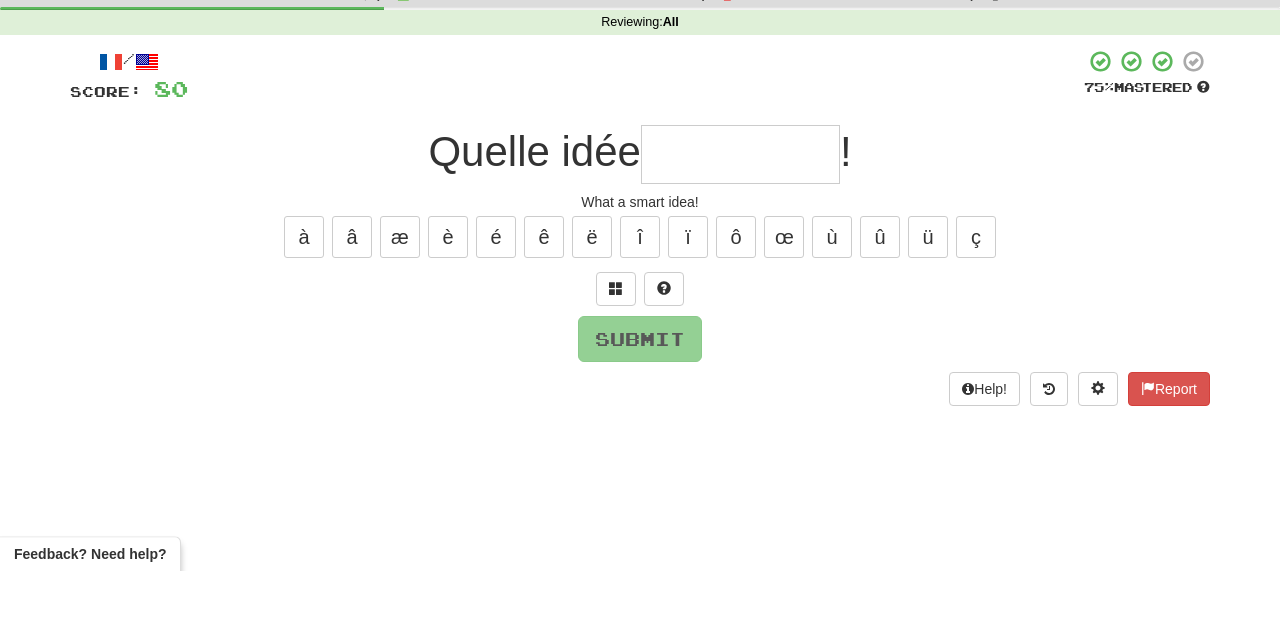 type on "*" 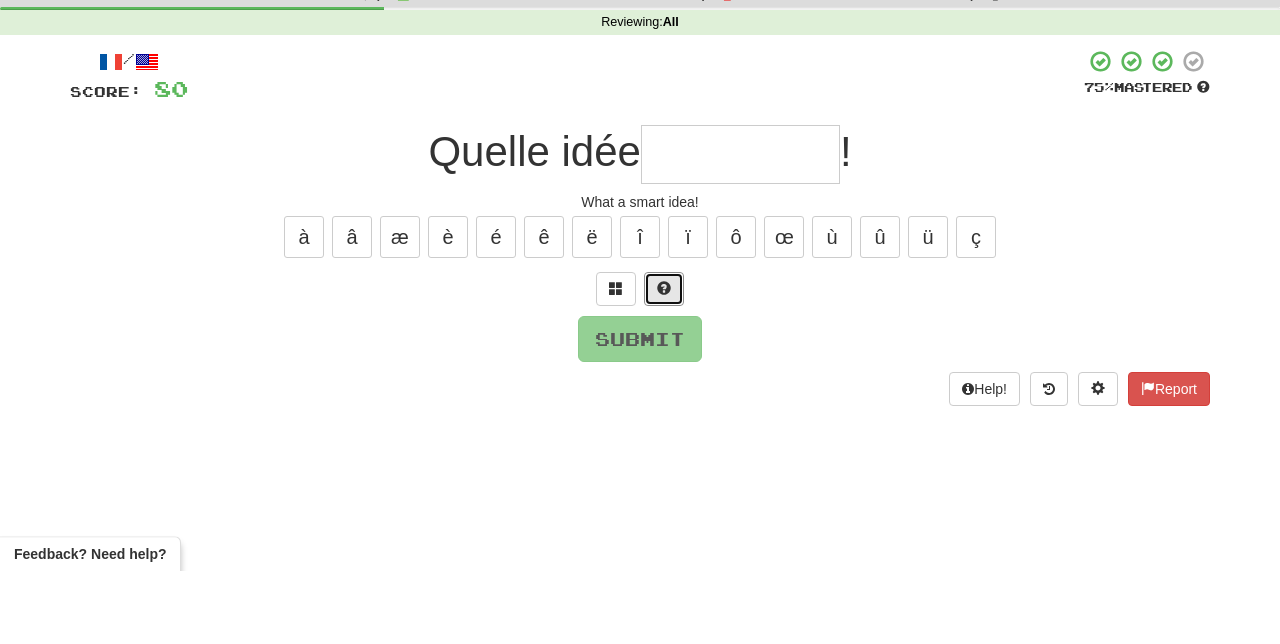 click at bounding box center [664, 361] 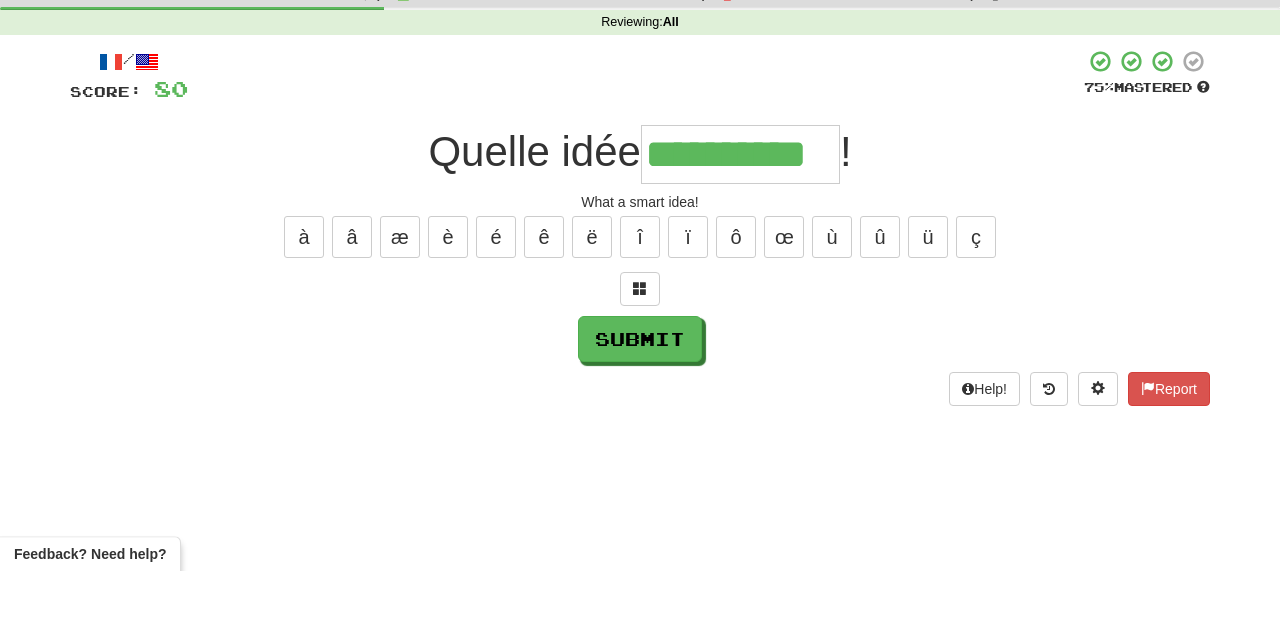 type on "**********" 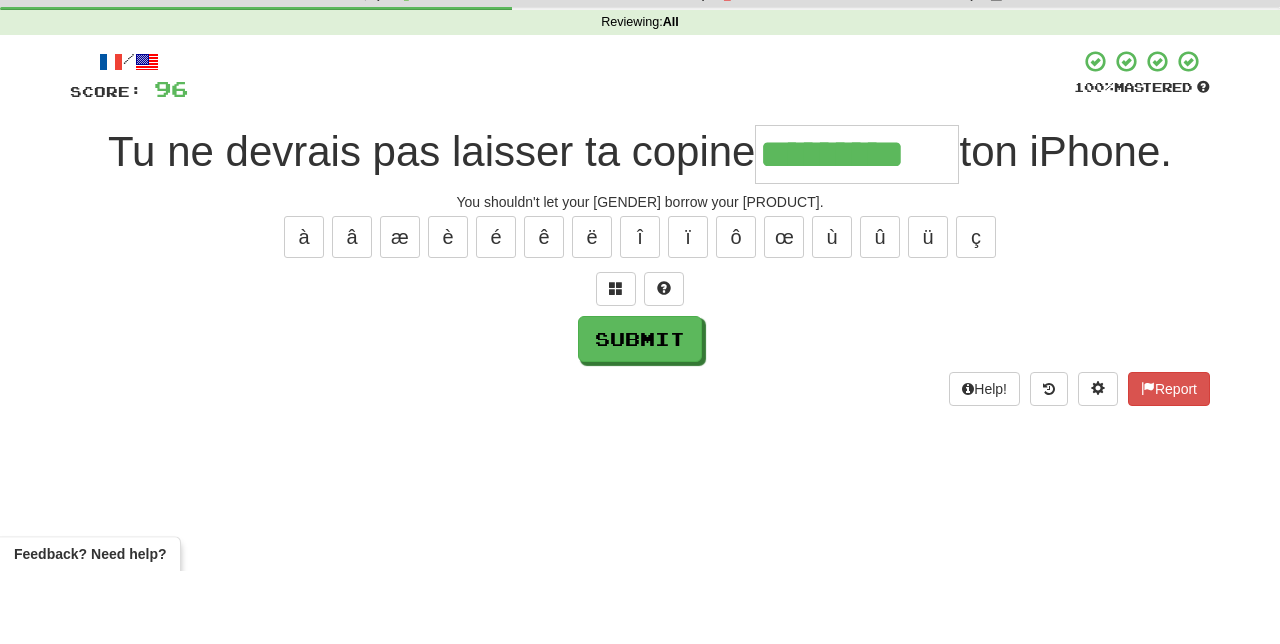 type on "*********" 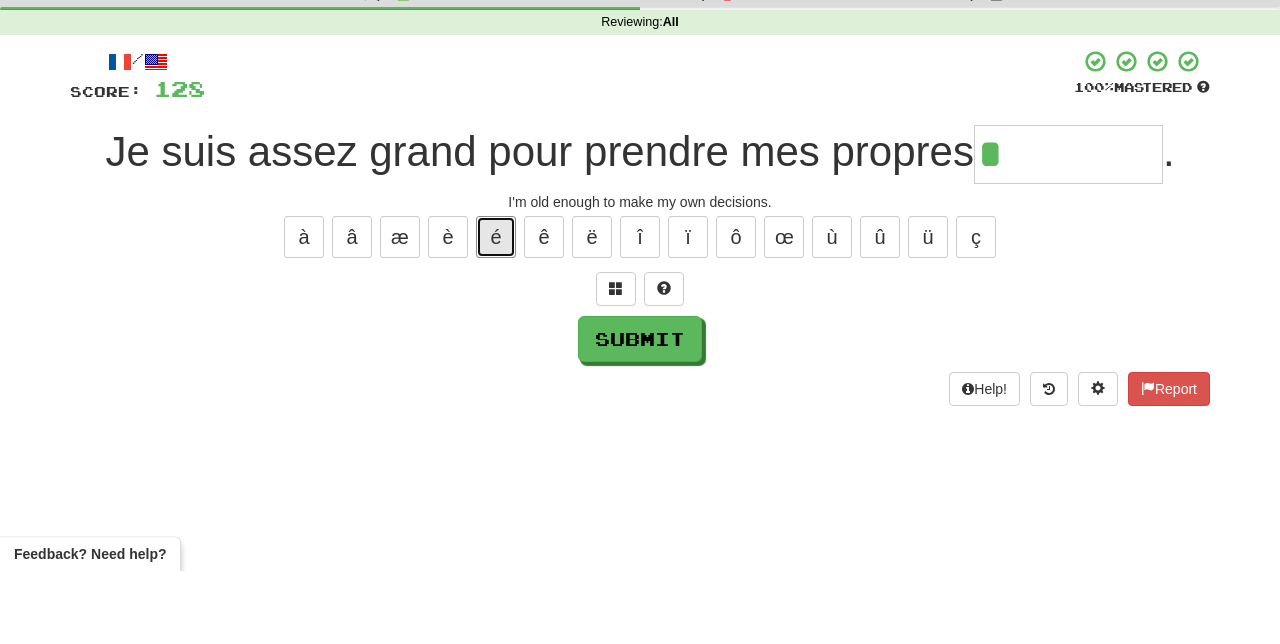 click on "é" at bounding box center [496, 310] 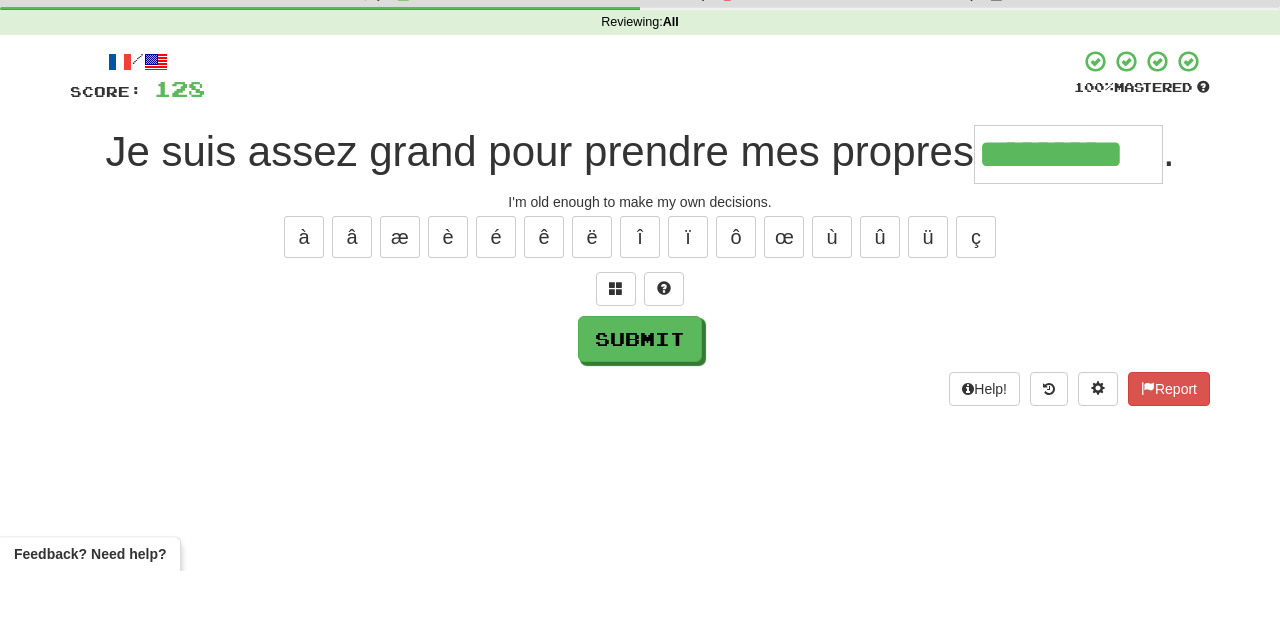 type on "*********" 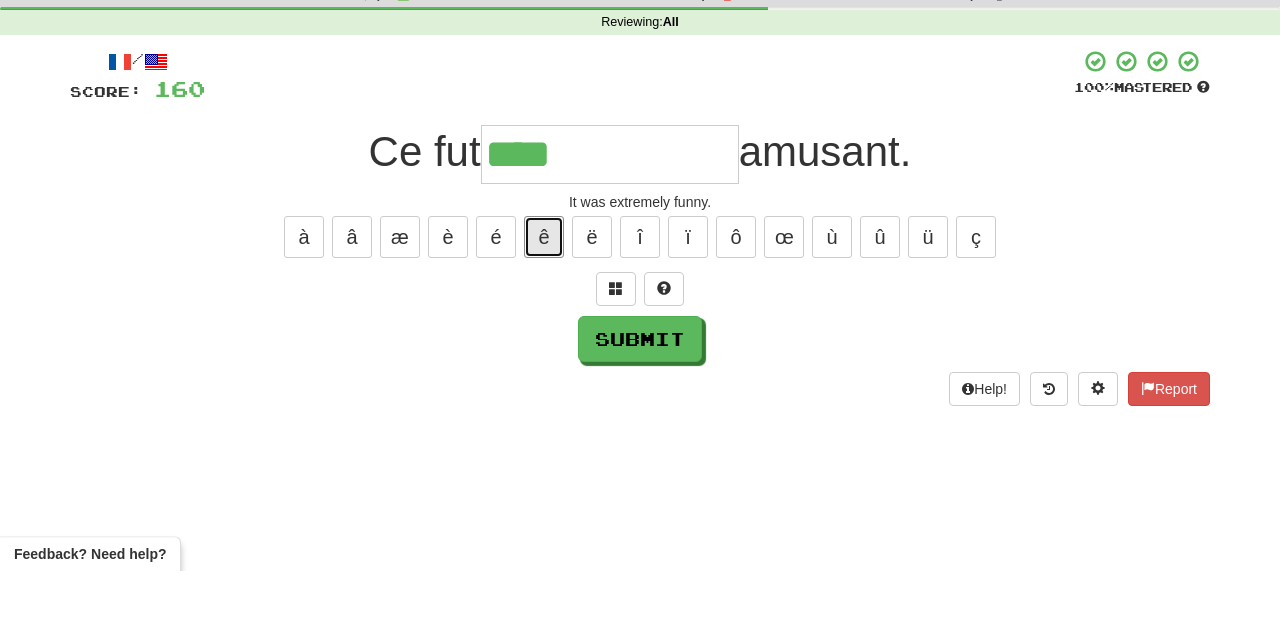 click on "ê" at bounding box center (544, 310) 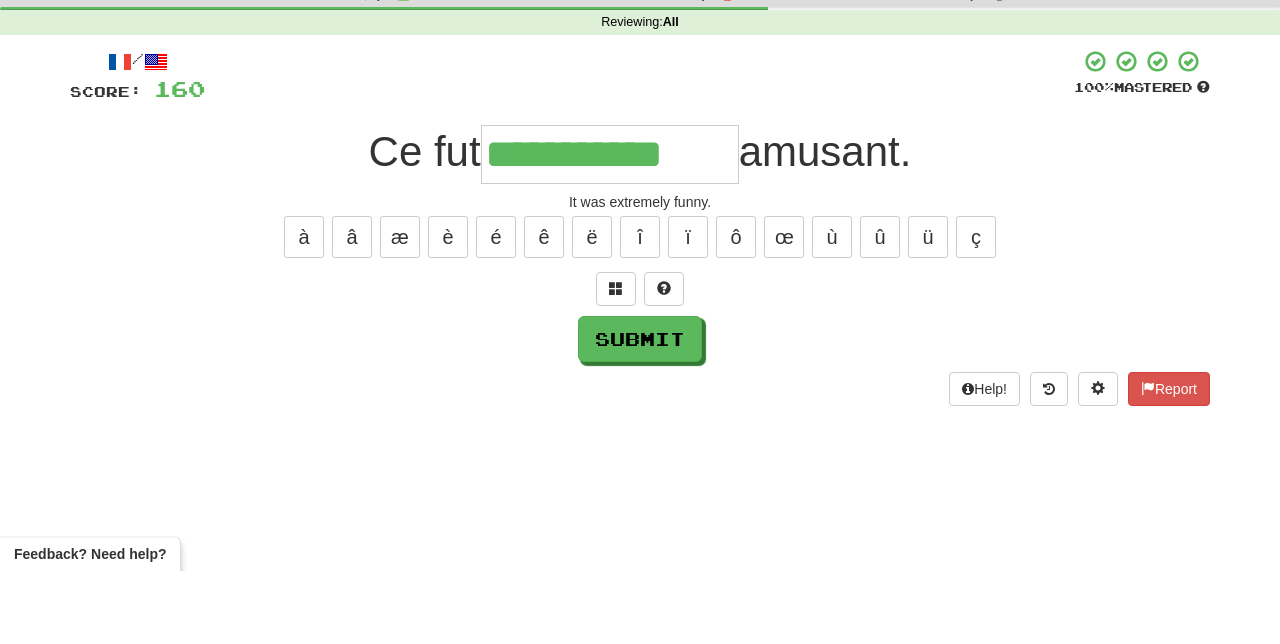 type on "**********" 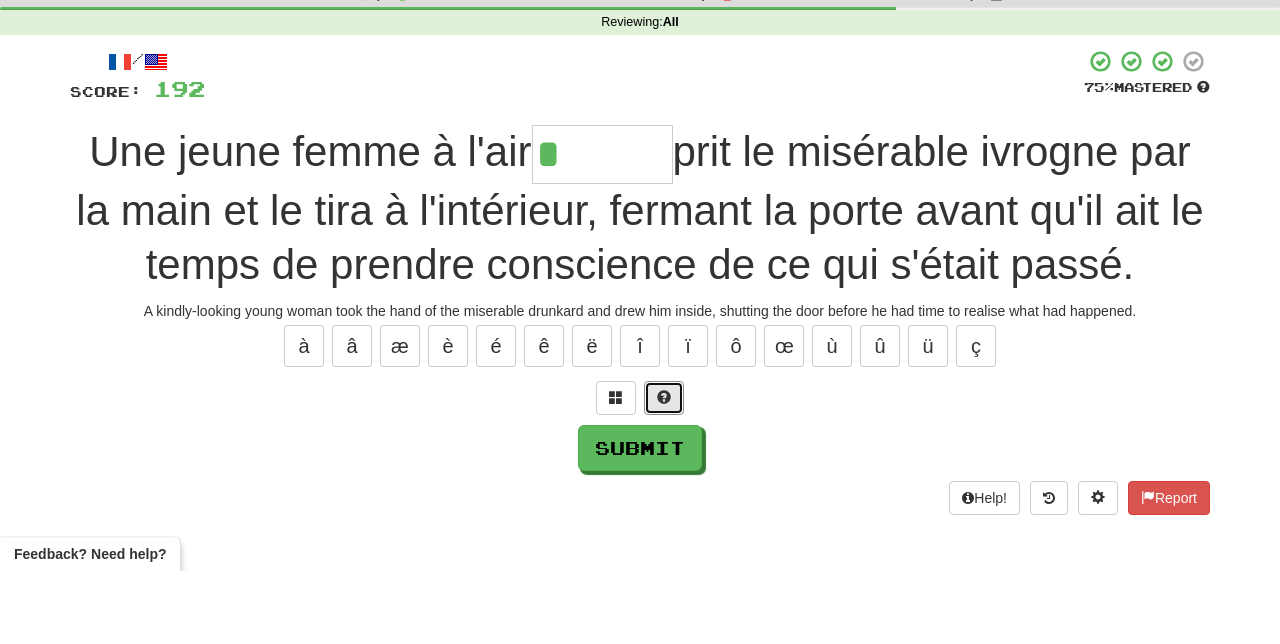 click at bounding box center [664, 471] 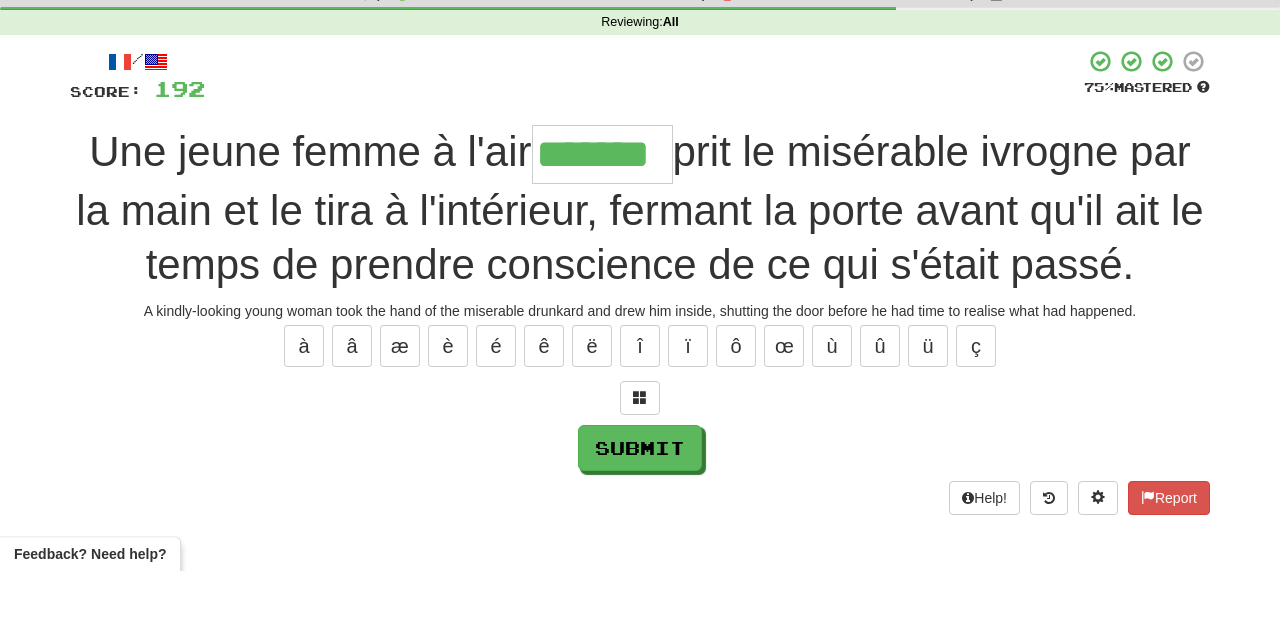 type on "*******" 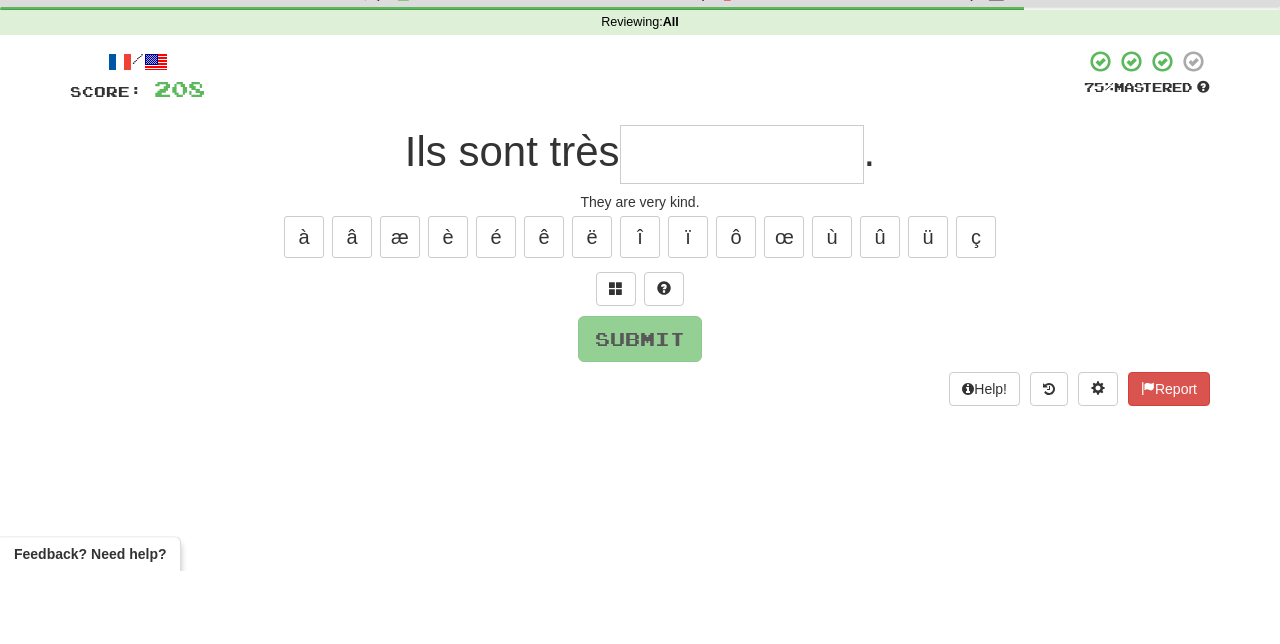 type on "*" 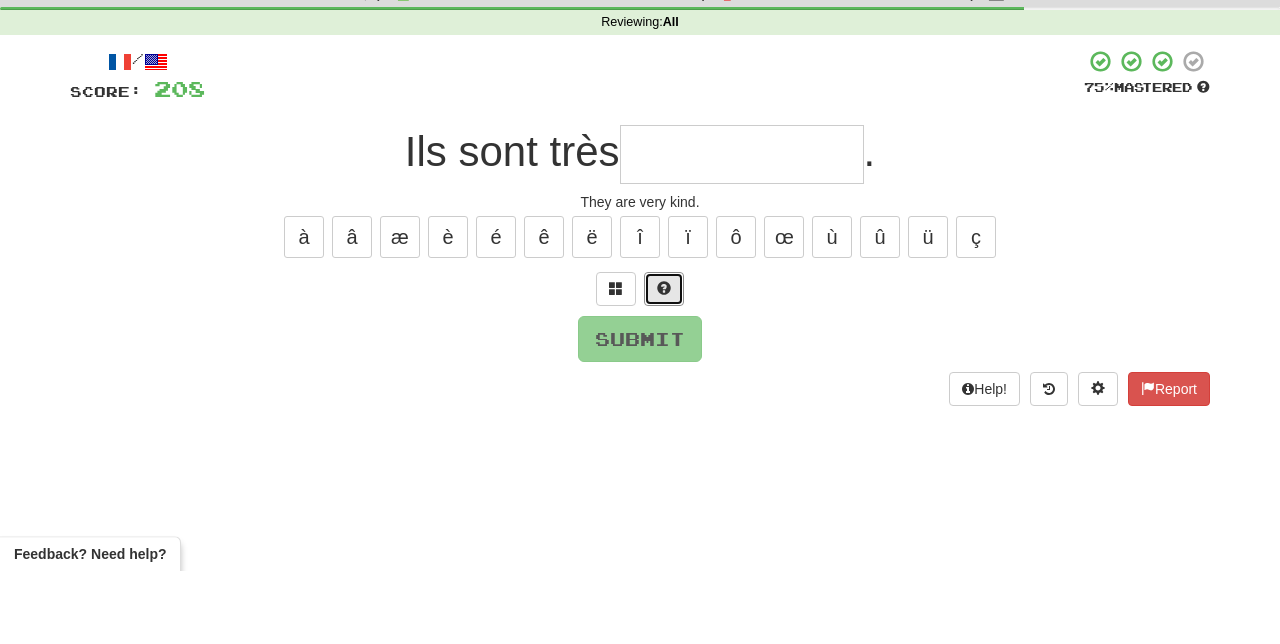 click at bounding box center [664, 362] 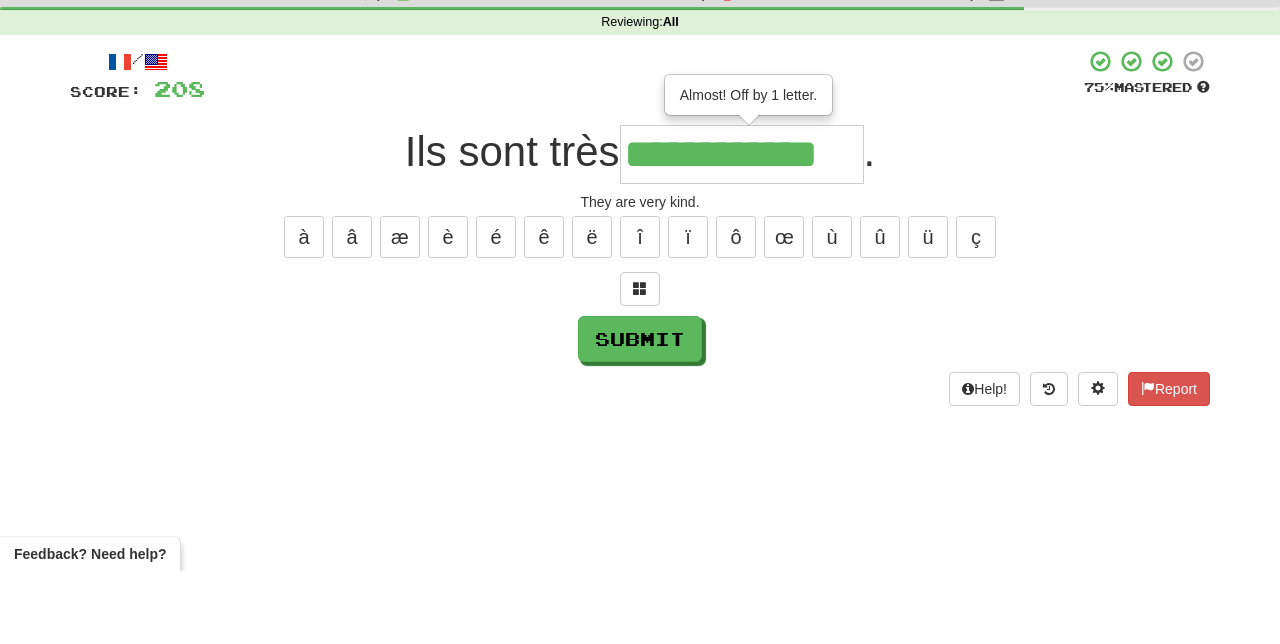 type on "**********" 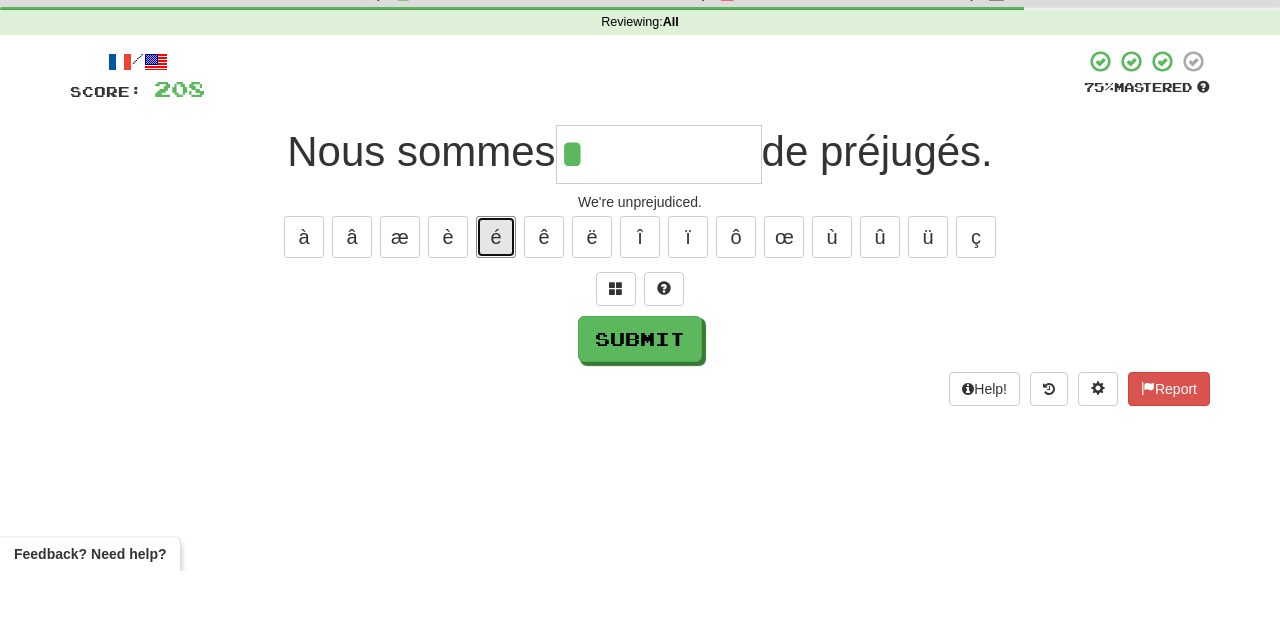 click on "é" at bounding box center [496, 310] 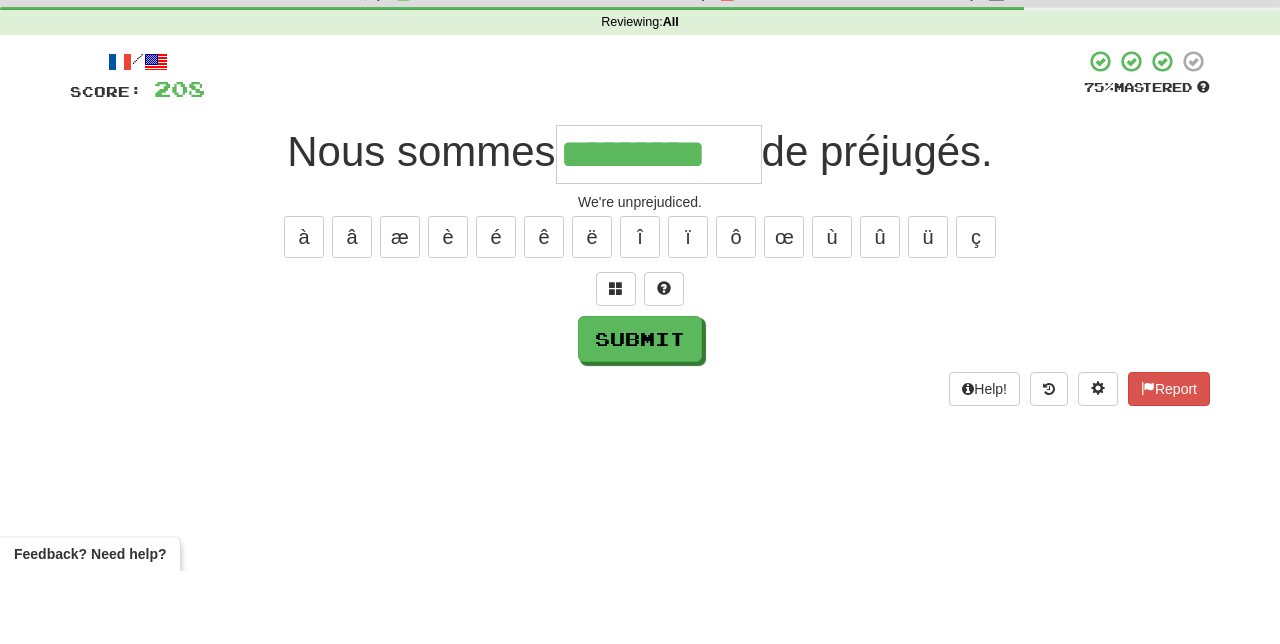 type on "*********" 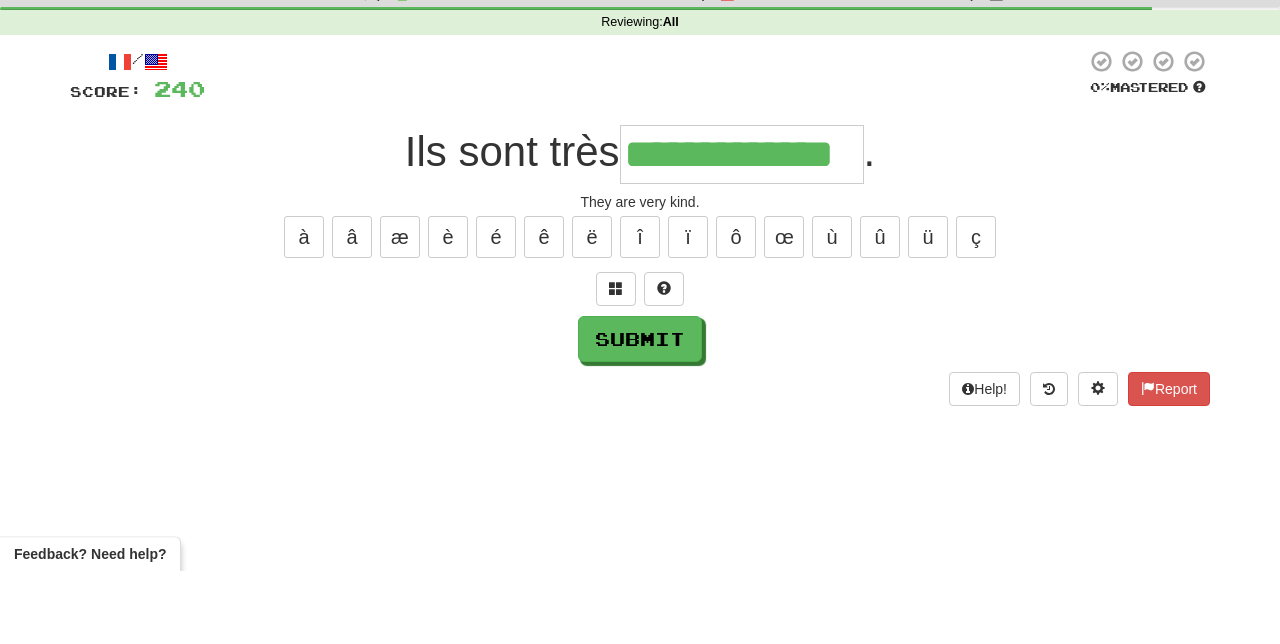 type on "**********" 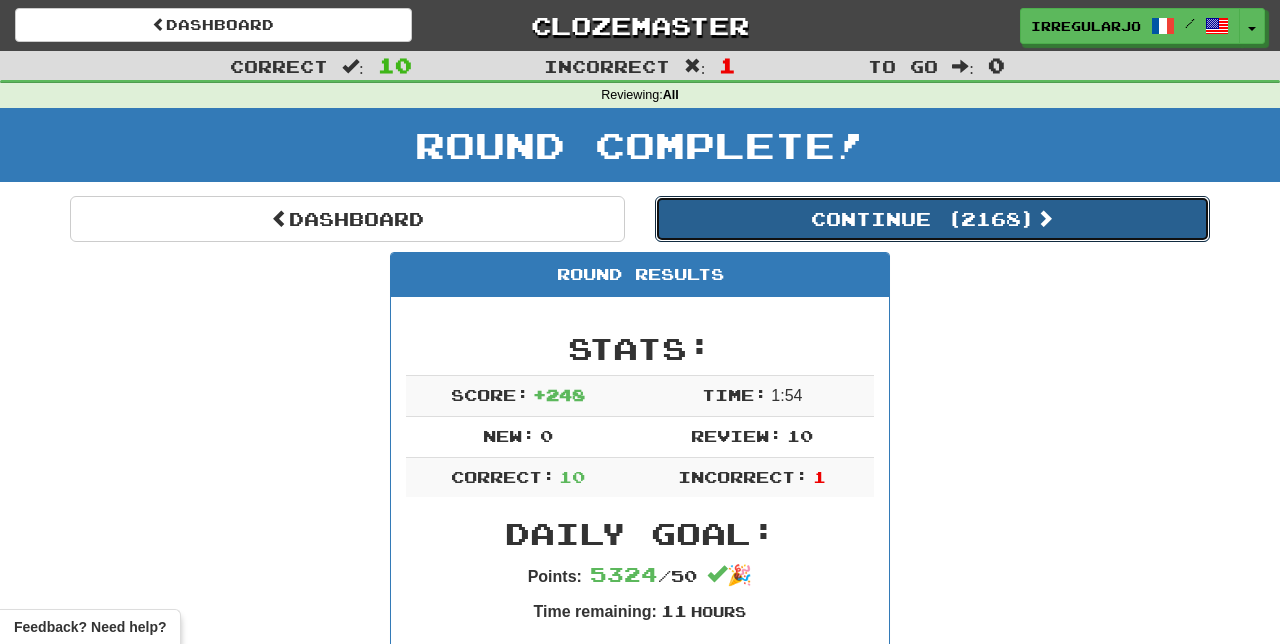 click on "Continue ( 2168 )" at bounding box center [932, 219] 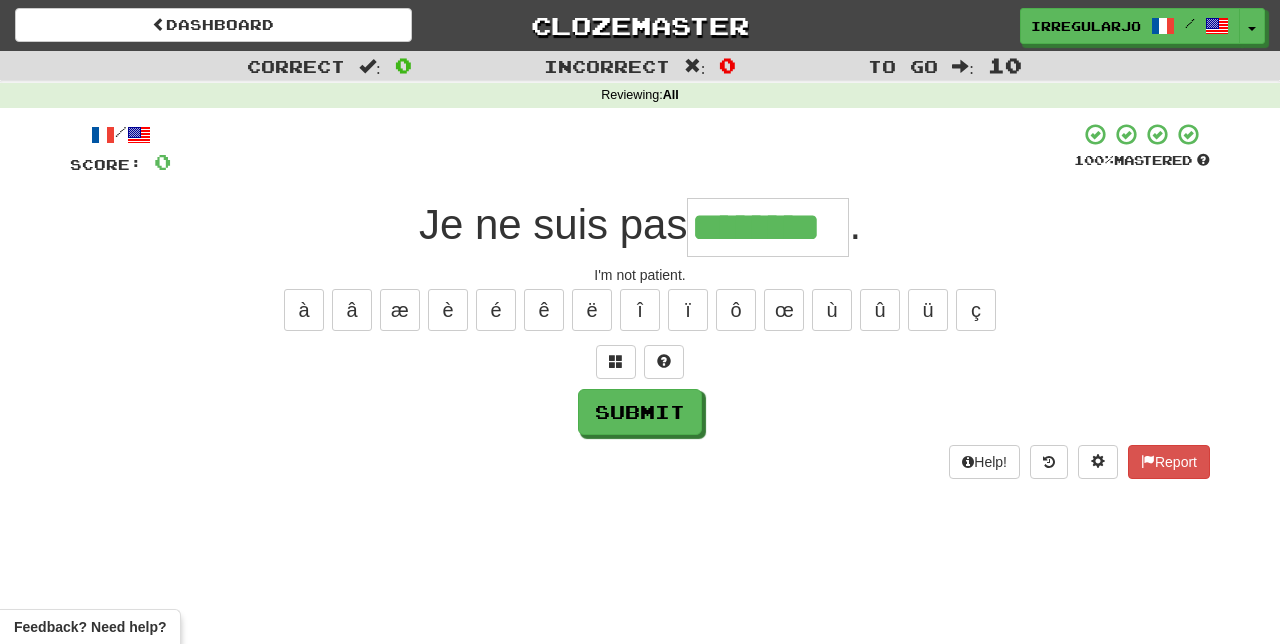 type on "********" 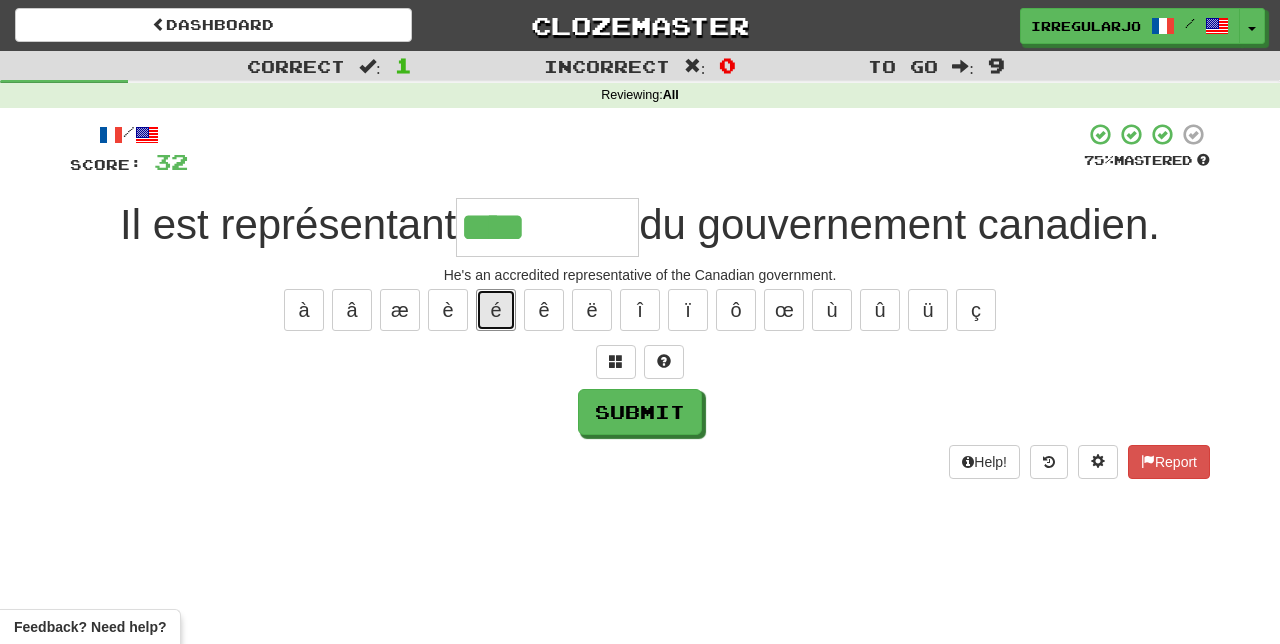 click on "é" at bounding box center (496, 310) 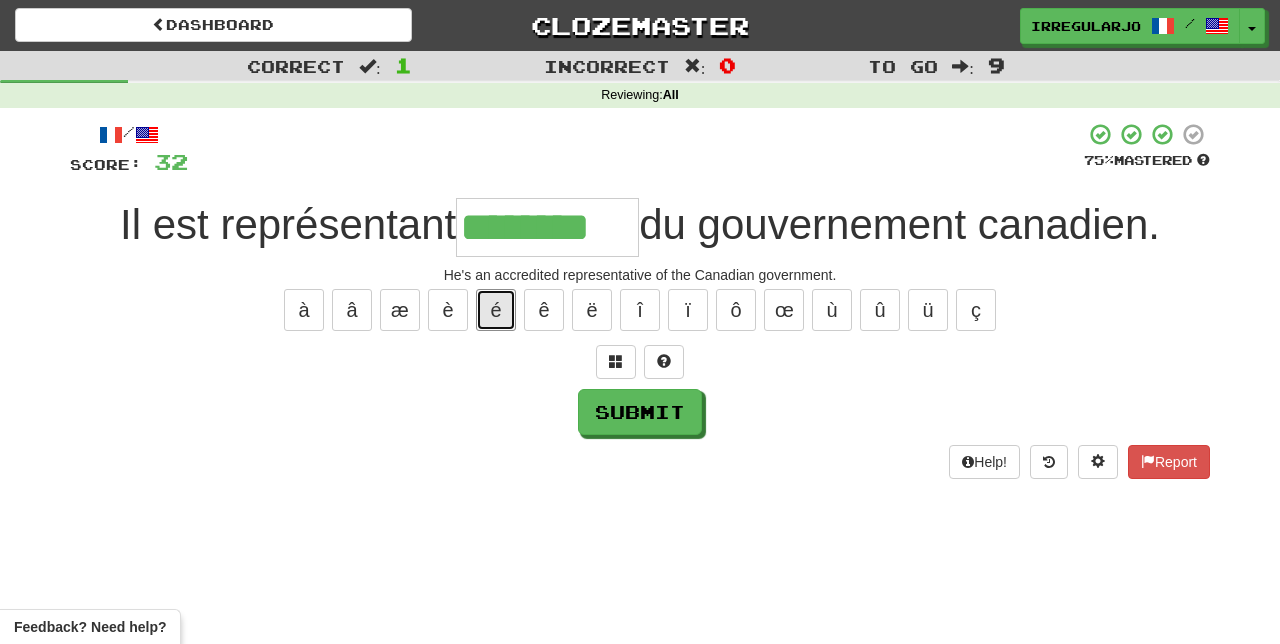 click on "é" at bounding box center (496, 310) 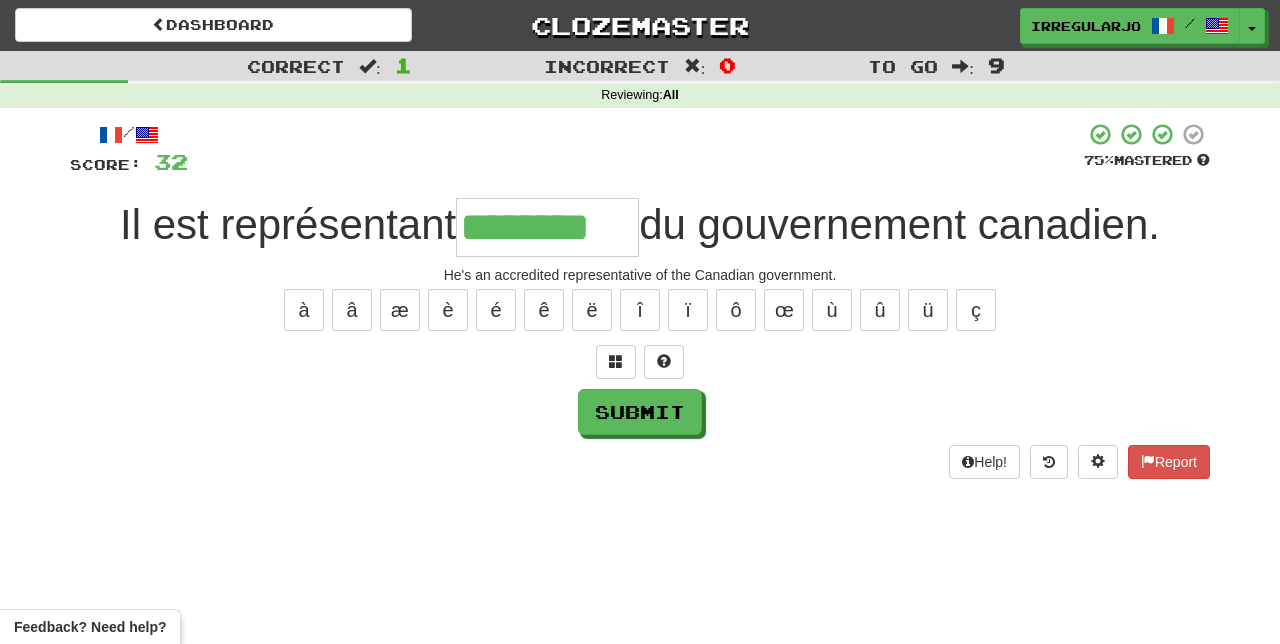 type on "*********" 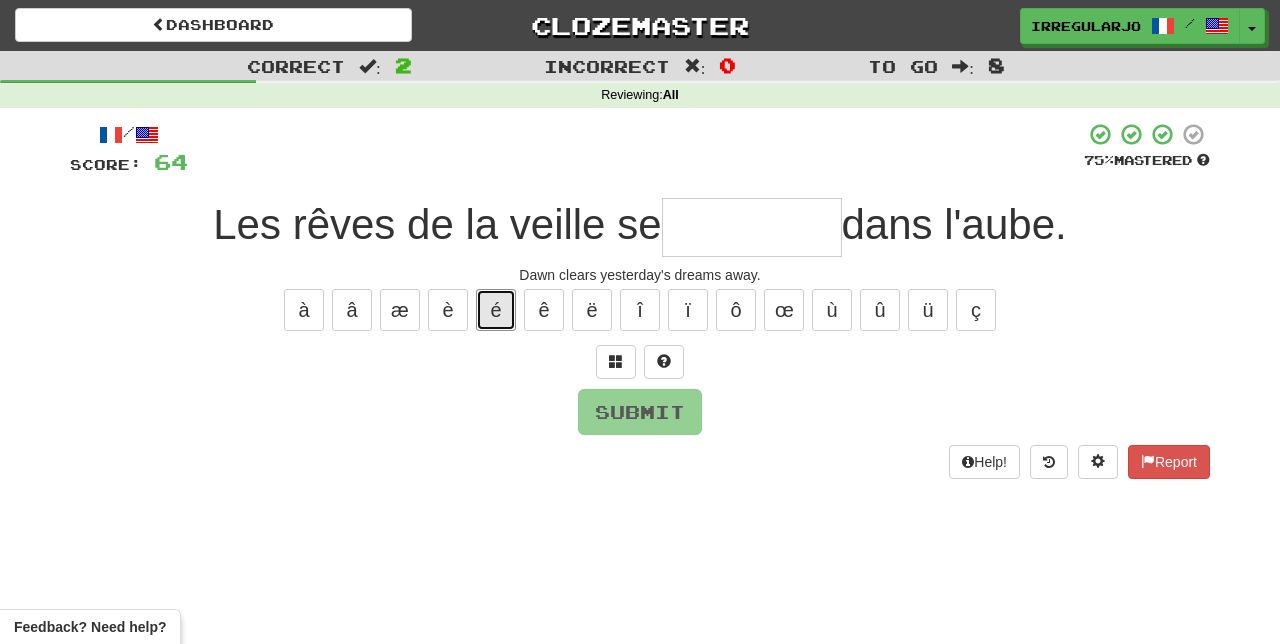 click on "é" at bounding box center (496, 310) 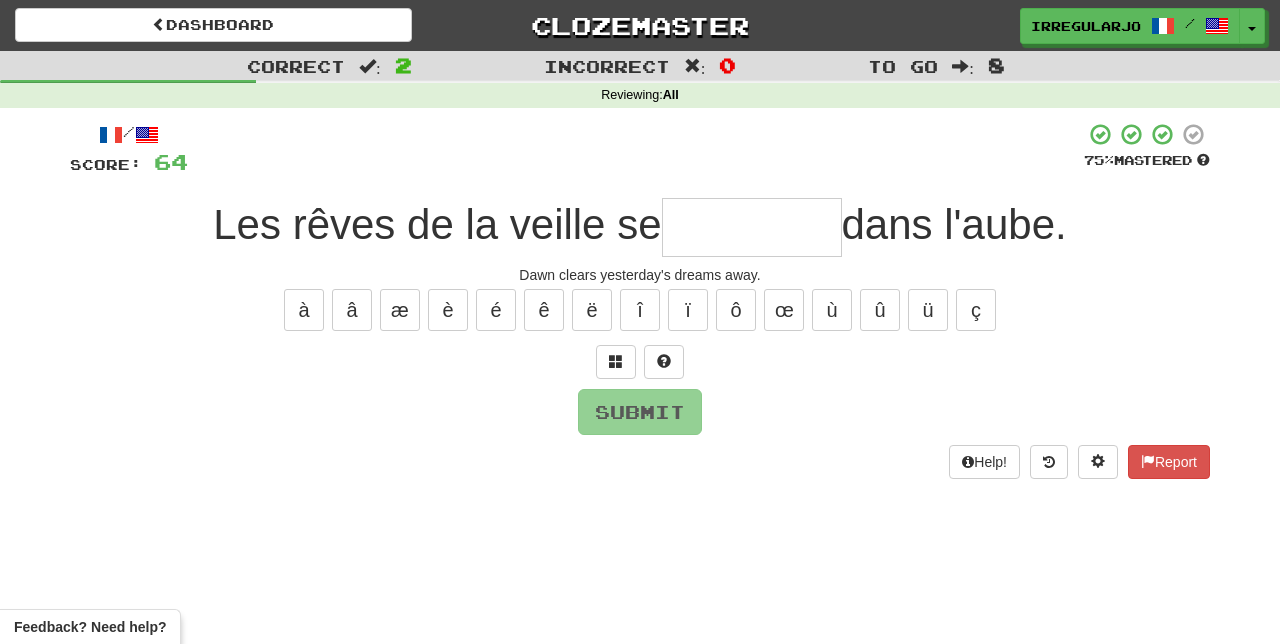 type on "*" 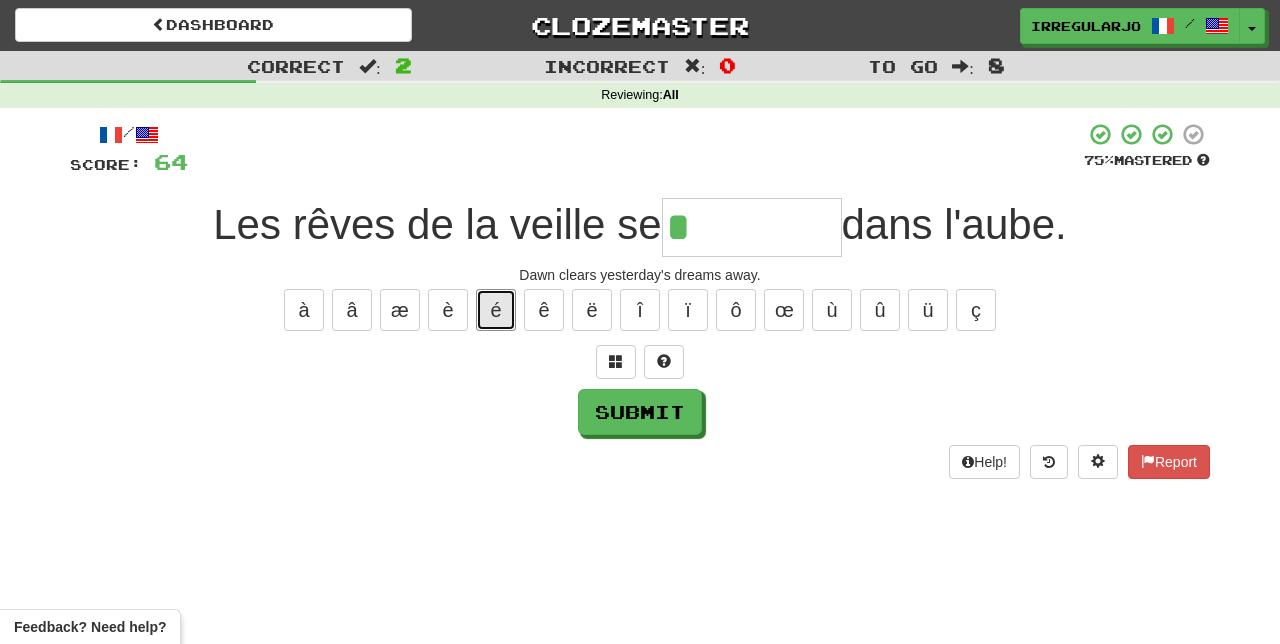 click on "é" at bounding box center [496, 310] 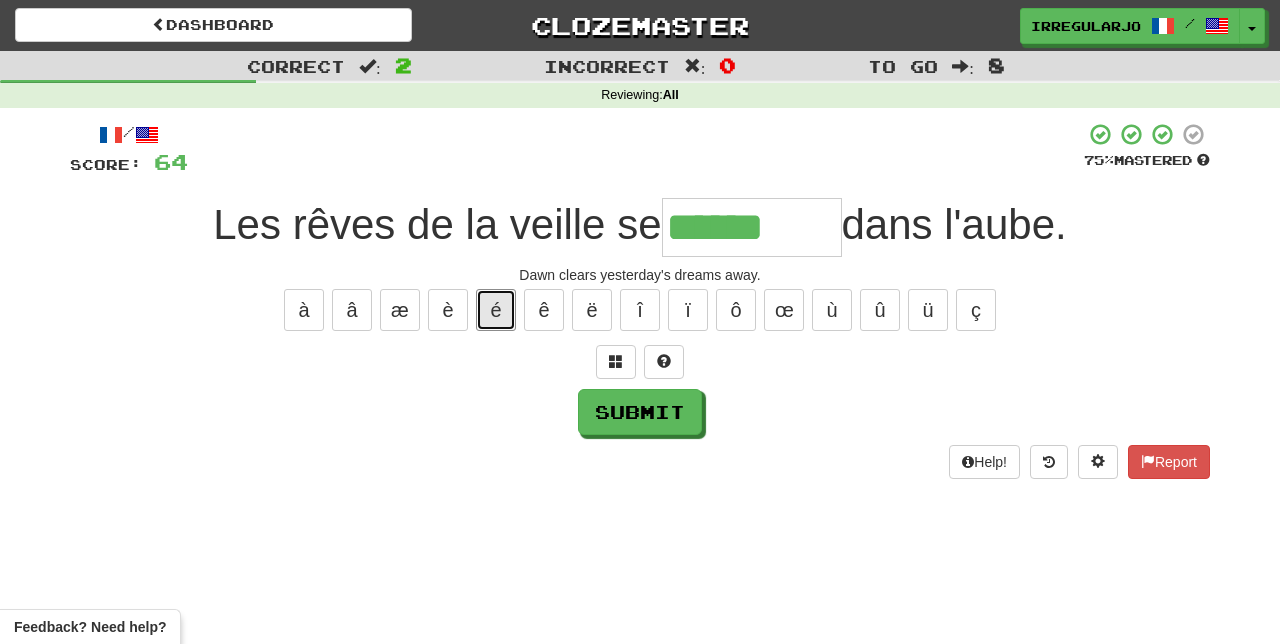 click on "é" at bounding box center (496, 310) 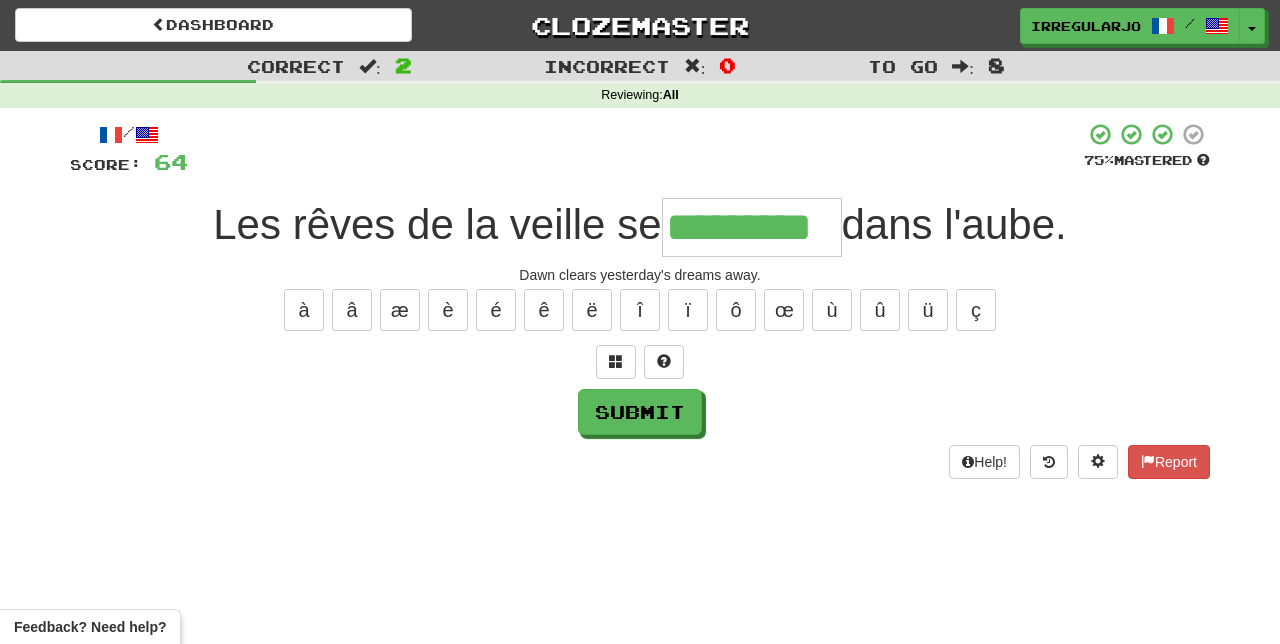 type on "*********" 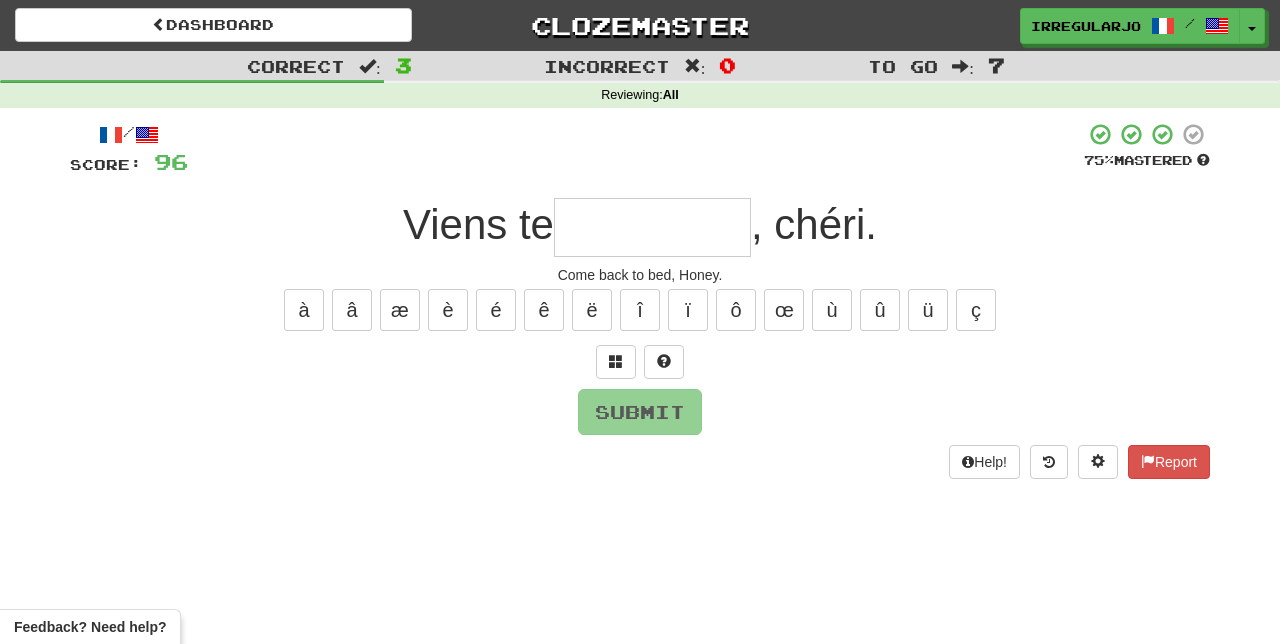 type on "*" 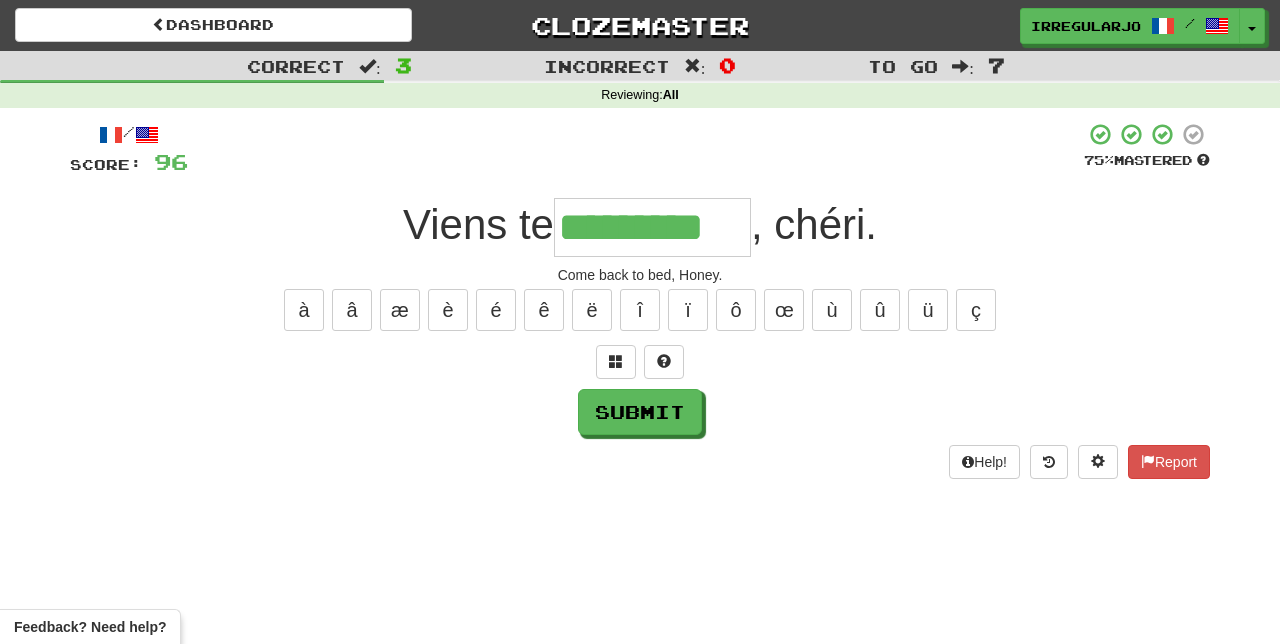 type on "*********" 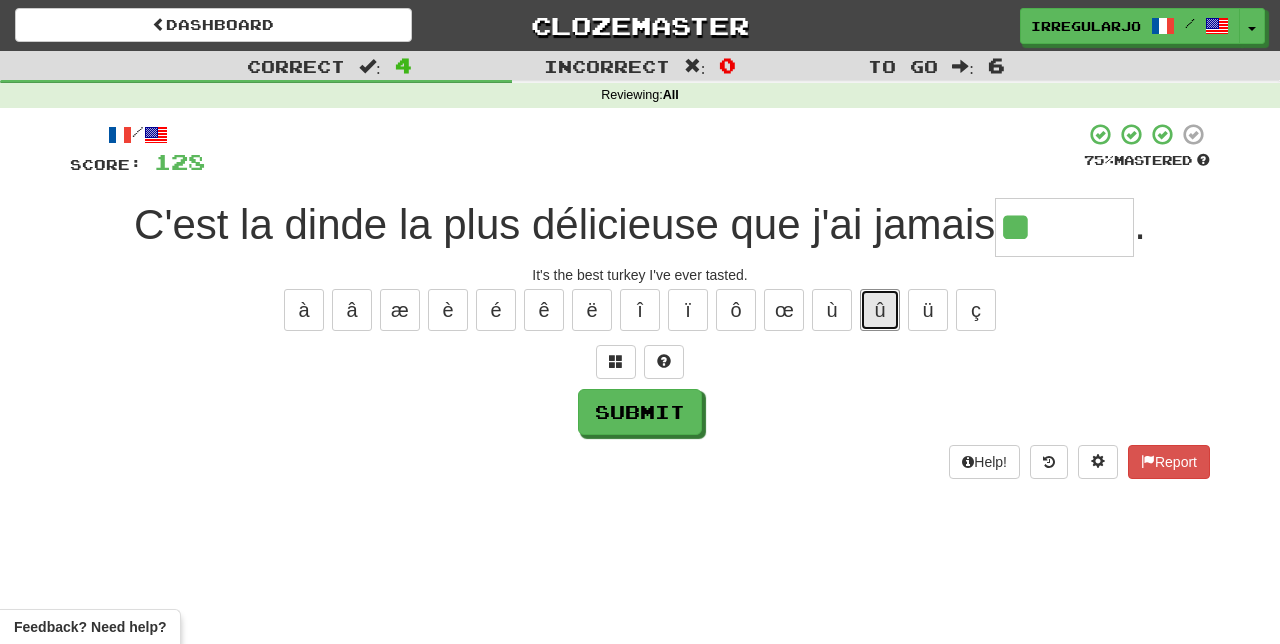 click on "û" at bounding box center (880, 310) 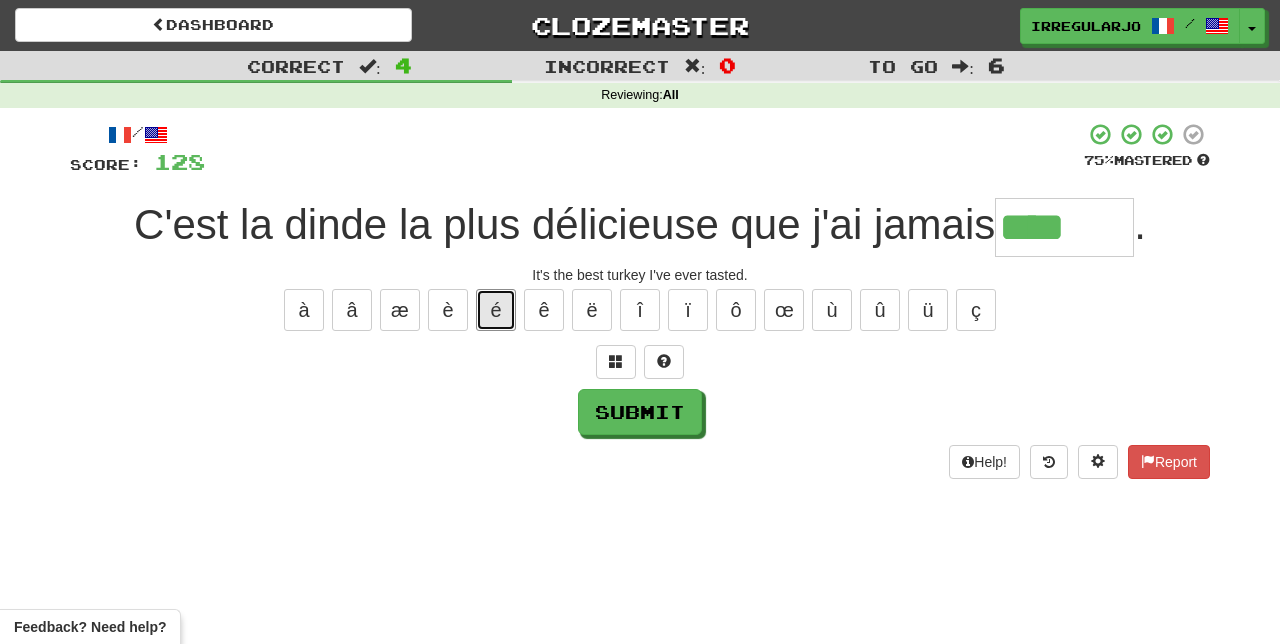 click on "é" at bounding box center (496, 310) 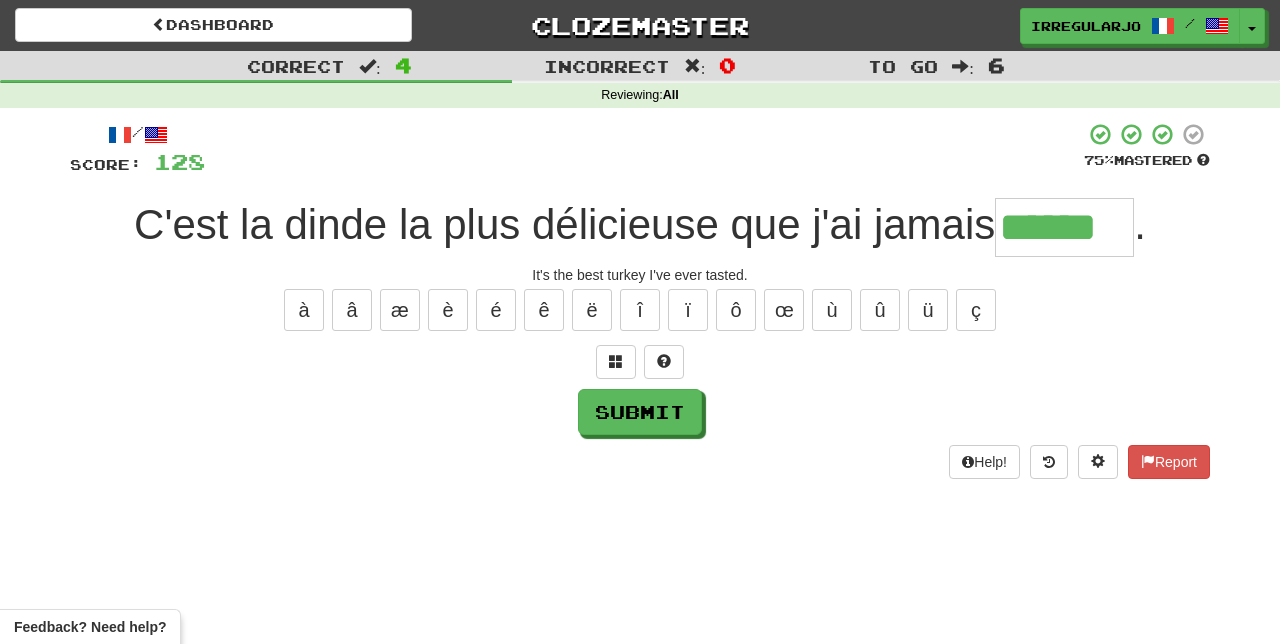 type on "******" 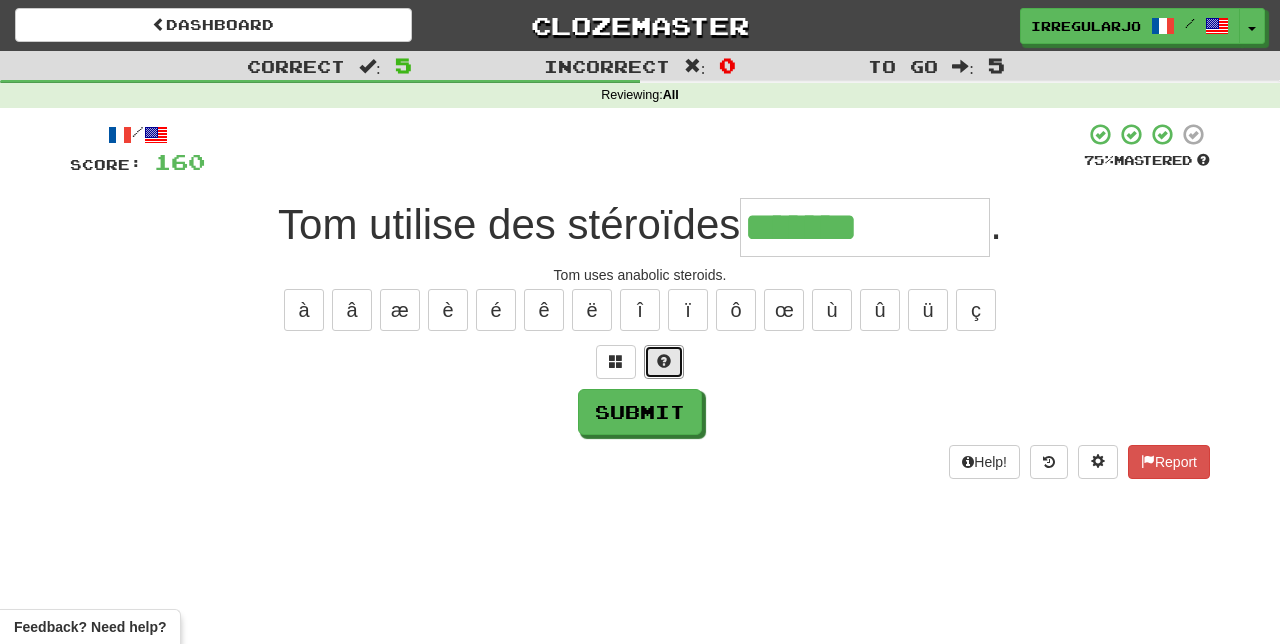 click at bounding box center [664, 362] 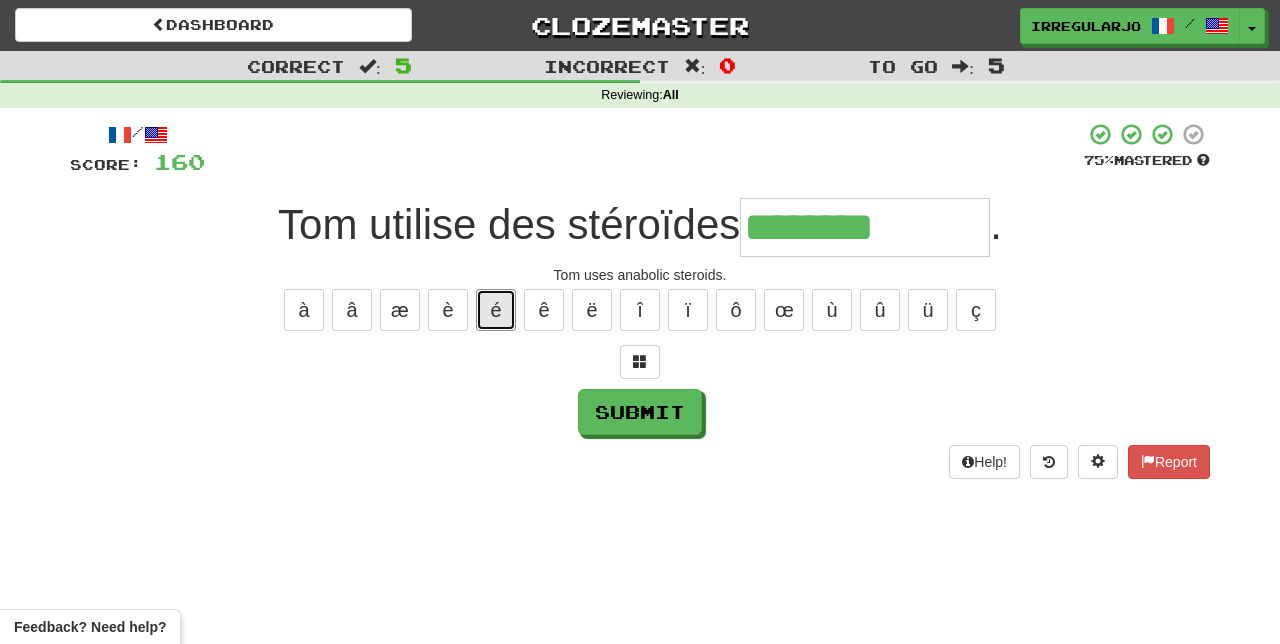 click on "é" at bounding box center (496, 310) 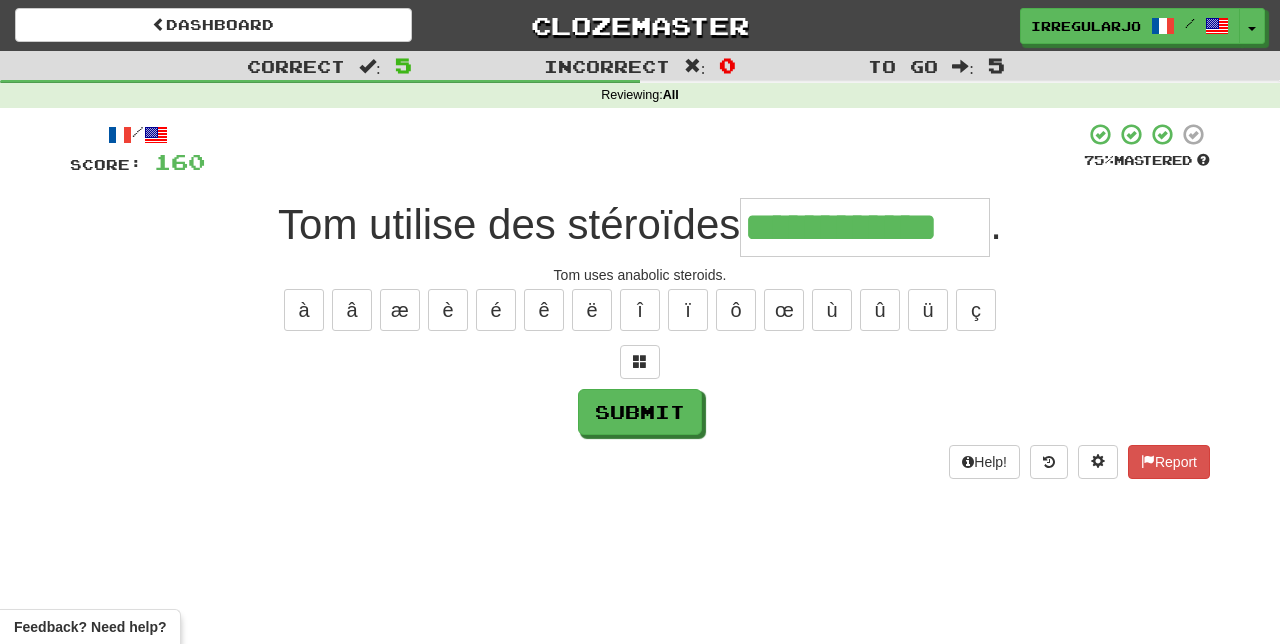 type on "**********" 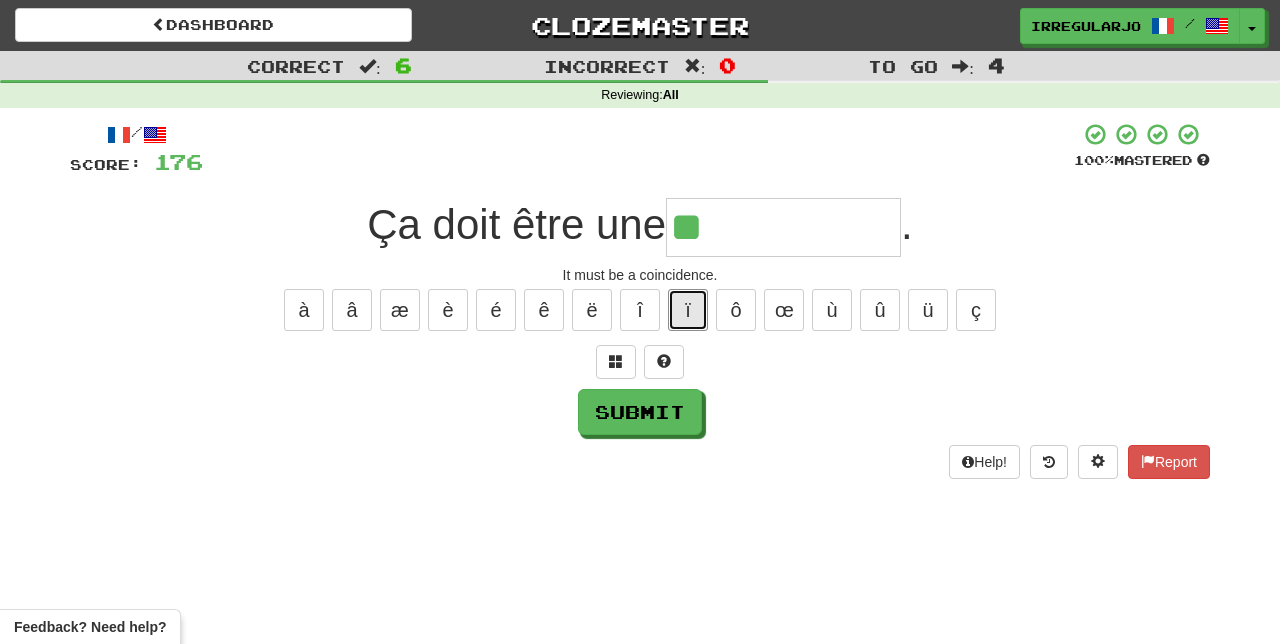 click on "ï" at bounding box center [688, 310] 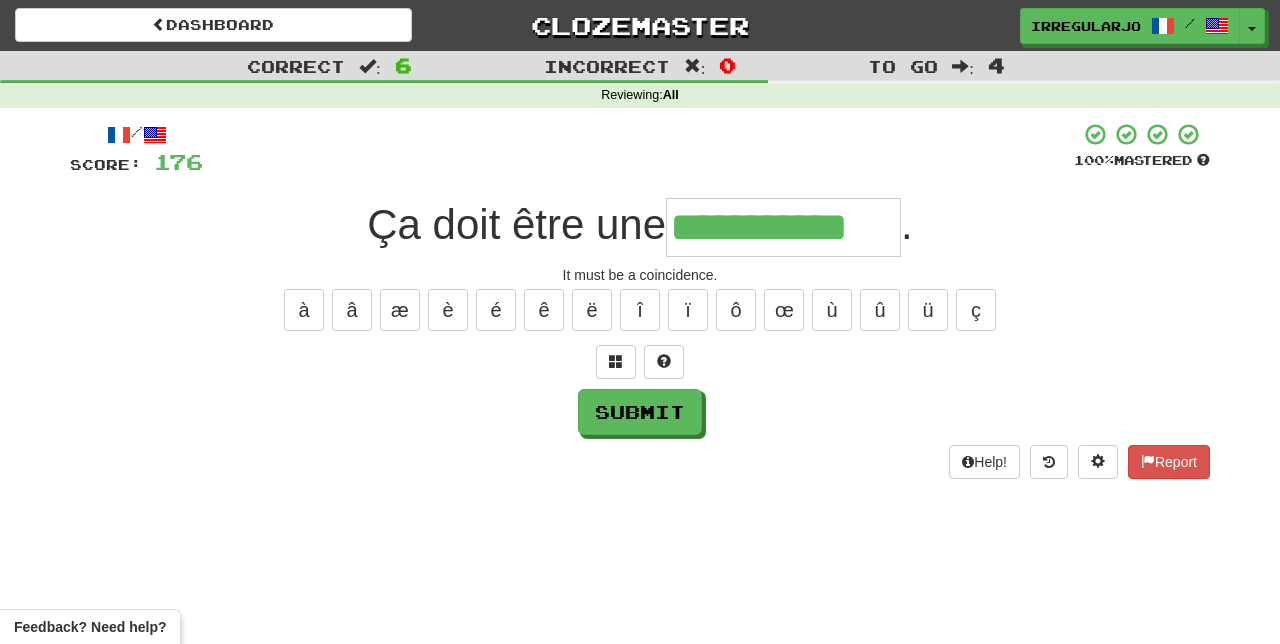 type on "**********" 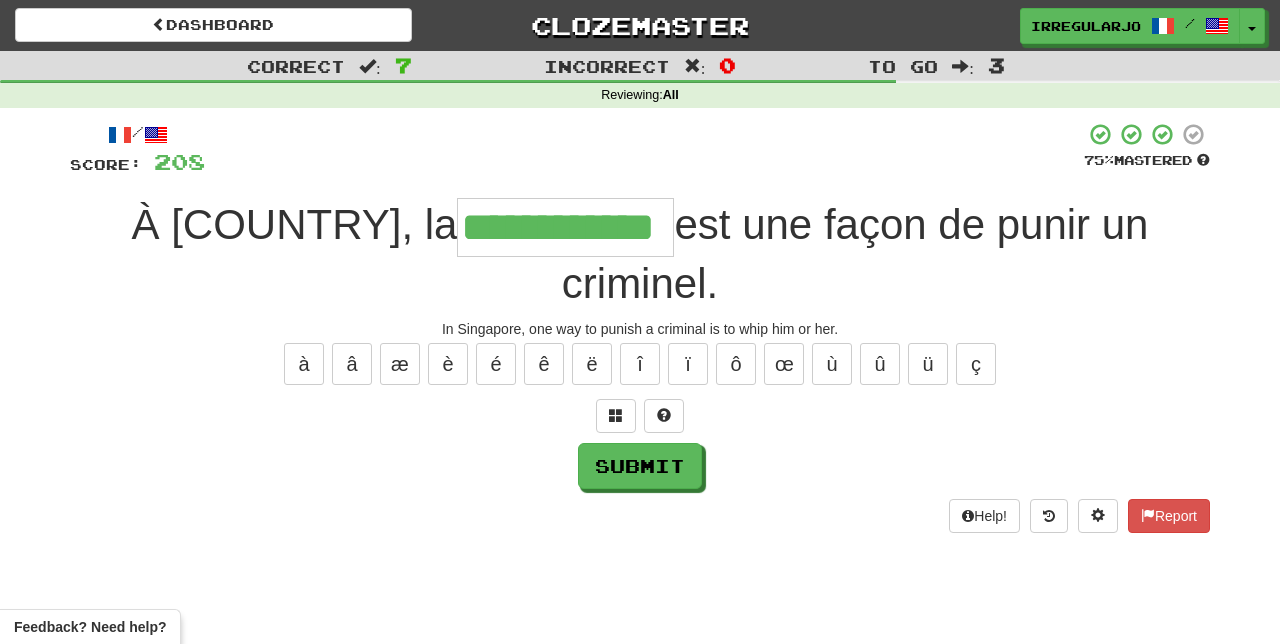 type on "**********" 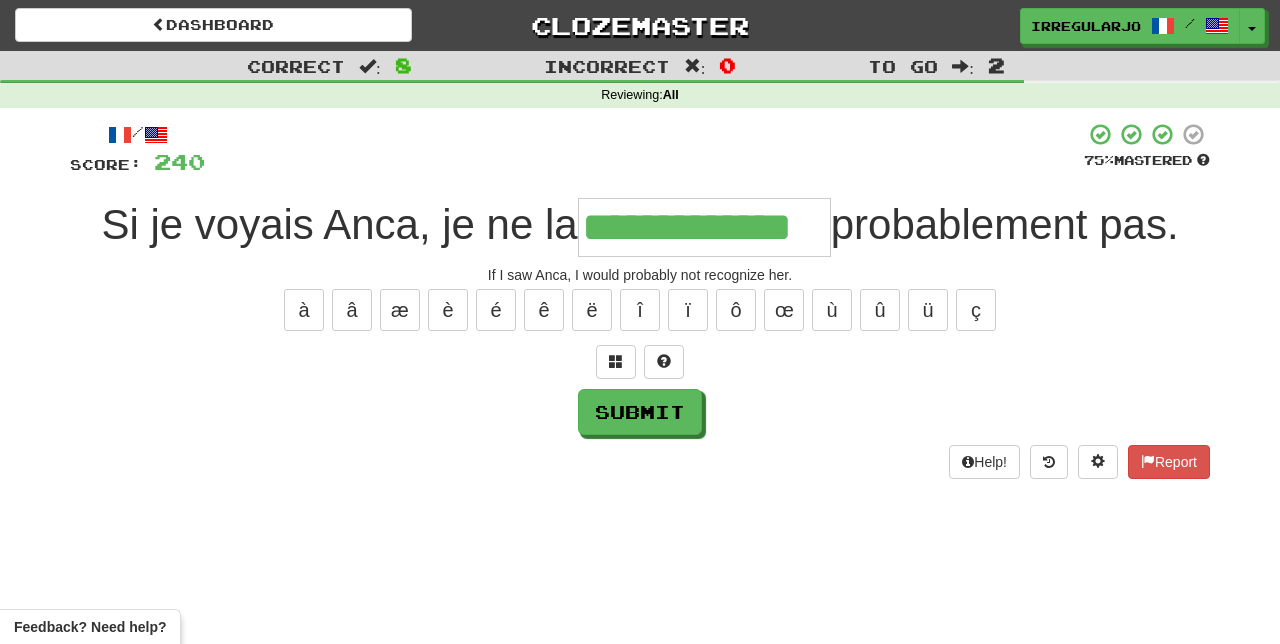 type on "**********" 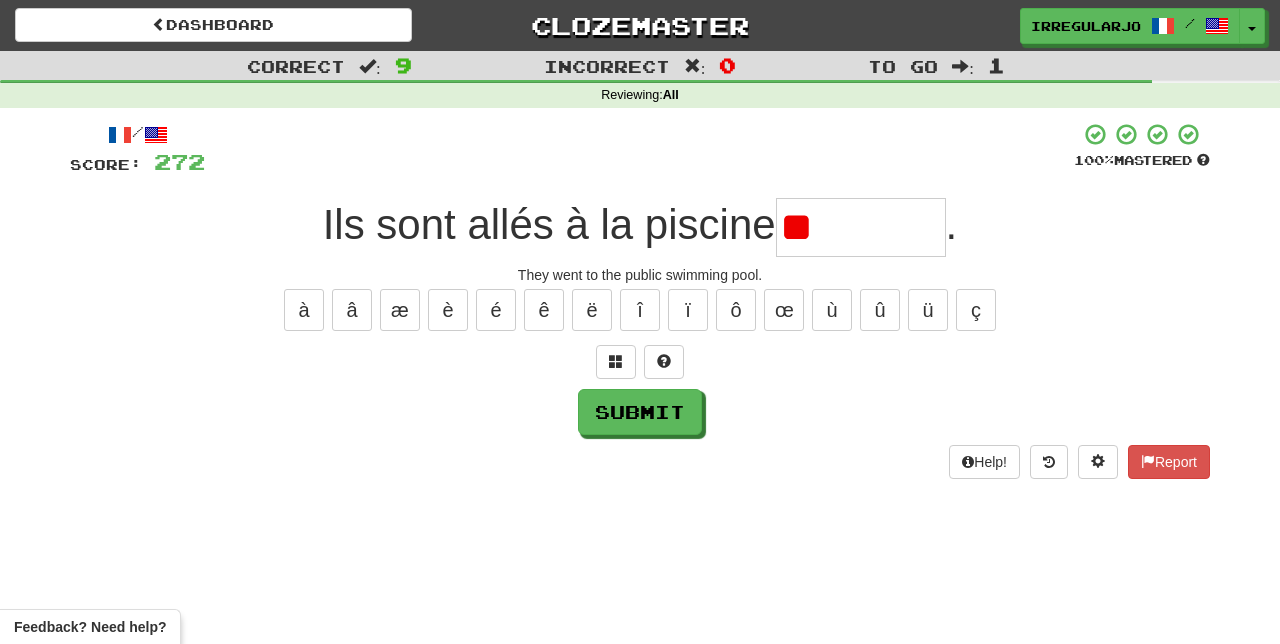type on "*" 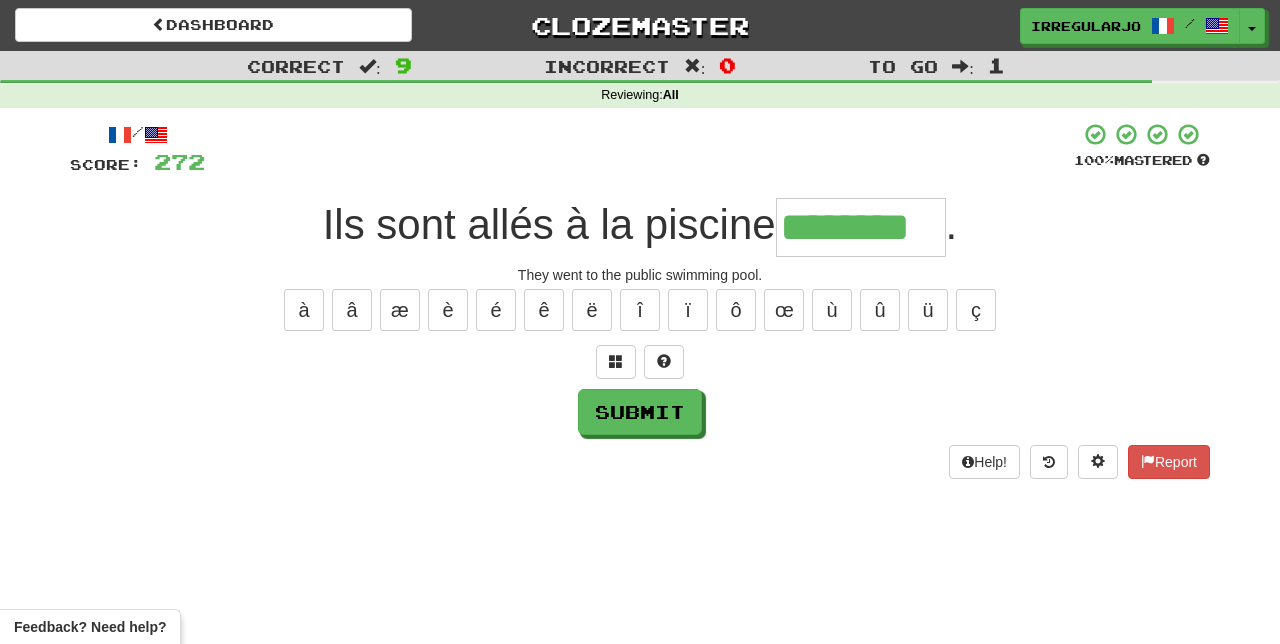 type on "********" 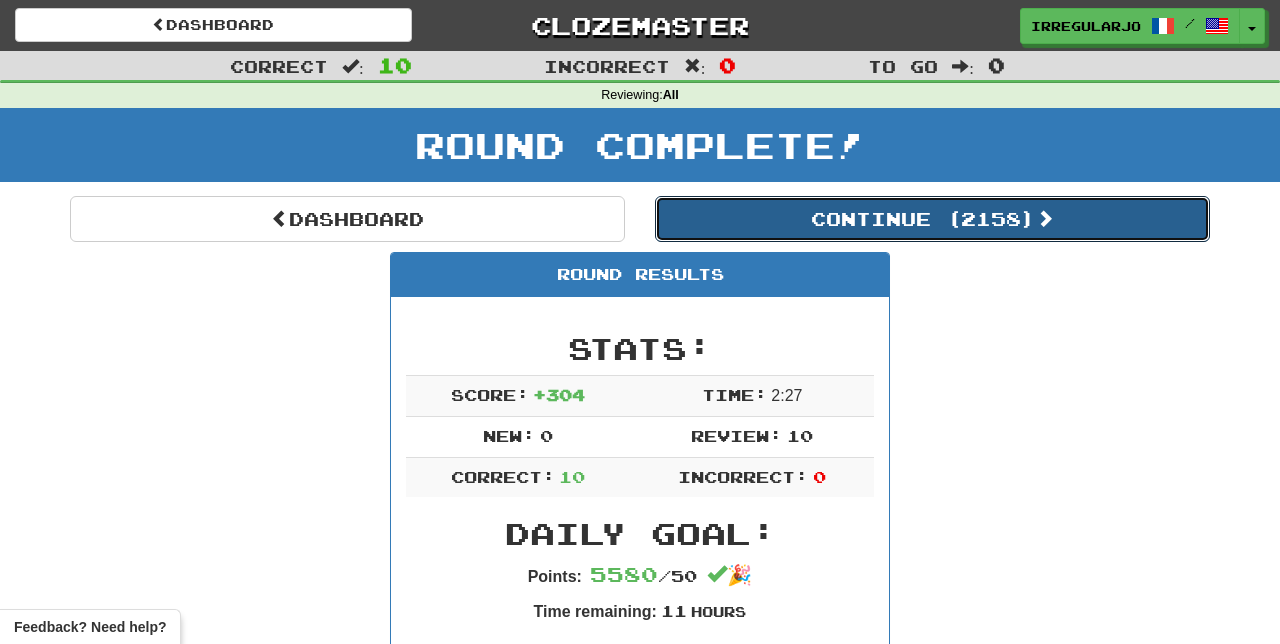 click on "Continue ( 2158 )" at bounding box center [932, 219] 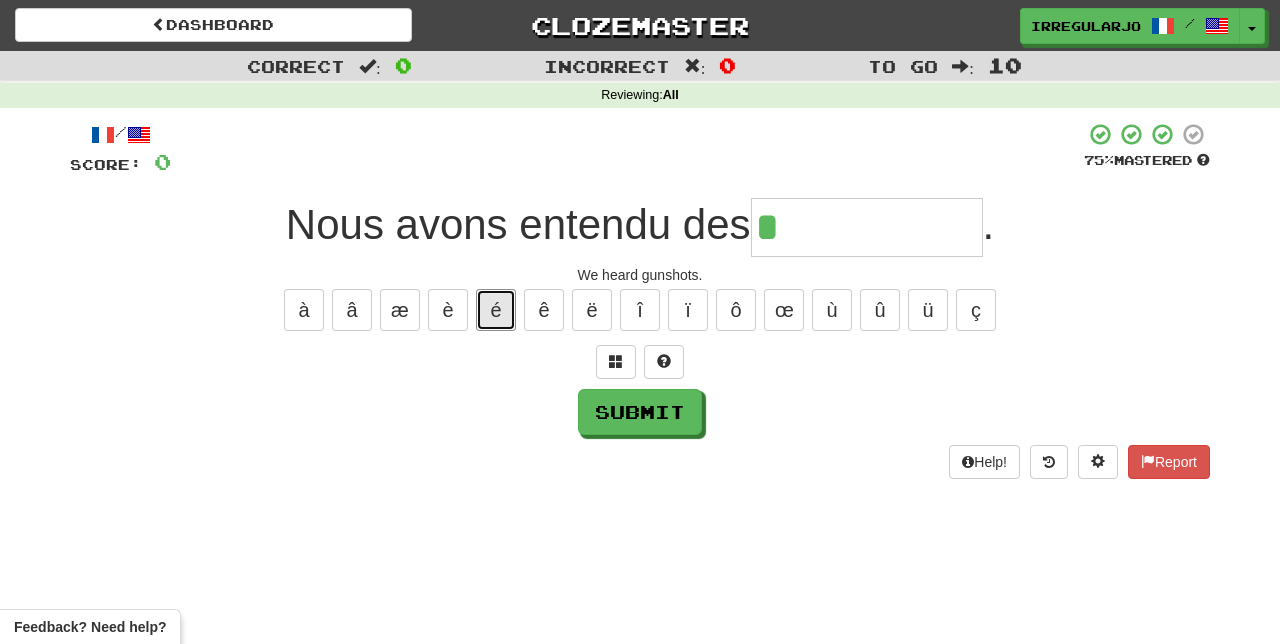 click on "é" at bounding box center [496, 310] 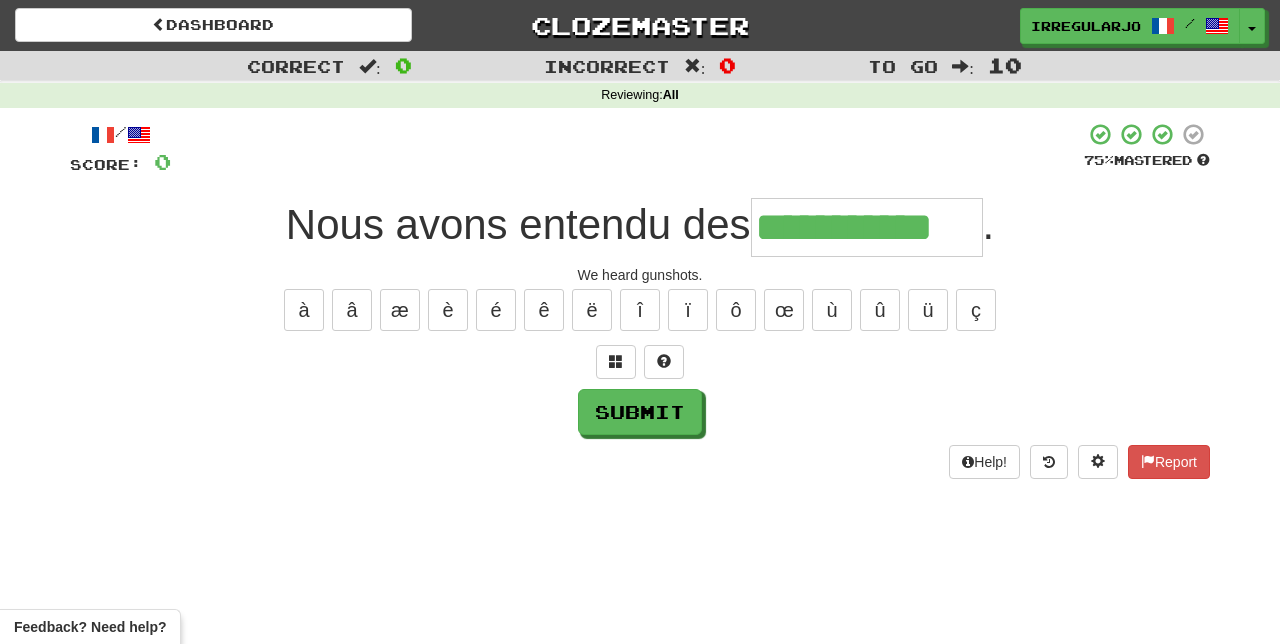 type on "**********" 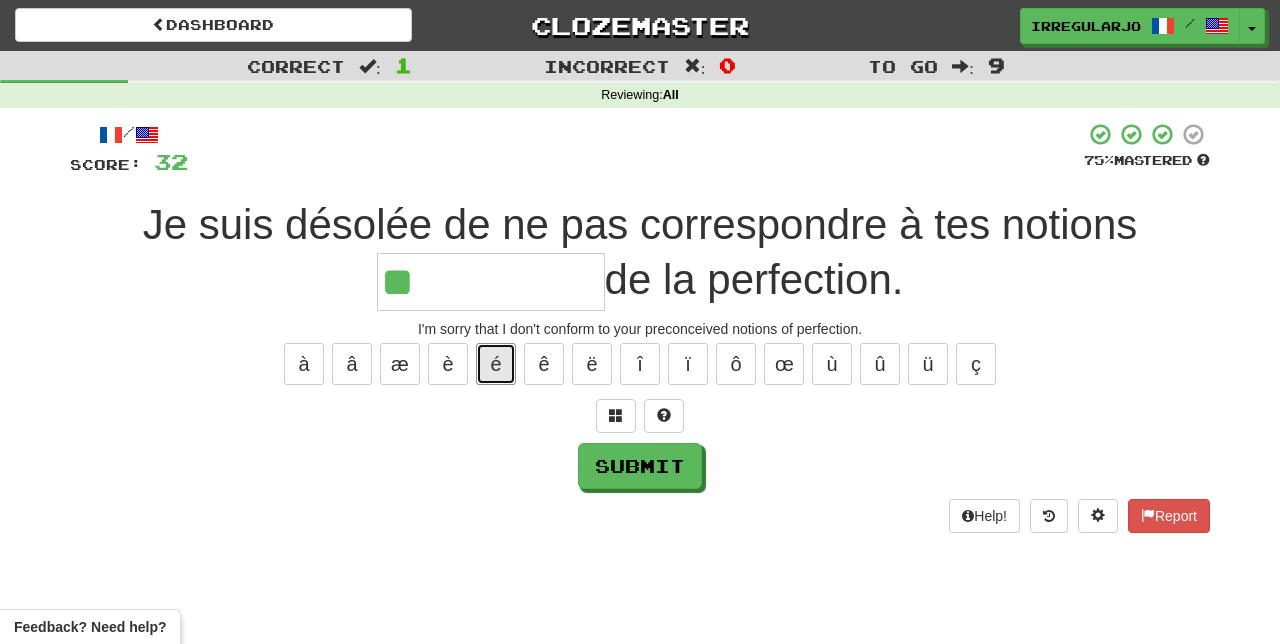 click on "é" at bounding box center (496, 364) 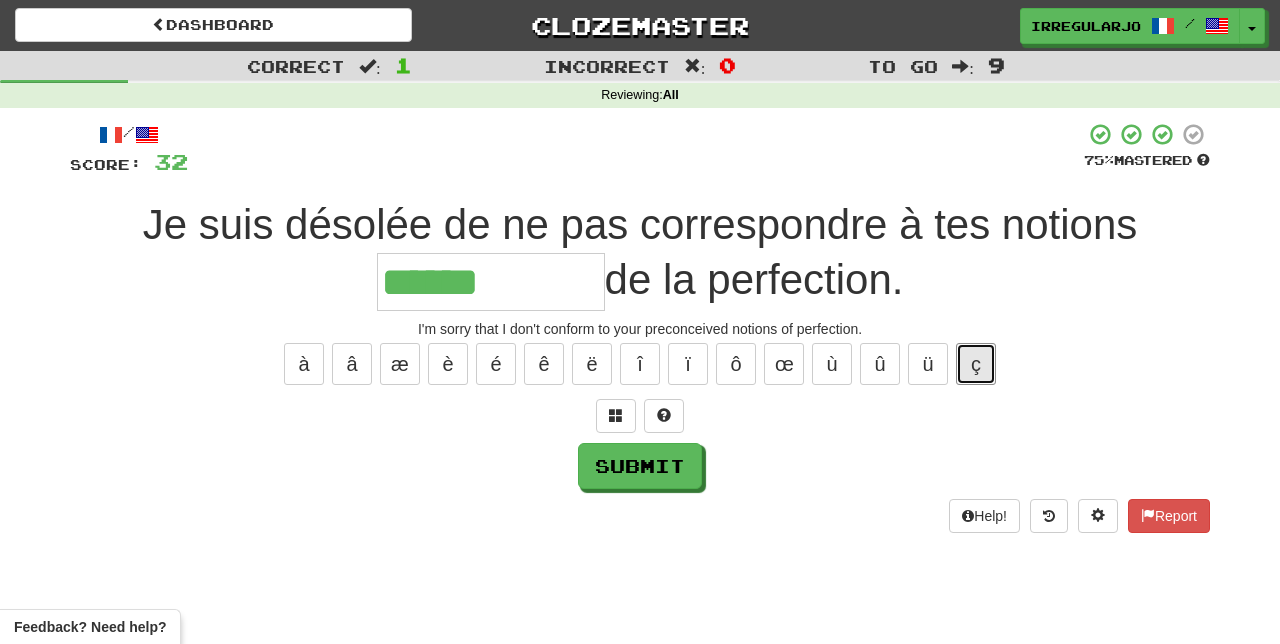 click on "ç" at bounding box center [976, 364] 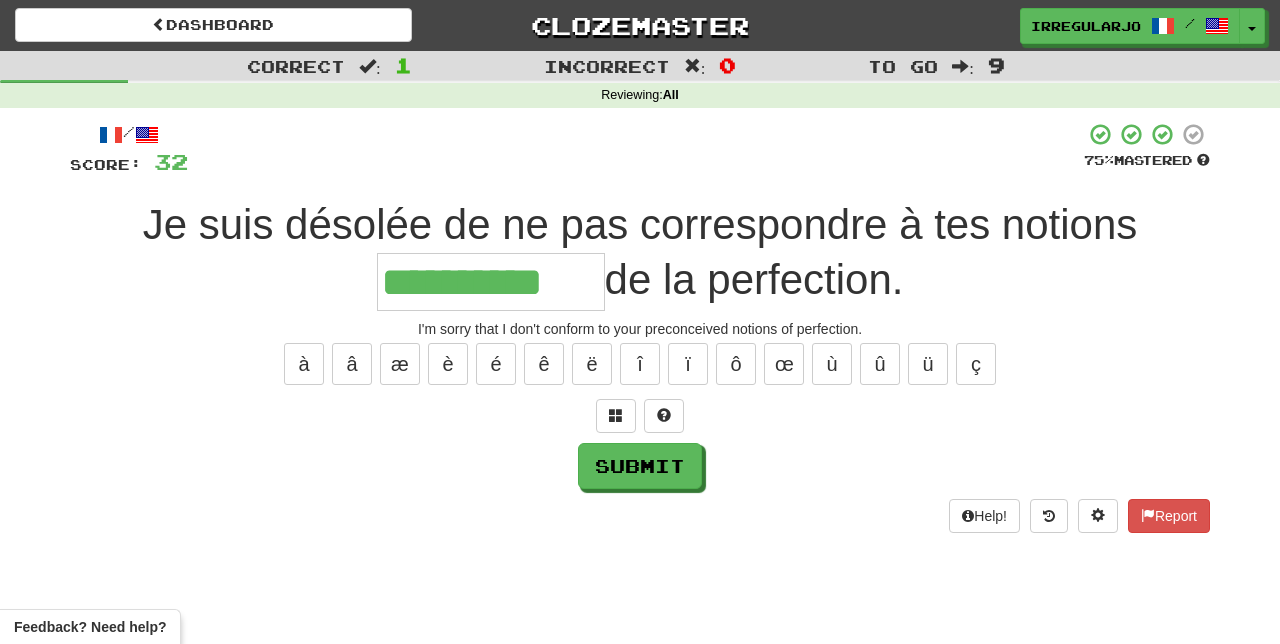type on "**********" 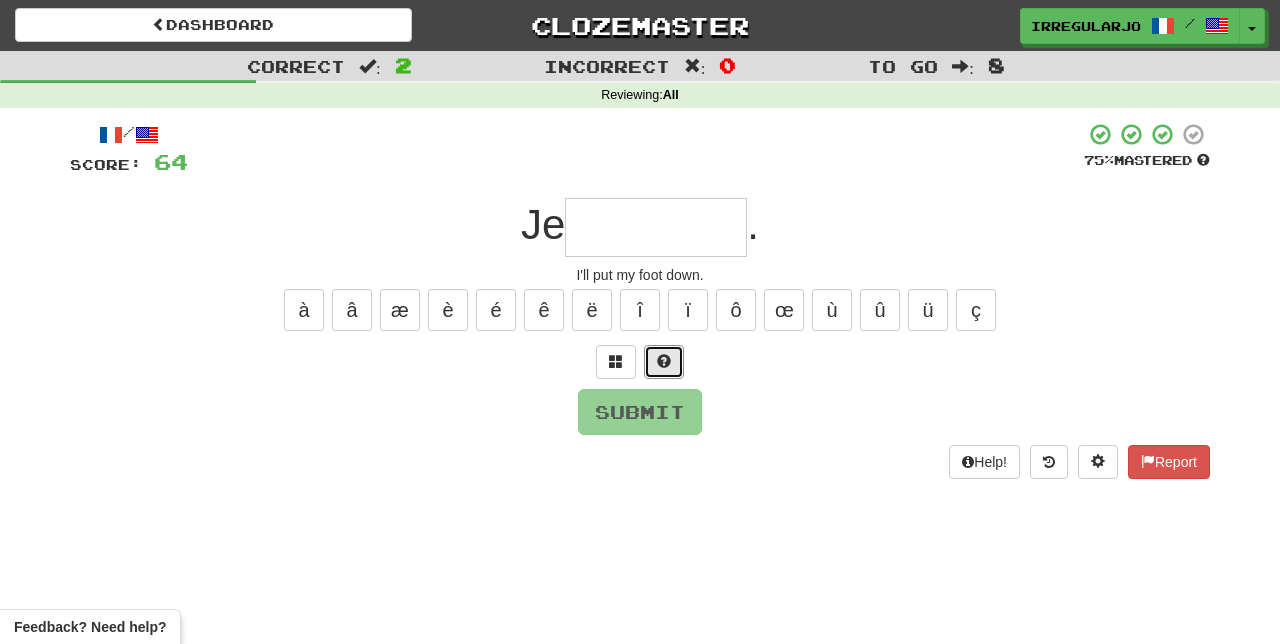 click at bounding box center [664, 362] 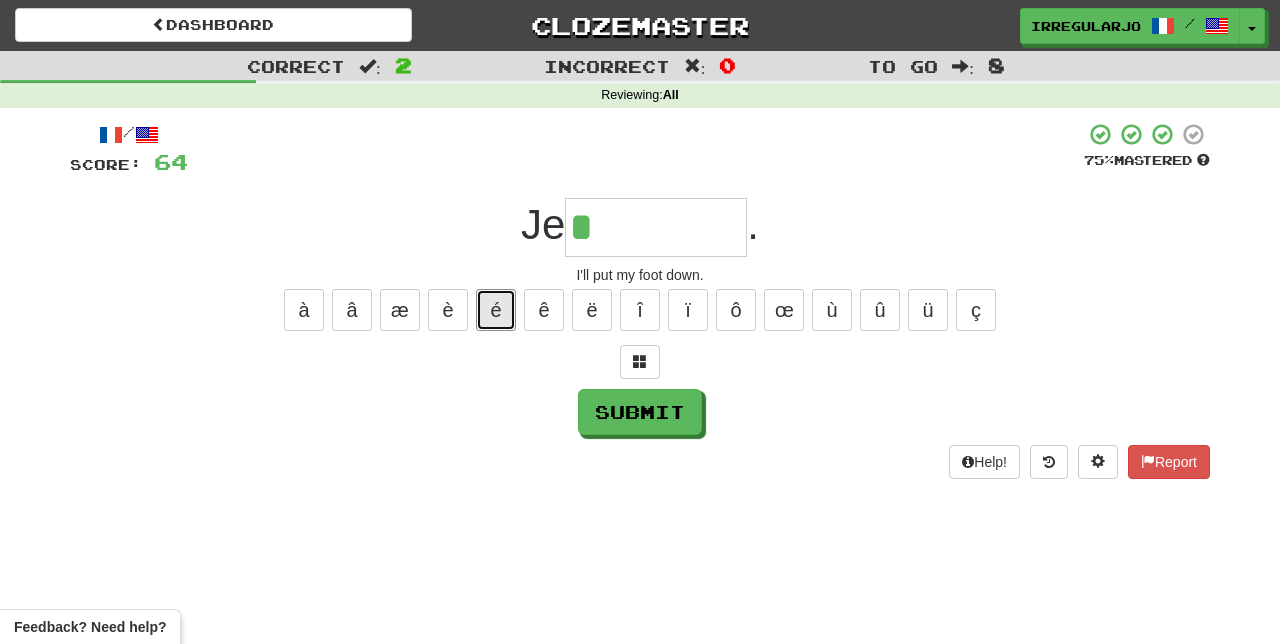 click on "é" at bounding box center [496, 310] 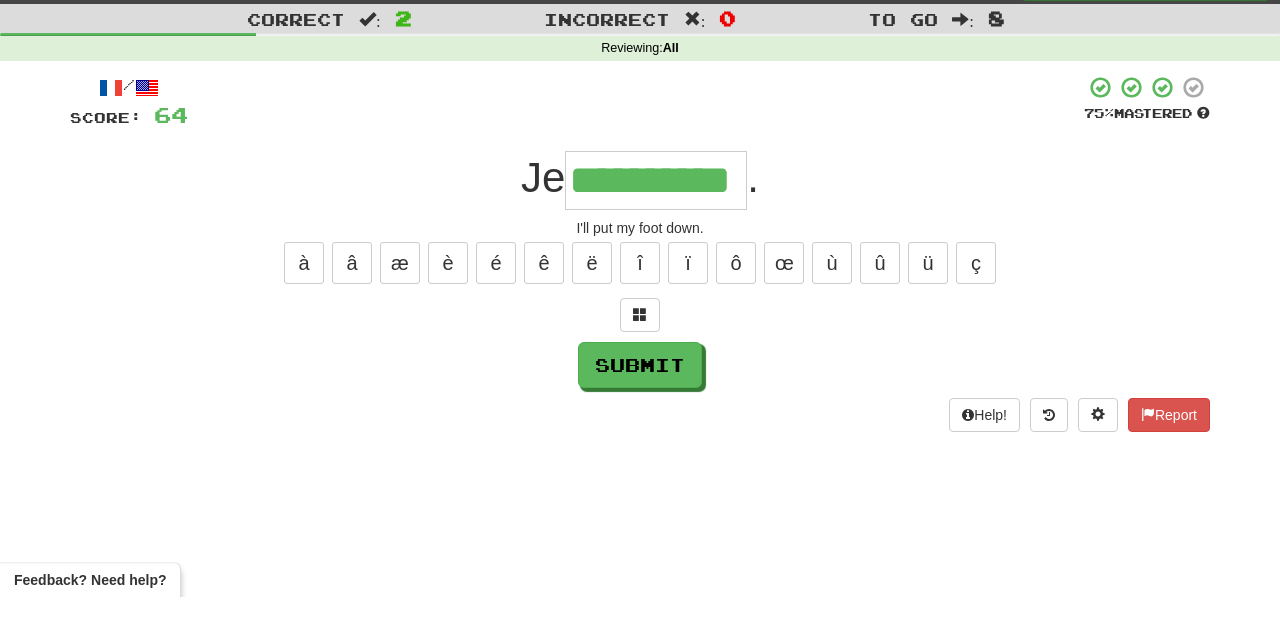 type on "**********" 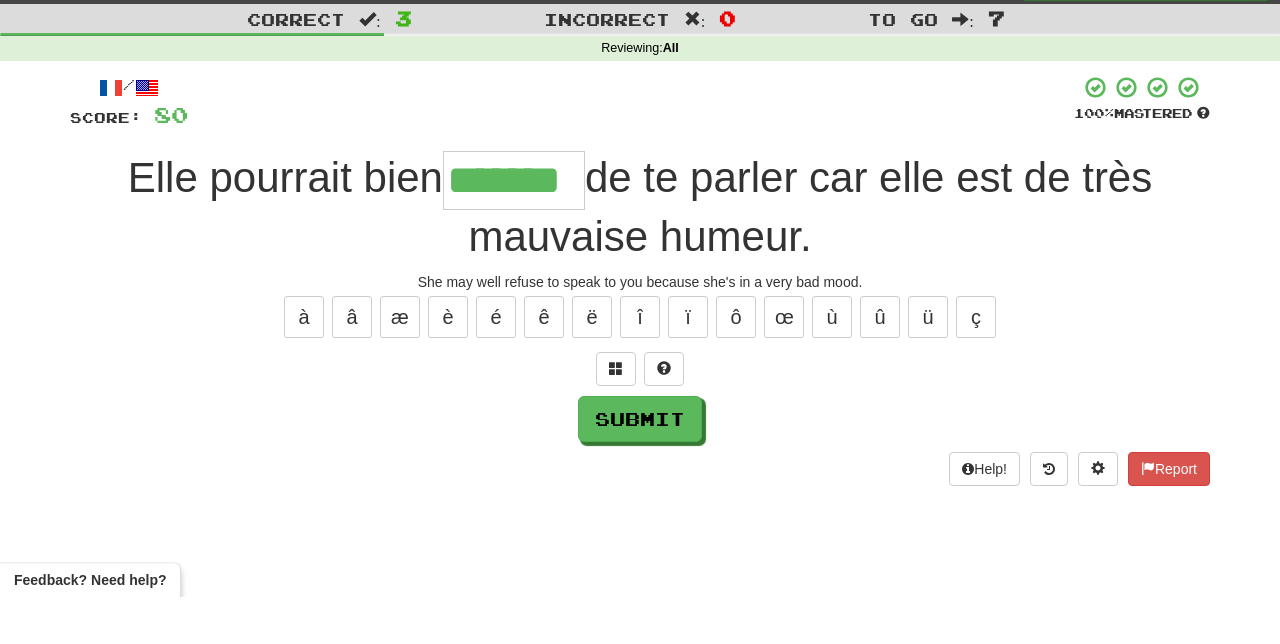 type on "*******" 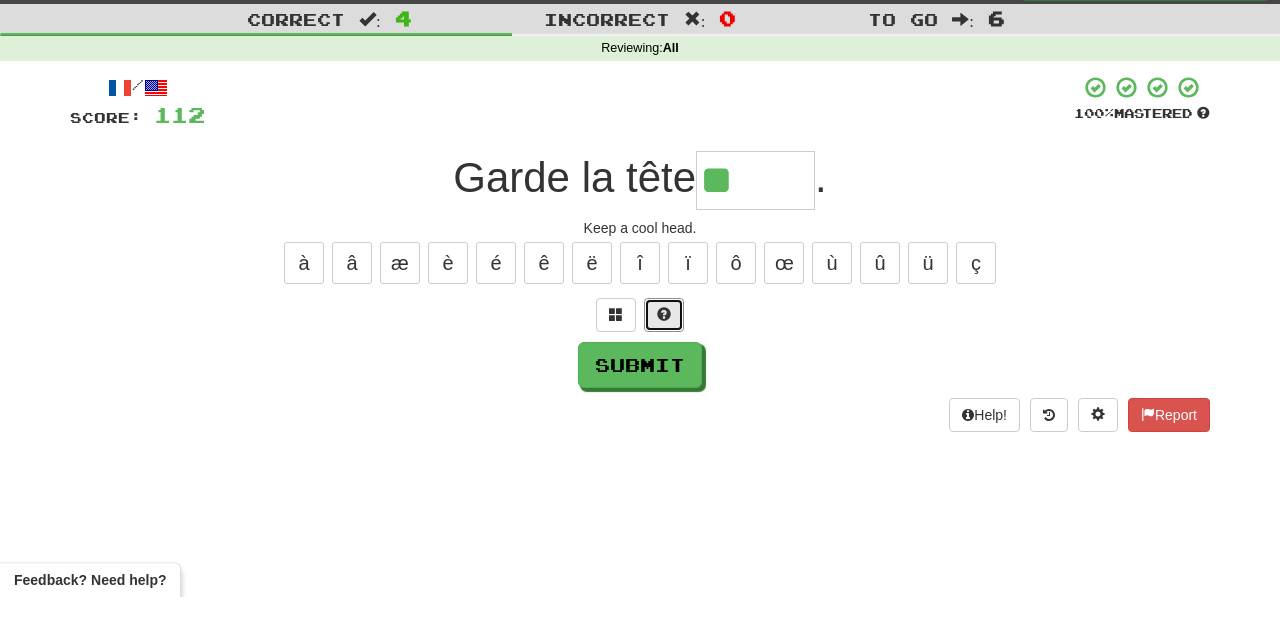 click at bounding box center (664, 362) 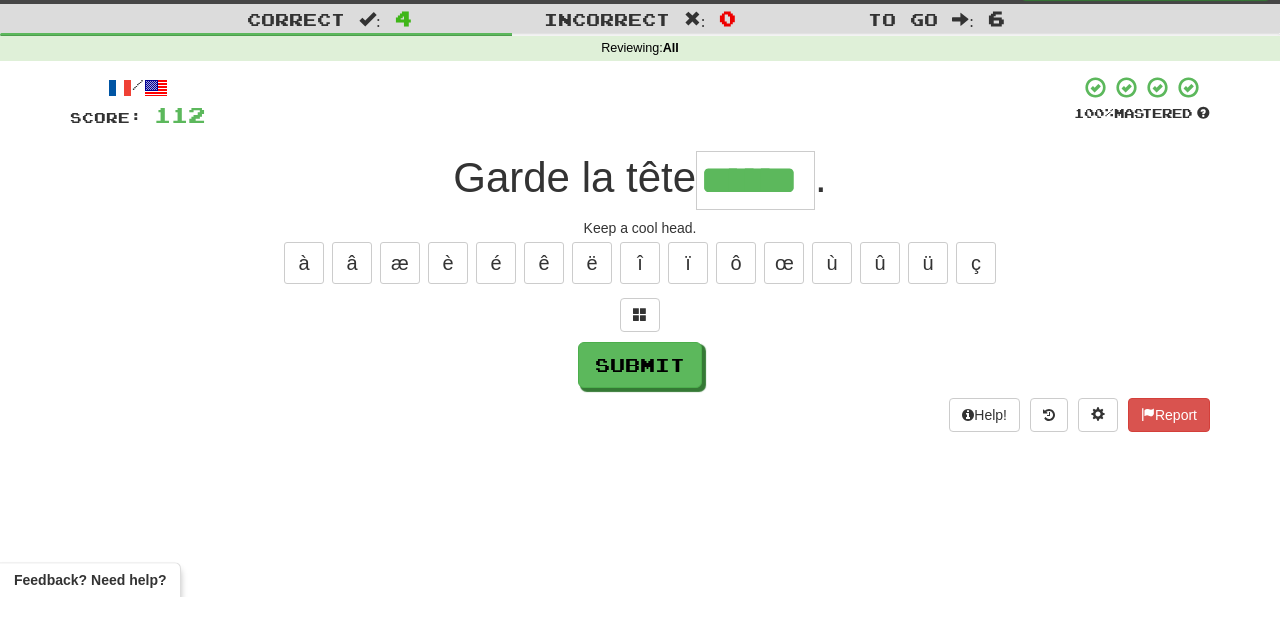 type on "******" 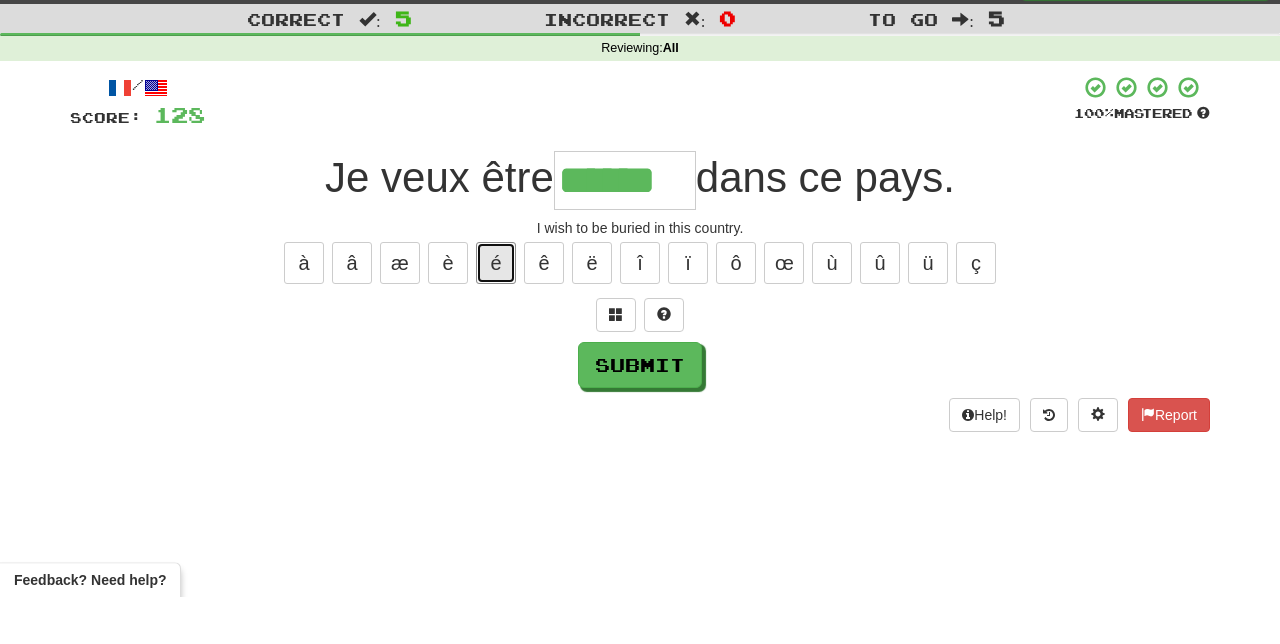 click on "é" at bounding box center [496, 310] 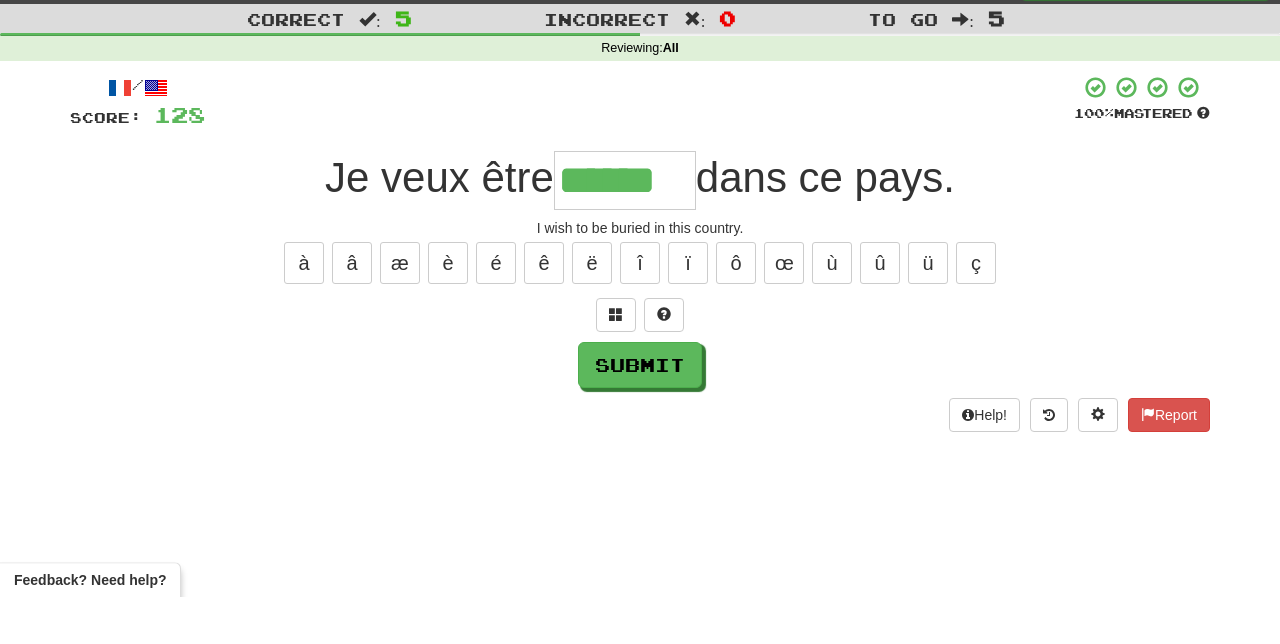 type on "*******" 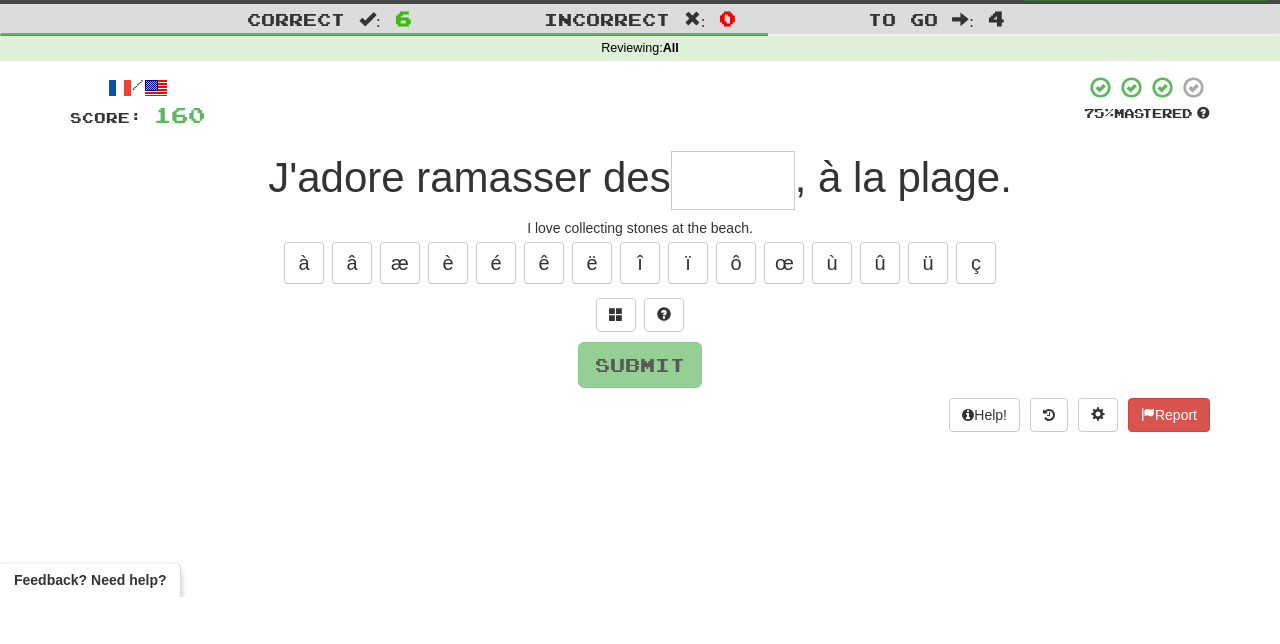 type on "*" 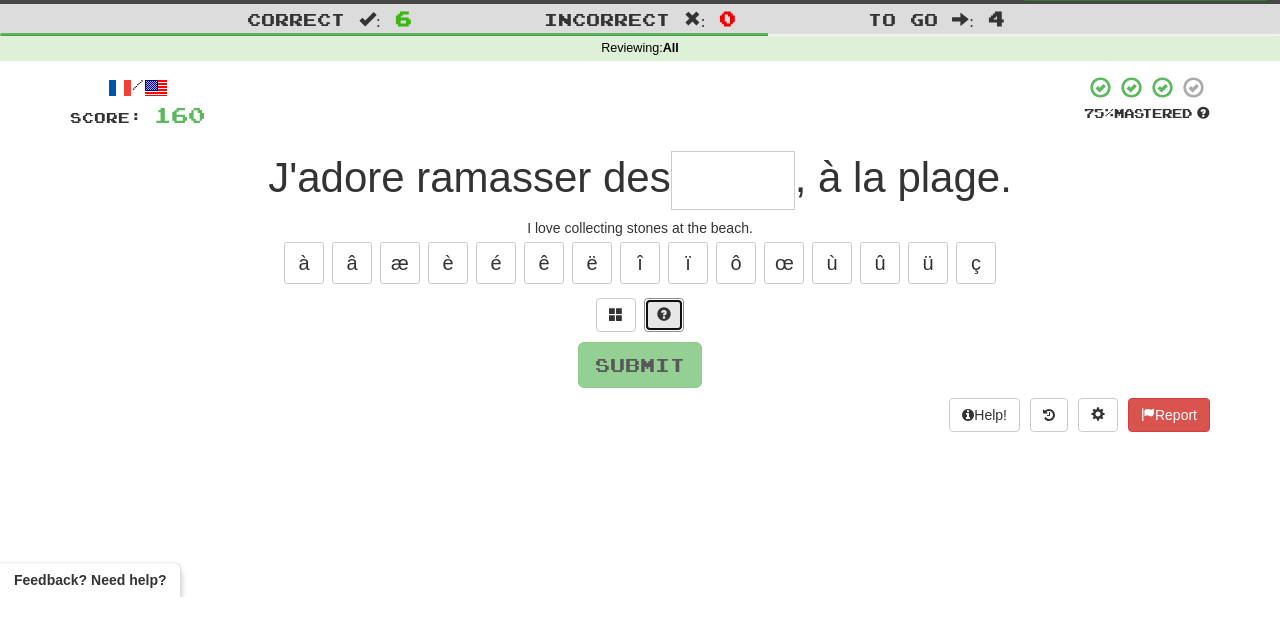 click at bounding box center (664, 362) 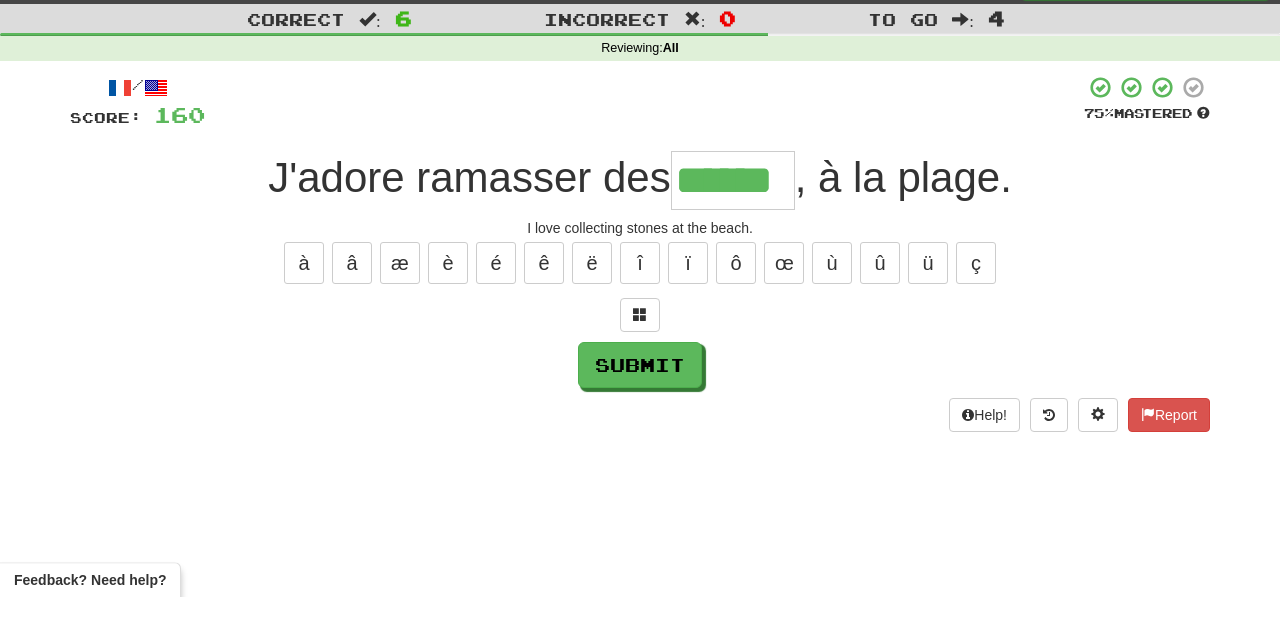 type on "******" 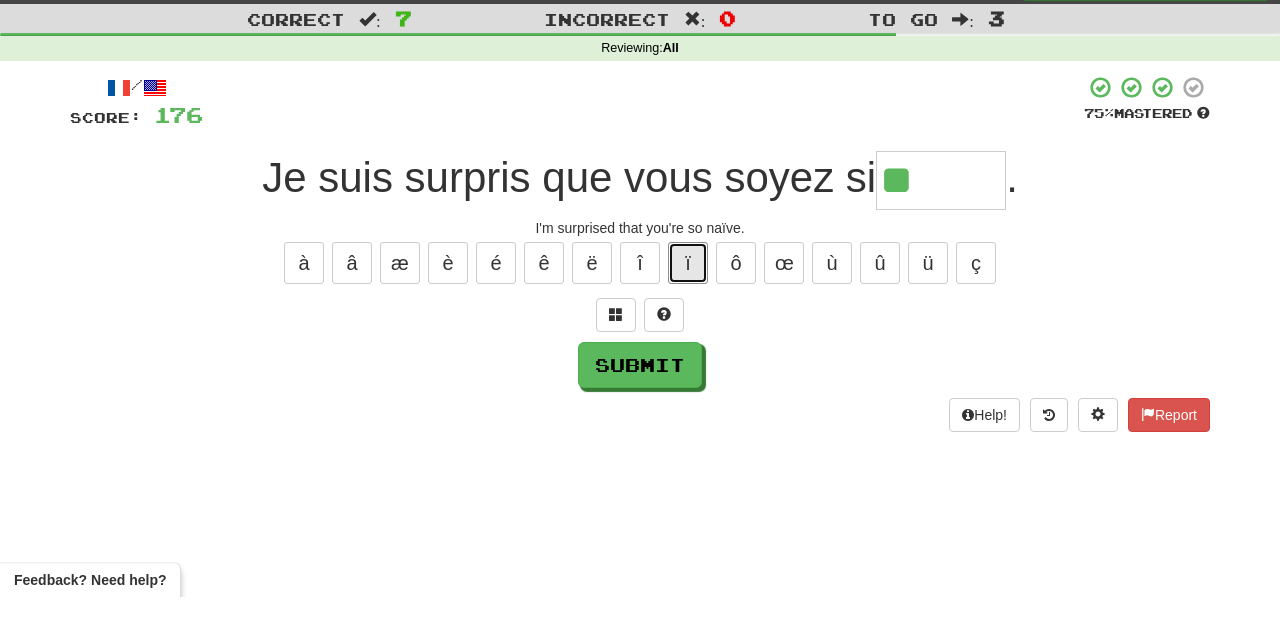 click on "ï" at bounding box center (688, 310) 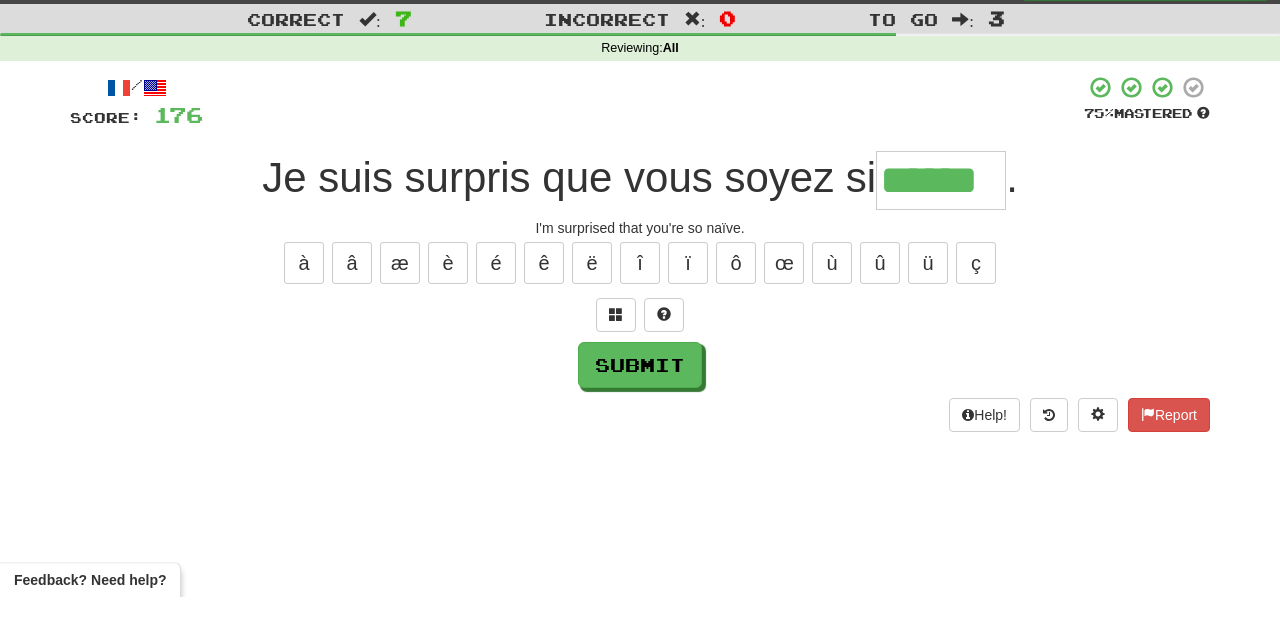type on "******" 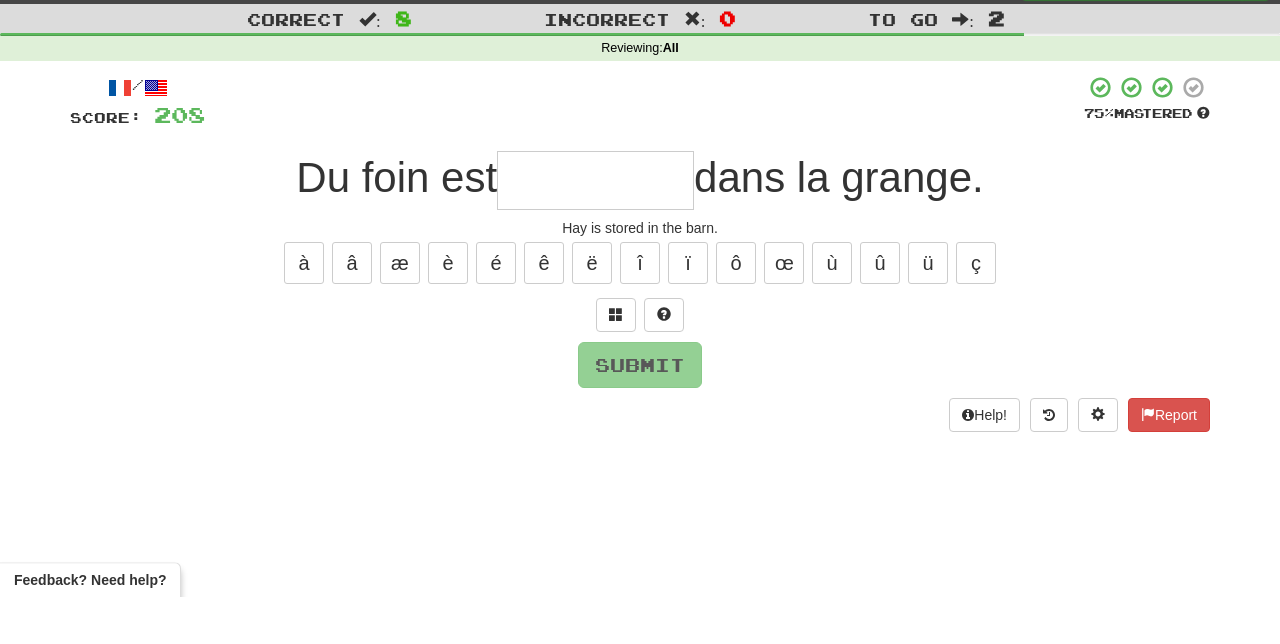 type on "*" 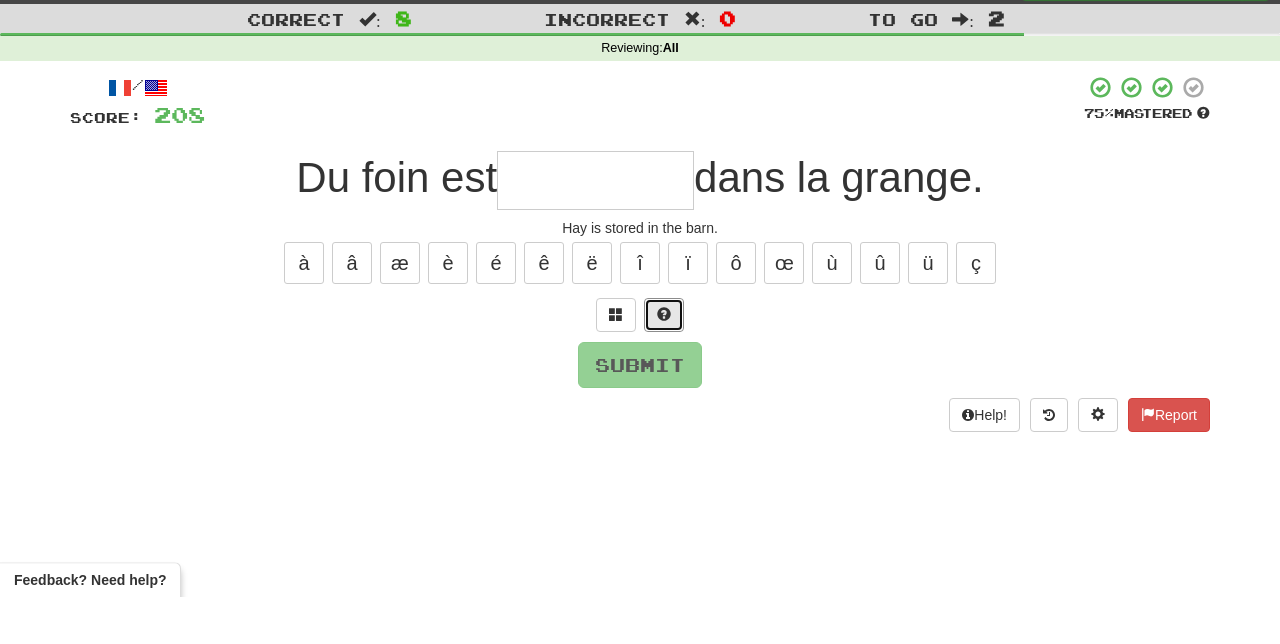 click at bounding box center (664, 362) 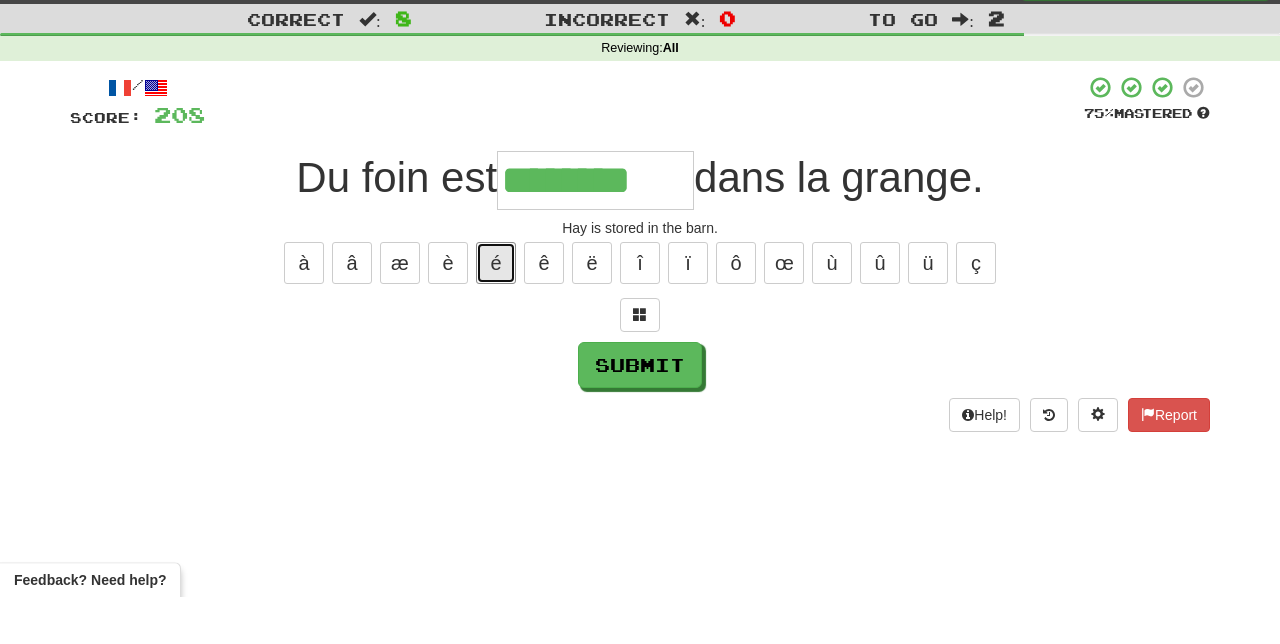 click on "é" at bounding box center [496, 310] 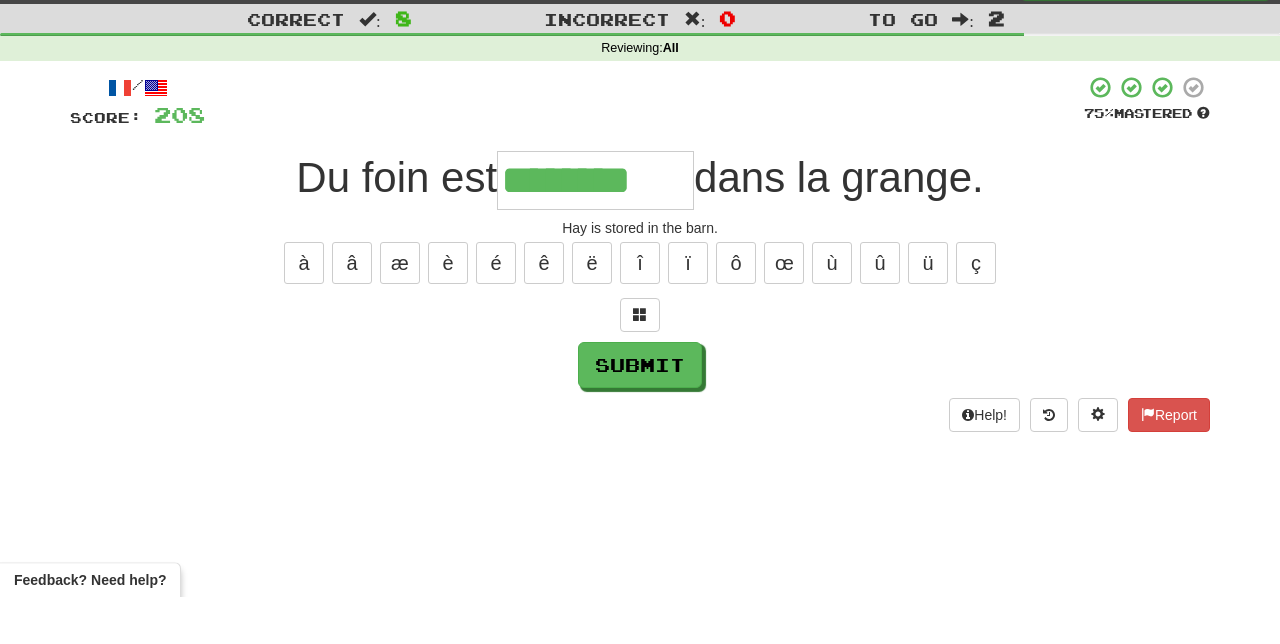 type on "*********" 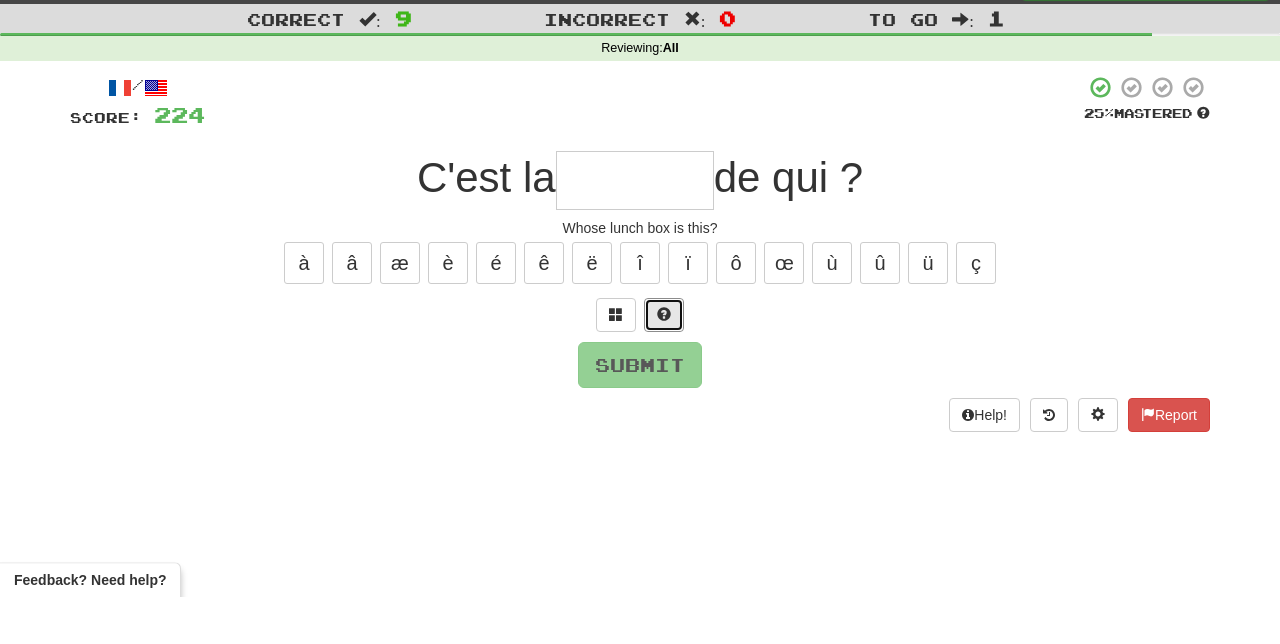 click at bounding box center [664, 362] 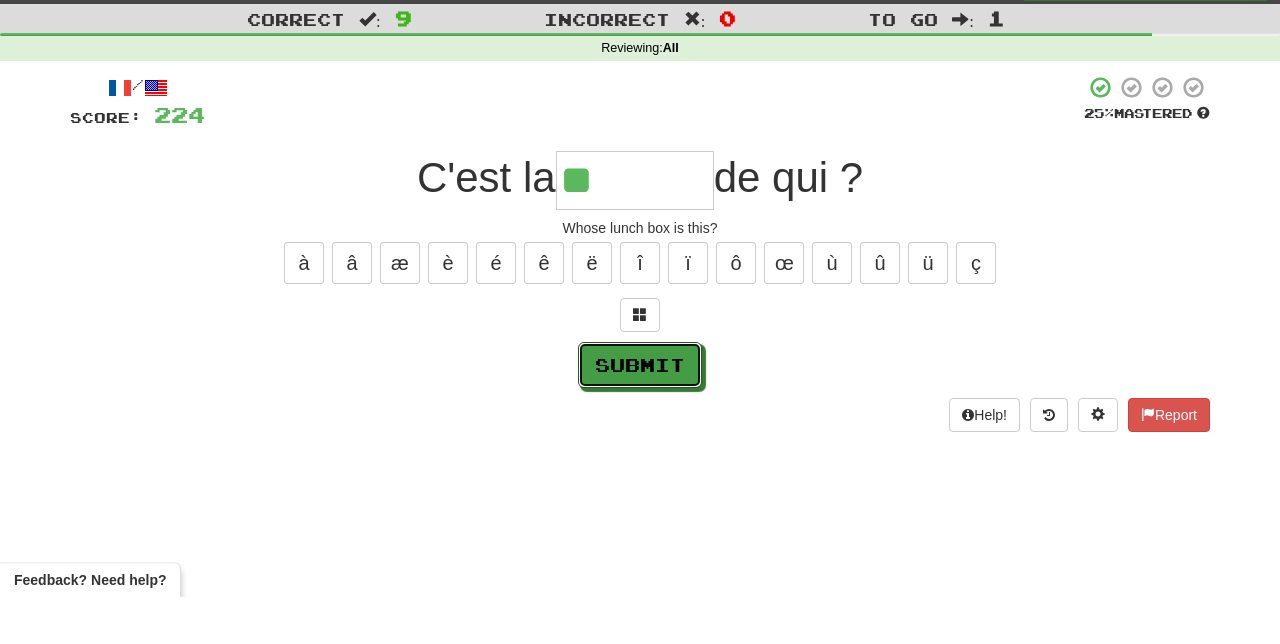 click on "Submit" at bounding box center [640, 412] 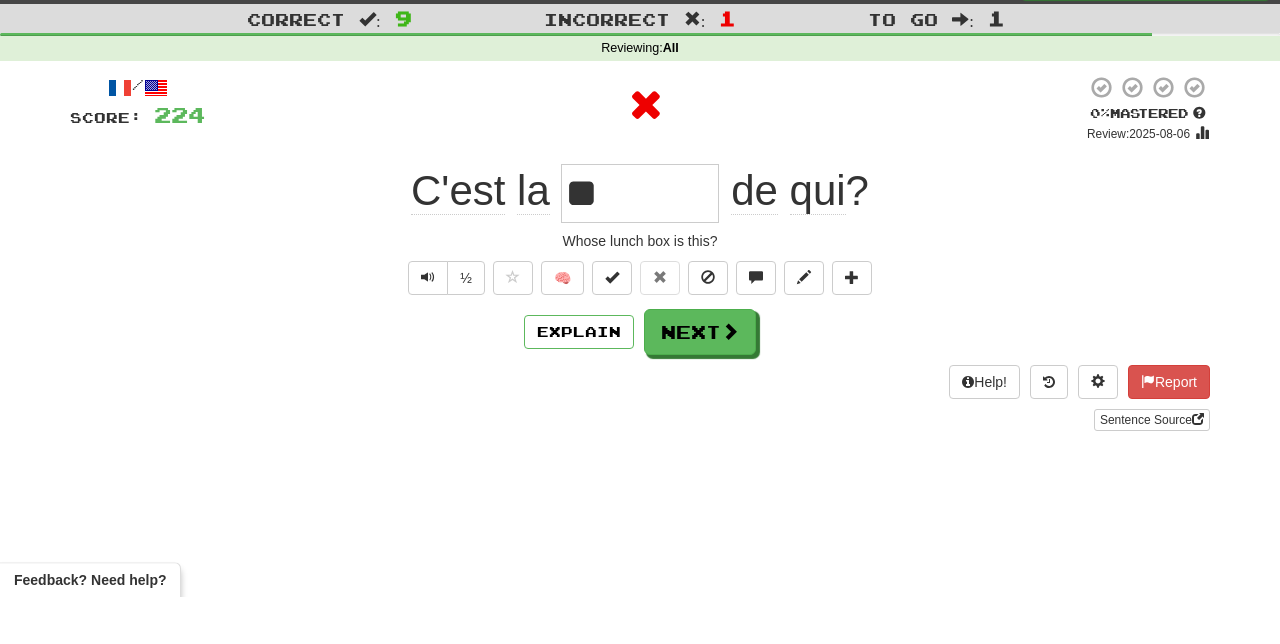 type on "*******" 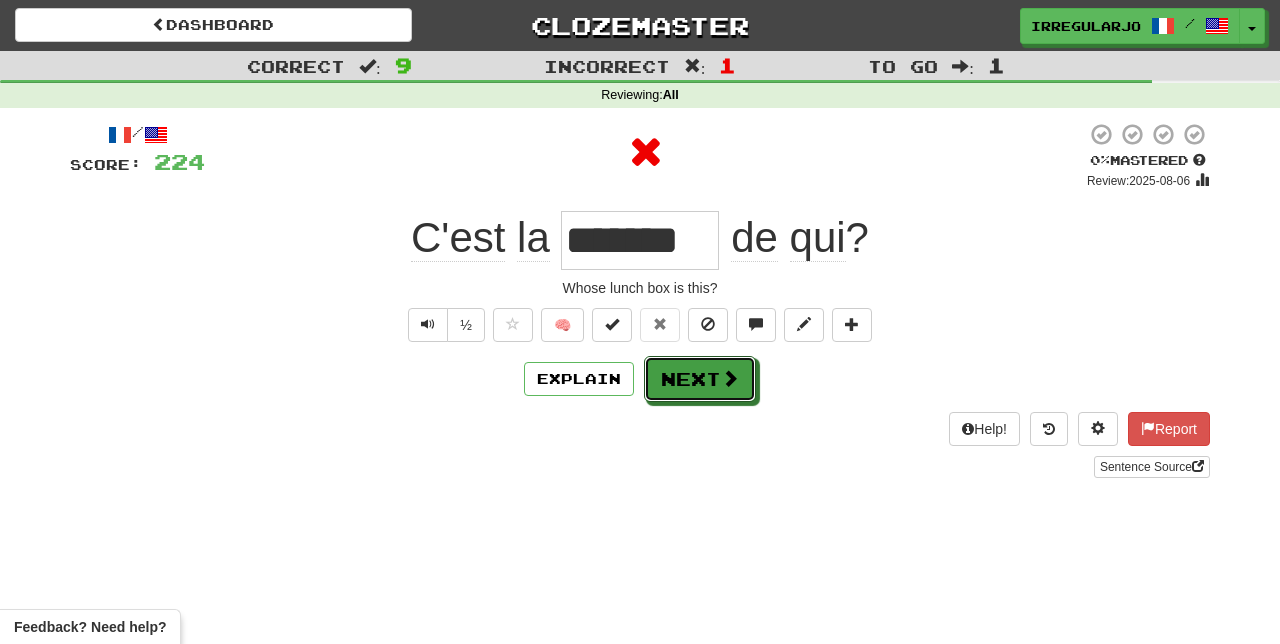click on "Next" at bounding box center (700, 379) 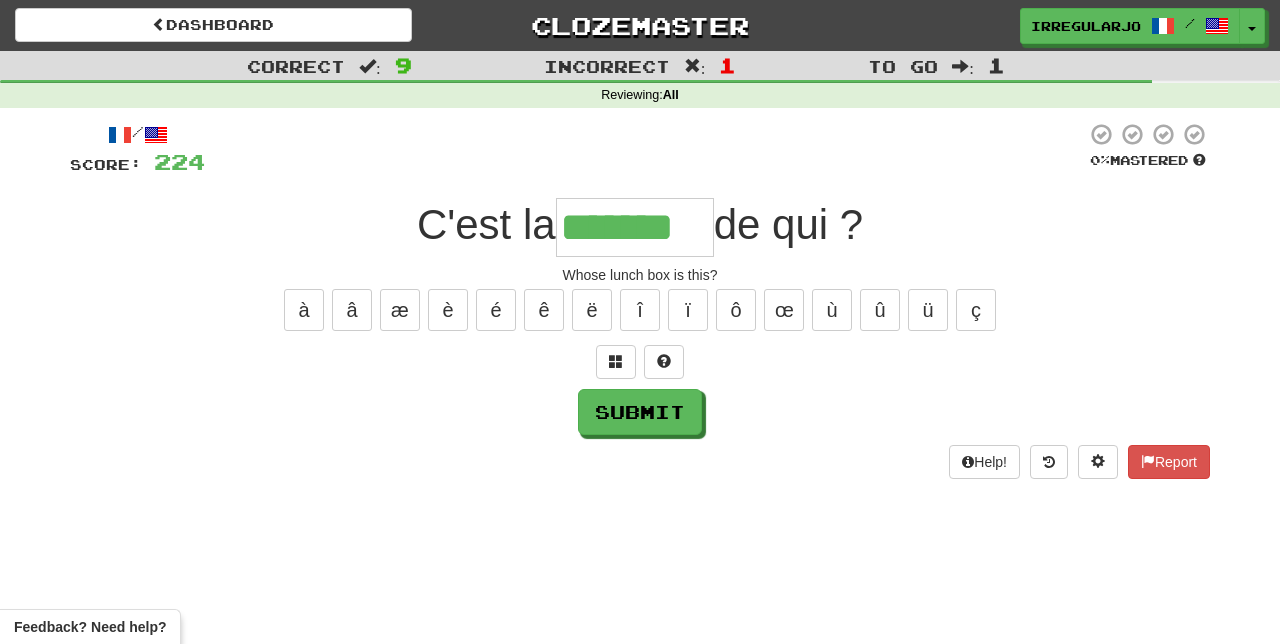 type on "*******" 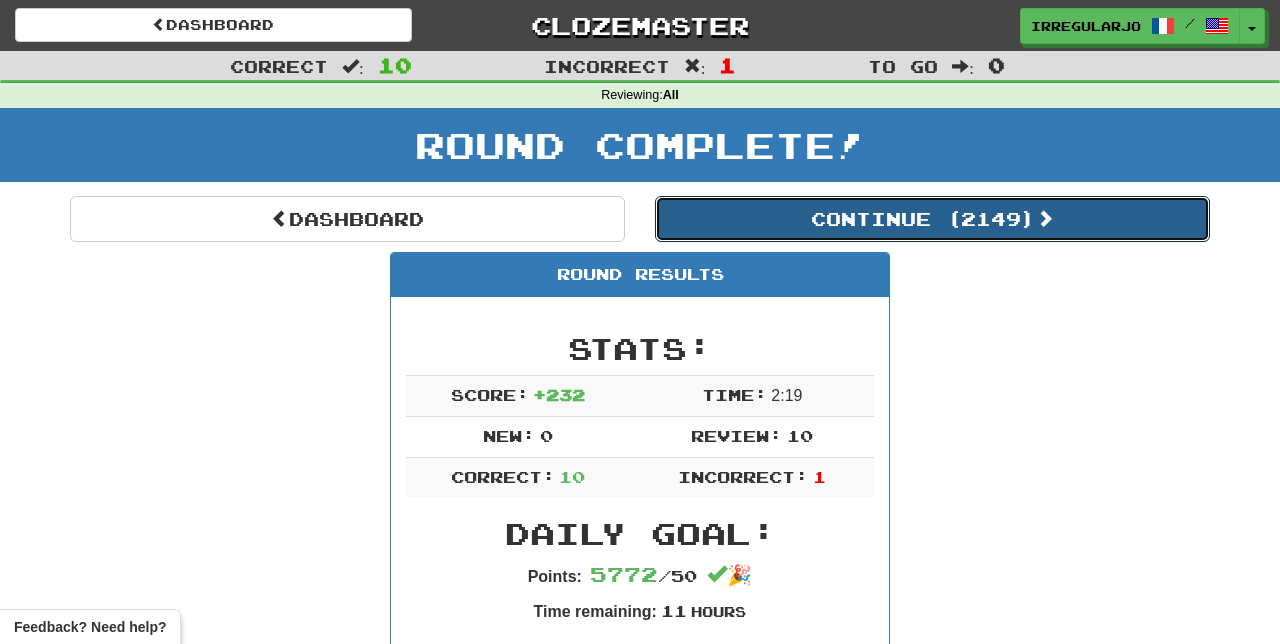 click on "Continue ( 2149 )" at bounding box center (932, 219) 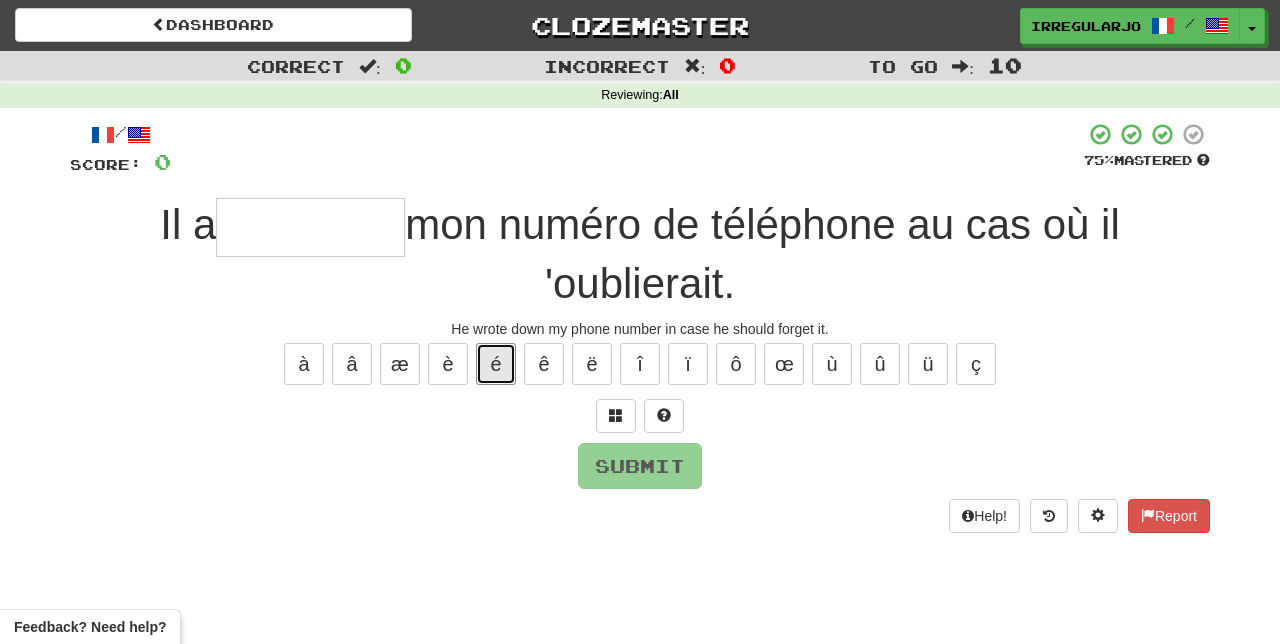 click on "é" at bounding box center [496, 364] 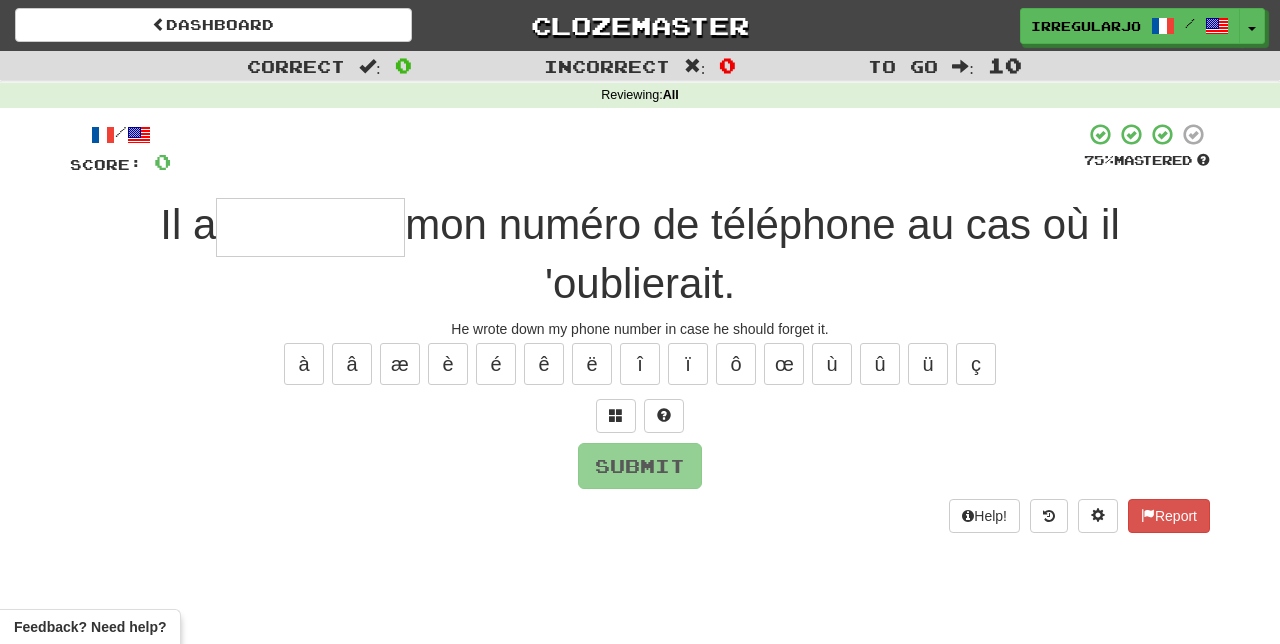type on "*" 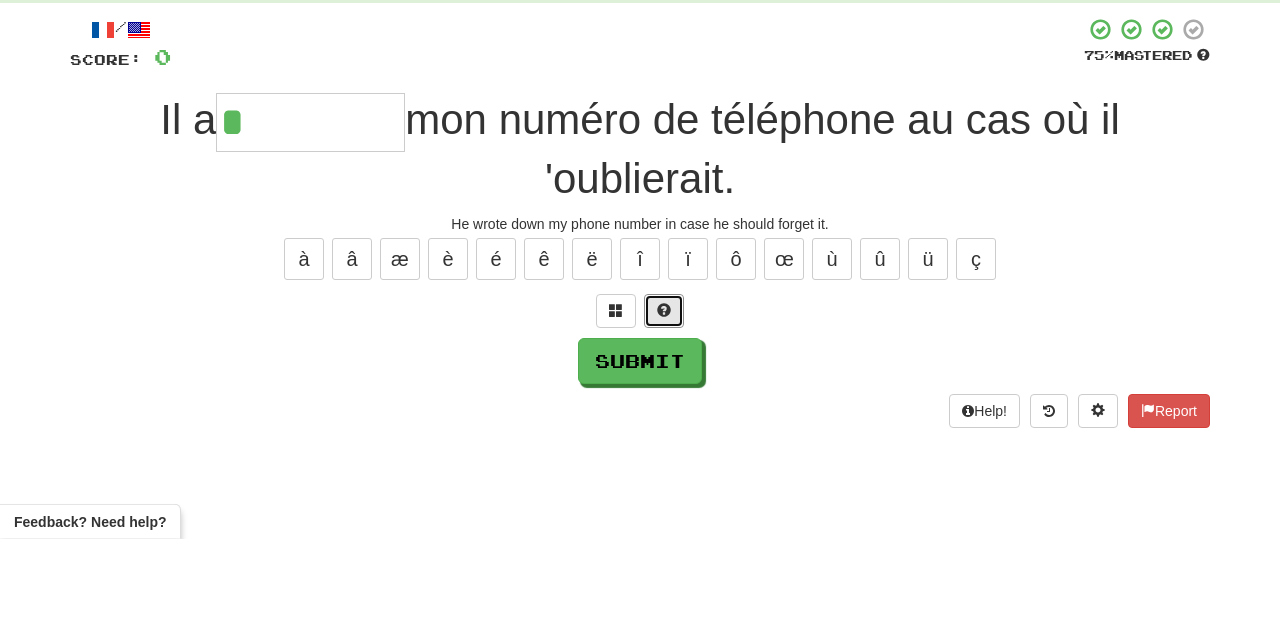 click at bounding box center (664, 415) 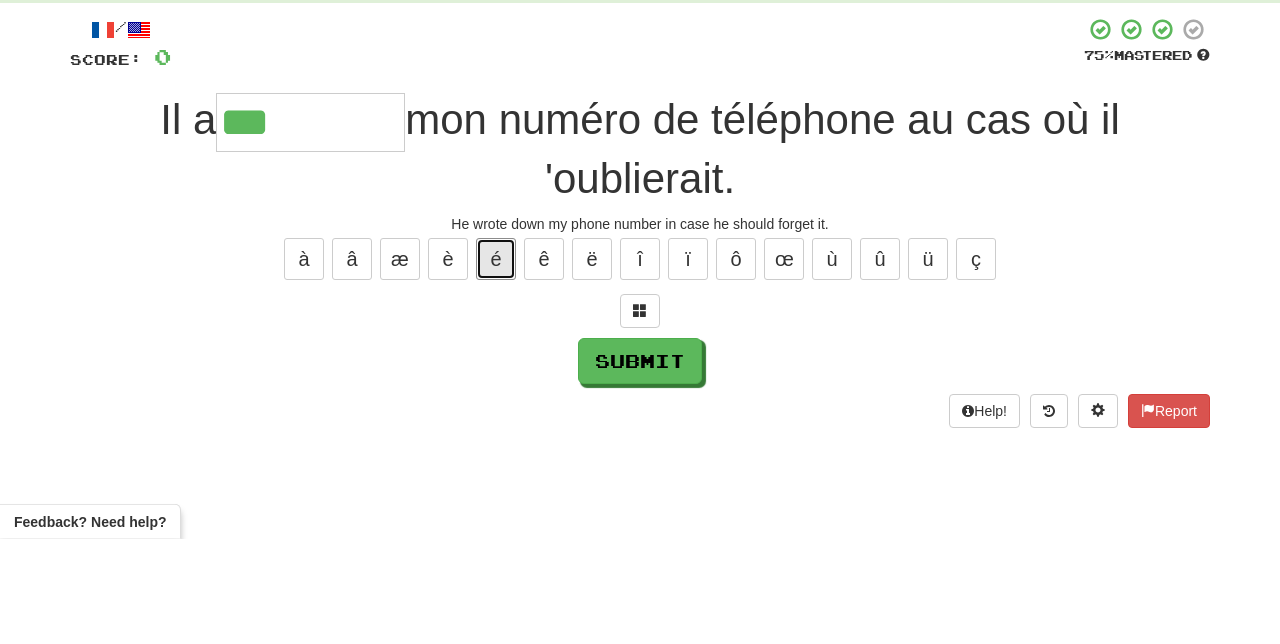 click on "é" at bounding box center (496, 364) 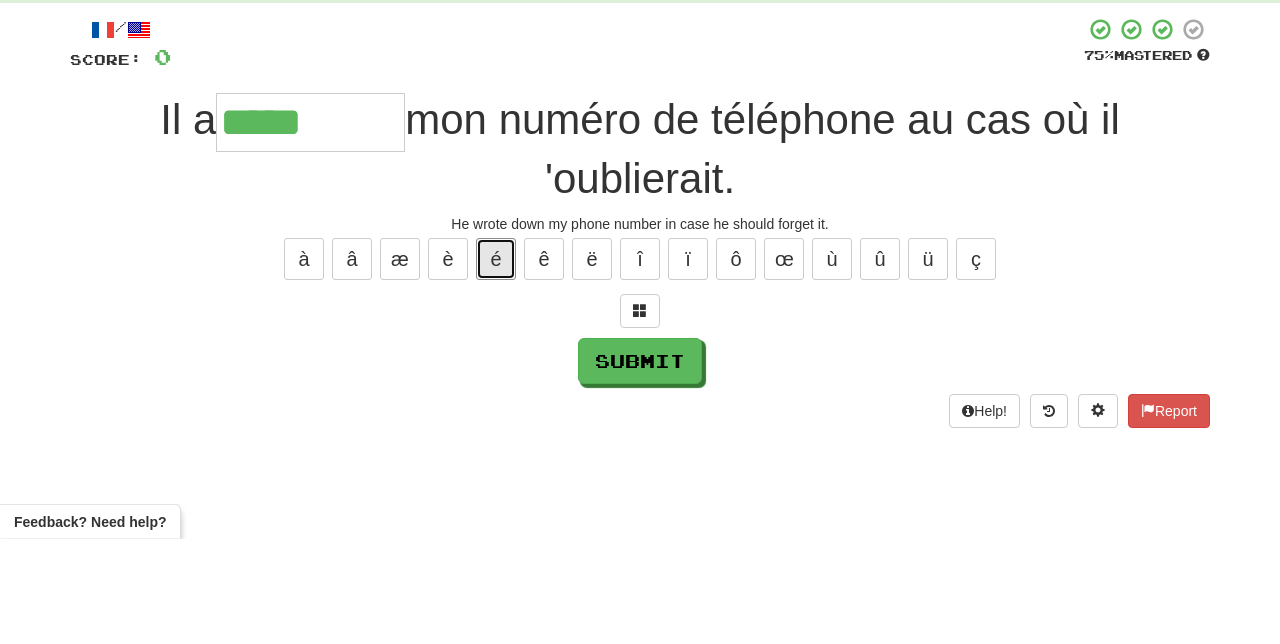 click on "é" at bounding box center (496, 364) 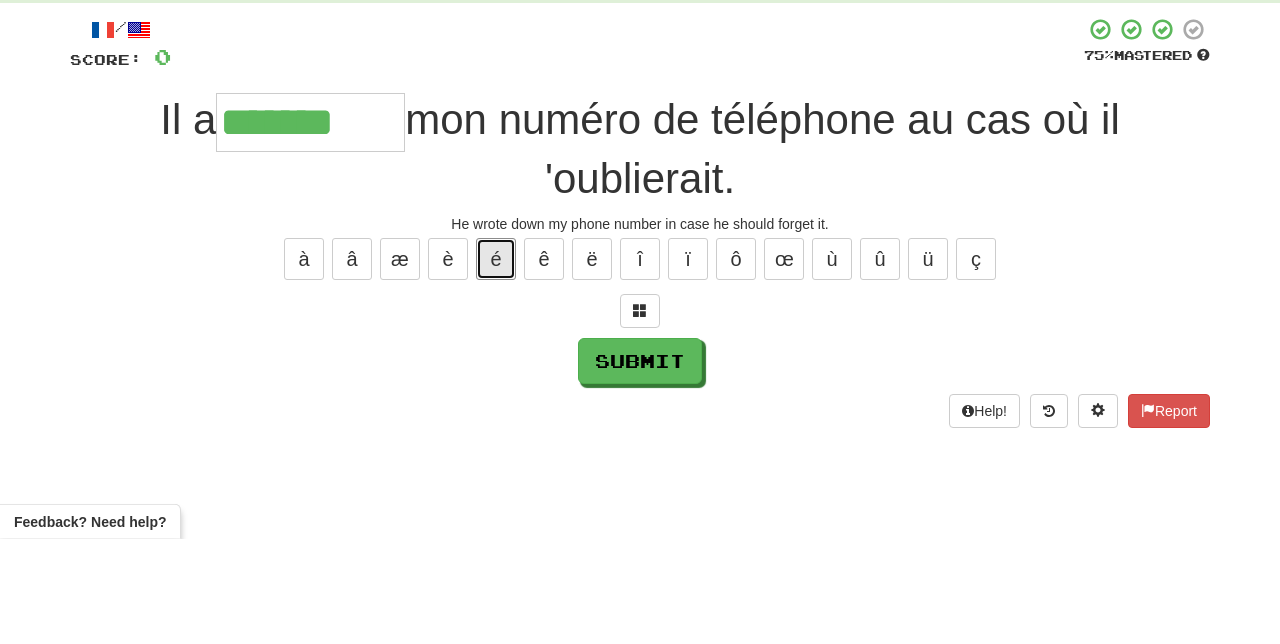 click on "é" at bounding box center [496, 364] 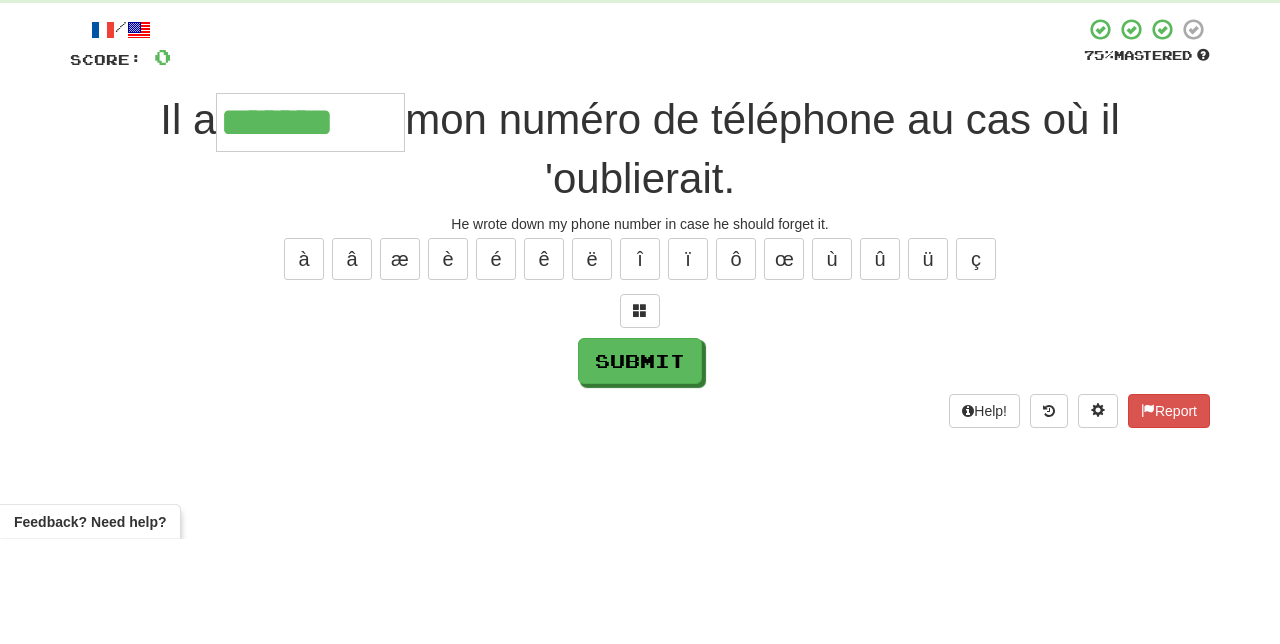 type on "********" 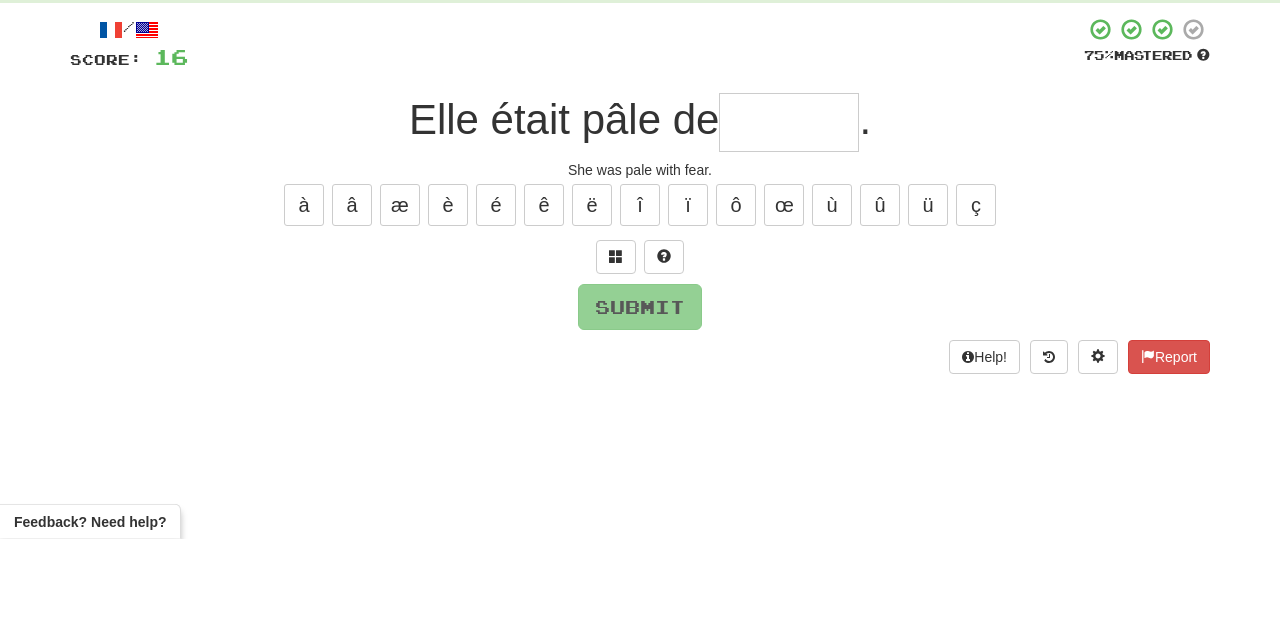 type on "*" 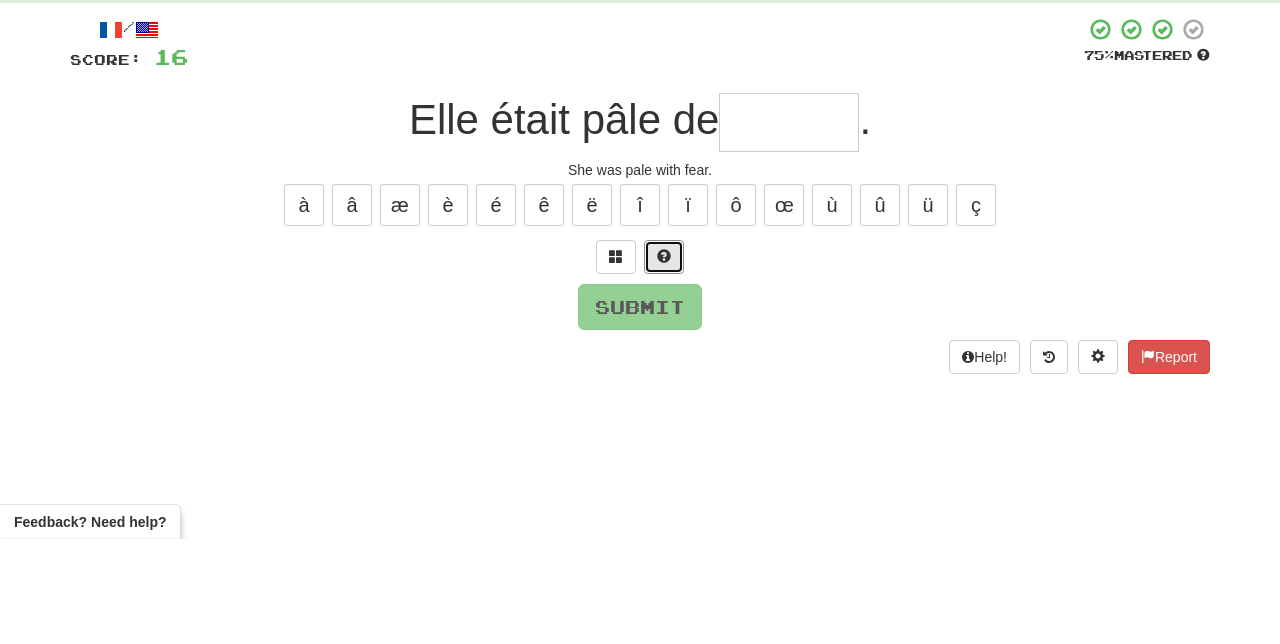 click at bounding box center (664, 361) 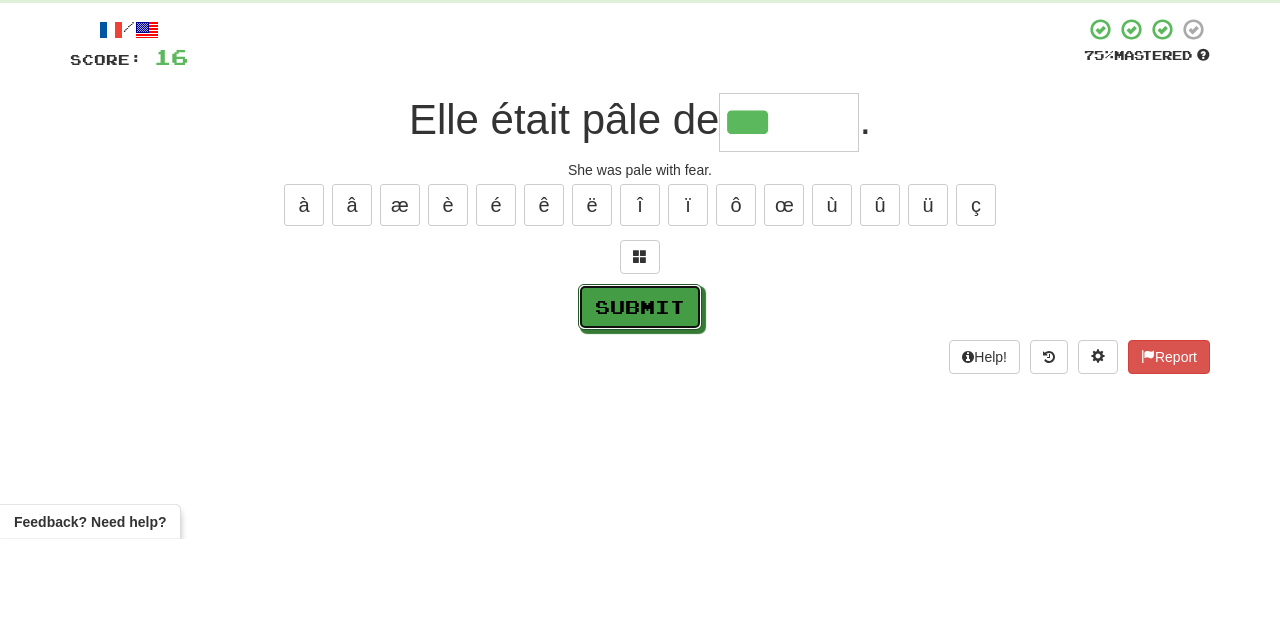 click on "Submit" at bounding box center (640, 412) 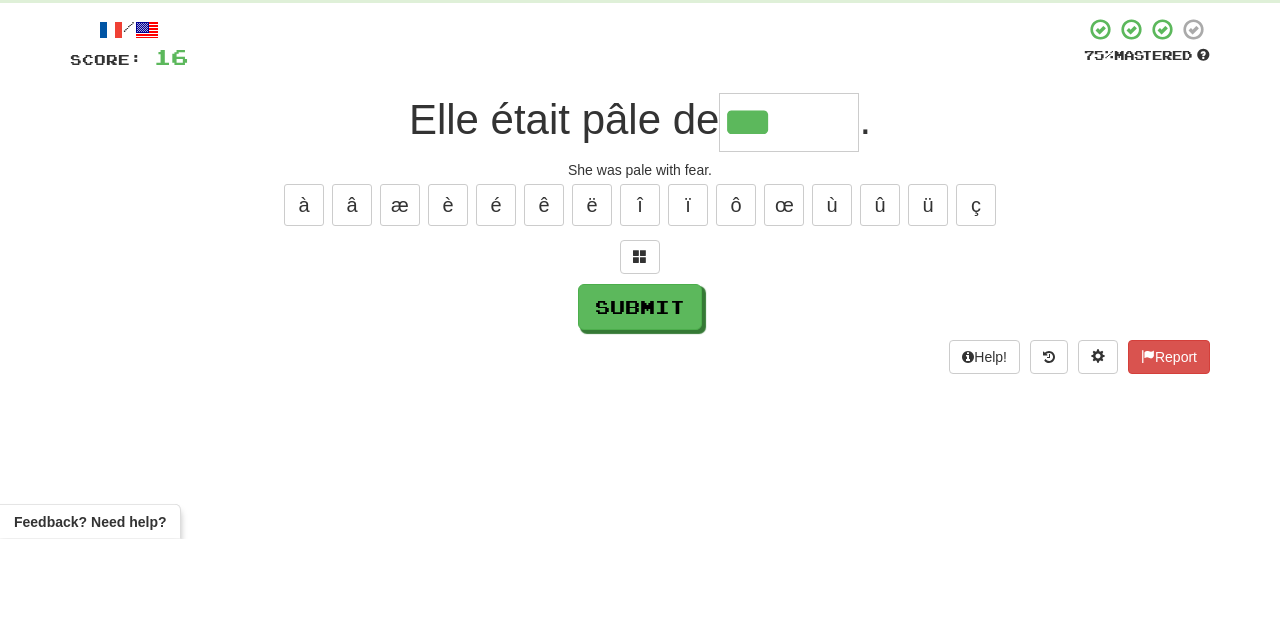 type on "*******" 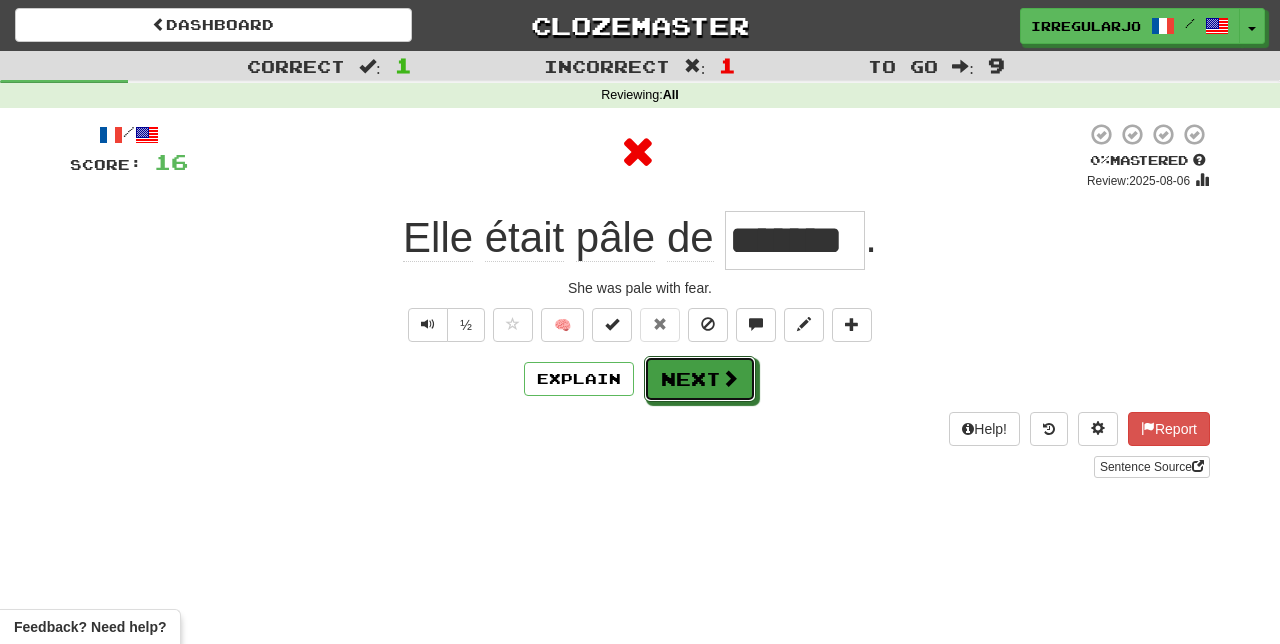 click on "Next" at bounding box center (700, 379) 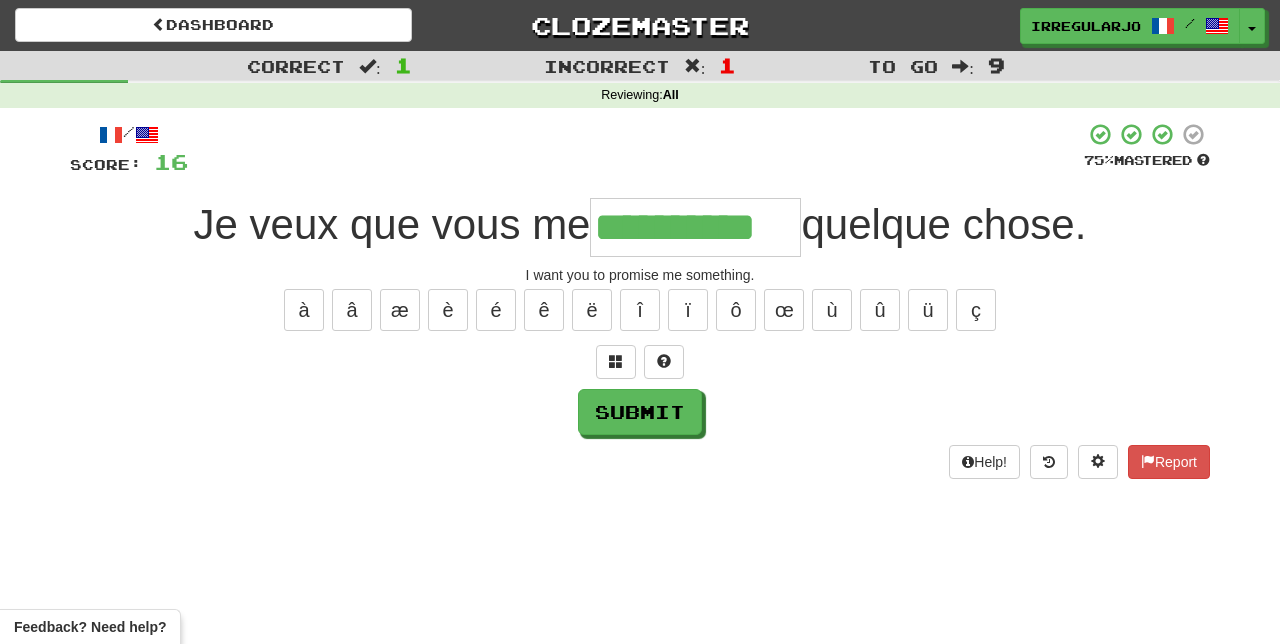 type on "**********" 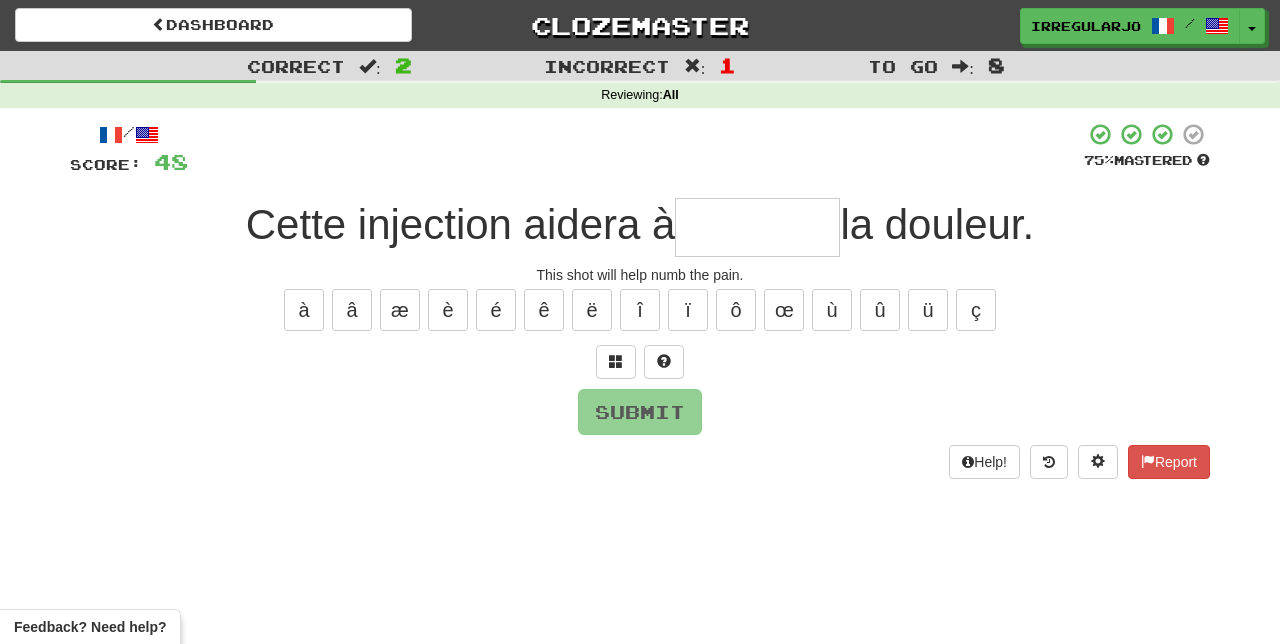 type on "*" 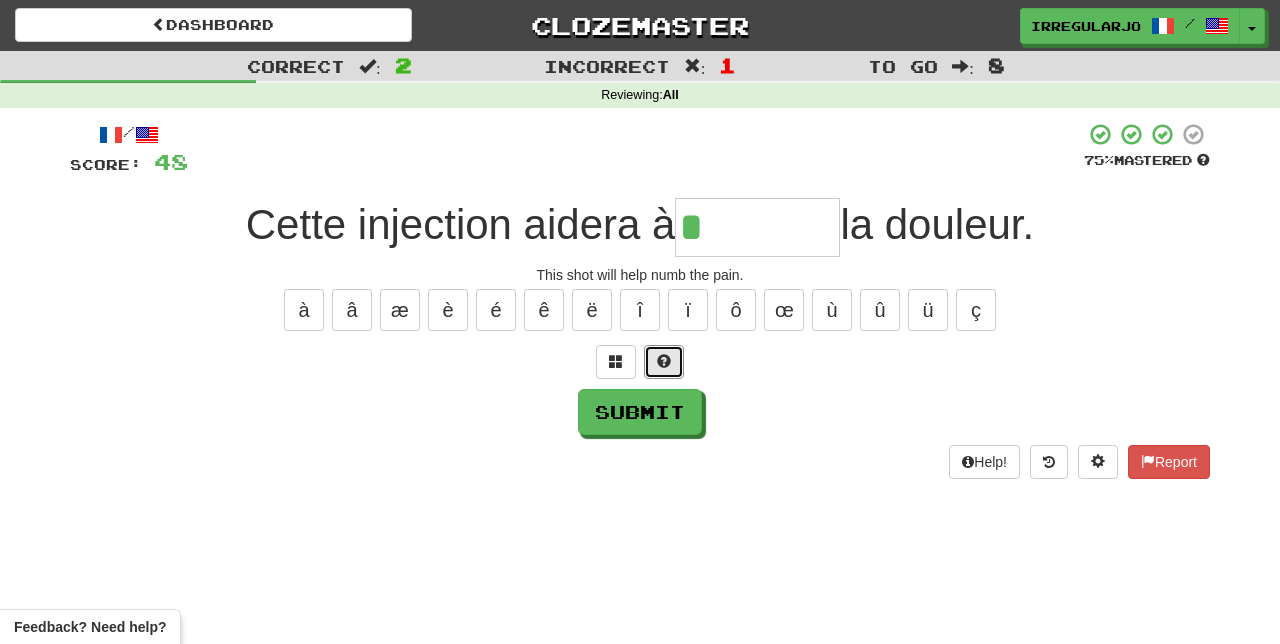 click at bounding box center (664, 362) 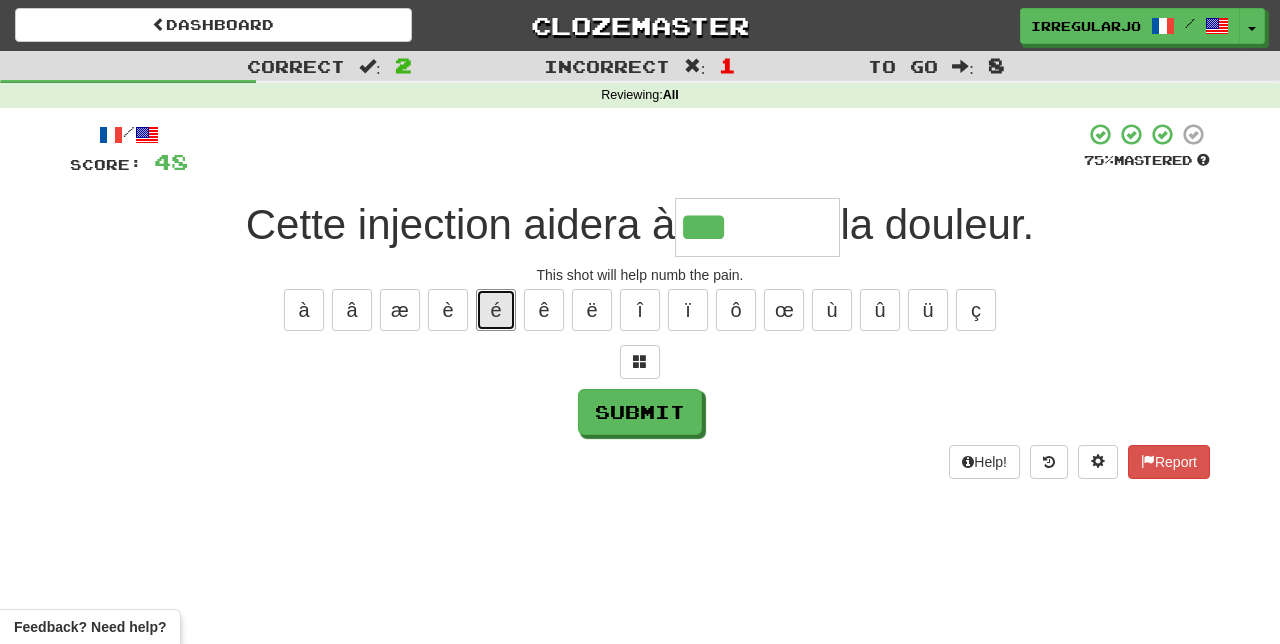 click on "é" at bounding box center (496, 310) 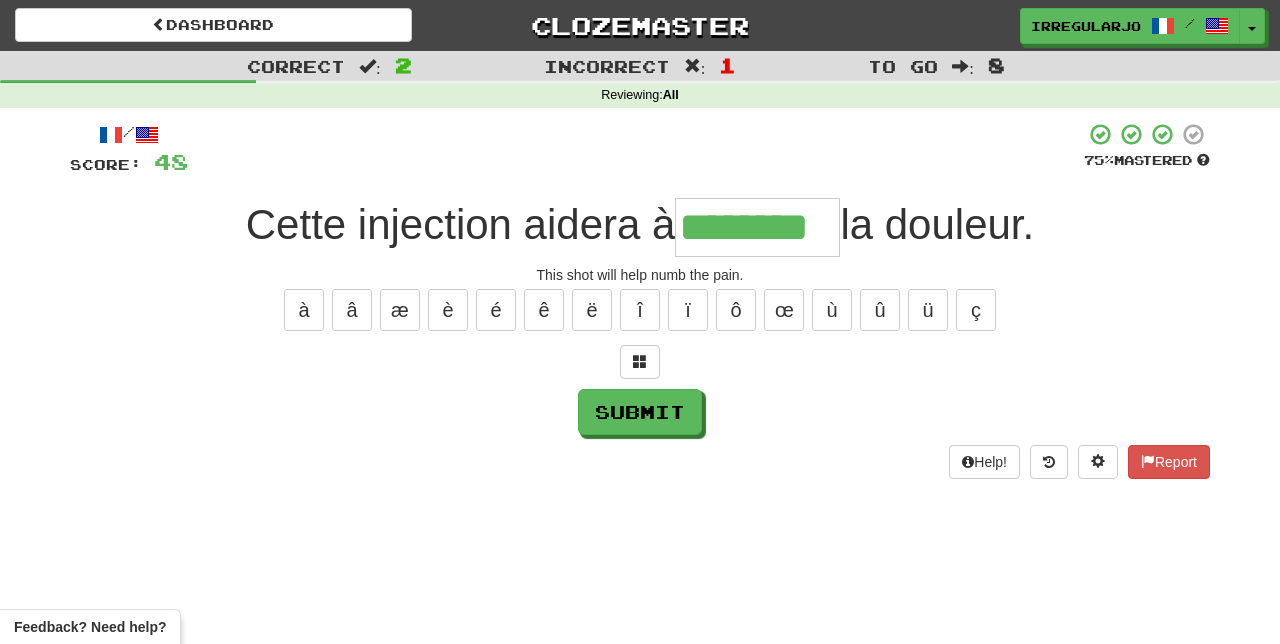 type on "********" 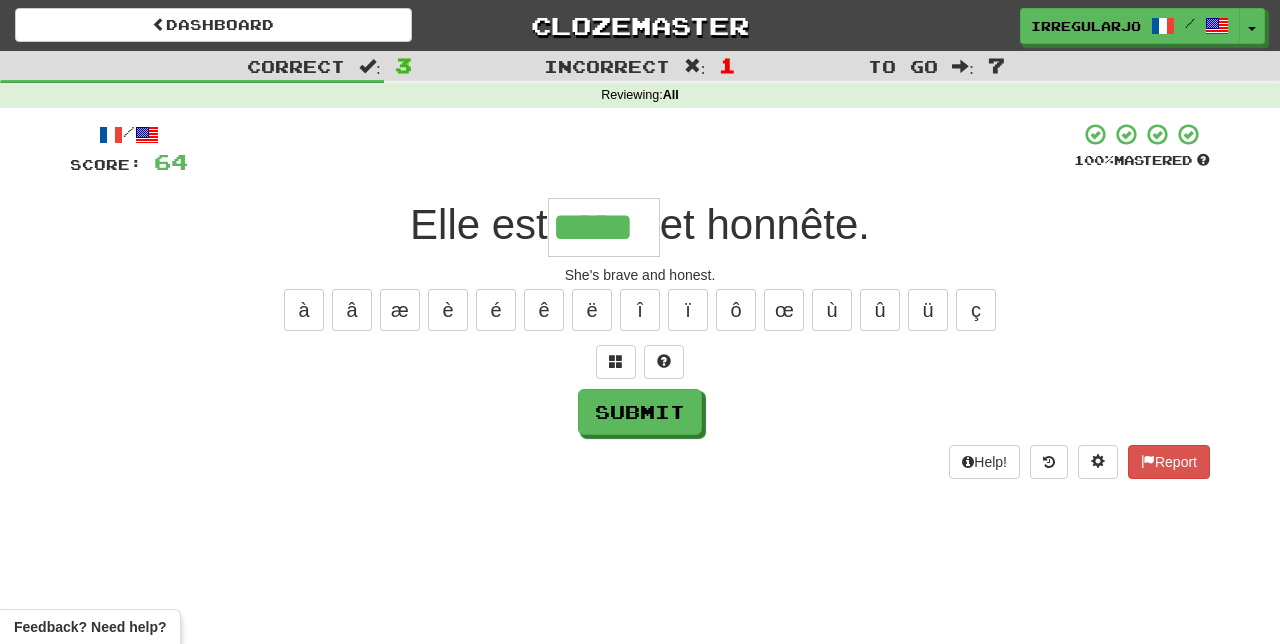 type on "*****" 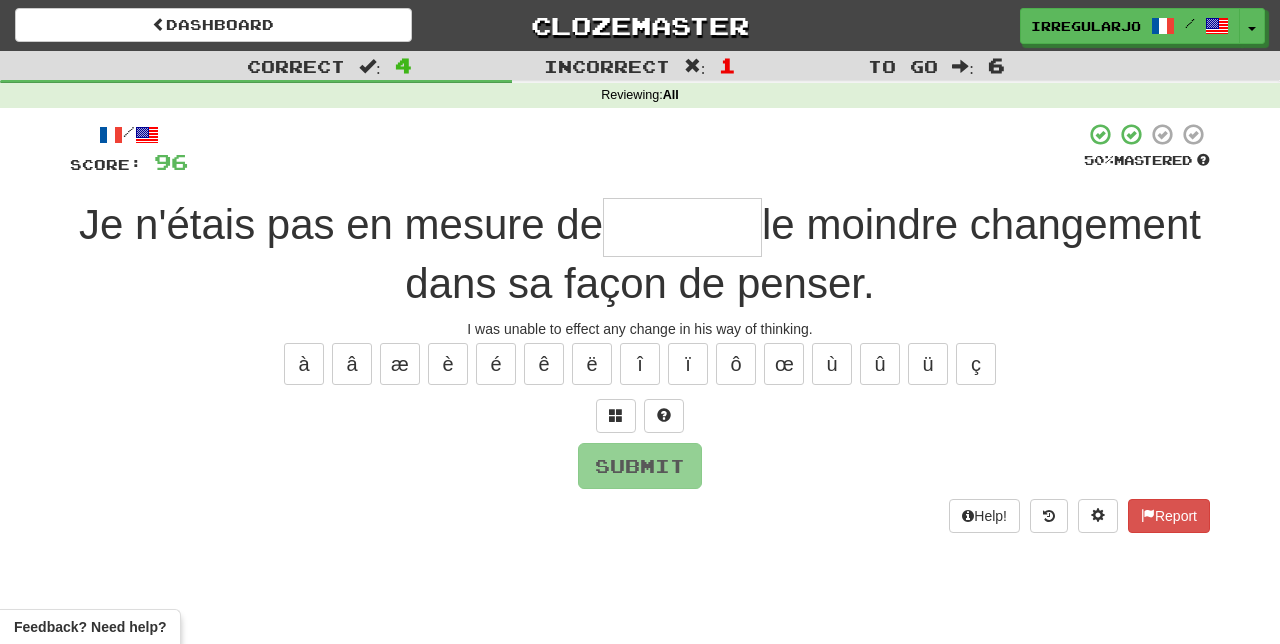type on "*" 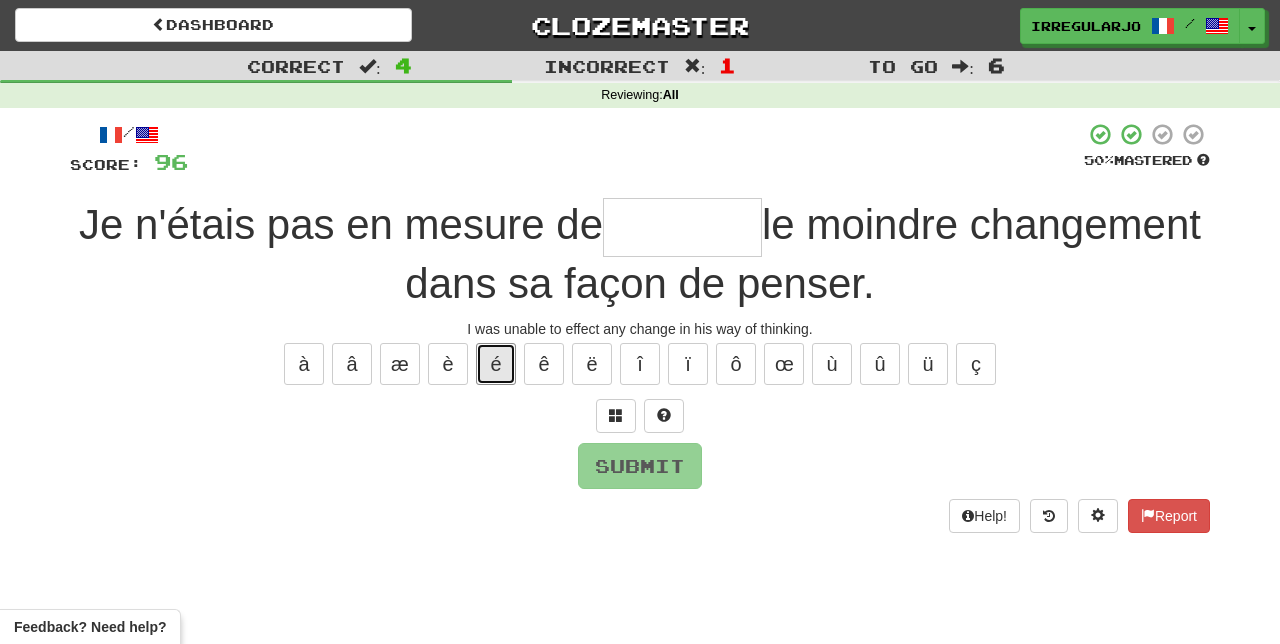 click on "é" at bounding box center [496, 364] 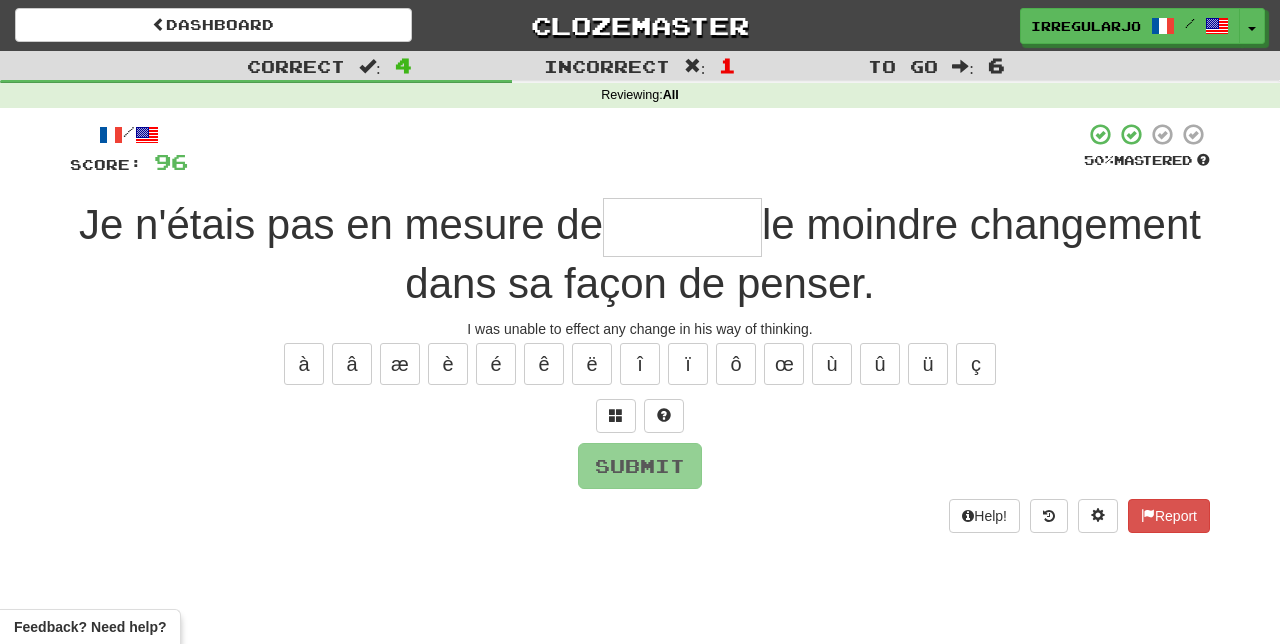type on "*" 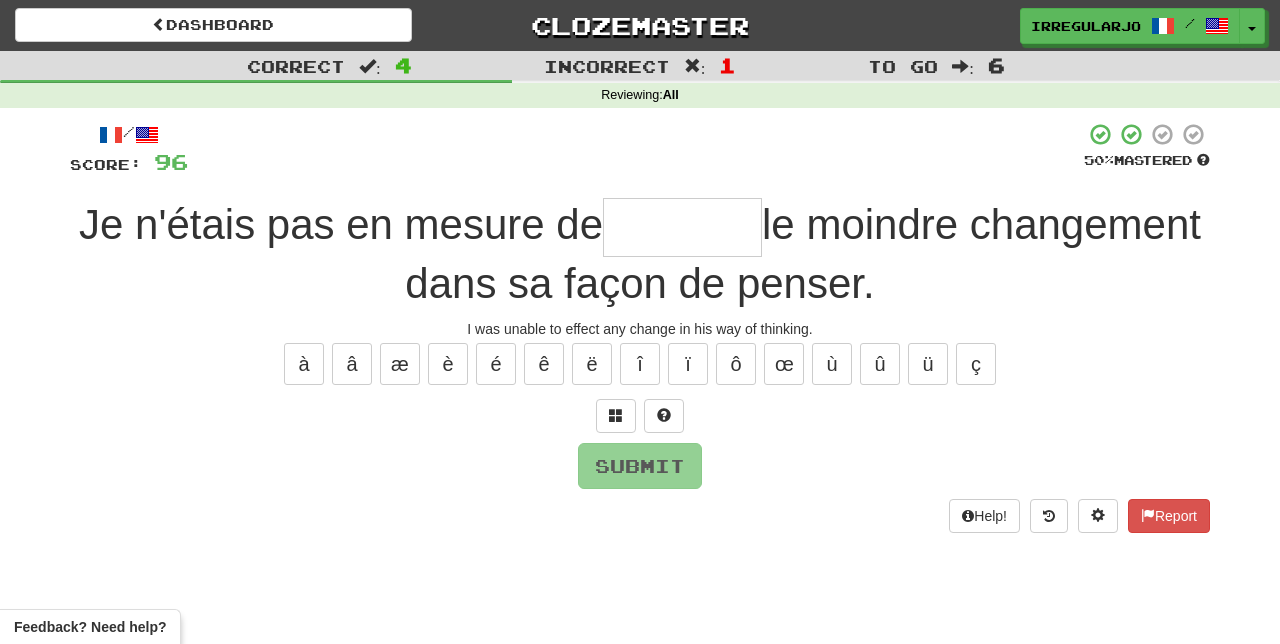 type on "*" 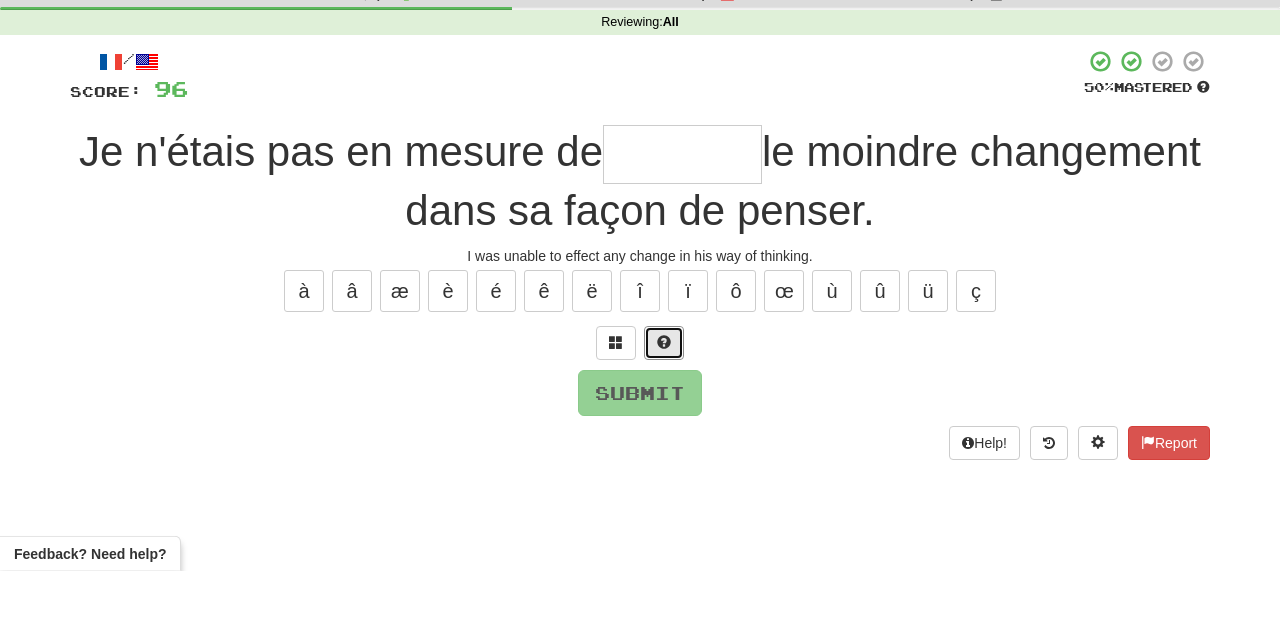 click at bounding box center [664, 416] 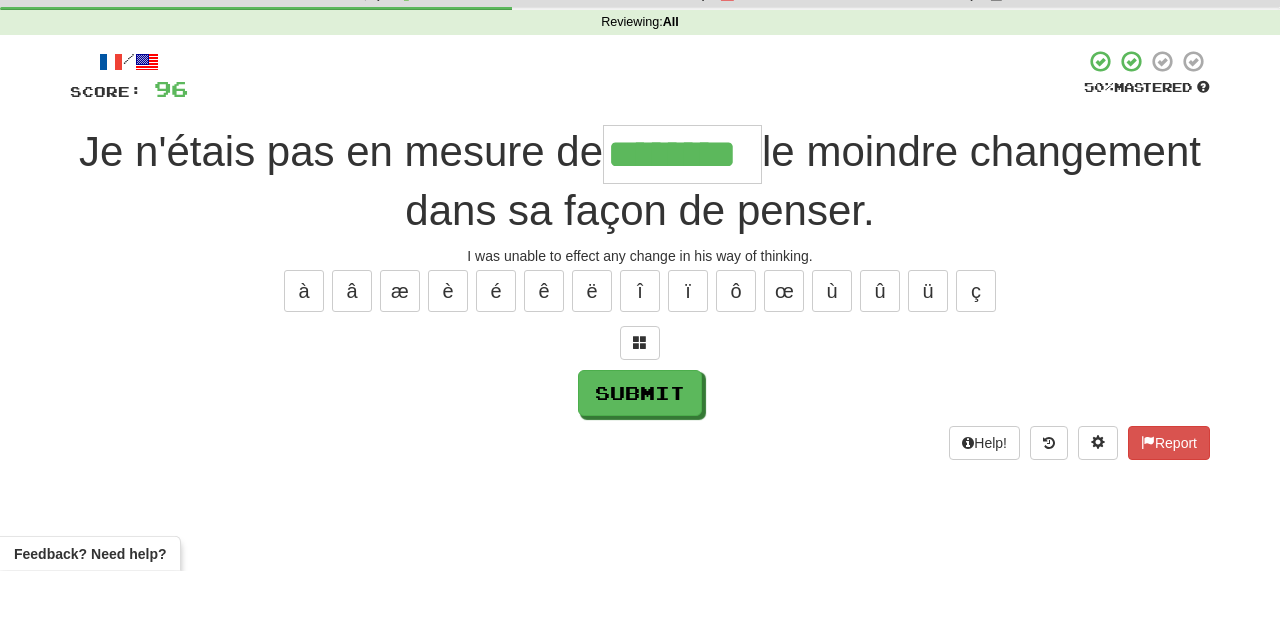 type on "********" 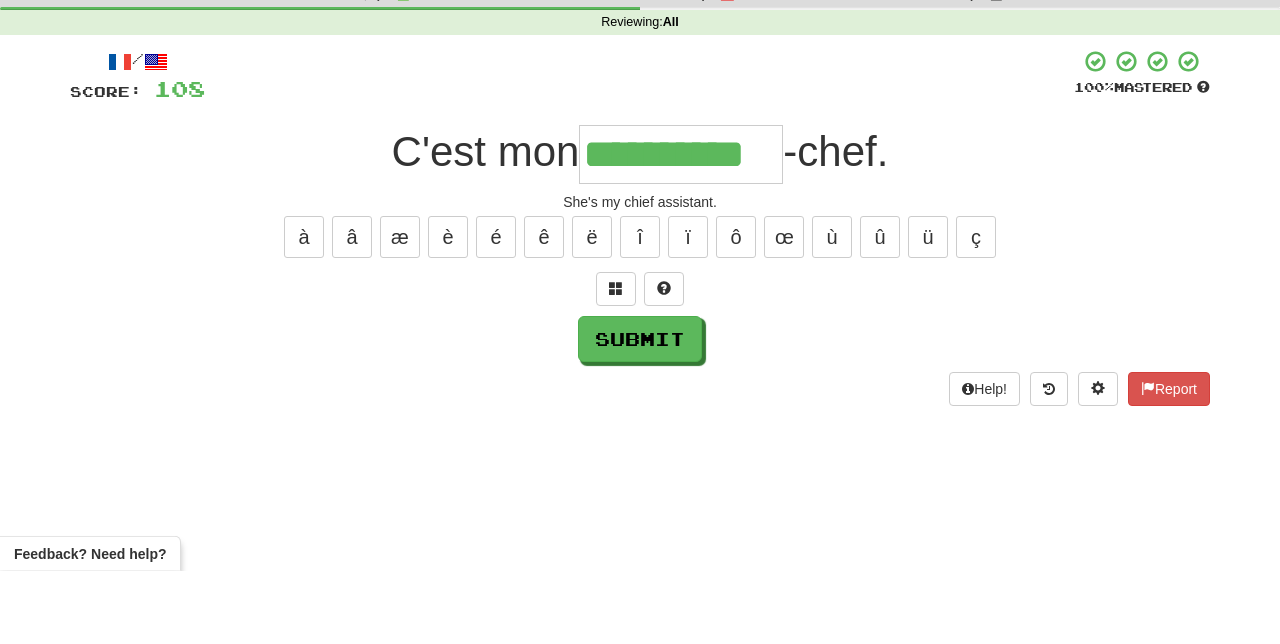 type on "**********" 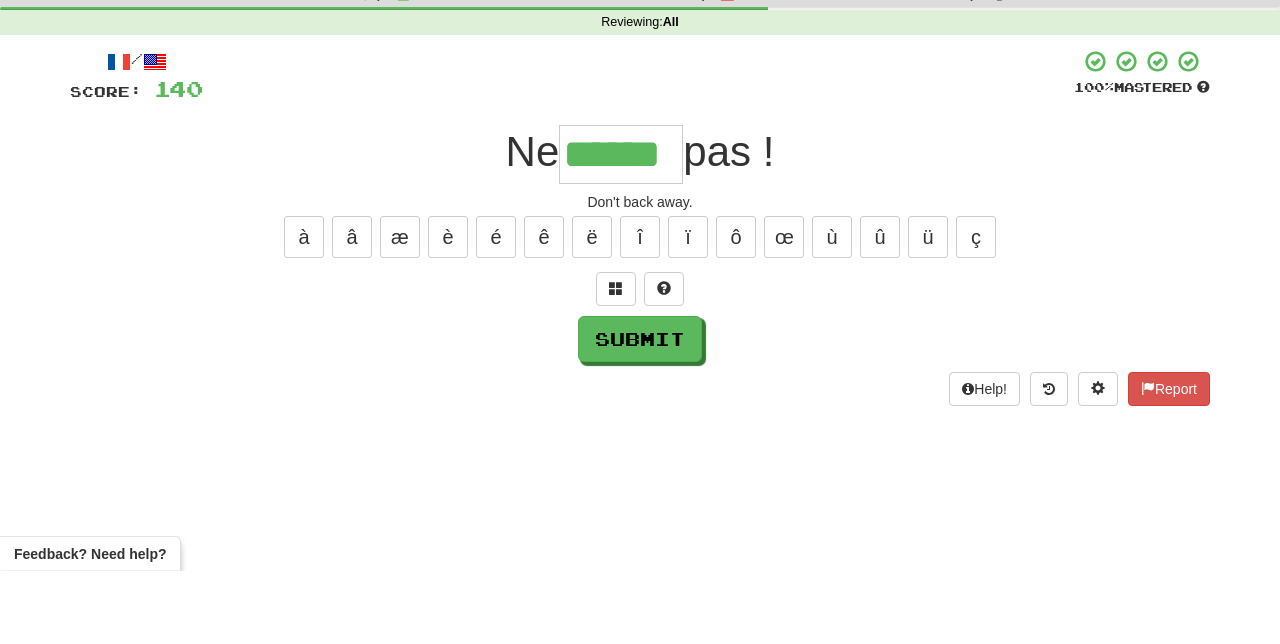type on "******" 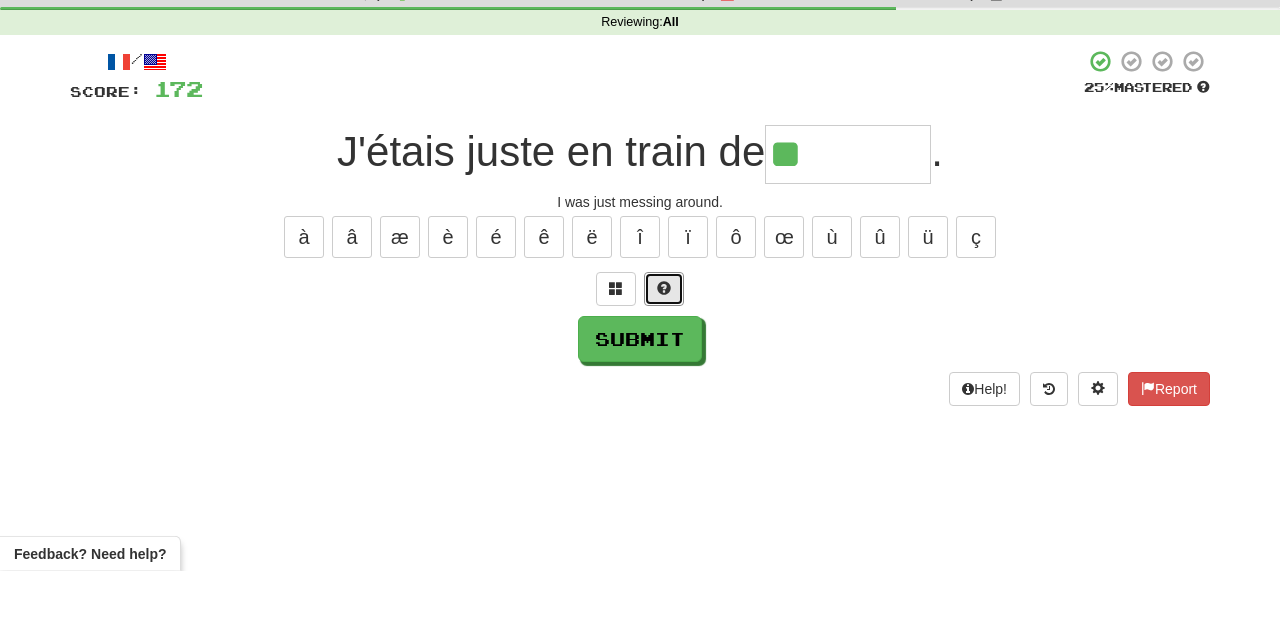 click at bounding box center (664, 362) 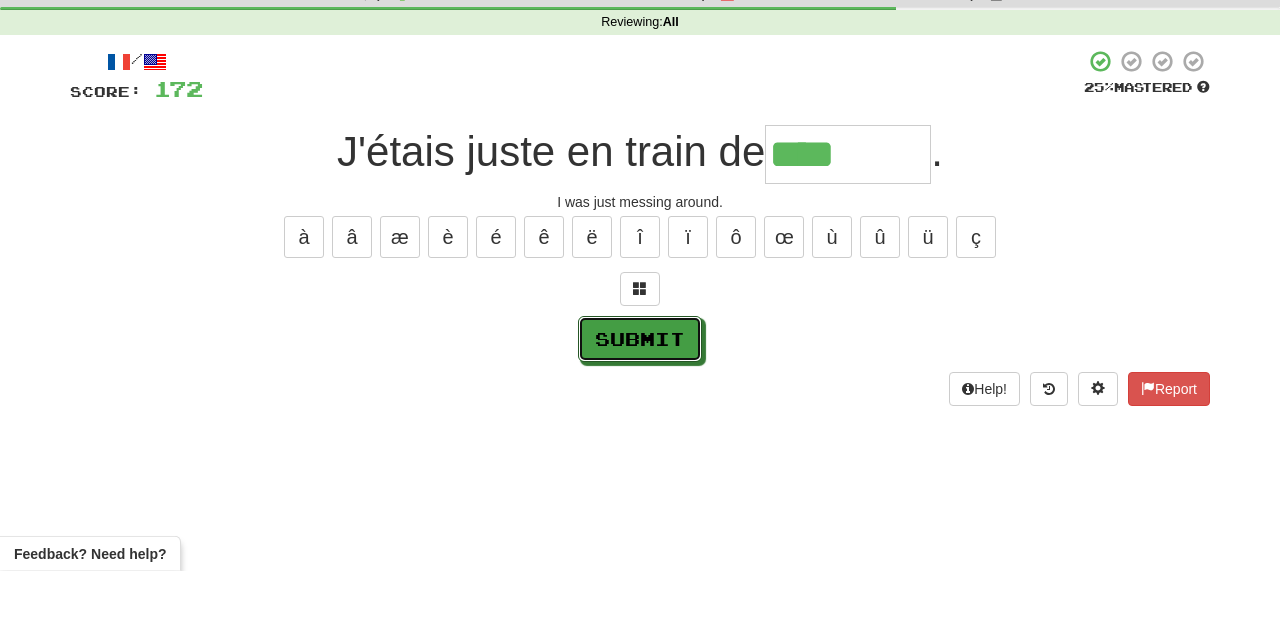 click on "Submit" at bounding box center (640, 412) 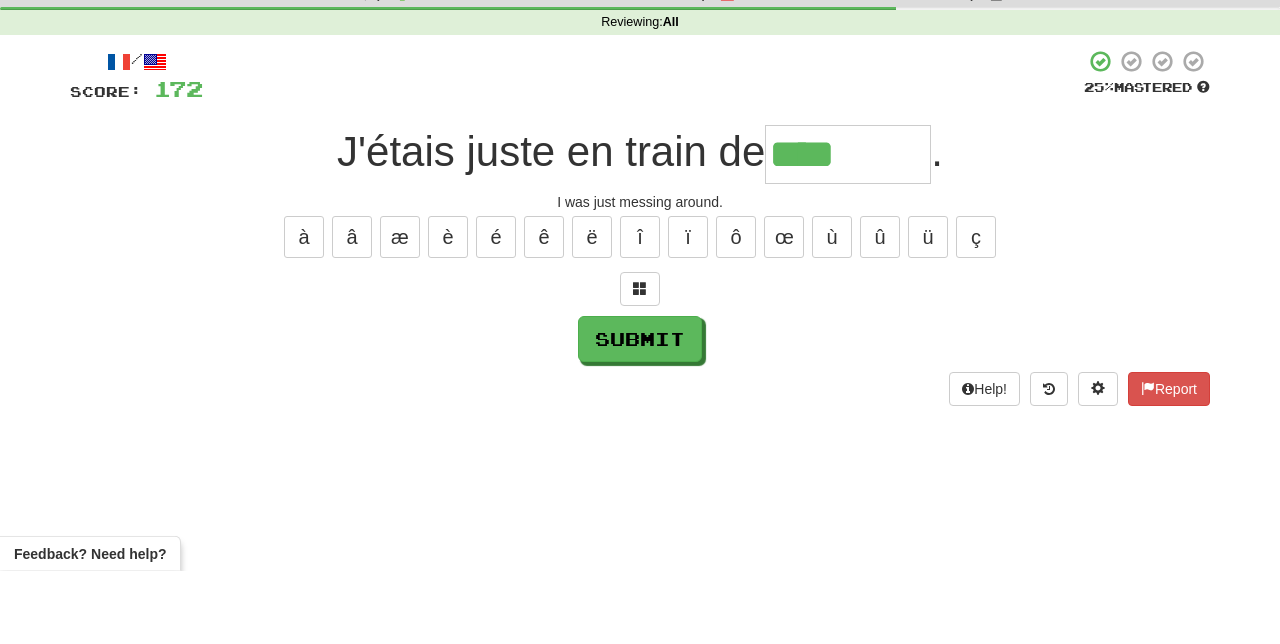 type on "*********" 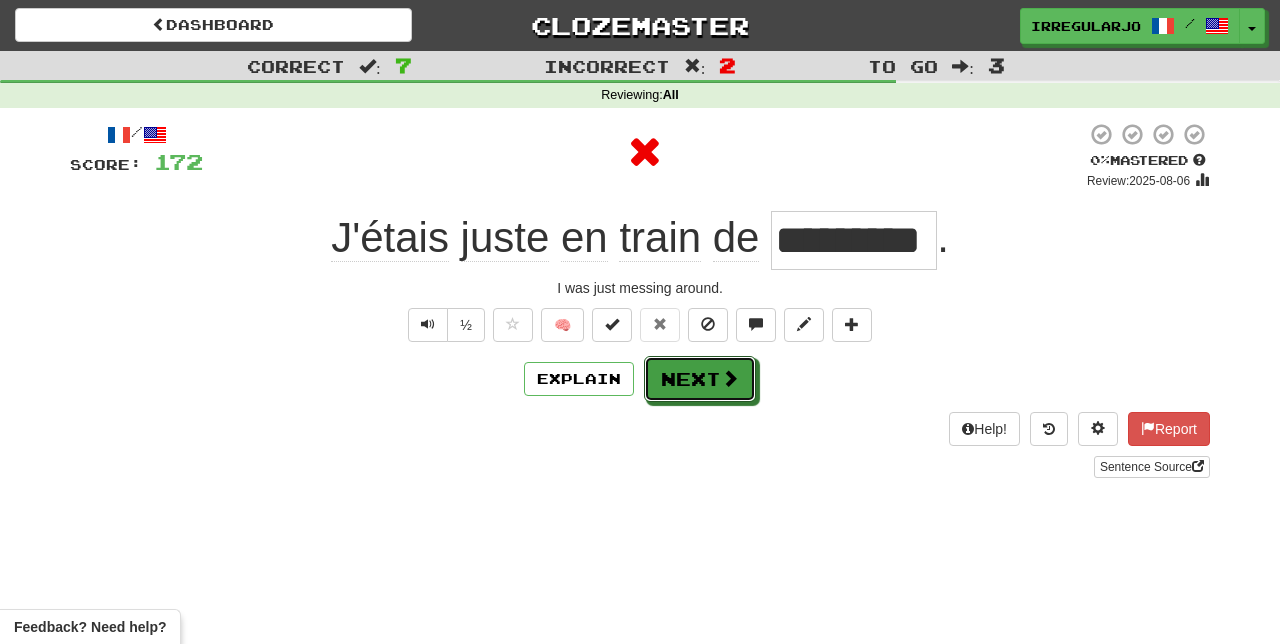 click on "Next" at bounding box center [700, 379] 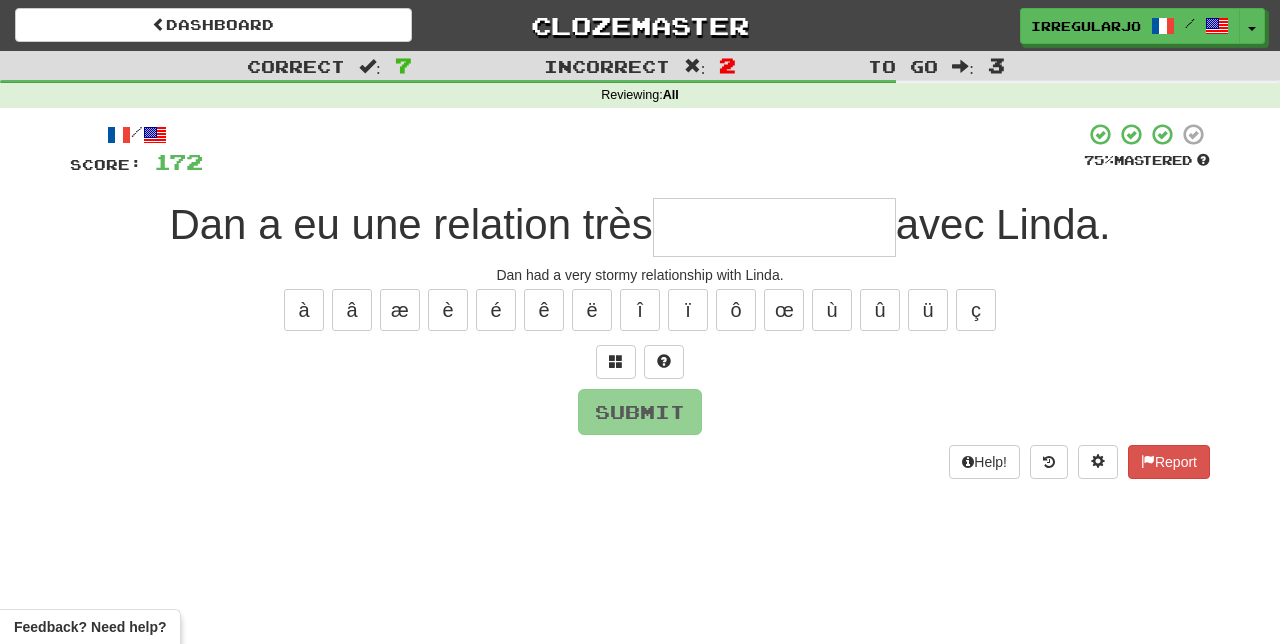 type on "*" 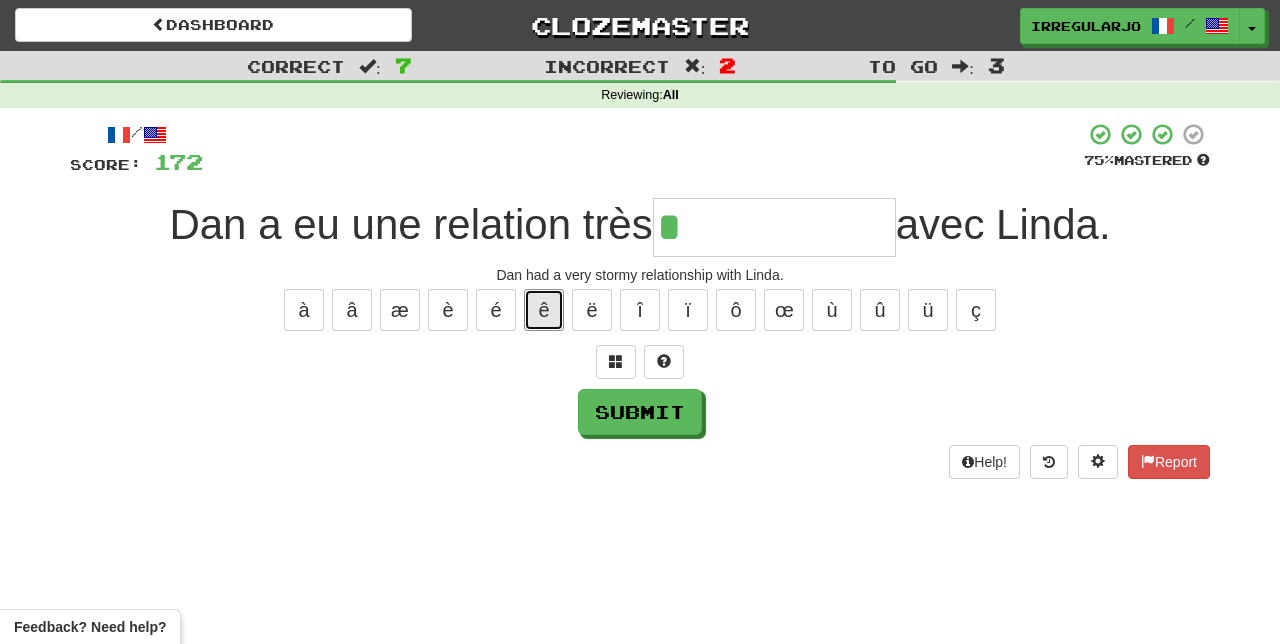 click on "ê" at bounding box center [544, 310] 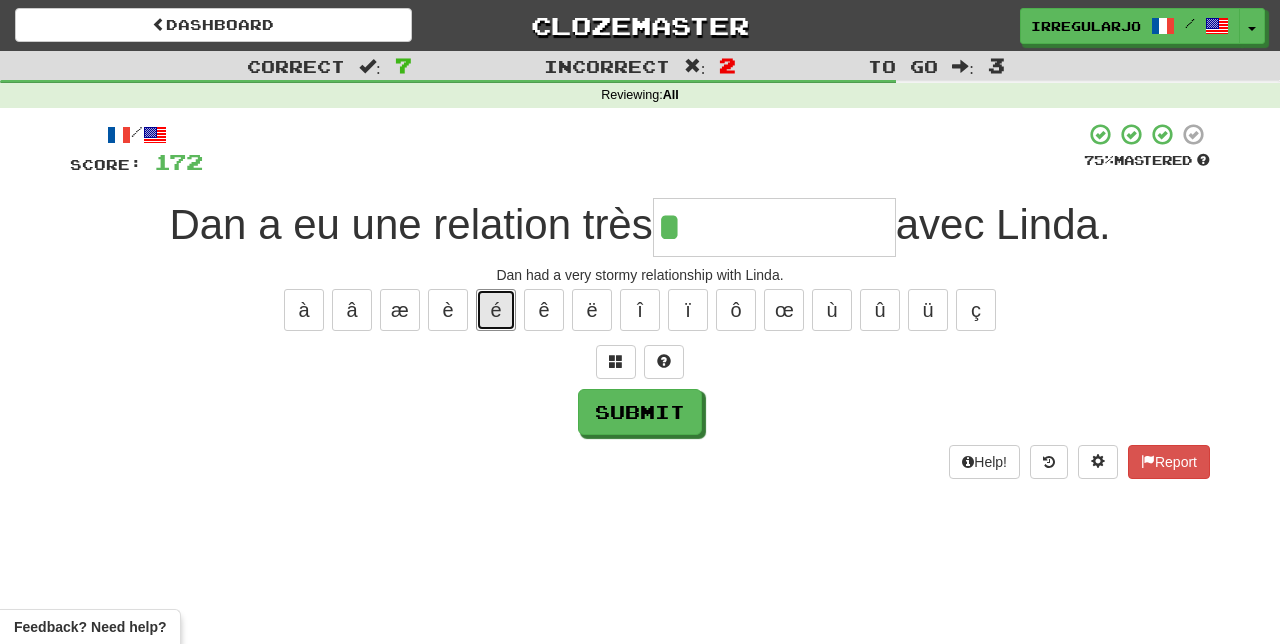 click on "é" at bounding box center [496, 310] 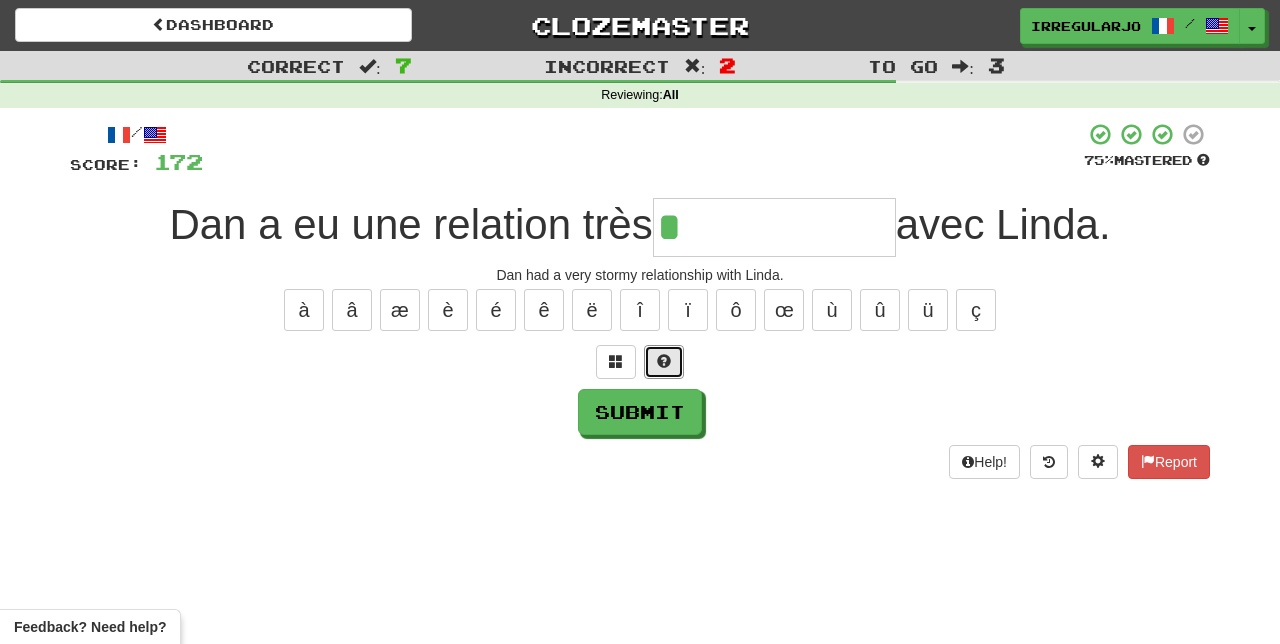 click at bounding box center [664, 362] 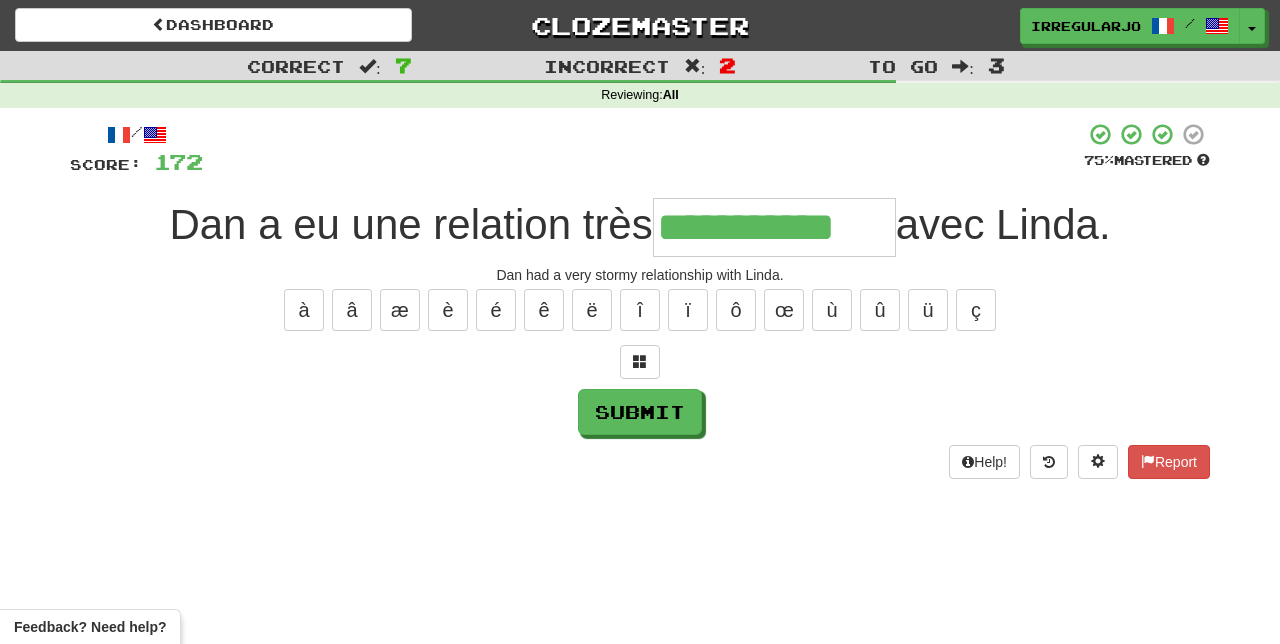 type on "**********" 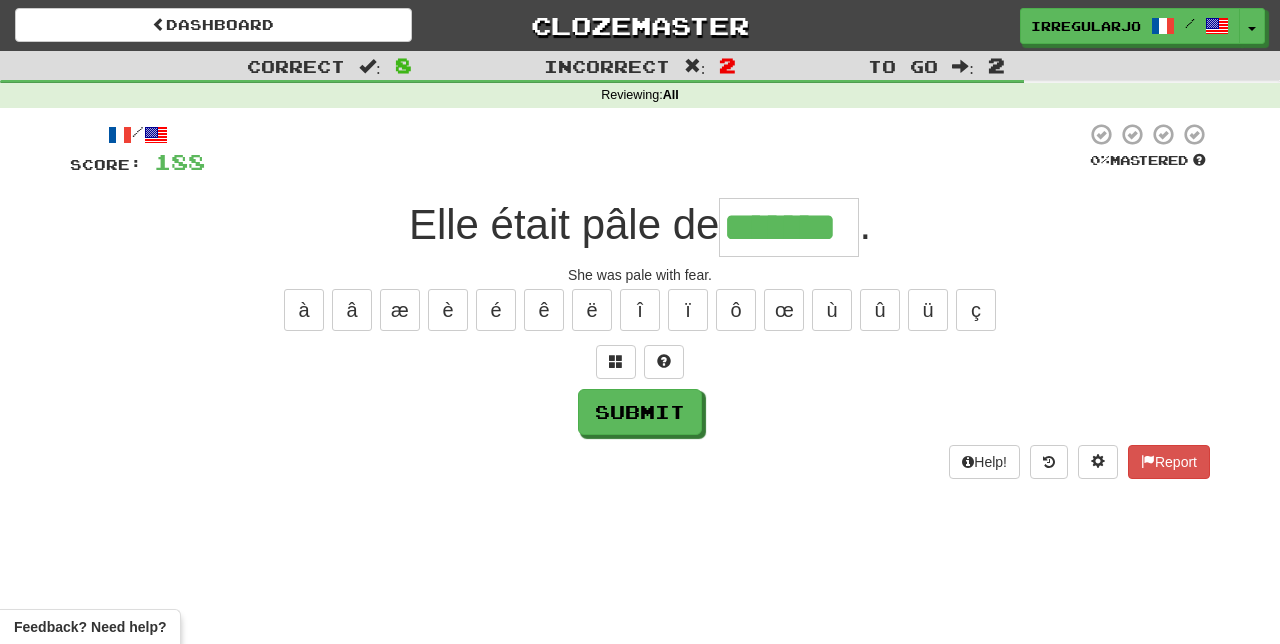 type on "*******" 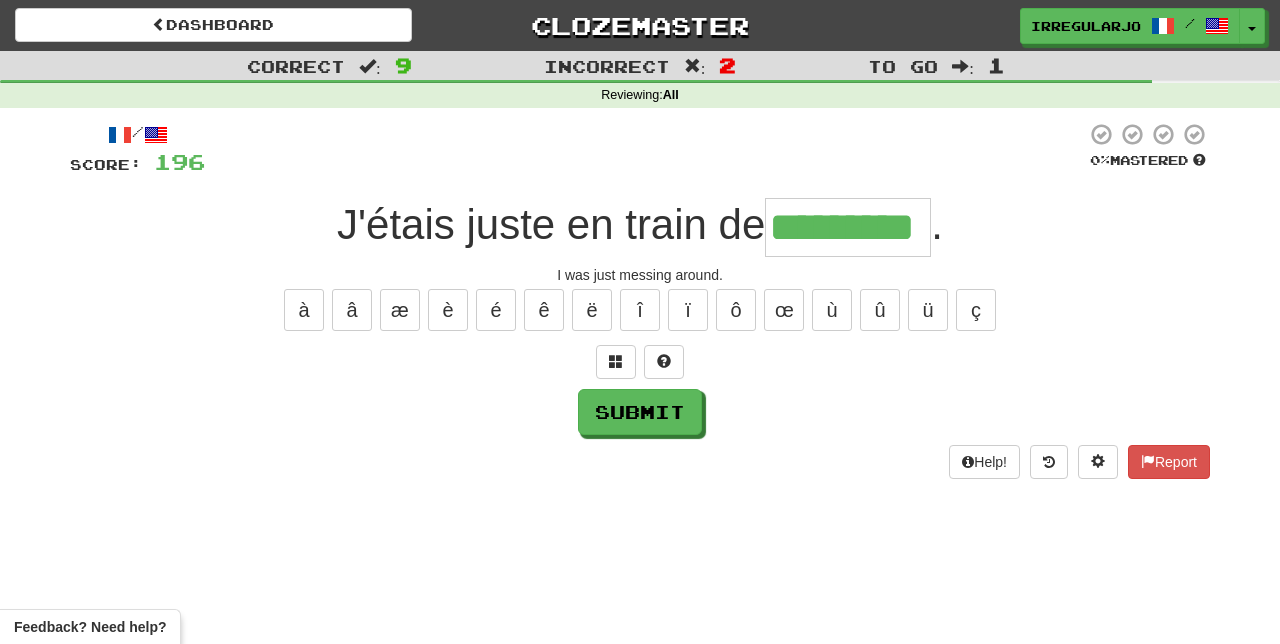 type on "*********" 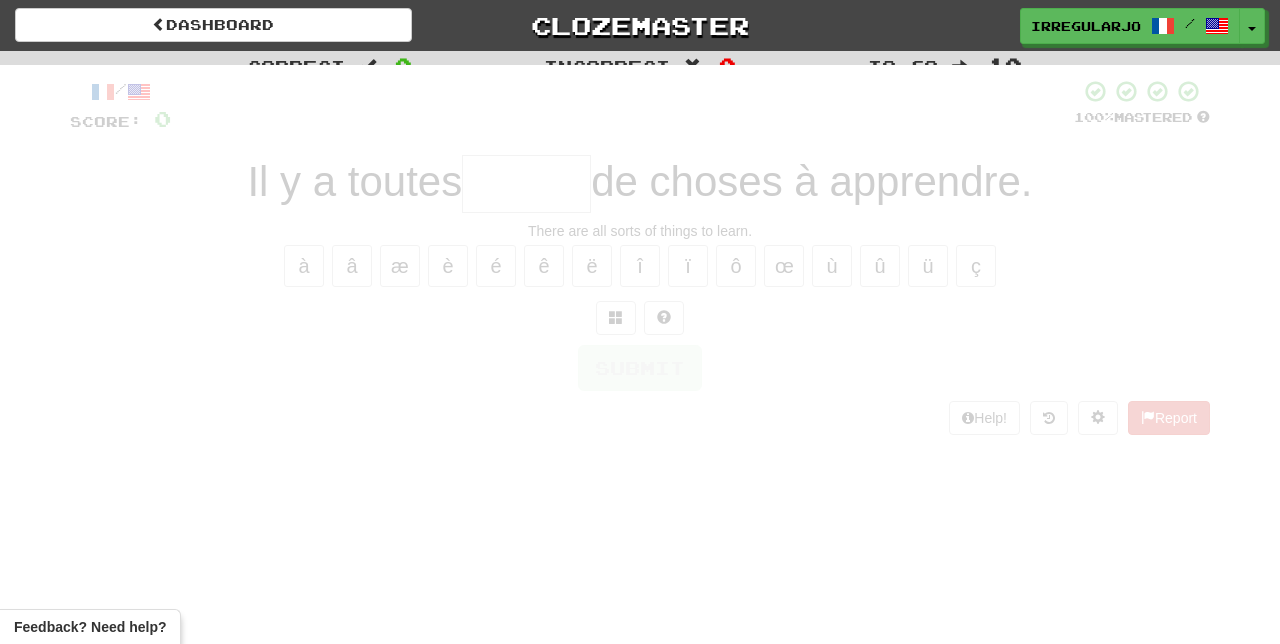 scroll, scrollTop: 0, scrollLeft: 0, axis: both 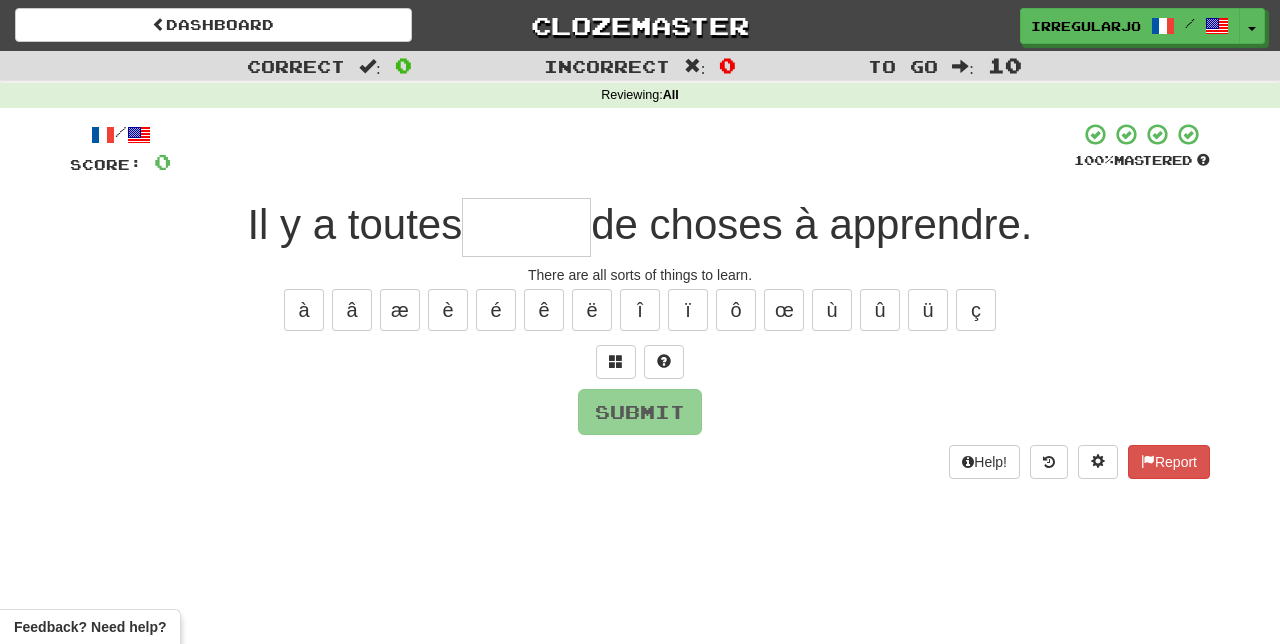 click at bounding box center (526, 227) 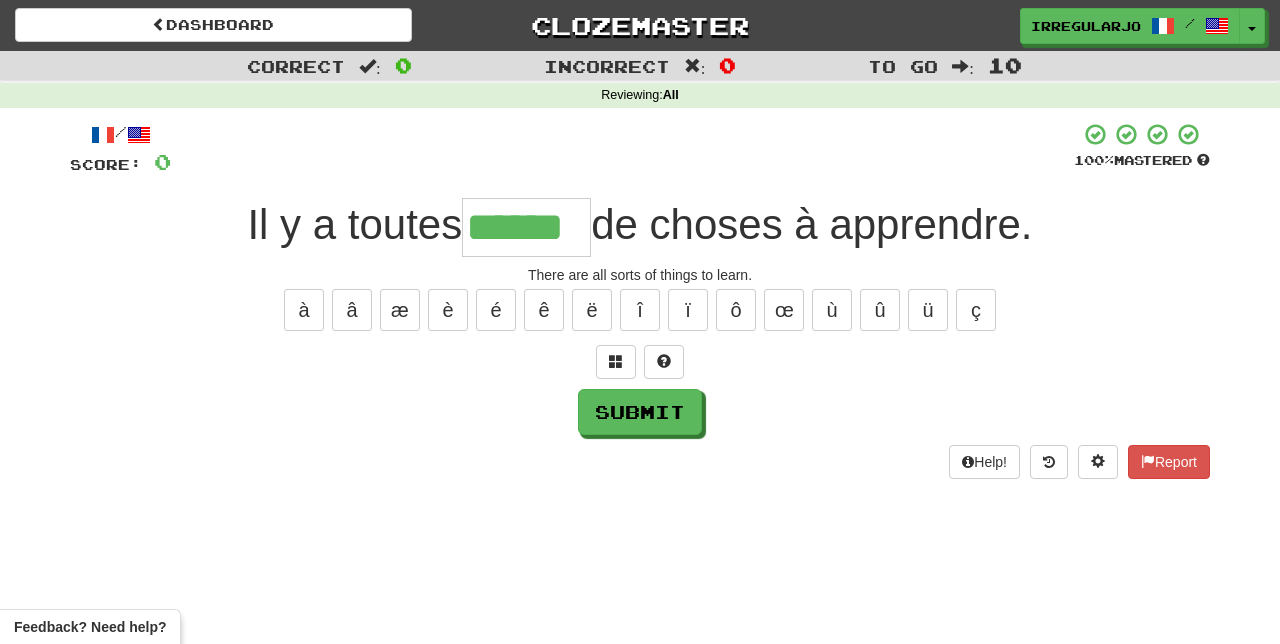 type on "******" 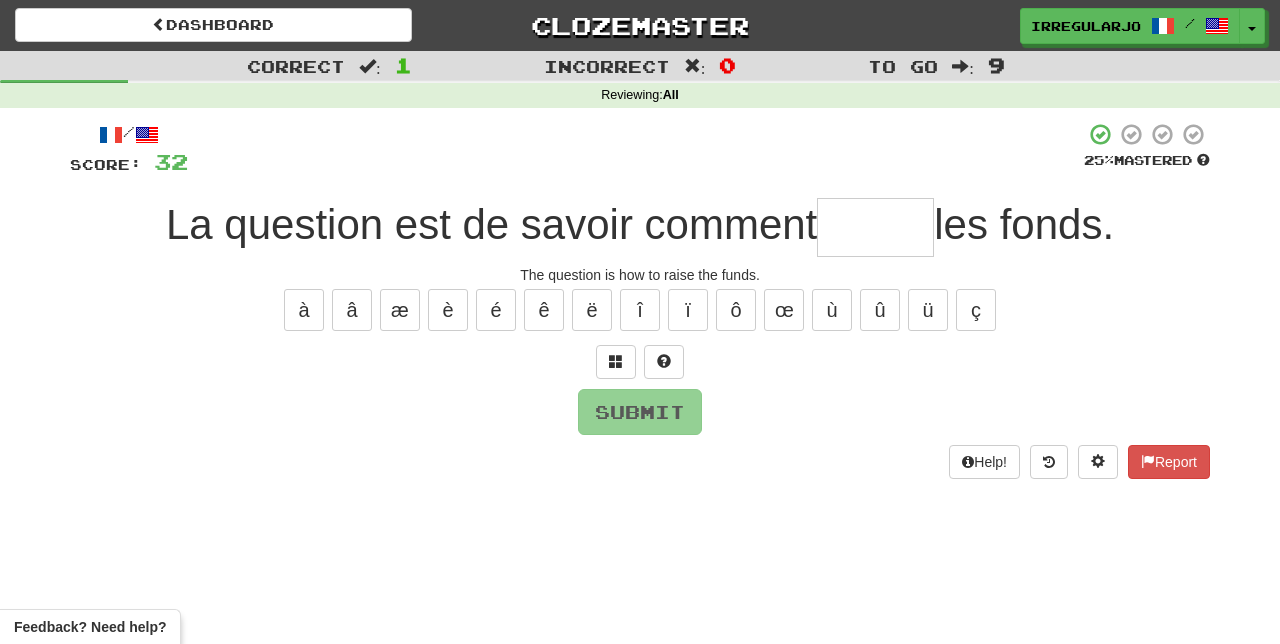 type on "*" 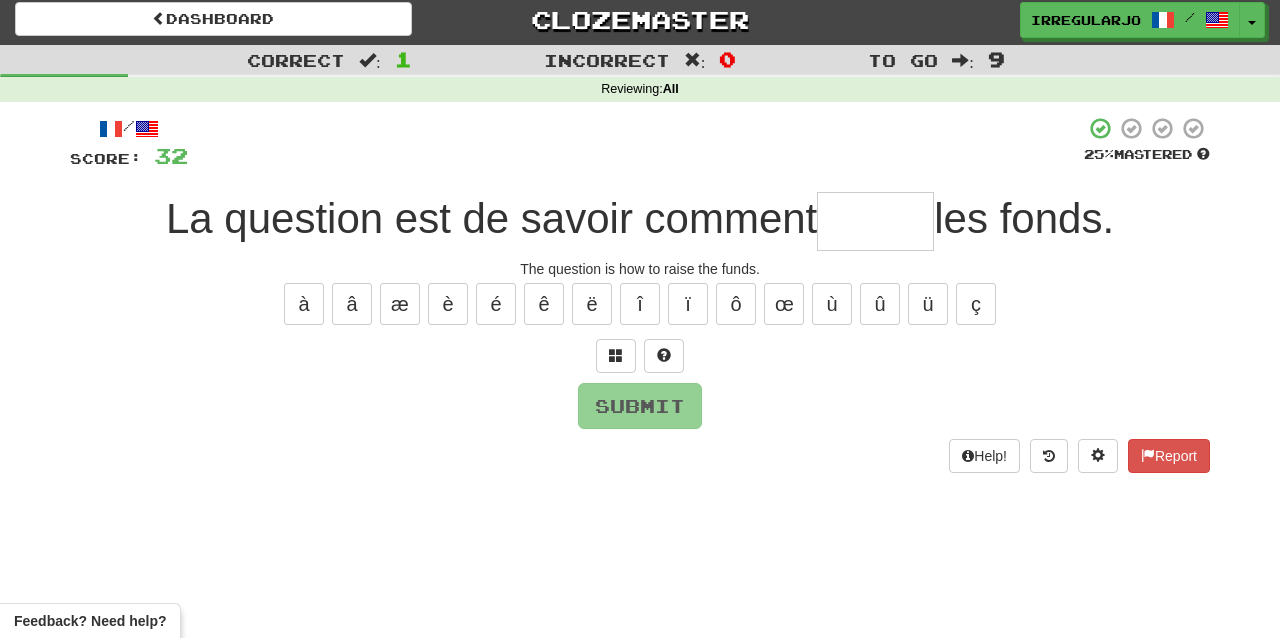 type on "*" 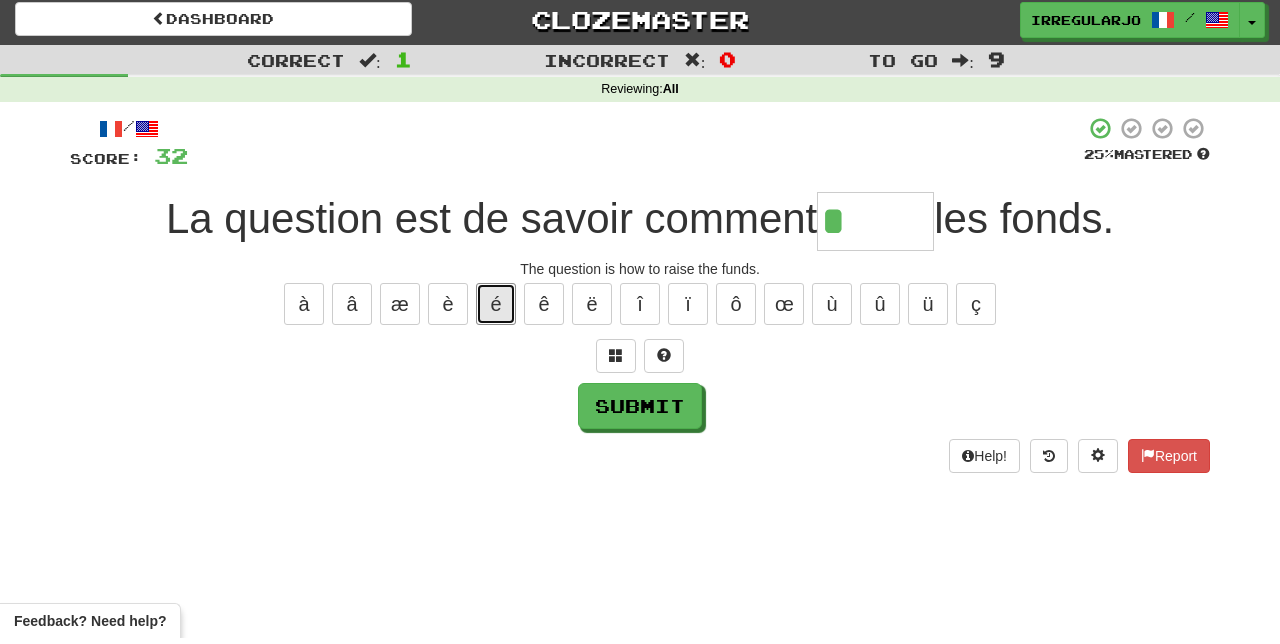 click on "é" at bounding box center (496, 310) 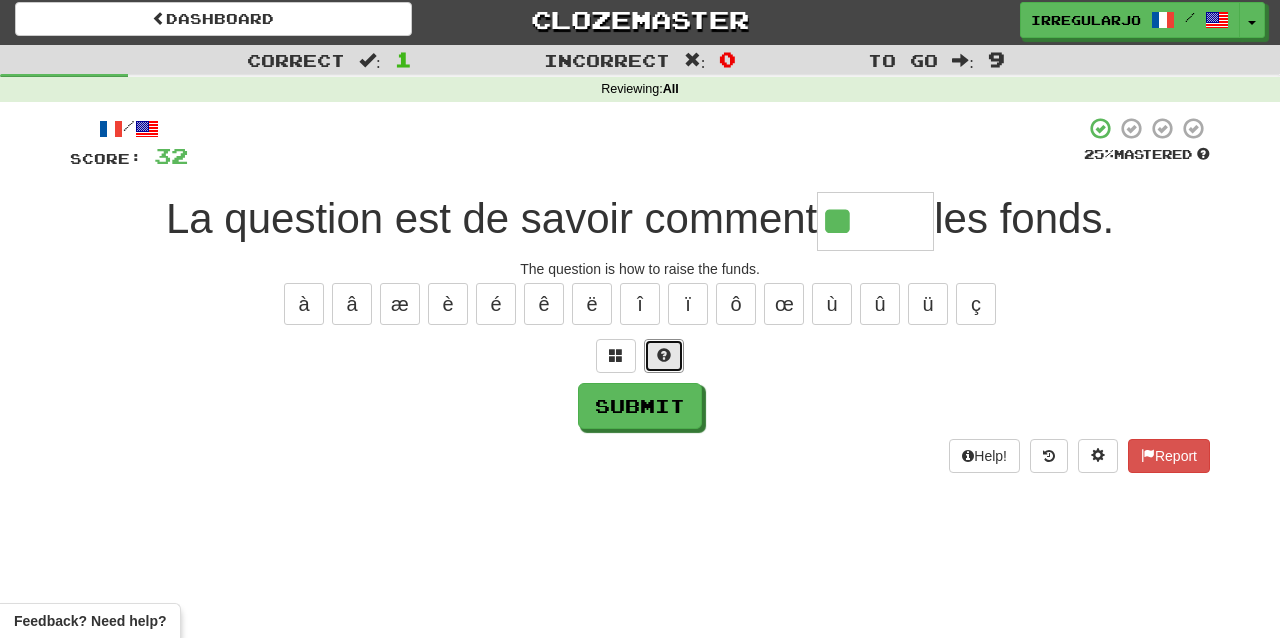 click at bounding box center (664, 362) 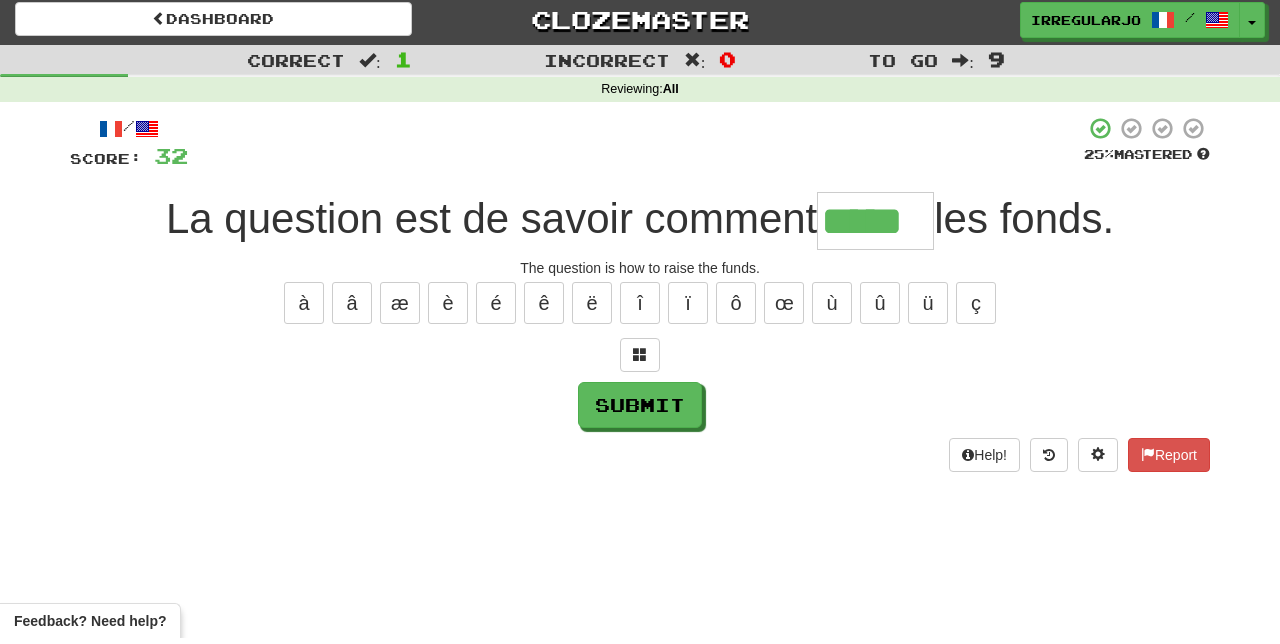 scroll, scrollTop: 0, scrollLeft: 0, axis: both 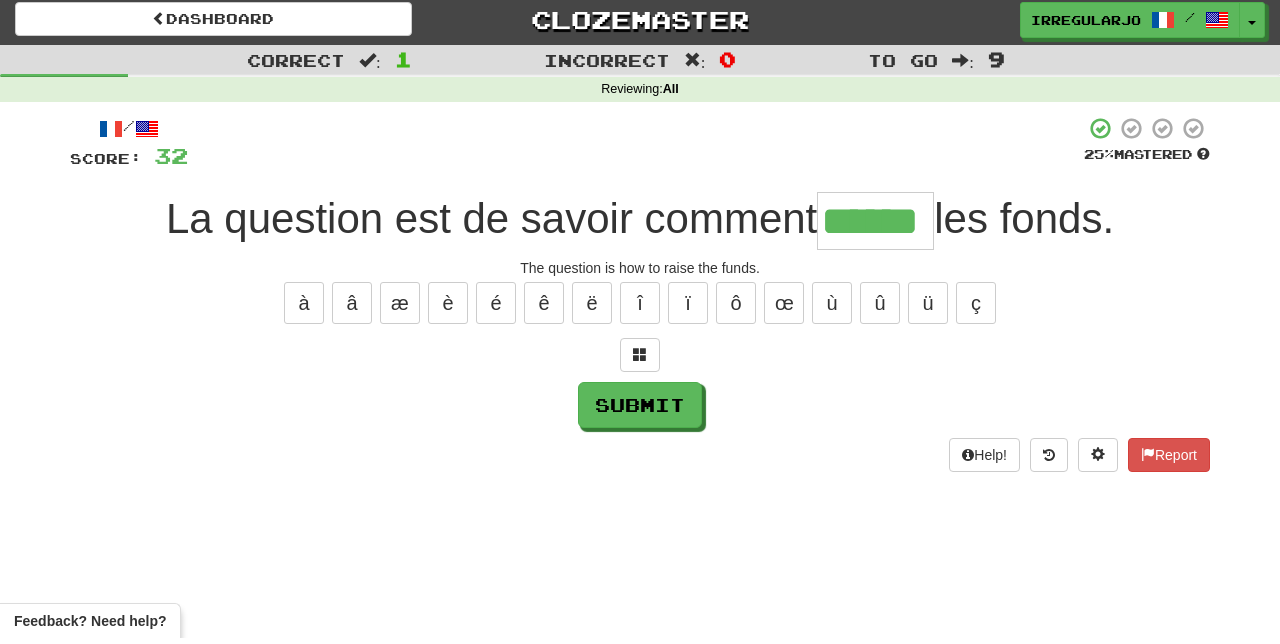 type on "******" 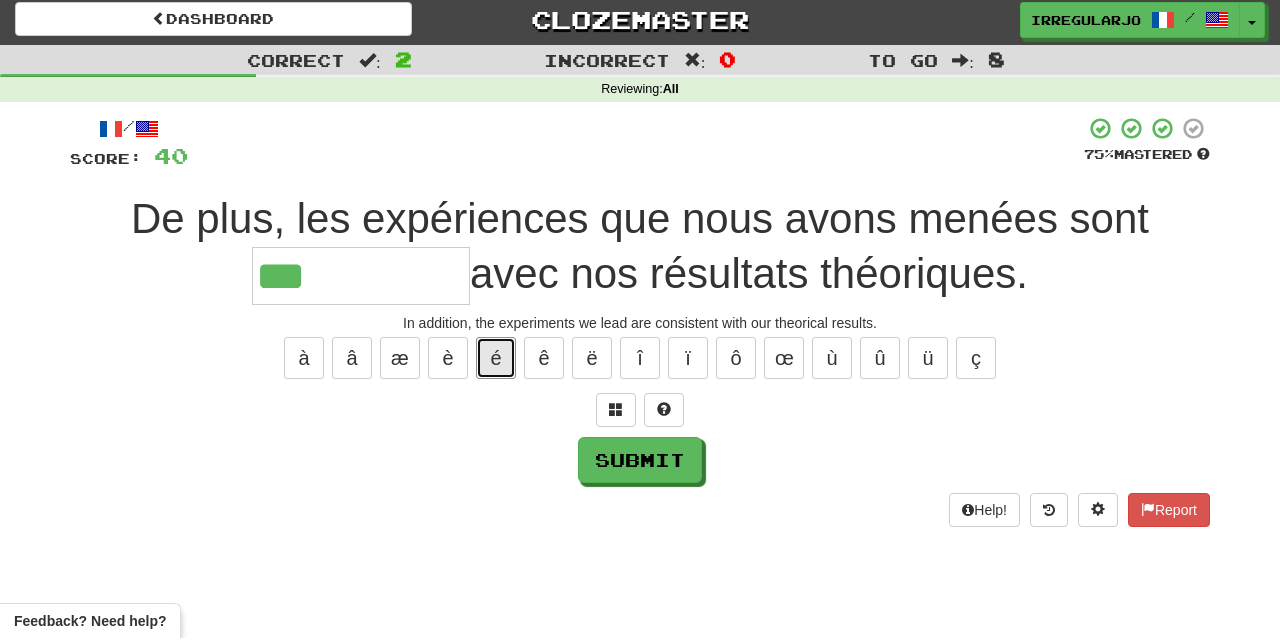 click on "é" at bounding box center (496, 364) 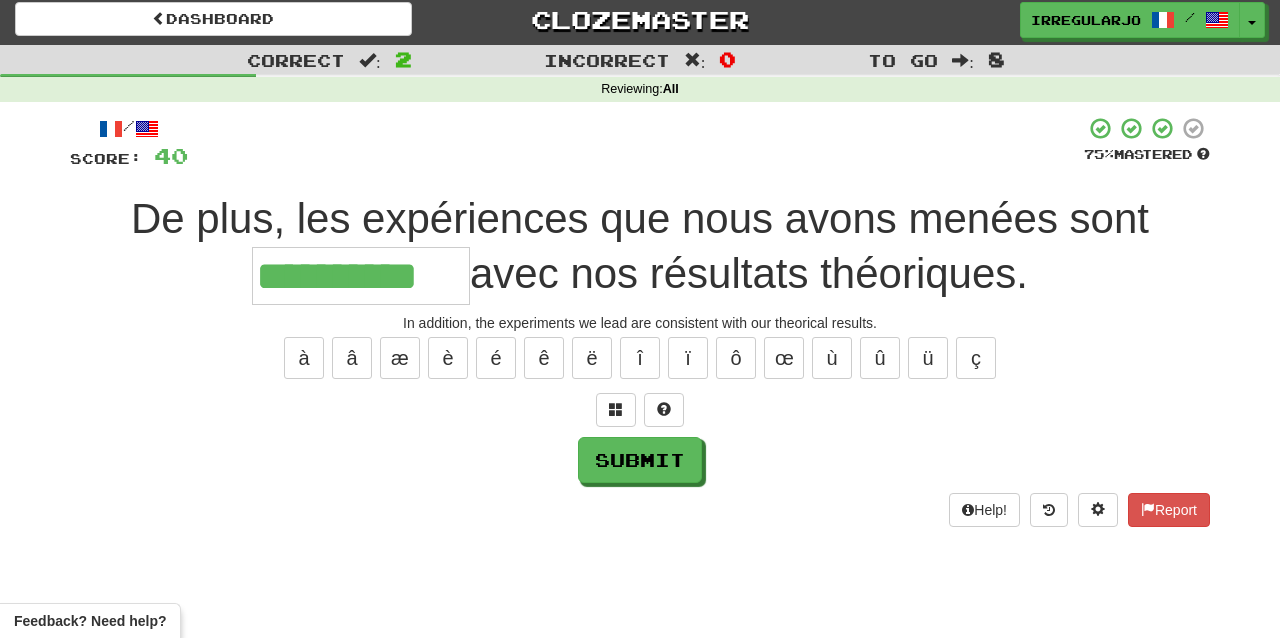 type on "**********" 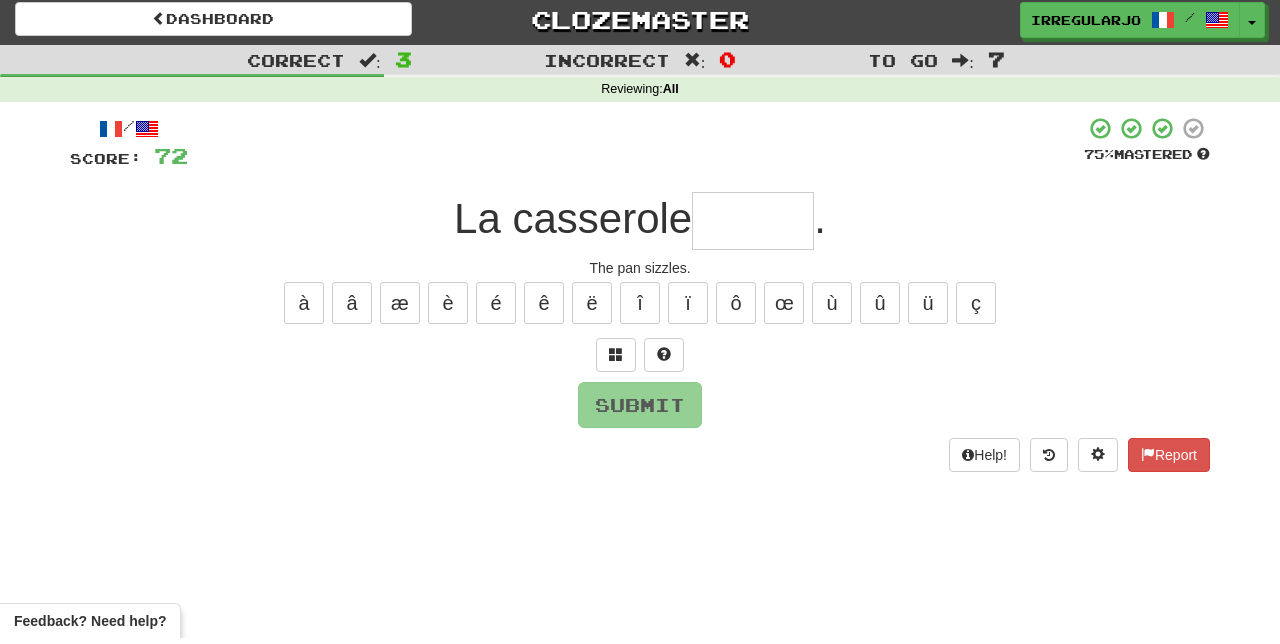 type on "*" 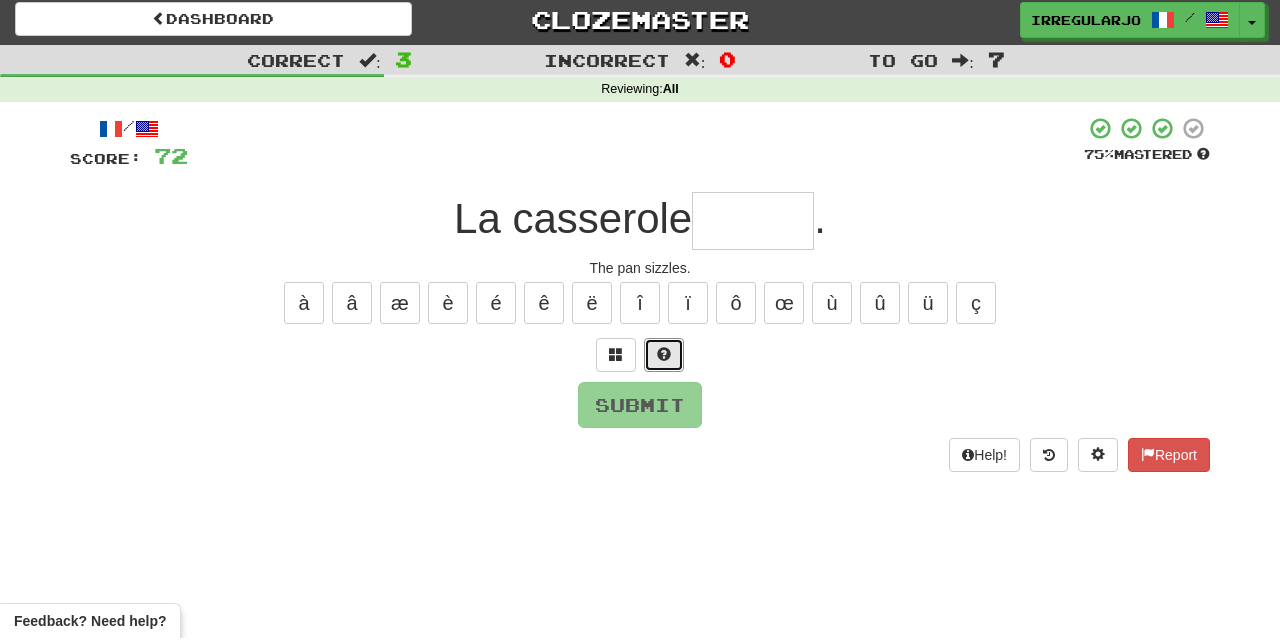 click at bounding box center [664, 361] 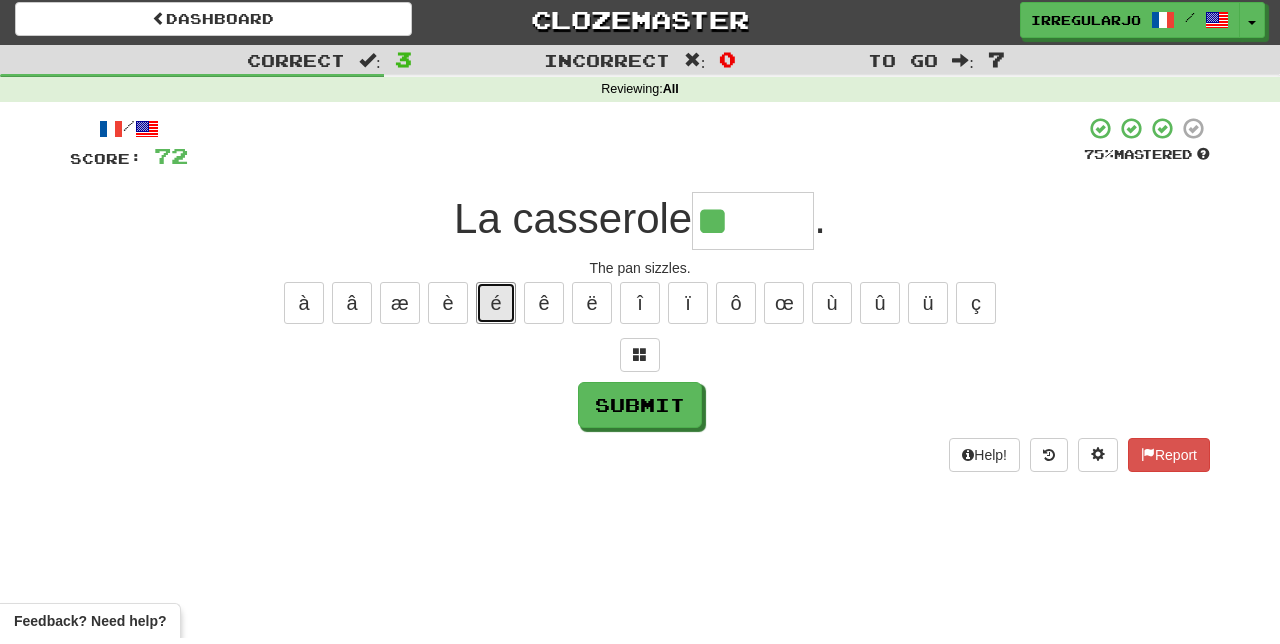 click on "é" at bounding box center (496, 309) 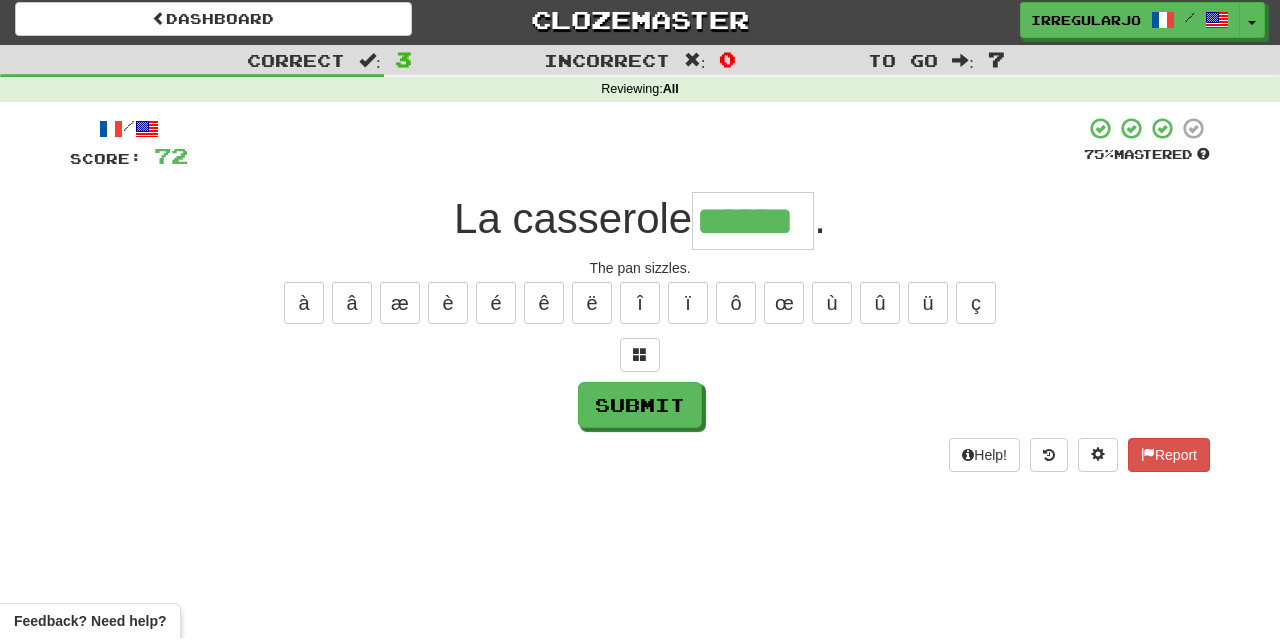 type on "******" 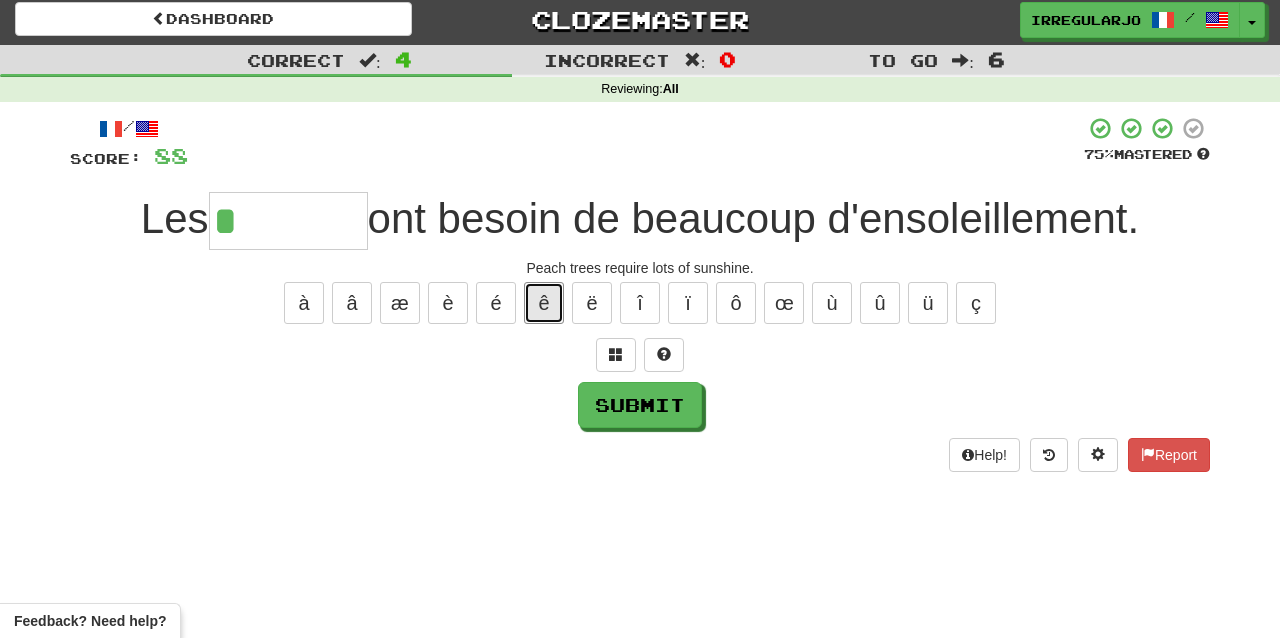 click on "ê" at bounding box center [544, 309] 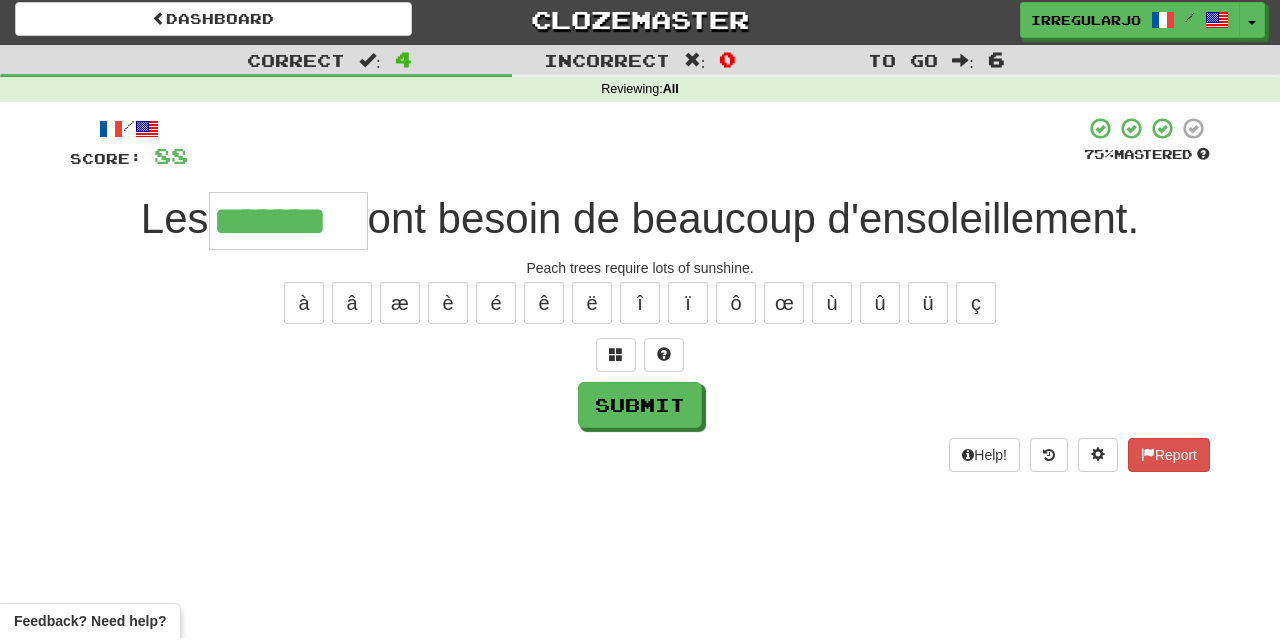 type on "*******" 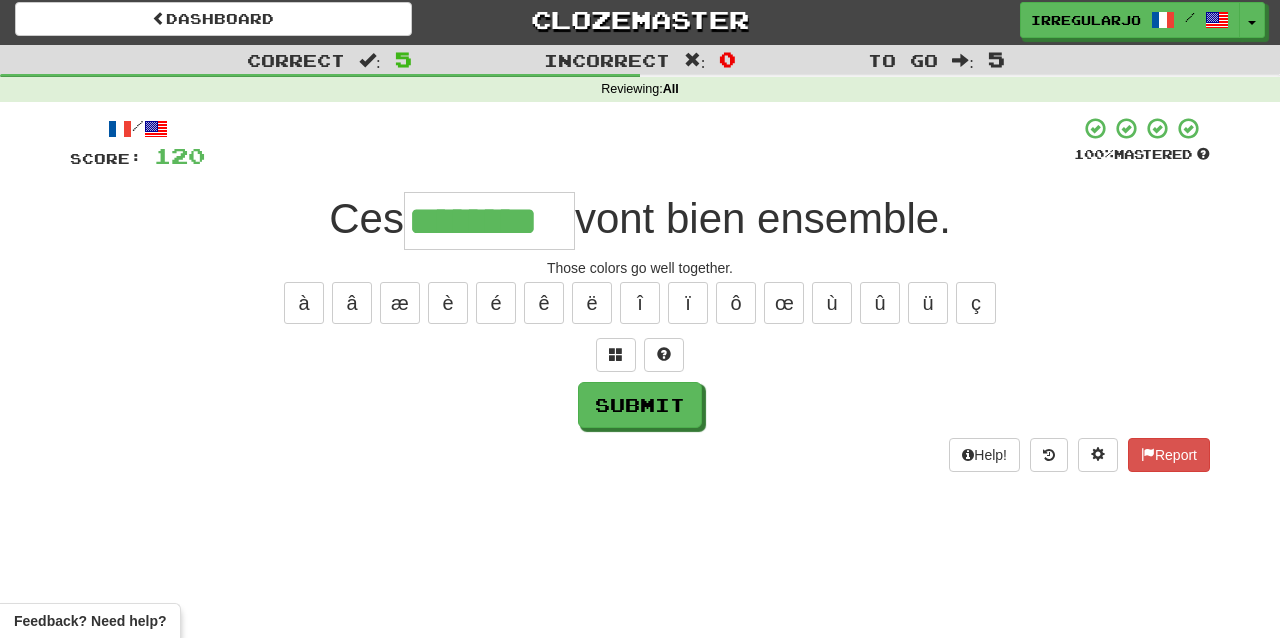 type on "********" 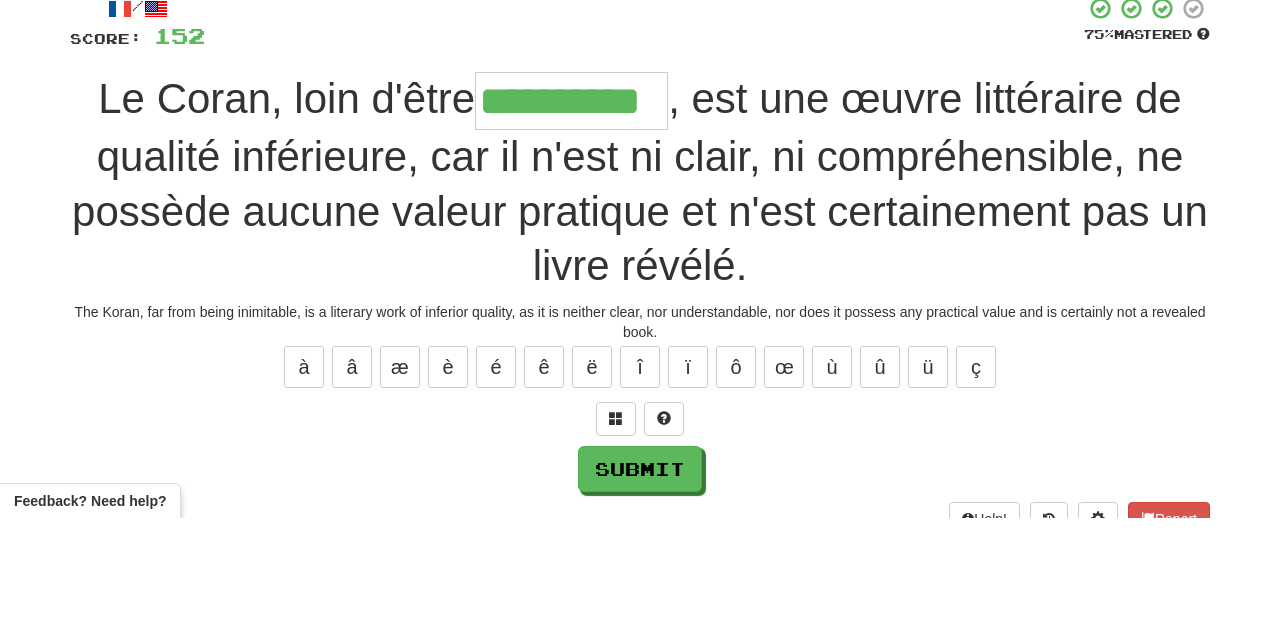 type on "**********" 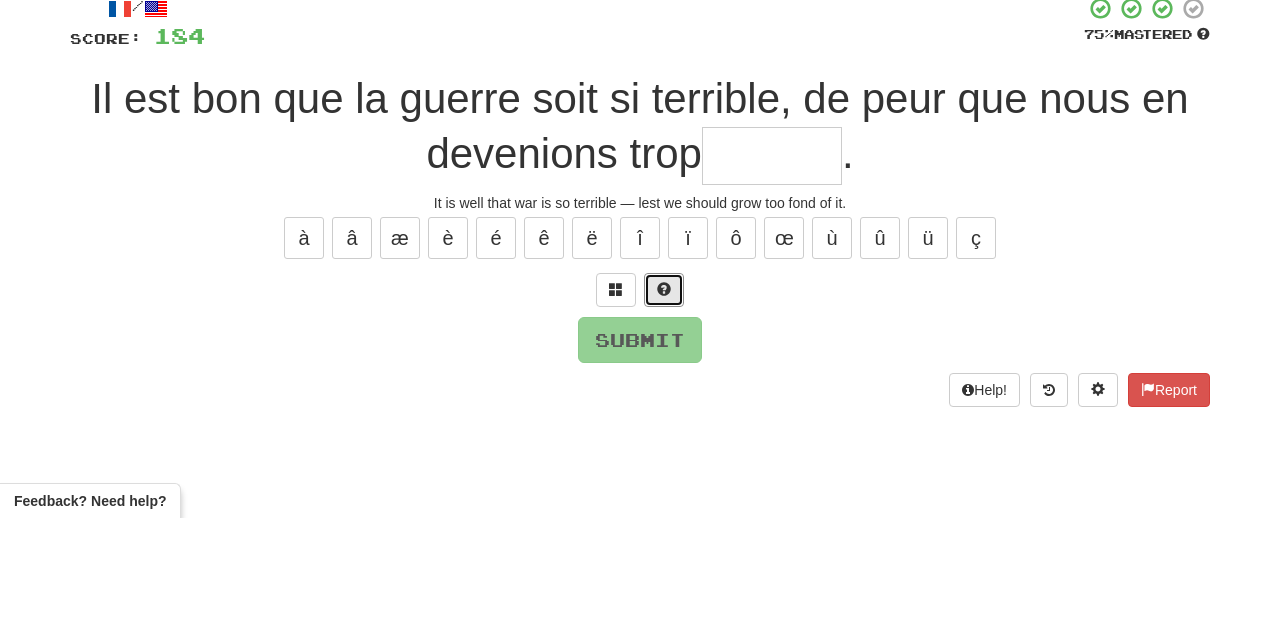 click at bounding box center [664, 415] 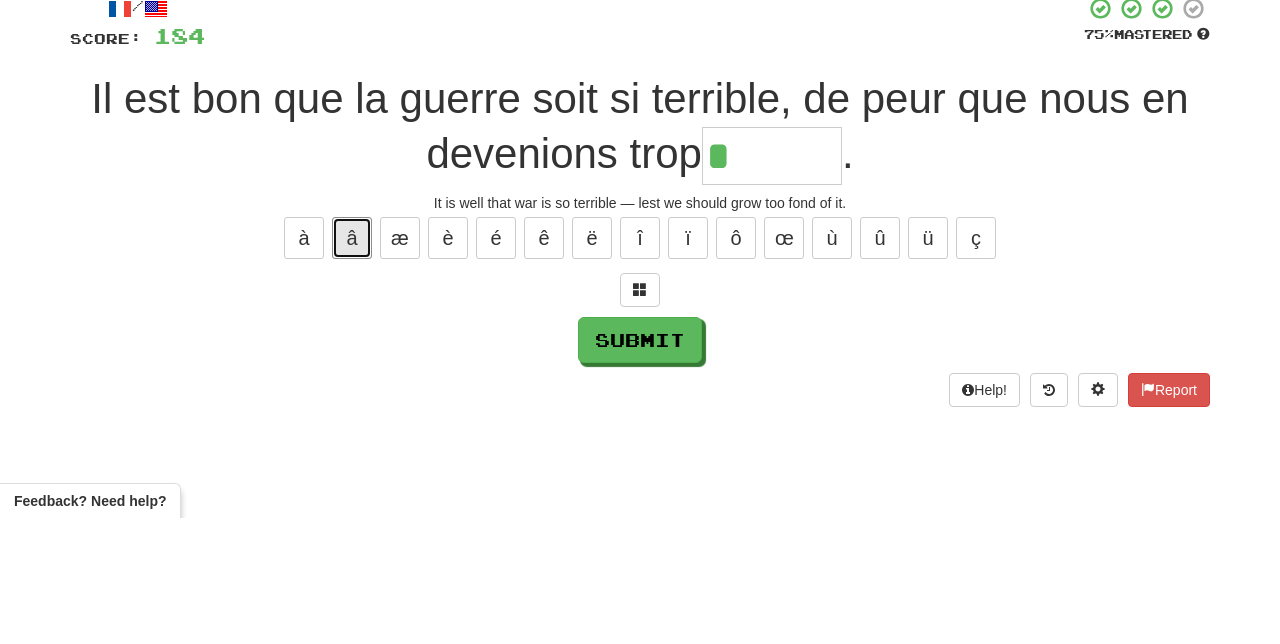 click on "â" at bounding box center (352, 364) 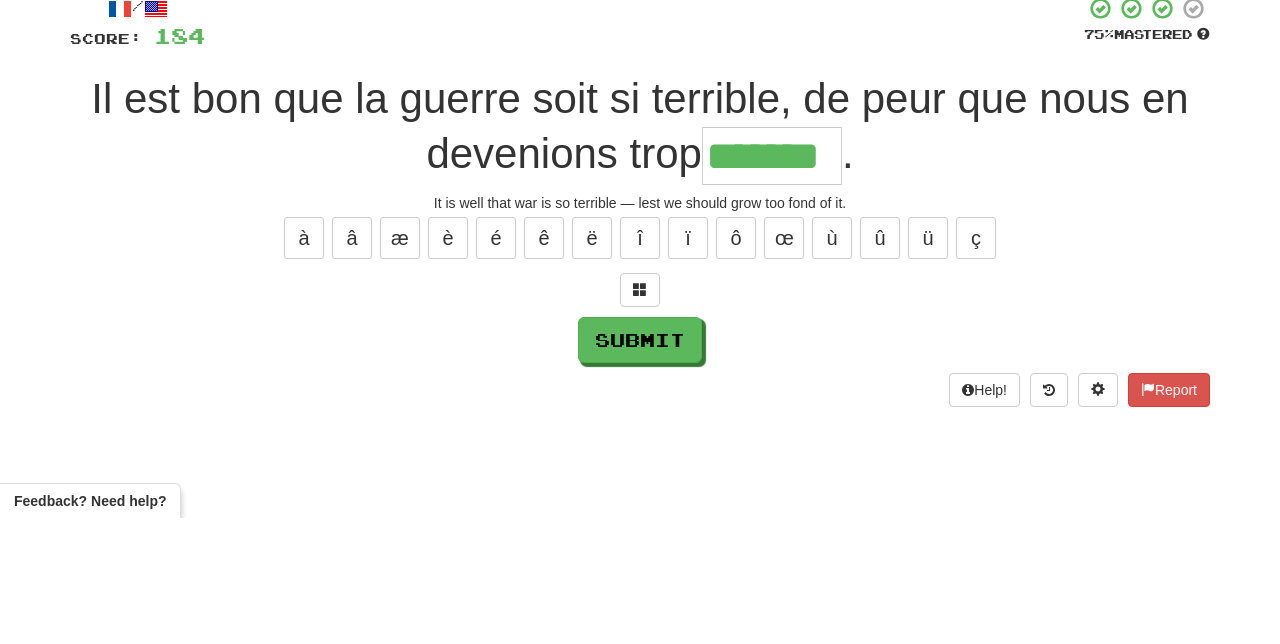 type on "*******" 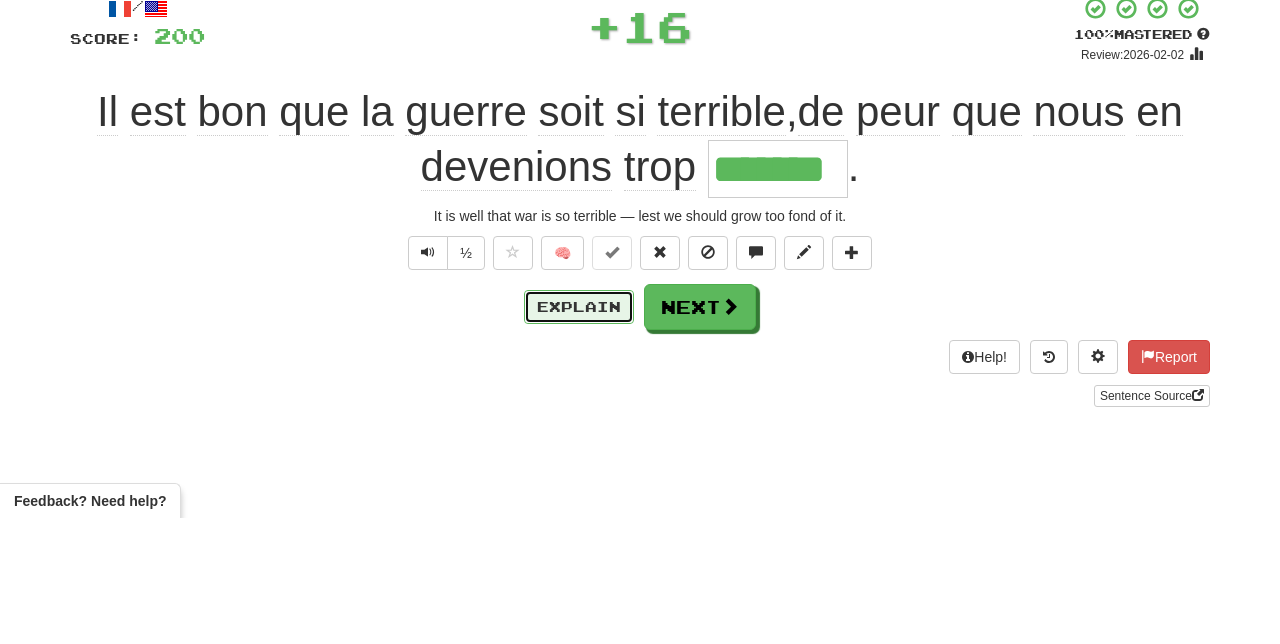 click on "Explain" at bounding box center [579, 433] 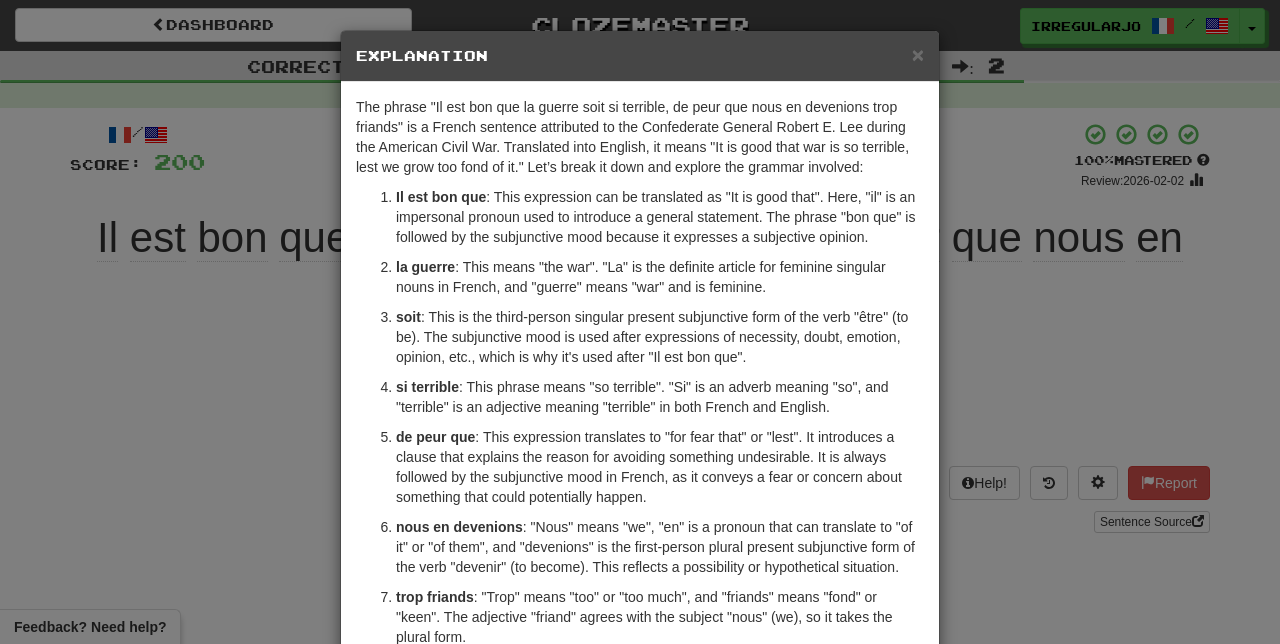 click on "× Explanation The phrase "Il est bon que la guerre soit si terrible, de peur que nous en devenions trop friands" is a French sentence attributed to the Confederate General Robert E. Lee during the American Civil War. Translated into English, it means "It is good that war is so terrible, lest we grow too fond of it." Let’s break it down and explore the grammar involved:
Il est bon que : This expression can be translated as "It is good that". Here, "il" is an impersonal pronoun used to introduce a general statement. The phrase "bon que" is followed by the subjunctive mood because it expresses a subjective opinion.
la guerre : This means "the war". "La" is the definite article for feminine singular nouns in French, and "guerre" means "war" and is feminine.
soit : This is the third-person singular present subjunctive form of the verb "être" (to be). The subjunctive mood is used after expressions of necessity, doubt, emotion, opinion, etc., which is why it's used after "Il est bon que"." at bounding box center (640, 322) 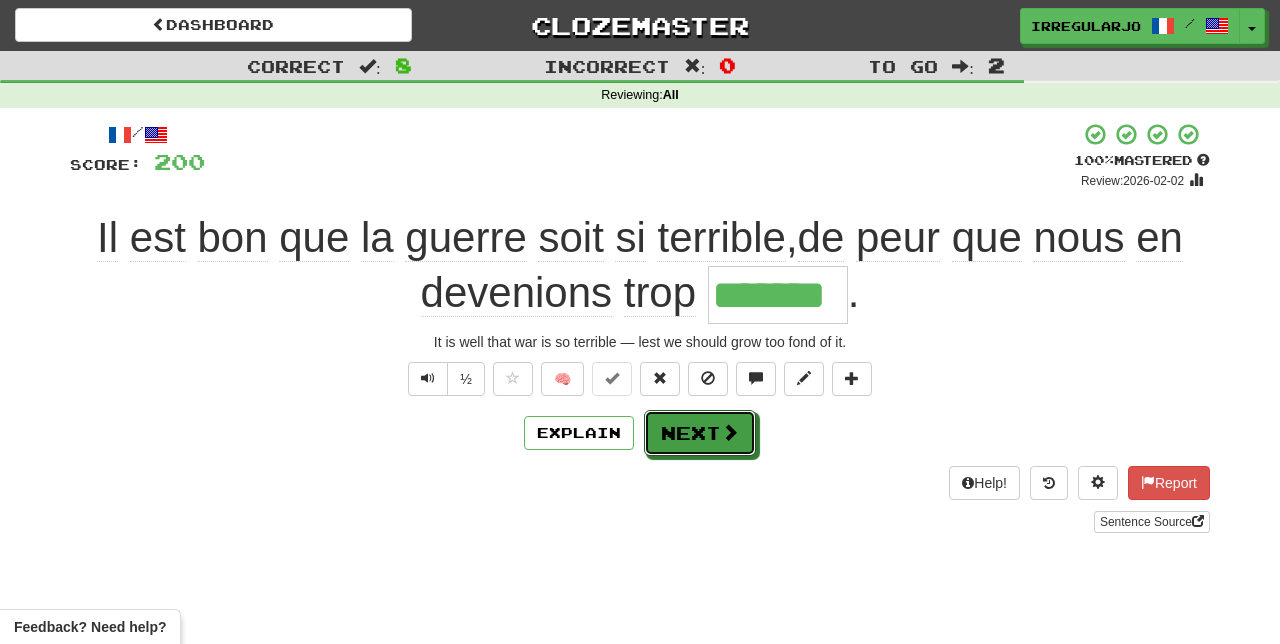 click on "Next" at bounding box center [700, 433] 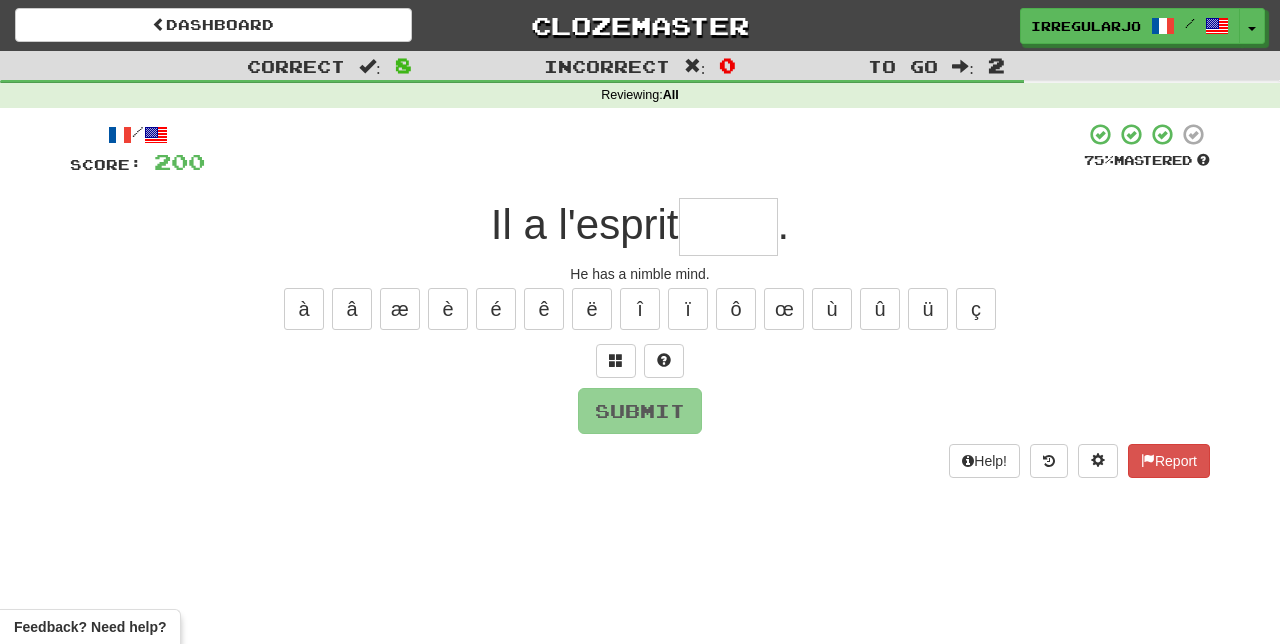 type on "*" 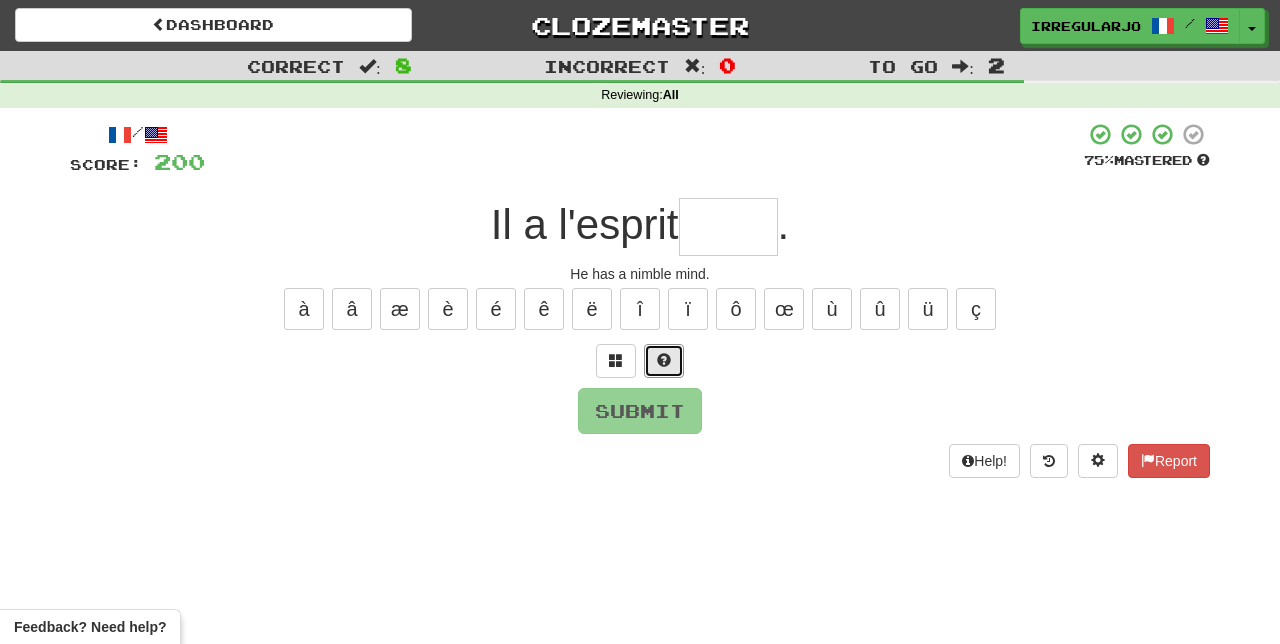 click at bounding box center [664, 361] 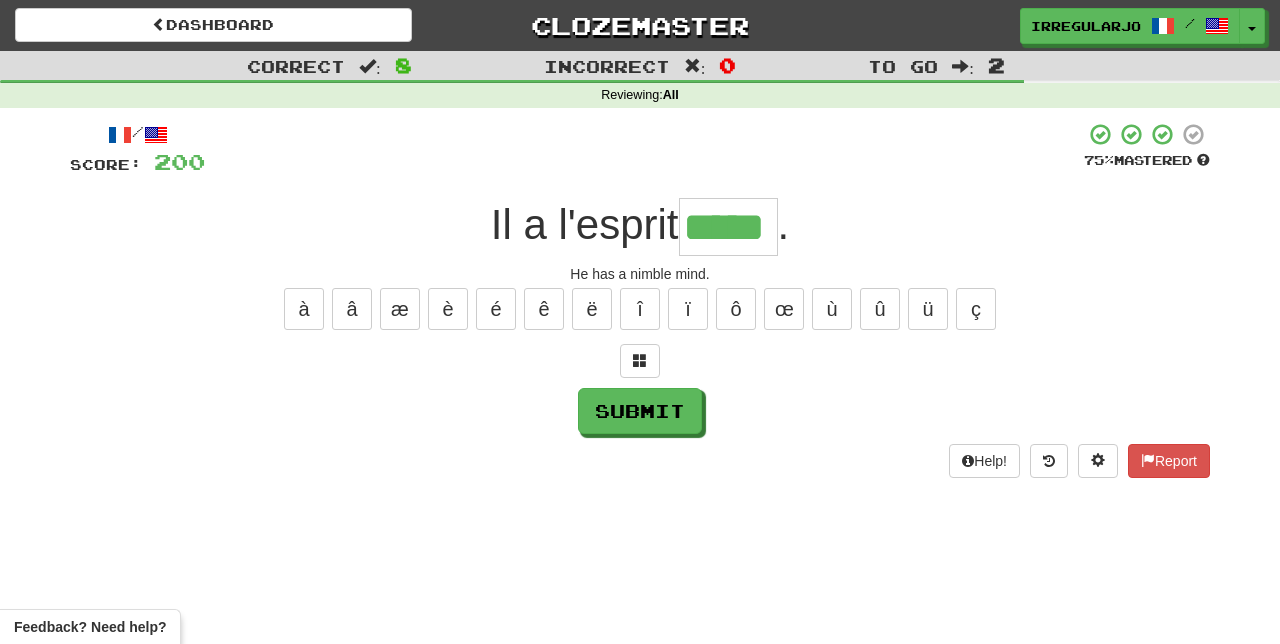 type on "*****" 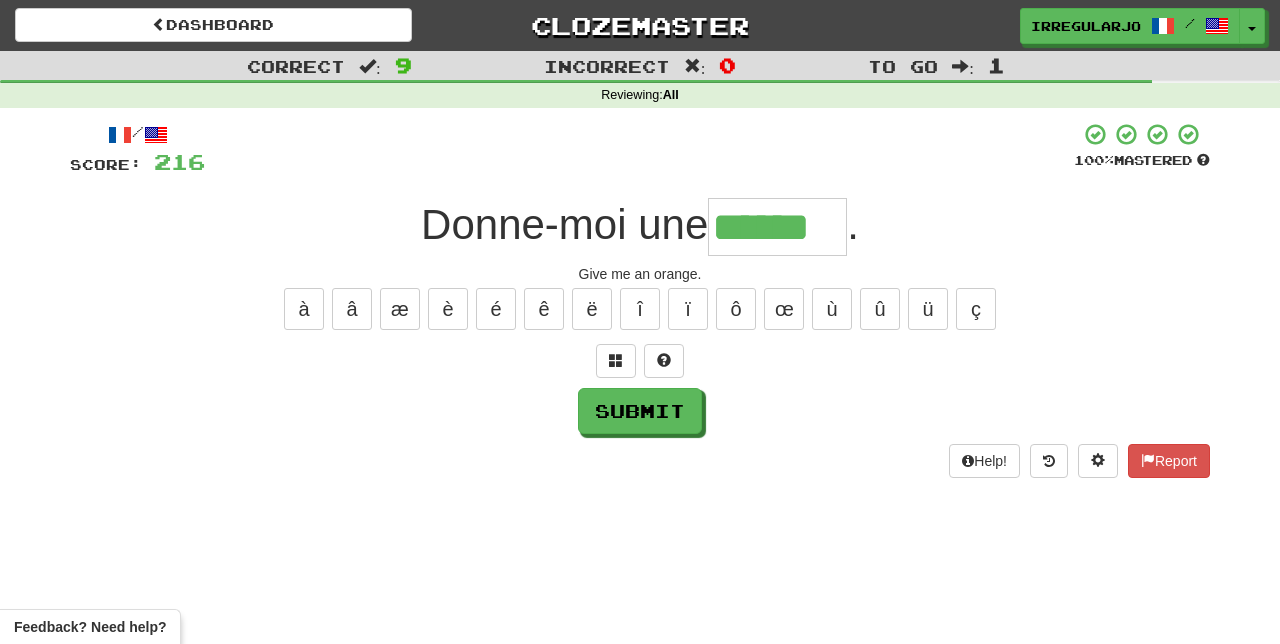 type on "******" 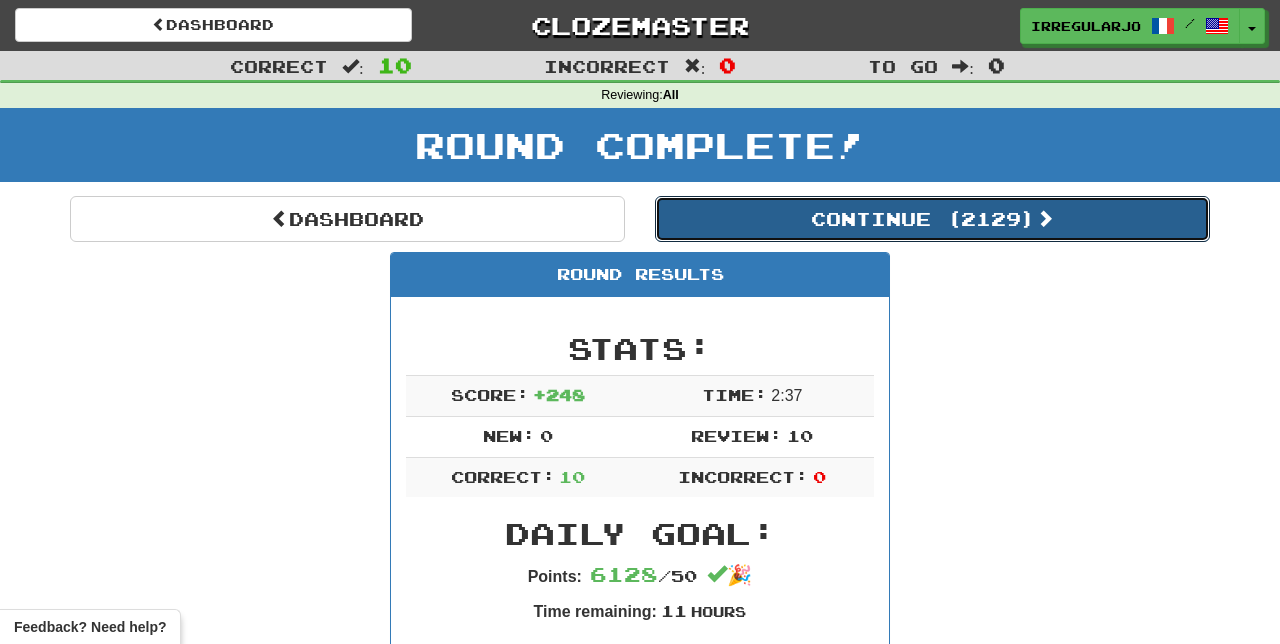 click on "Continue ( 2129 )" at bounding box center [932, 219] 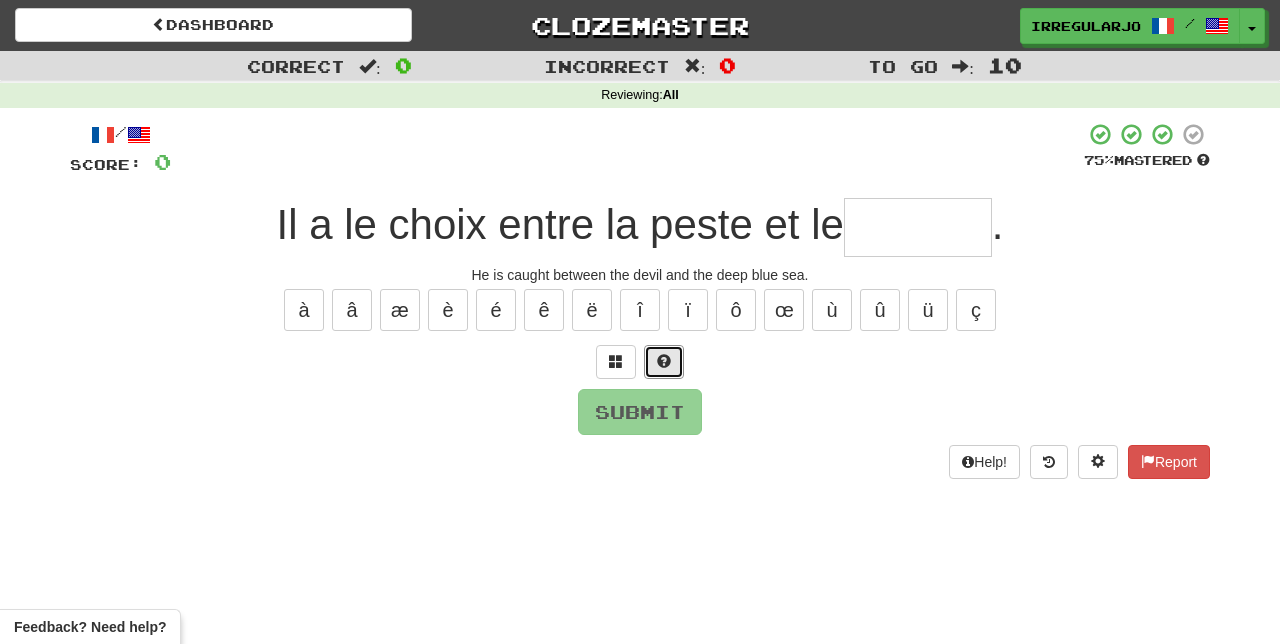 click at bounding box center (664, 361) 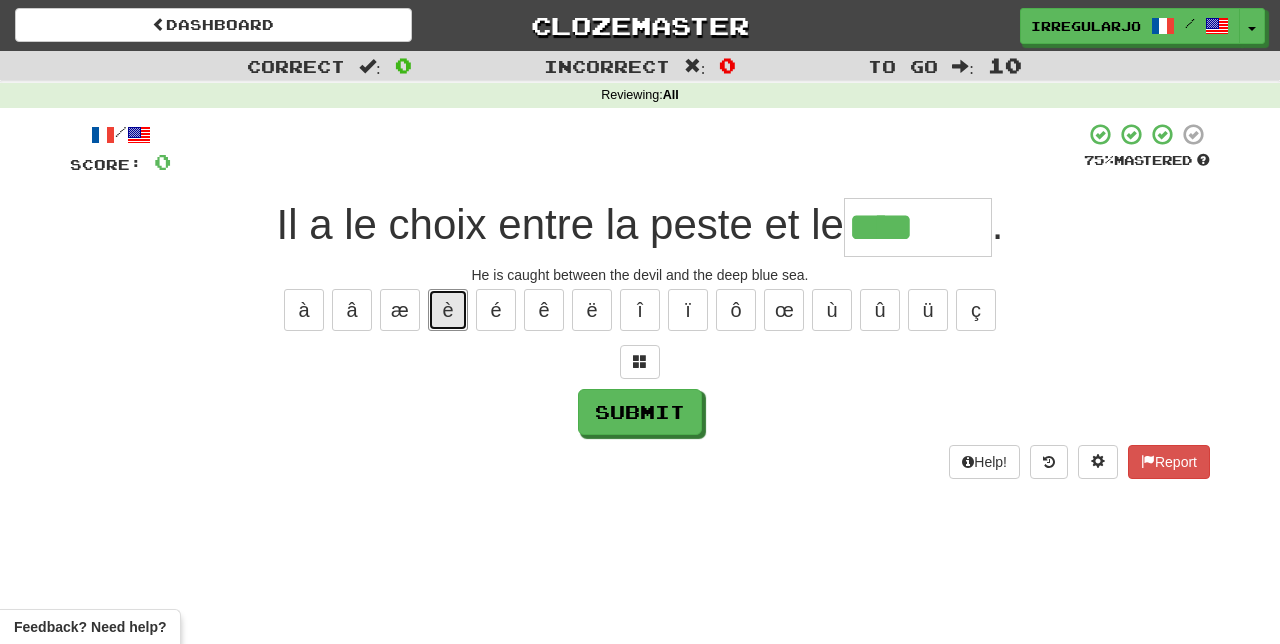 click on "è" at bounding box center (448, 310) 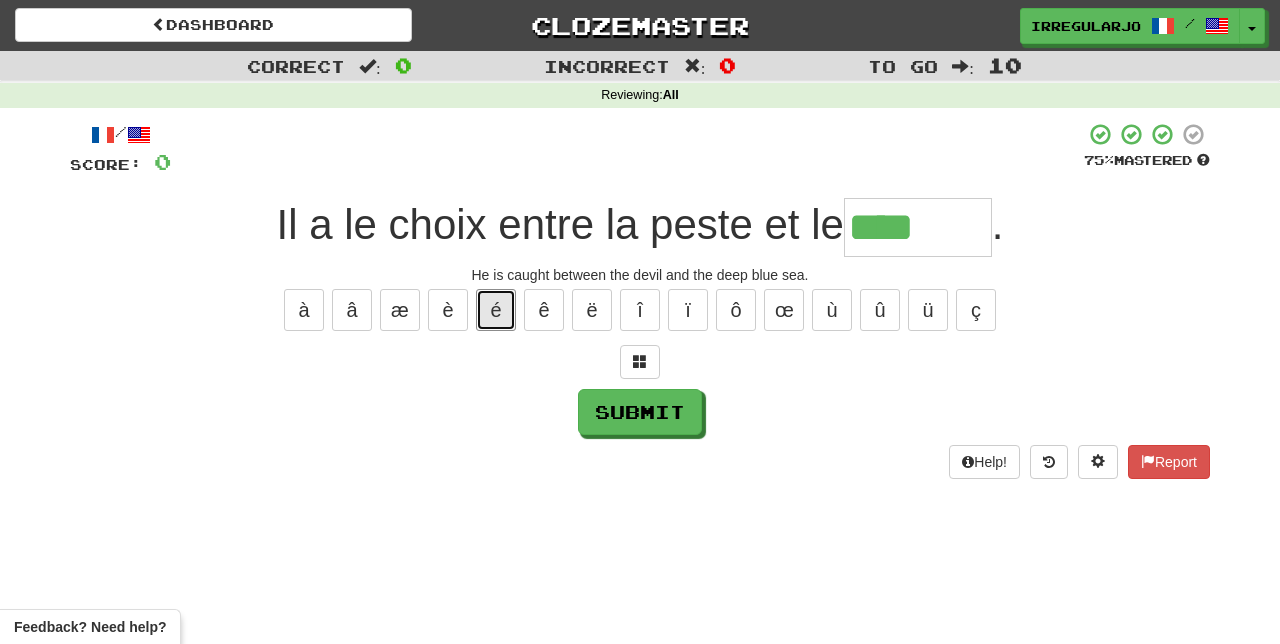 click on "é" at bounding box center (496, 310) 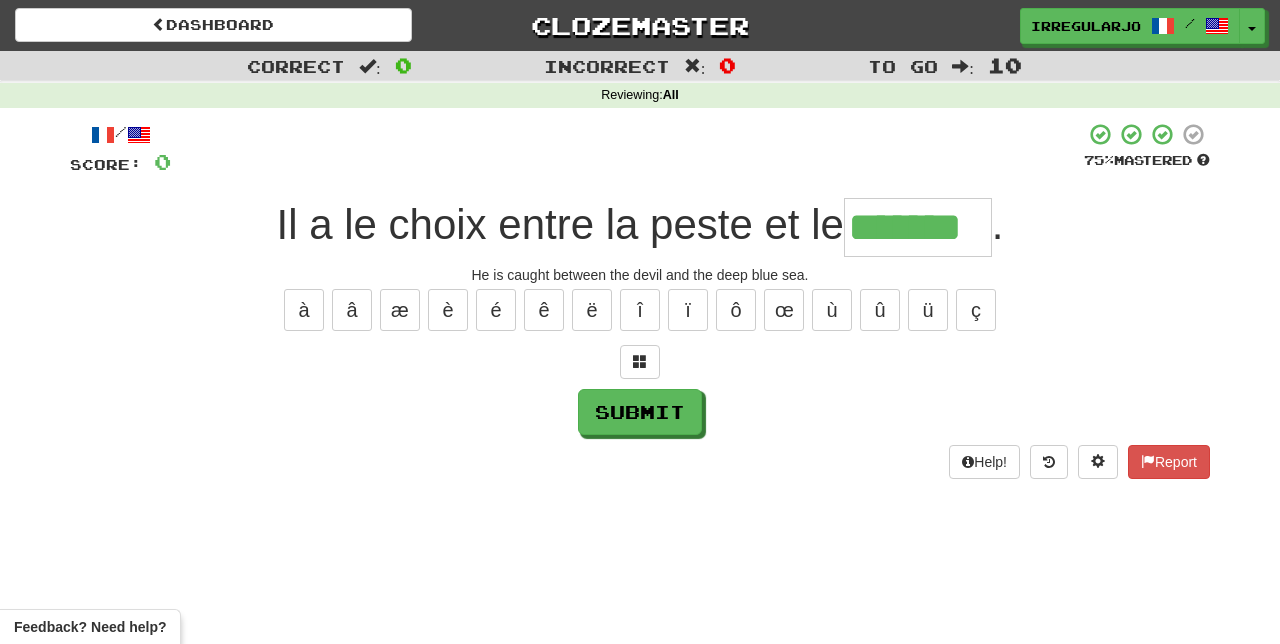 type on "*******" 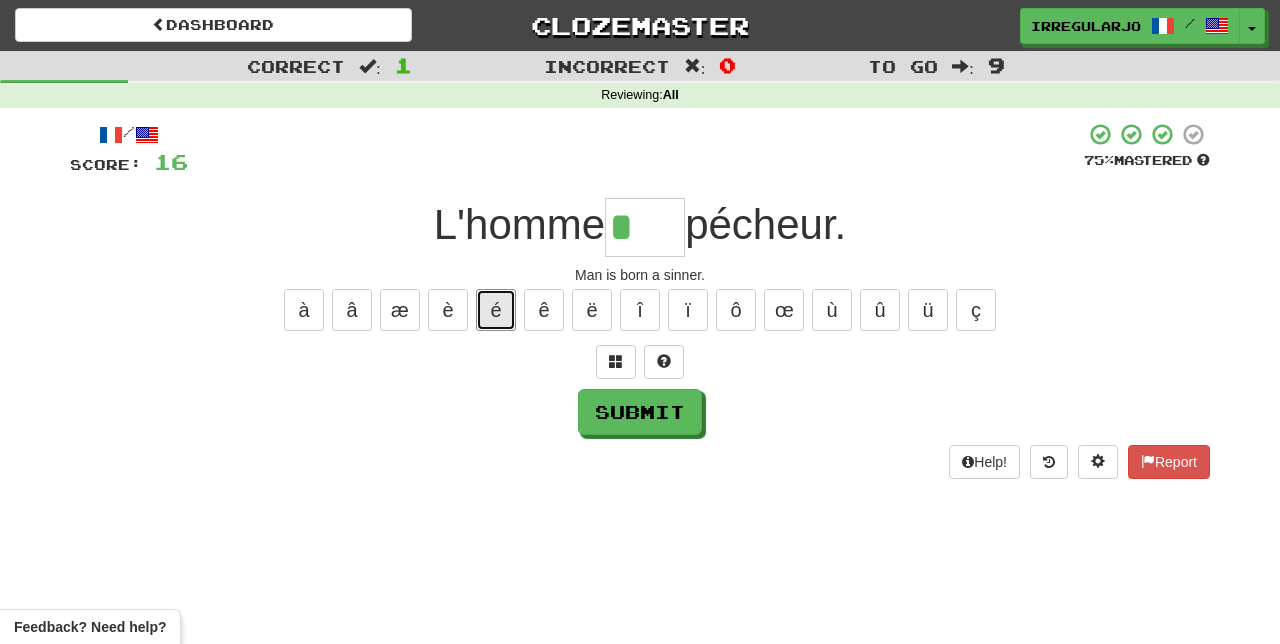 click on "é" at bounding box center (496, 310) 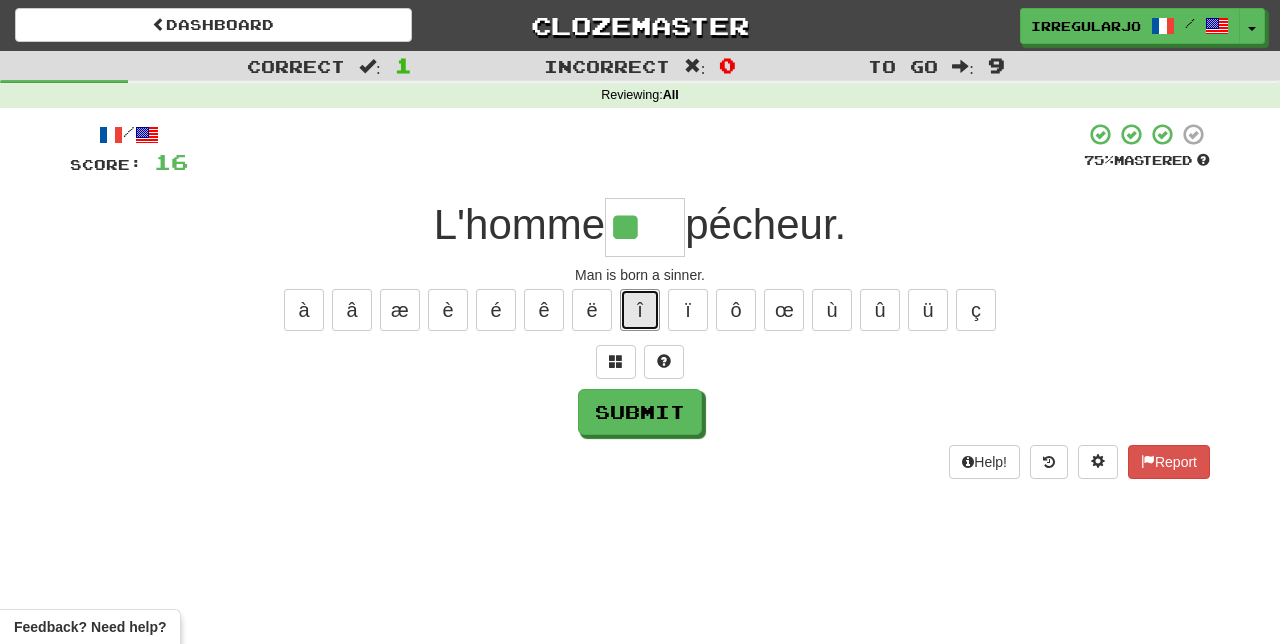 click on "î" at bounding box center [640, 310] 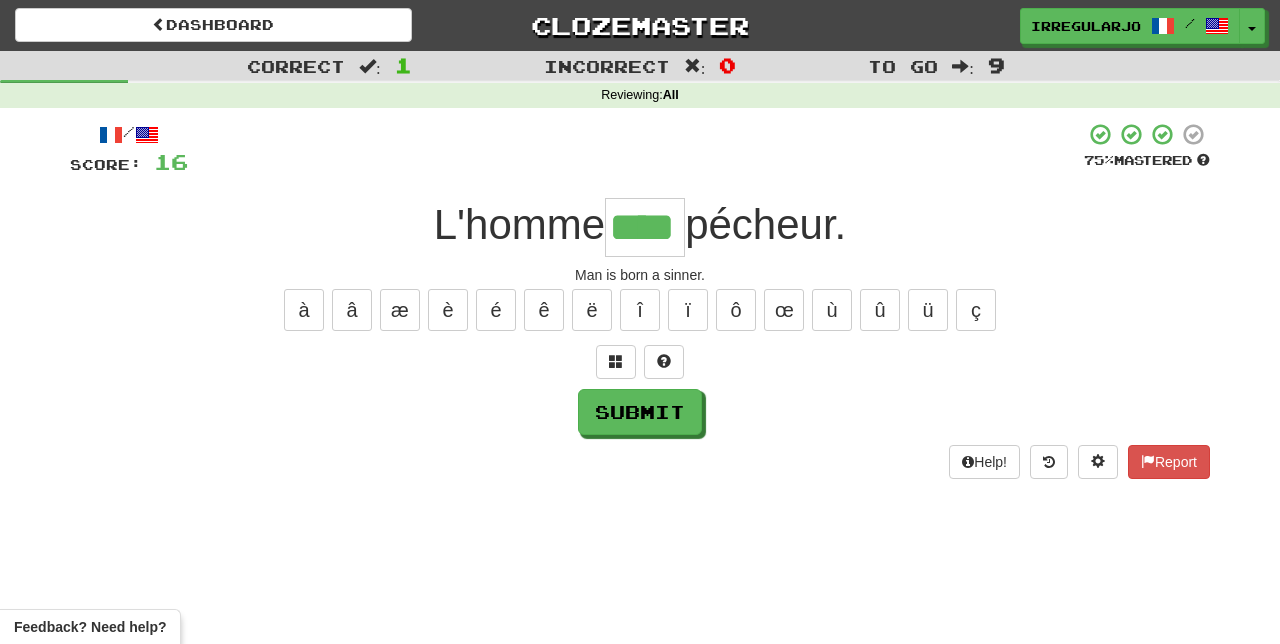 type on "****" 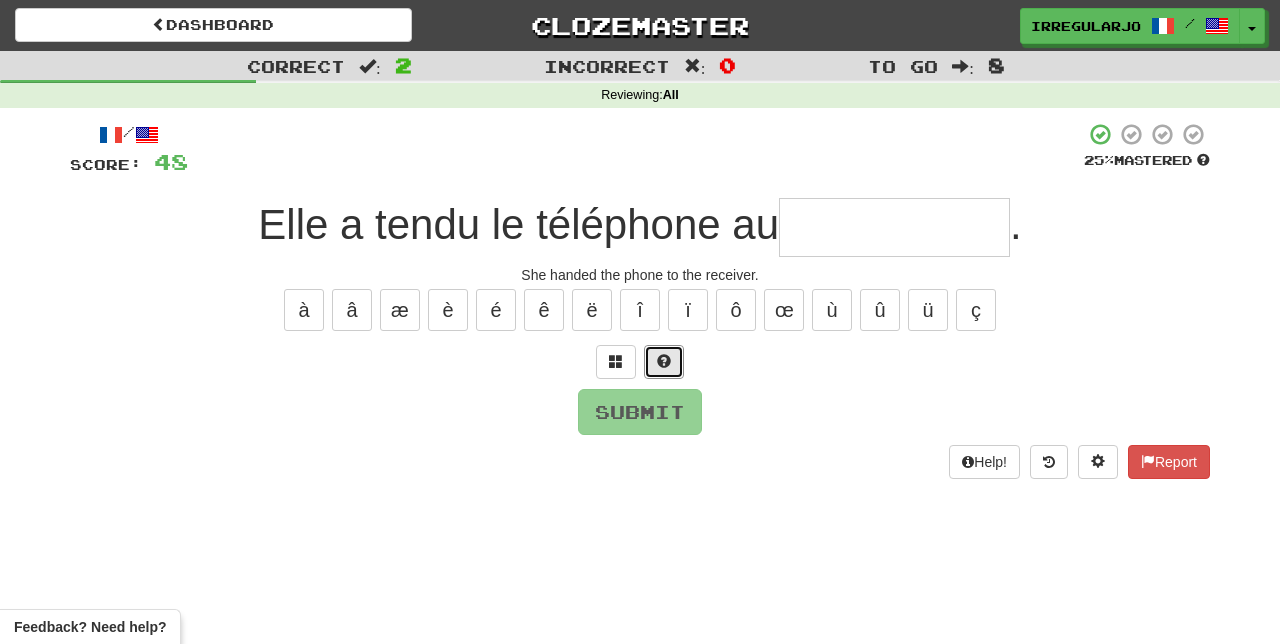 click at bounding box center [664, 362] 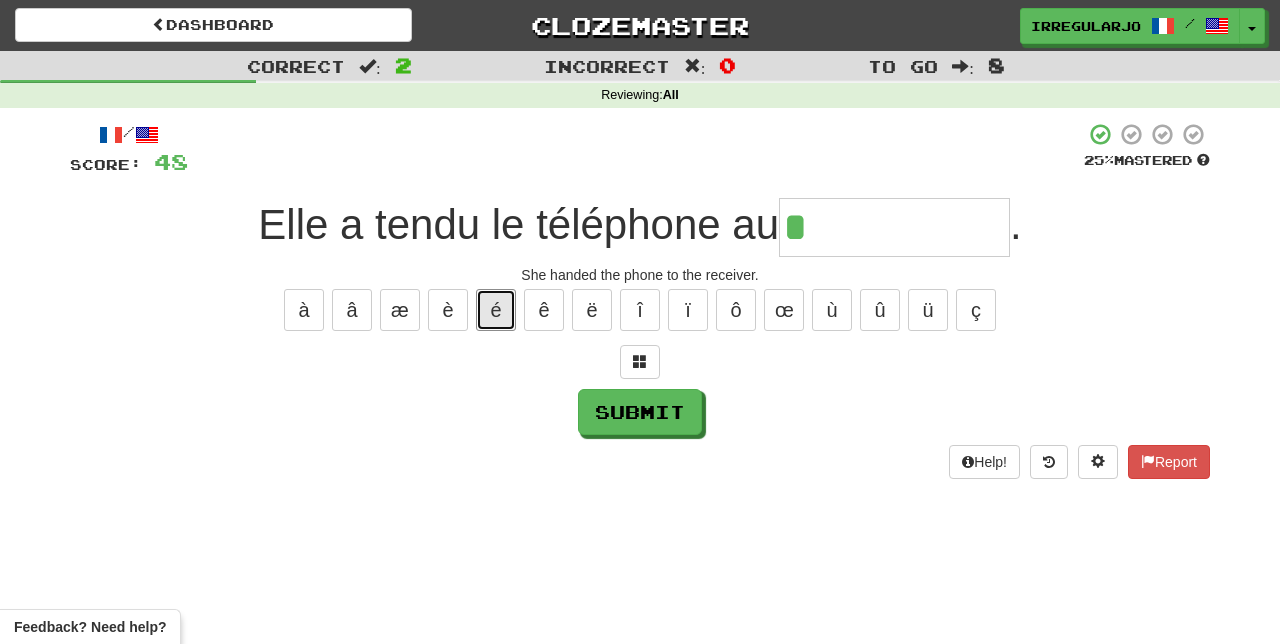click on "é" at bounding box center [496, 310] 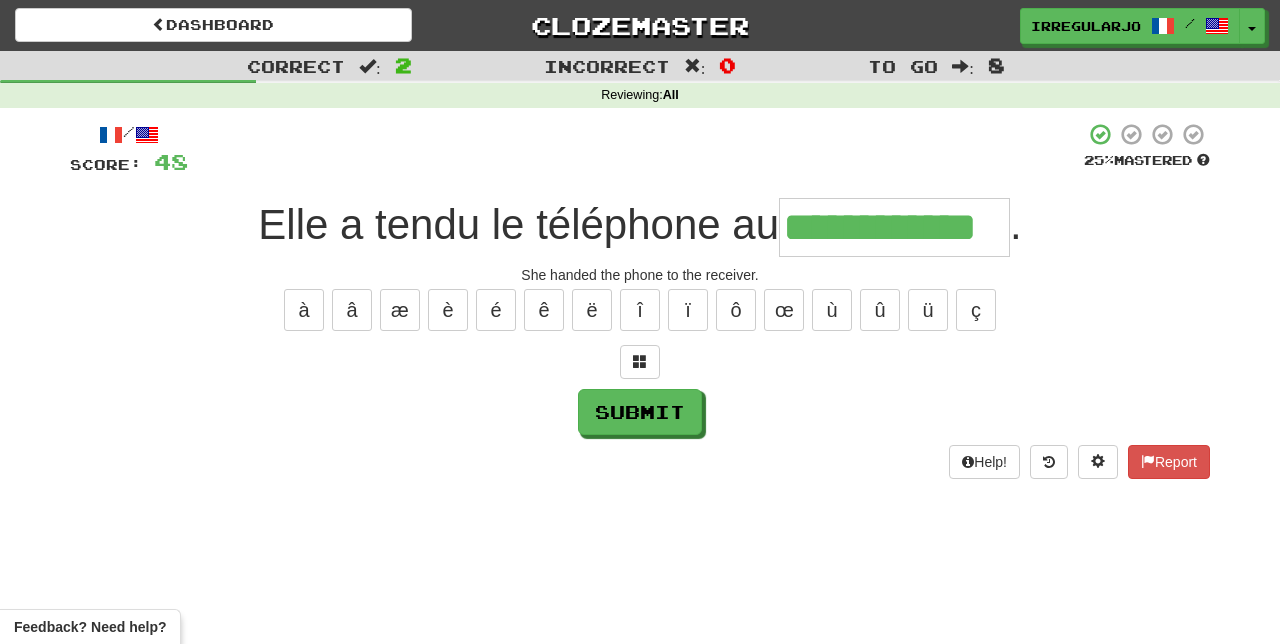 type on "**********" 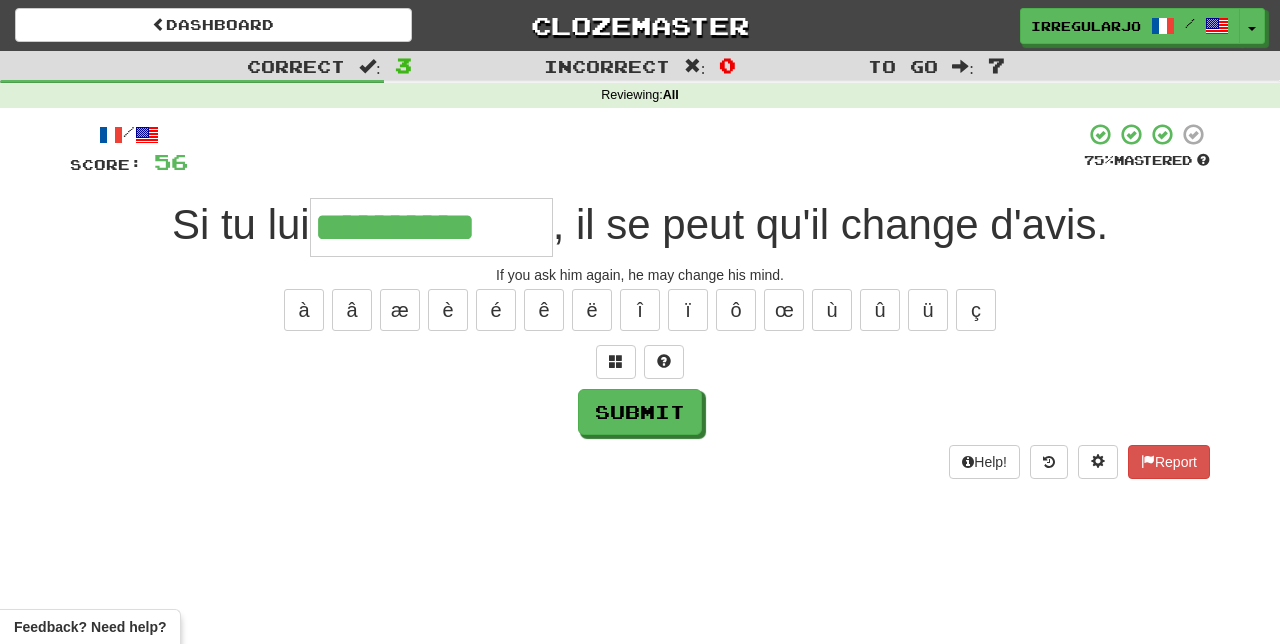 type on "**********" 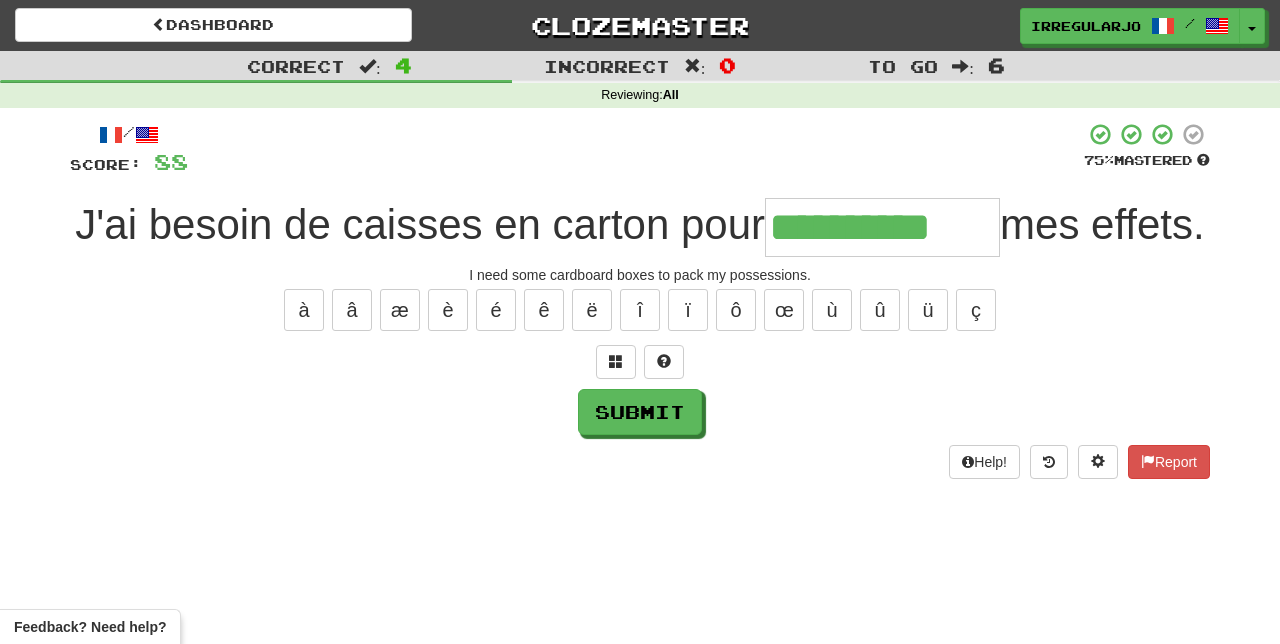 type on "**********" 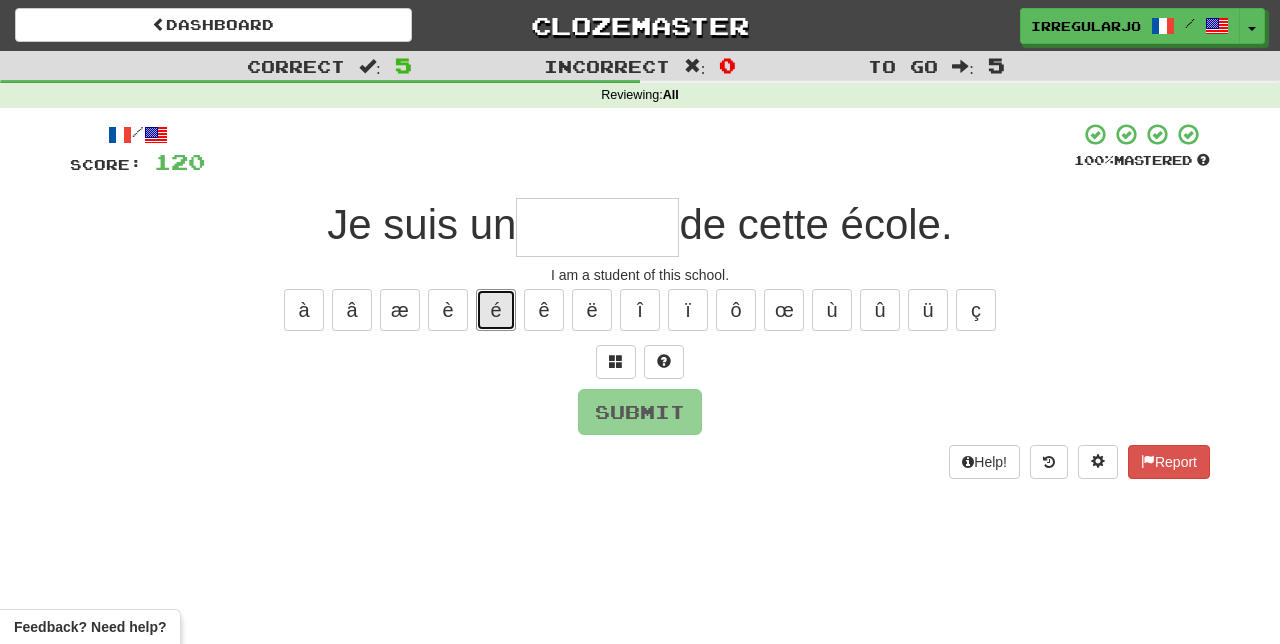 click on "é" at bounding box center (496, 310) 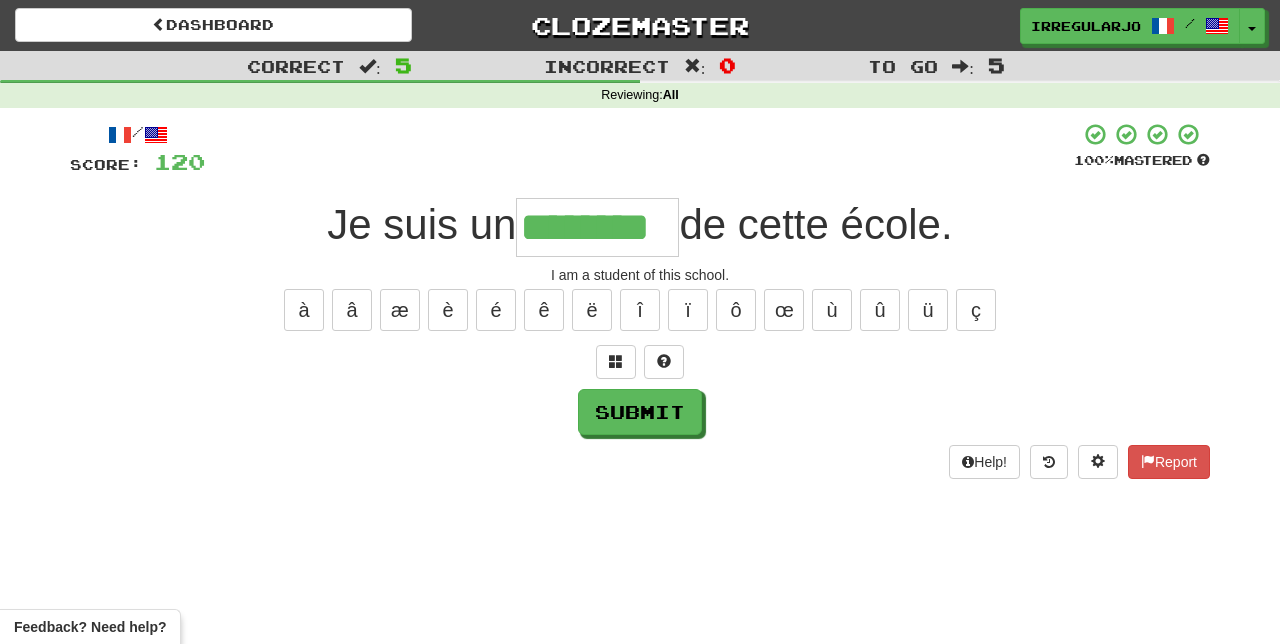 type on "********" 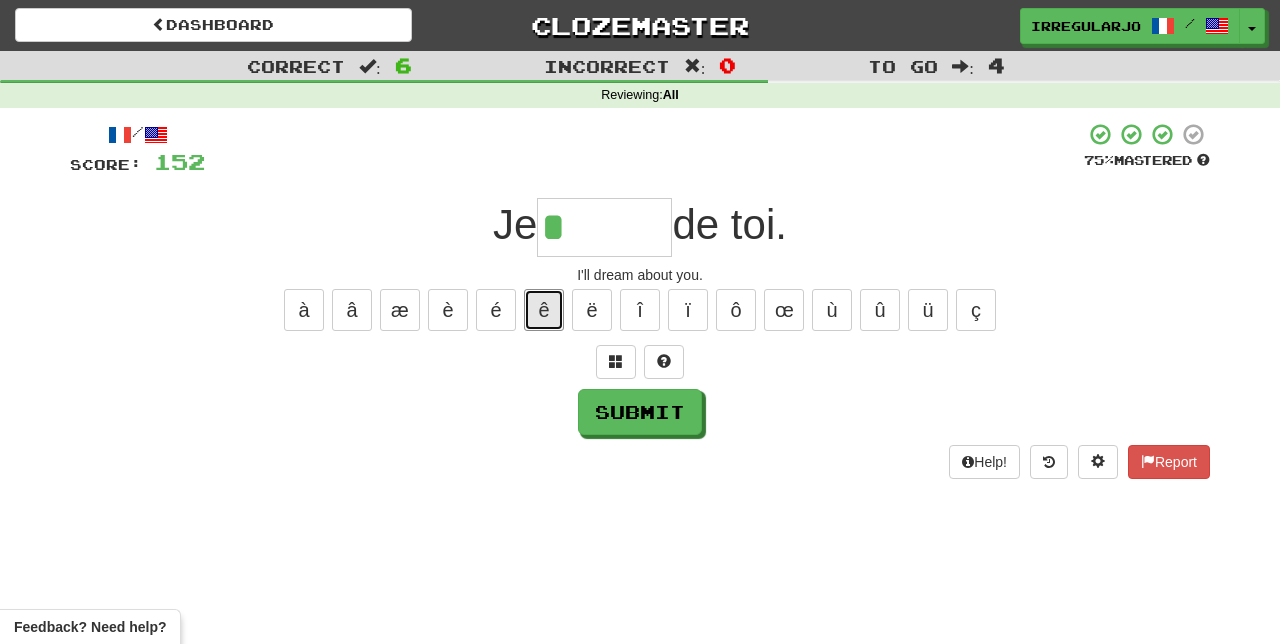 click on "ê" at bounding box center (544, 310) 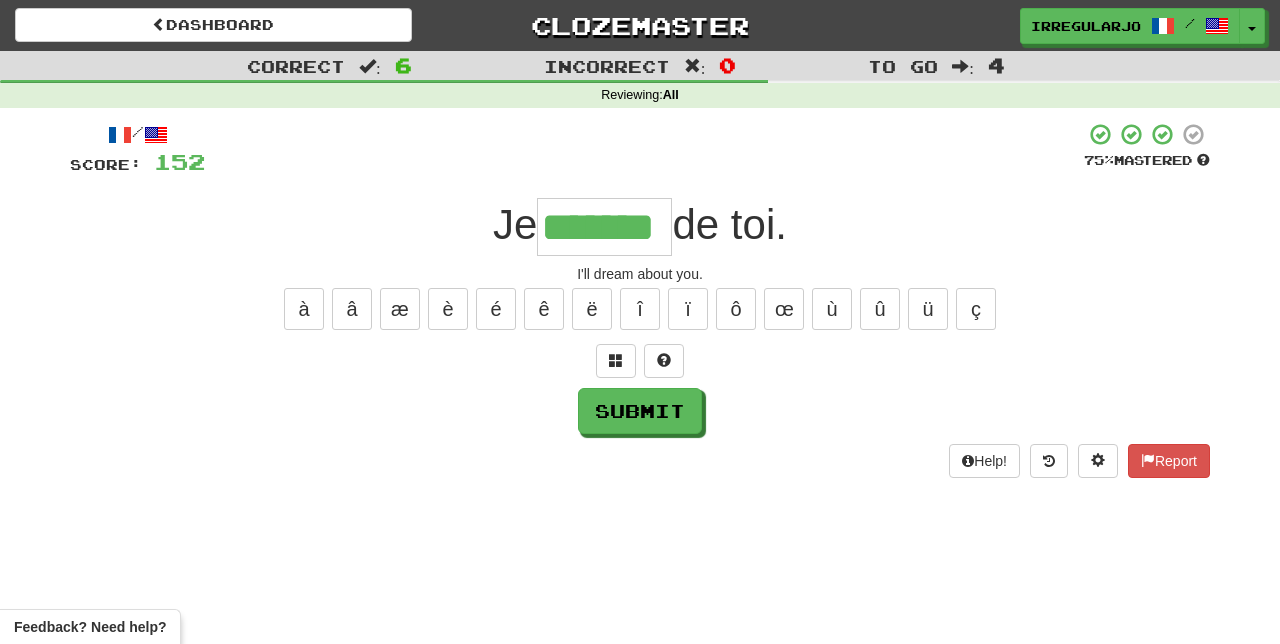 scroll, scrollTop: 0, scrollLeft: 0, axis: both 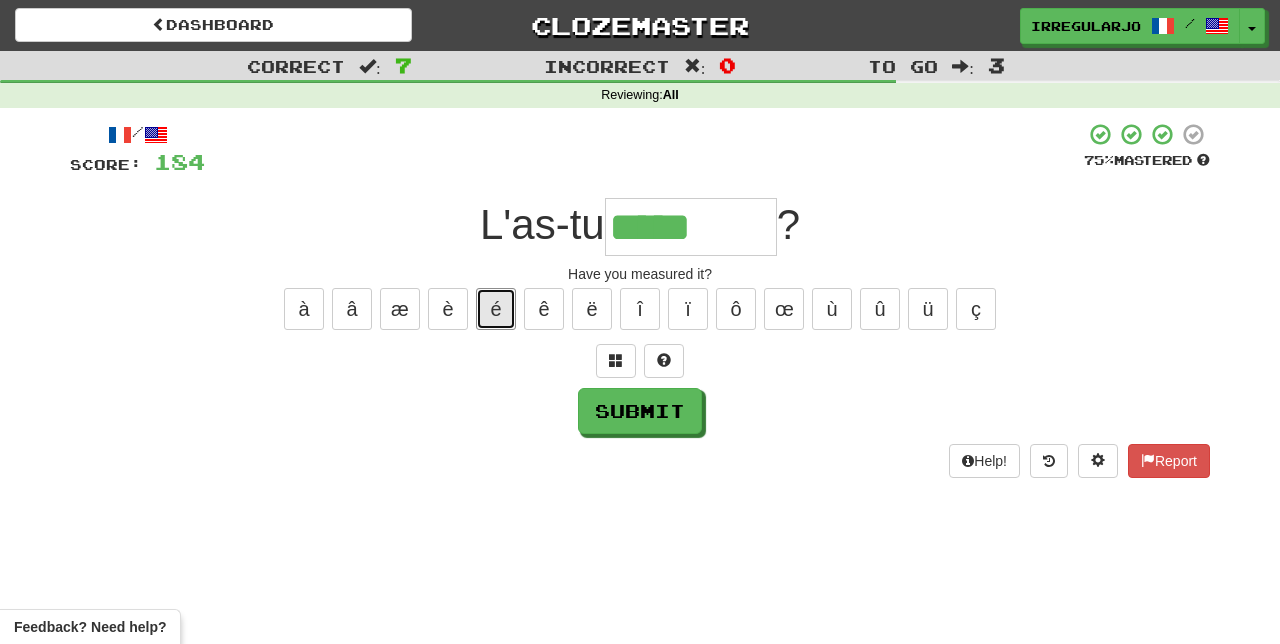 click on "é" at bounding box center [496, 309] 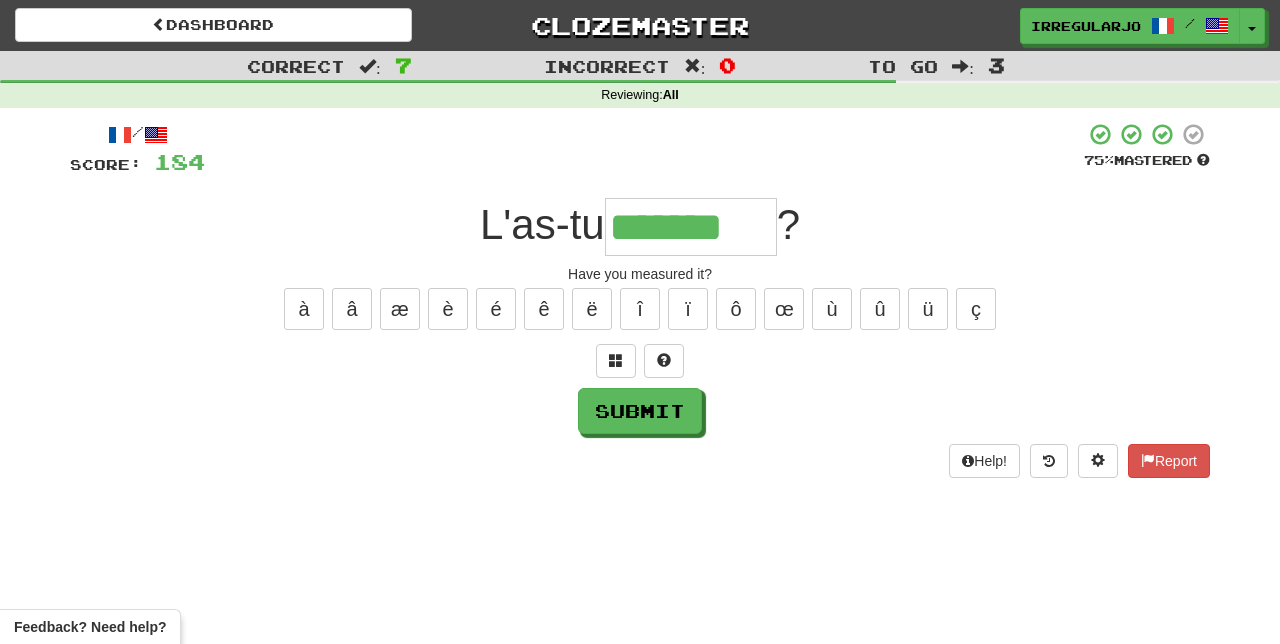type on "*******" 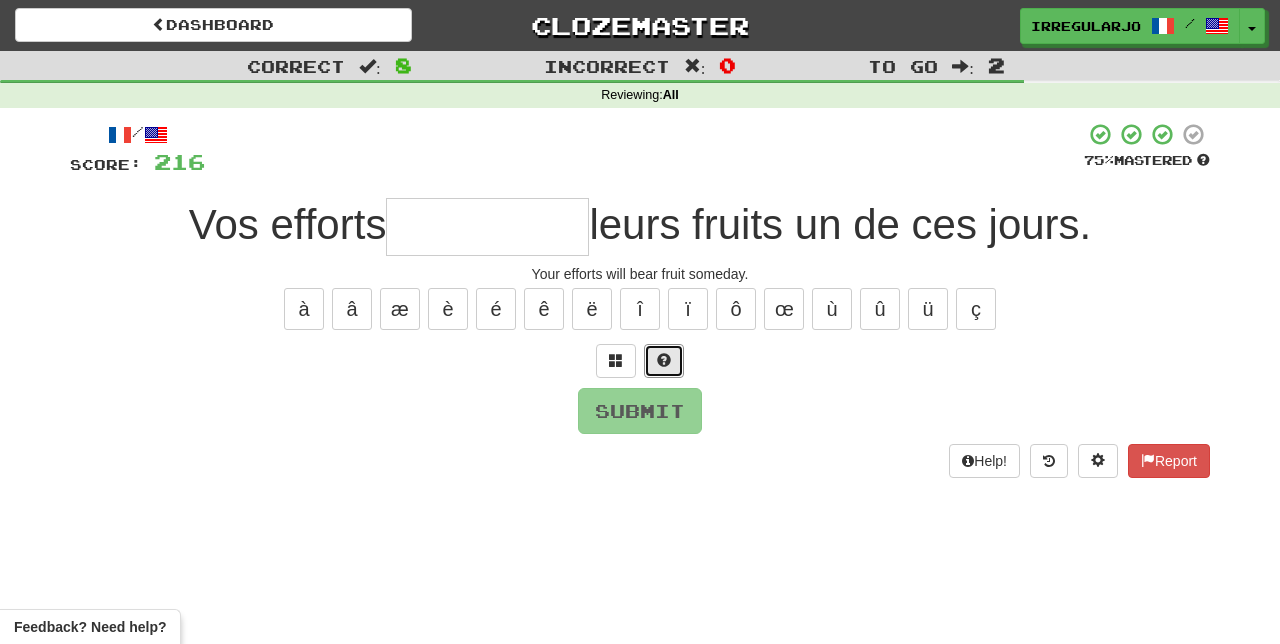 click at bounding box center [664, 360] 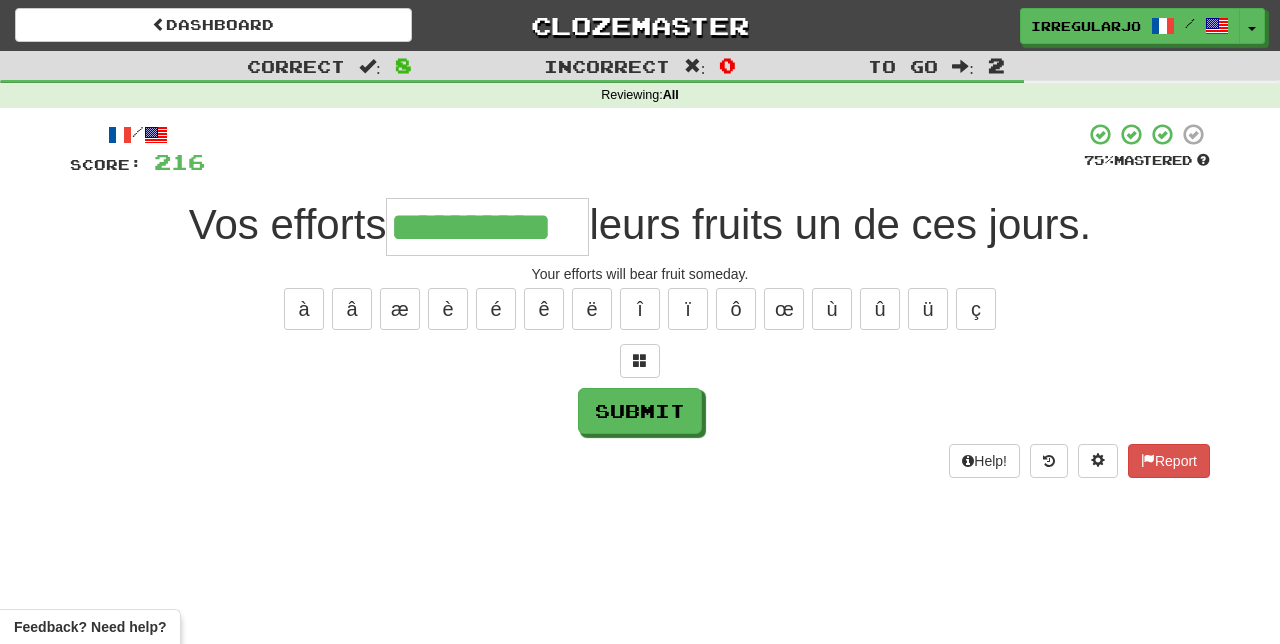 type on "**********" 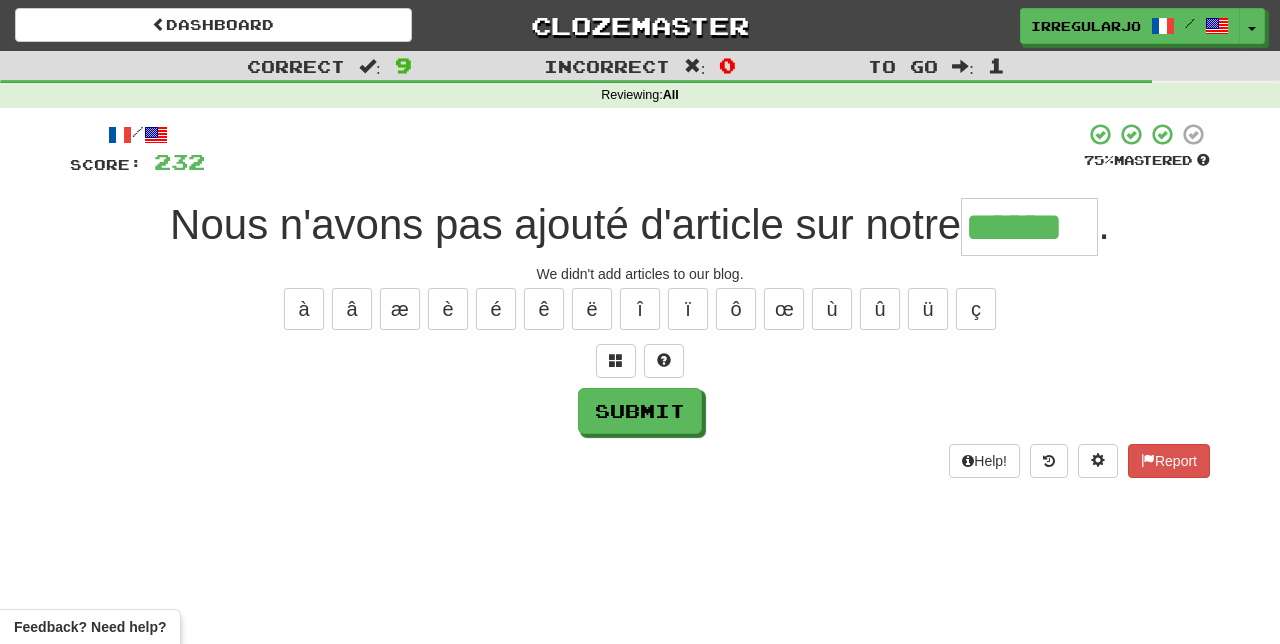 type on "******" 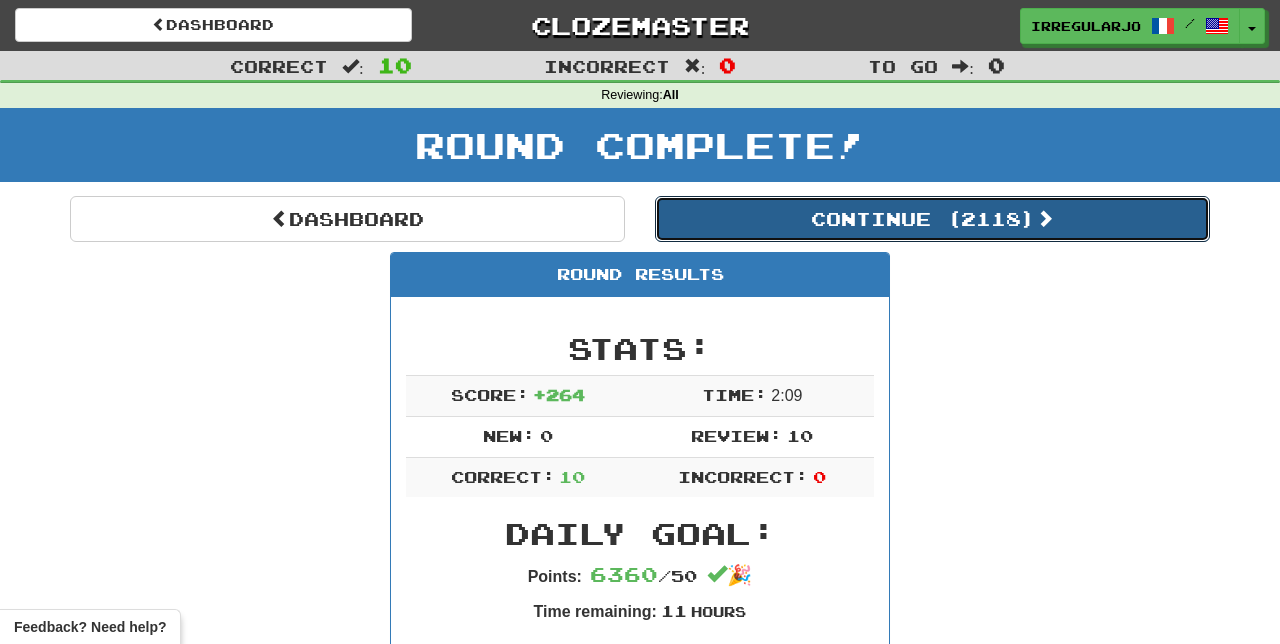 click on "Continue ( 2118 )" at bounding box center (932, 219) 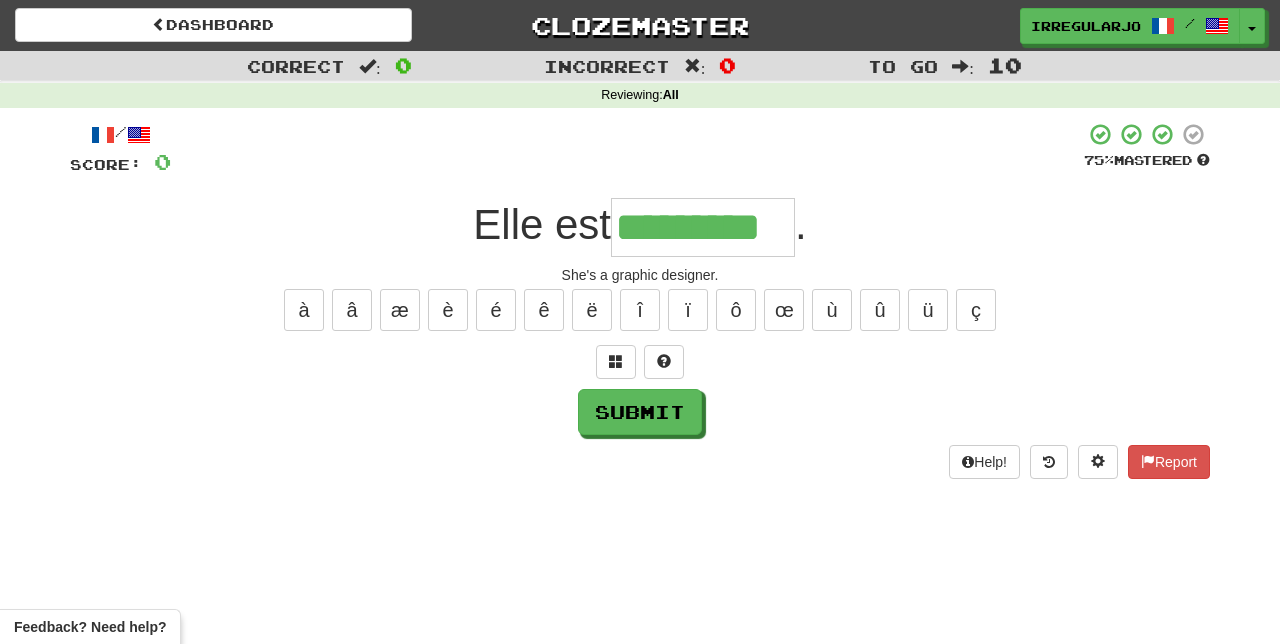 type on "*********" 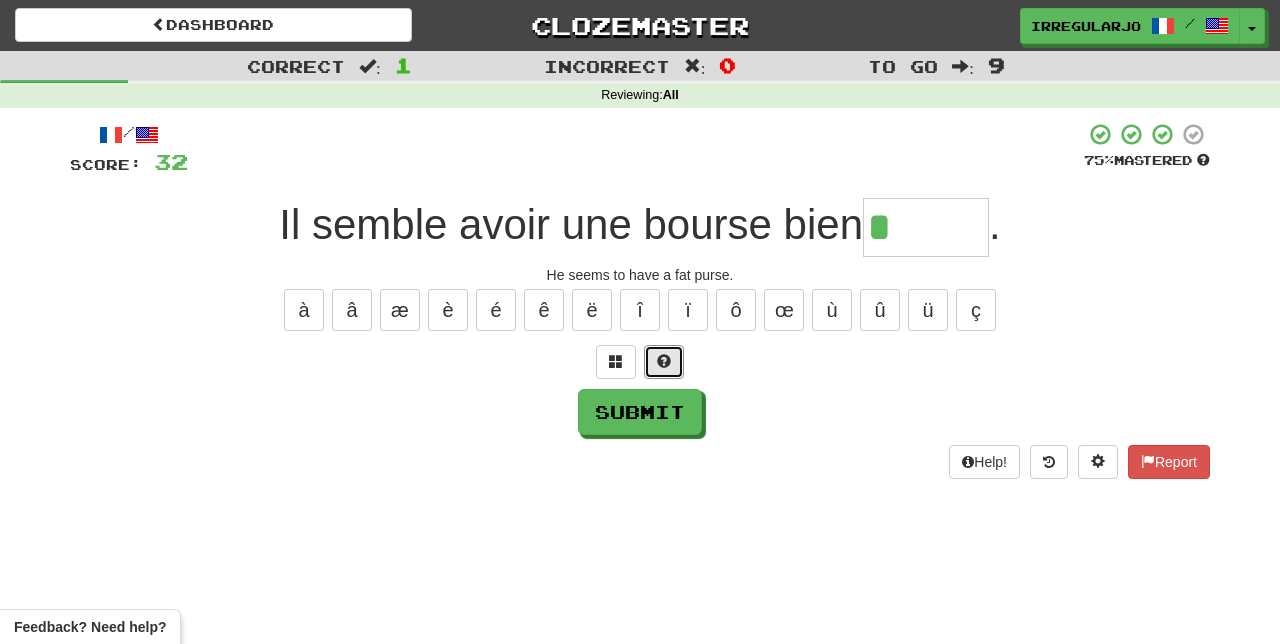 click at bounding box center [664, 362] 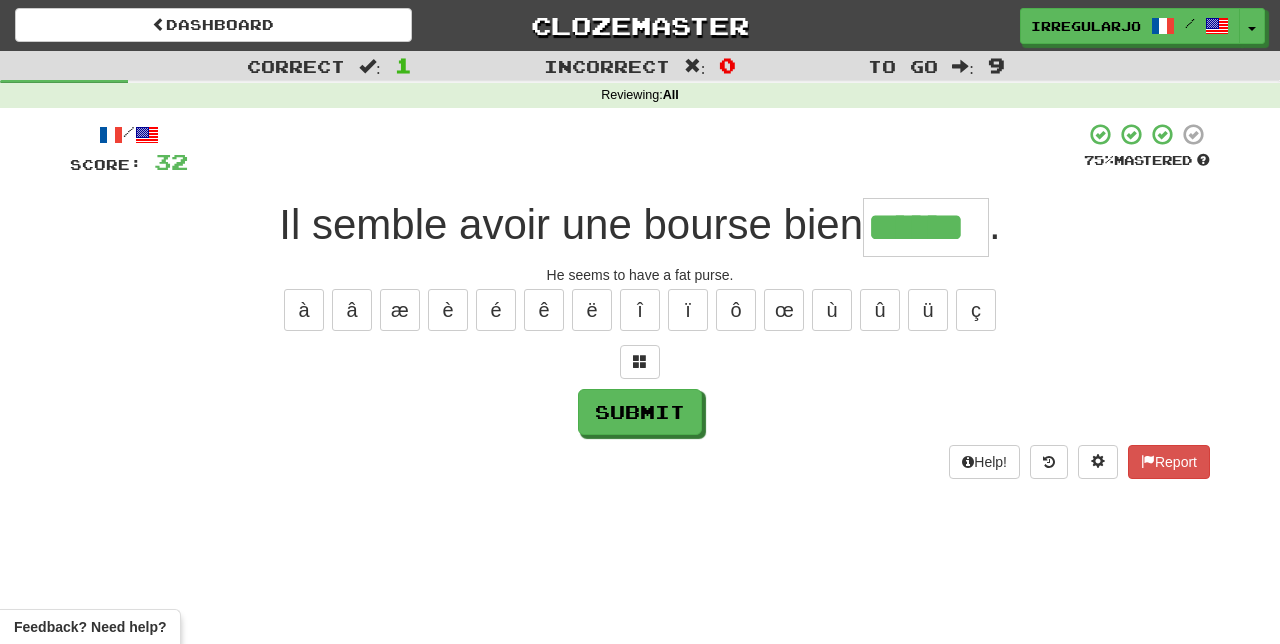 type on "******" 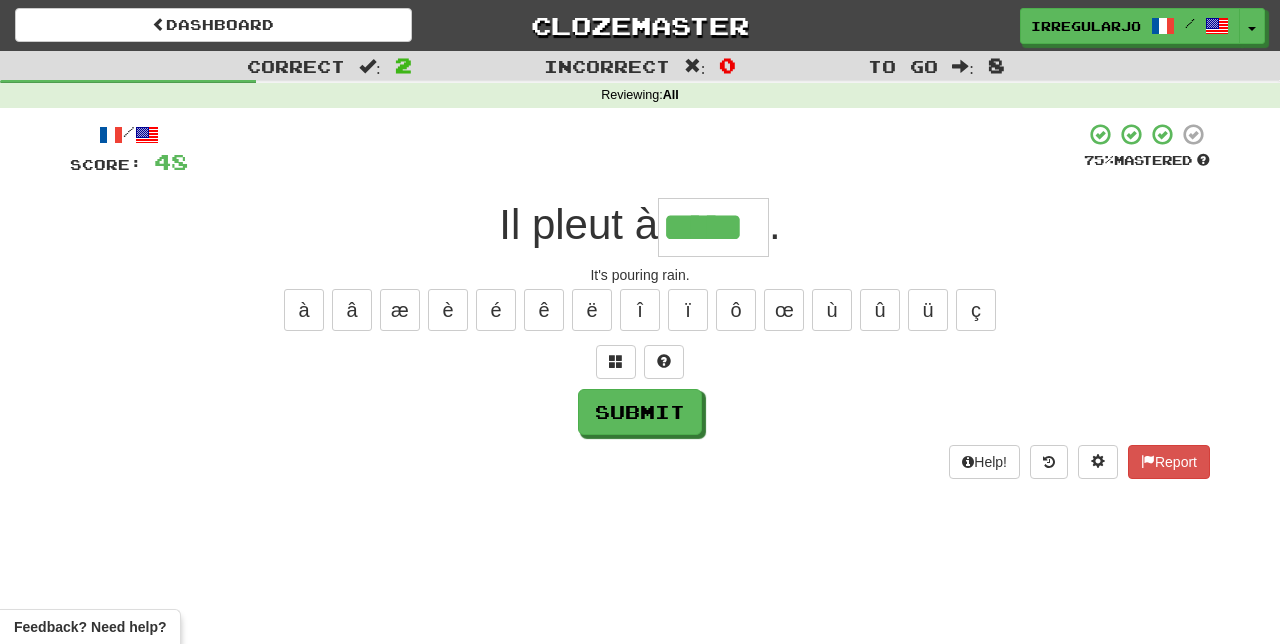 type on "*****" 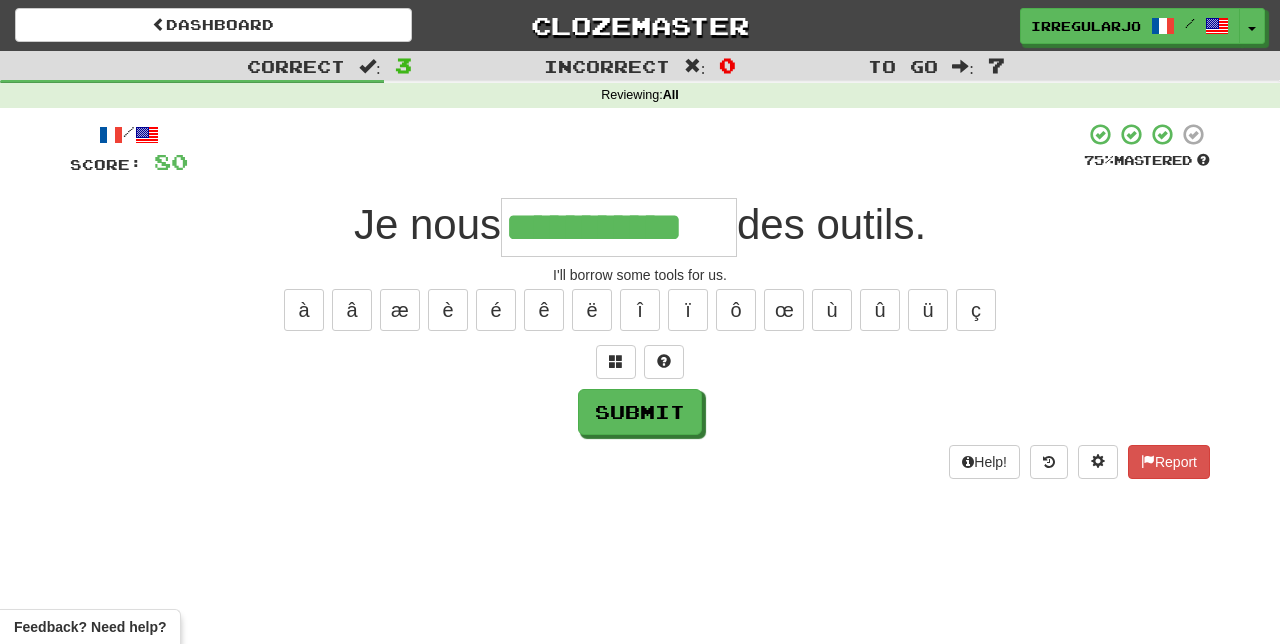 type on "**********" 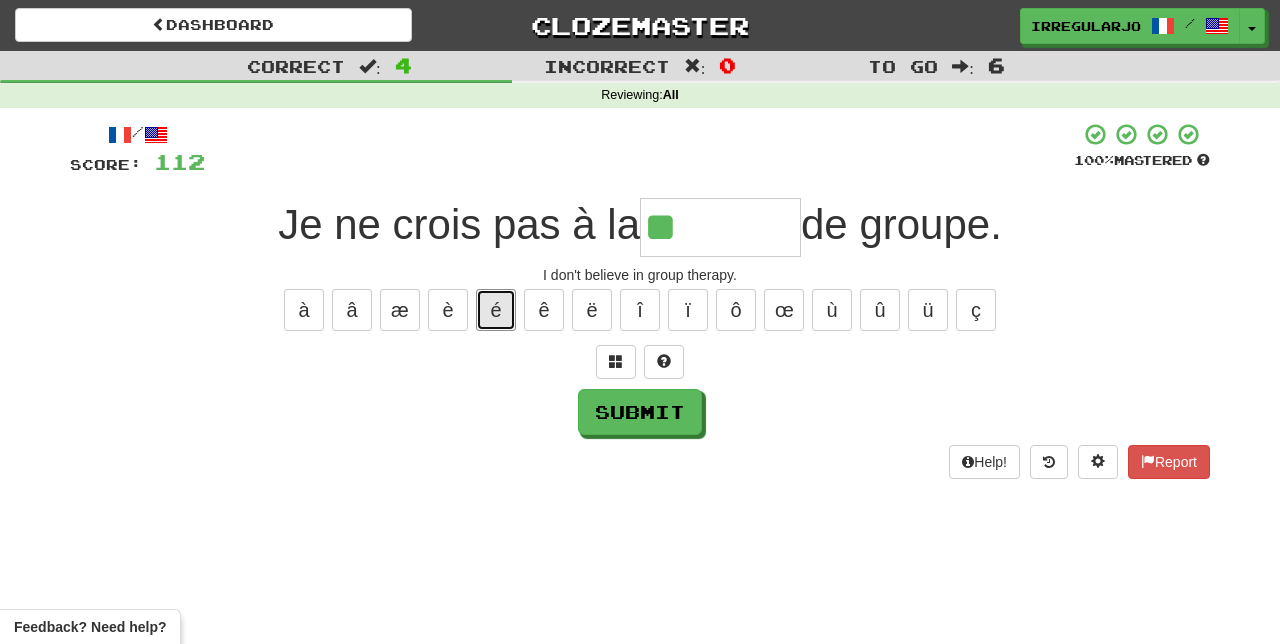 click on "é" at bounding box center (496, 310) 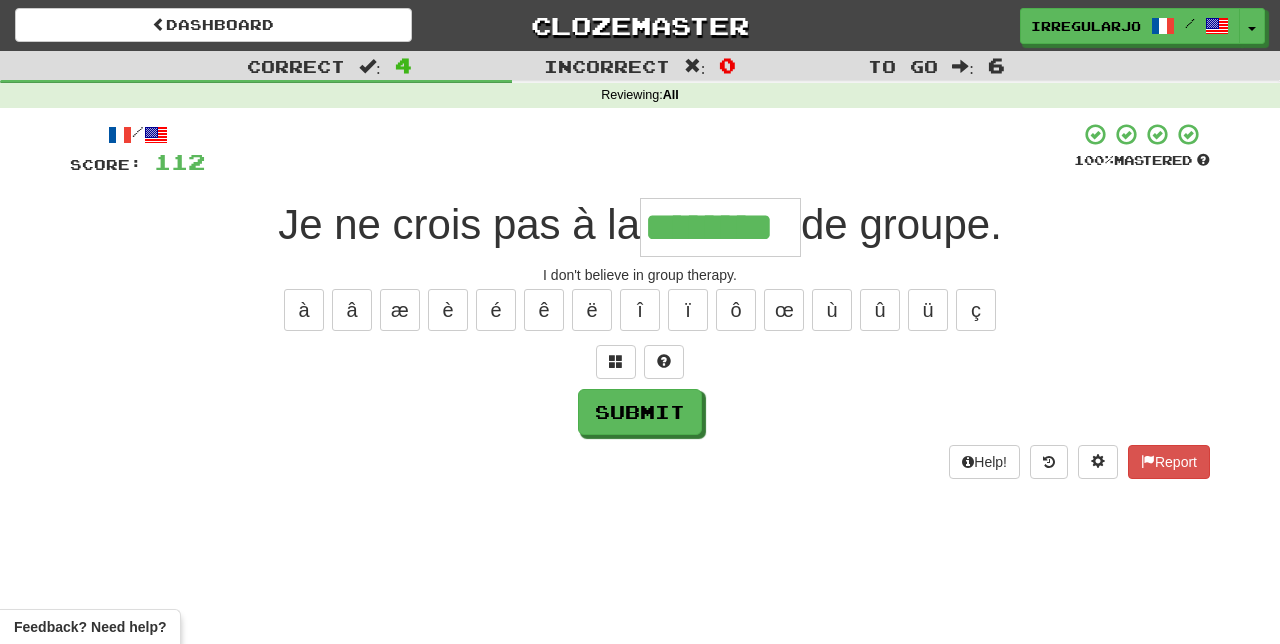 type on "********" 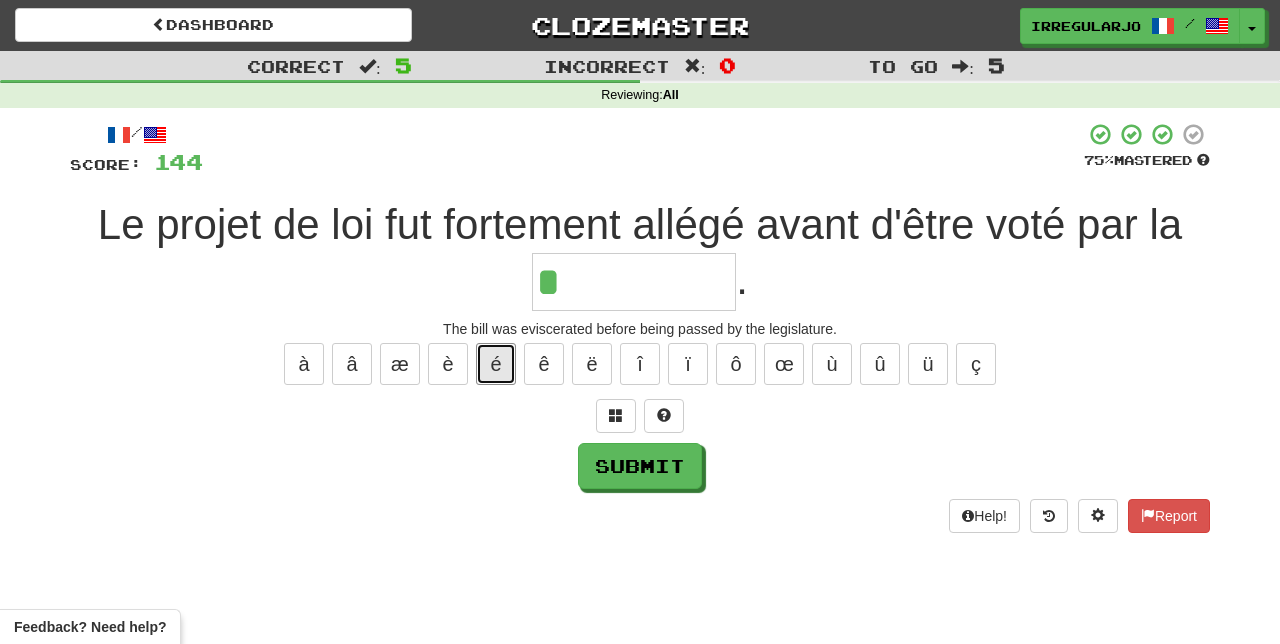 click on "é" at bounding box center (496, 364) 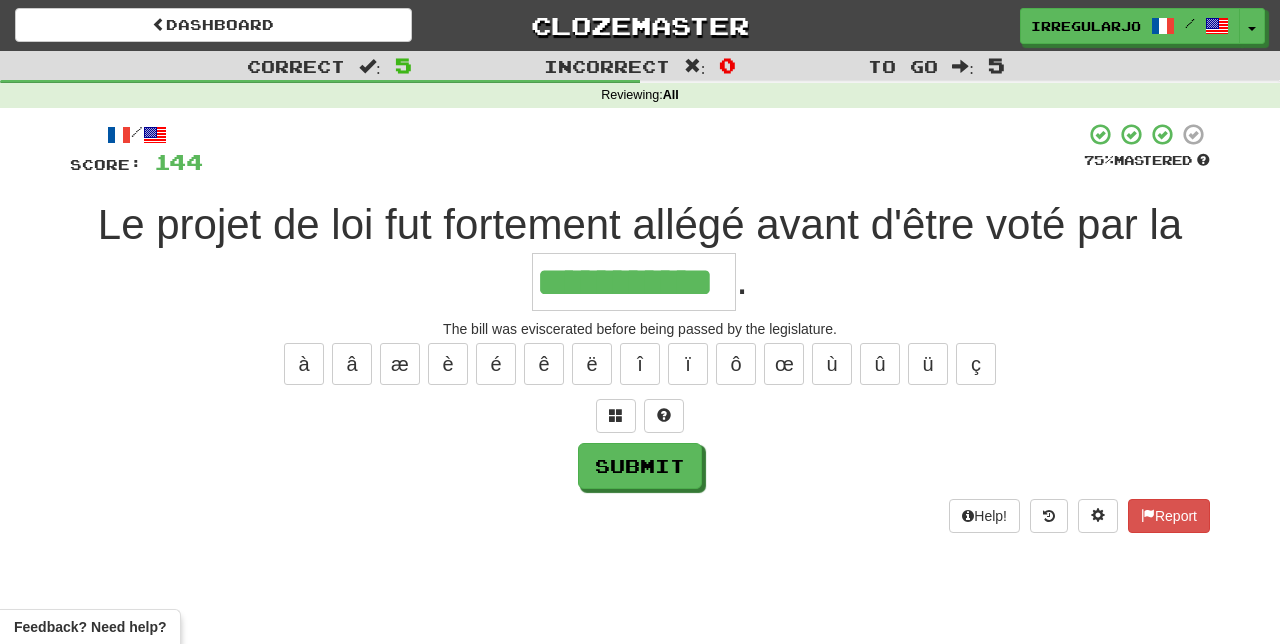 type on "**********" 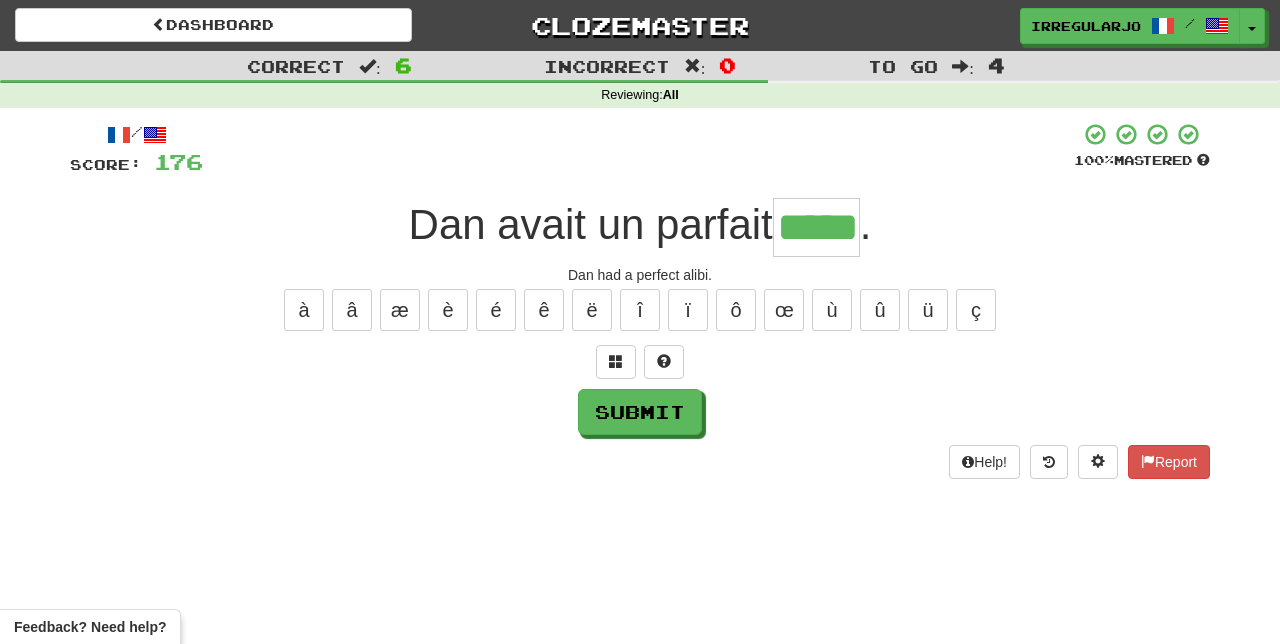 type on "*****" 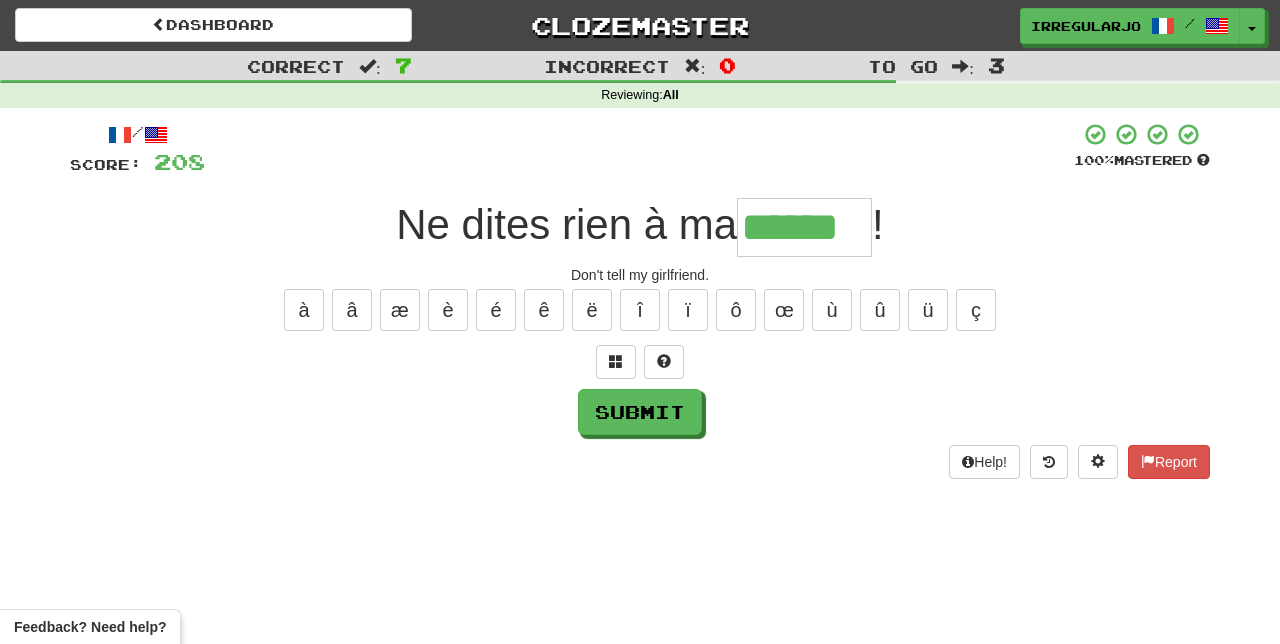 type on "******" 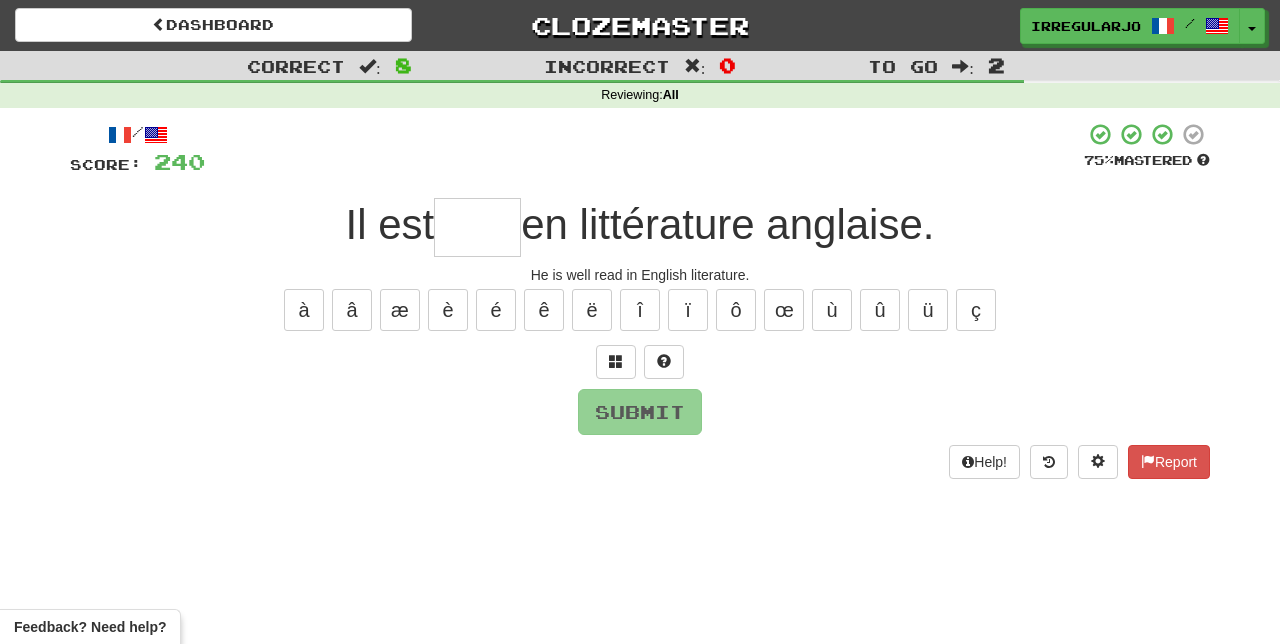 type on "*" 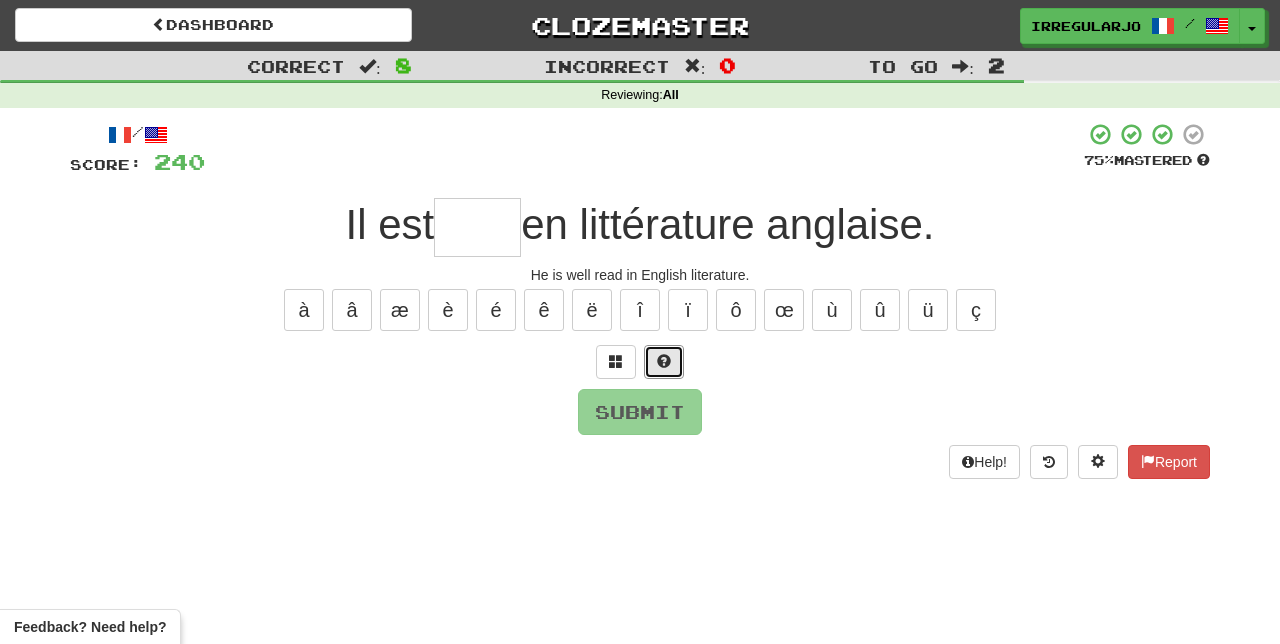 click at bounding box center (664, 362) 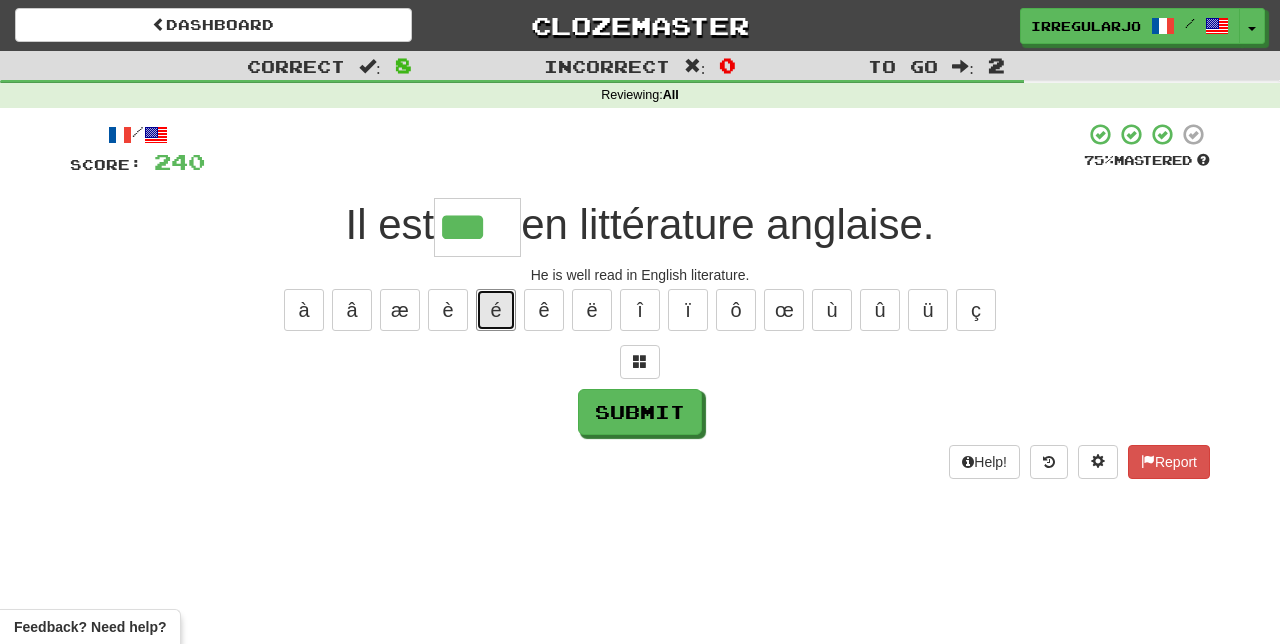 click on "é" at bounding box center [496, 310] 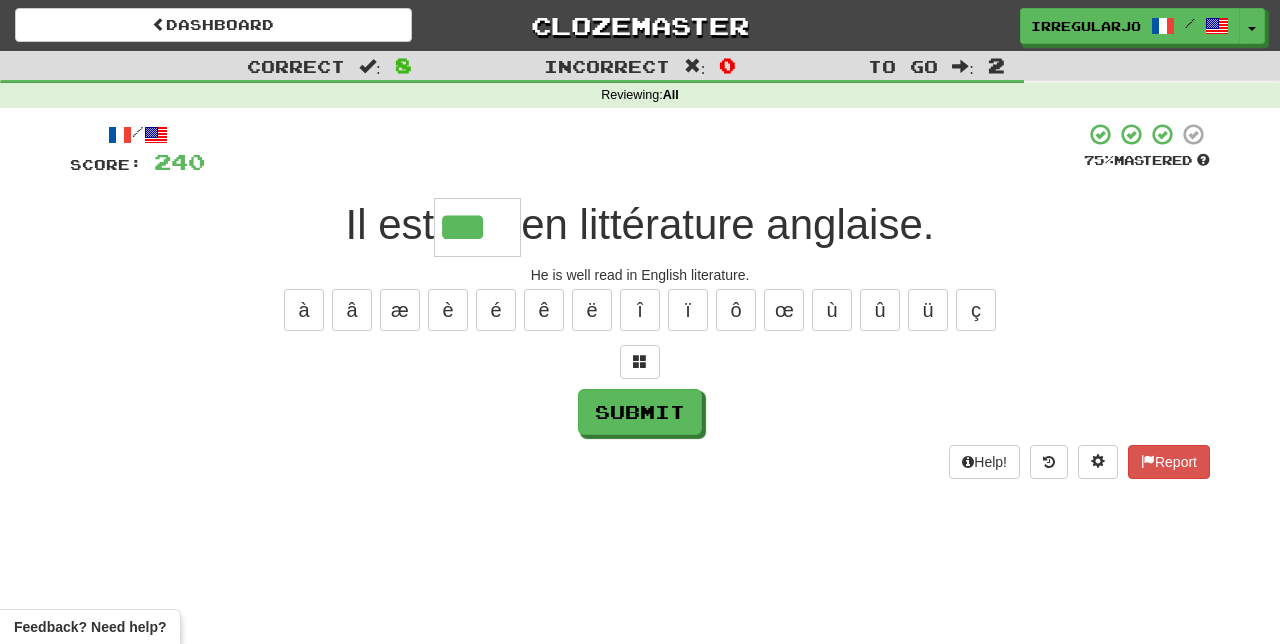 type on "****" 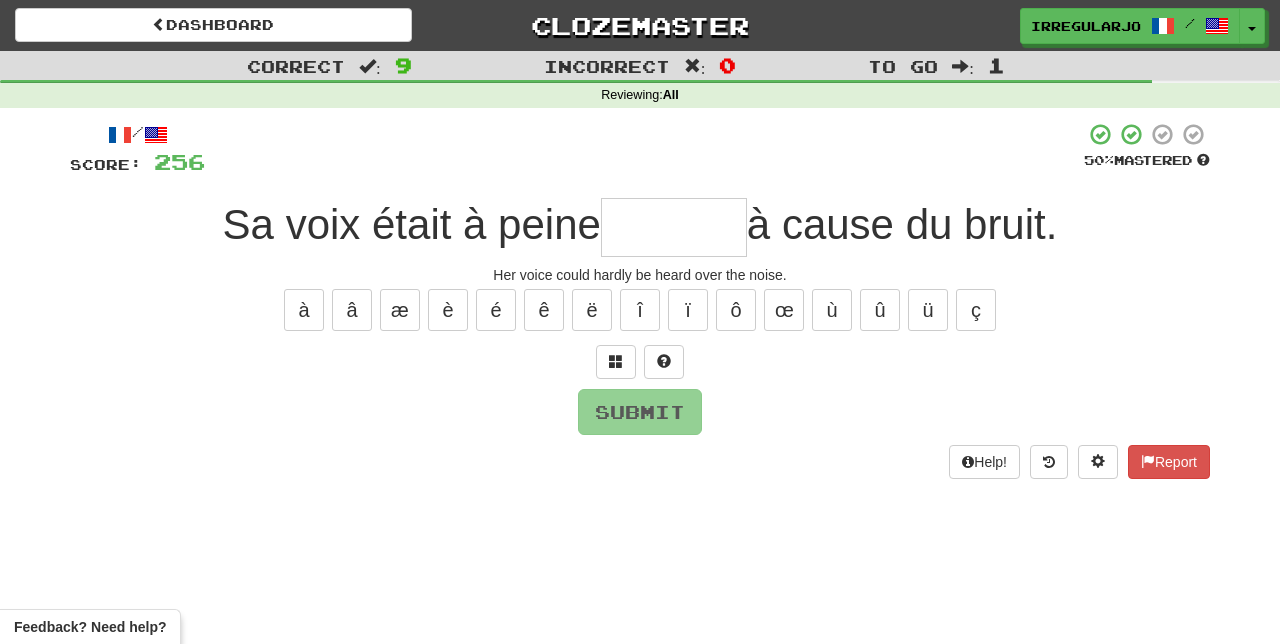 type on "*" 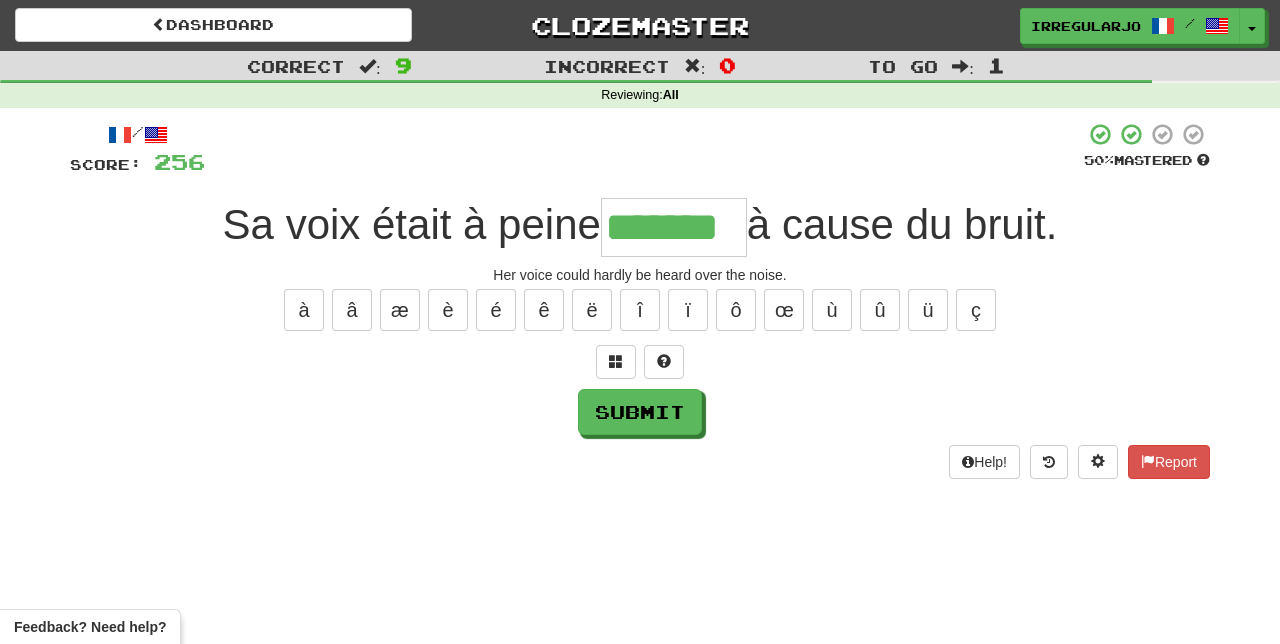 type on "*******" 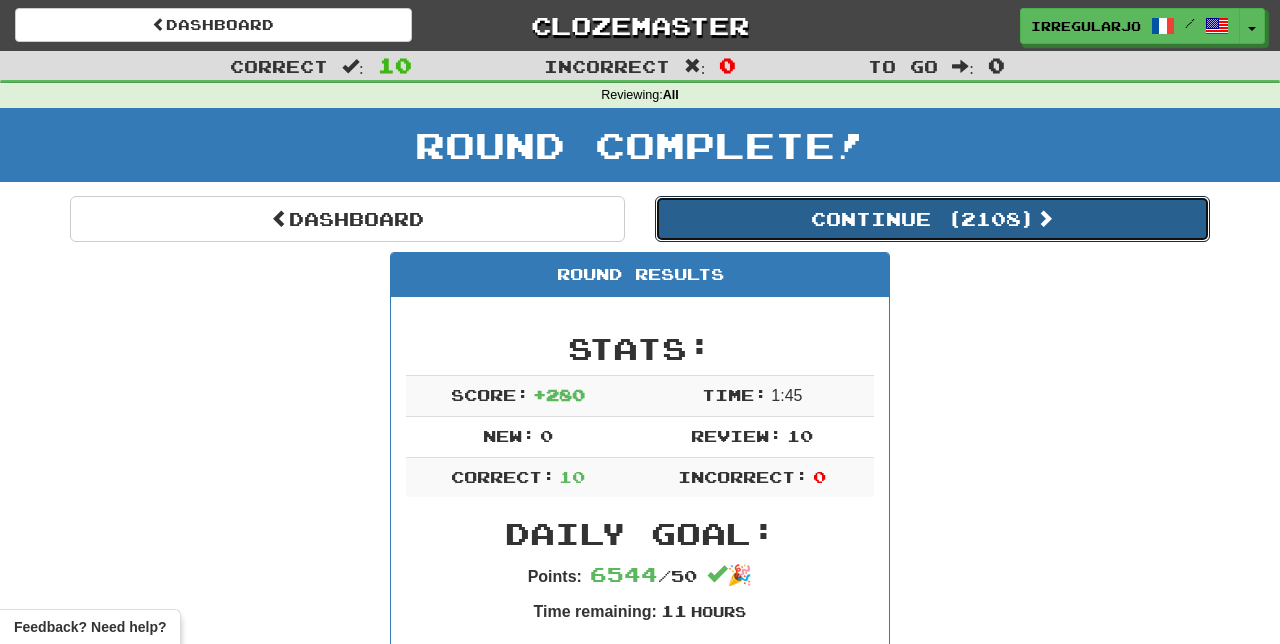 click on "Continue ( 2108 )" at bounding box center [932, 219] 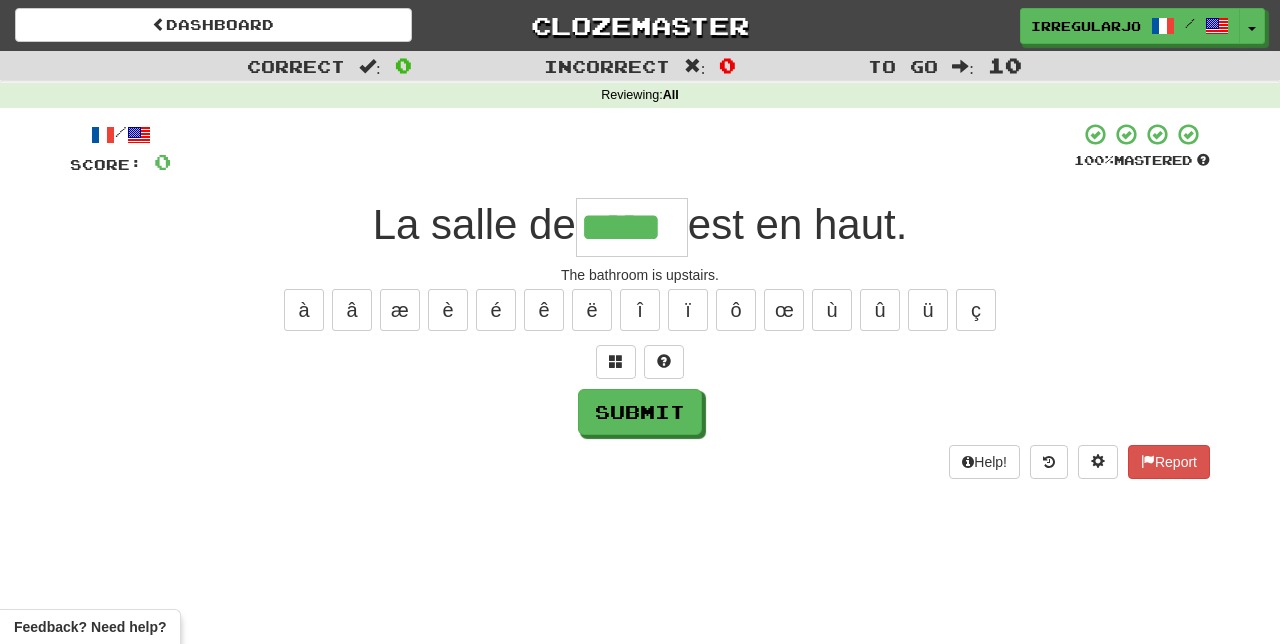 type on "*****" 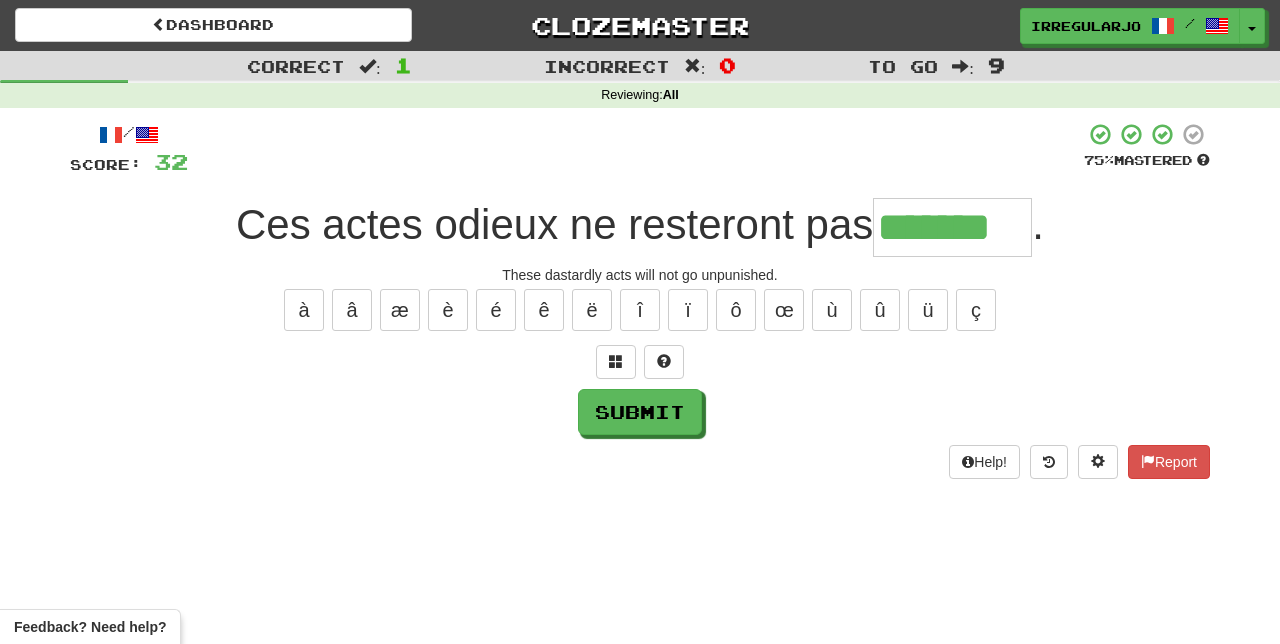 type on "*******" 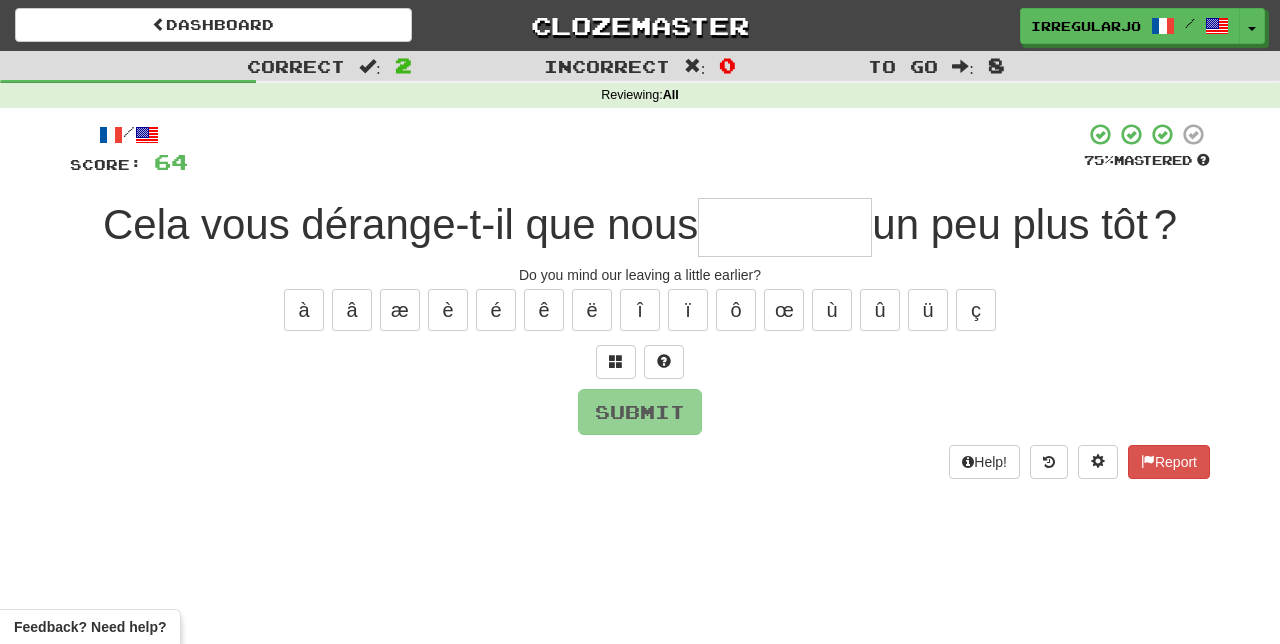 type on "*" 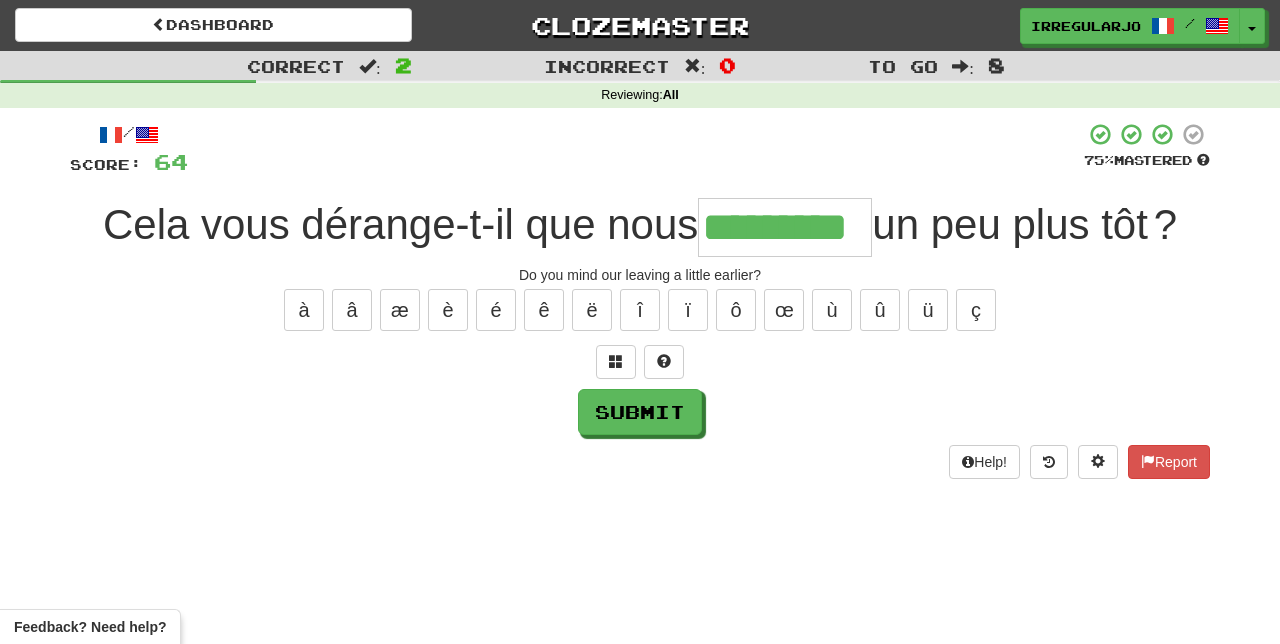 type on "*********" 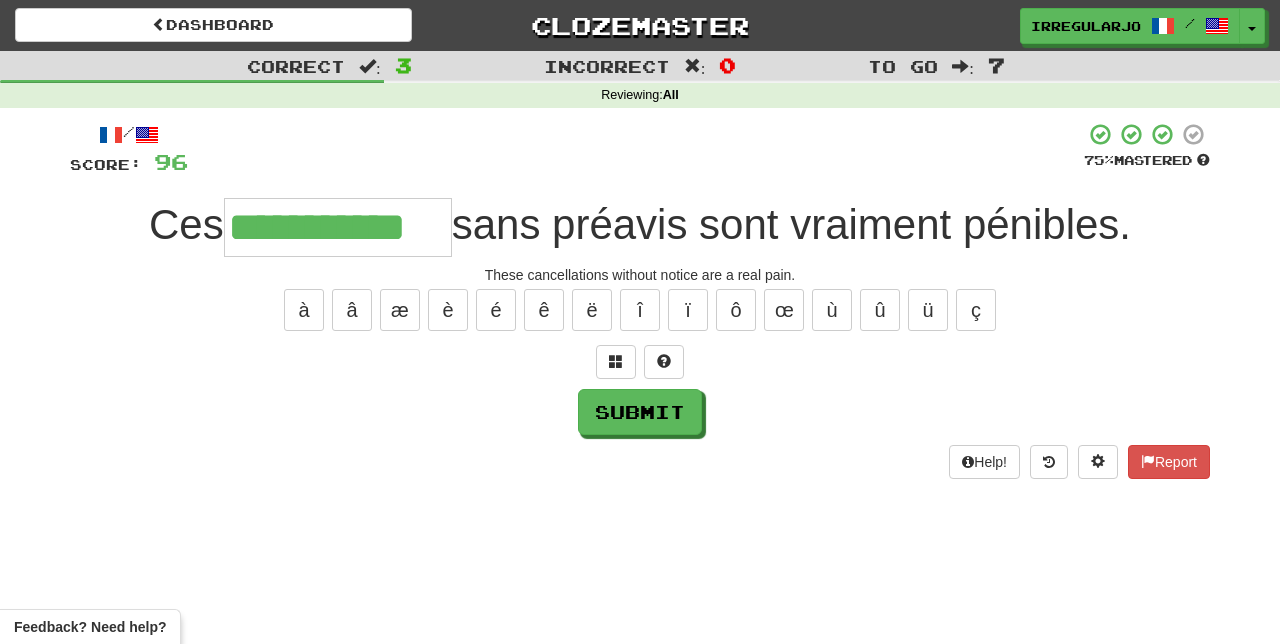 type on "**********" 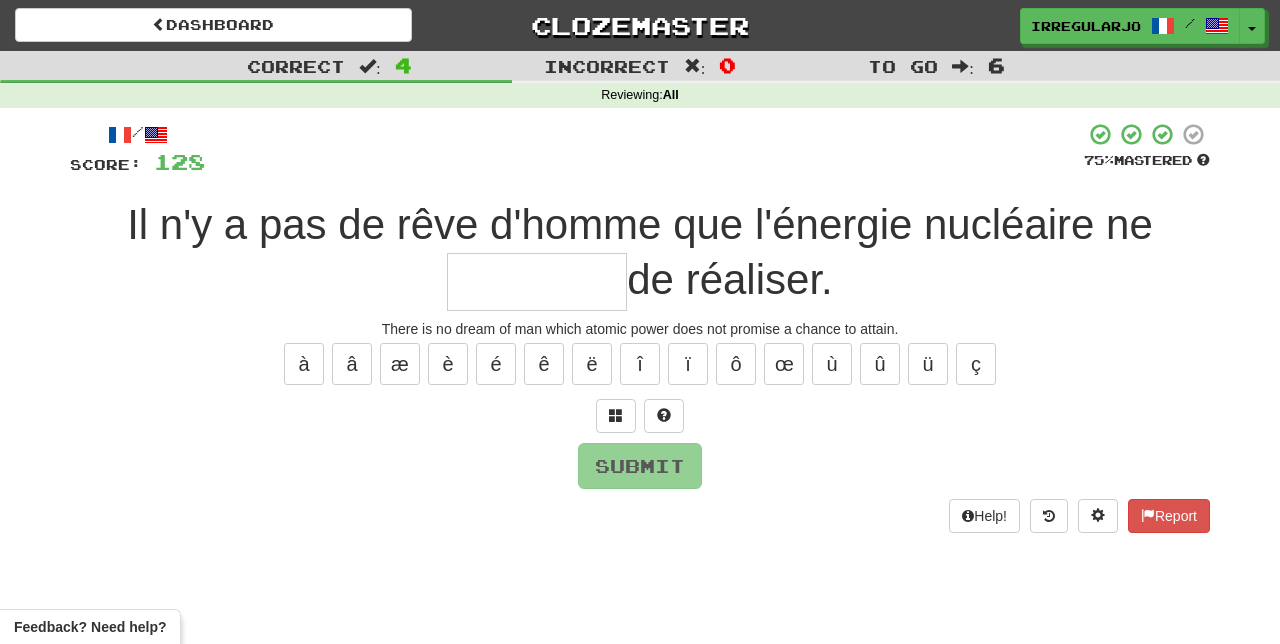 type on "*" 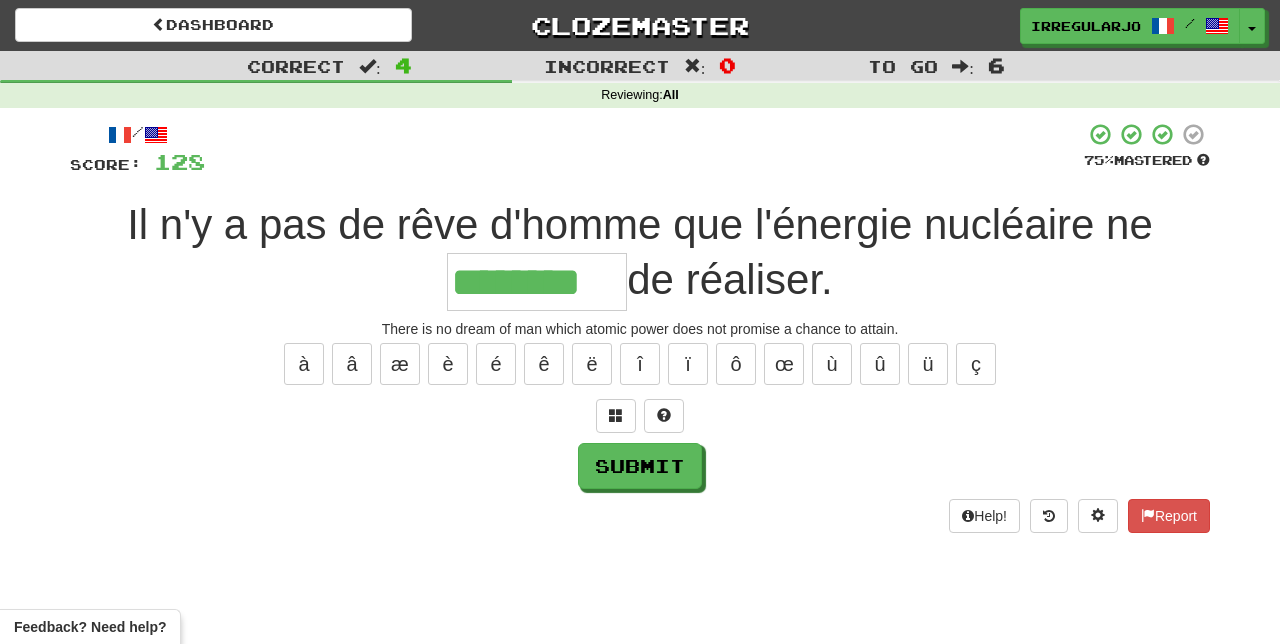 type on "********" 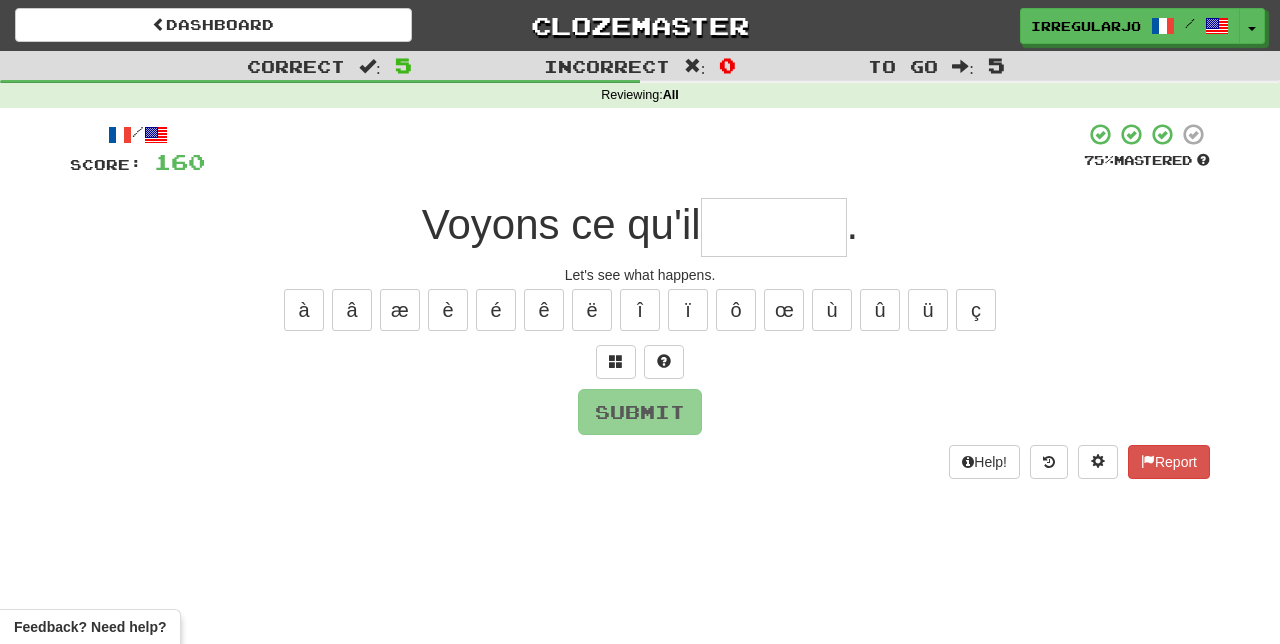 type on "*" 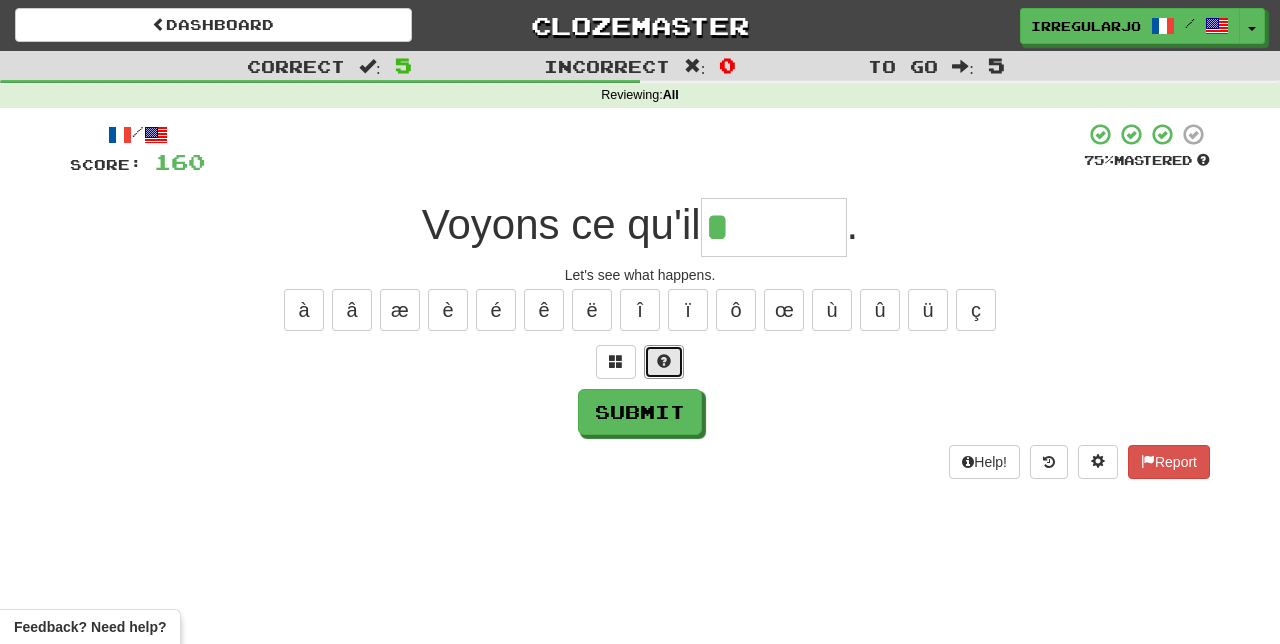 click at bounding box center [664, 362] 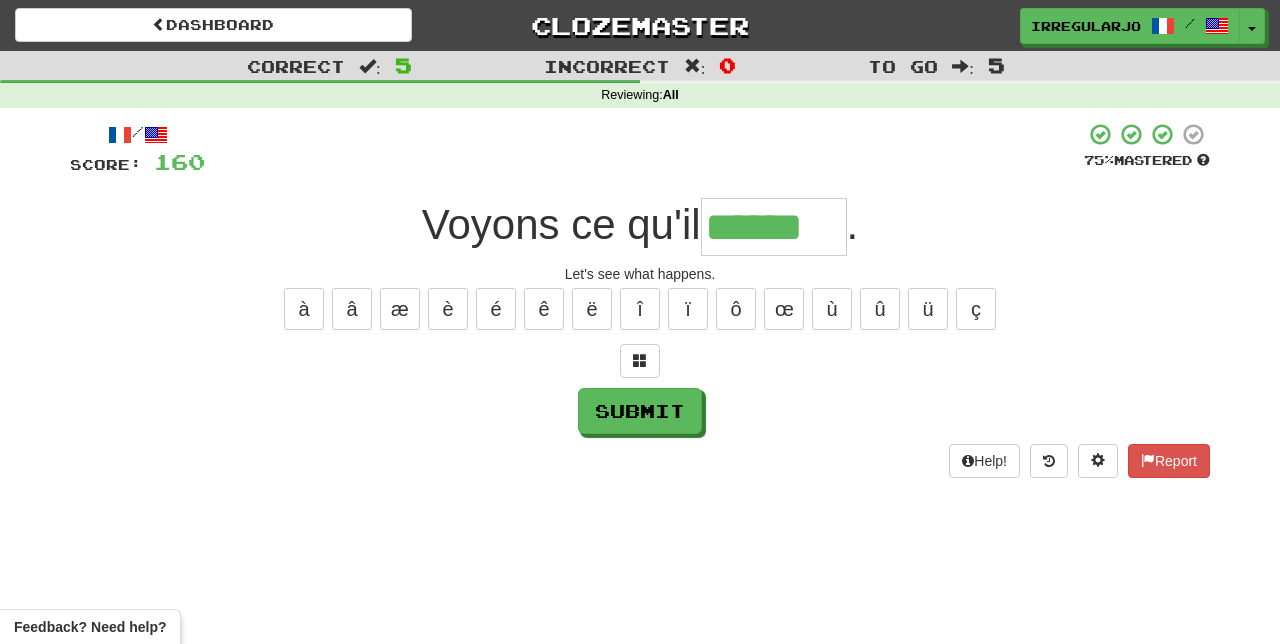 scroll, scrollTop: 0, scrollLeft: 0, axis: both 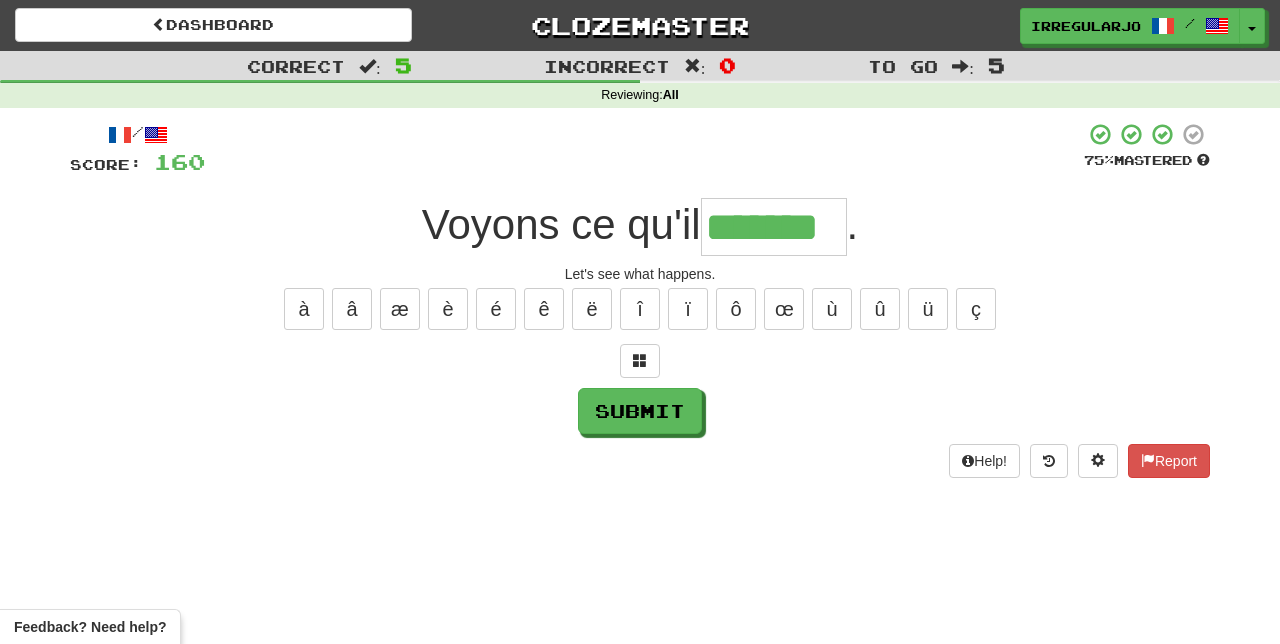 type on "*******" 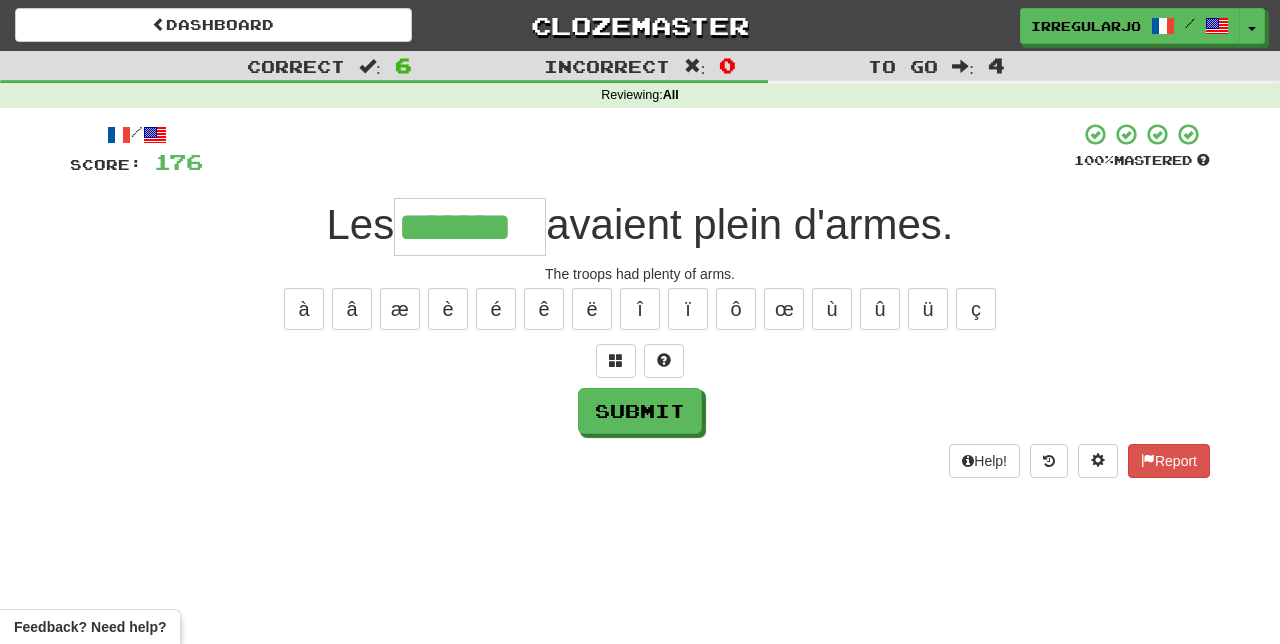 type on "*******" 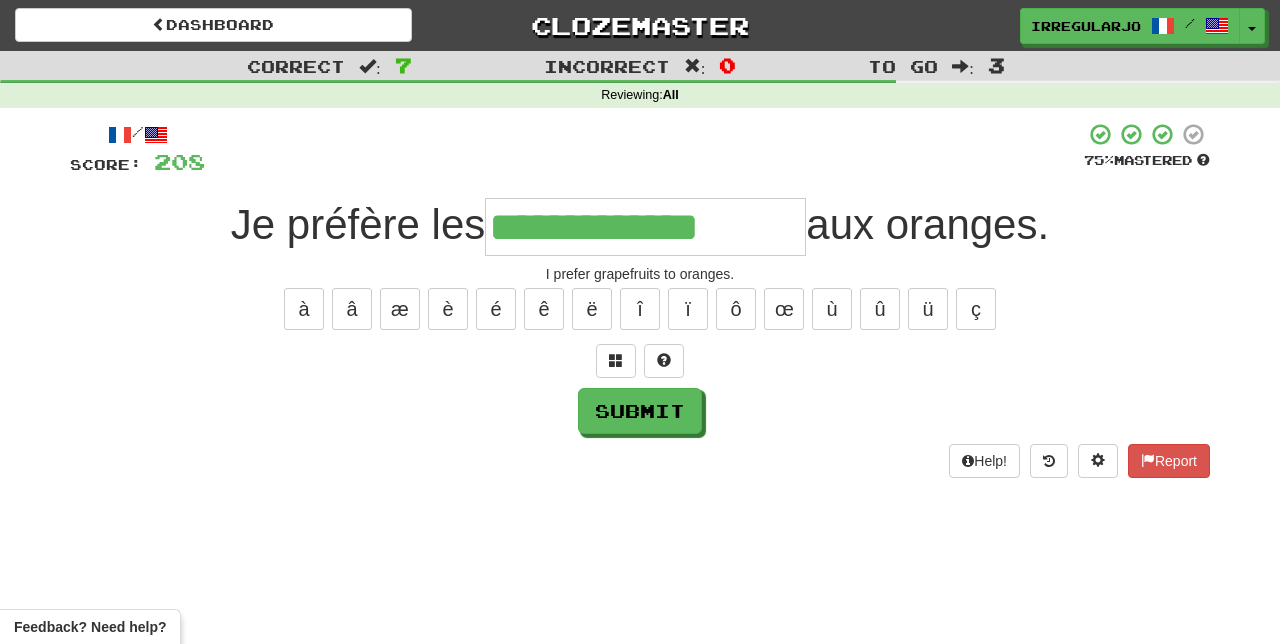 type on "**********" 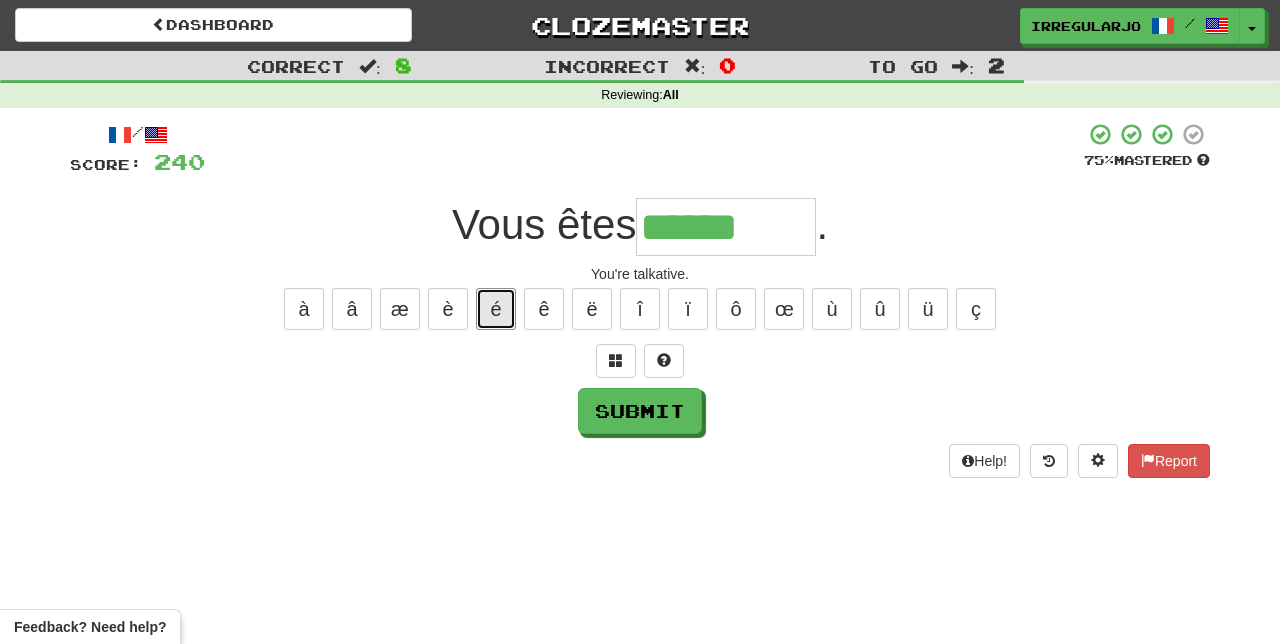 click on "é" at bounding box center (496, 309) 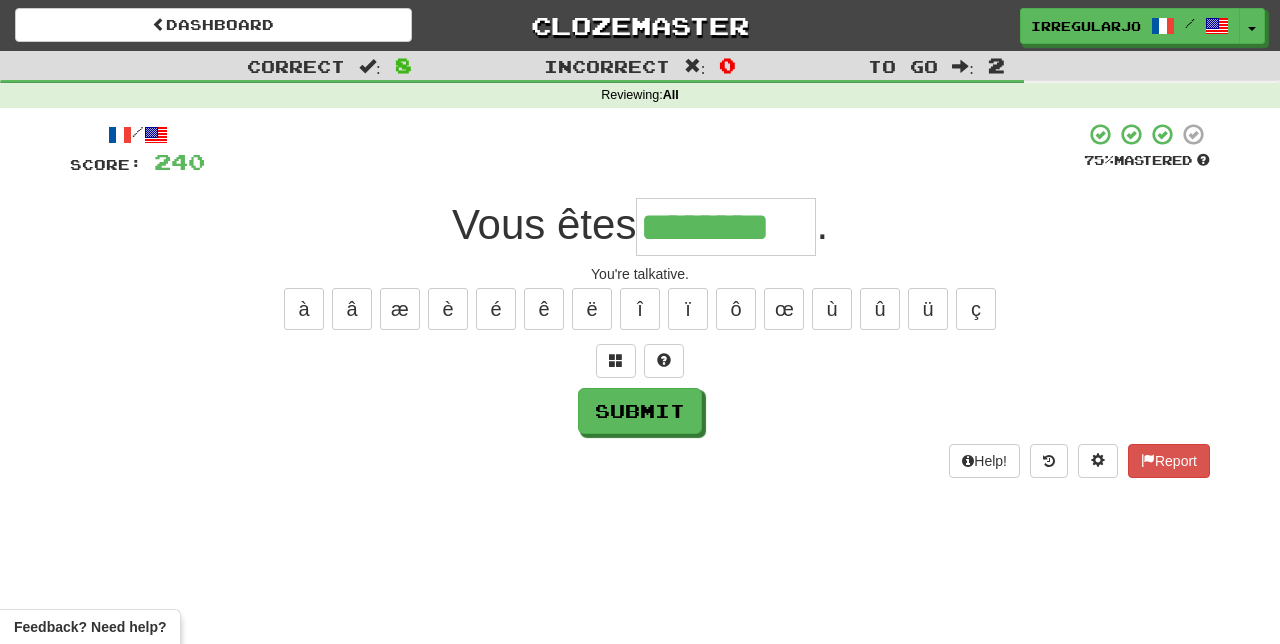 type on "********" 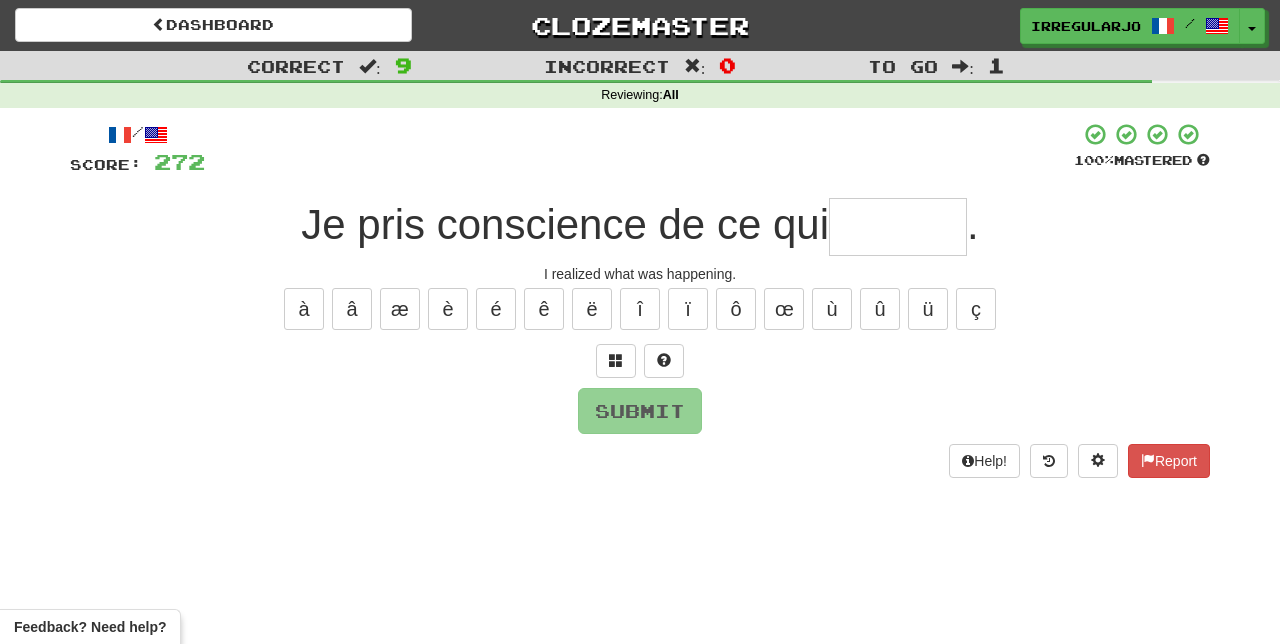 type on "*" 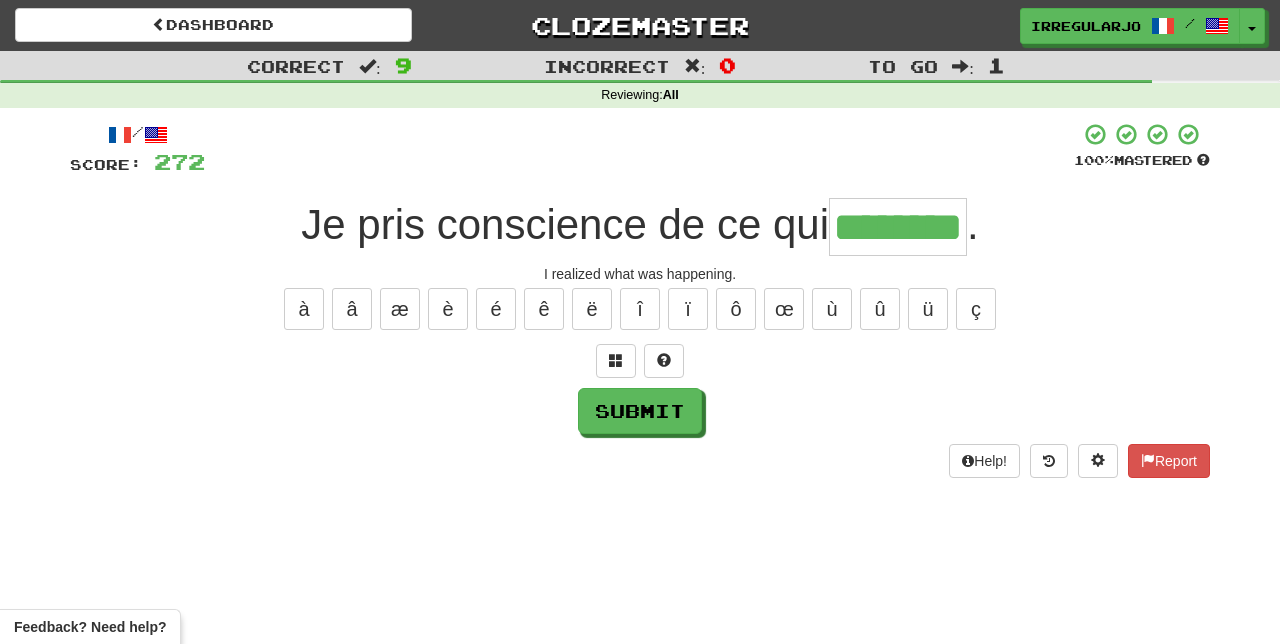 type on "********" 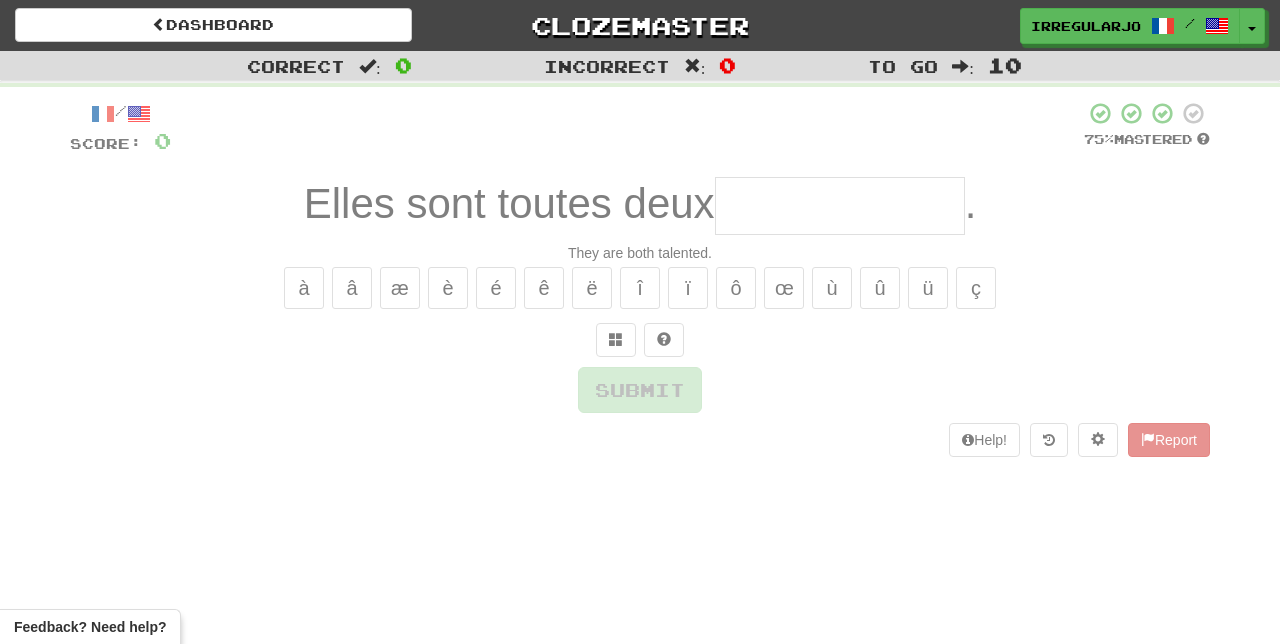 scroll, scrollTop: 0, scrollLeft: 0, axis: both 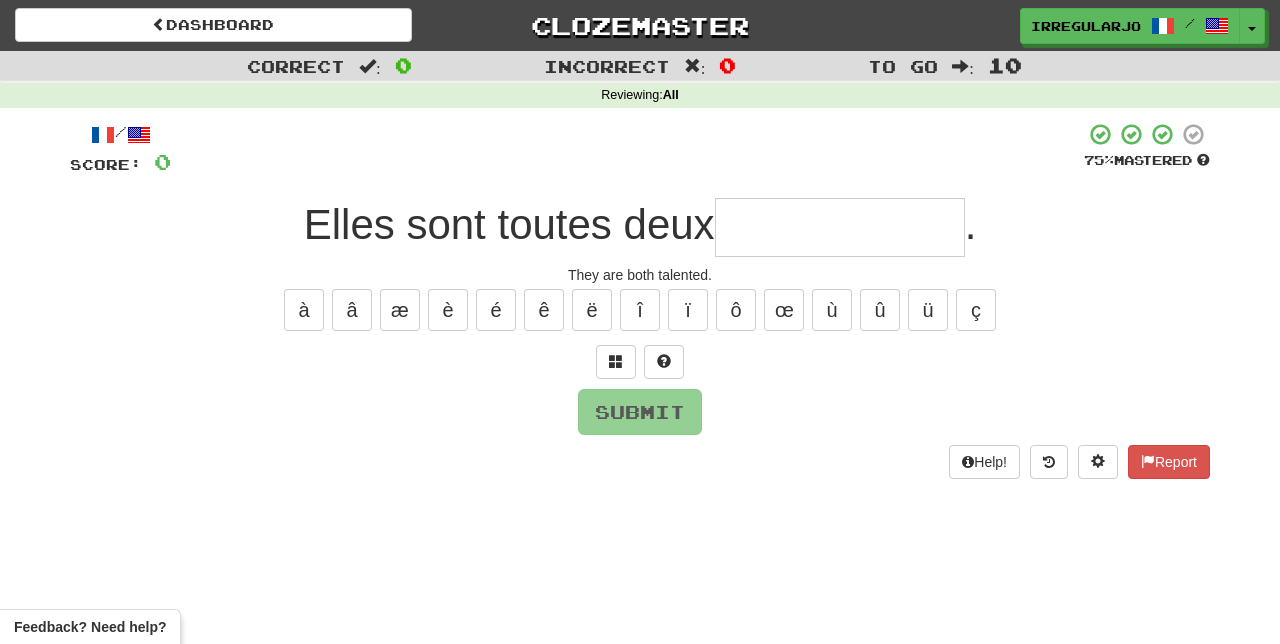 click at bounding box center (840, 227) 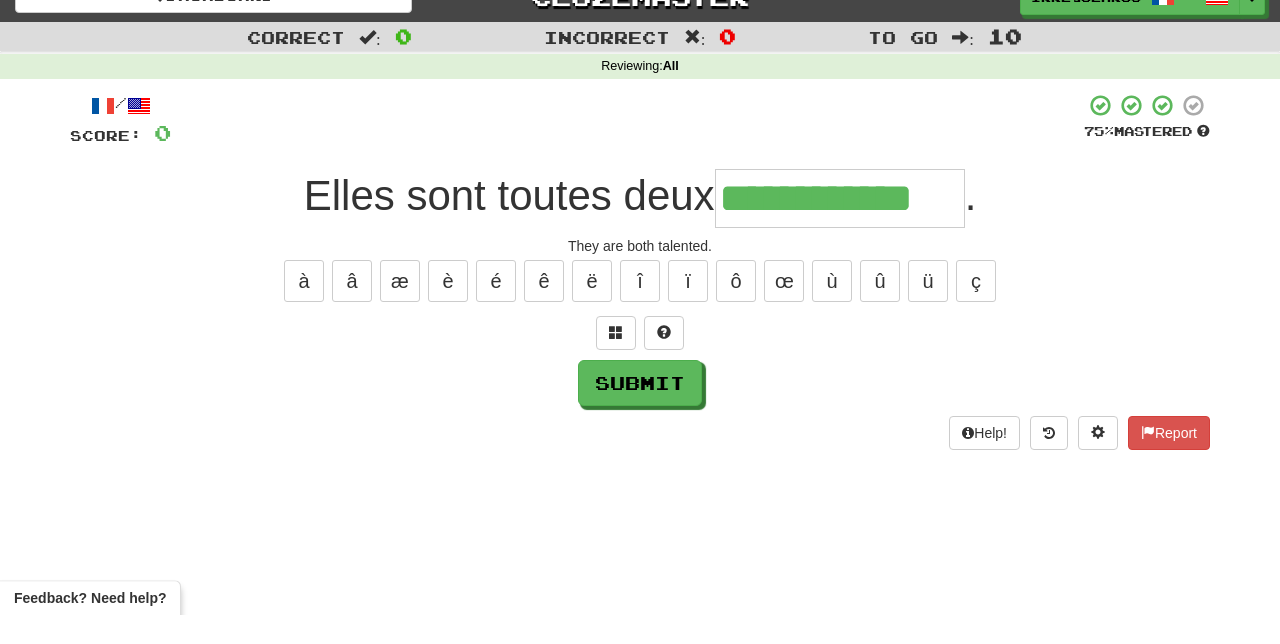 type on "**********" 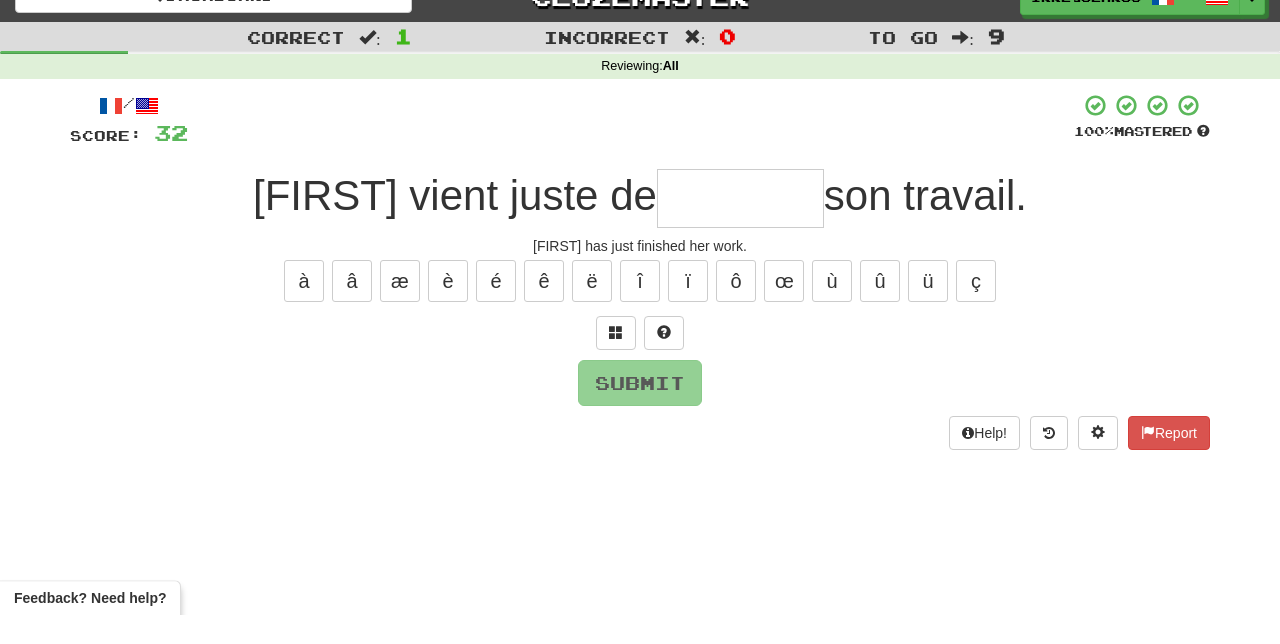 type on "*" 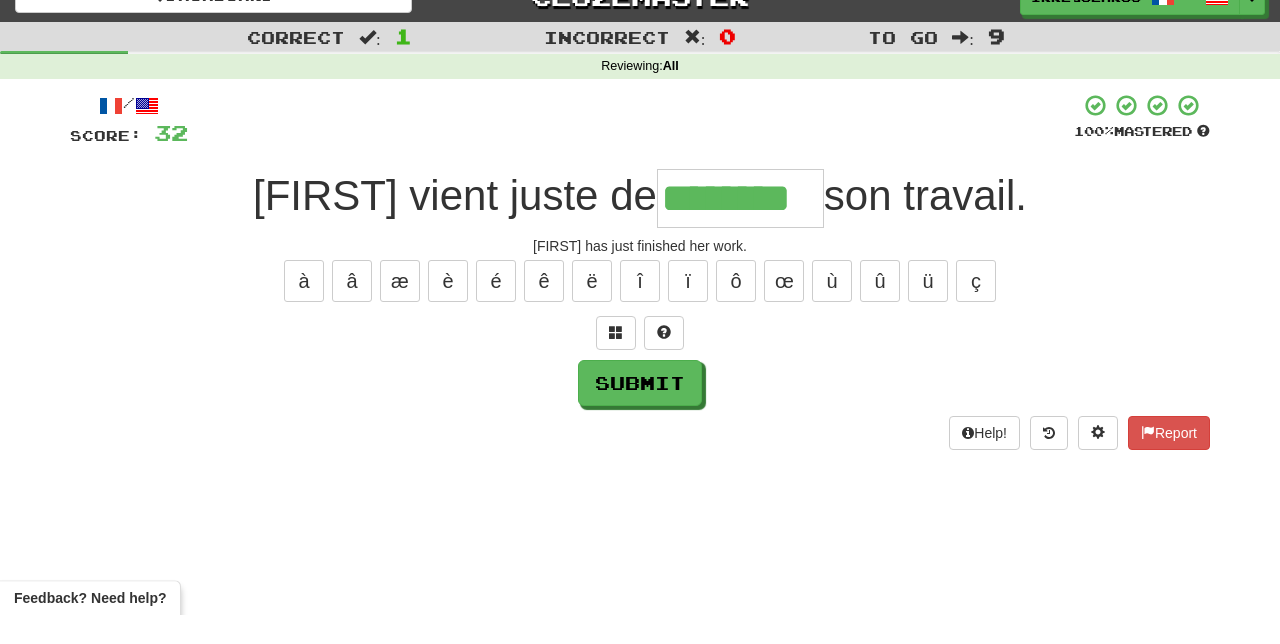 type on "********" 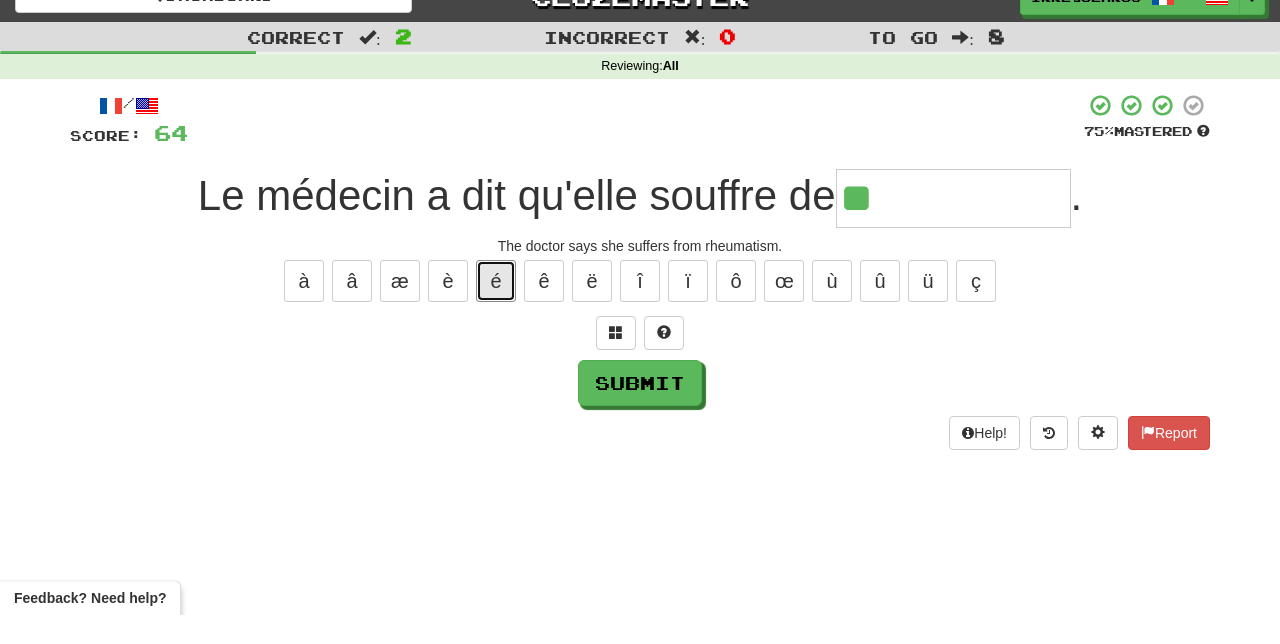 click on "é" at bounding box center [496, 310] 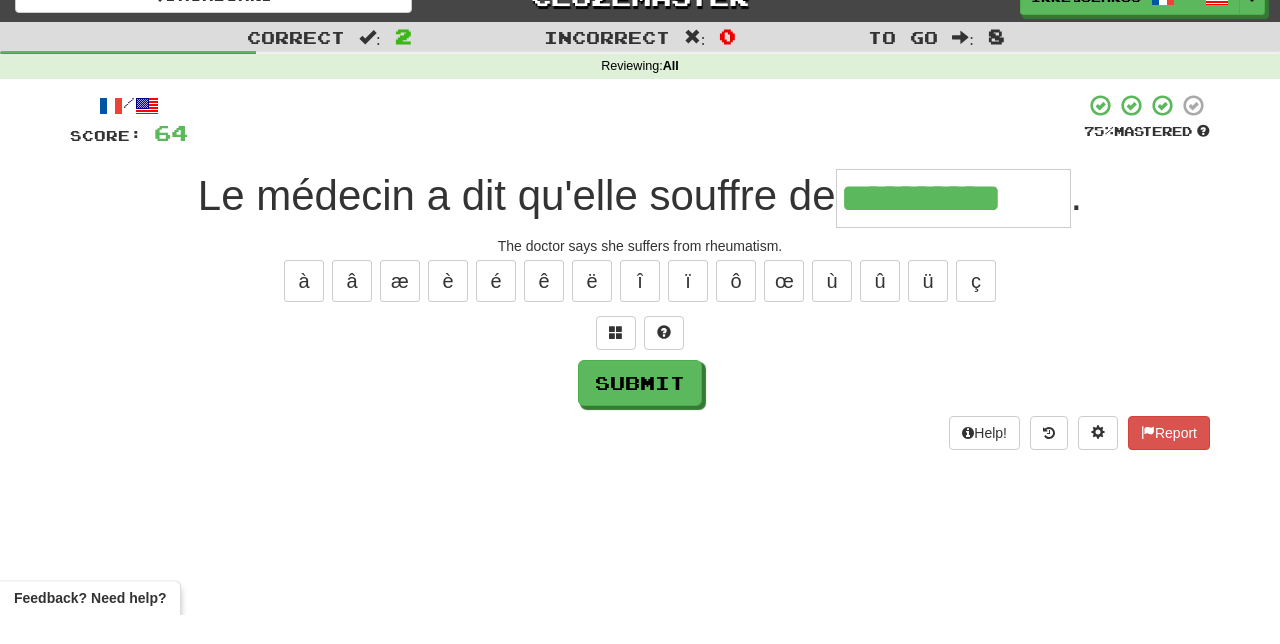 type on "**********" 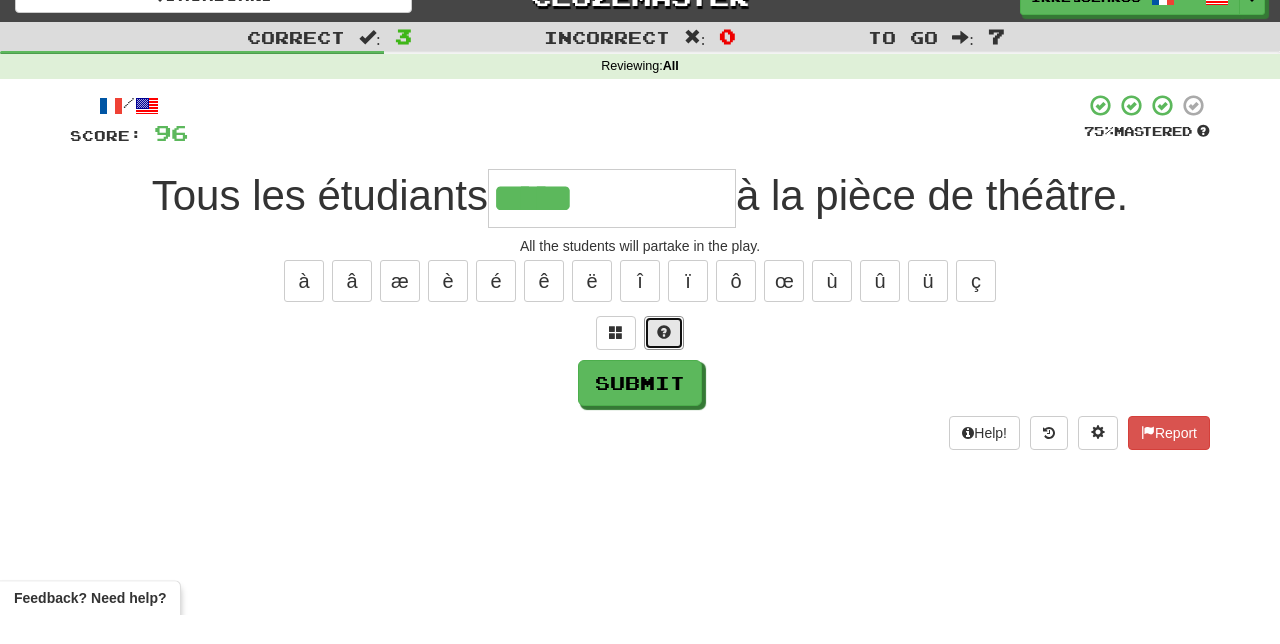 click at bounding box center [664, 362] 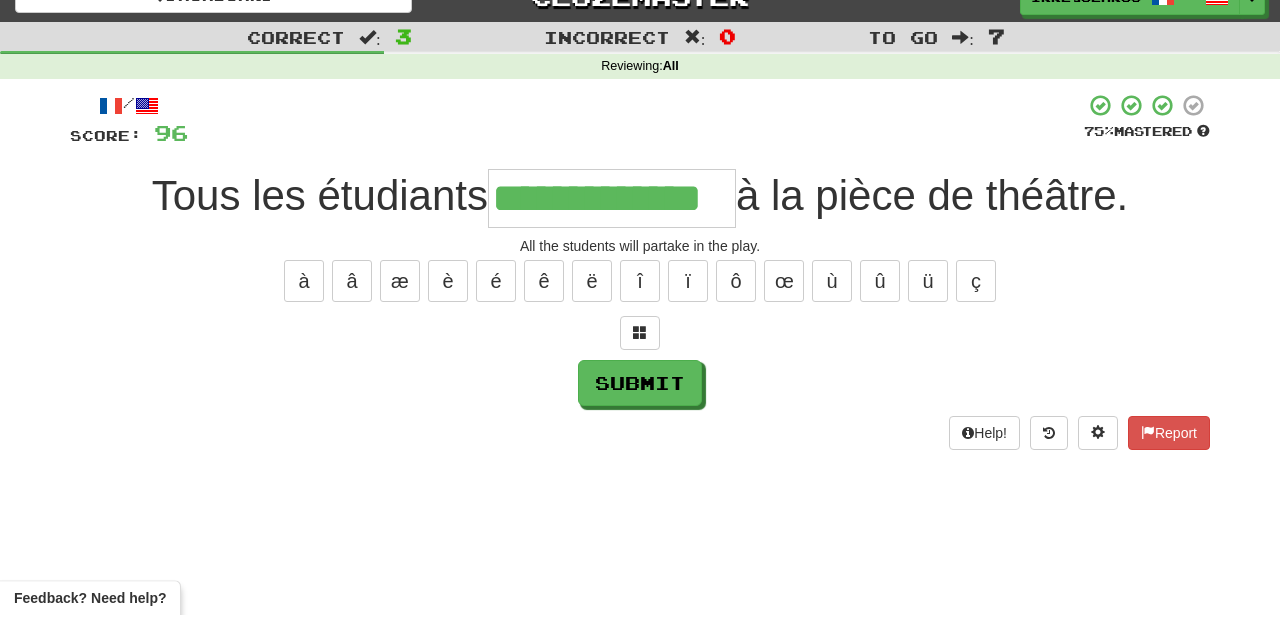 type on "**********" 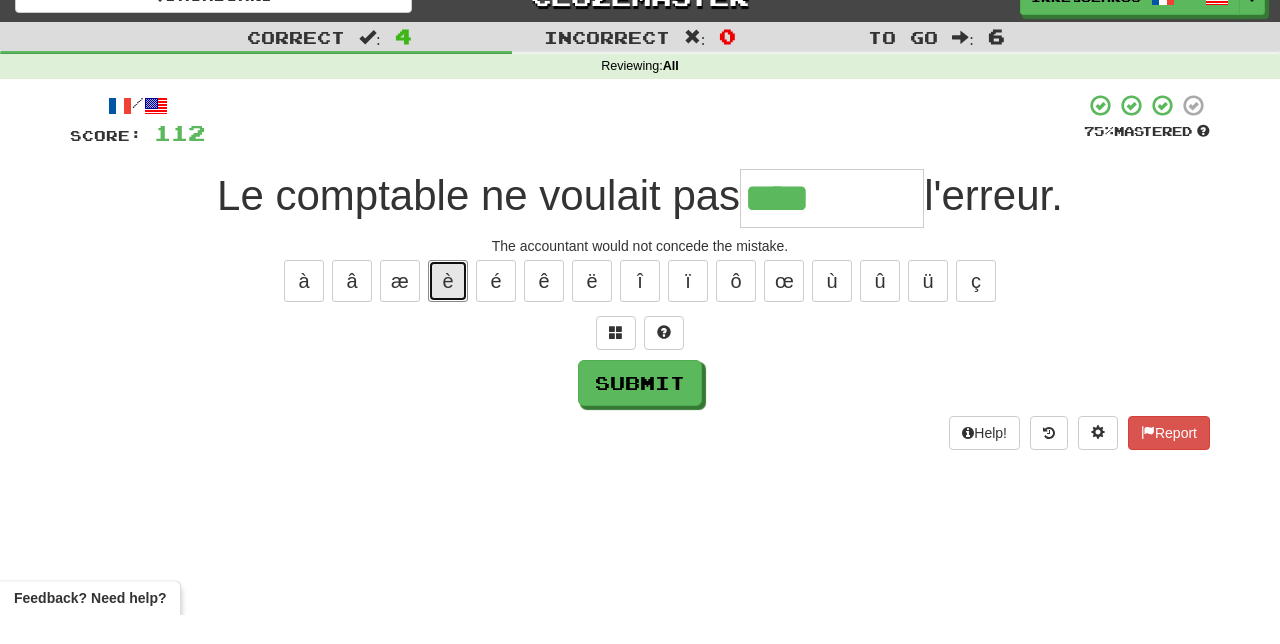 click on "è" at bounding box center [448, 310] 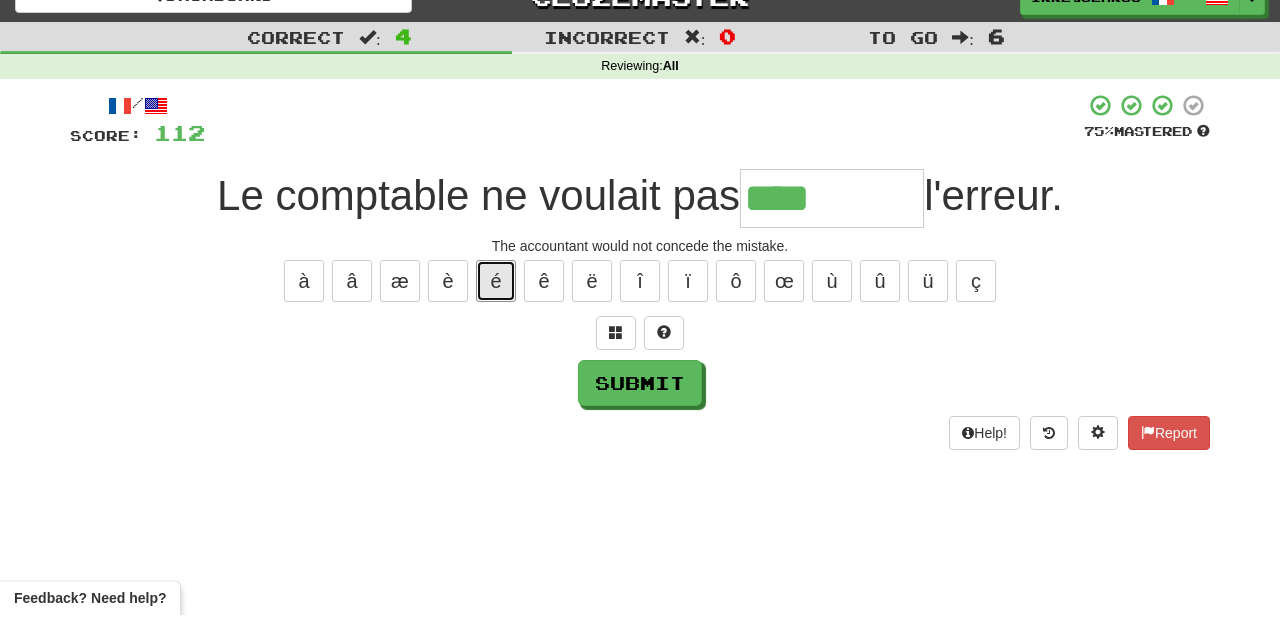 click on "é" at bounding box center (496, 310) 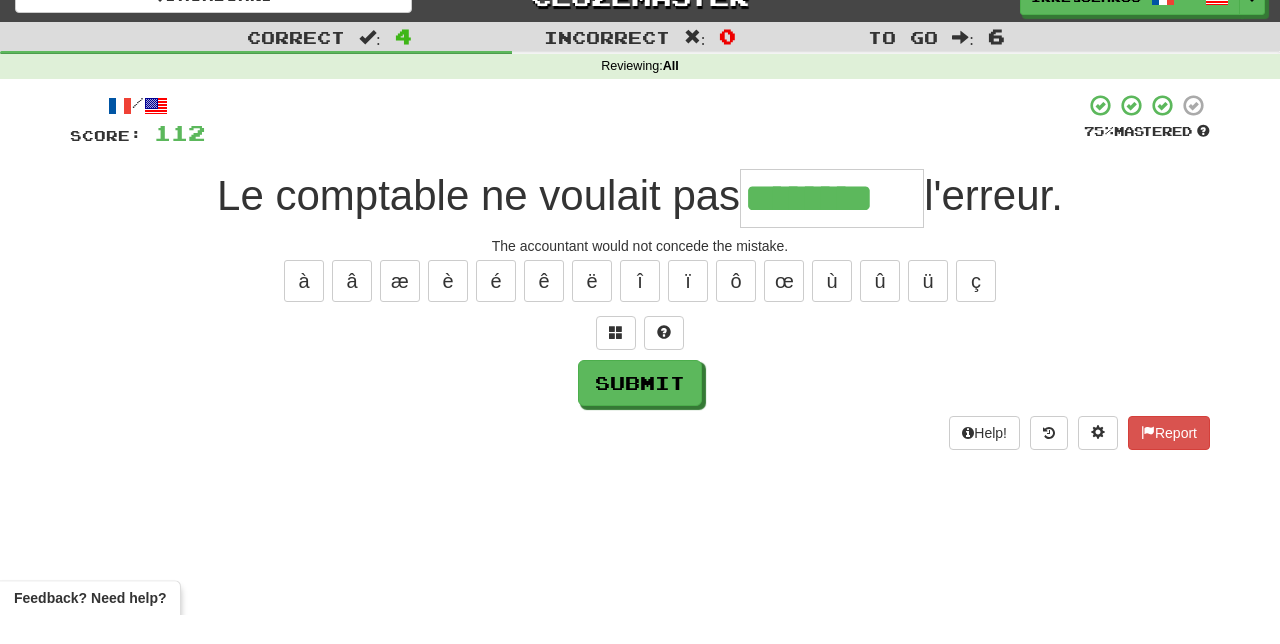 type on "********" 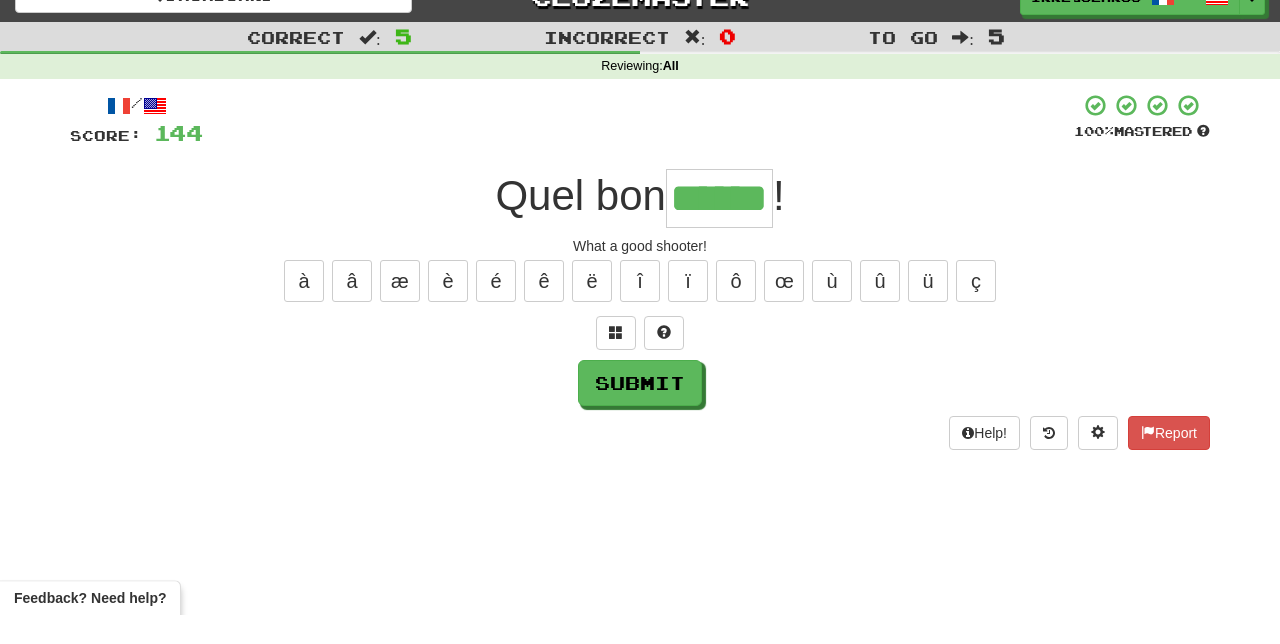 type on "******" 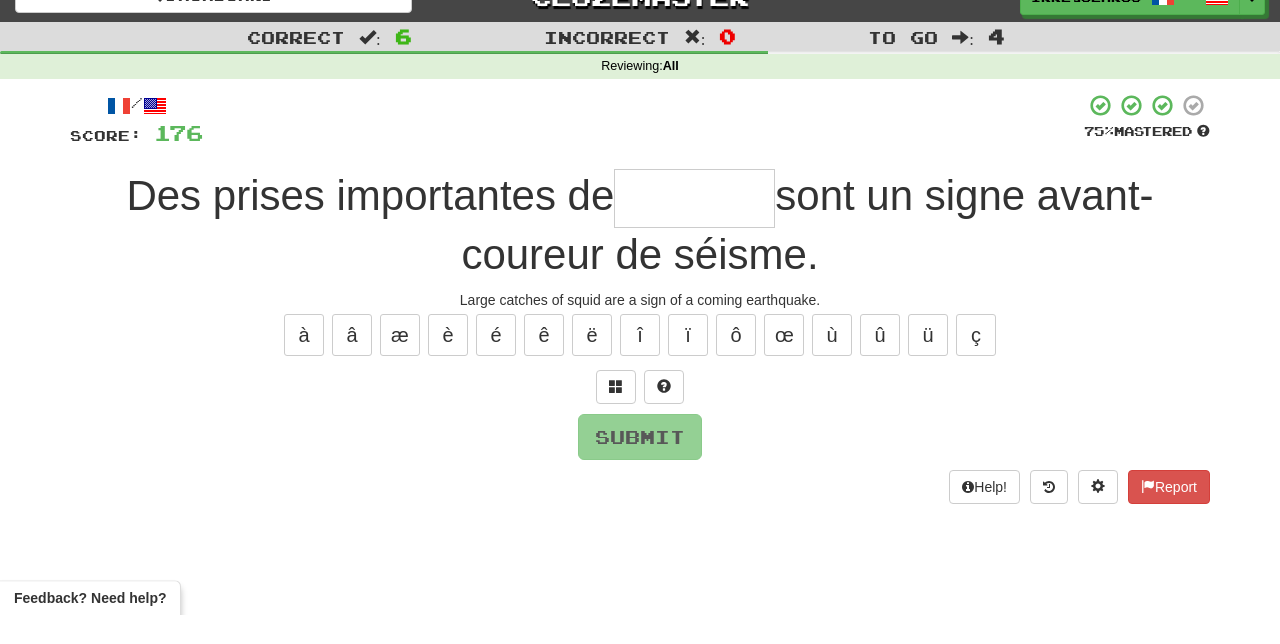type on "*" 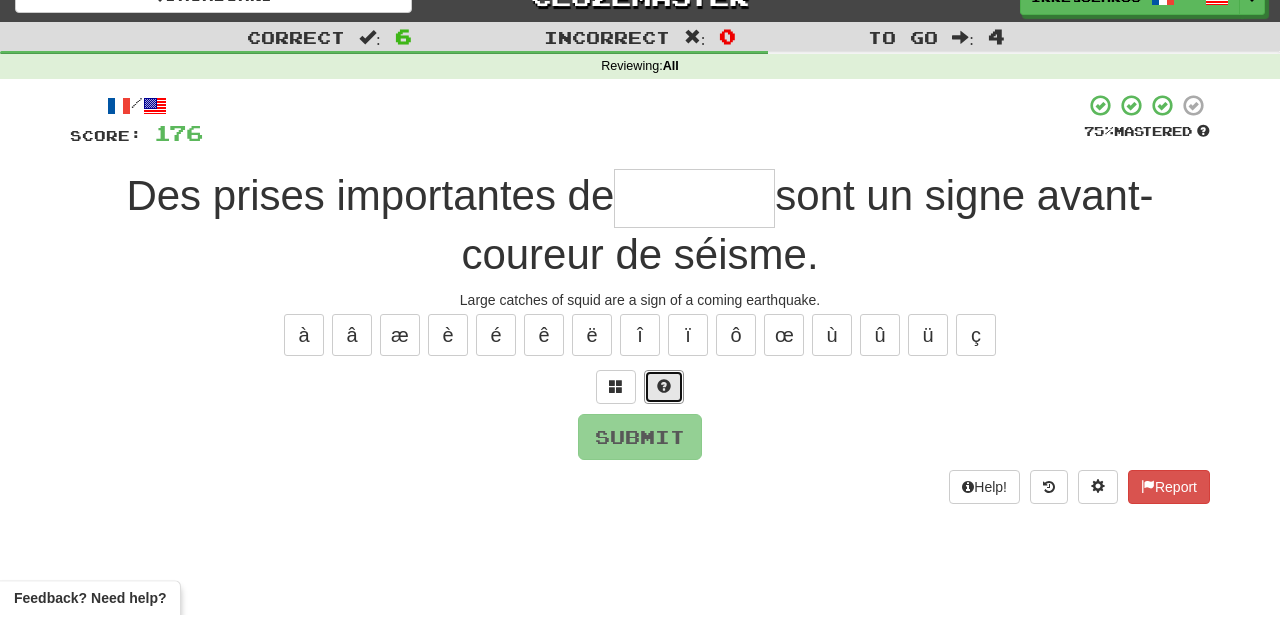 click at bounding box center (664, 416) 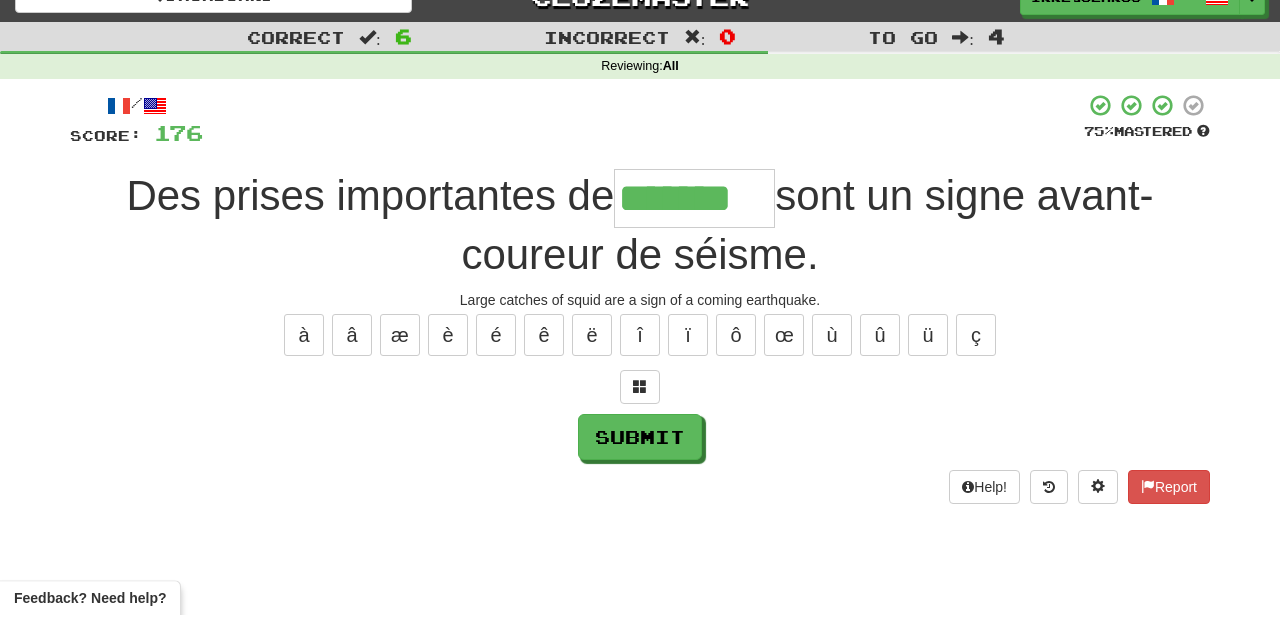 type on "*******" 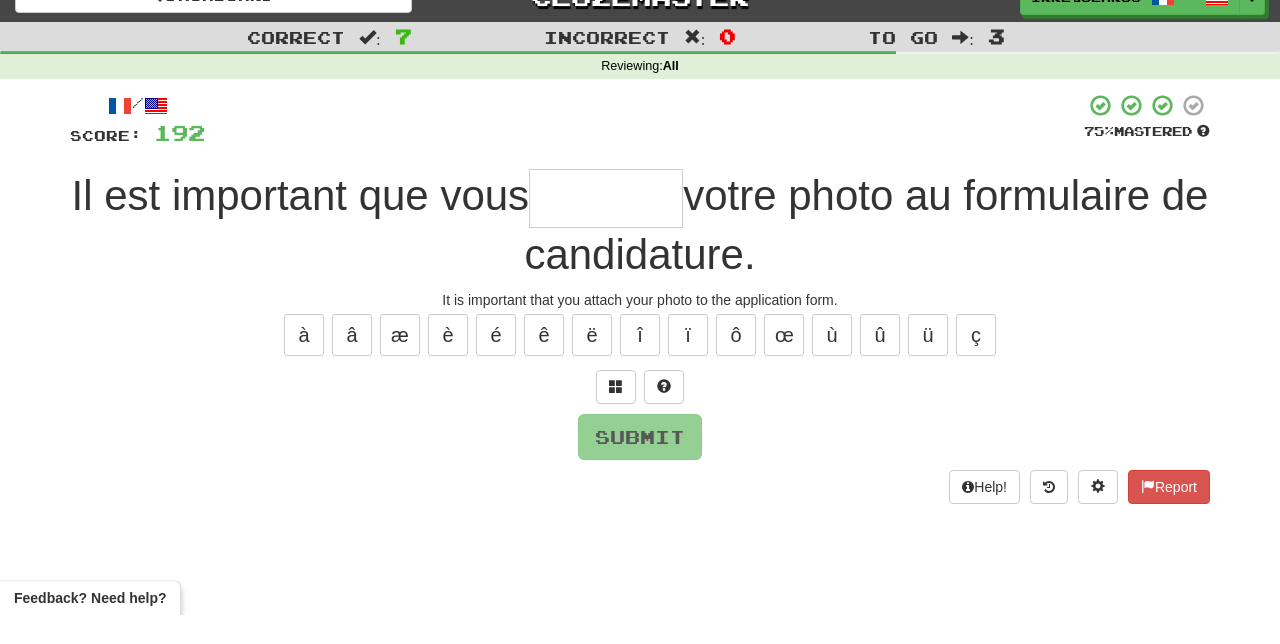 type on "*" 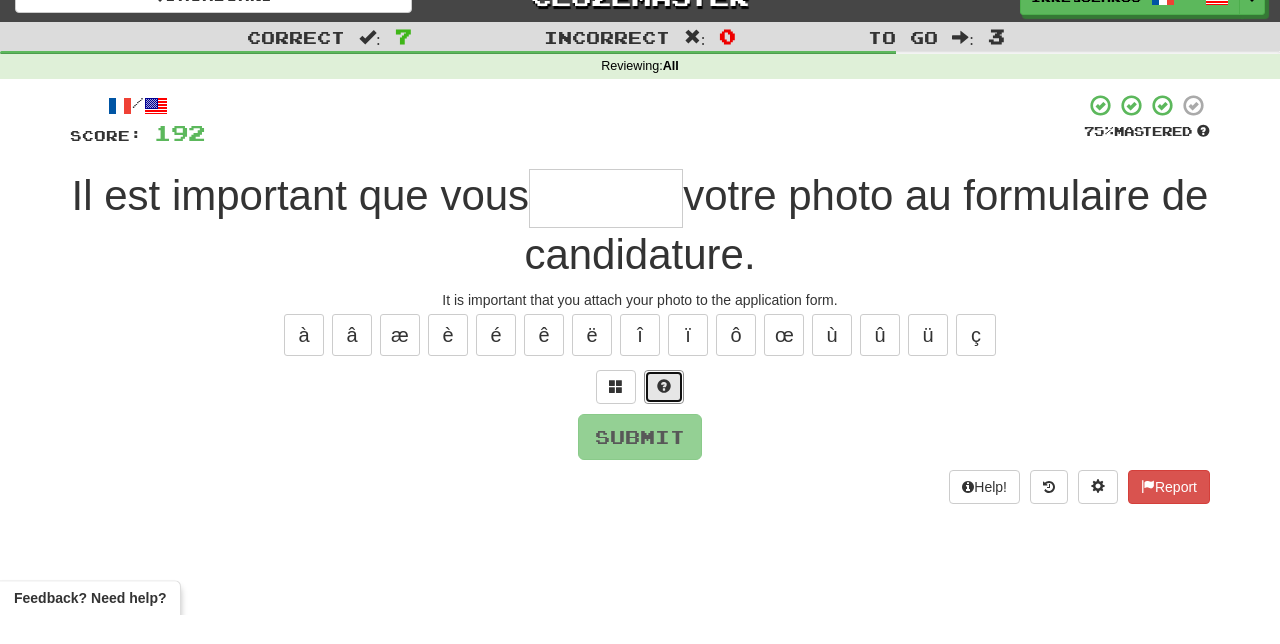 click at bounding box center (664, 416) 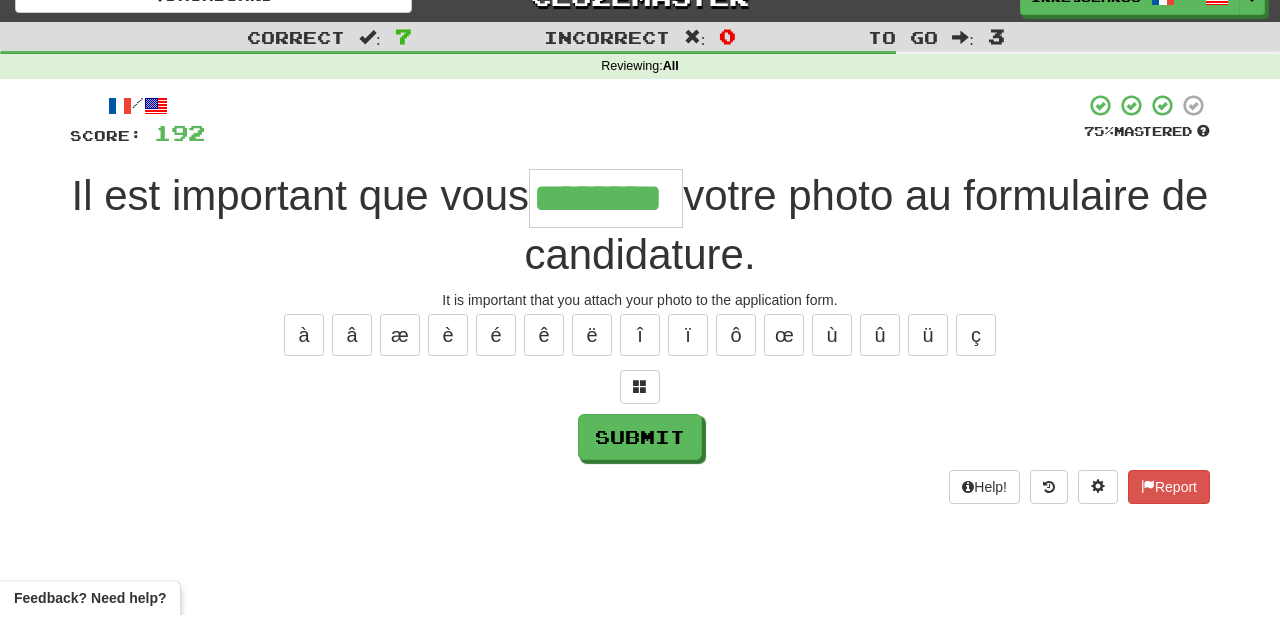 type on "********" 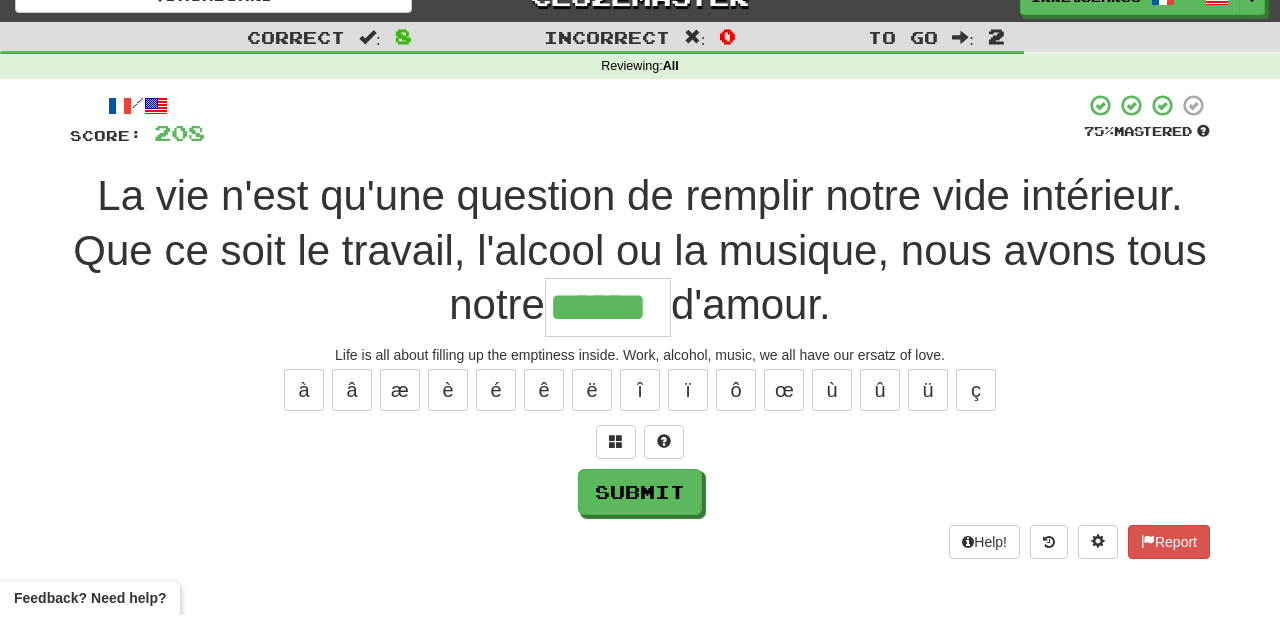 type on "******" 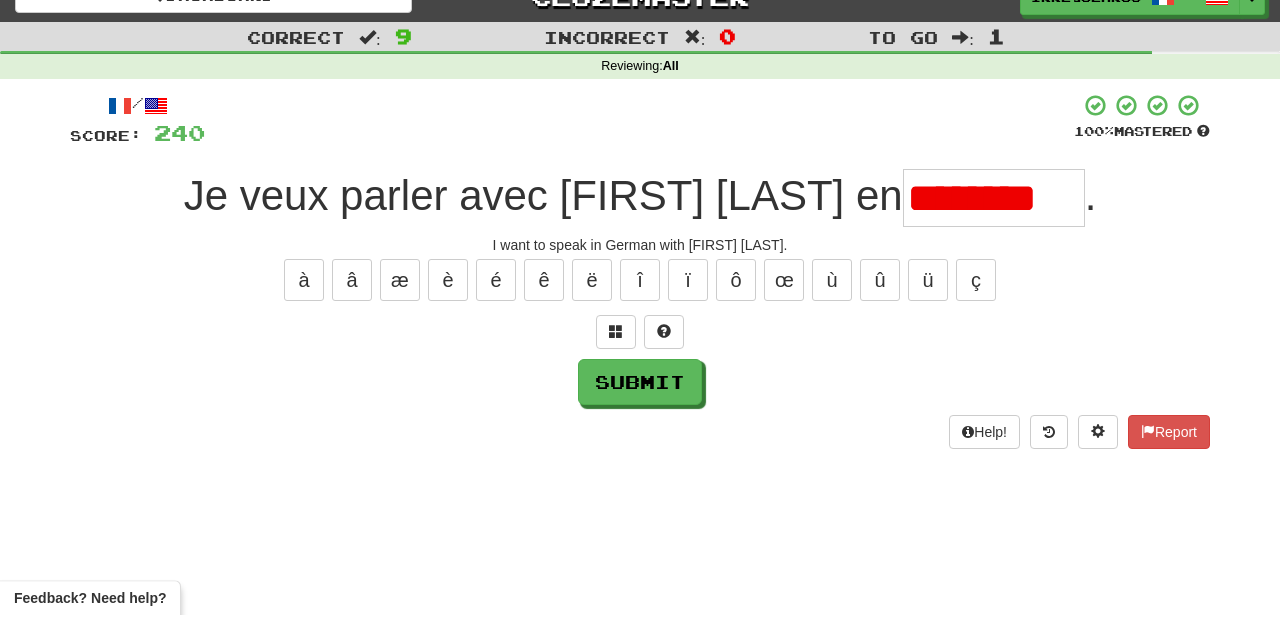 scroll, scrollTop: 0, scrollLeft: 0, axis: both 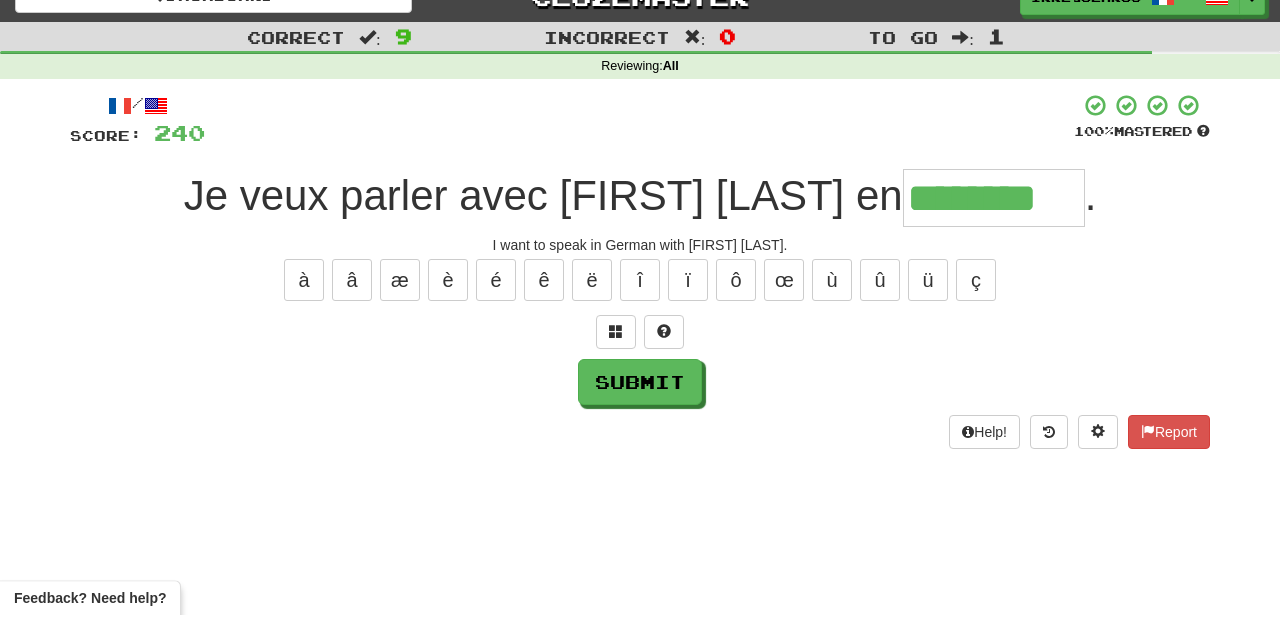 type on "********" 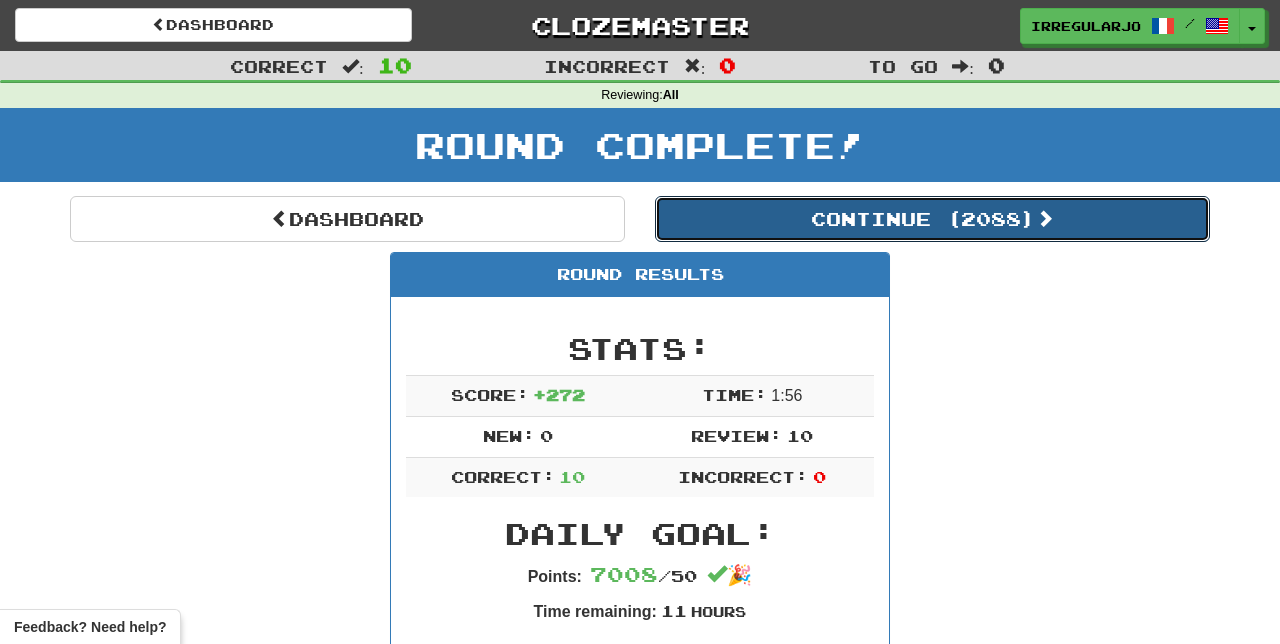 click on "Continue ( 2088 )" at bounding box center [932, 219] 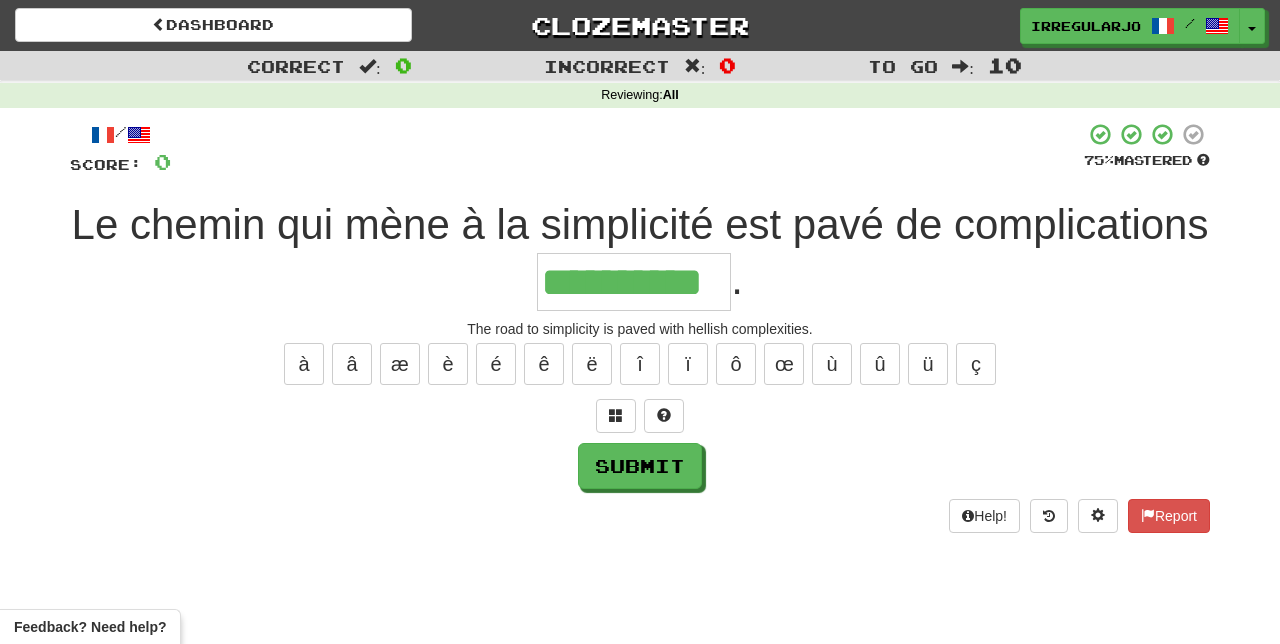 type on "**********" 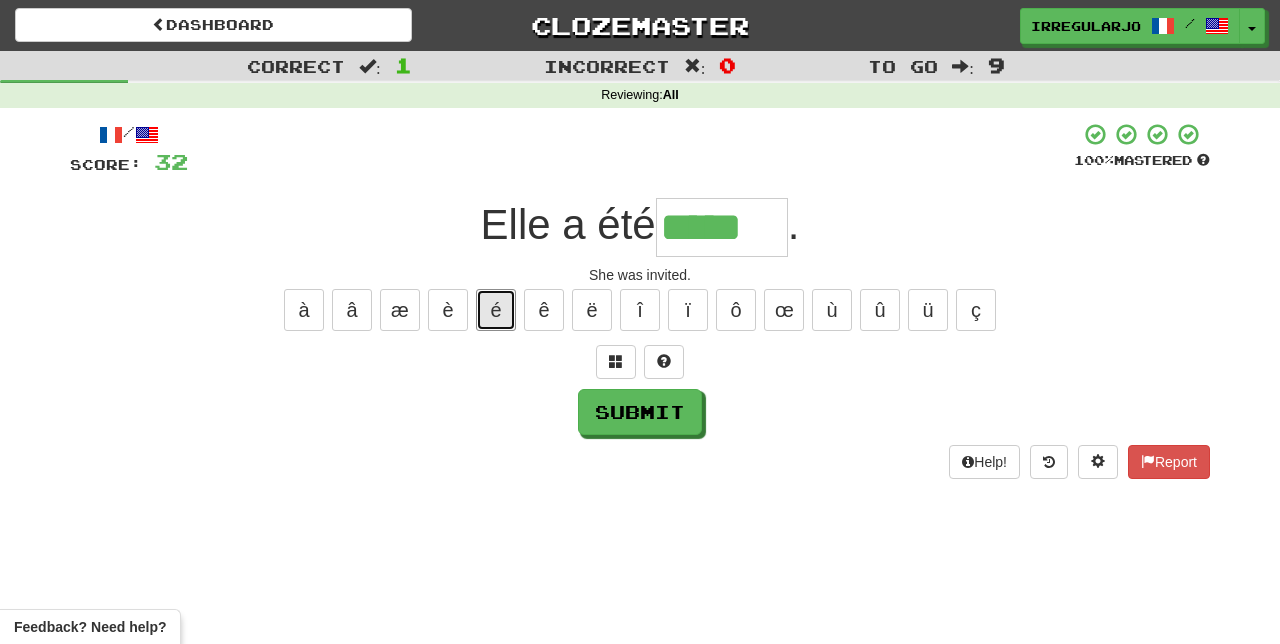 click on "é" at bounding box center (496, 310) 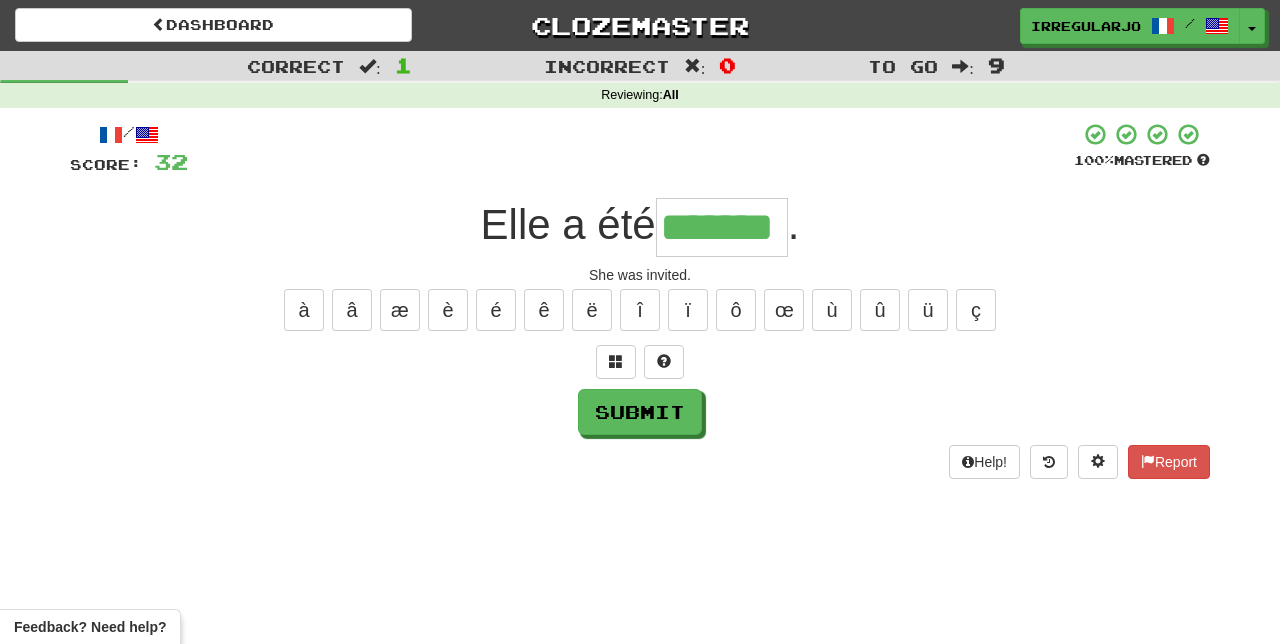 type on "*******" 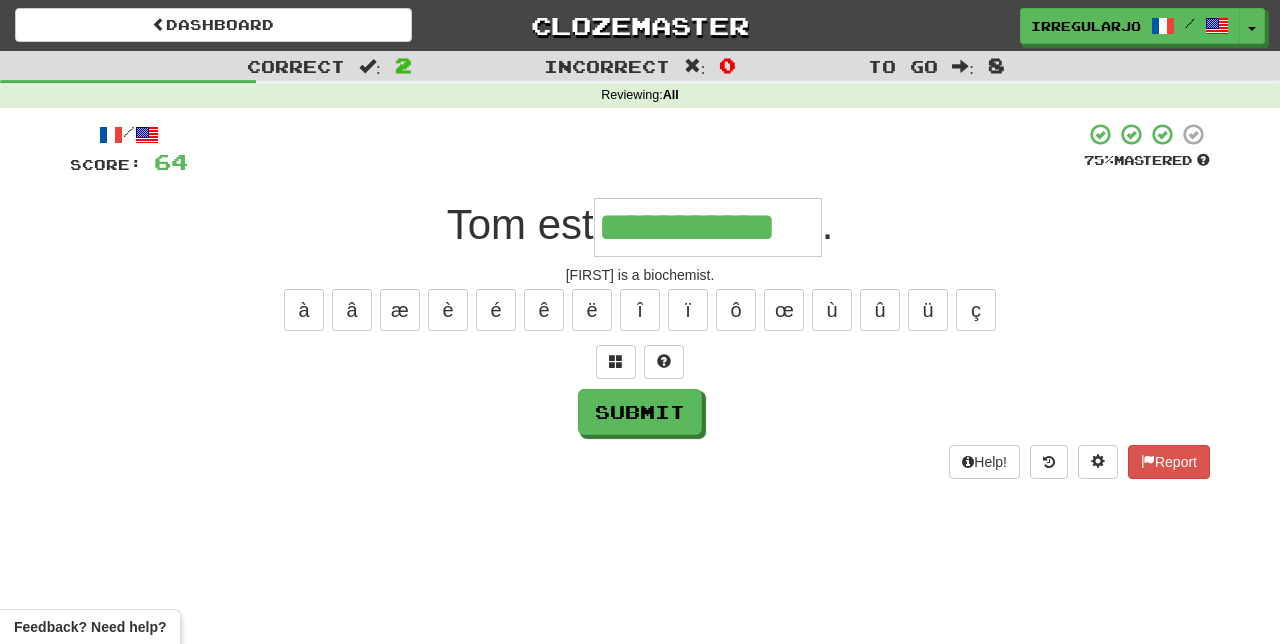 type on "**********" 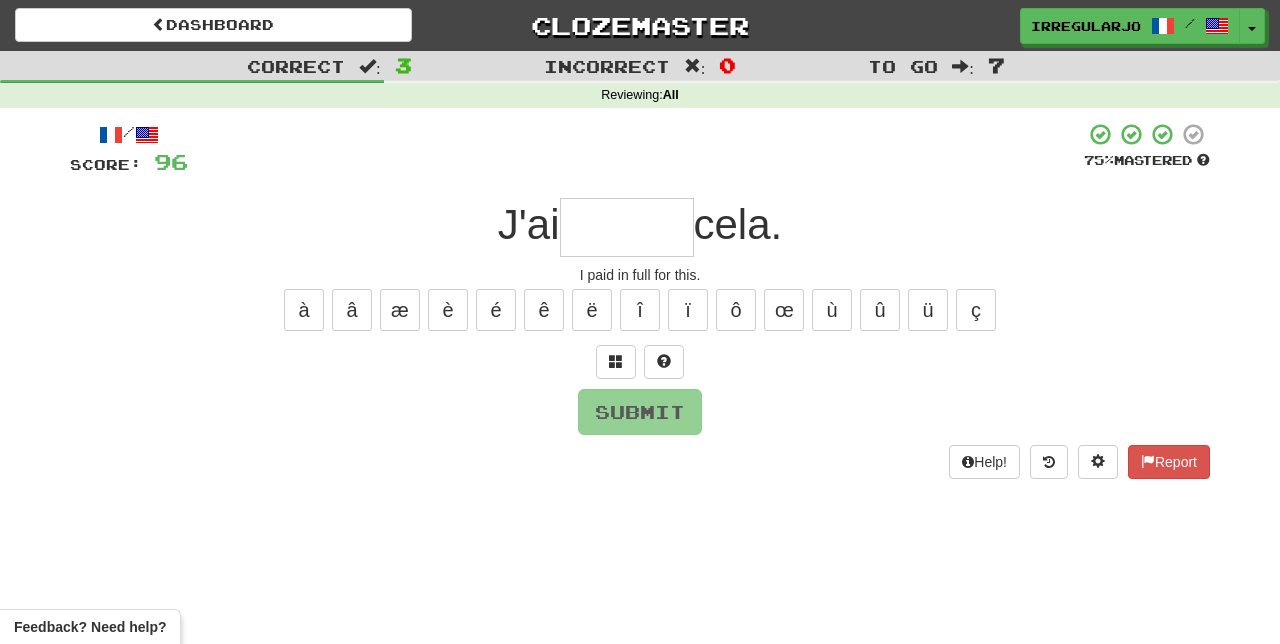 type on "*" 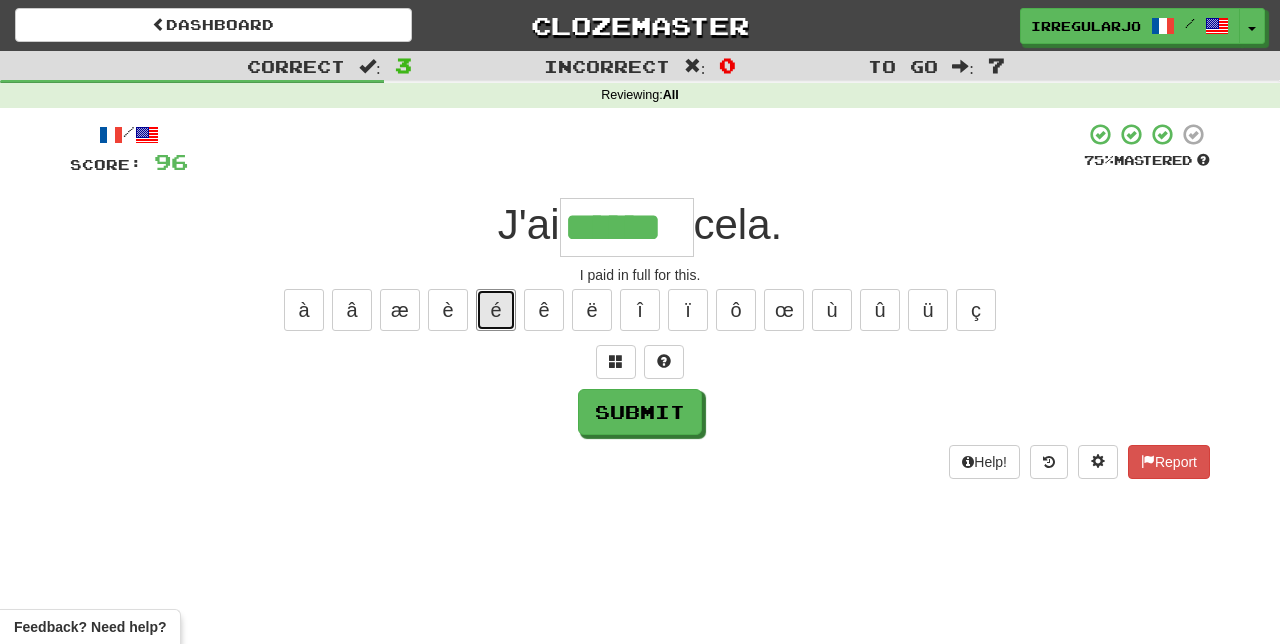 click on "é" at bounding box center (496, 310) 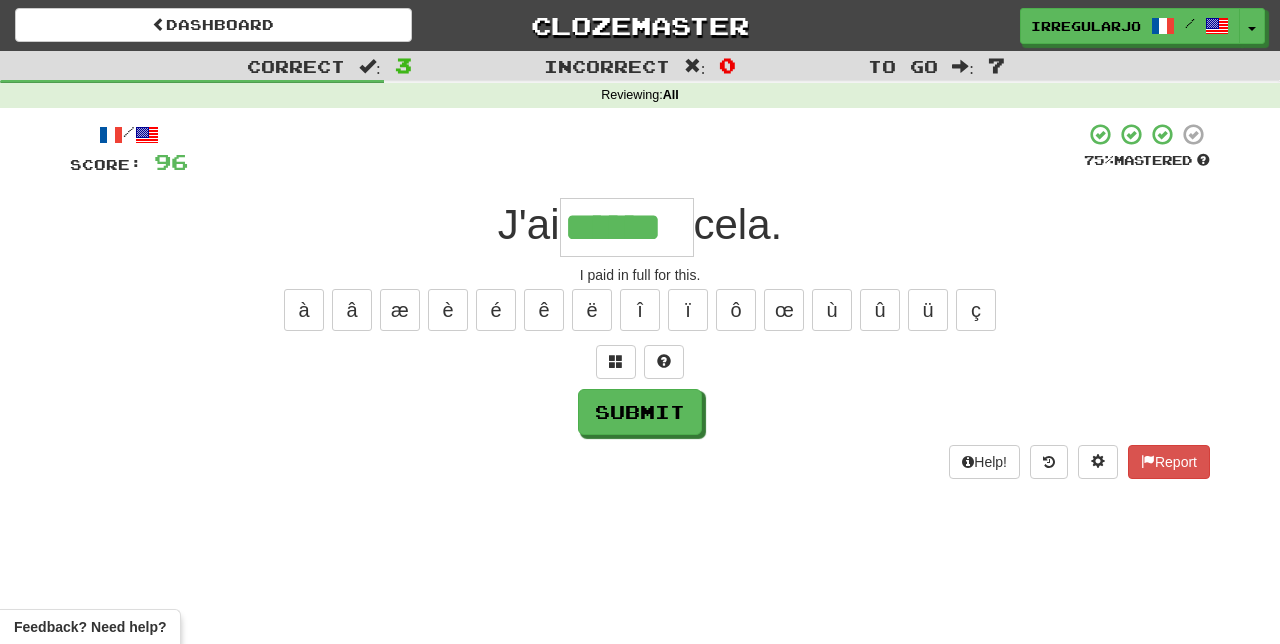 type on "*******" 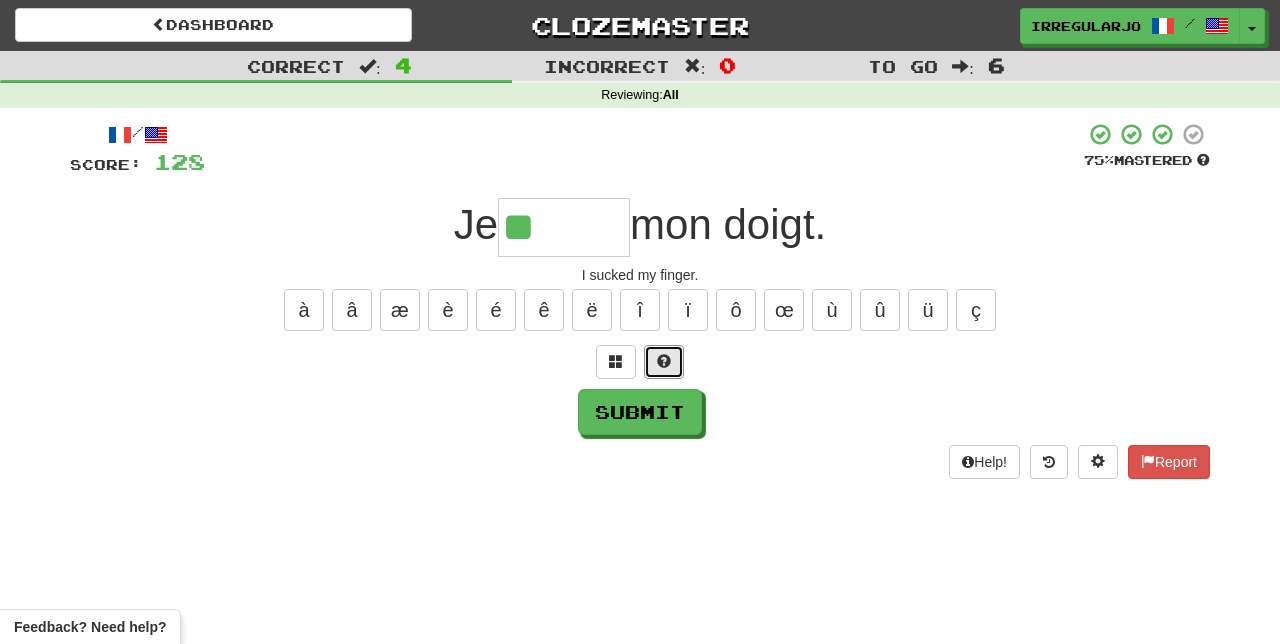 click at bounding box center (664, 362) 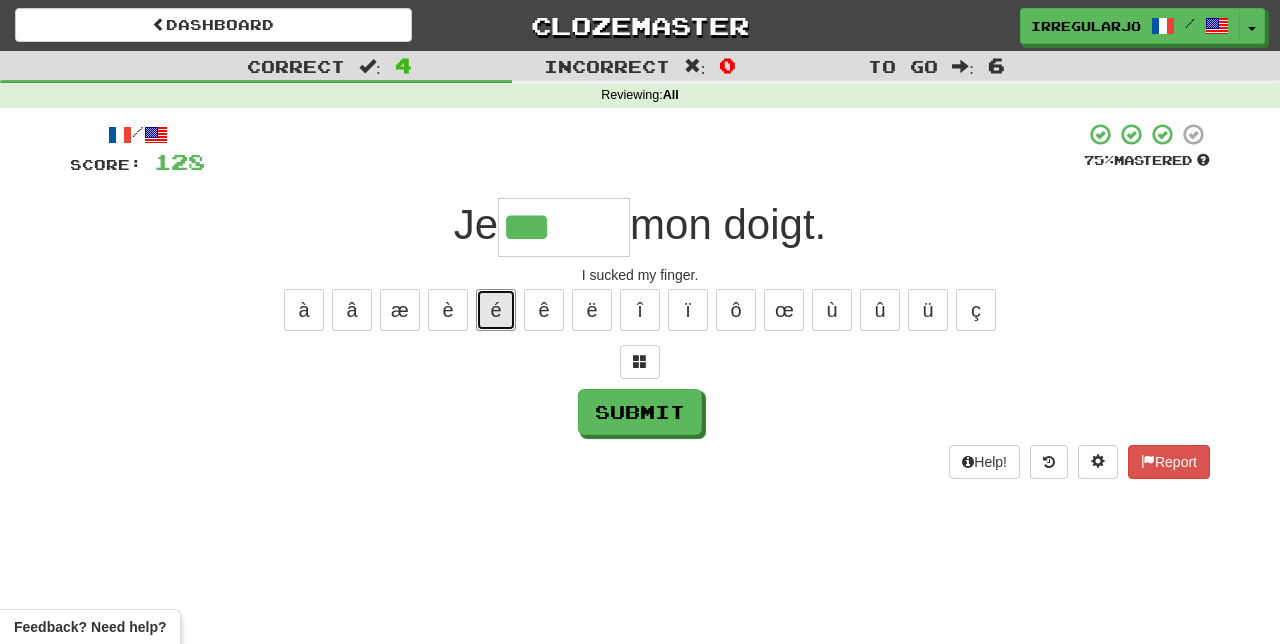 click on "é" at bounding box center [496, 310] 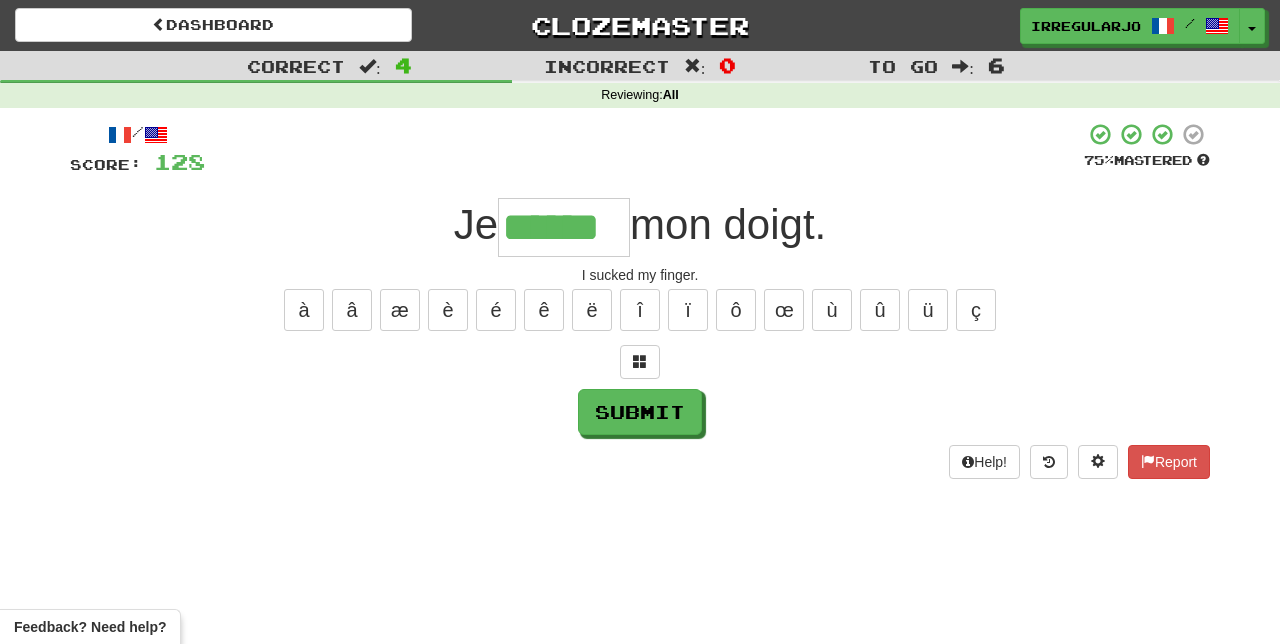 type on "******" 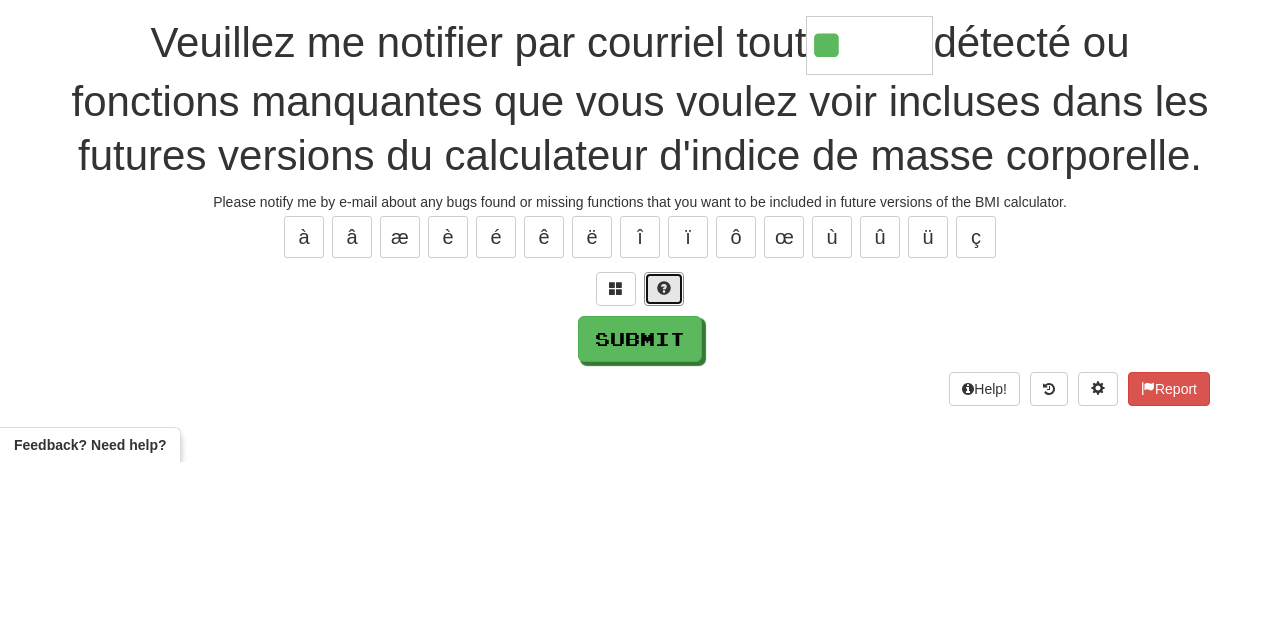 click at bounding box center (664, 471) 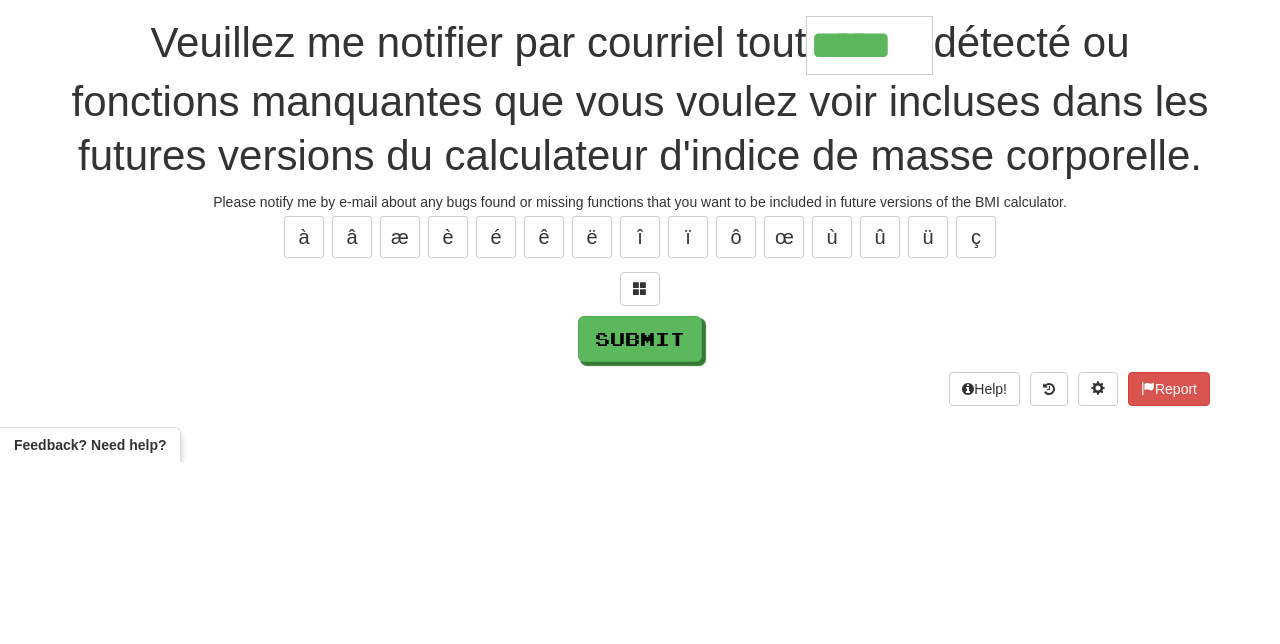 type on "*****" 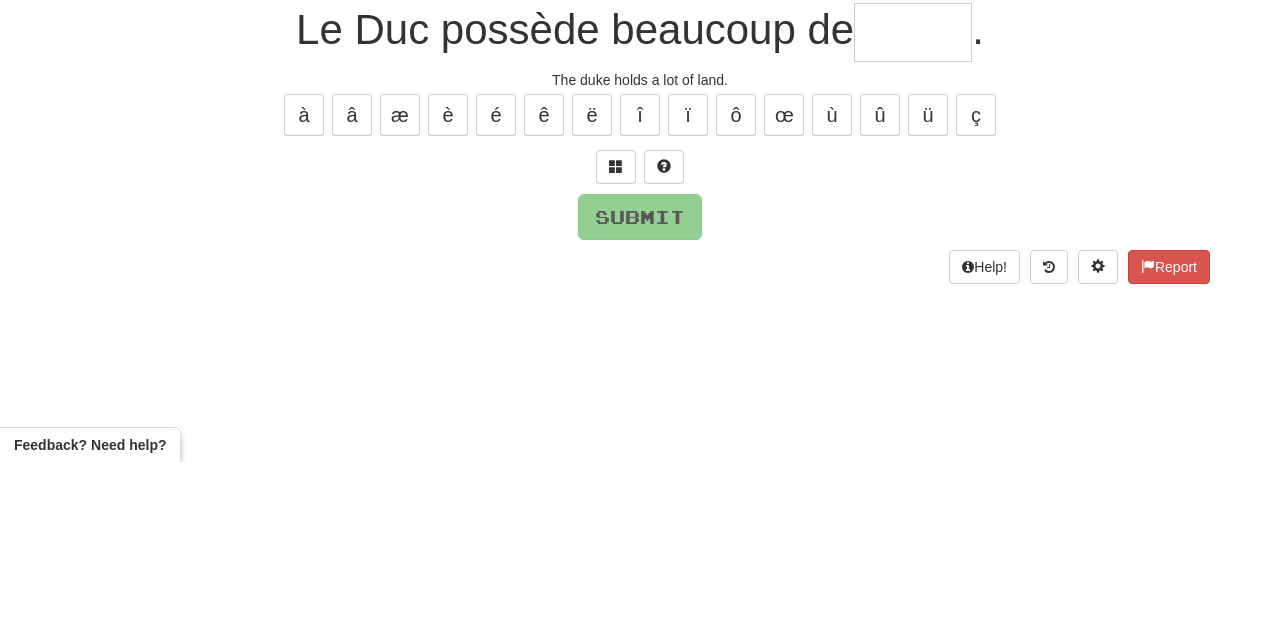 scroll, scrollTop: 0, scrollLeft: 0, axis: both 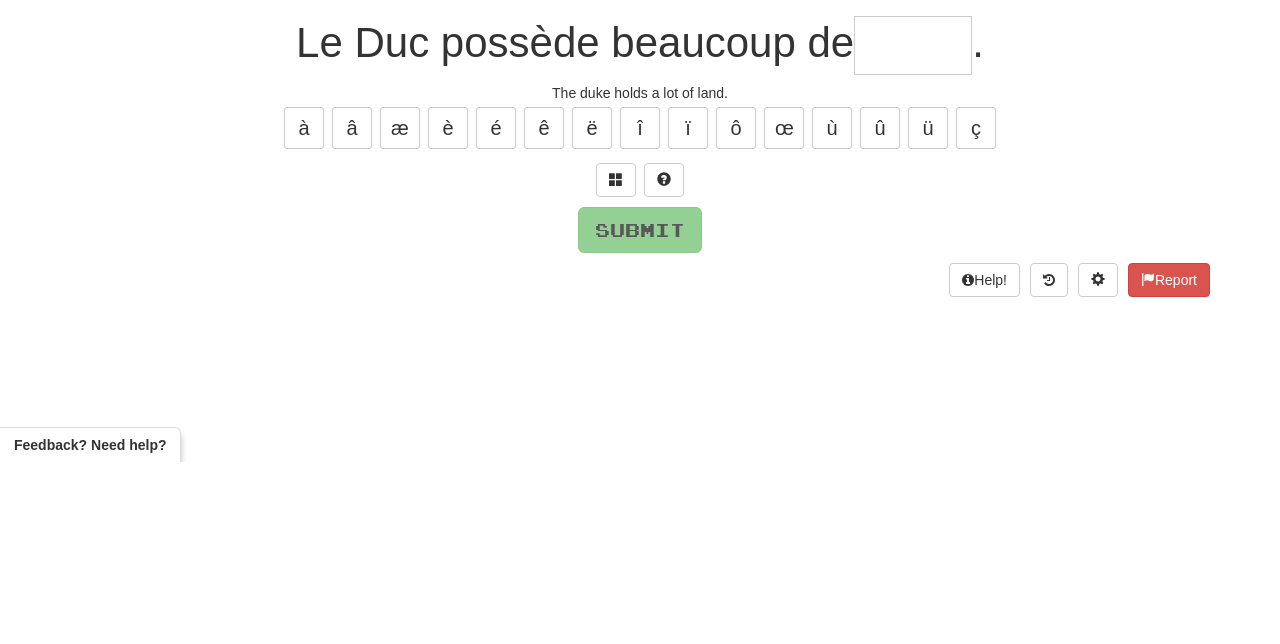 type on "*" 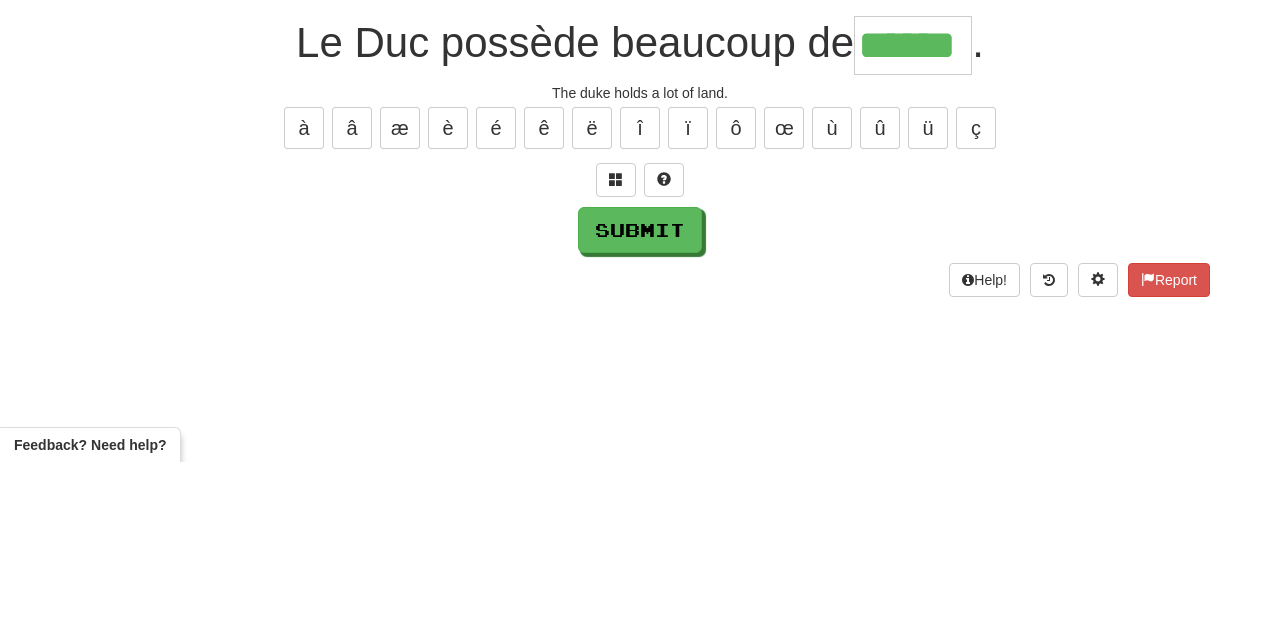 type on "******" 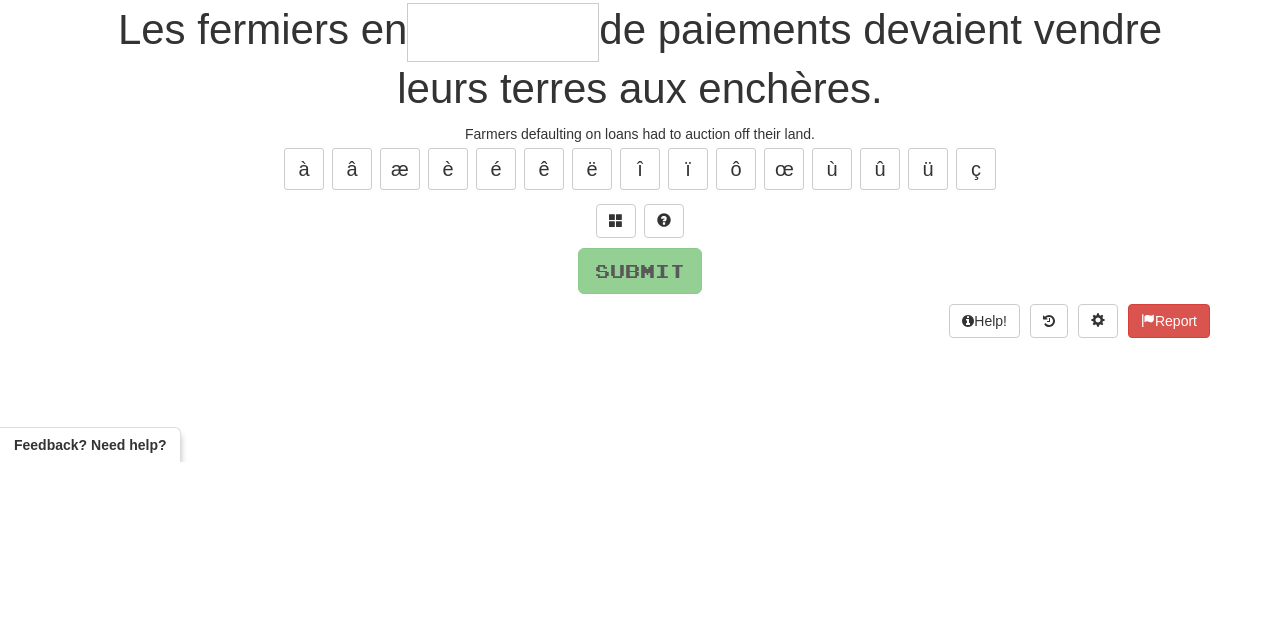 scroll, scrollTop: 0, scrollLeft: 0, axis: both 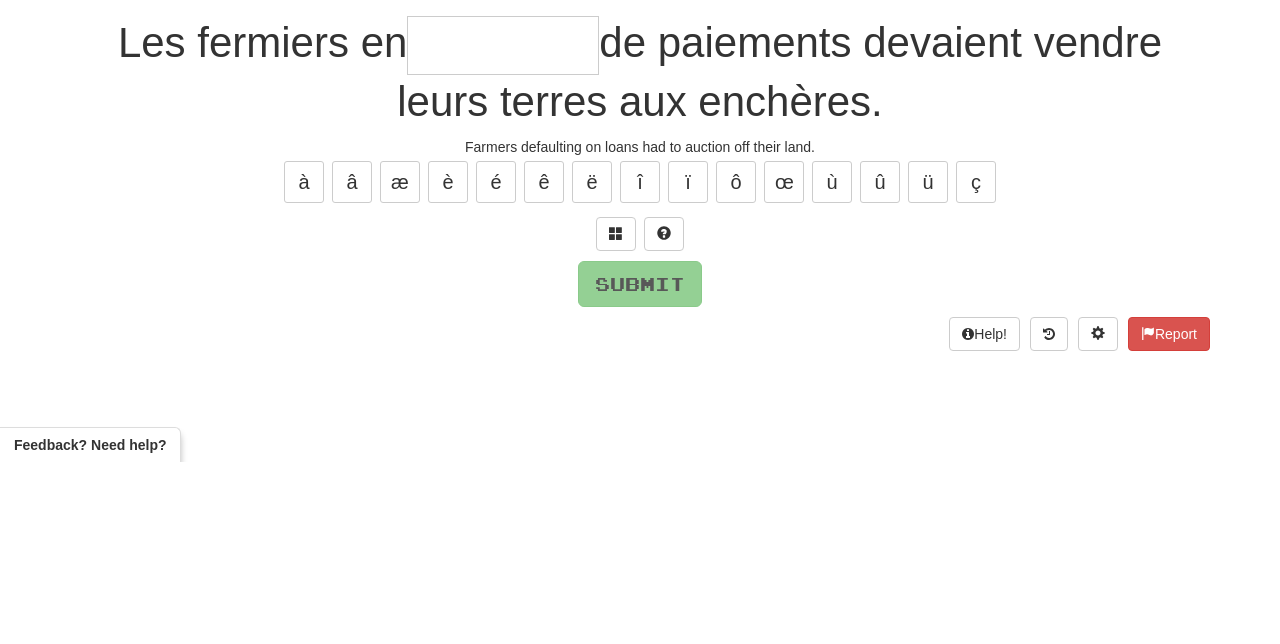 type on "*" 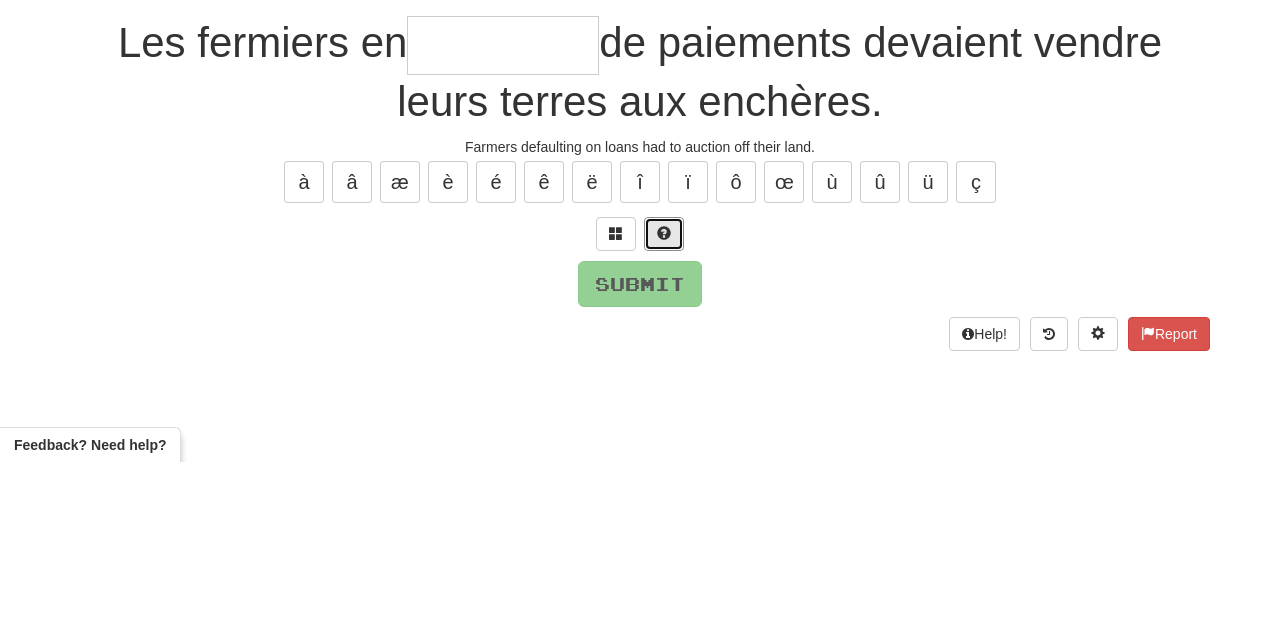 click at bounding box center (664, 415) 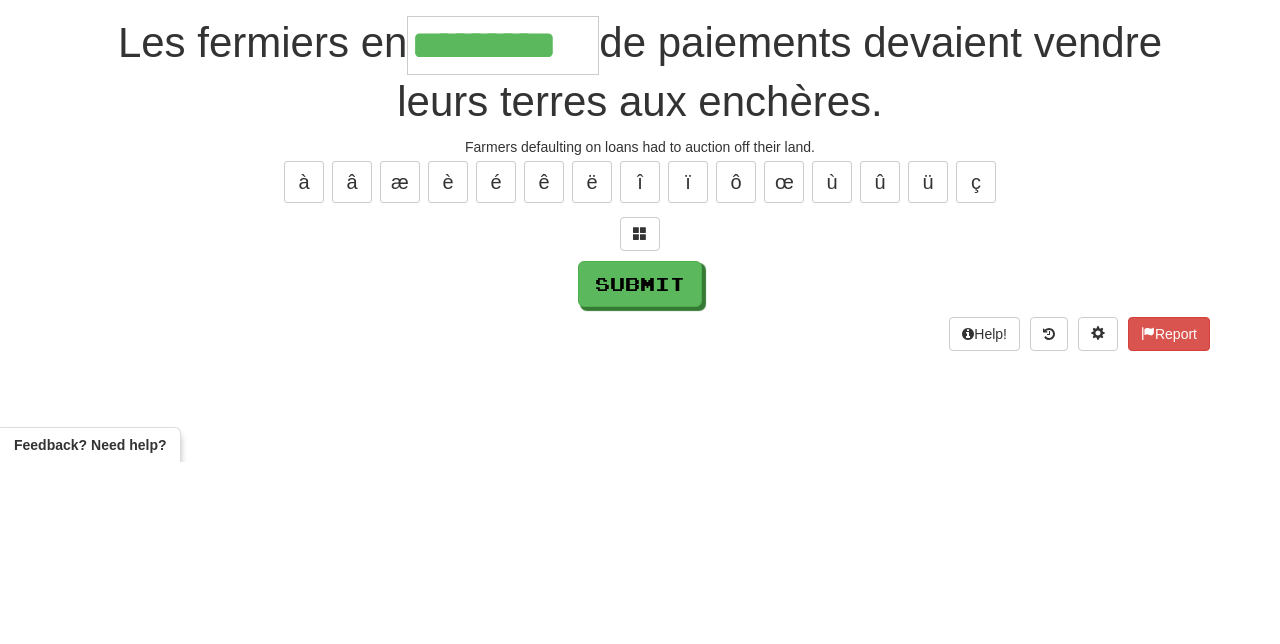 type on "*********" 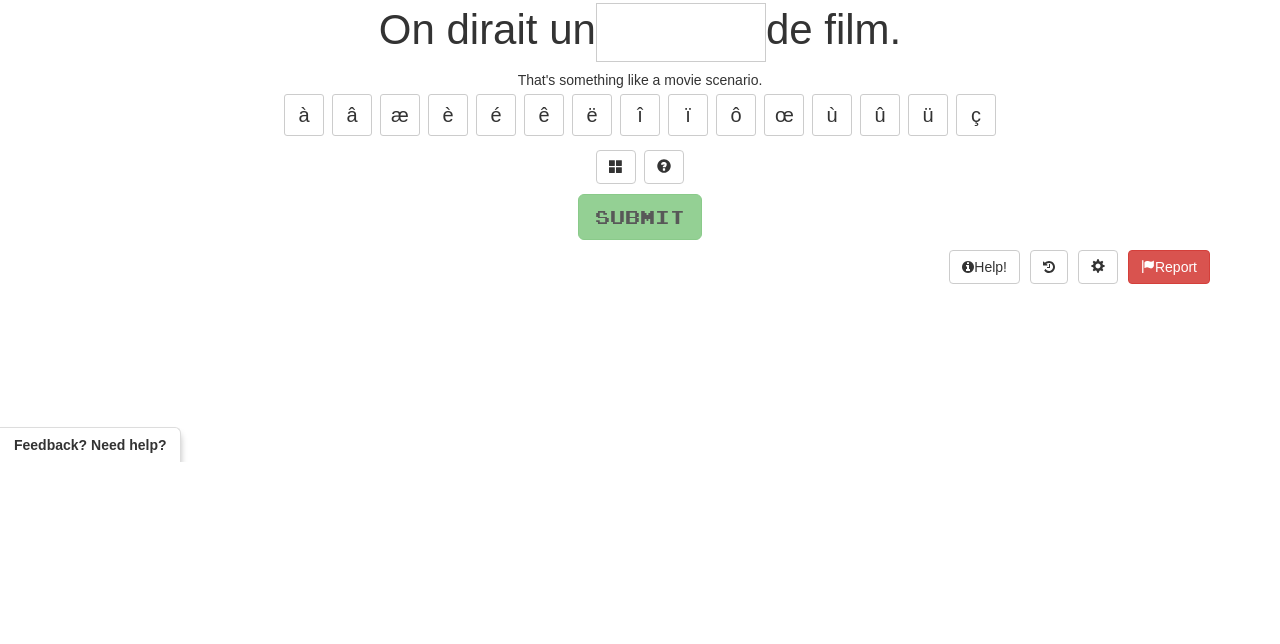 scroll, scrollTop: 0, scrollLeft: 0, axis: both 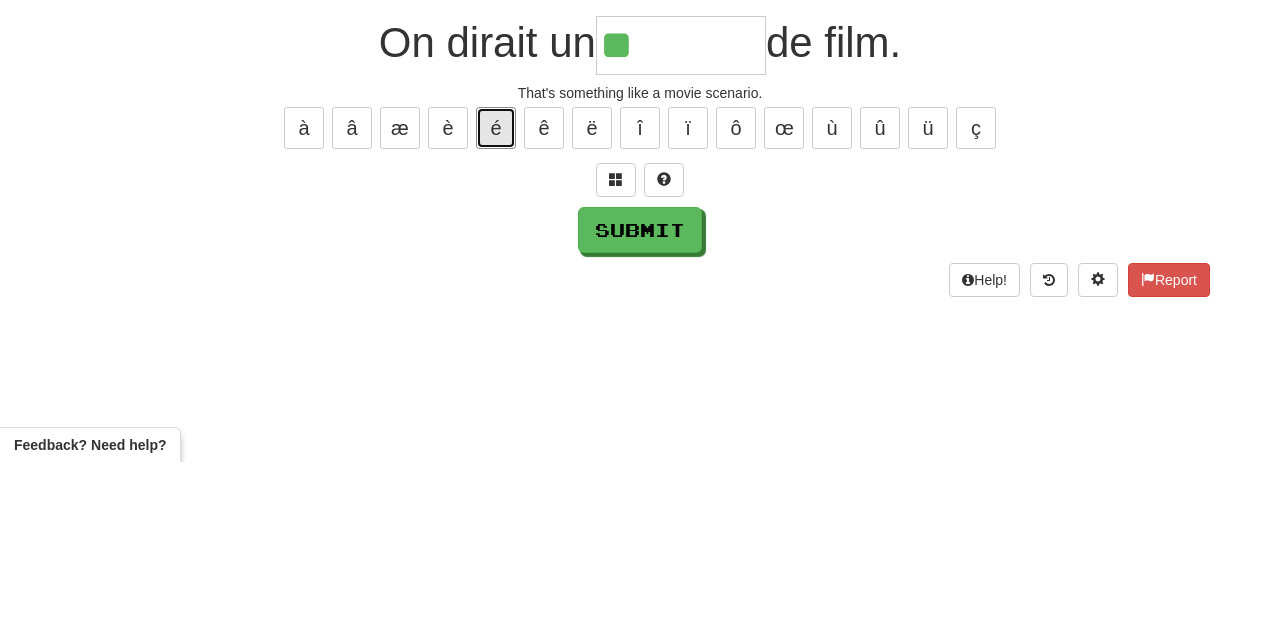 click on "é" at bounding box center (496, 310) 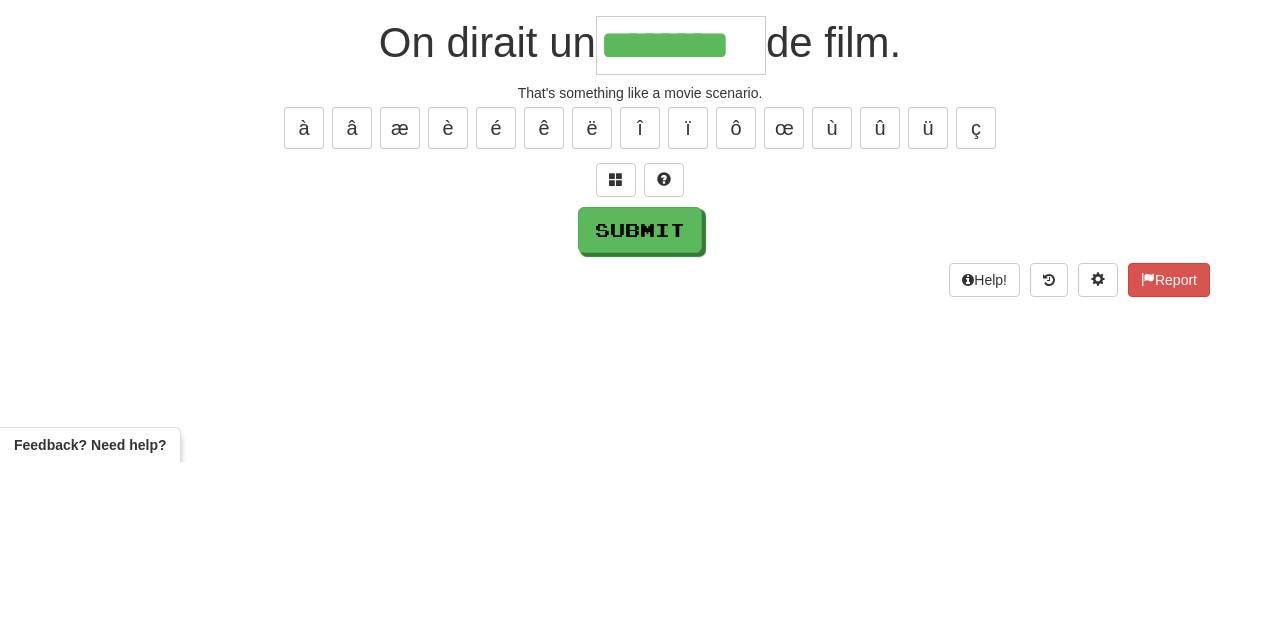 type on "********" 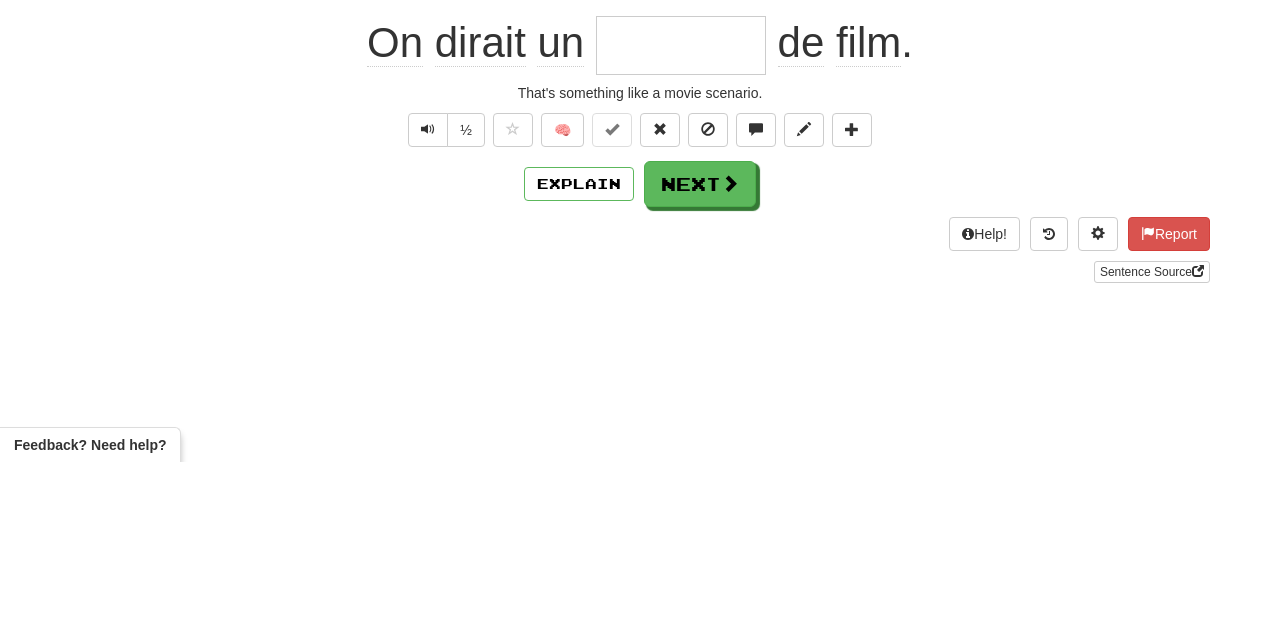 scroll, scrollTop: 0, scrollLeft: 0, axis: both 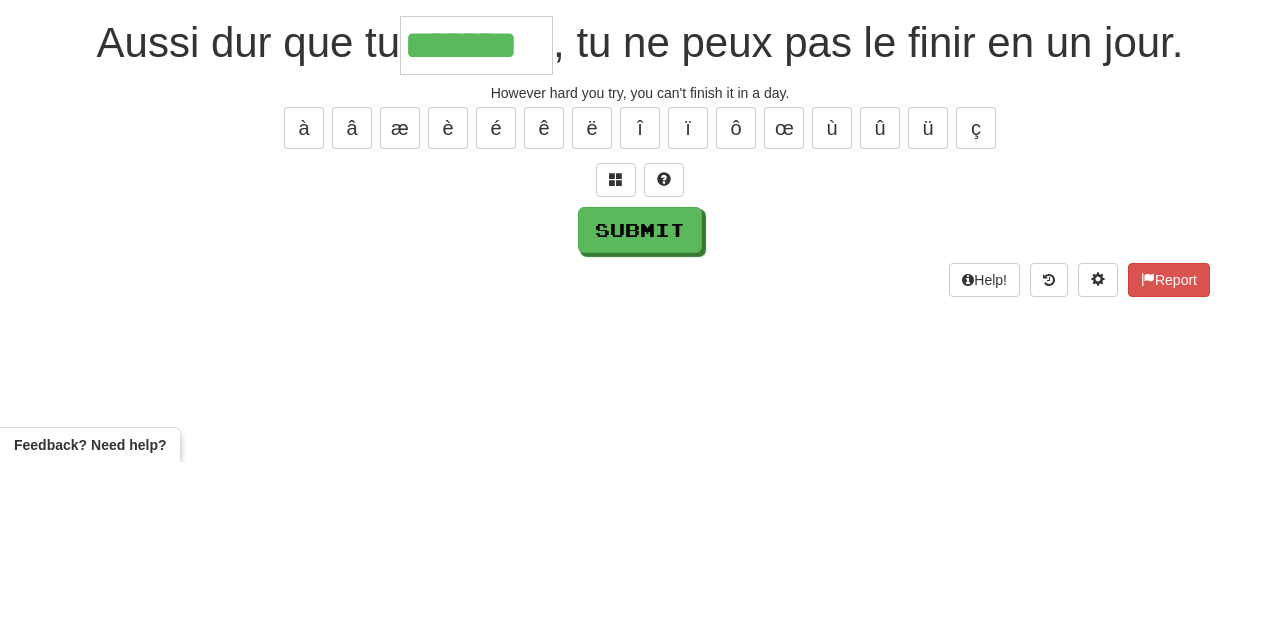 type on "*******" 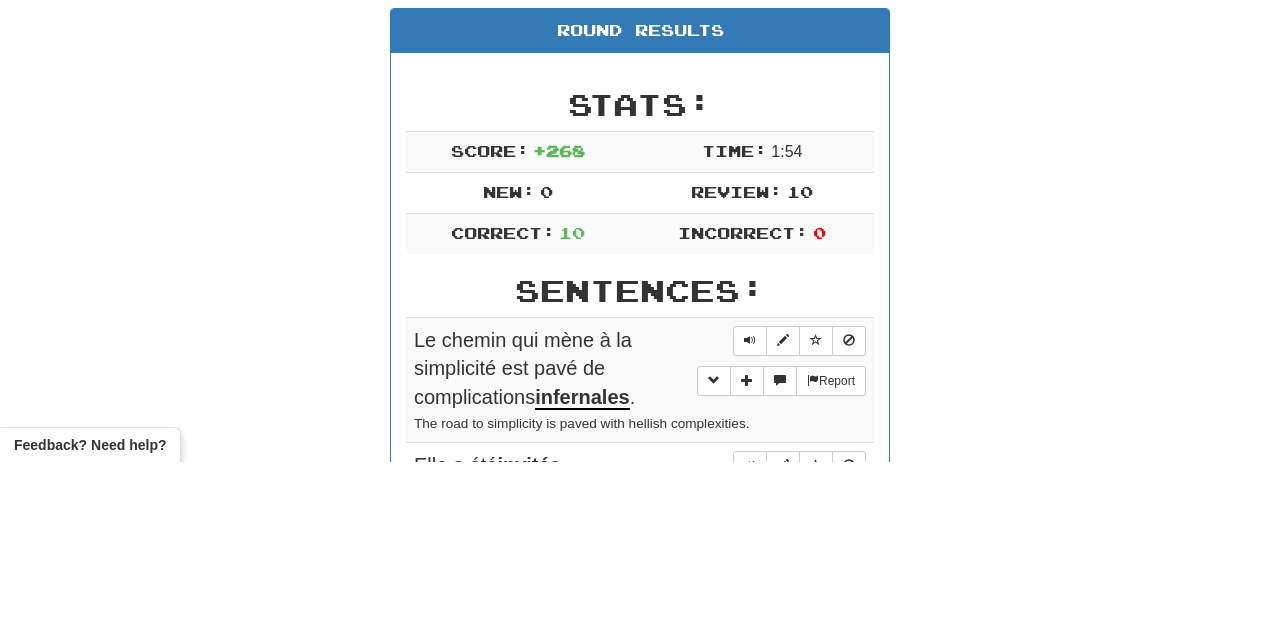 scroll, scrollTop: 21, scrollLeft: 0, axis: vertical 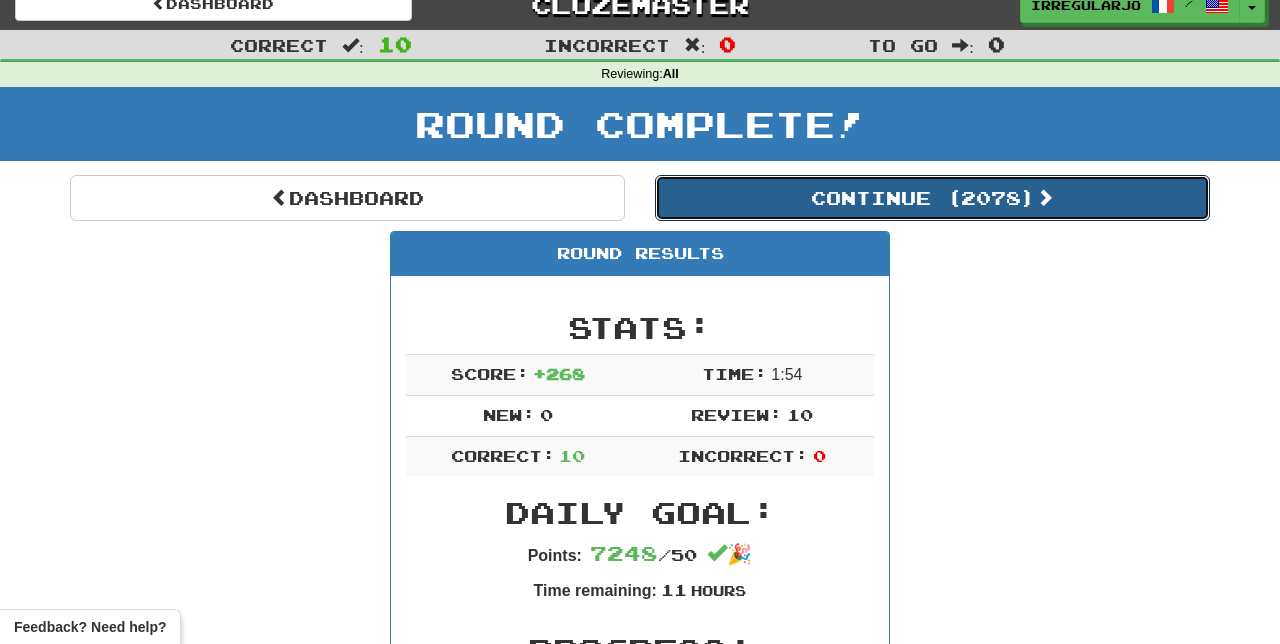 click on "Continue ( 2078 )" at bounding box center [932, 198] 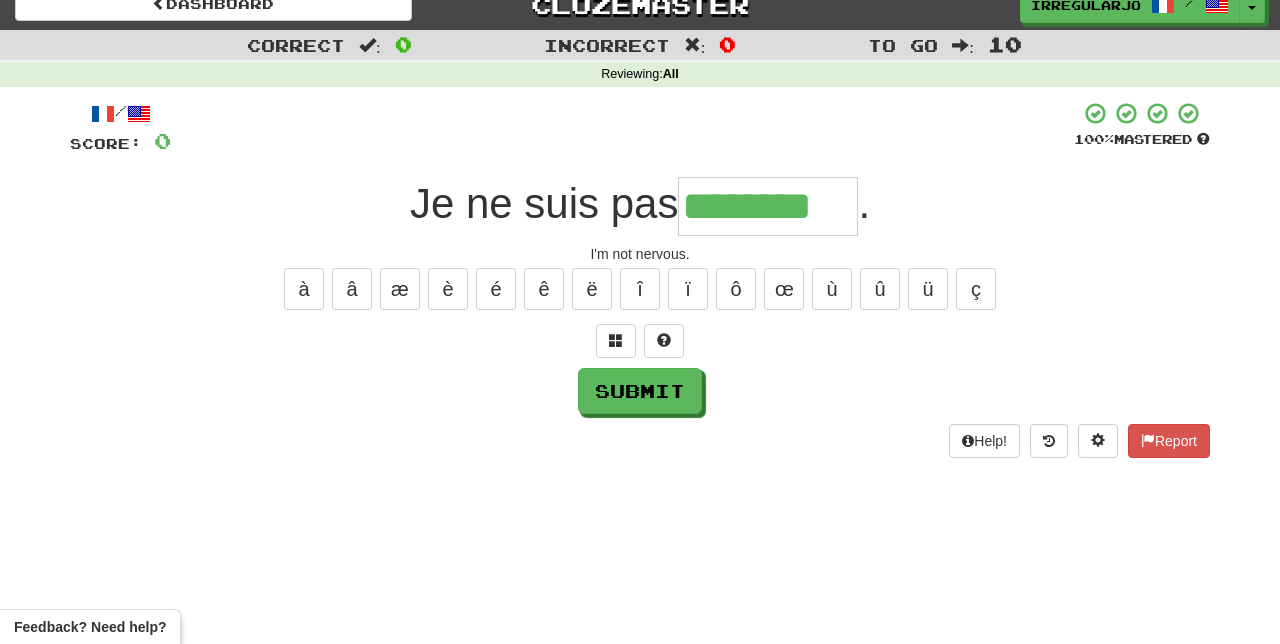 type on "********" 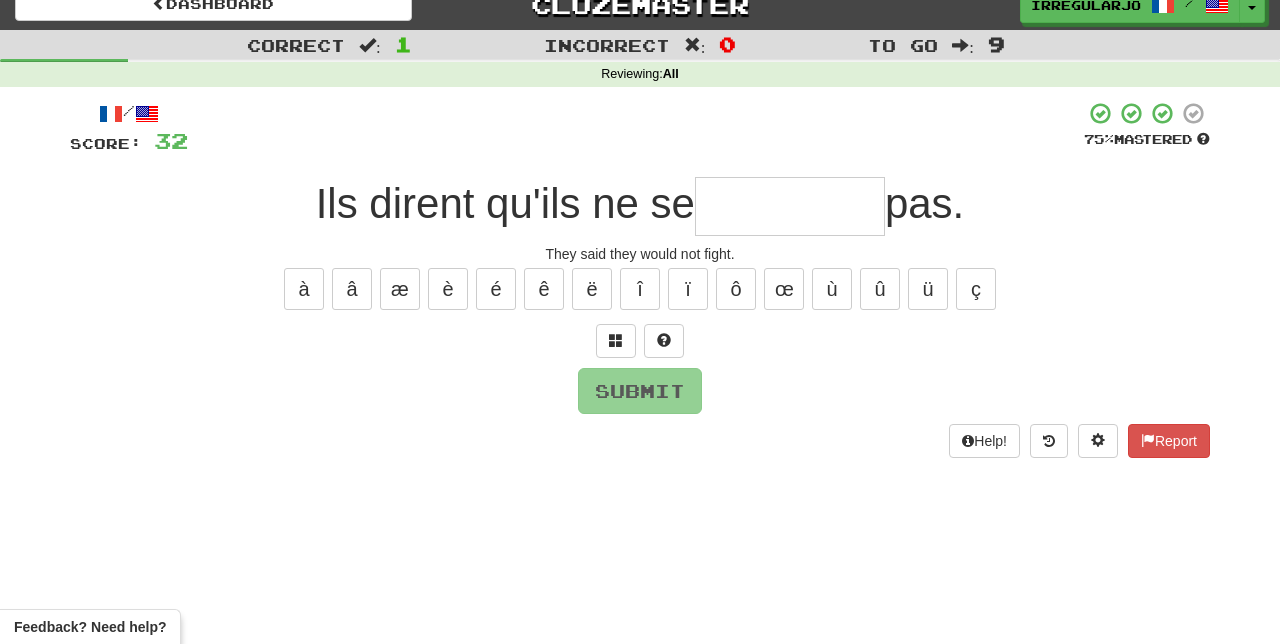 type on "*" 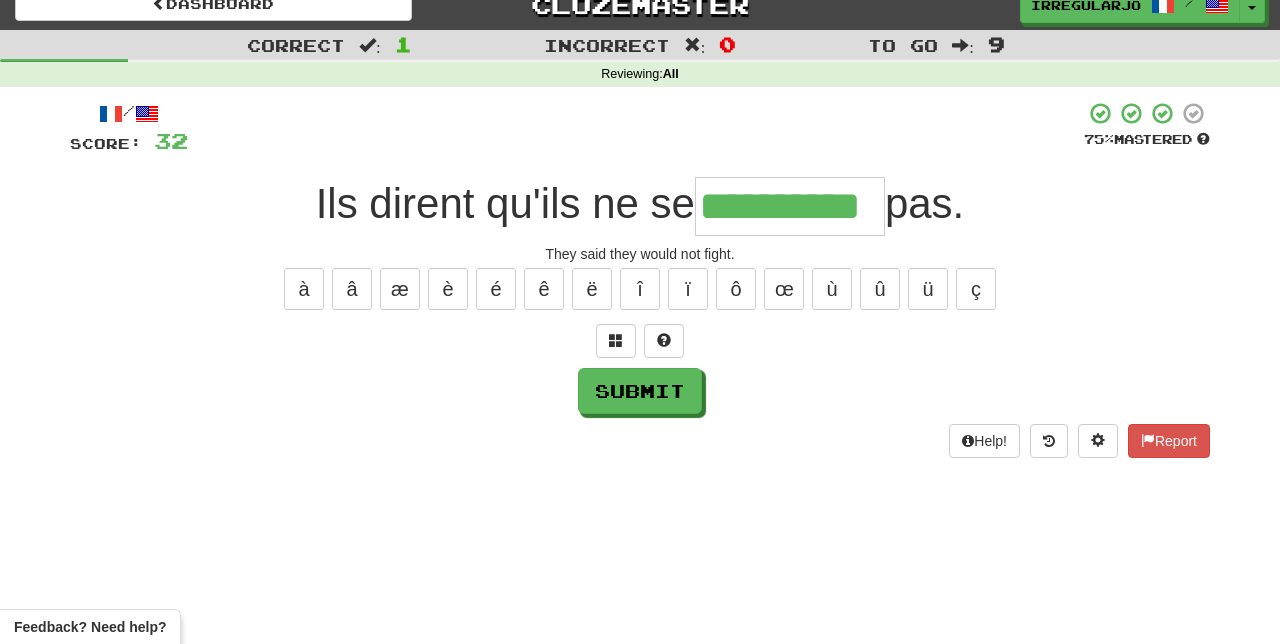 type on "**********" 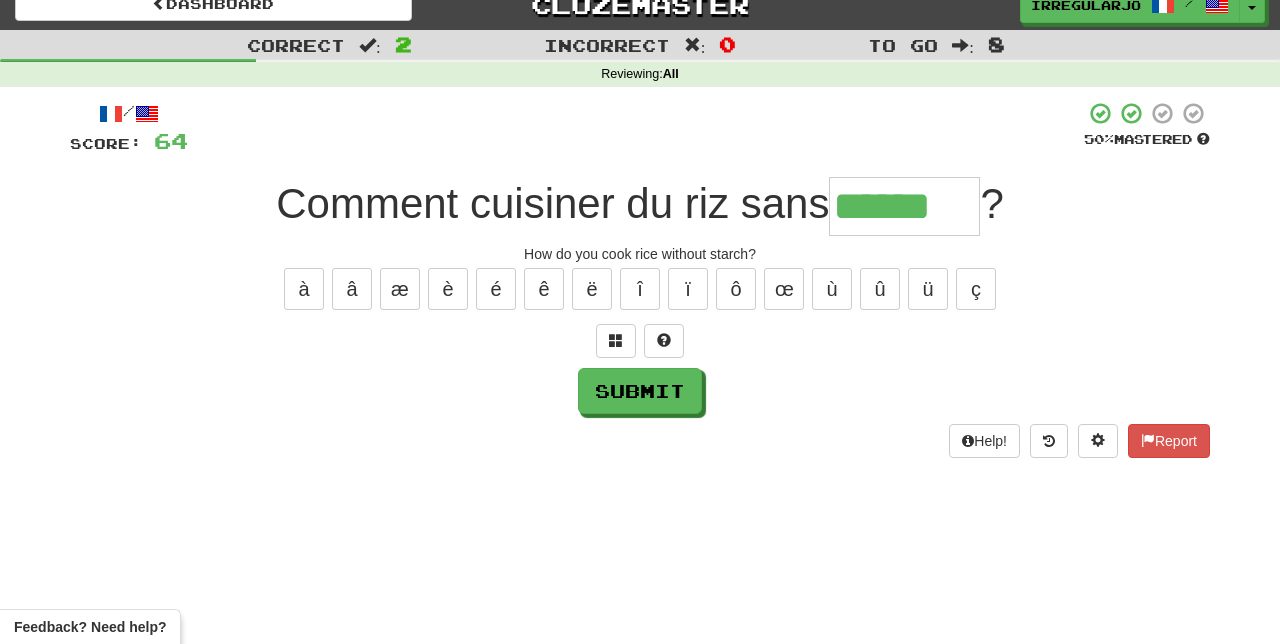 type on "******" 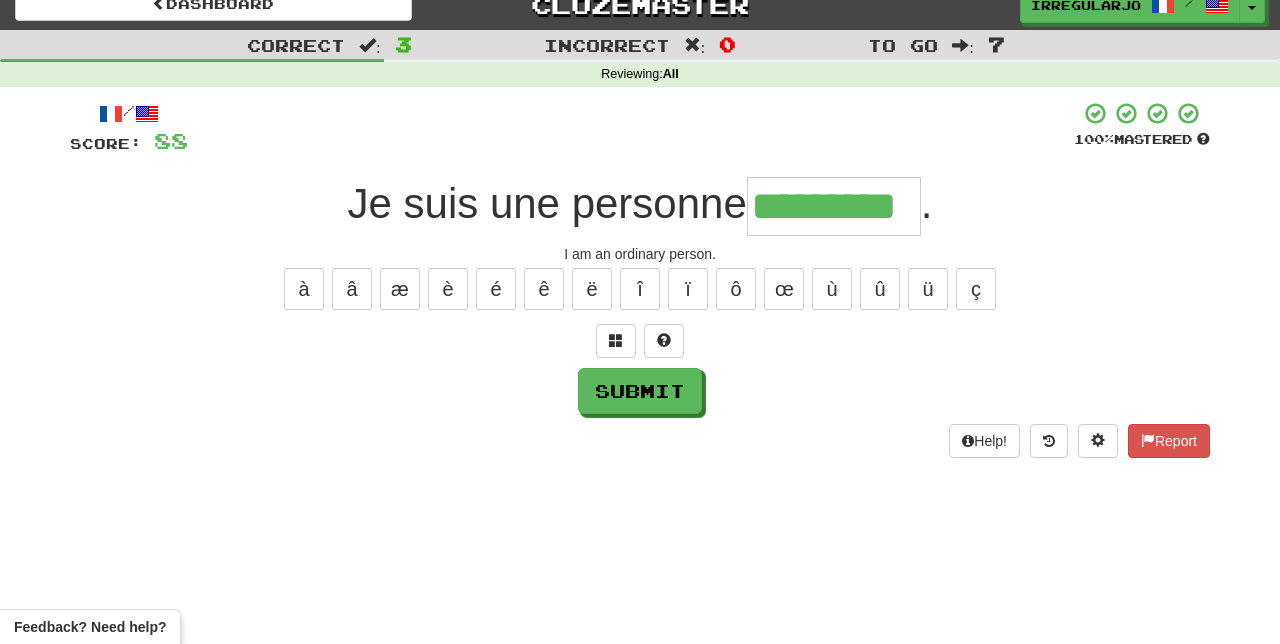 type on "*********" 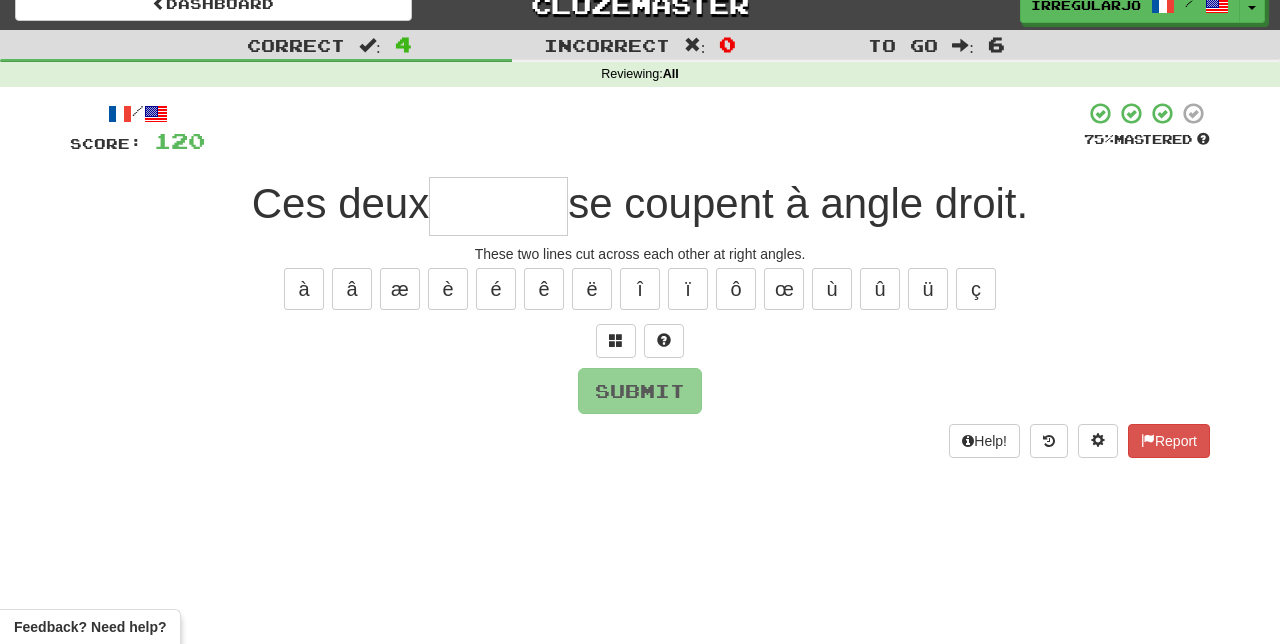 type on "*" 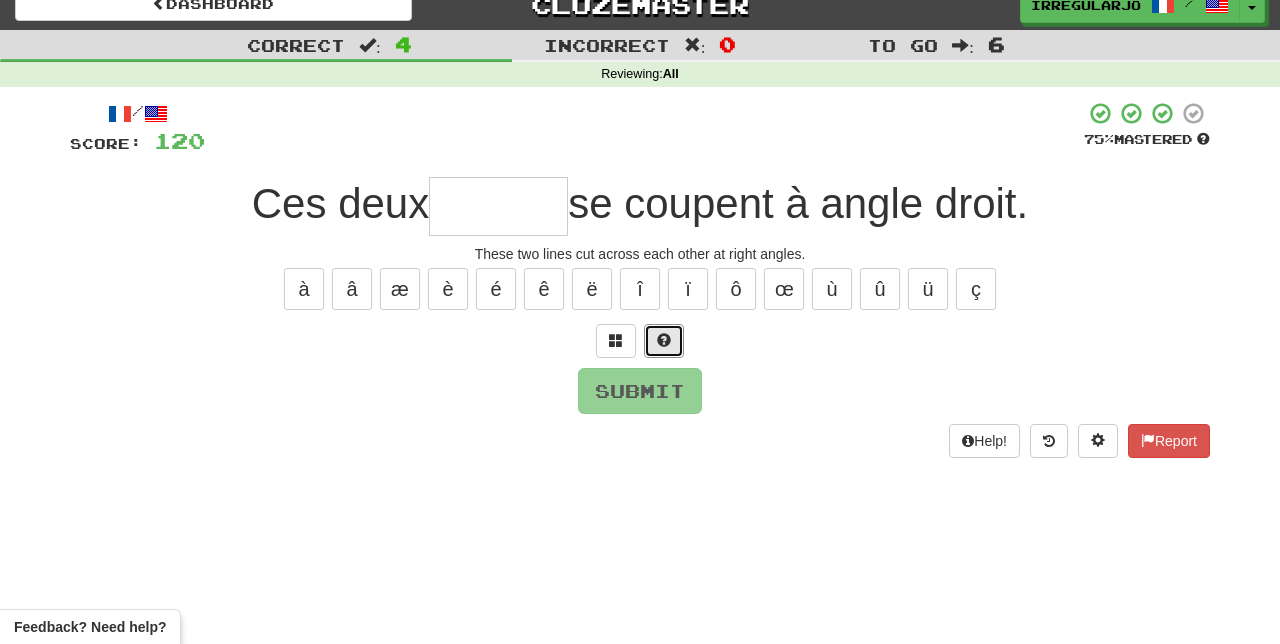click at bounding box center [664, 341] 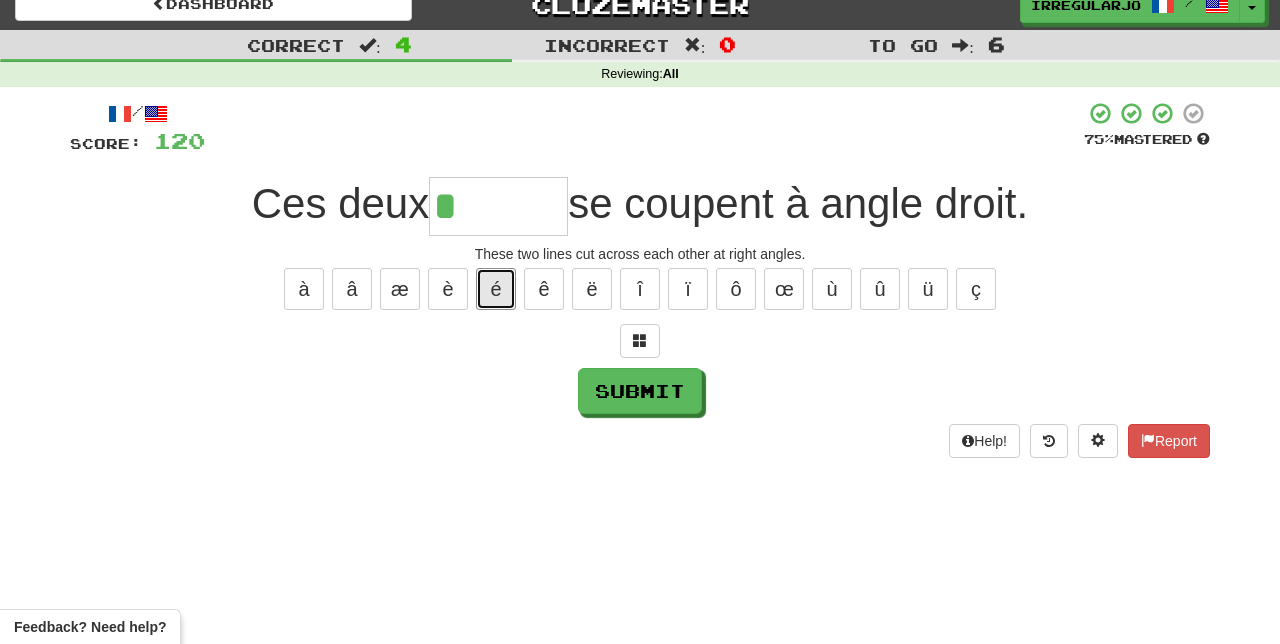 click on "é" at bounding box center (496, 289) 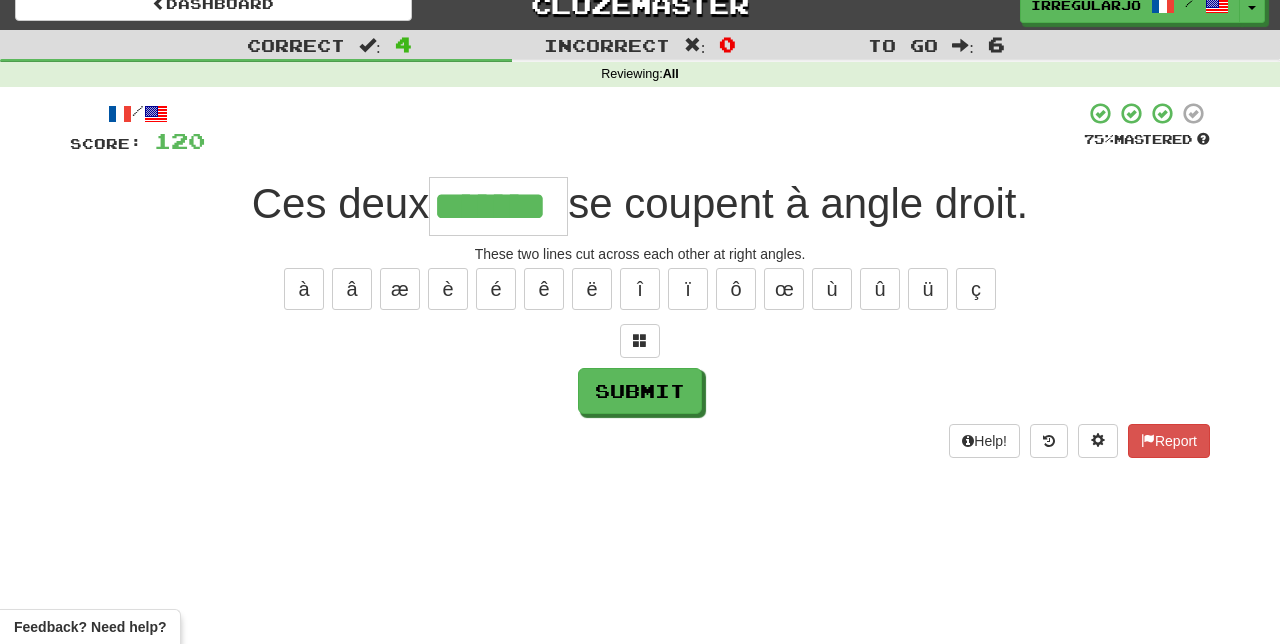 type on "*******" 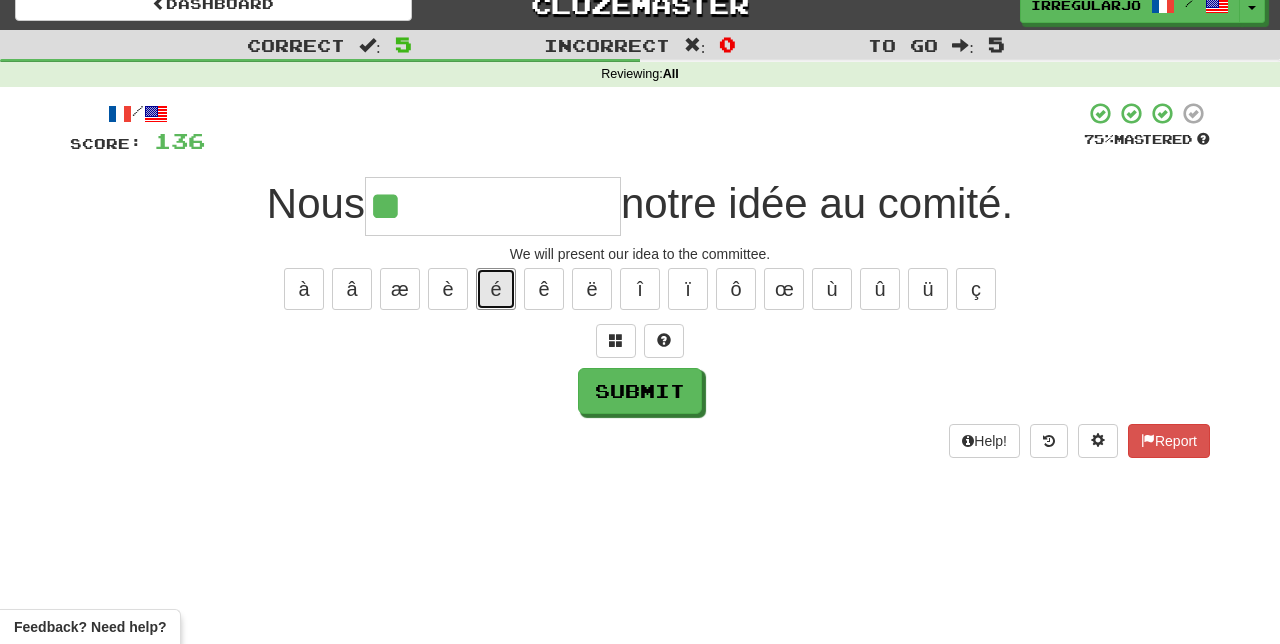 click on "é" at bounding box center (496, 289) 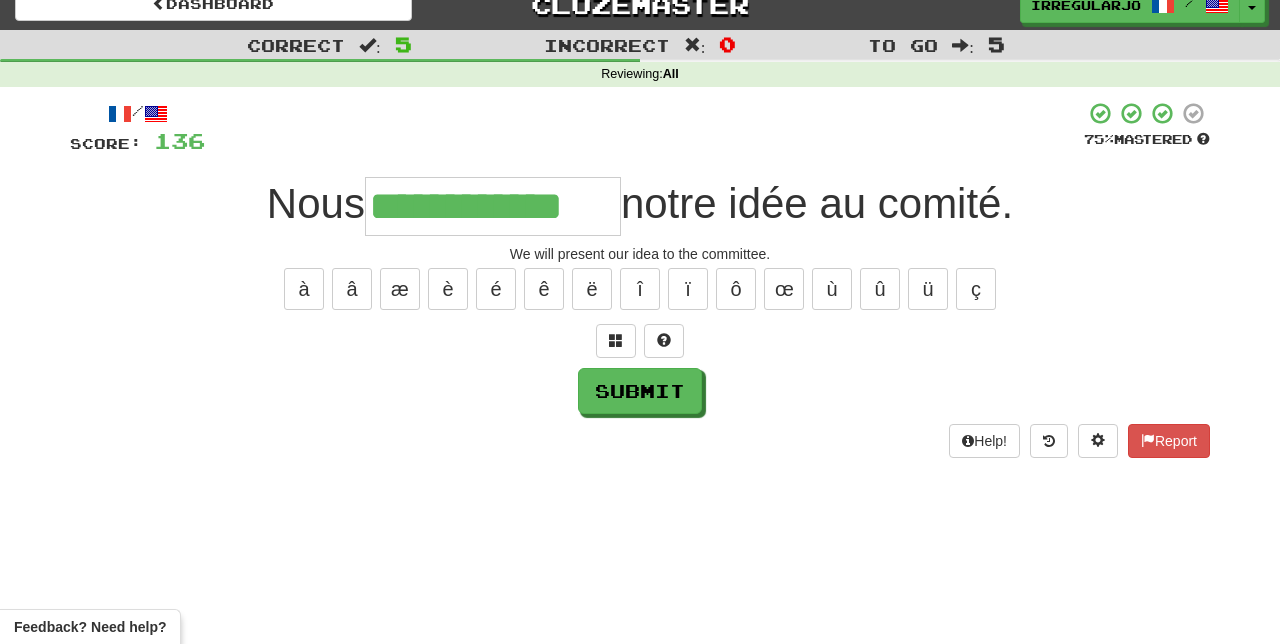 type on "**********" 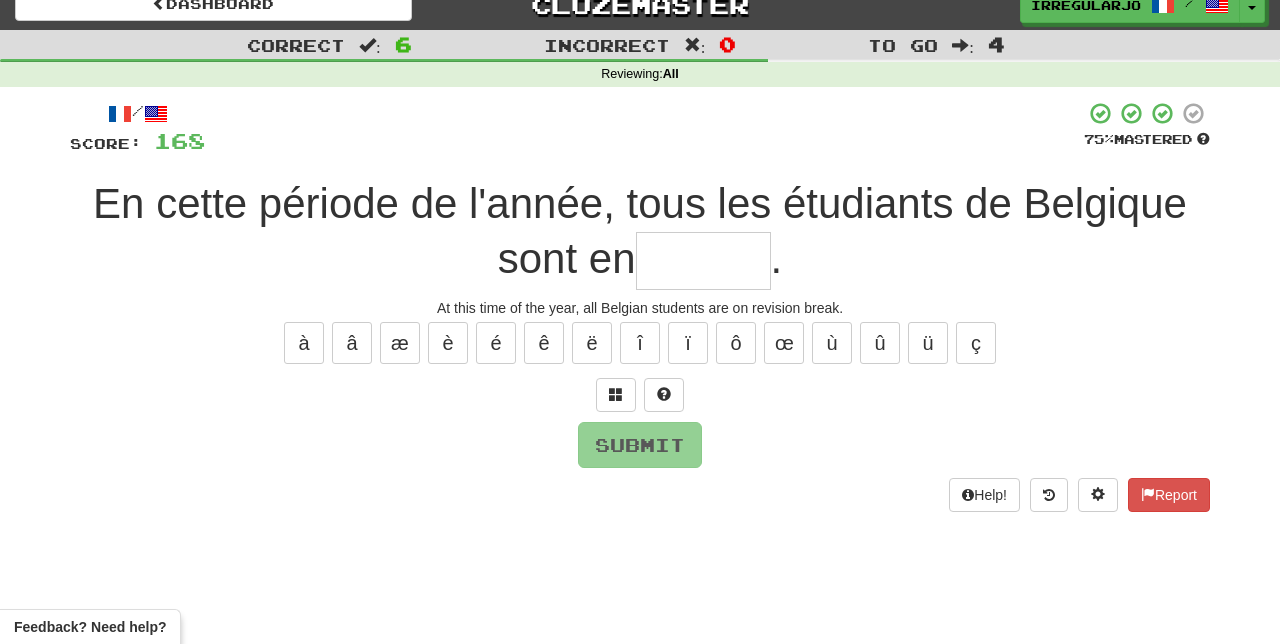 type on "*" 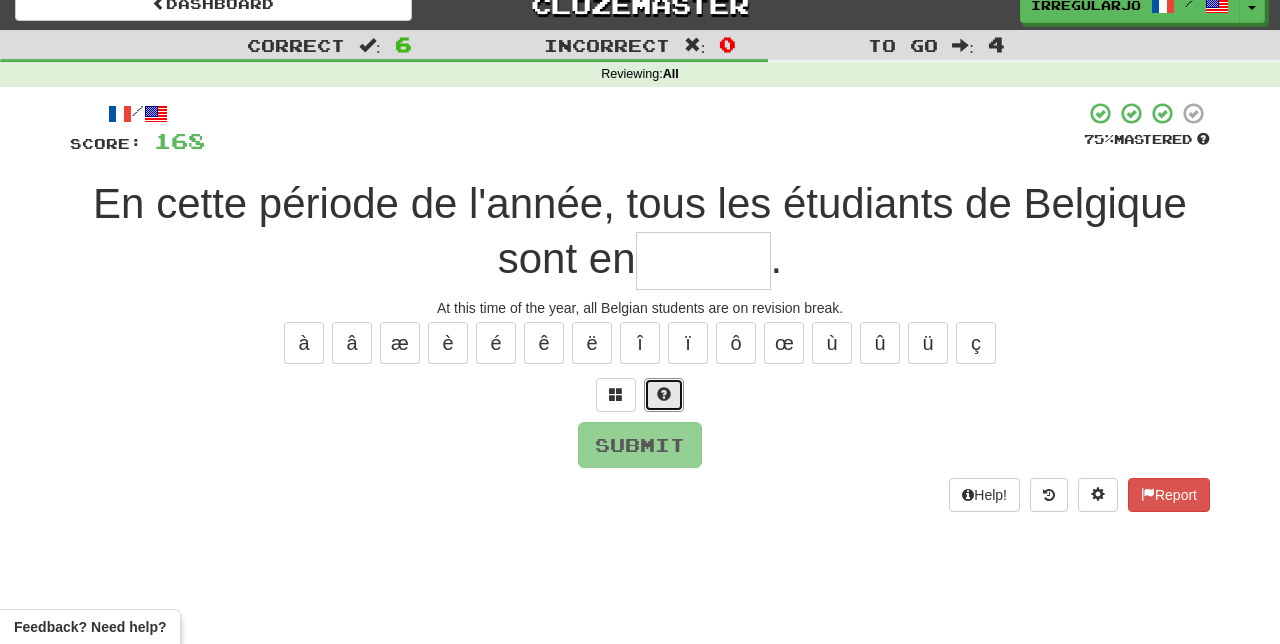 click at bounding box center (664, 394) 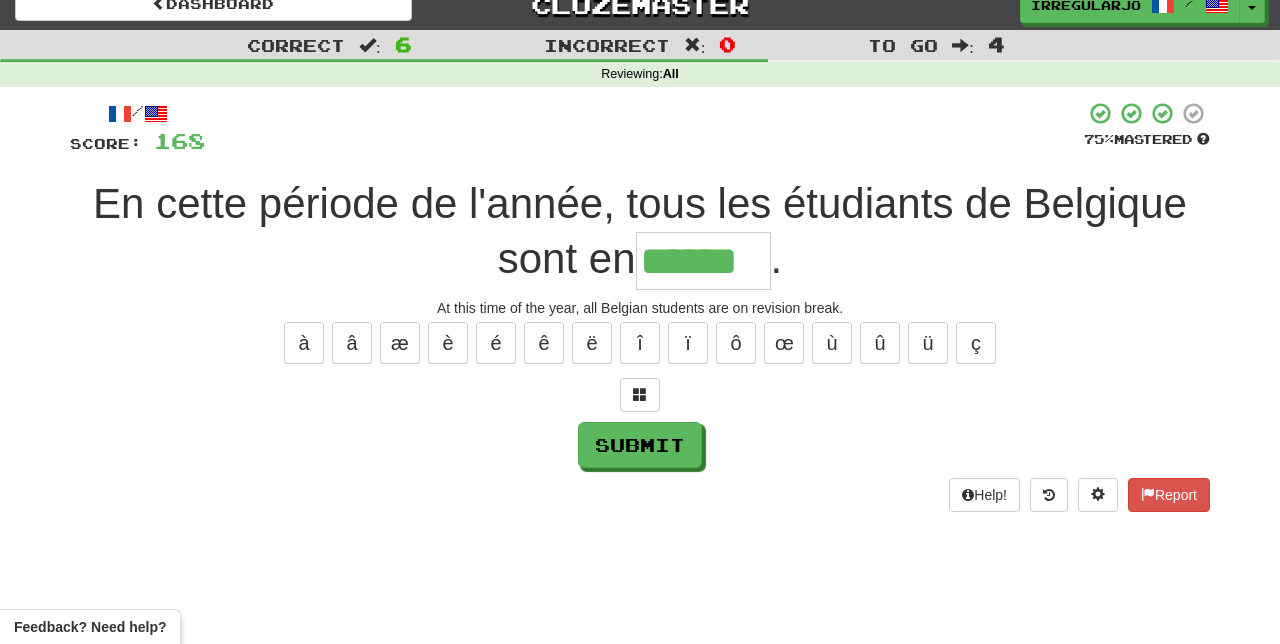 type on "******" 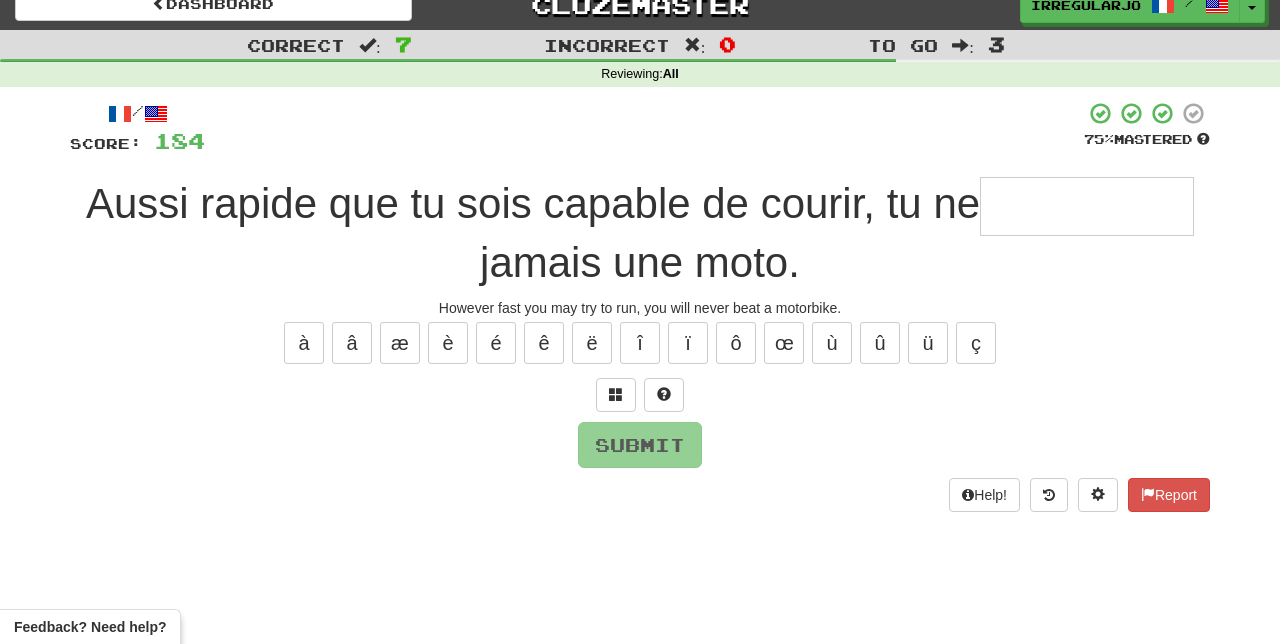 type on "*" 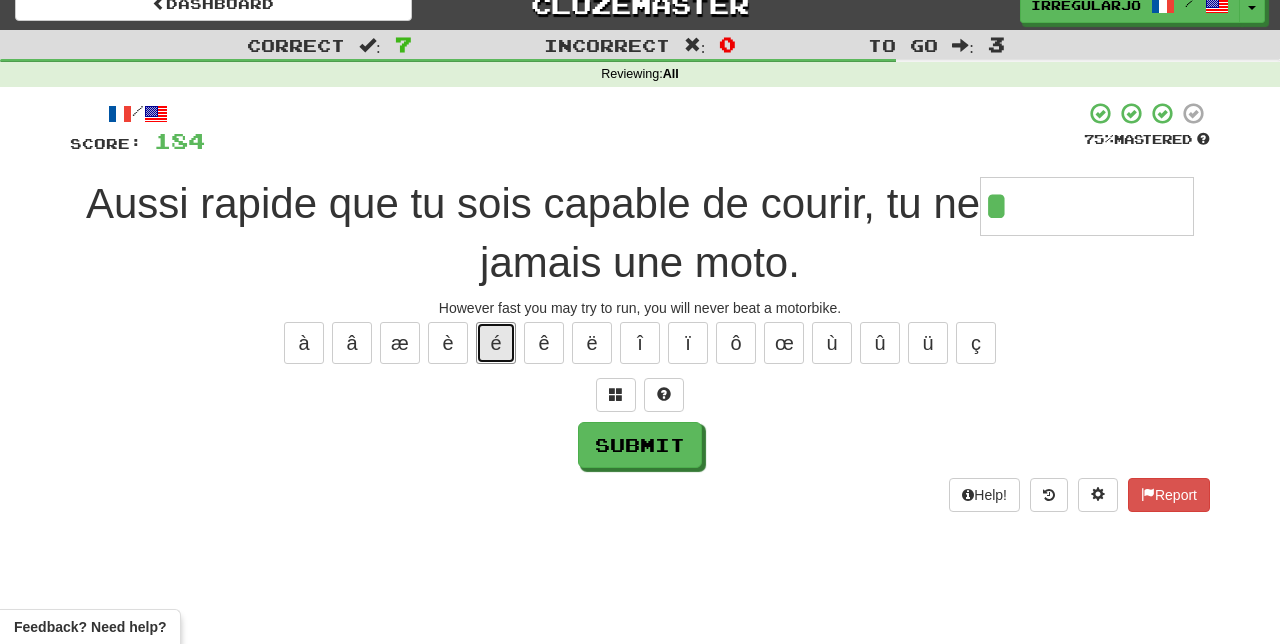 click on "é" at bounding box center (496, 343) 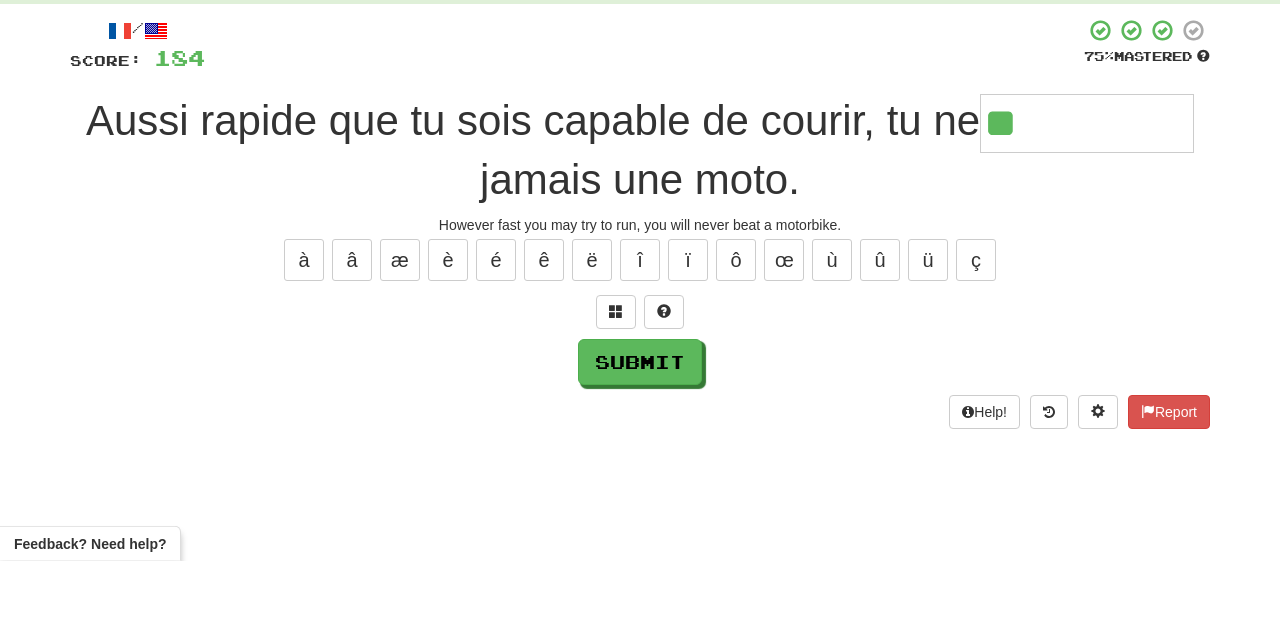 scroll, scrollTop: 21, scrollLeft: 0, axis: vertical 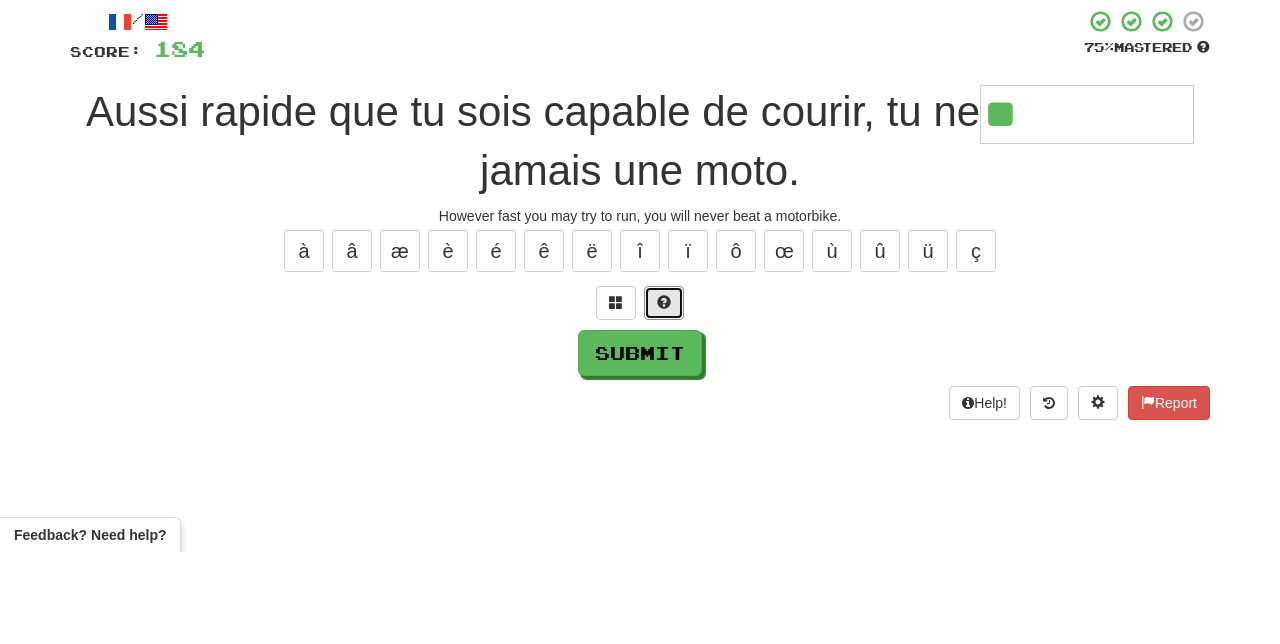 click at bounding box center [664, 395] 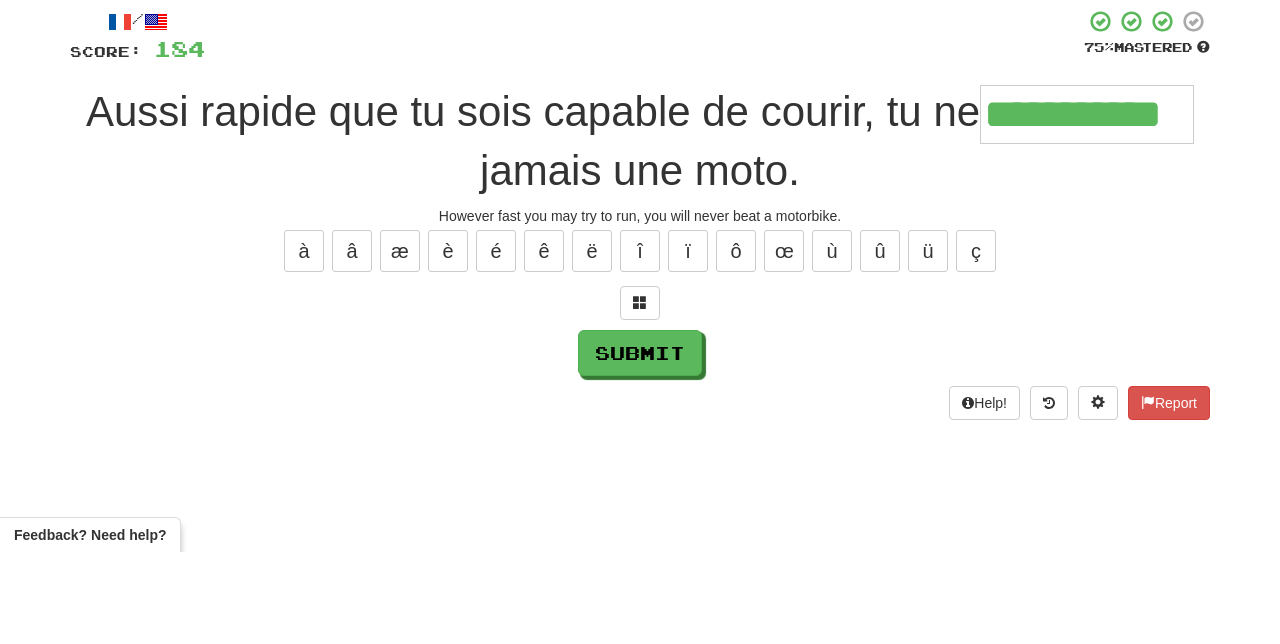 type on "**********" 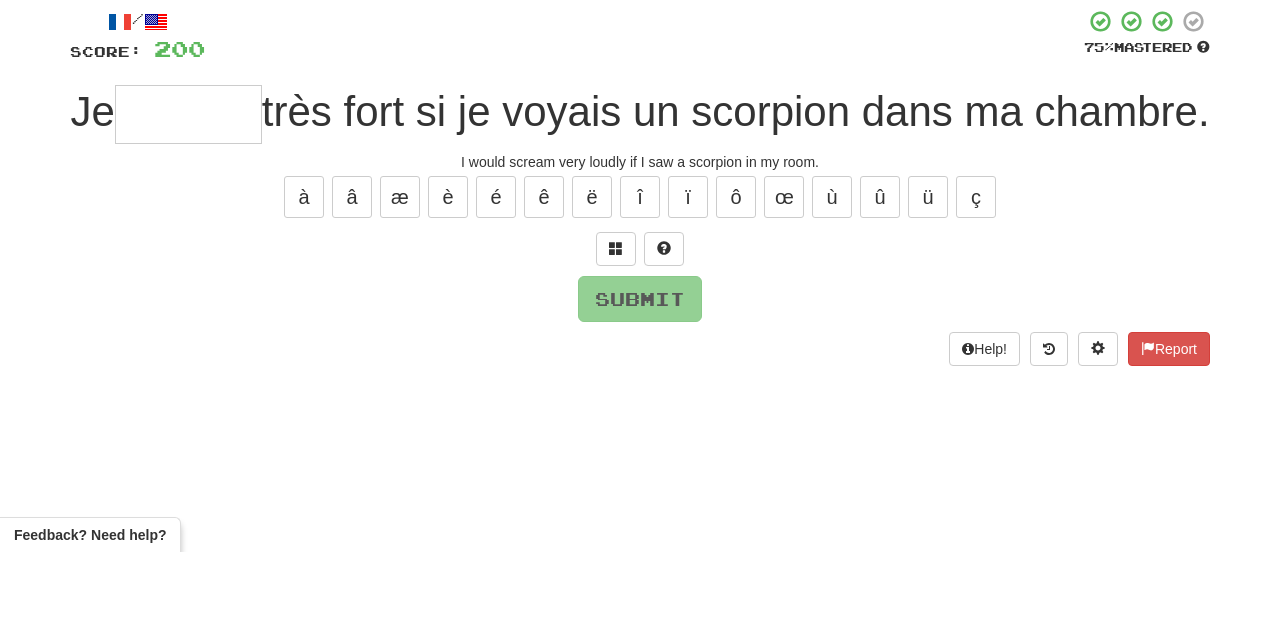 type on "*" 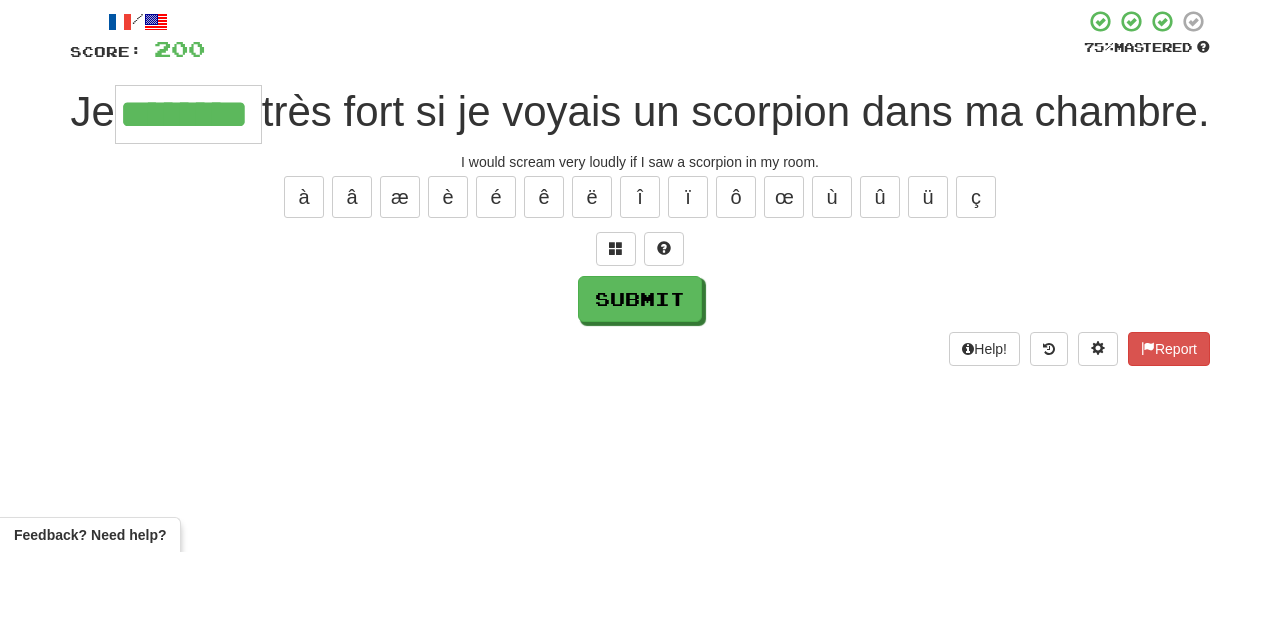 type on "********" 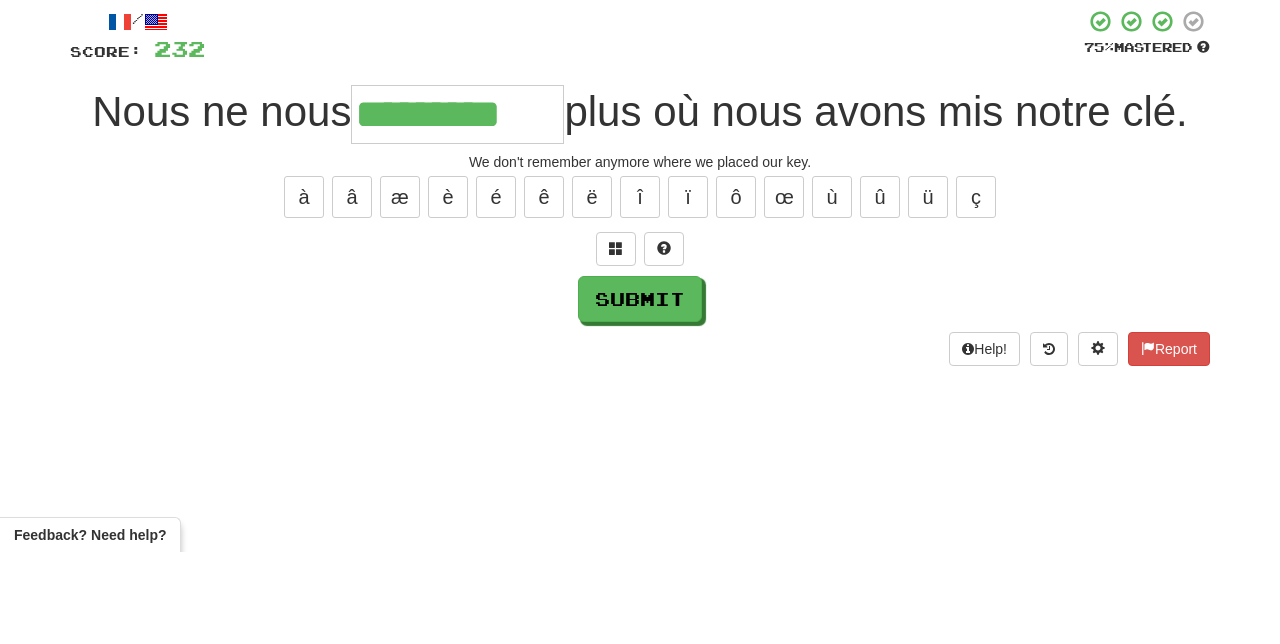 type on "*********" 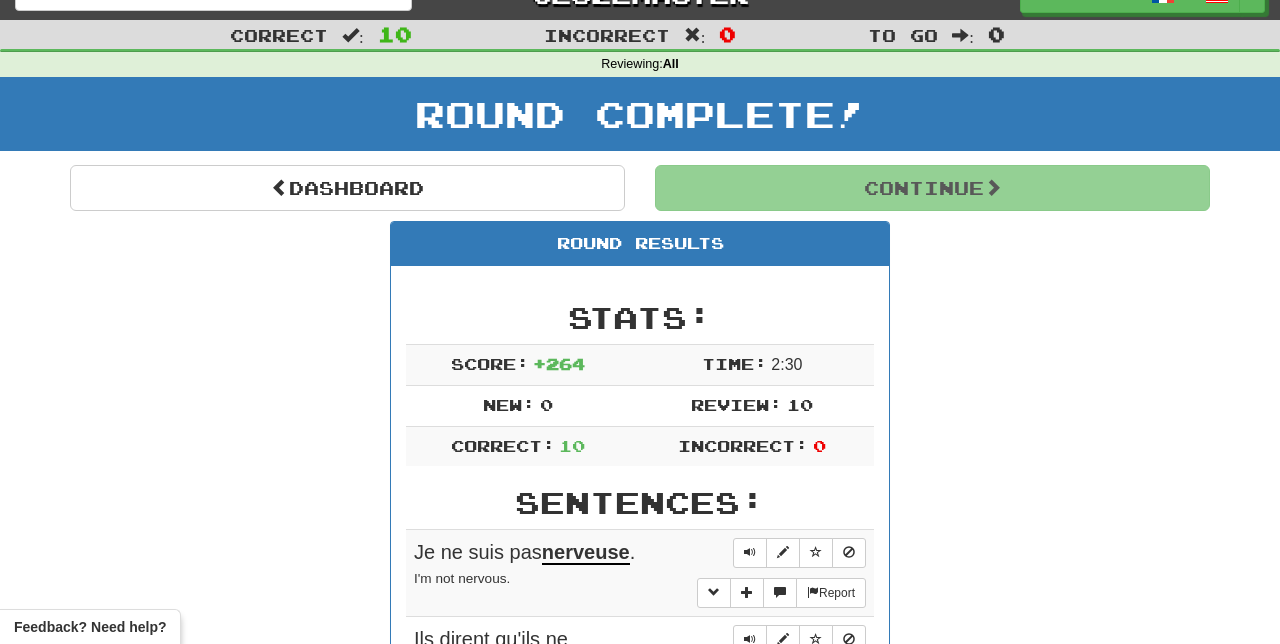 scroll, scrollTop: 0, scrollLeft: 0, axis: both 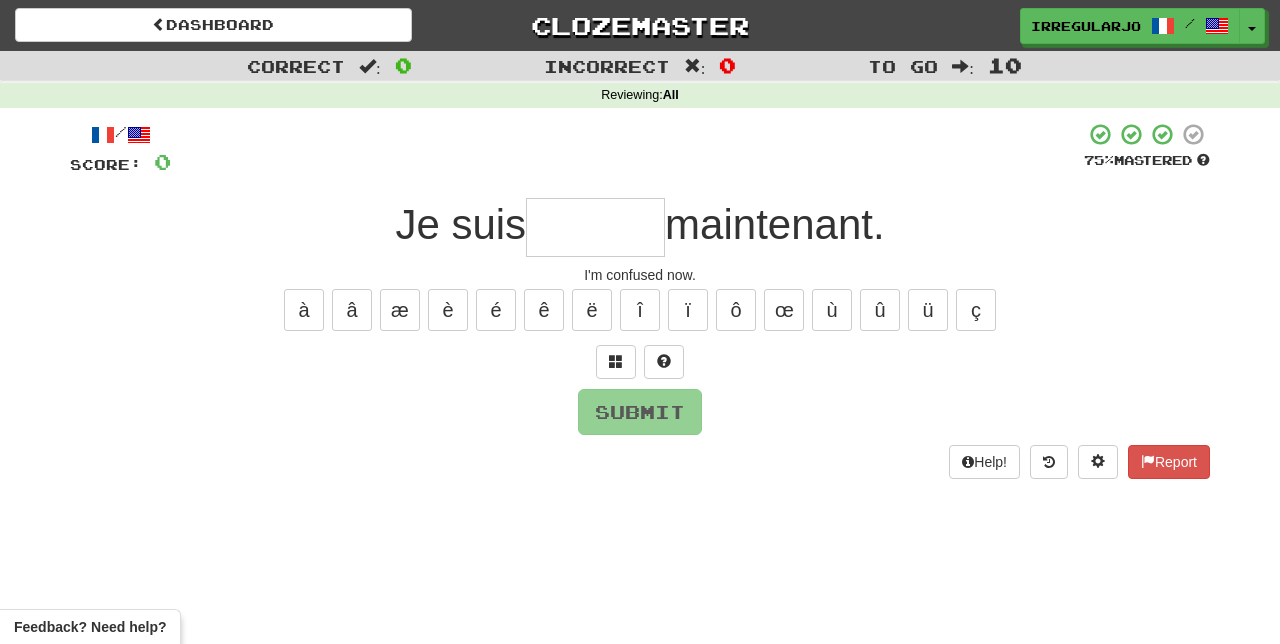 click at bounding box center [595, 227] 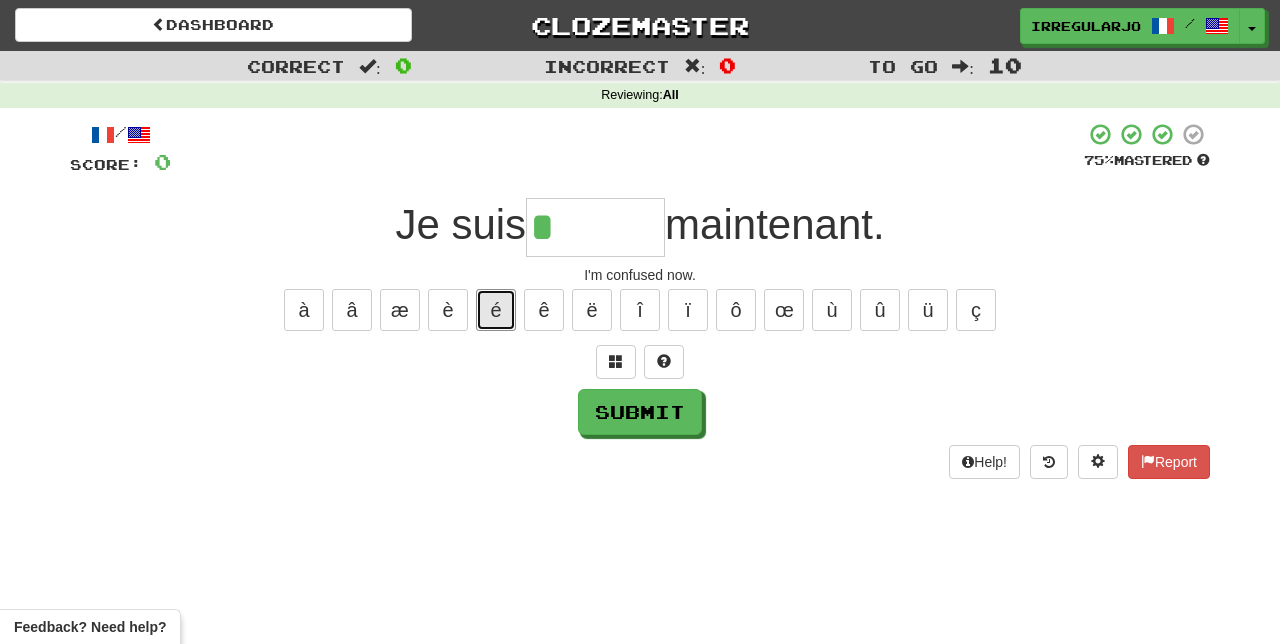 click on "é" at bounding box center [496, 310] 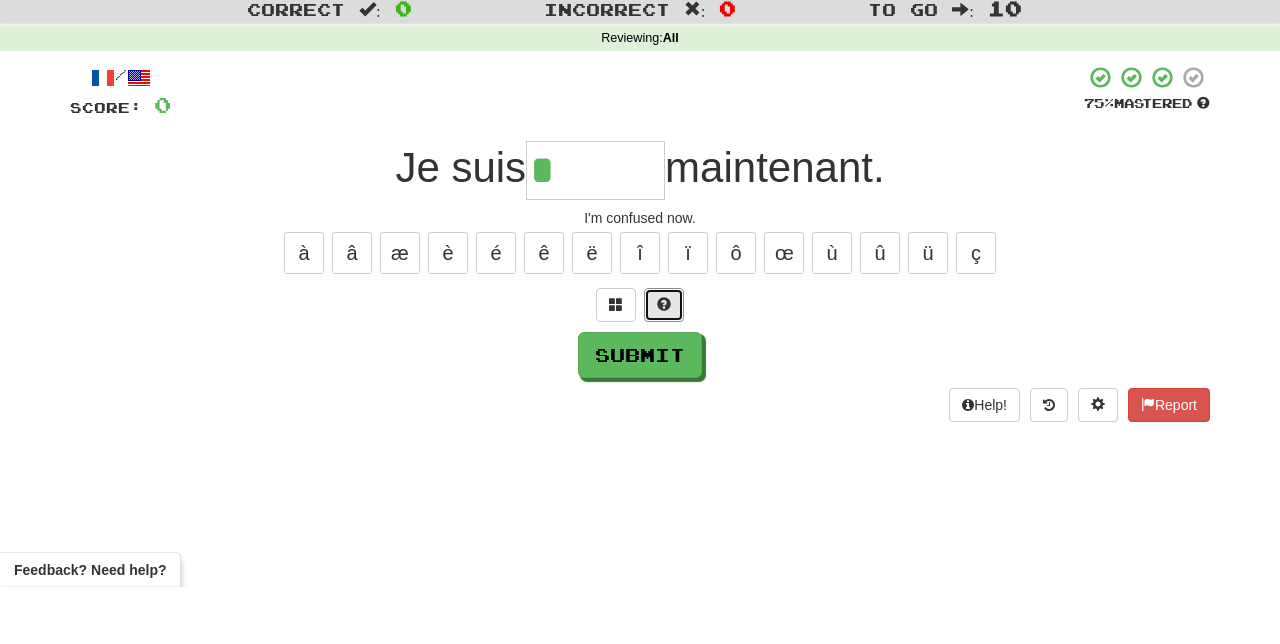 click at bounding box center [664, 362] 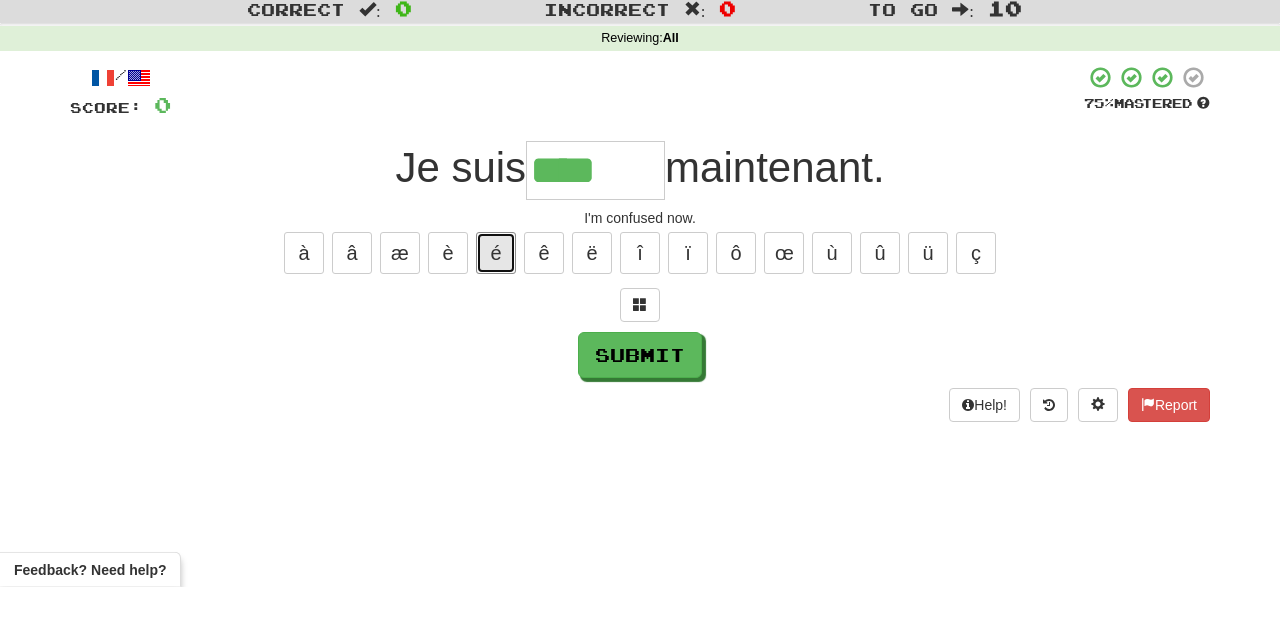 click on "é" at bounding box center [496, 310] 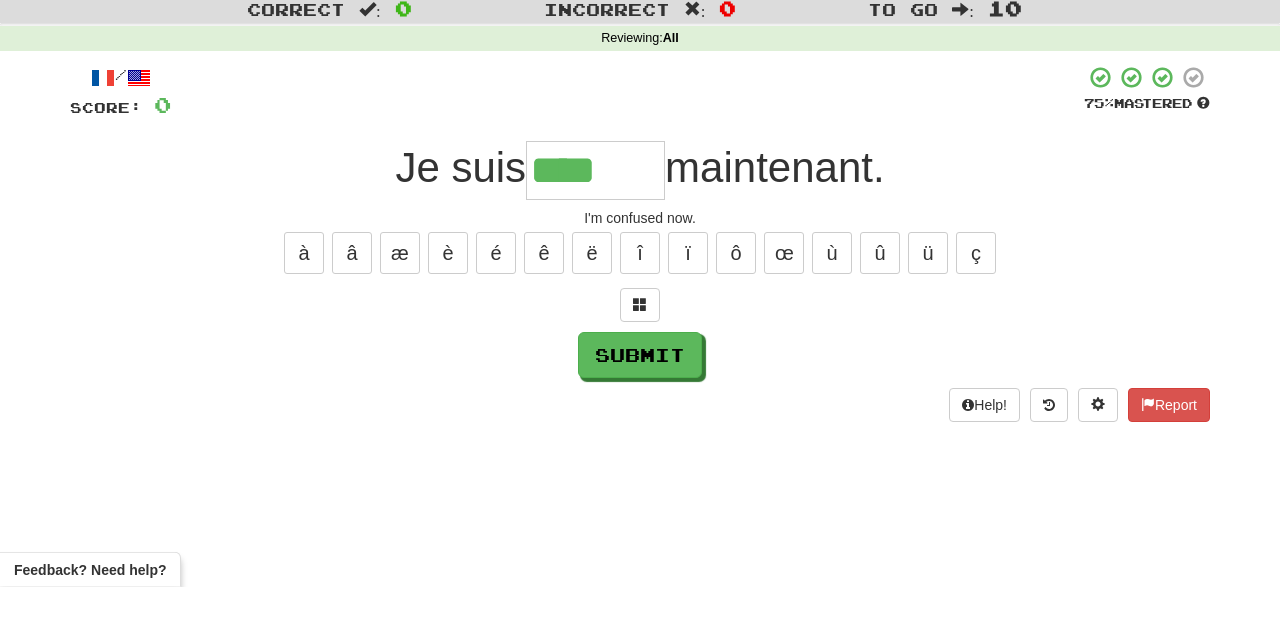 type on "*****" 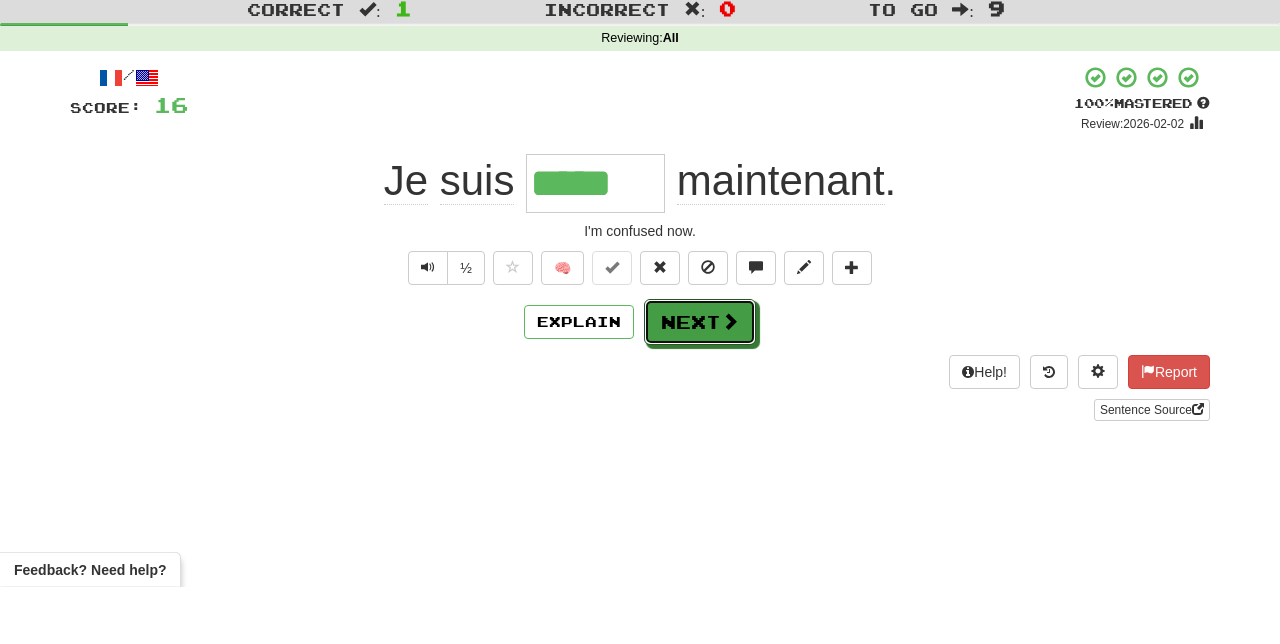 click on "Next" at bounding box center (700, 379) 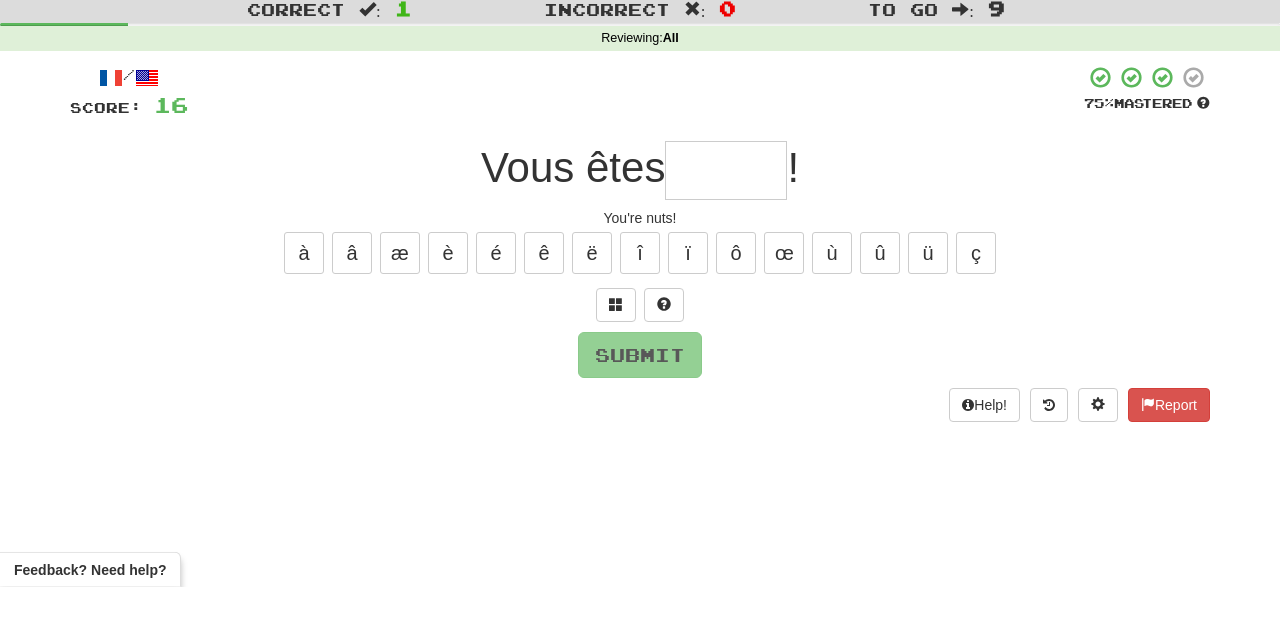 type on "*" 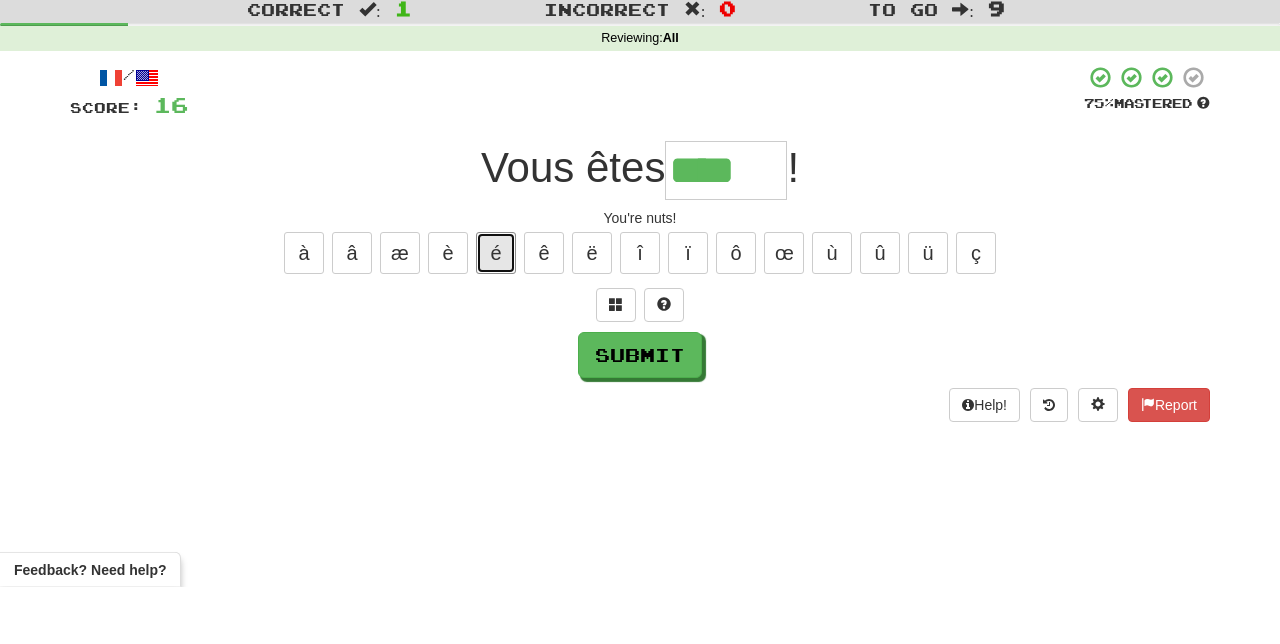 click on "é" at bounding box center (496, 310) 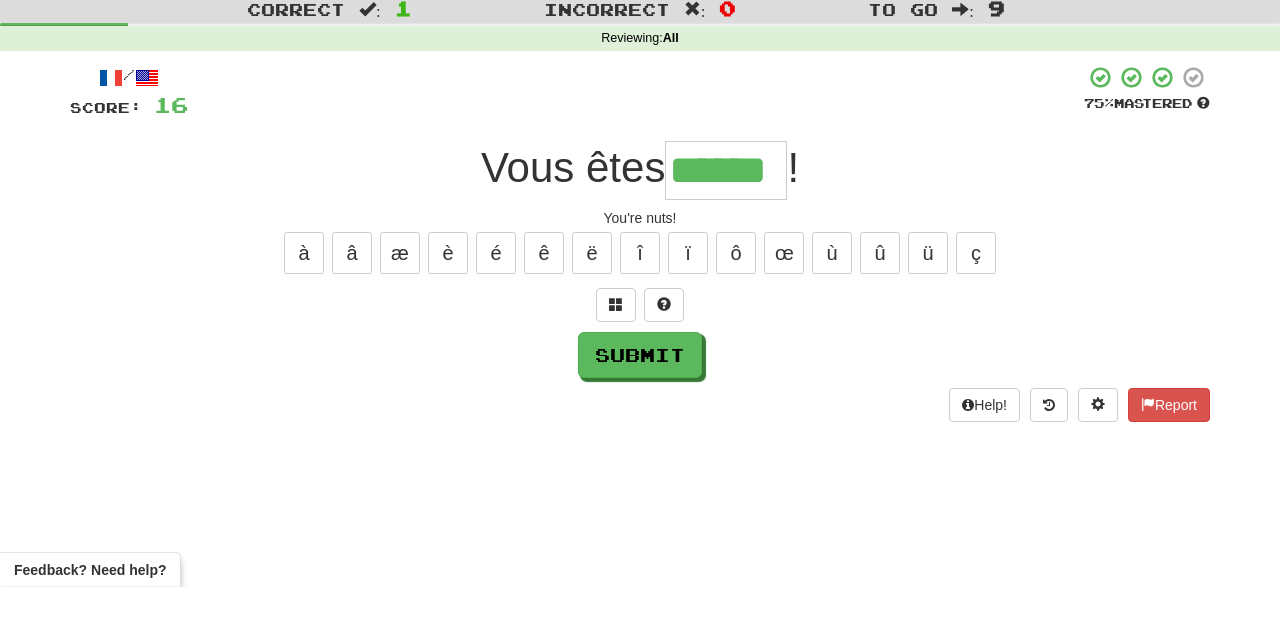 type on "******" 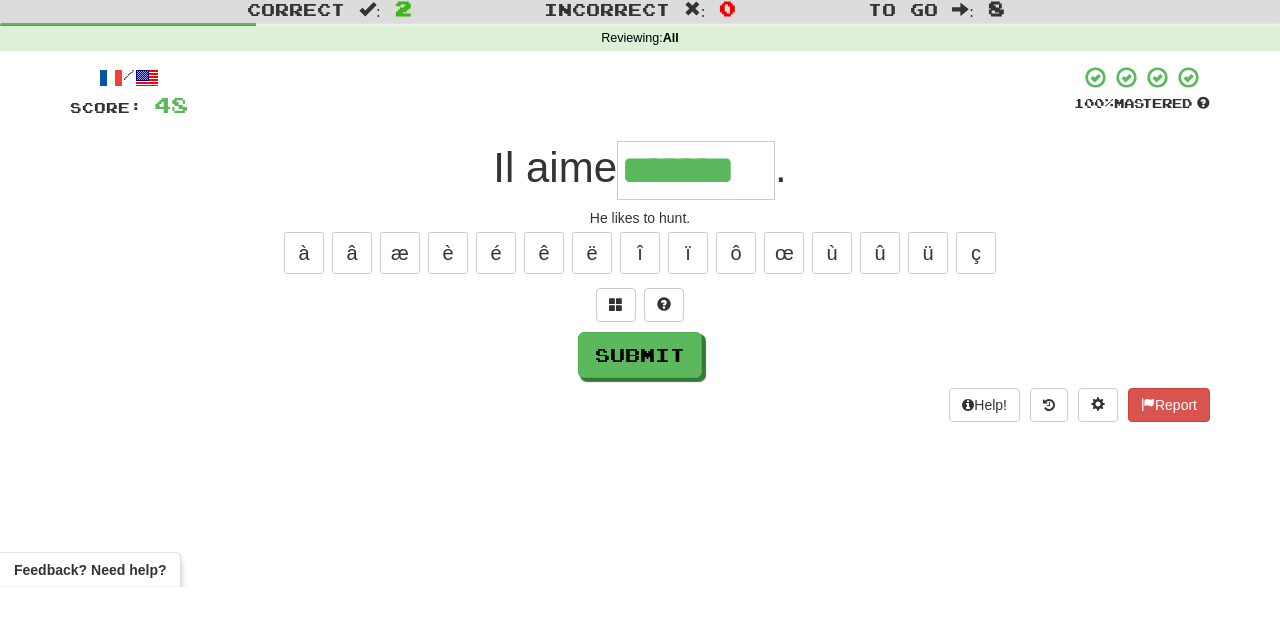 type on "*******" 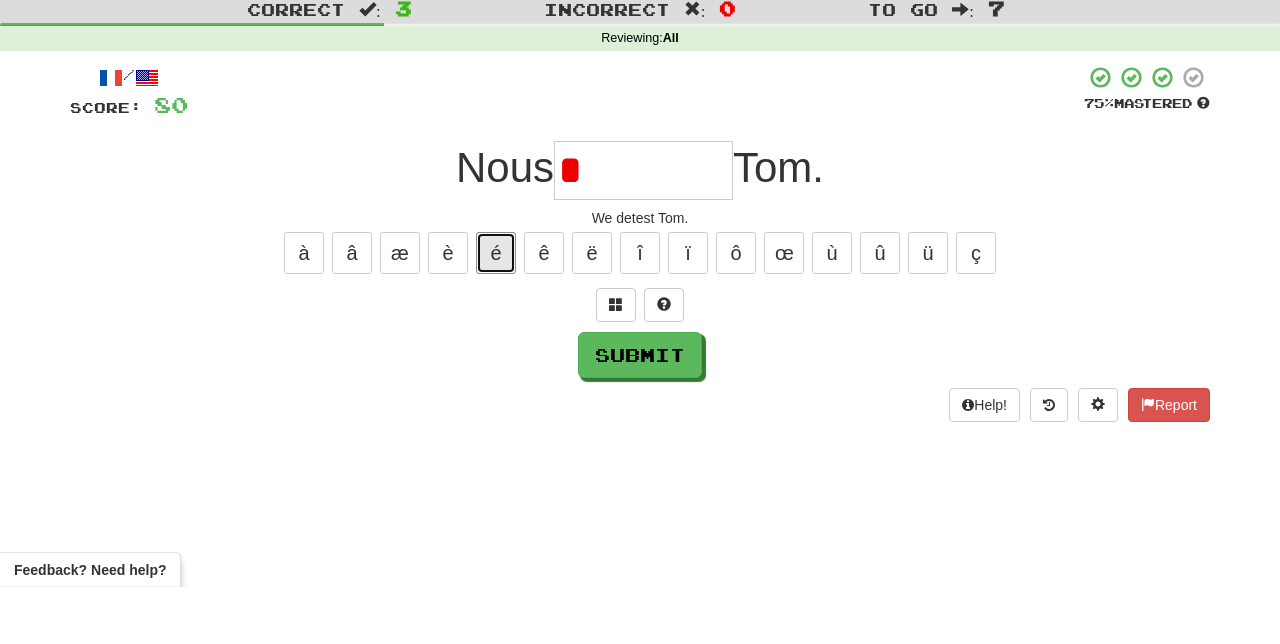 click on "é" at bounding box center (496, 310) 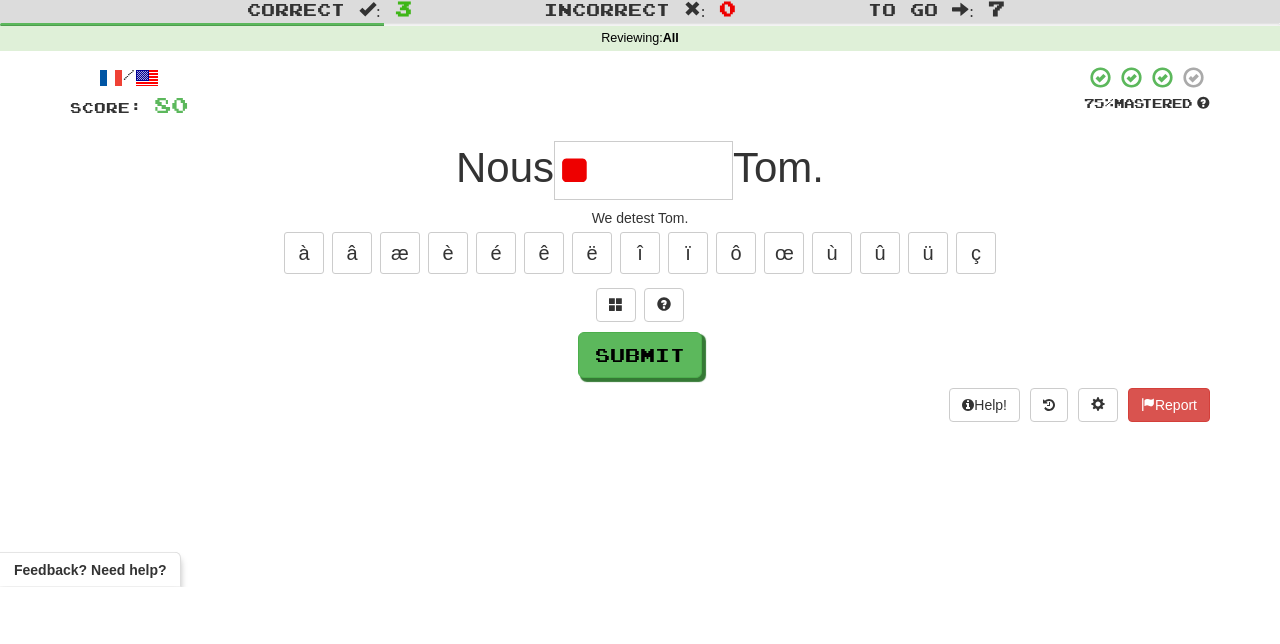 type on "*" 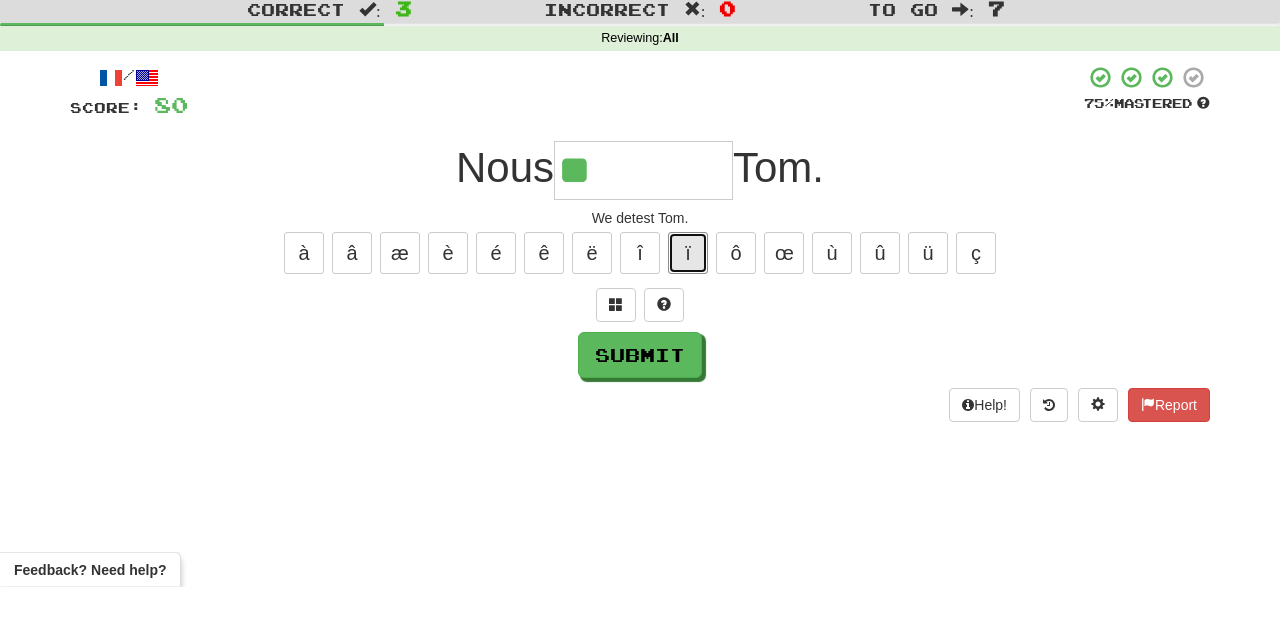 click on "ï" at bounding box center [688, 310] 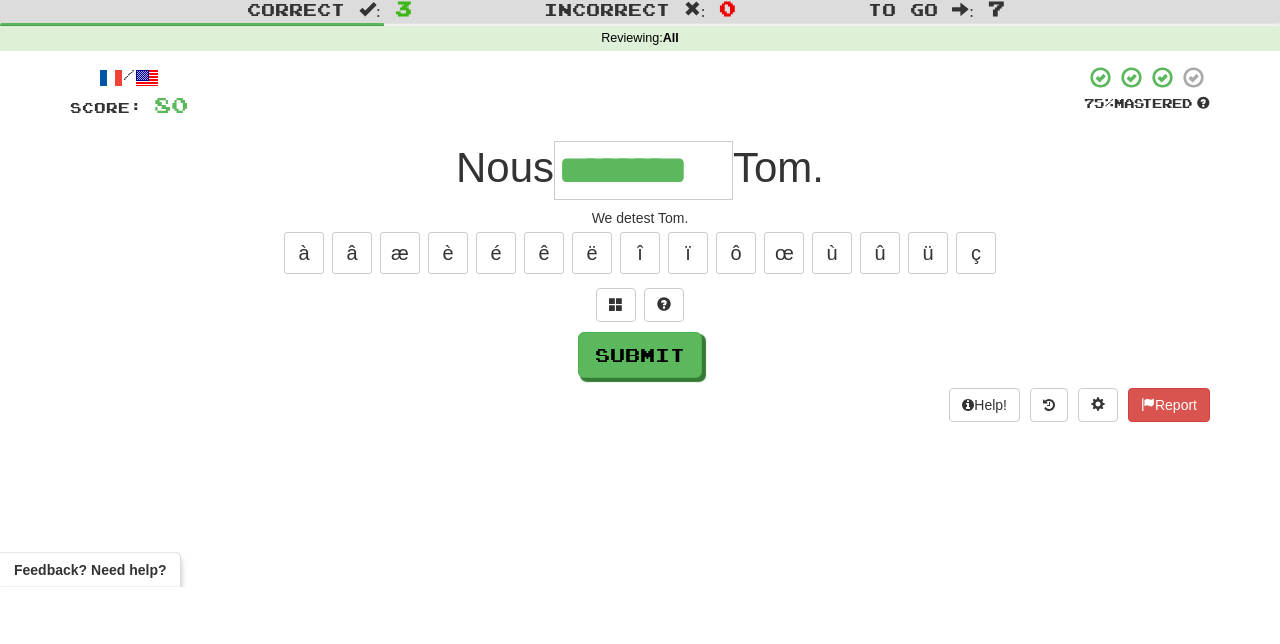 type on "********" 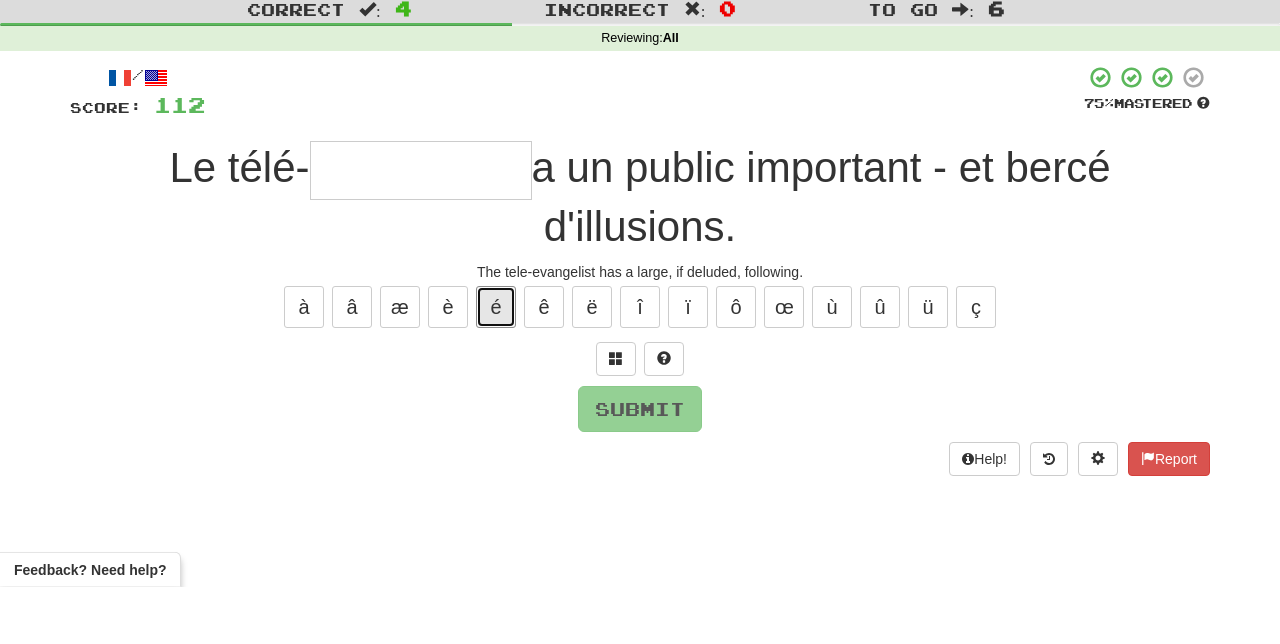 click on "é" at bounding box center [496, 364] 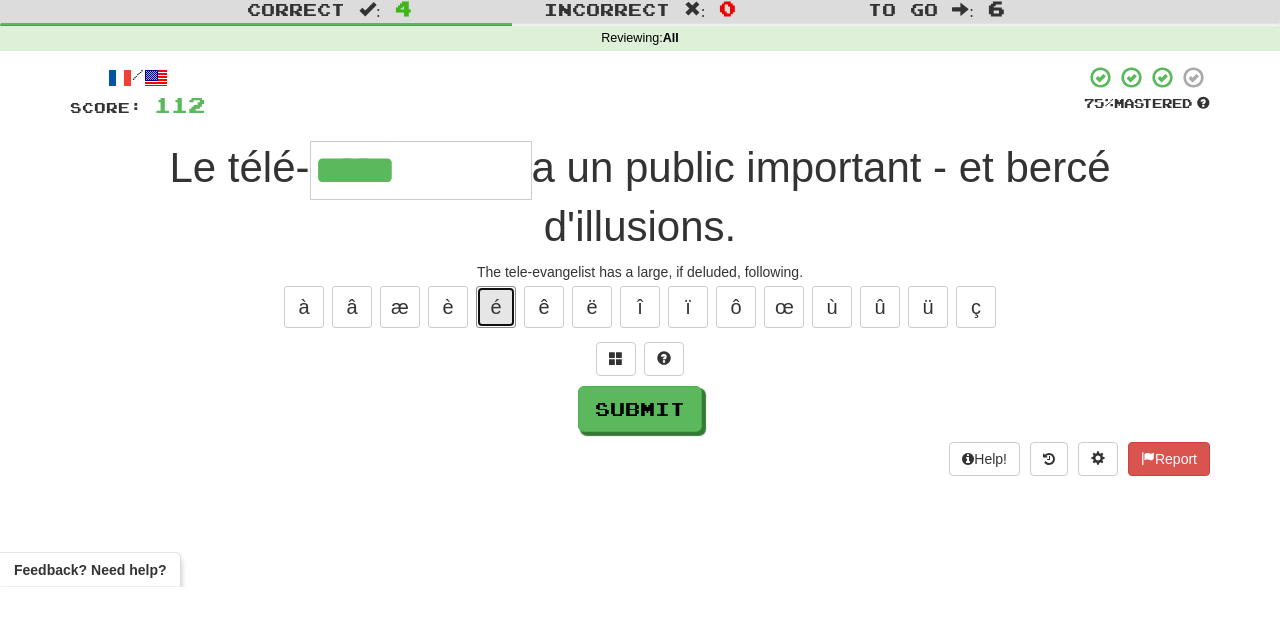click on "é" at bounding box center [496, 364] 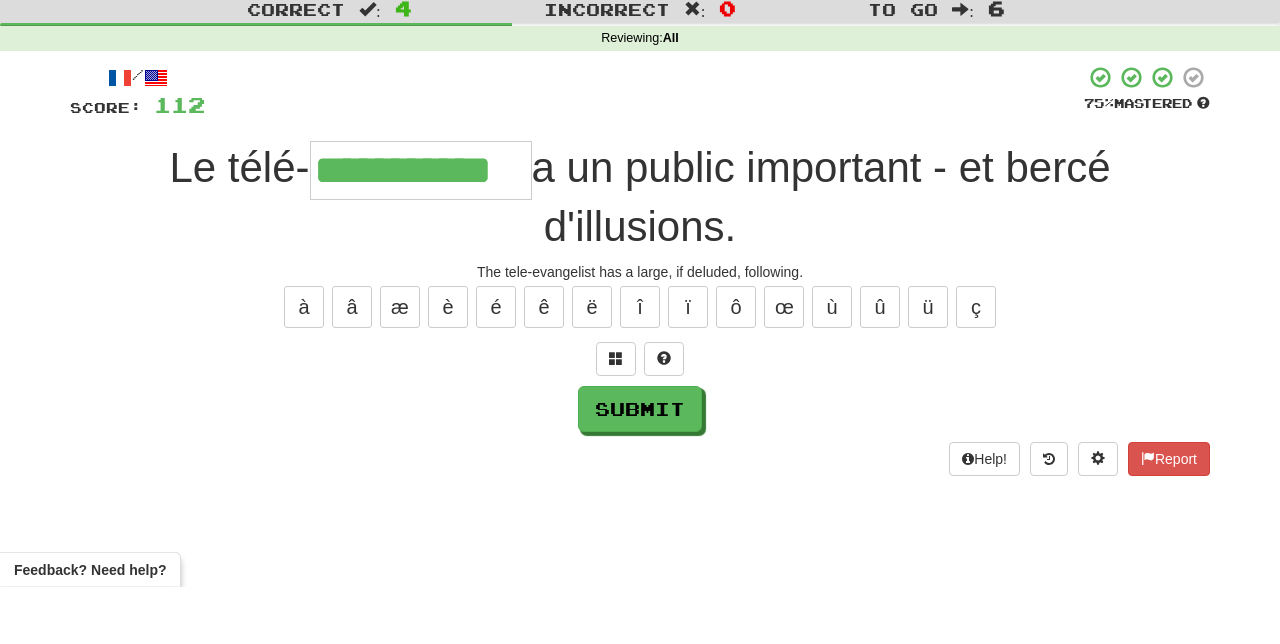 type on "**********" 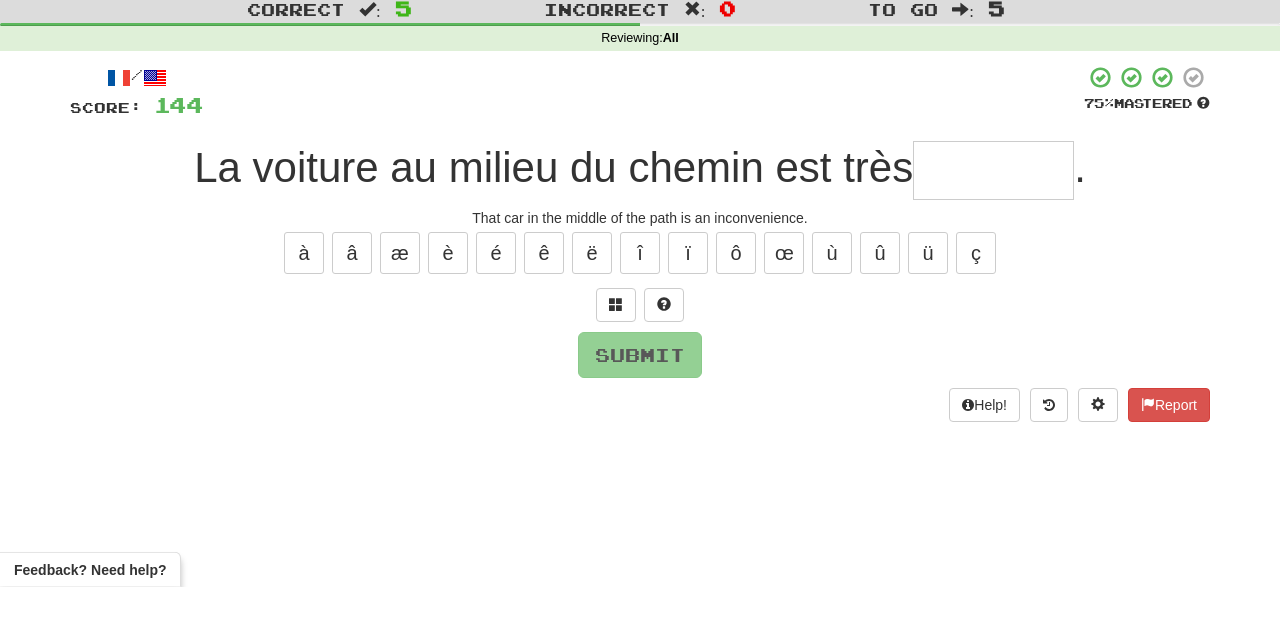type on "*" 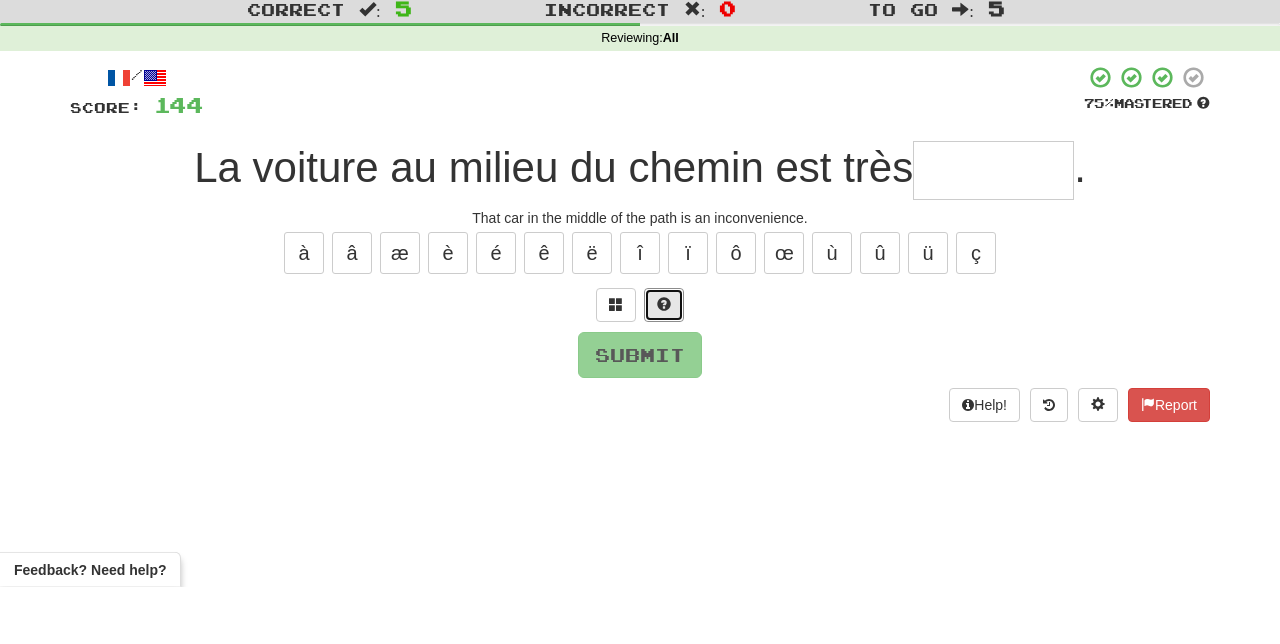 click at bounding box center [664, 361] 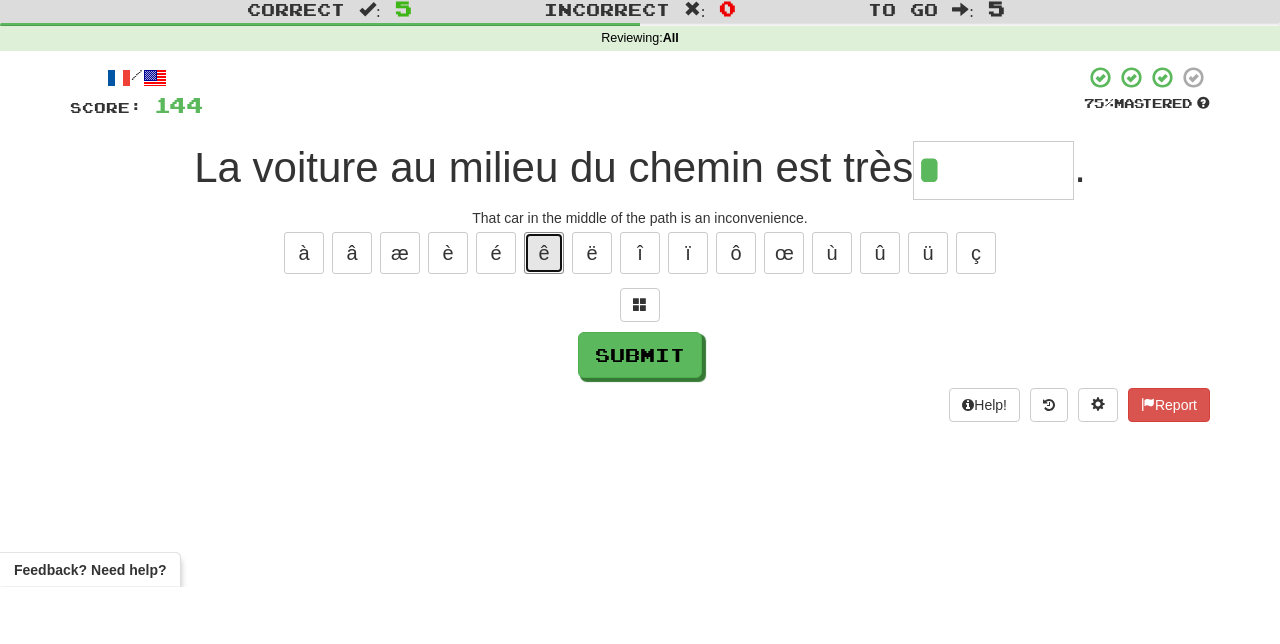 click on "ê" at bounding box center [544, 310] 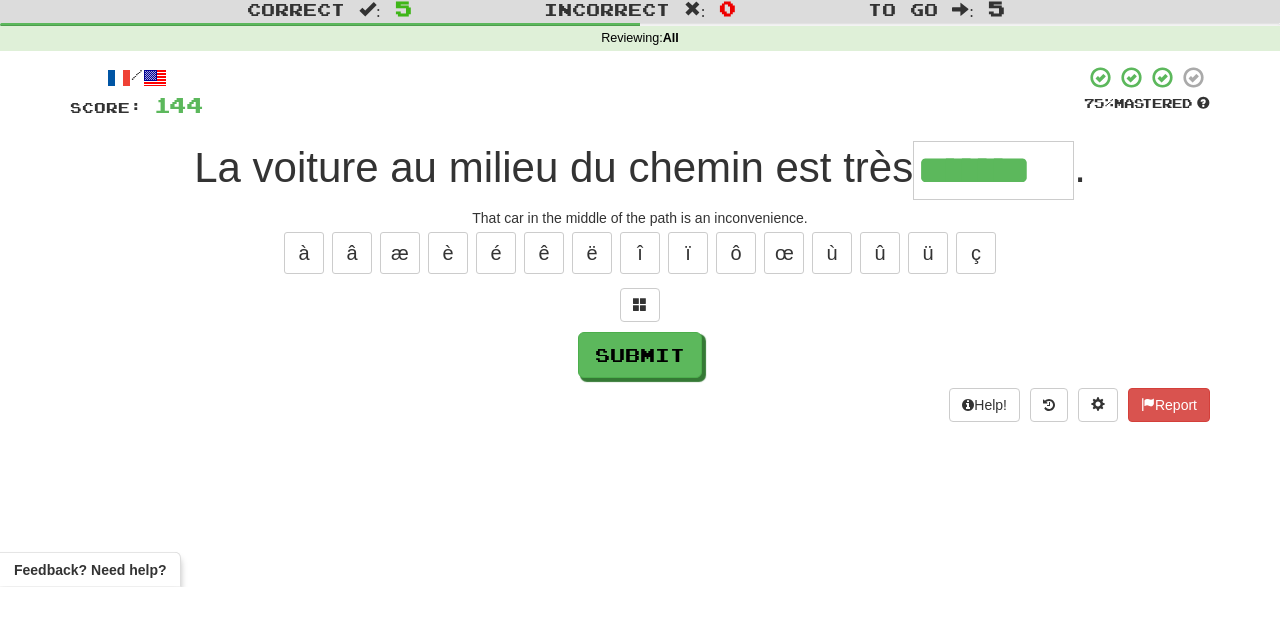 type on "*******" 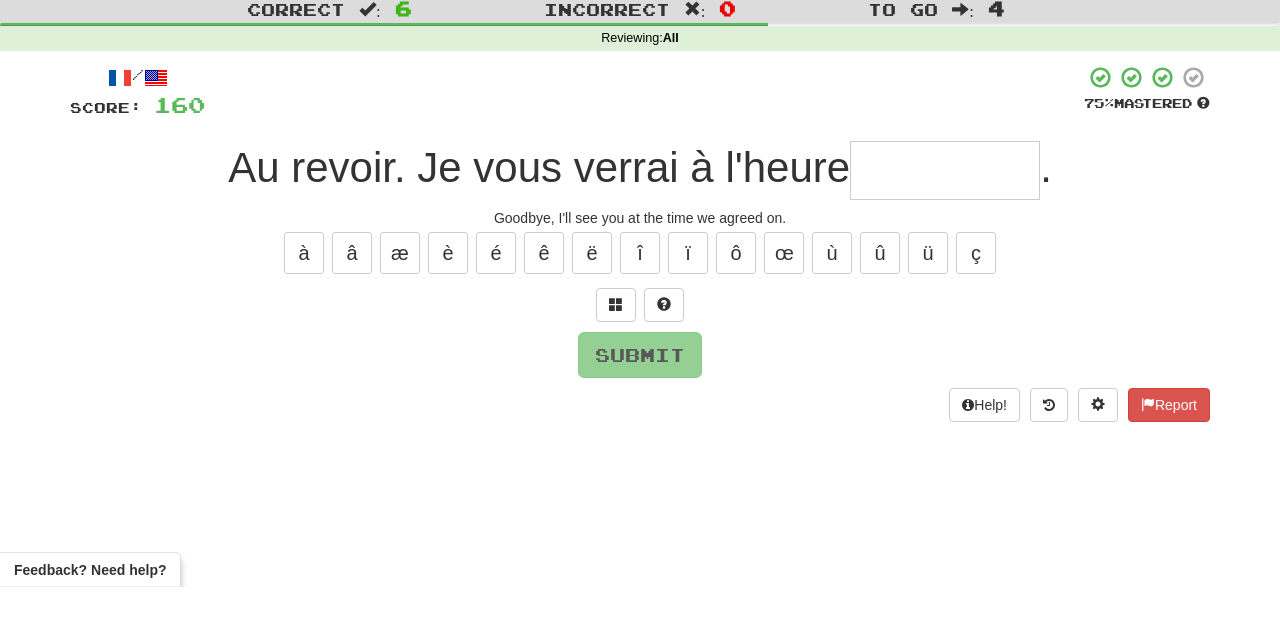 type on "*" 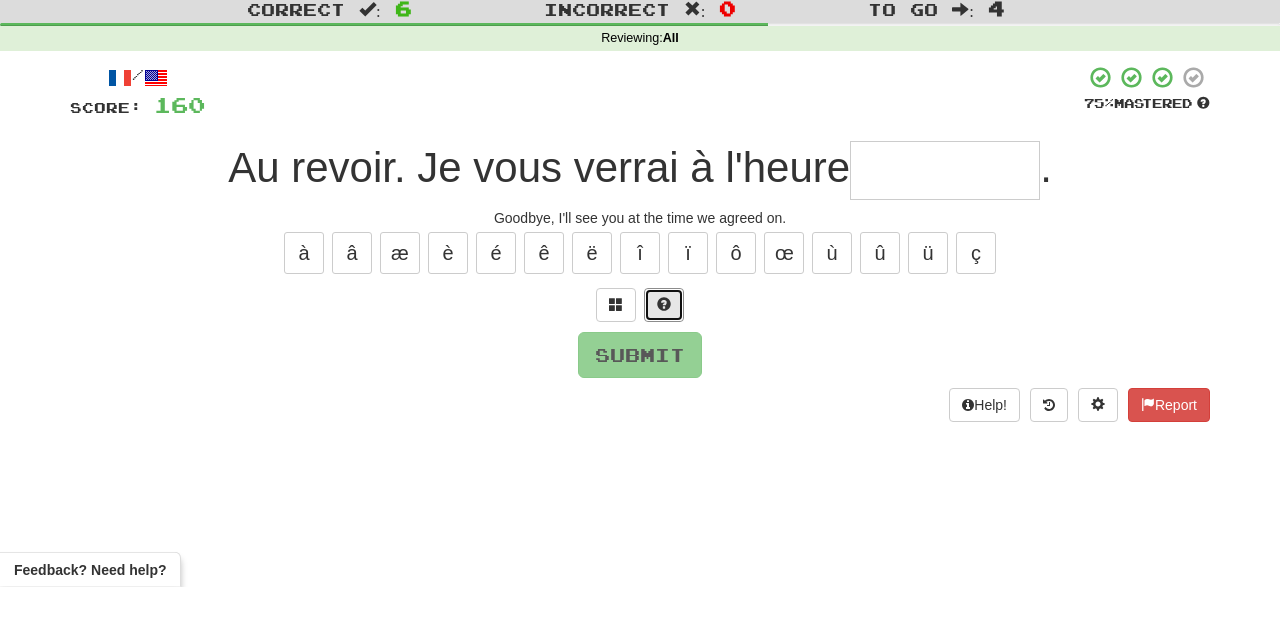 click at bounding box center [664, 361] 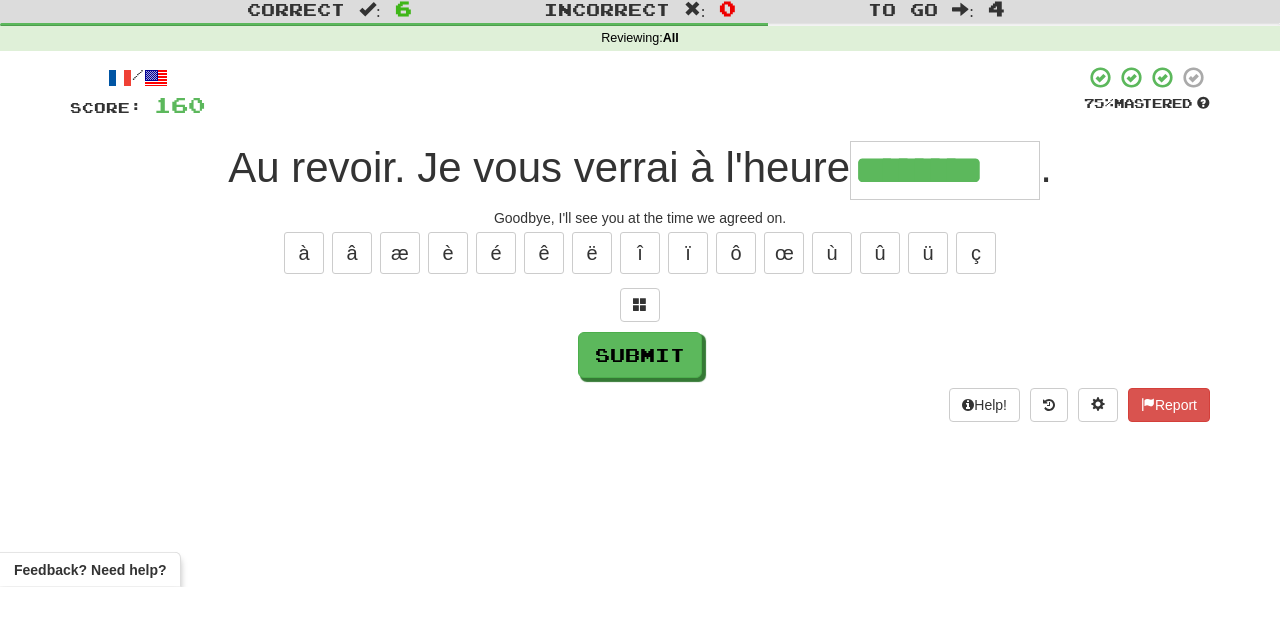 type on "********" 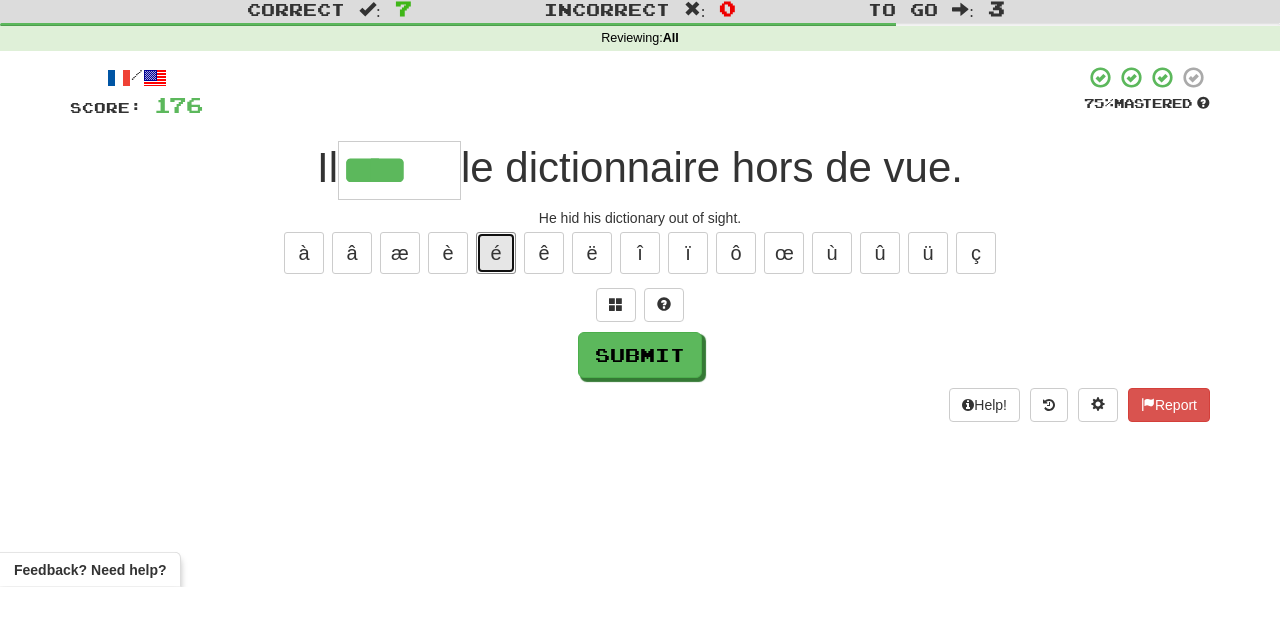 click on "é" at bounding box center (496, 310) 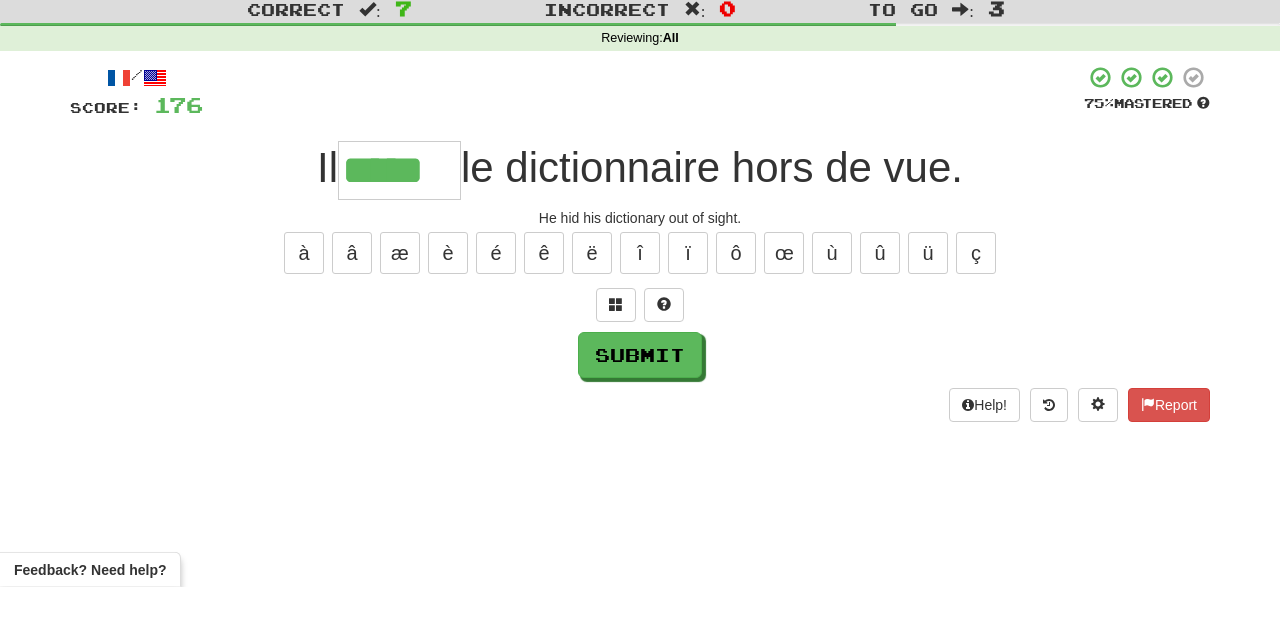 type on "*****" 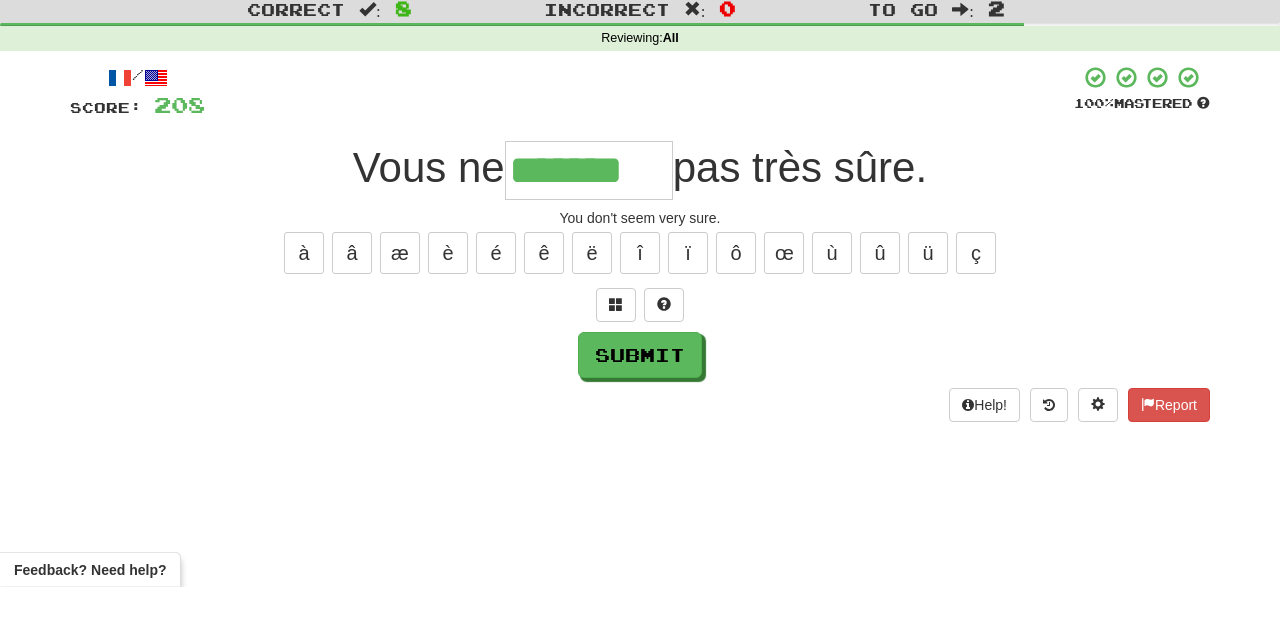 type on "*******" 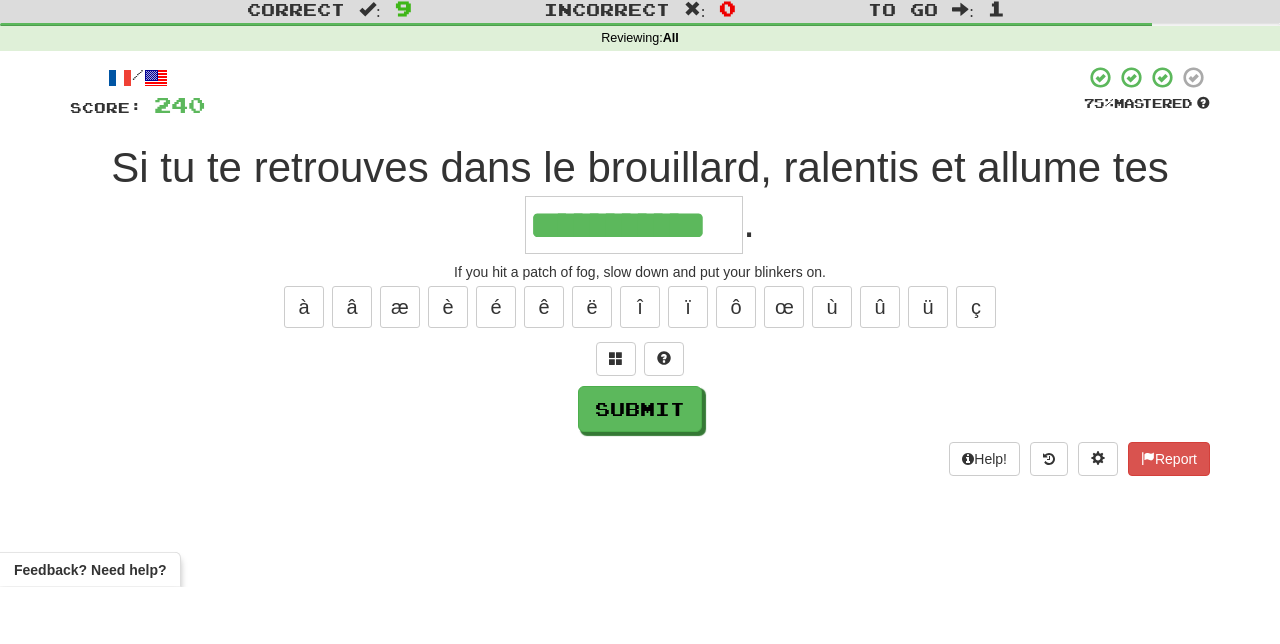 type on "**********" 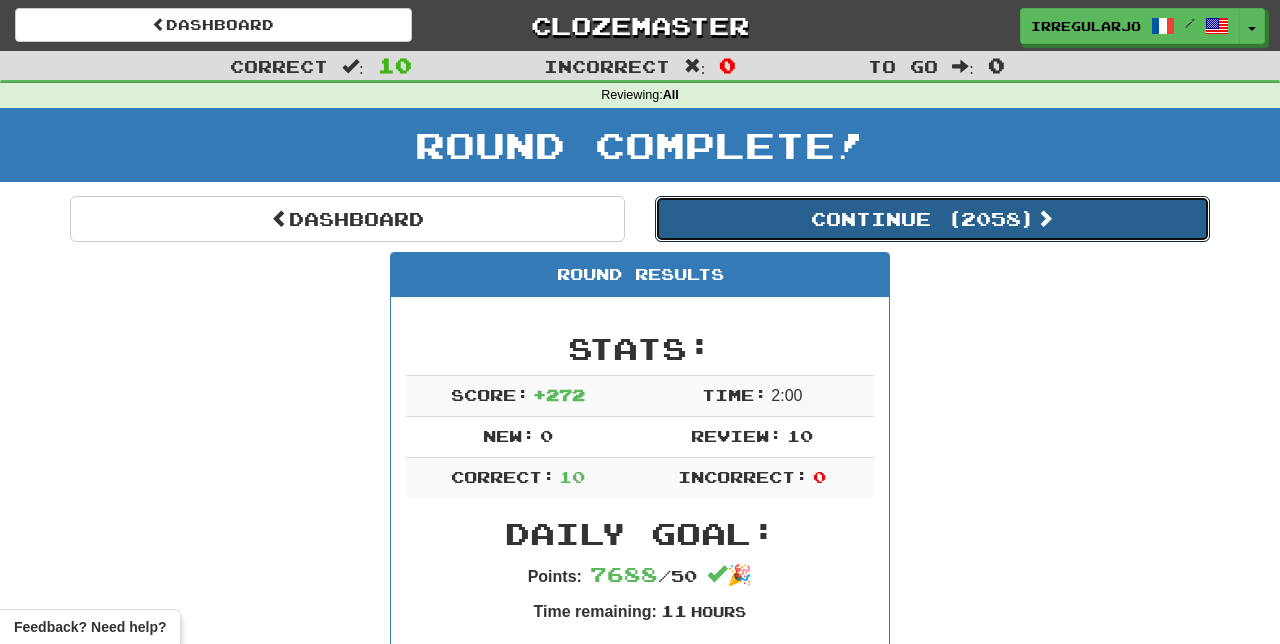 click on "Continue ( 2058 )" at bounding box center [932, 219] 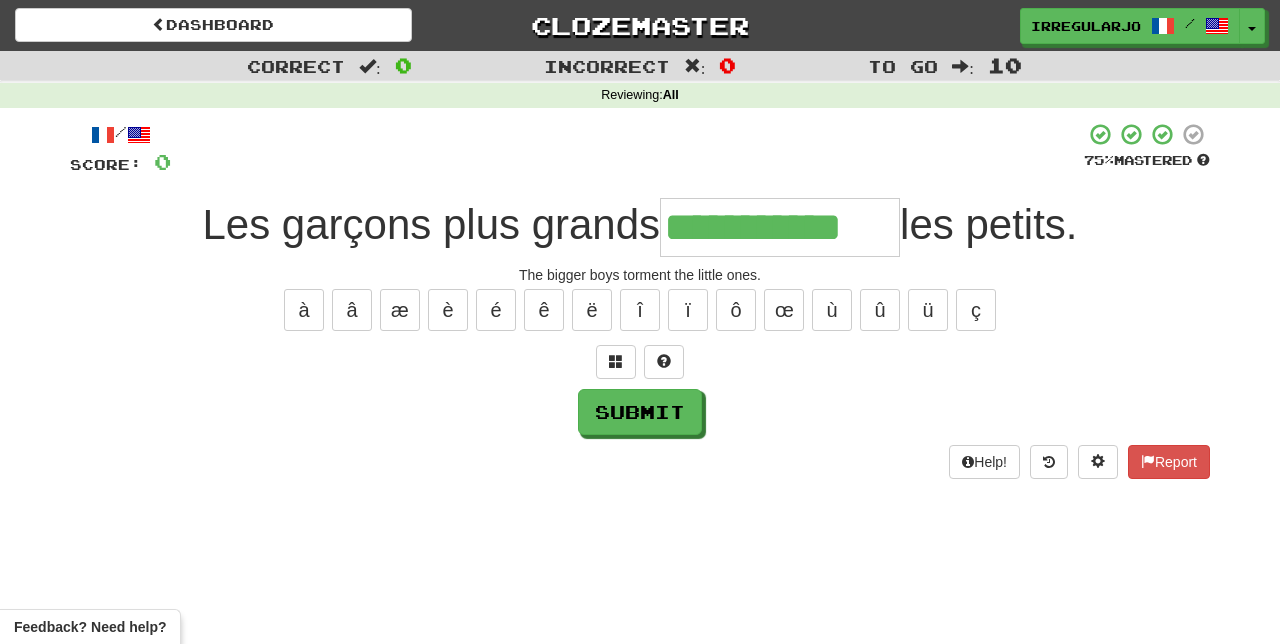 type on "**********" 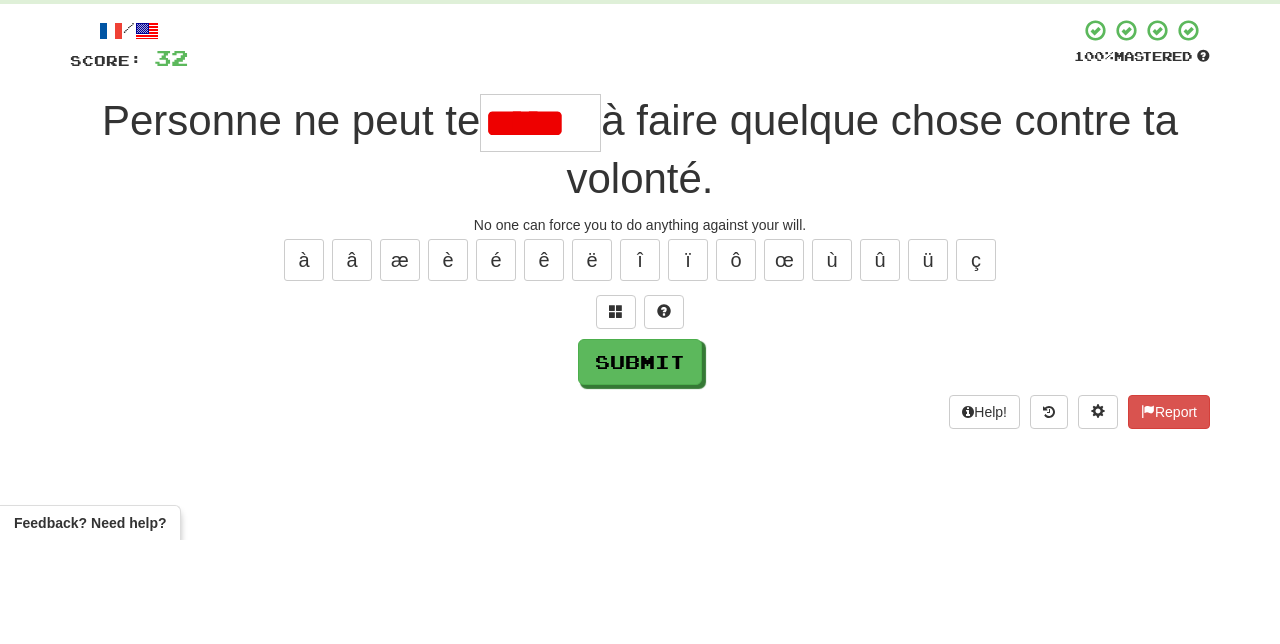 scroll, scrollTop: 0, scrollLeft: 0, axis: both 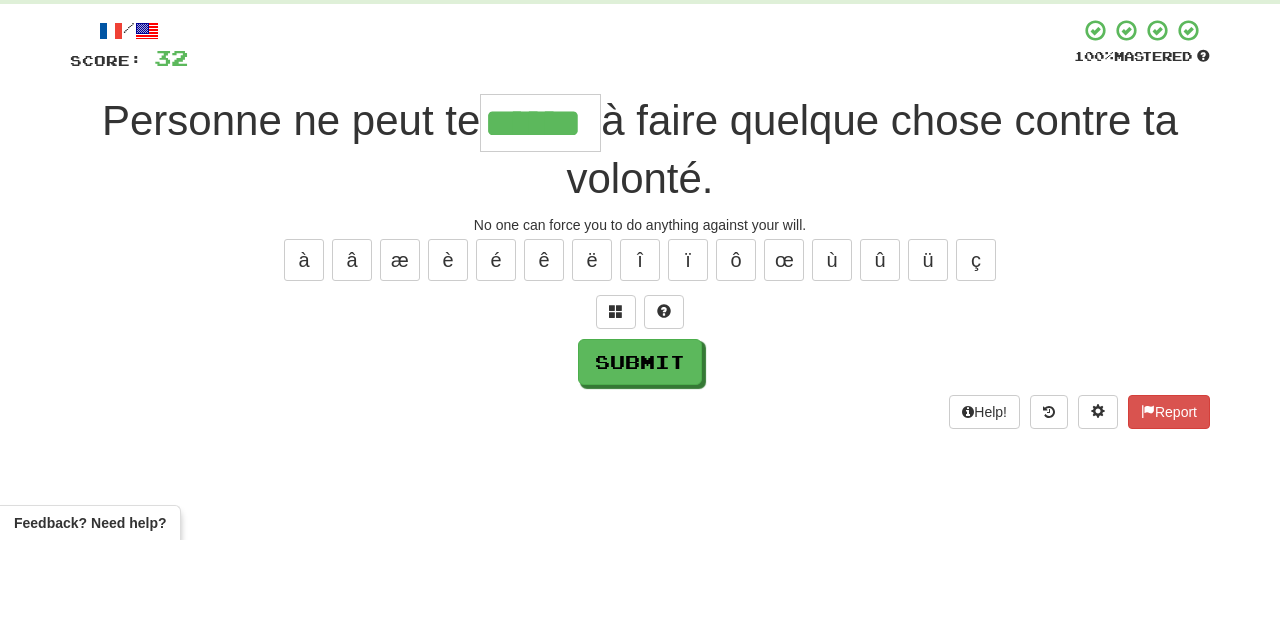 type on "******" 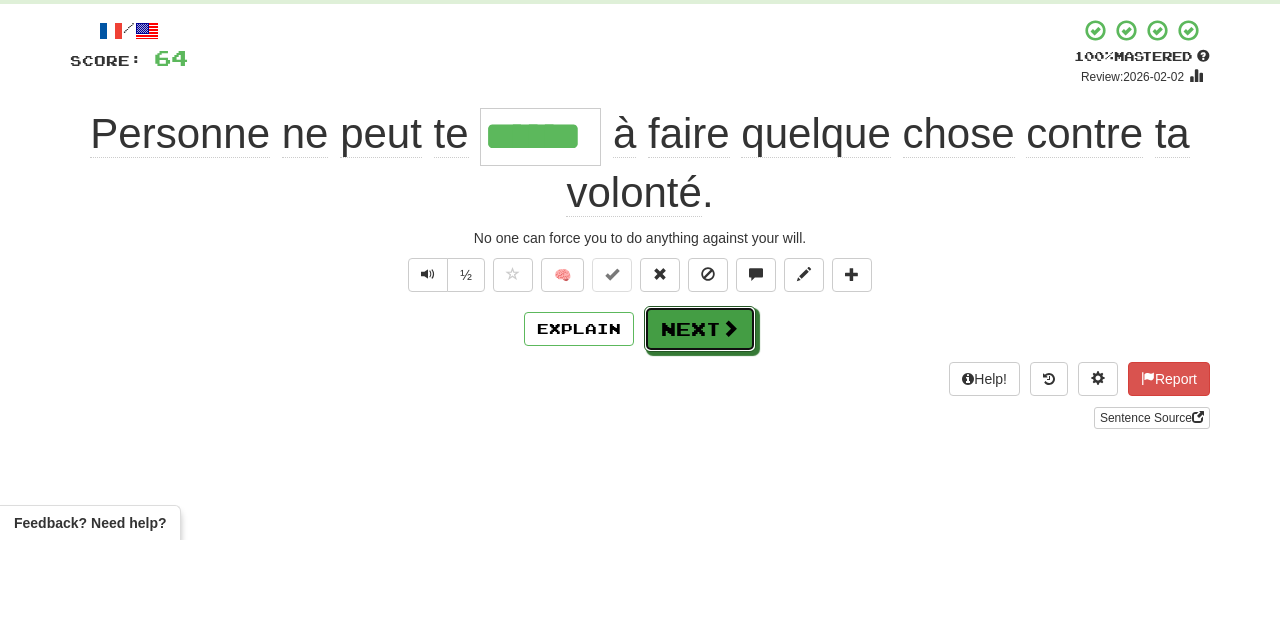 click on "Next" at bounding box center (700, 433) 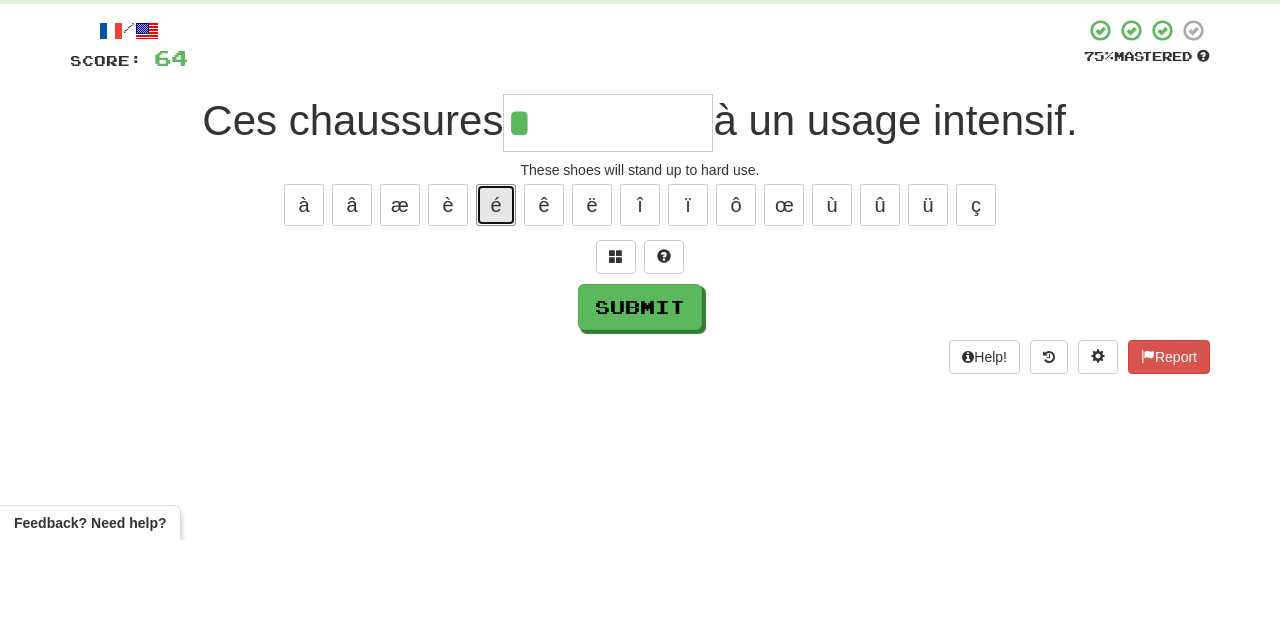 click on "é" at bounding box center (496, 309) 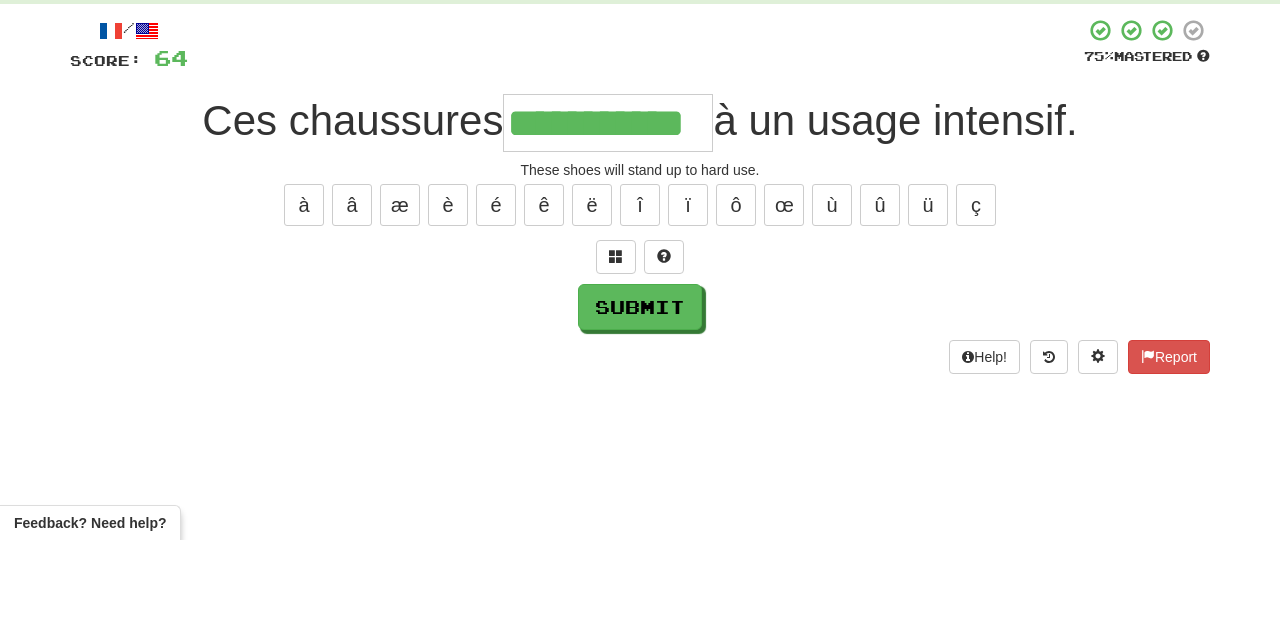 type on "**********" 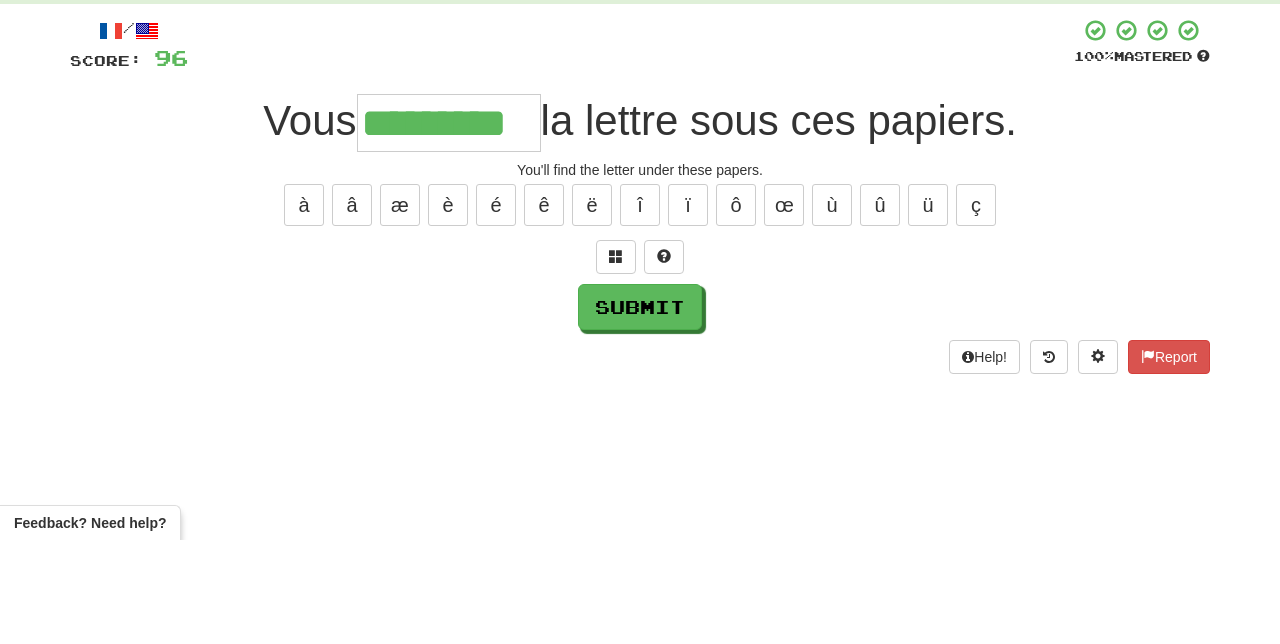 type on "*********" 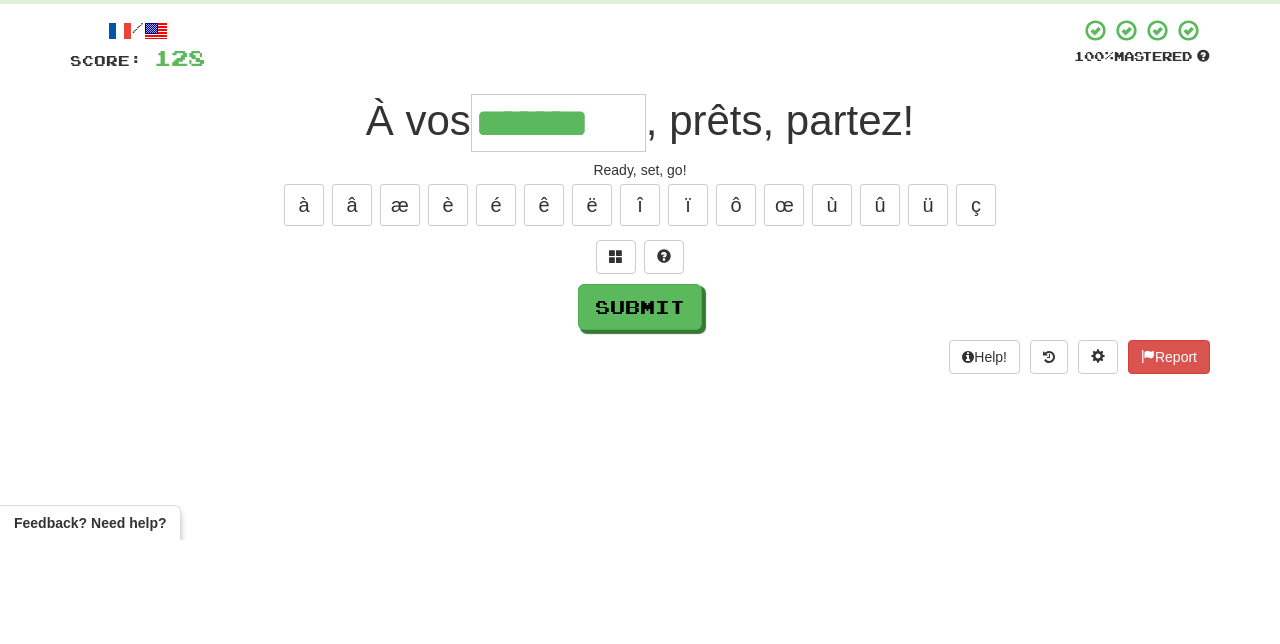 type on "*******" 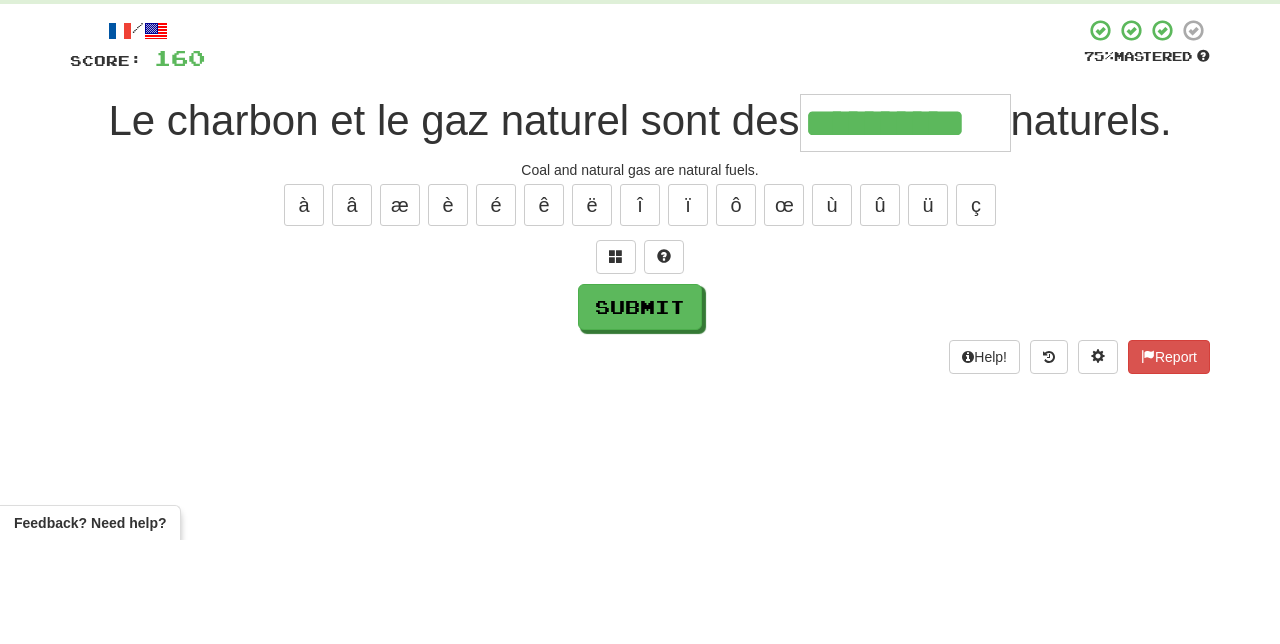 type on "**********" 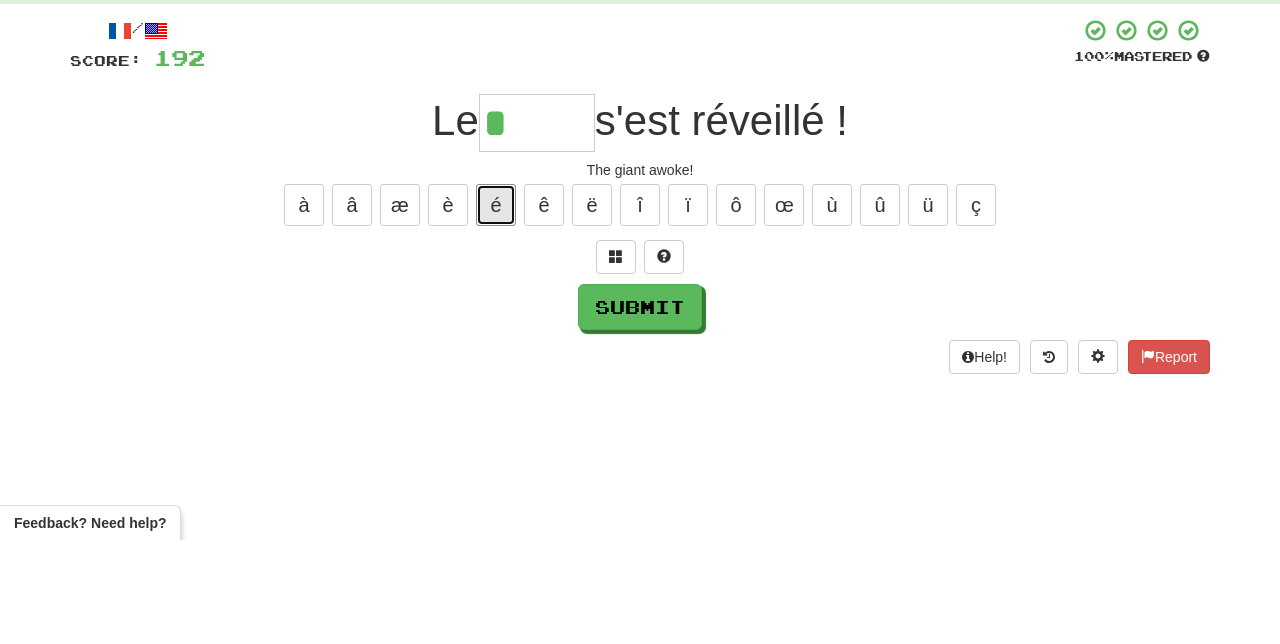 click on "é" at bounding box center [496, 309] 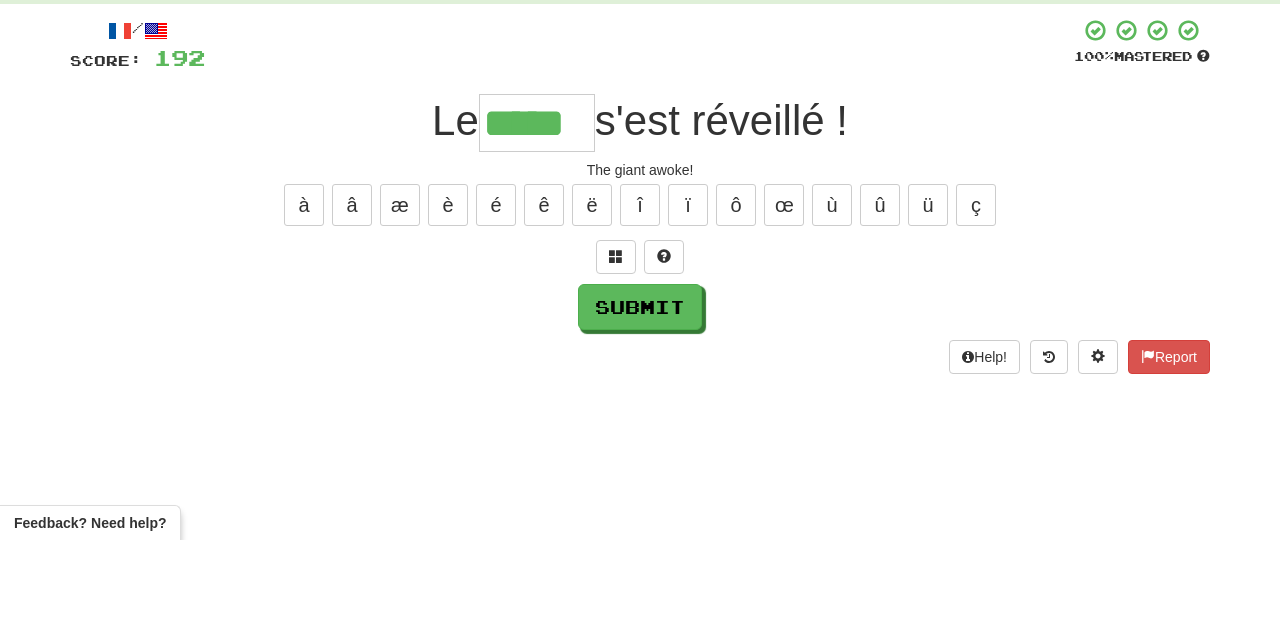type on "*****" 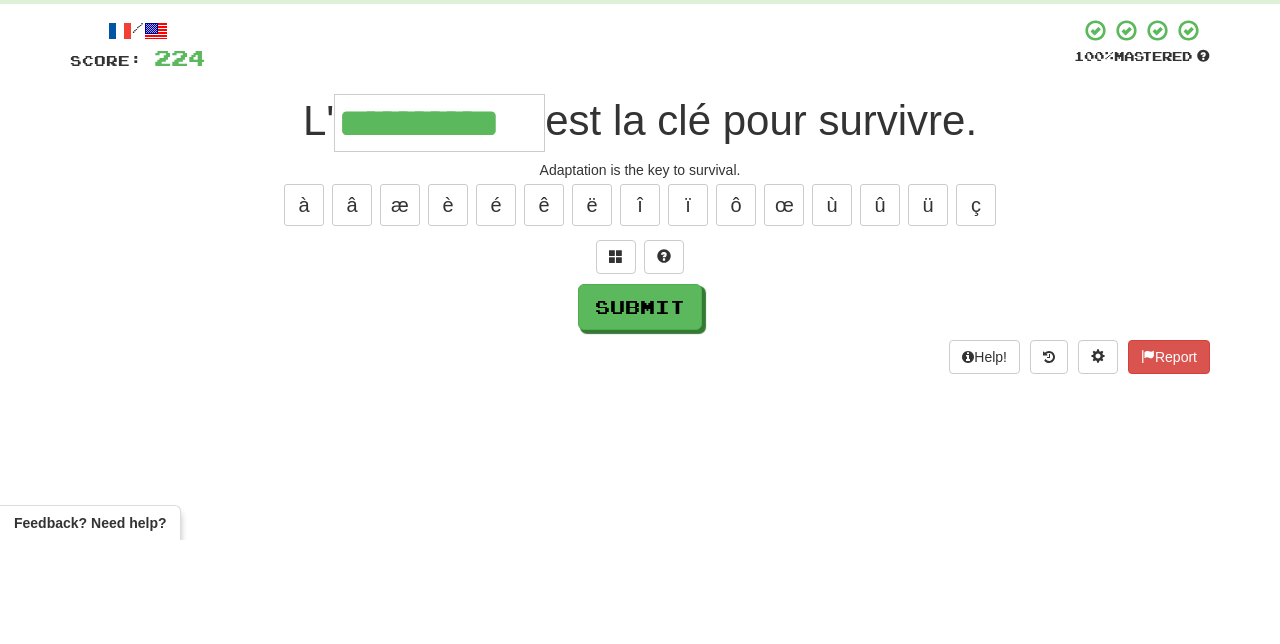 type on "**********" 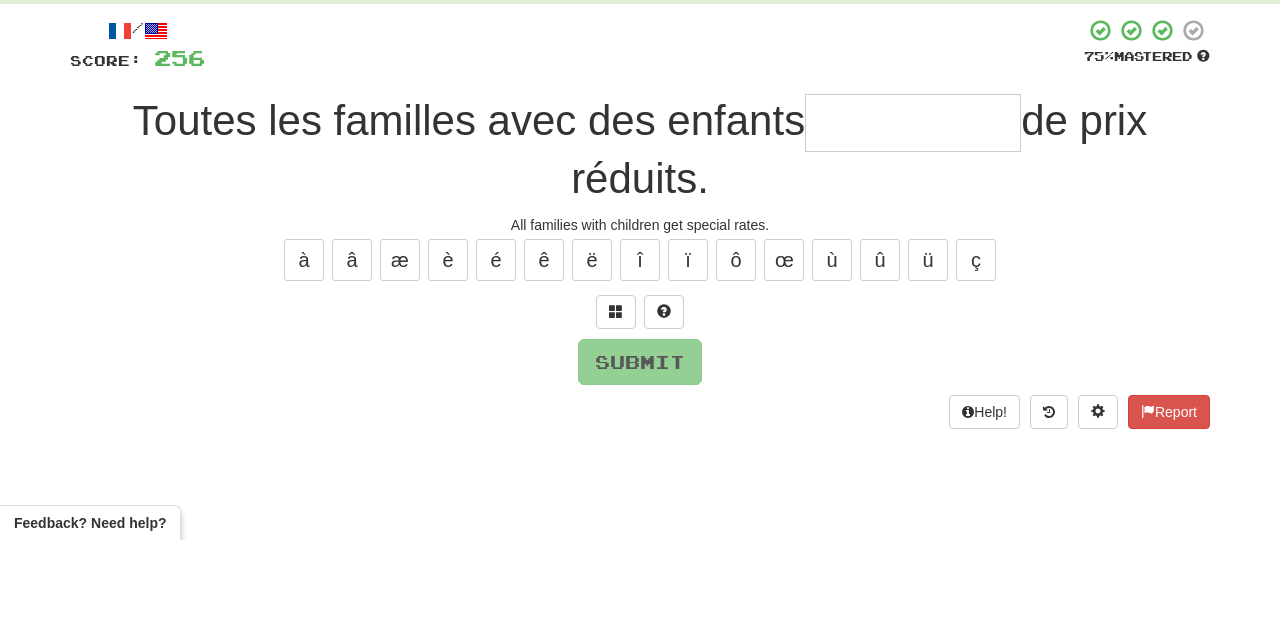 type on "*" 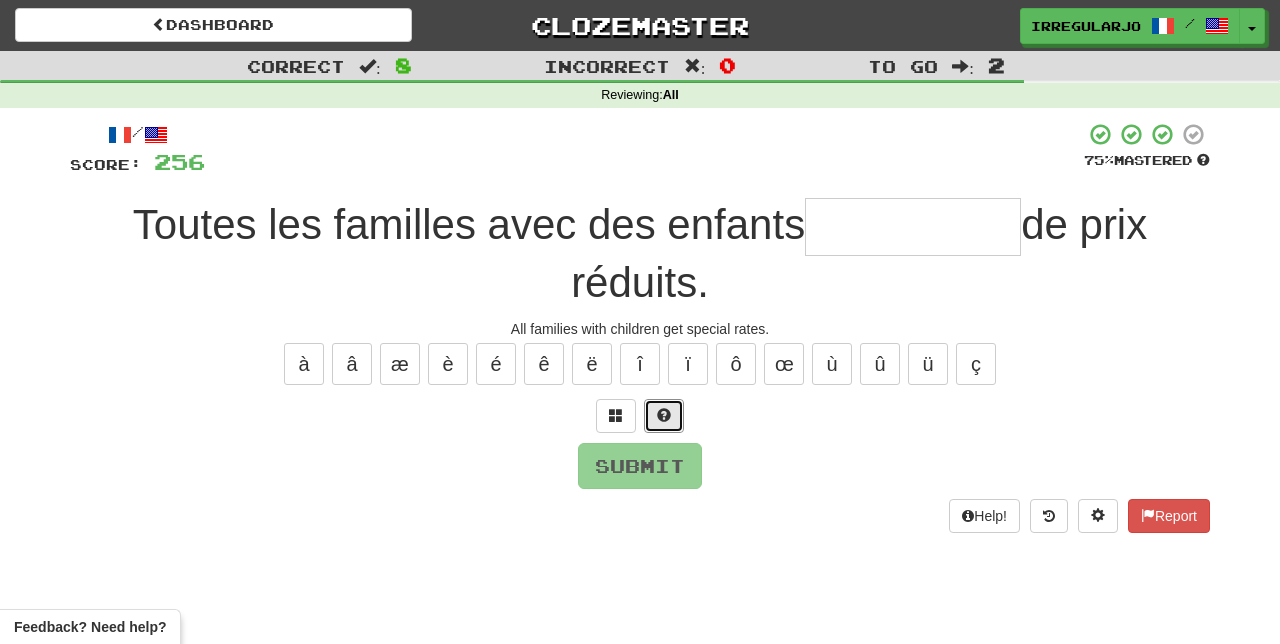 click at bounding box center [664, 415] 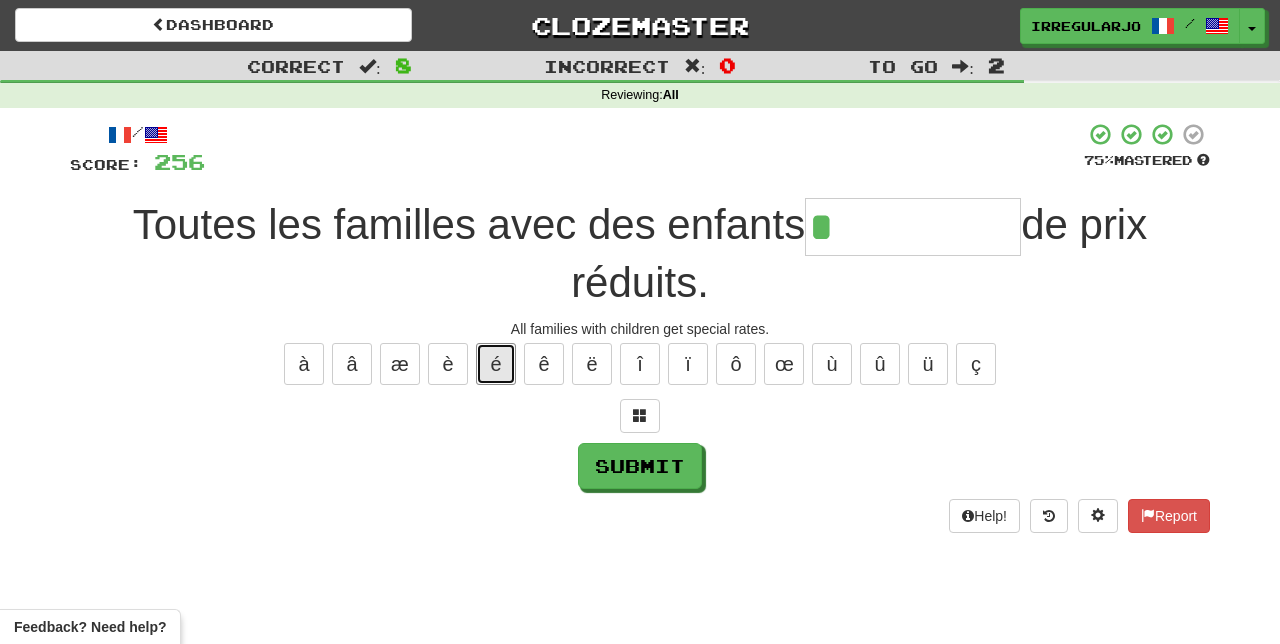 click on "é" at bounding box center [496, 364] 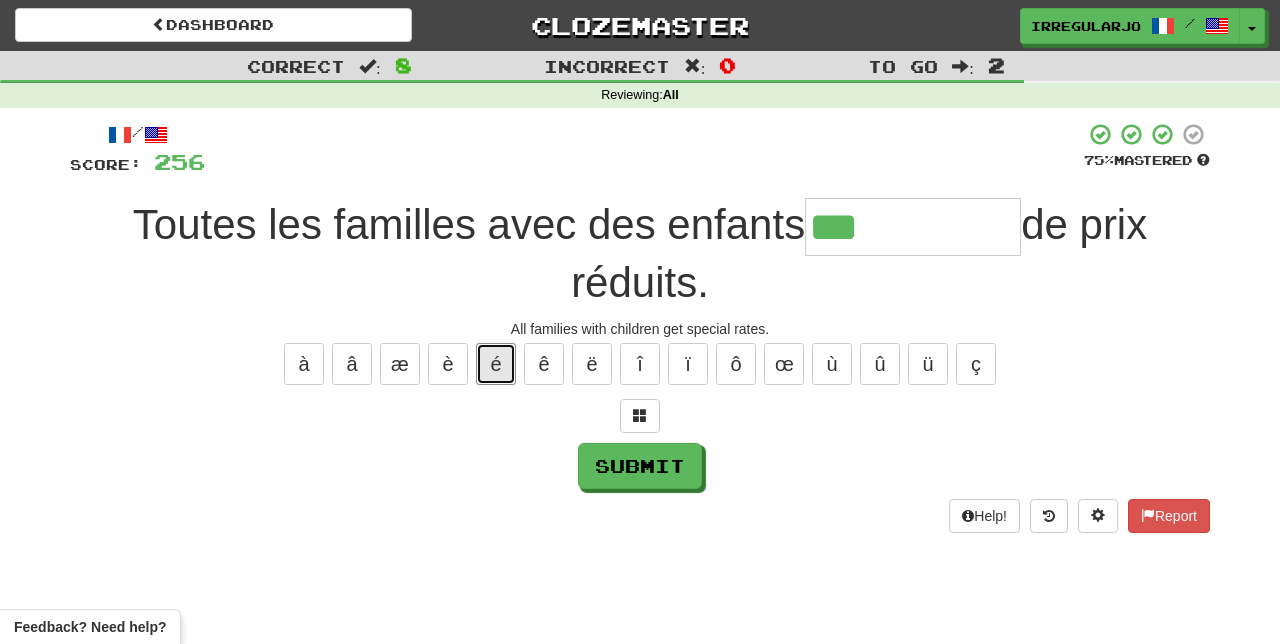 click on "é" at bounding box center [496, 364] 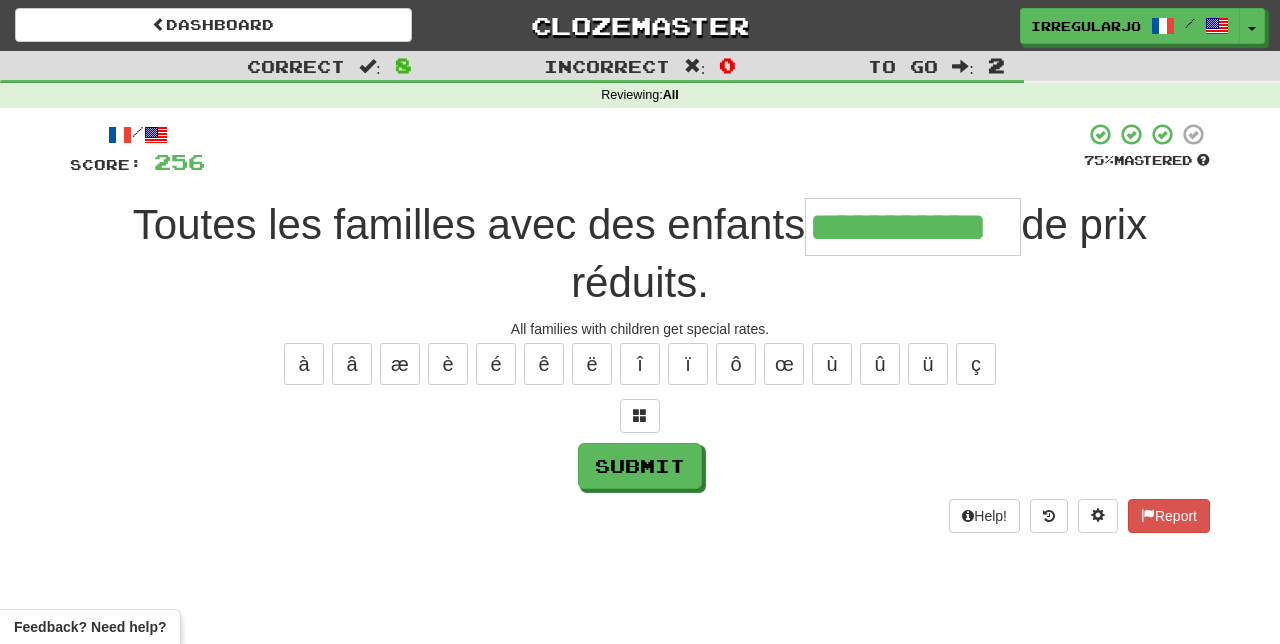 type on "**********" 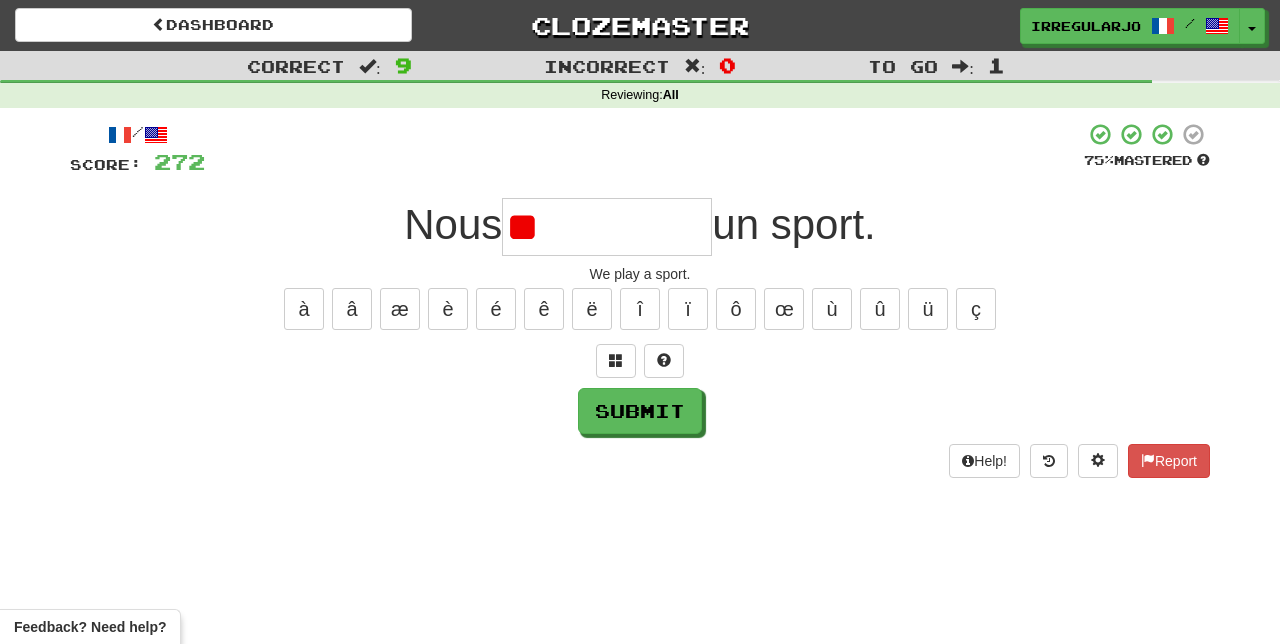 type on "*" 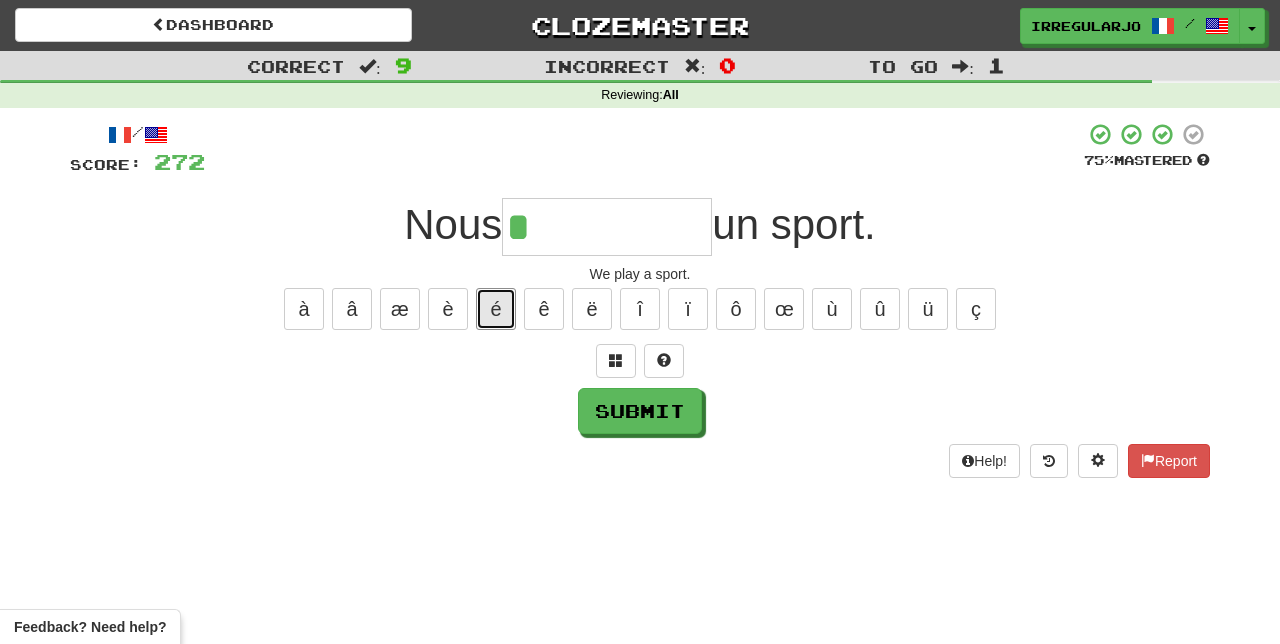 click on "é" at bounding box center (496, 309) 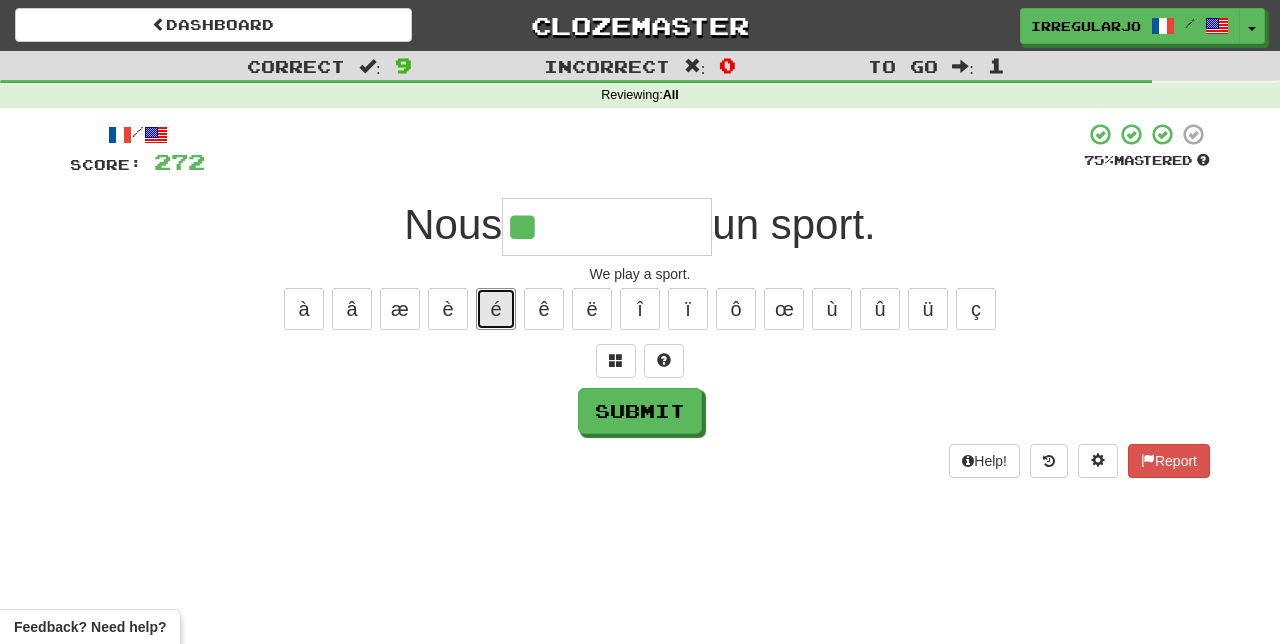 click on "é" at bounding box center (496, 309) 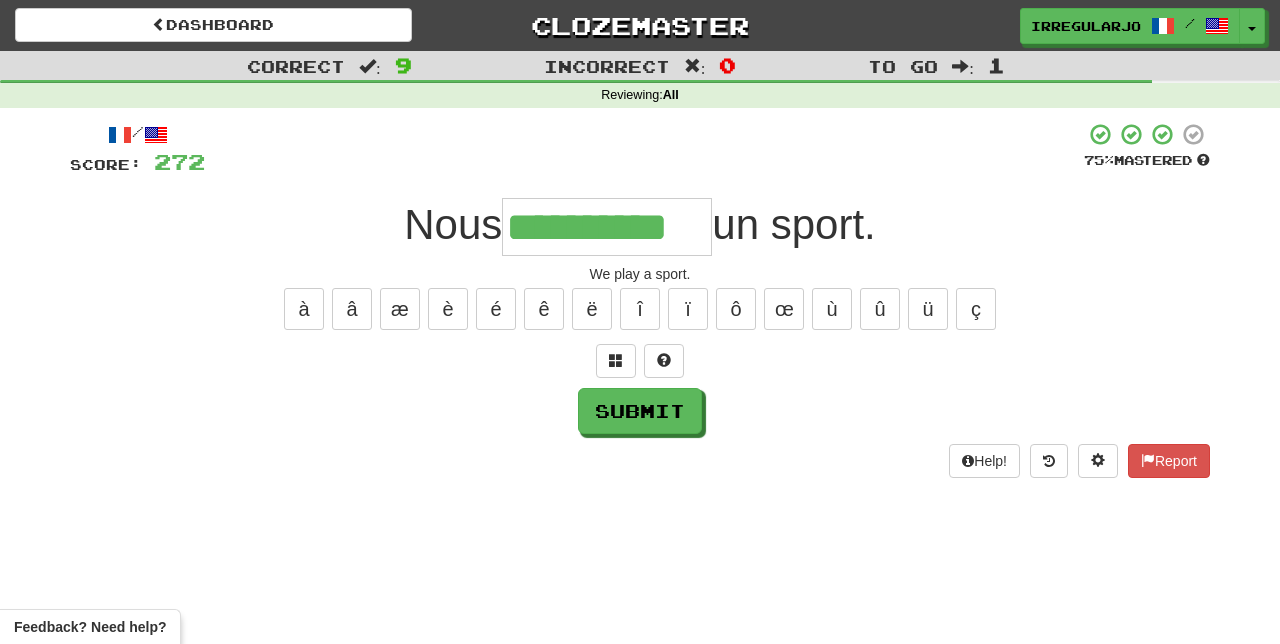 type on "**********" 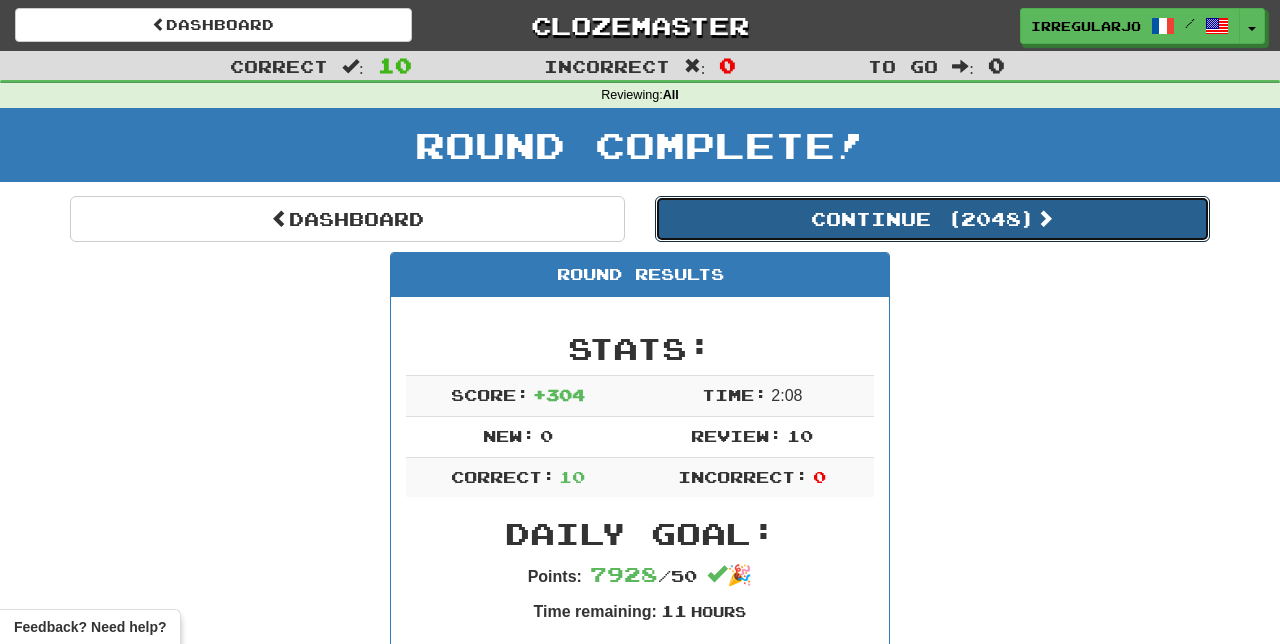 click on "Continue ( 2048 )" at bounding box center [932, 219] 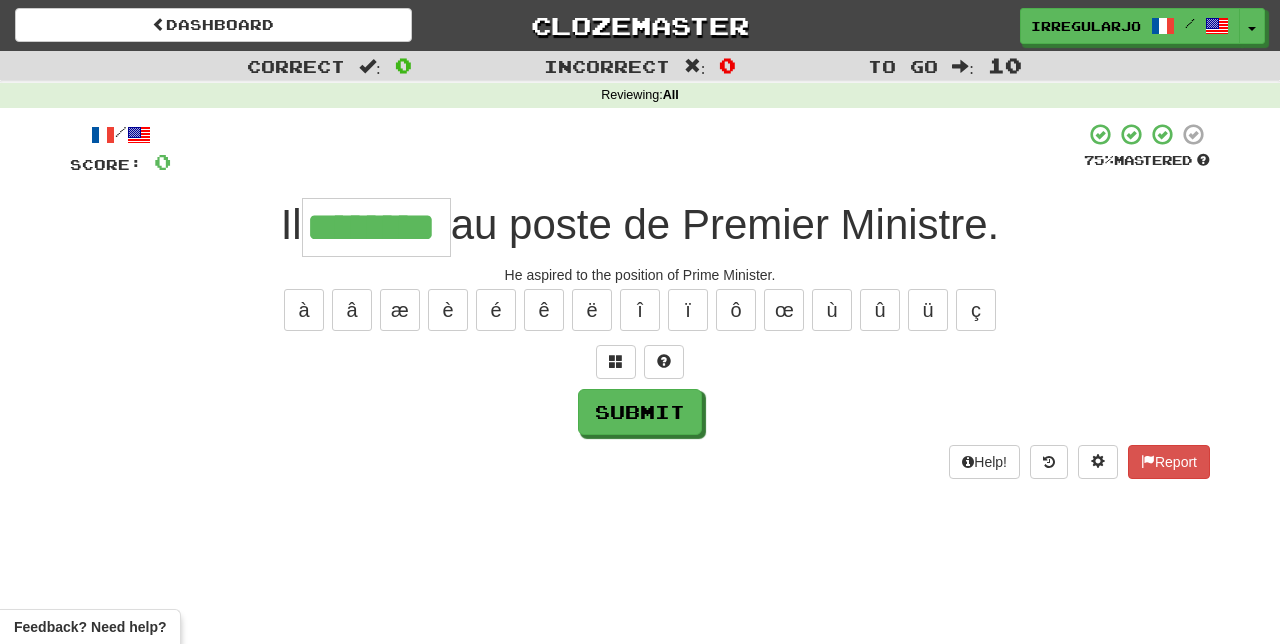 type on "********" 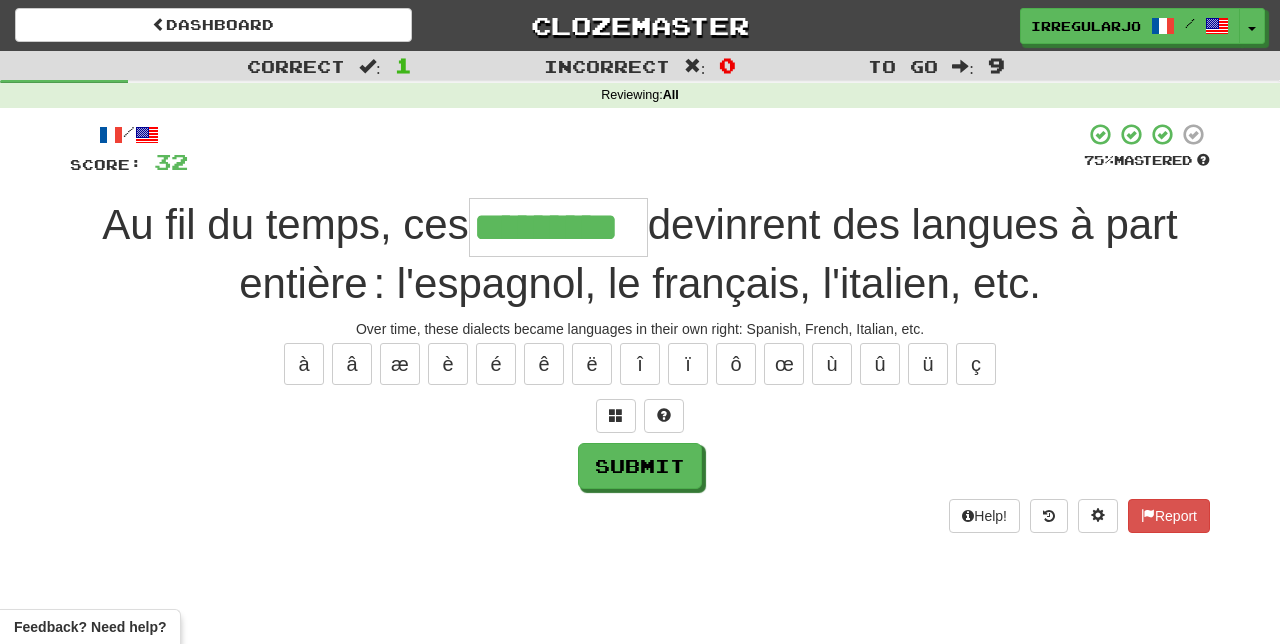 type on "*********" 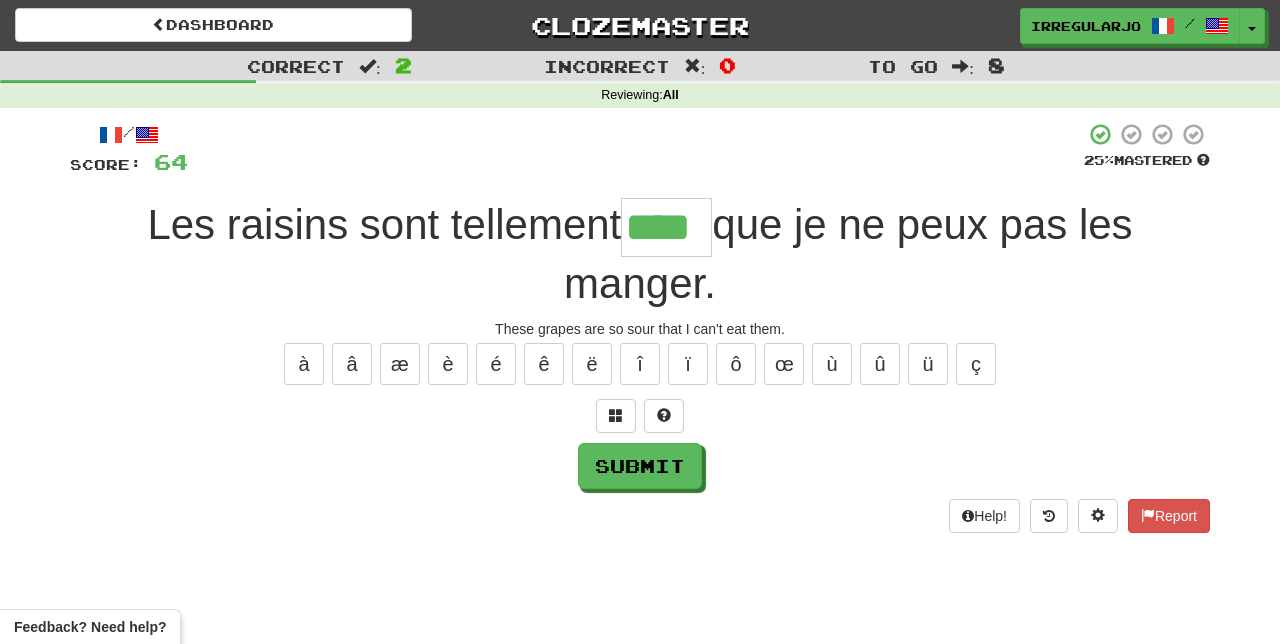 type on "****" 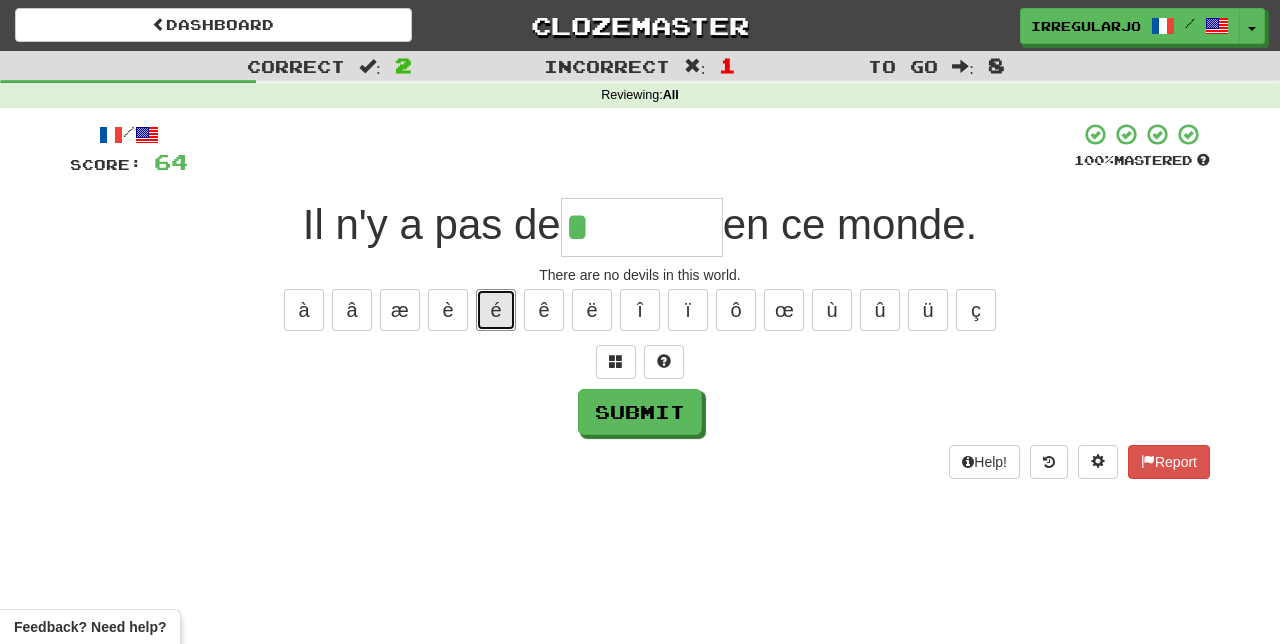 click on "é" at bounding box center (496, 310) 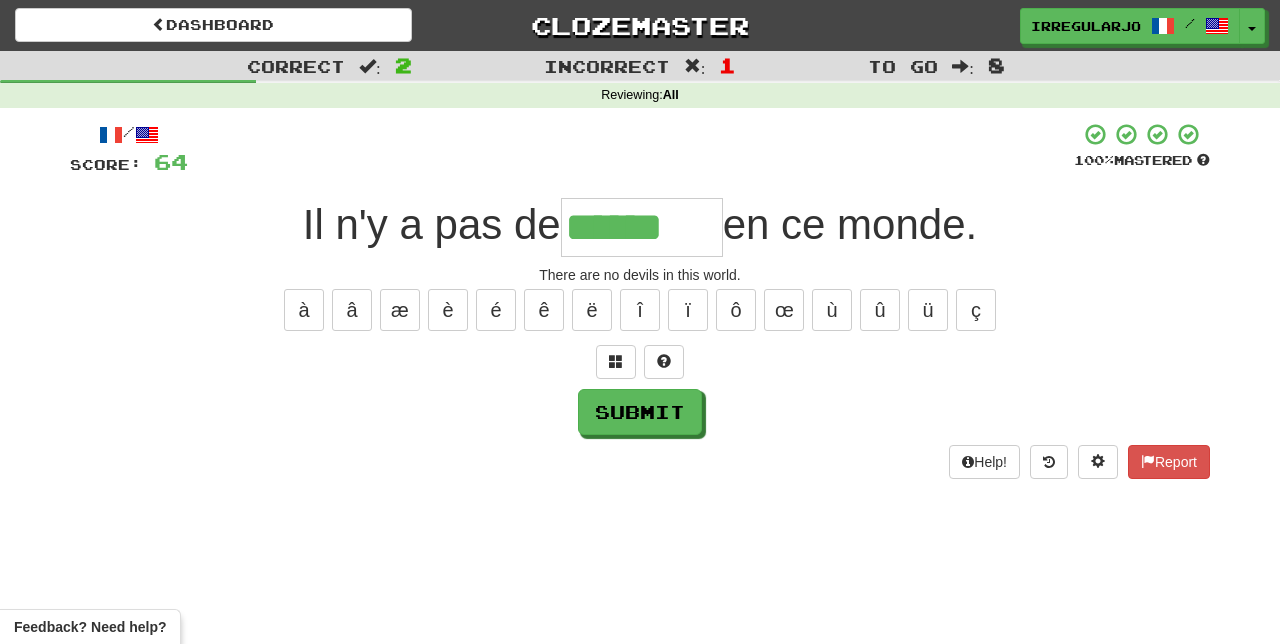type on "******" 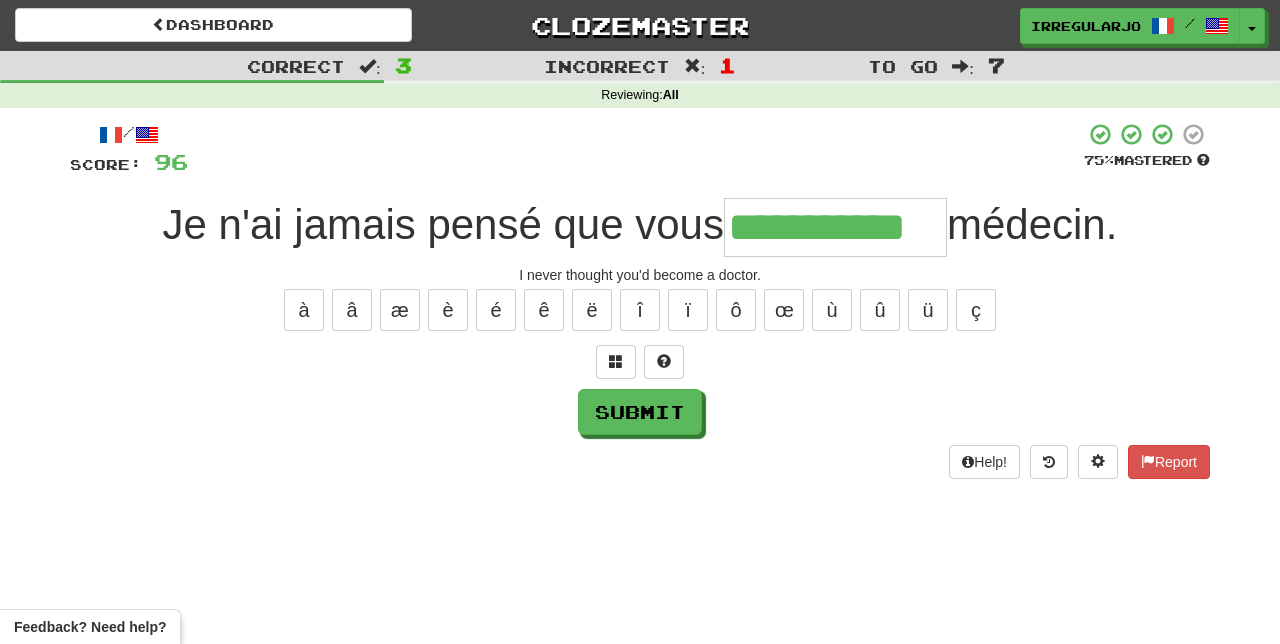type on "**********" 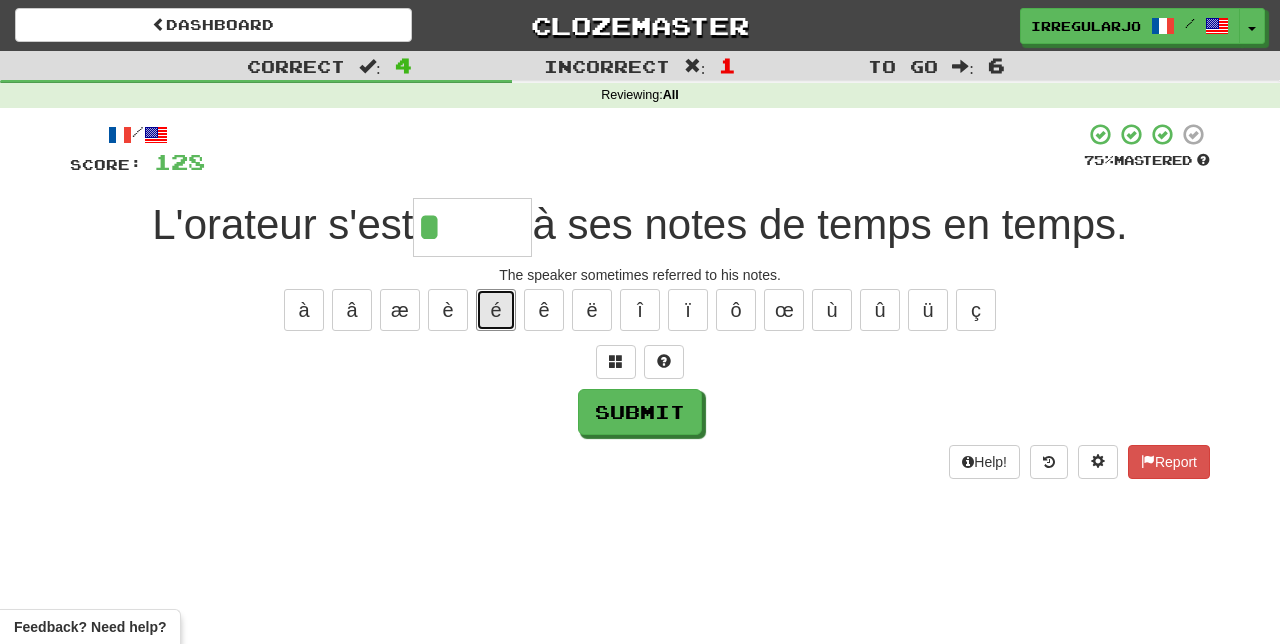 click on "é" at bounding box center [496, 310] 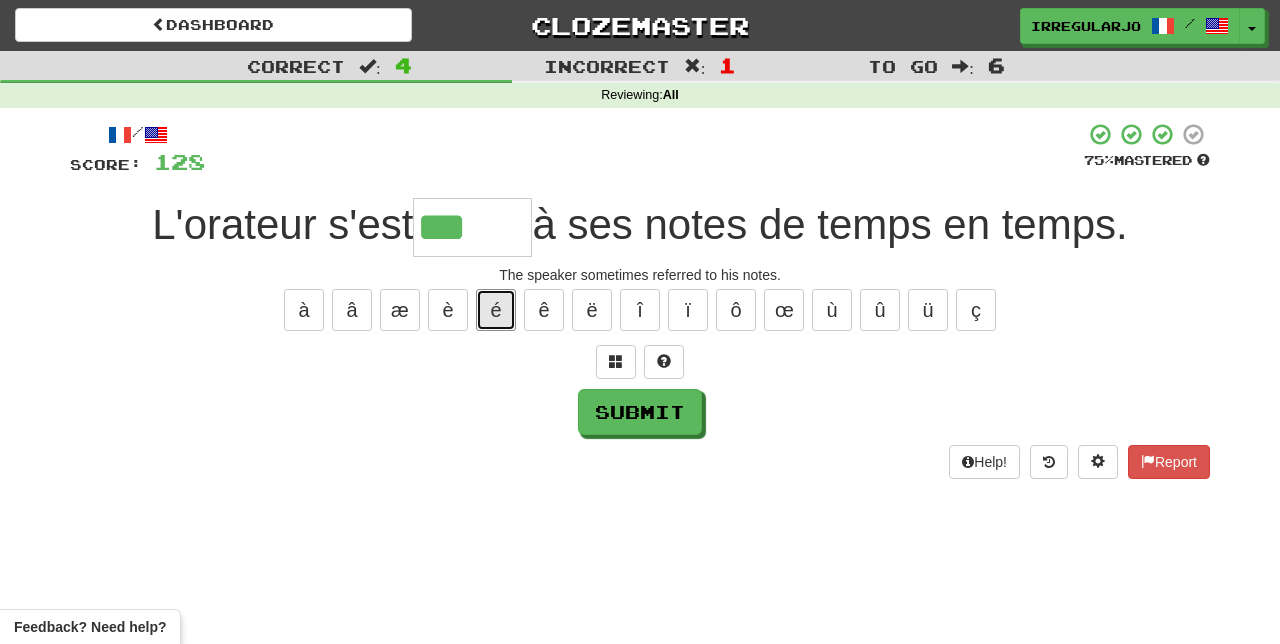 click on "é" at bounding box center (496, 310) 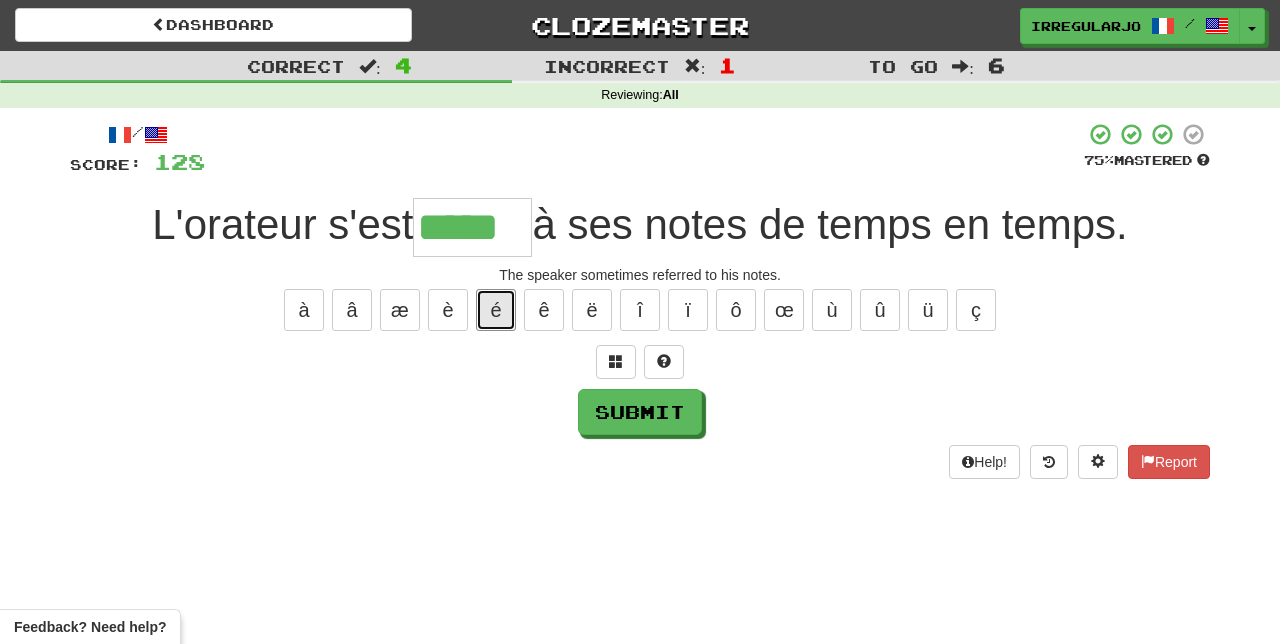 click on "é" at bounding box center [496, 310] 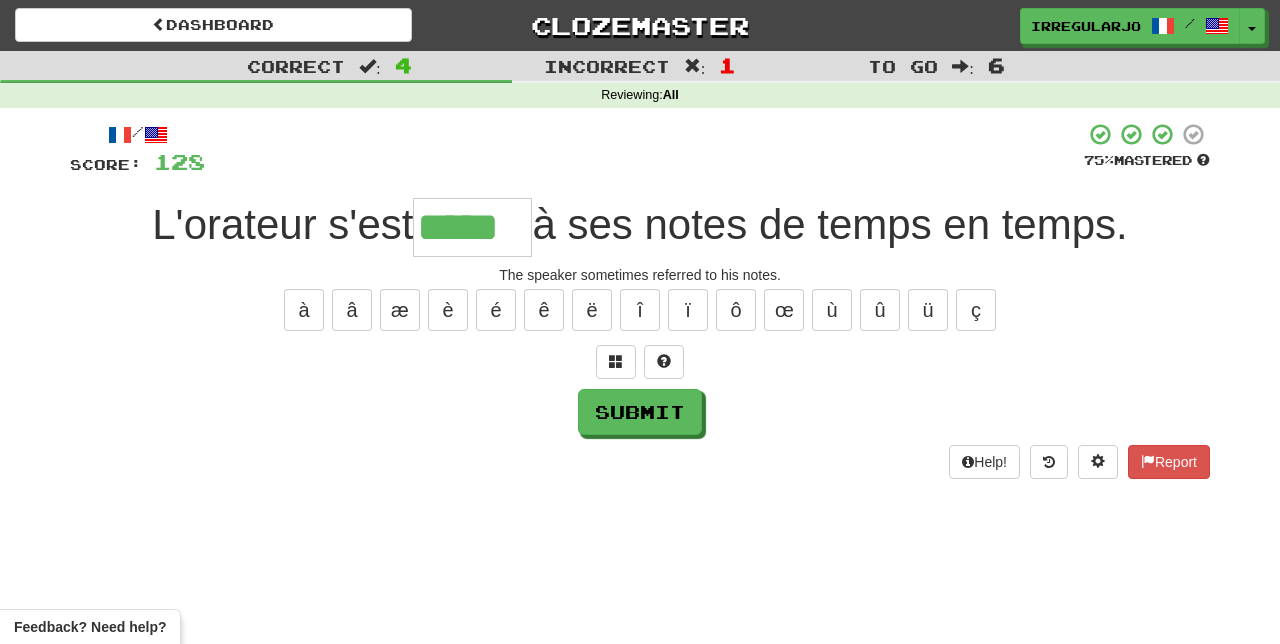 type on "******" 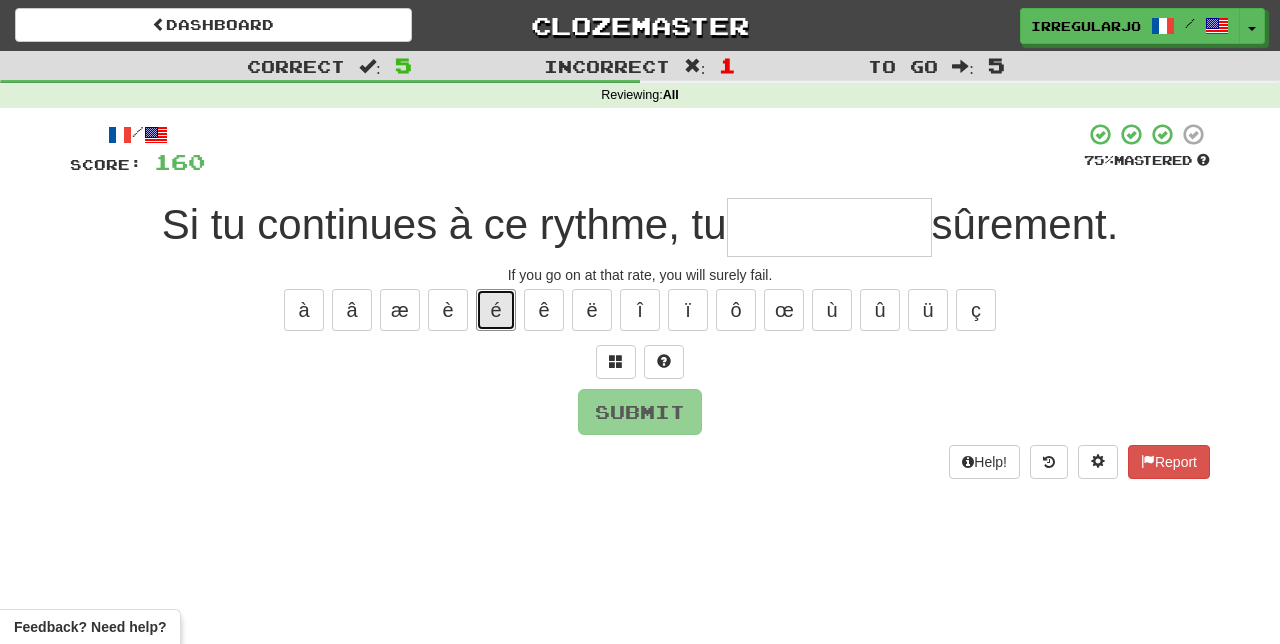 click on "é" at bounding box center (496, 310) 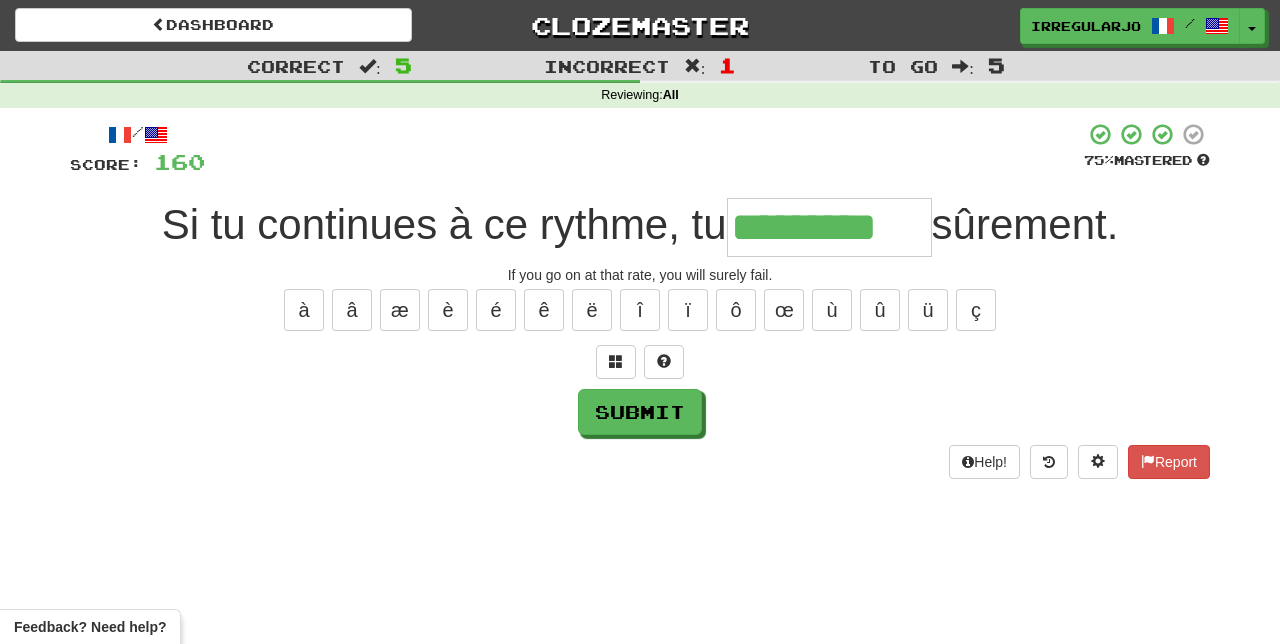 type on "*********" 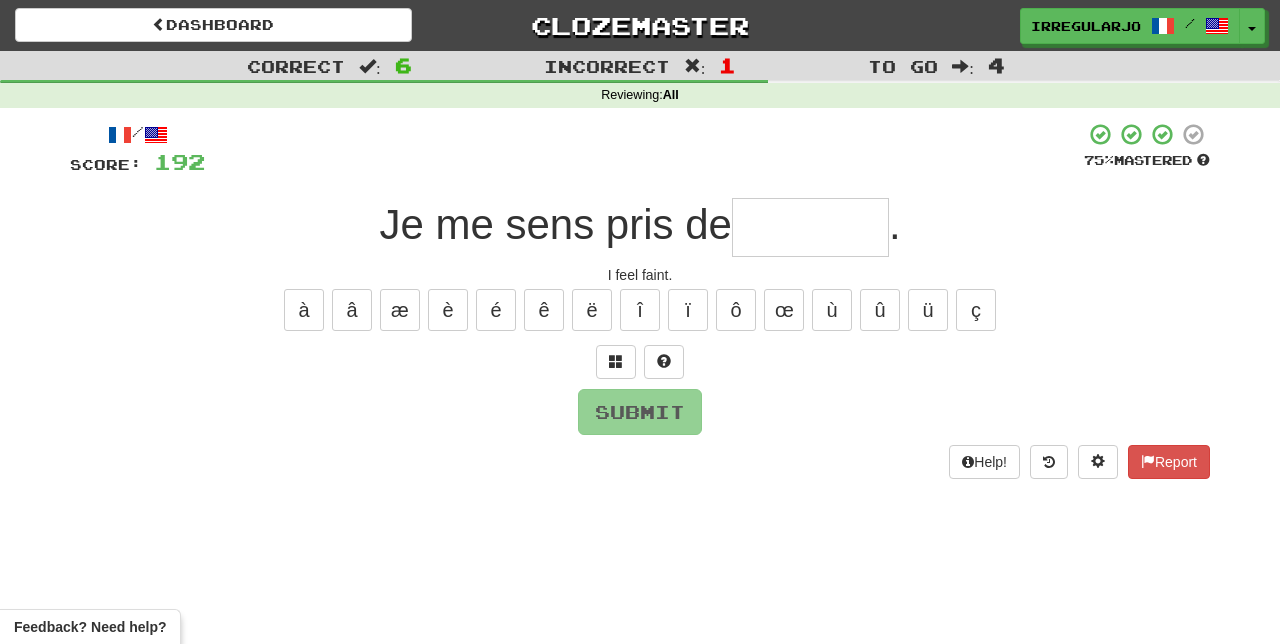 type on "*" 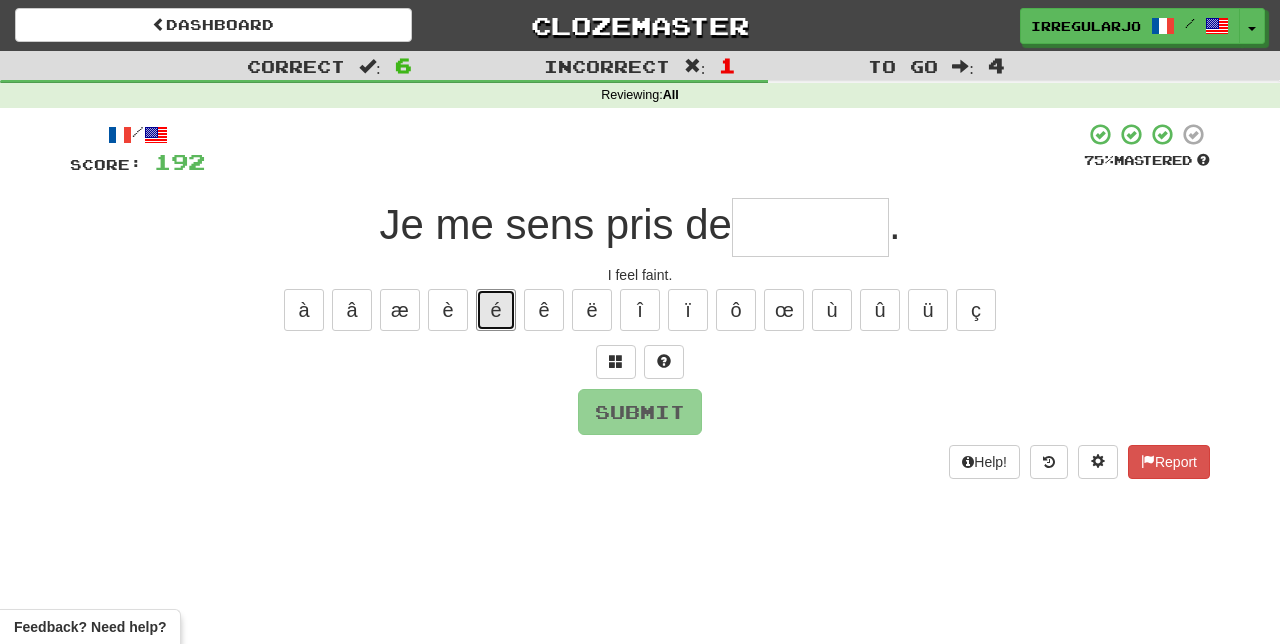 click on "é" at bounding box center (496, 310) 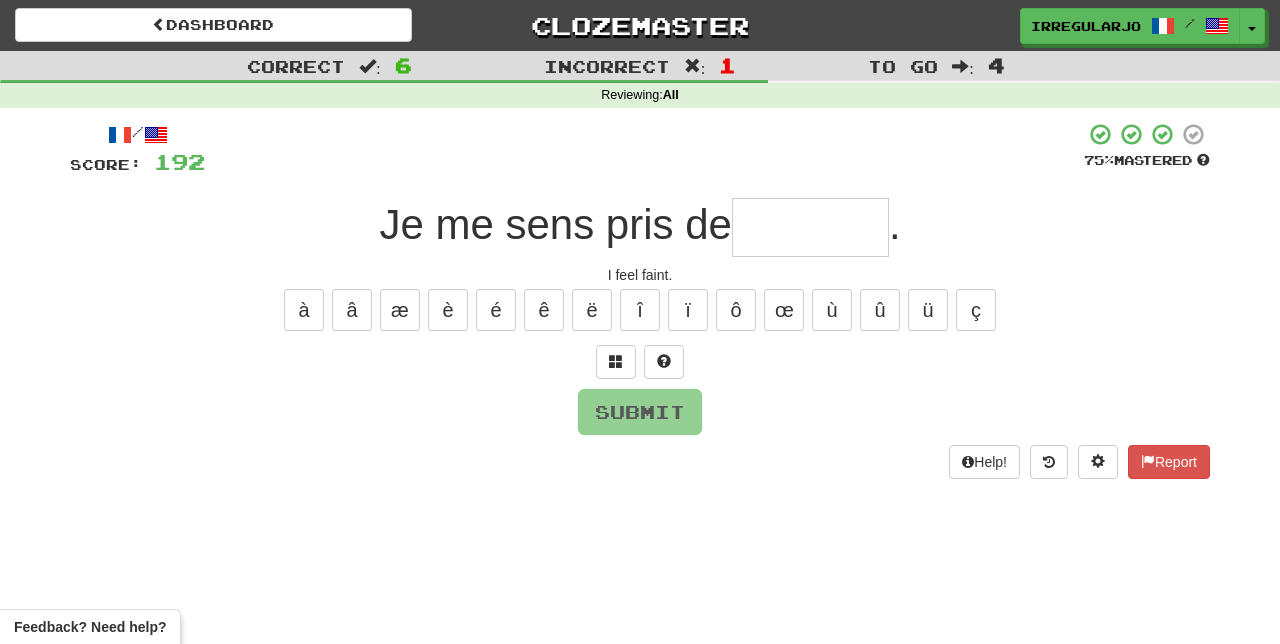 type on "*" 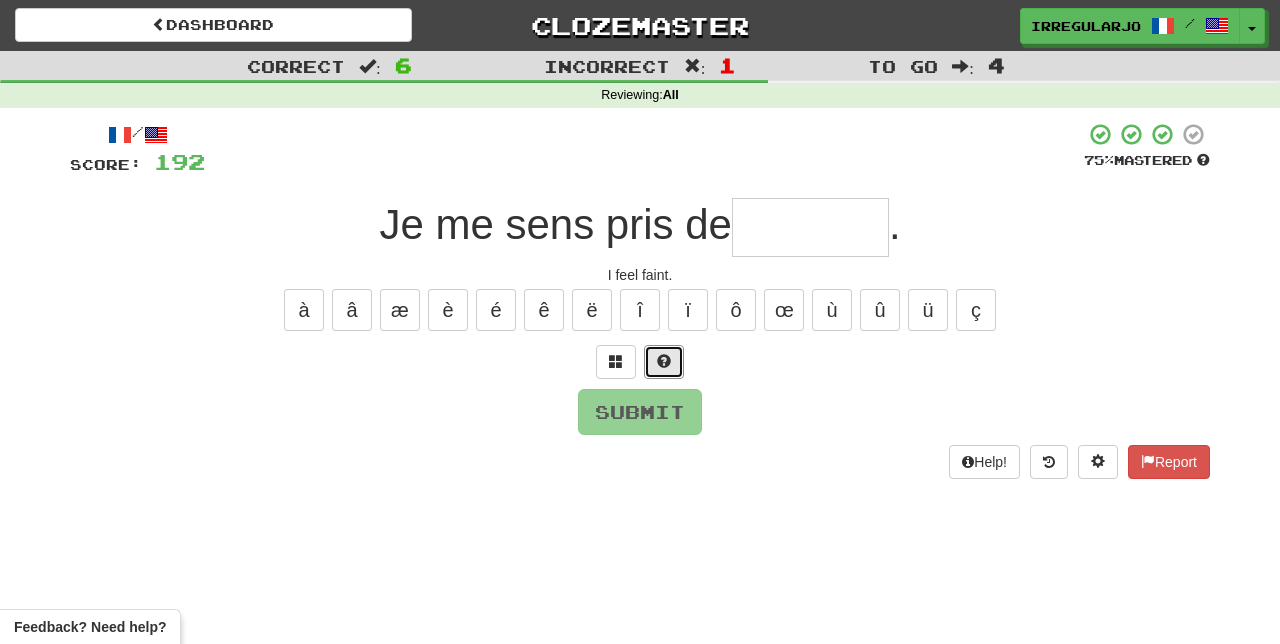 click at bounding box center [664, 361] 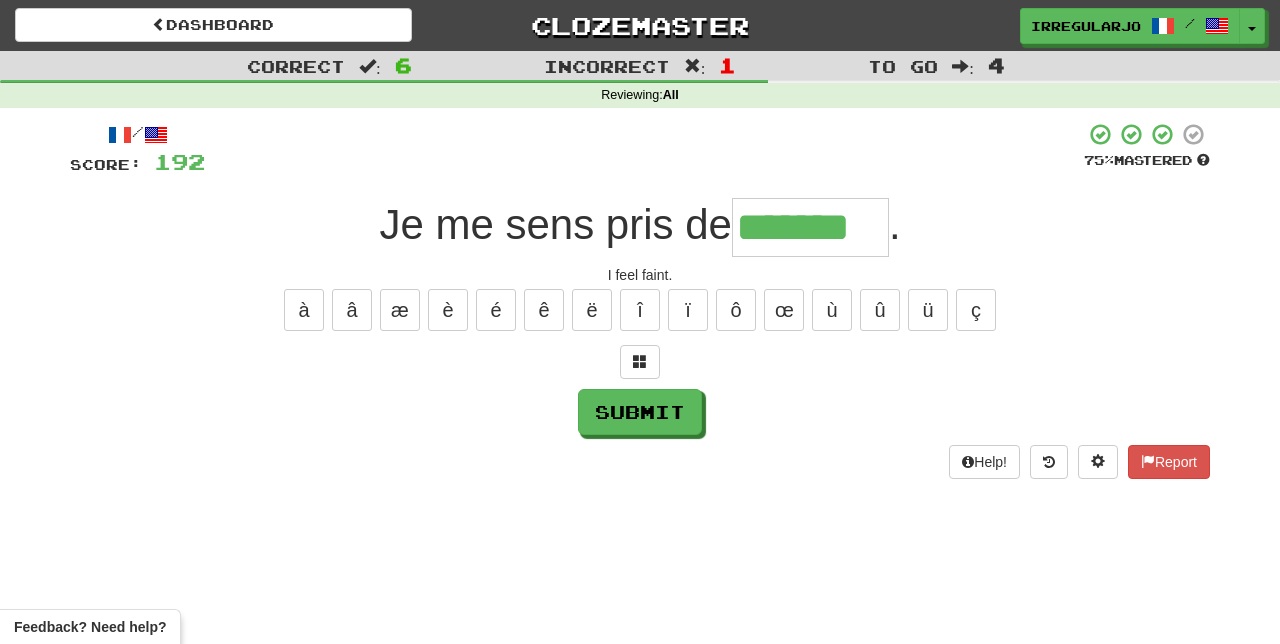 type on "*******" 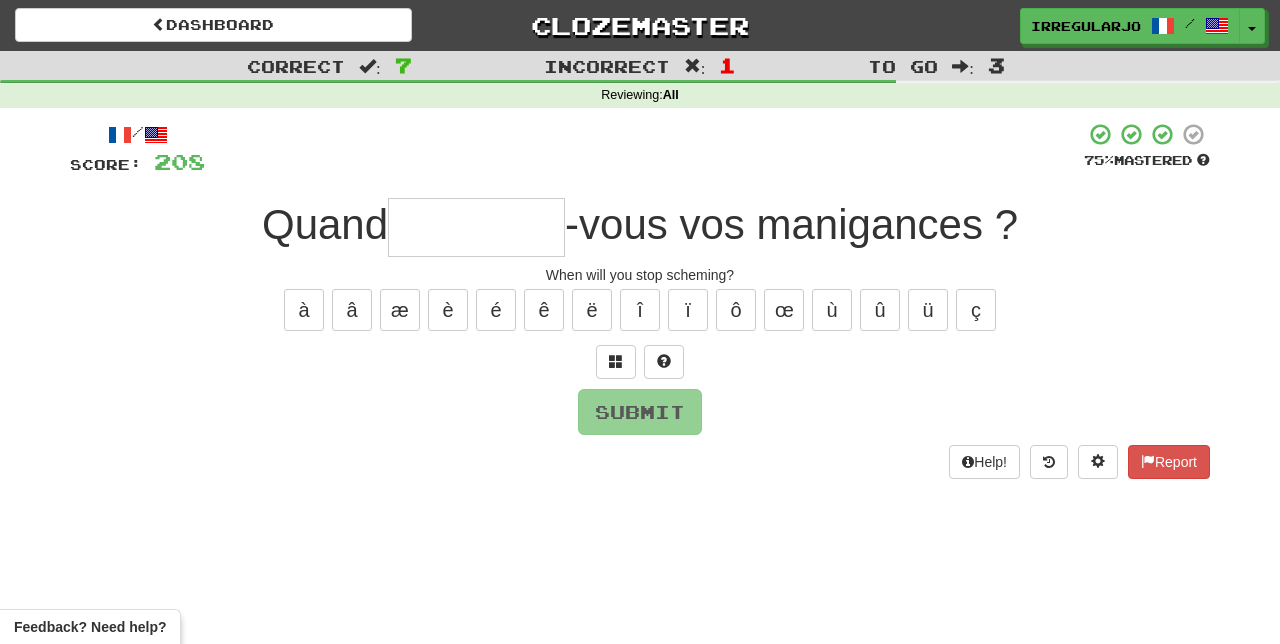 type on "*" 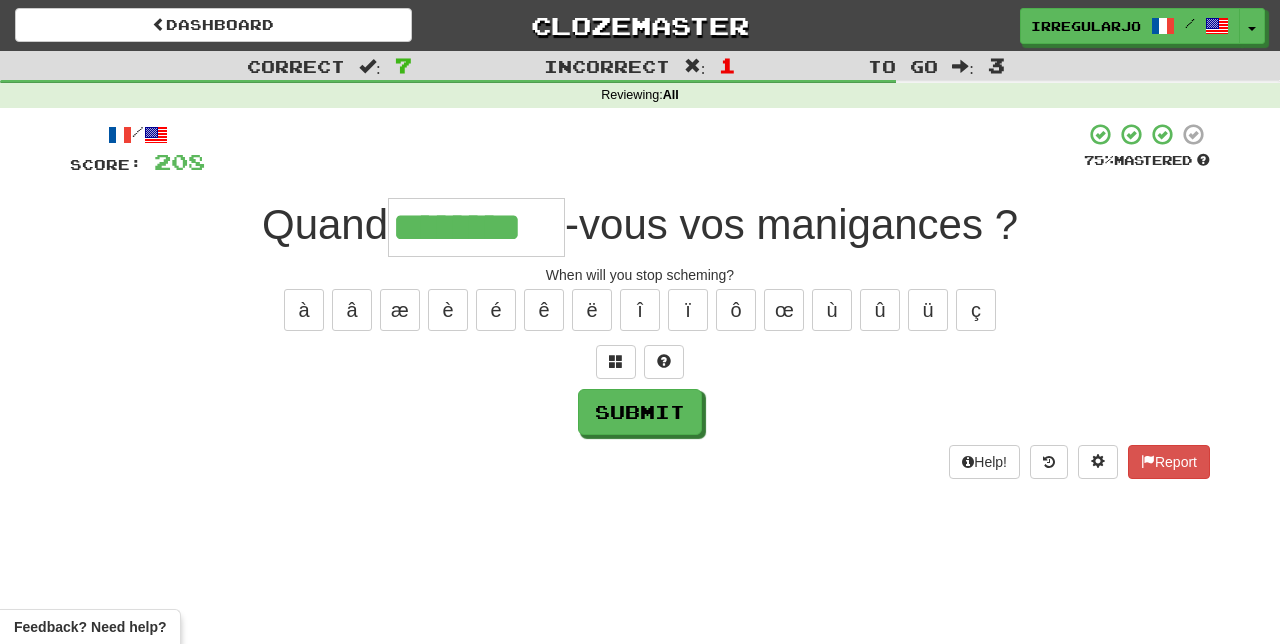 type on "********" 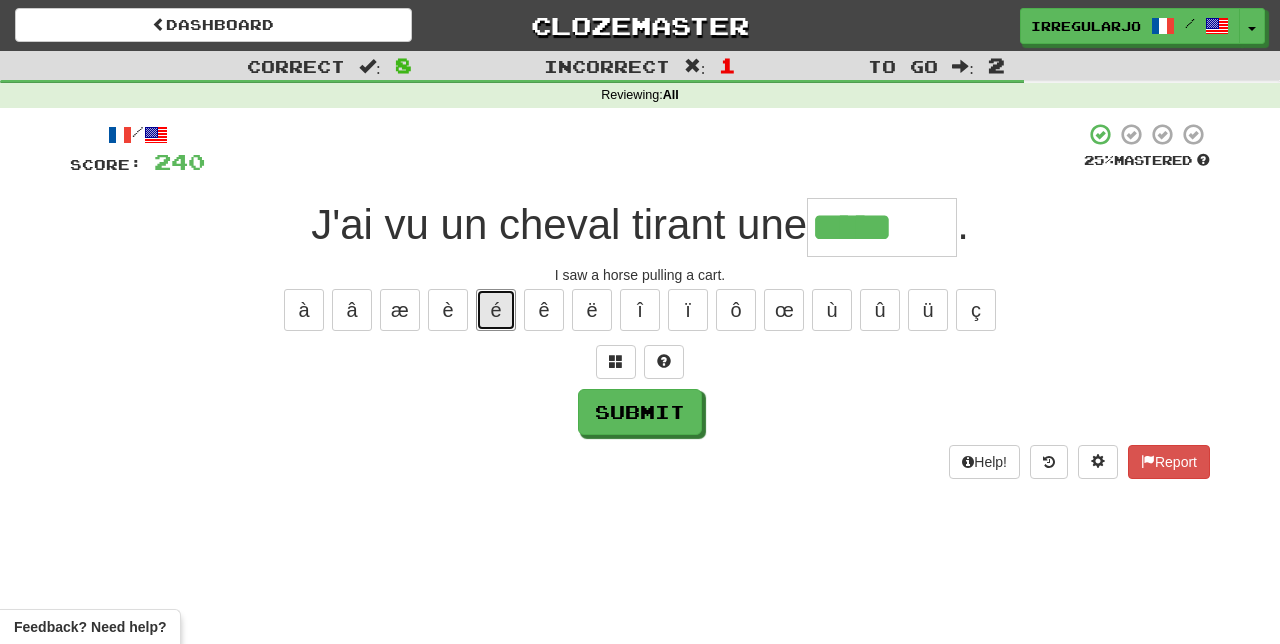 click on "é" at bounding box center (496, 310) 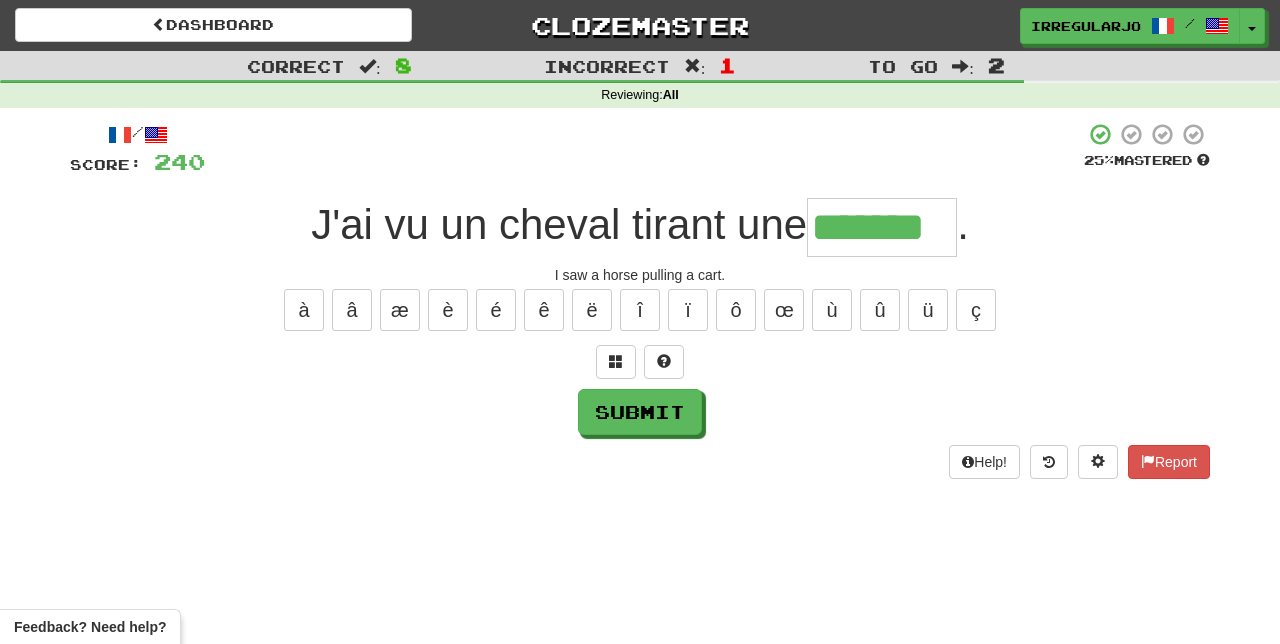 type on "********" 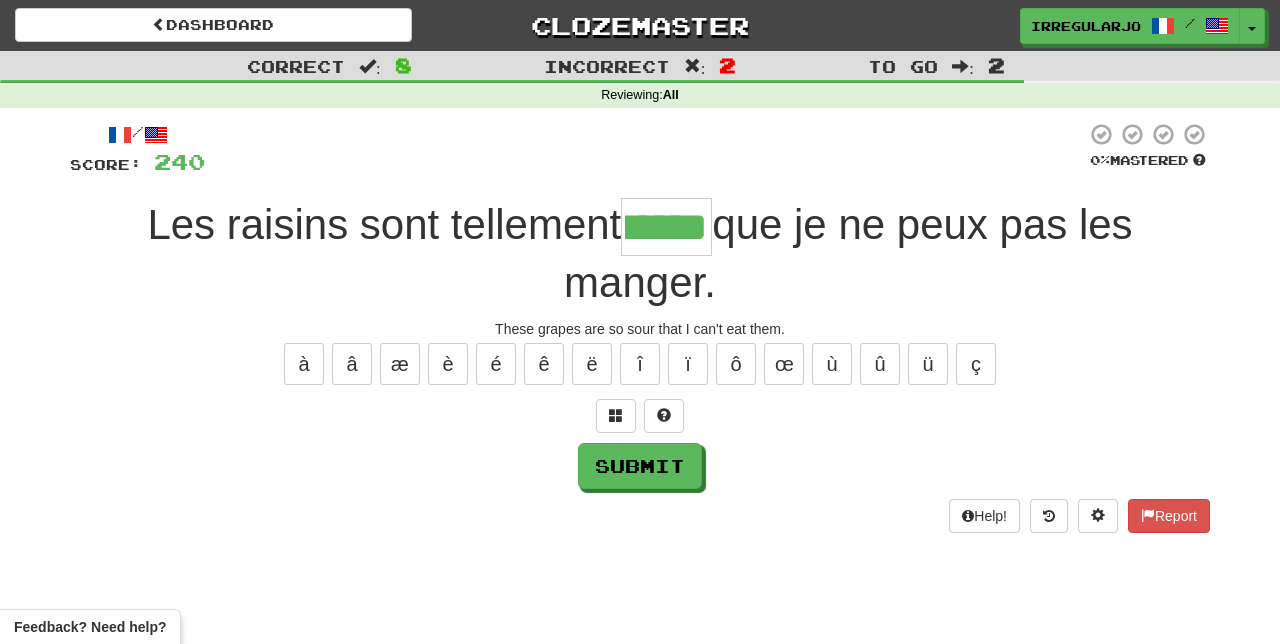 scroll, scrollTop: 0, scrollLeft: 38, axis: horizontal 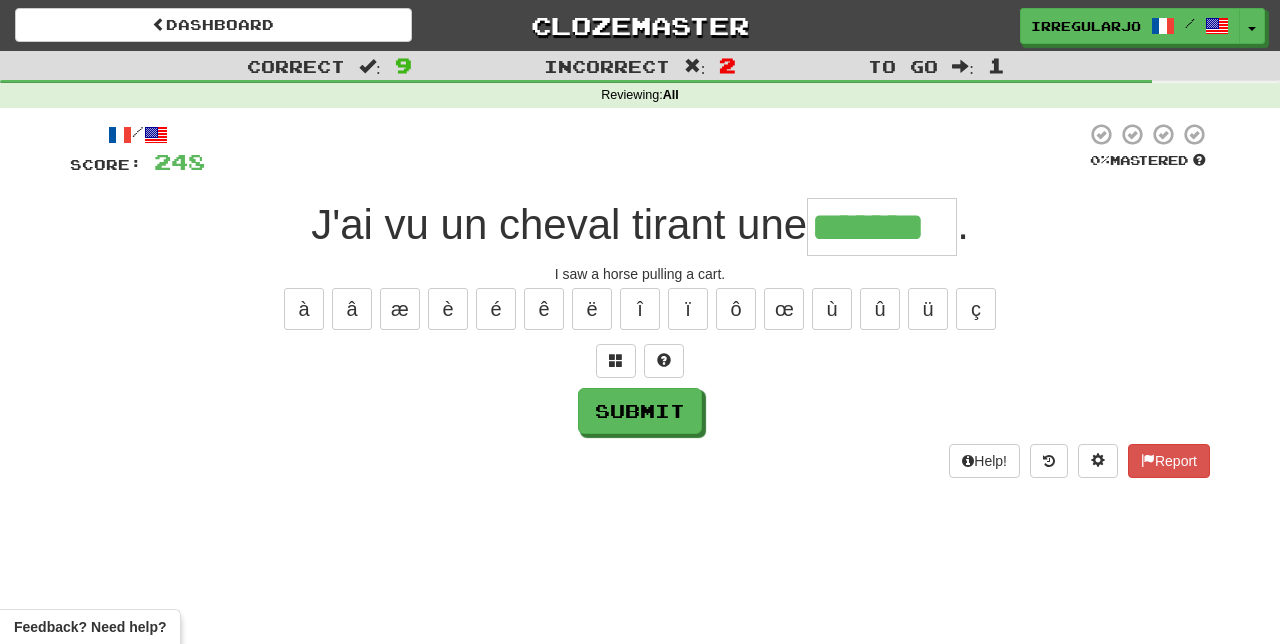 type on "********" 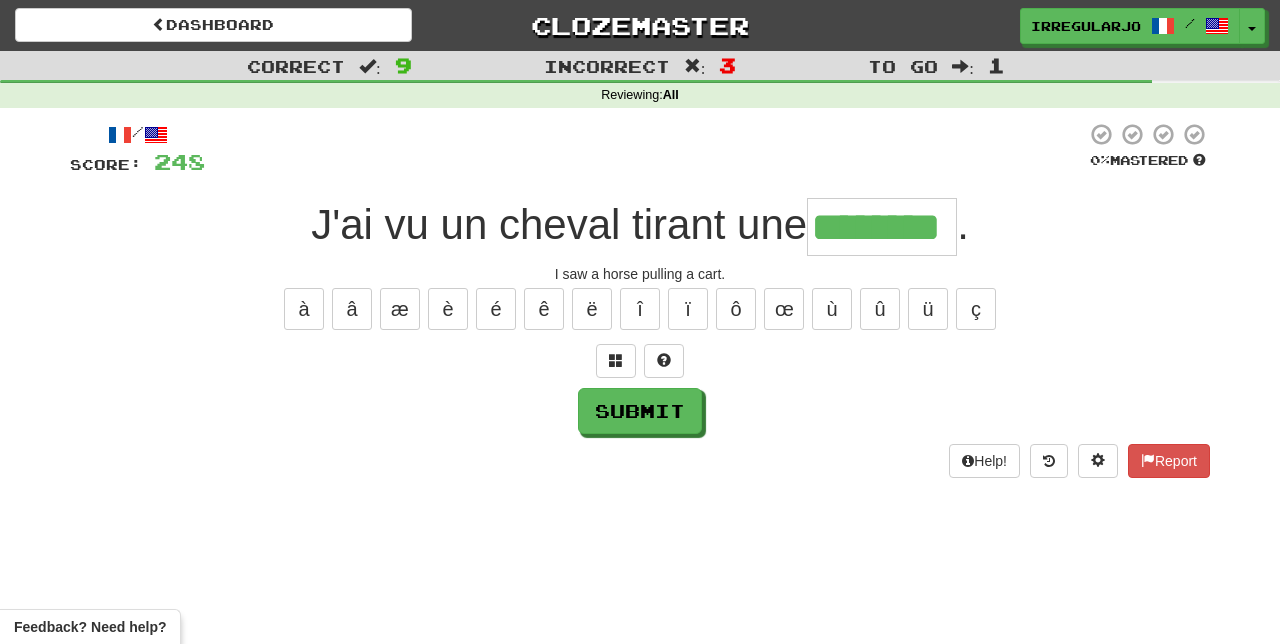 type on "********" 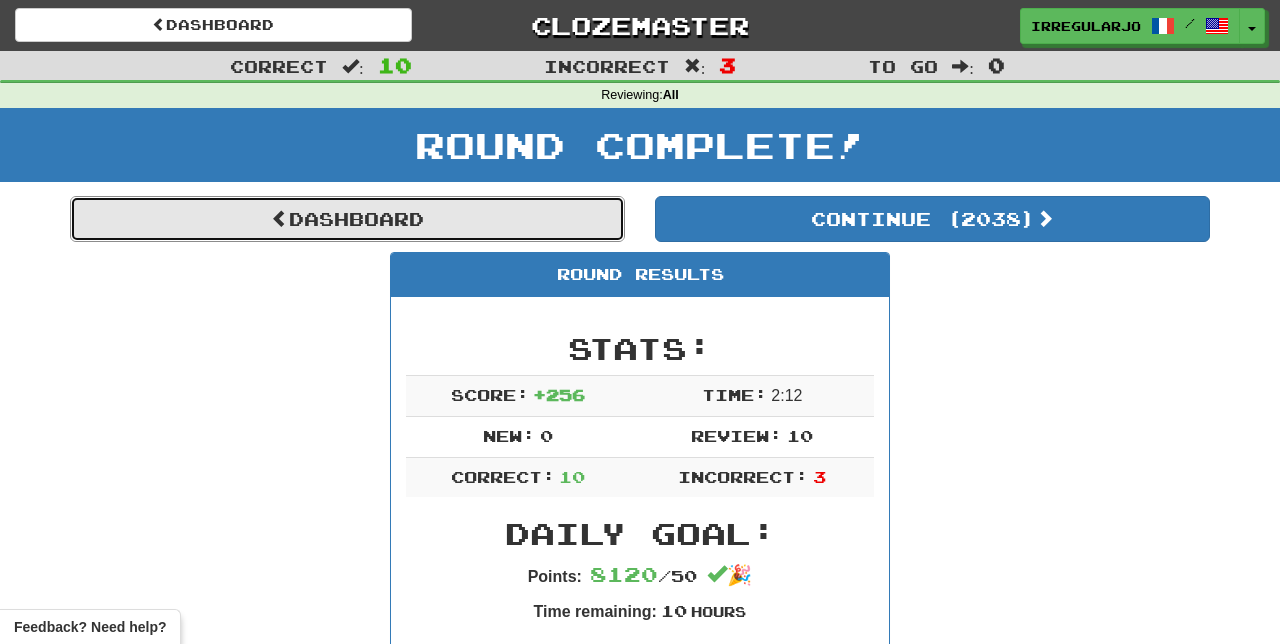 click on "Dashboard" at bounding box center (347, 219) 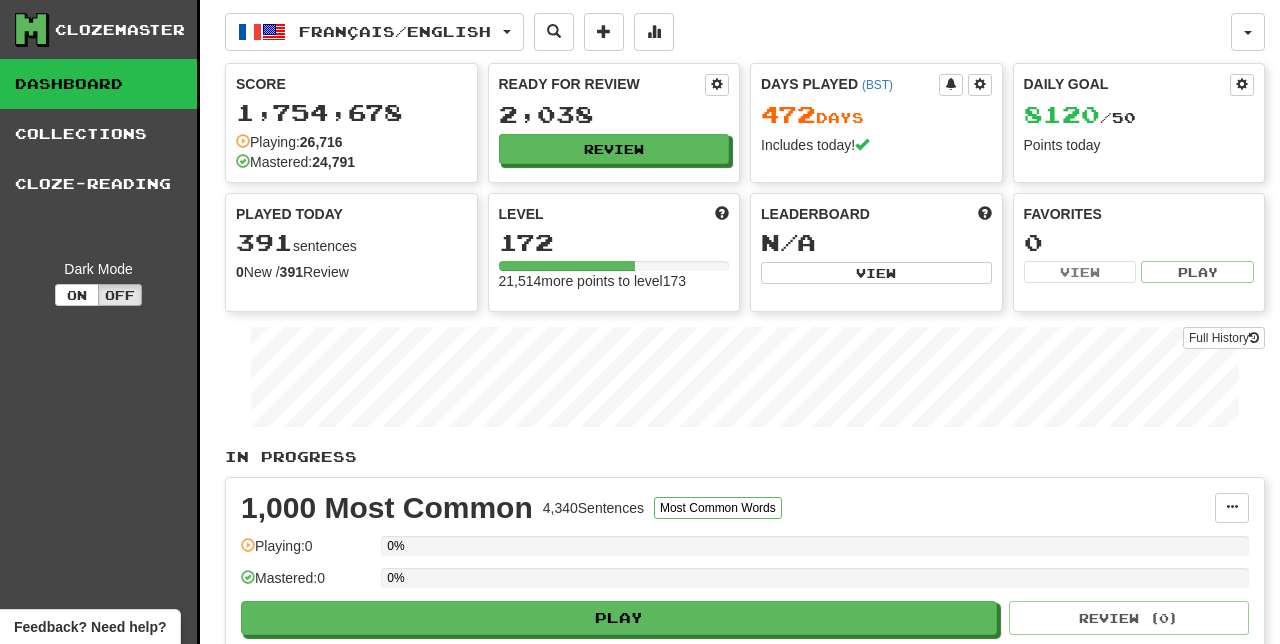 scroll, scrollTop: 0, scrollLeft: 0, axis: both 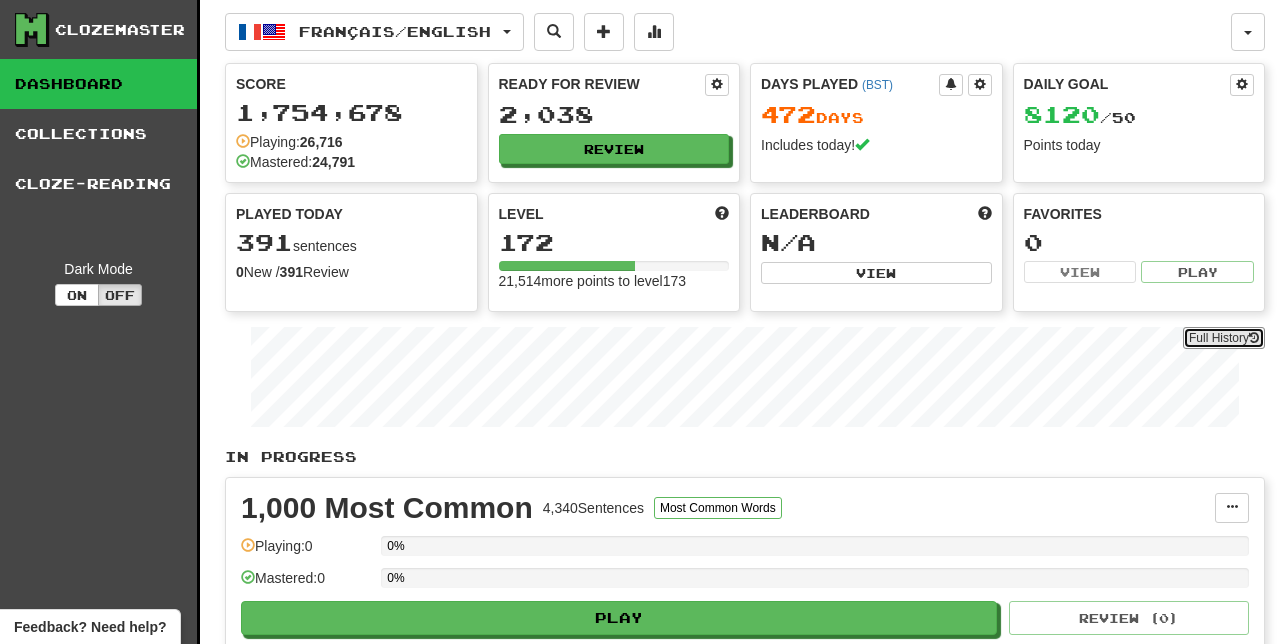 click on "Full History" at bounding box center (1224, 338) 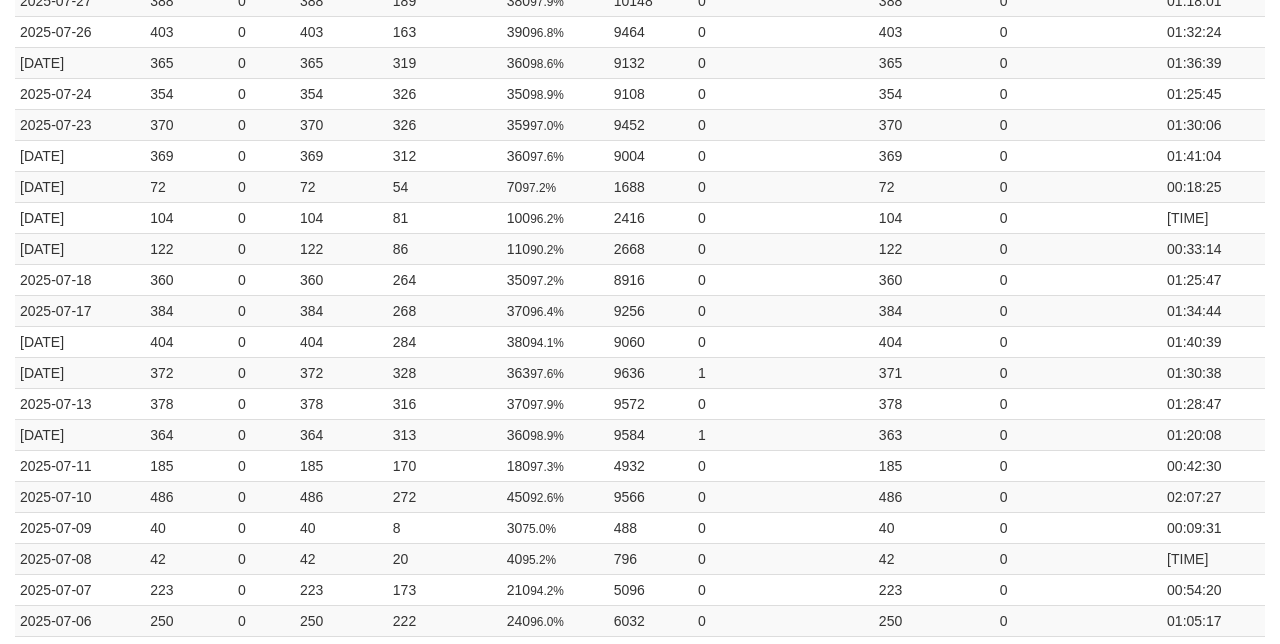 scroll, scrollTop: 0, scrollLeft: 0, axis: both 